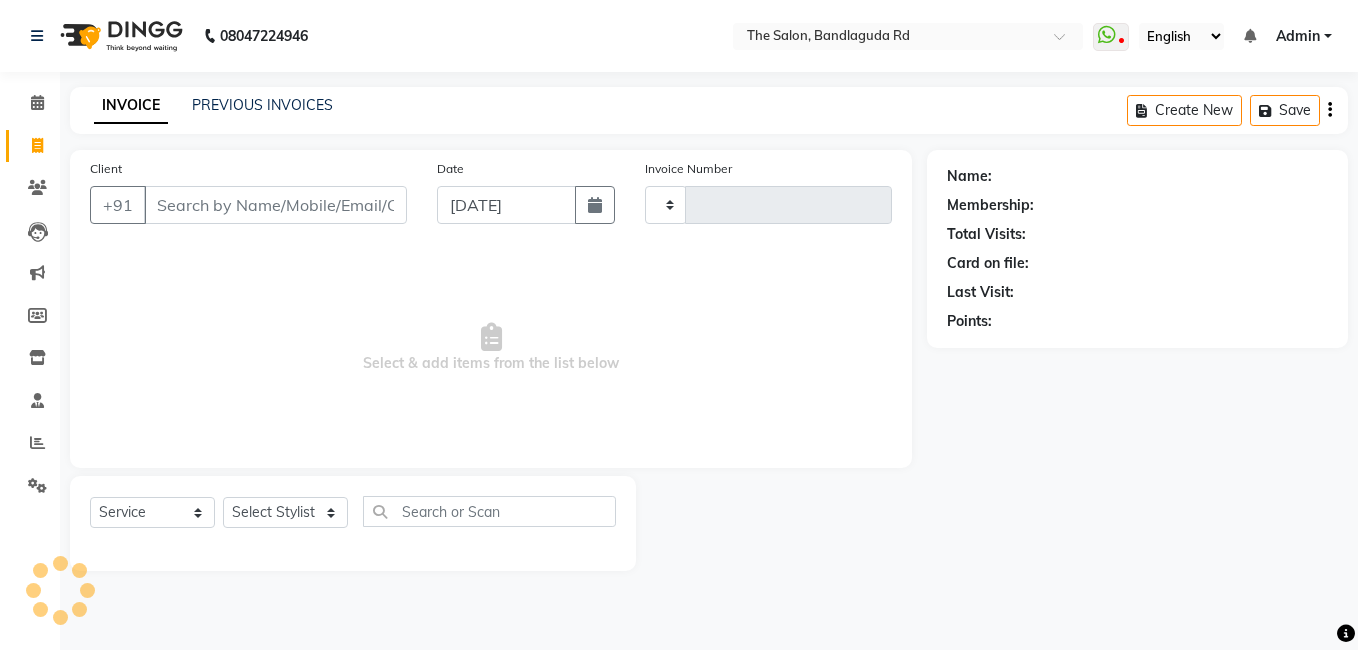 select on "service" 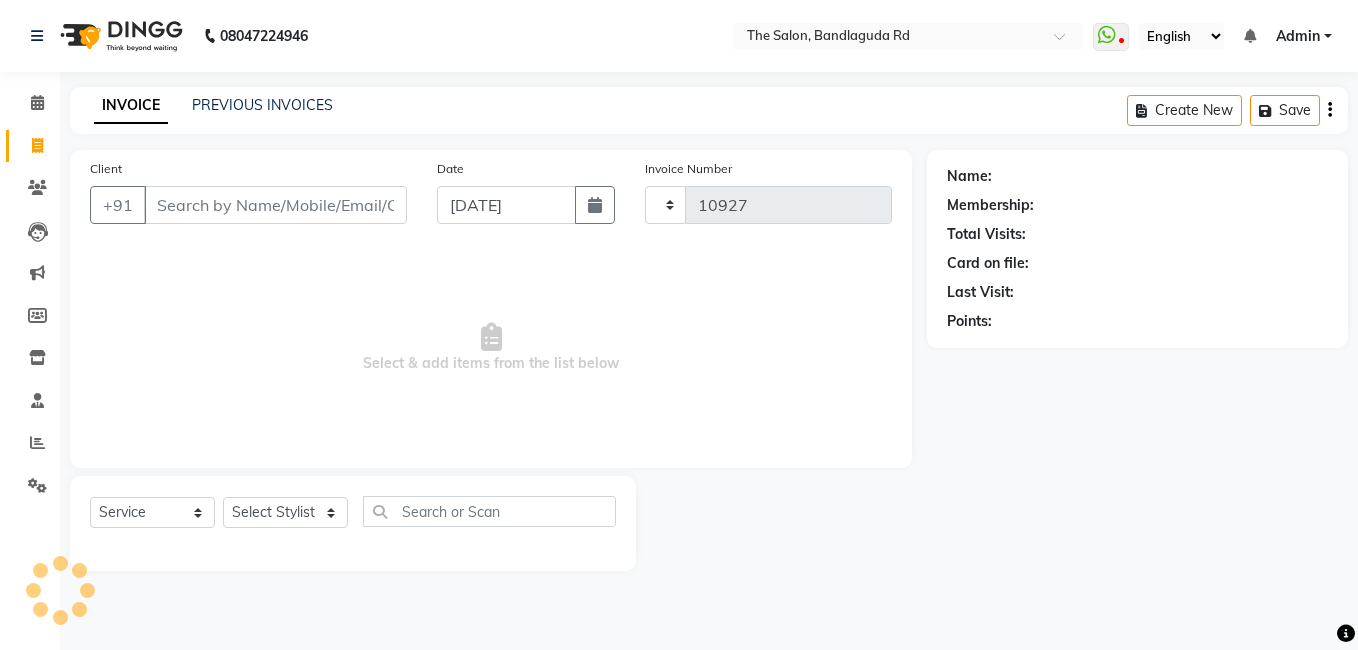 scroll, scrollTop: 0, scrollLeft: 0, axis: both 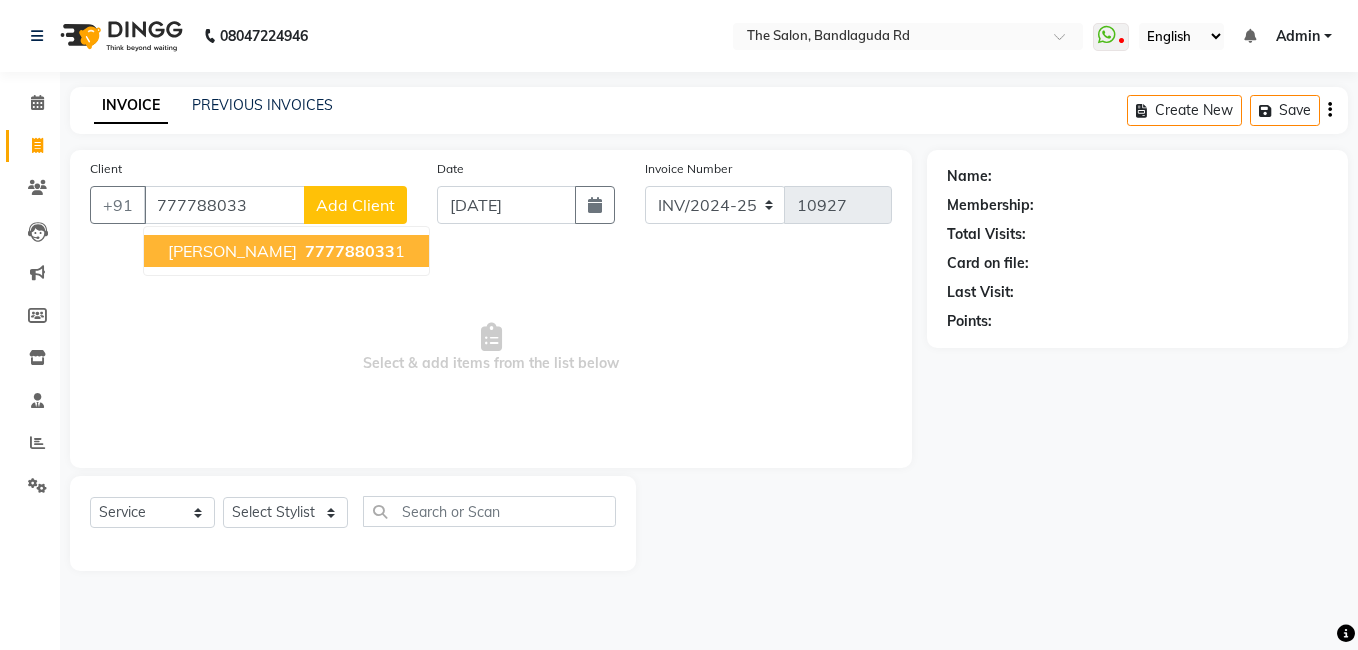 click on "777788033" at bounding box center [350, 251] 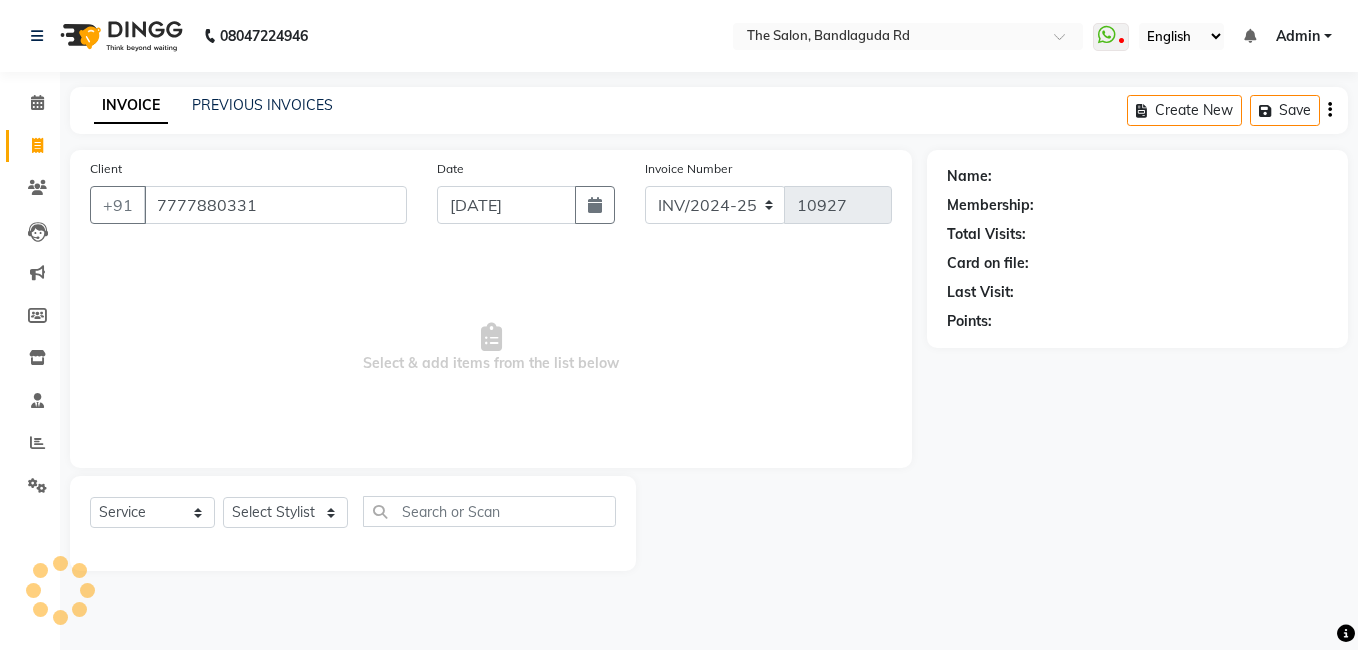 type on "7777880331" 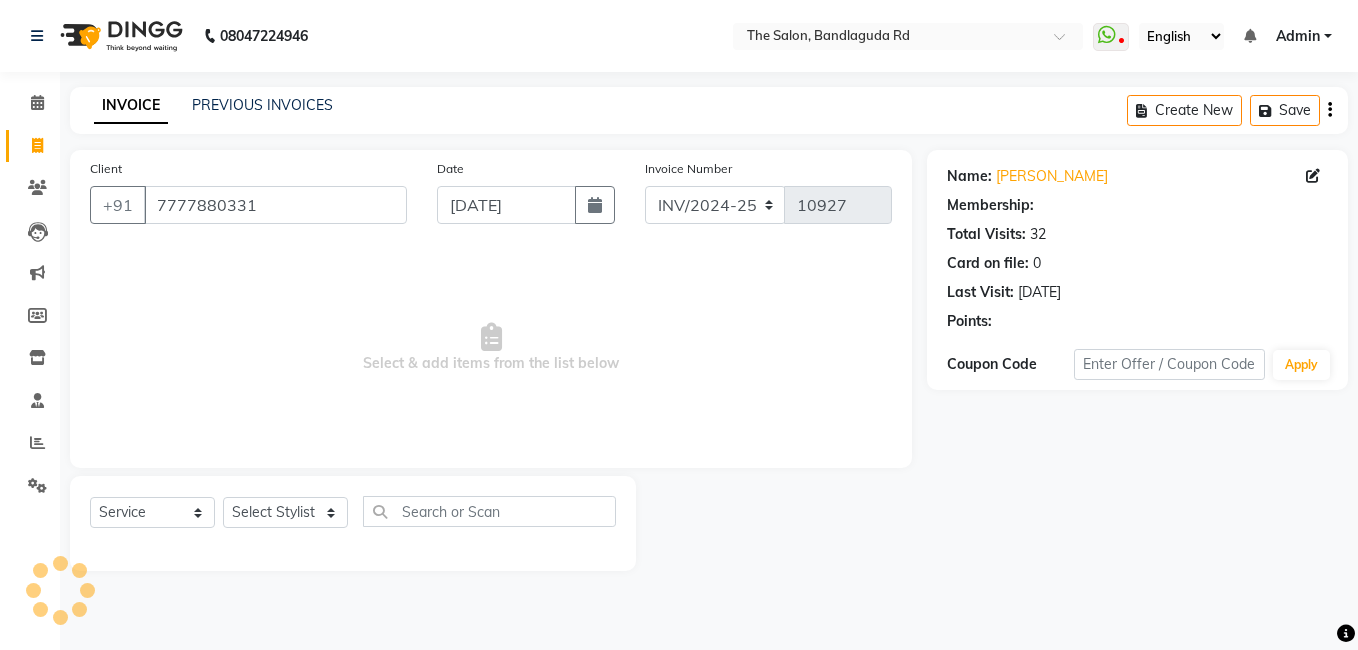 select on "1: Object" 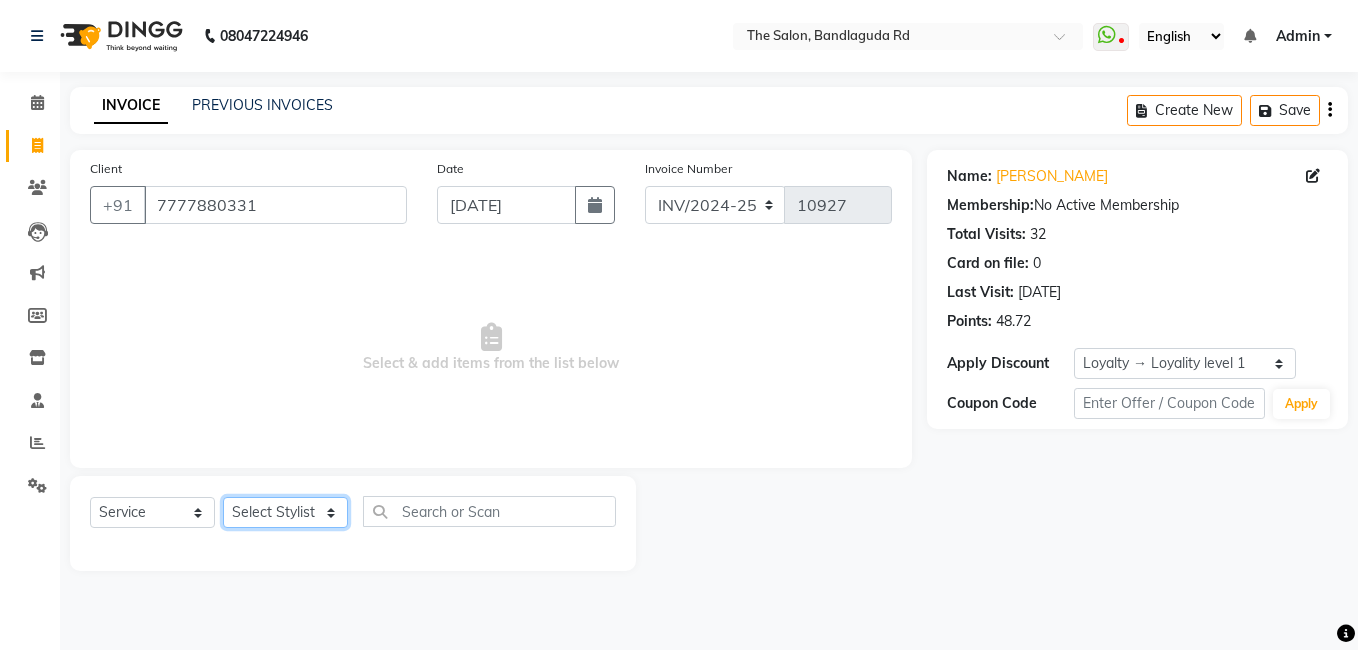 click on "Select Stylist [PERSON_NAME] [PERSON_NAME] kasim [PERSON_NAME] sameer [PERSON_NAME] manager" 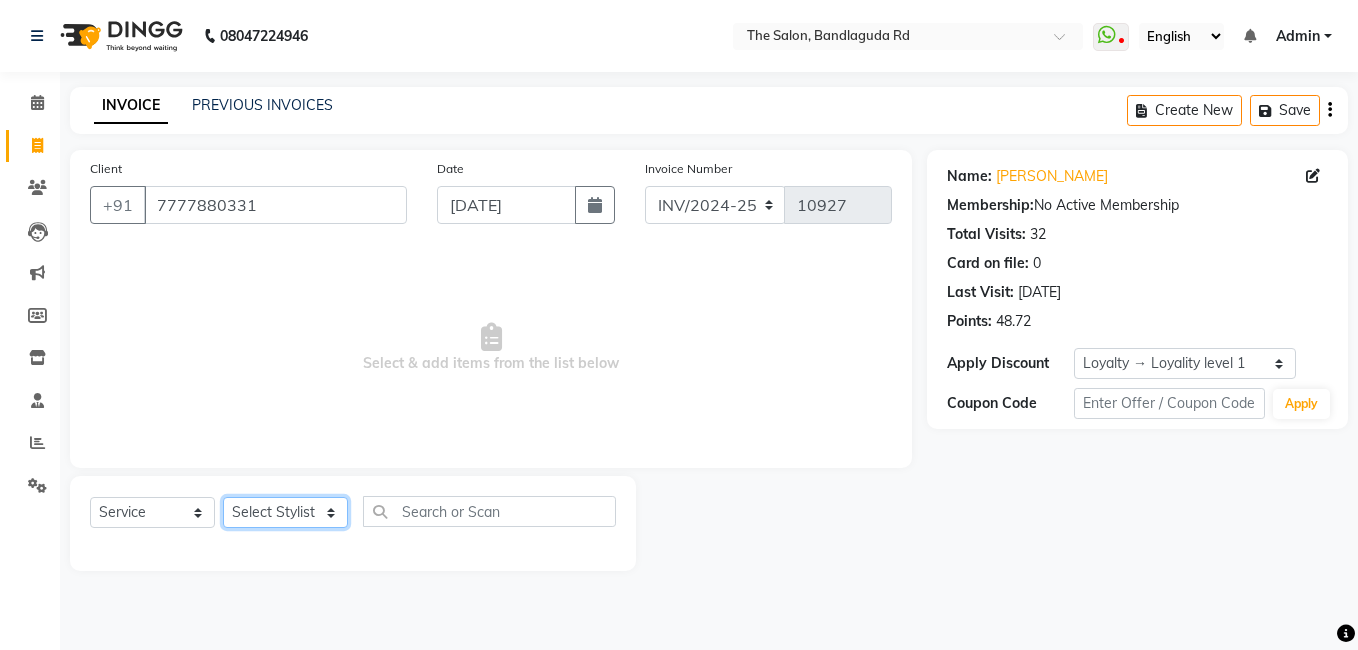 select on "43772" 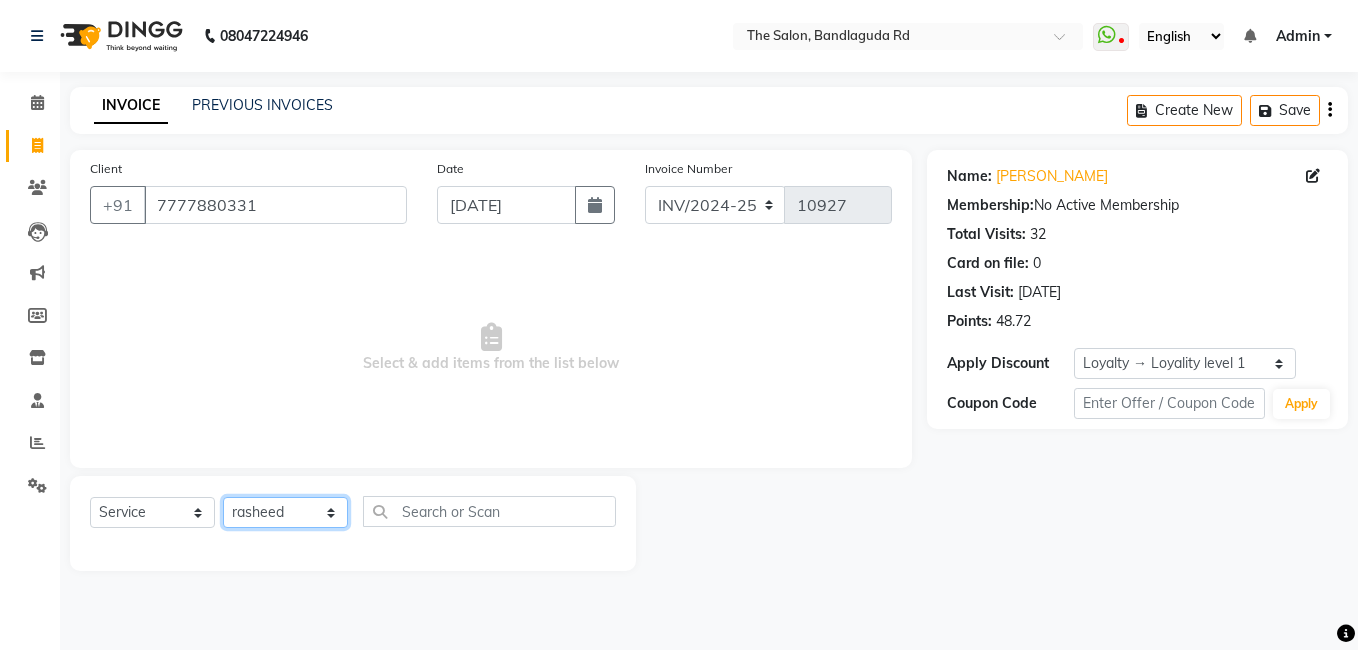 click on "Select Stylist [PERSON_NAME] [PERSON_NAME] kasim [PERSON_NAME] sameer [PERSON_NAME] manager" 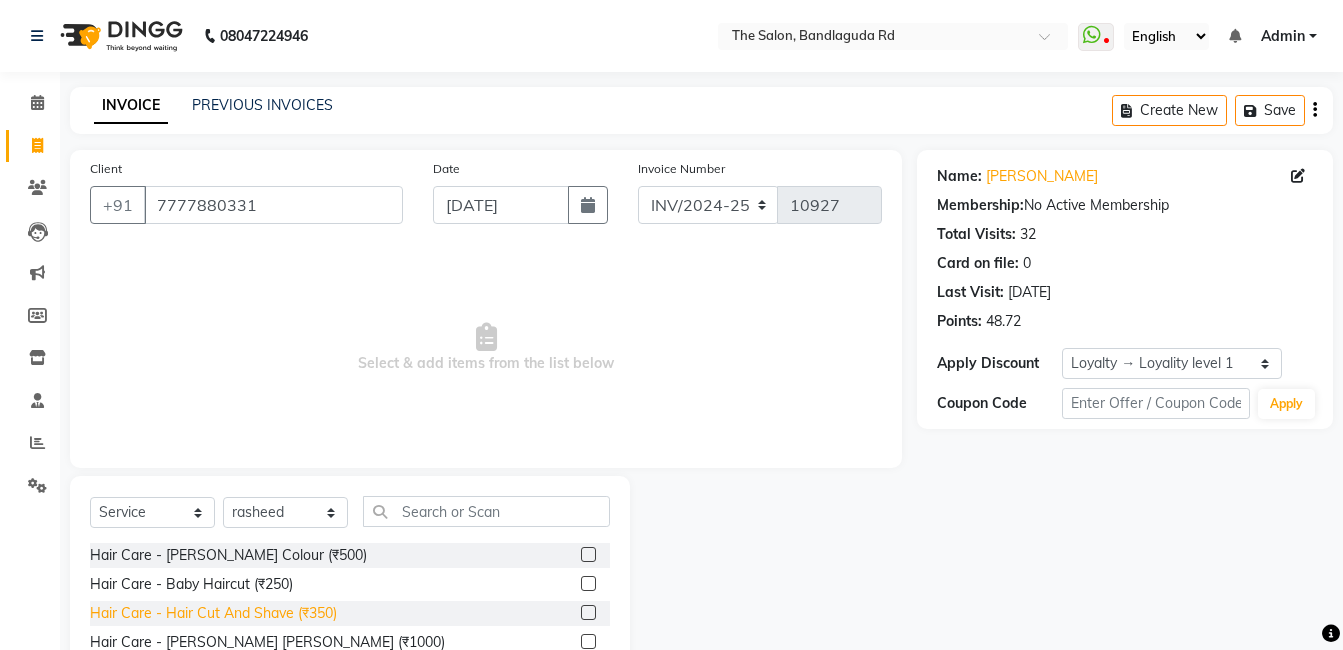 click on "Hair Care - Hair Cut And Shave (₹350)" 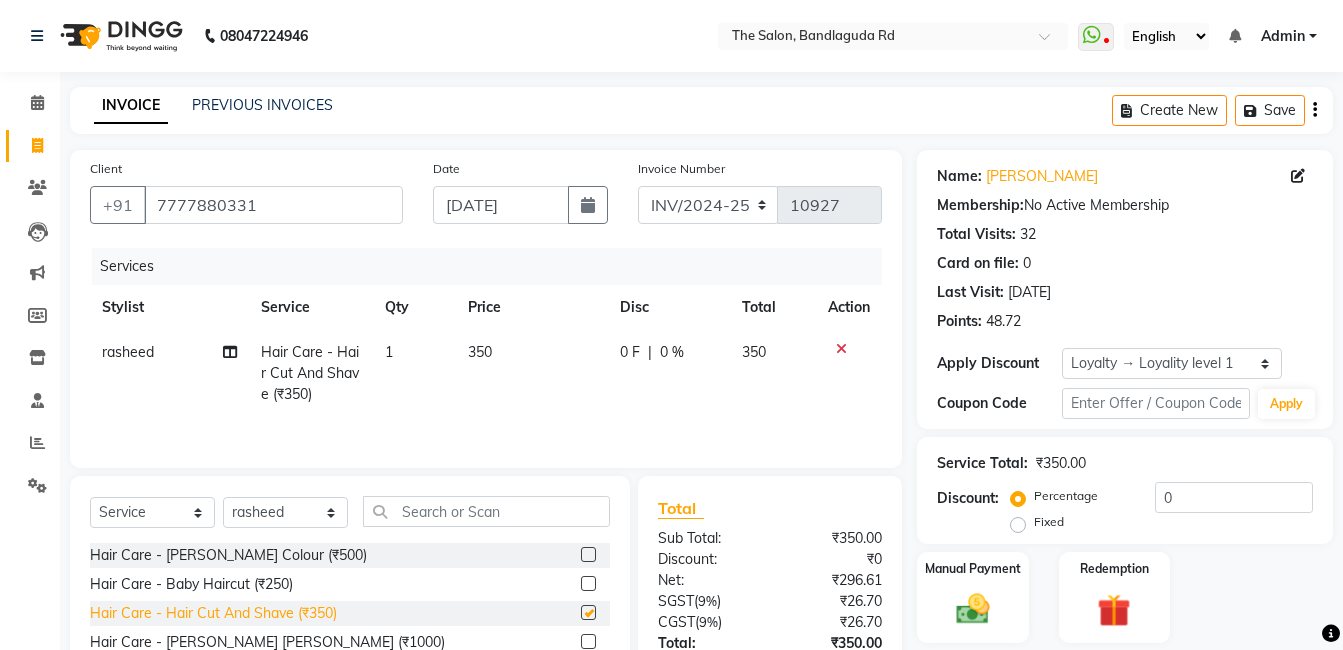 checkbox on "false" 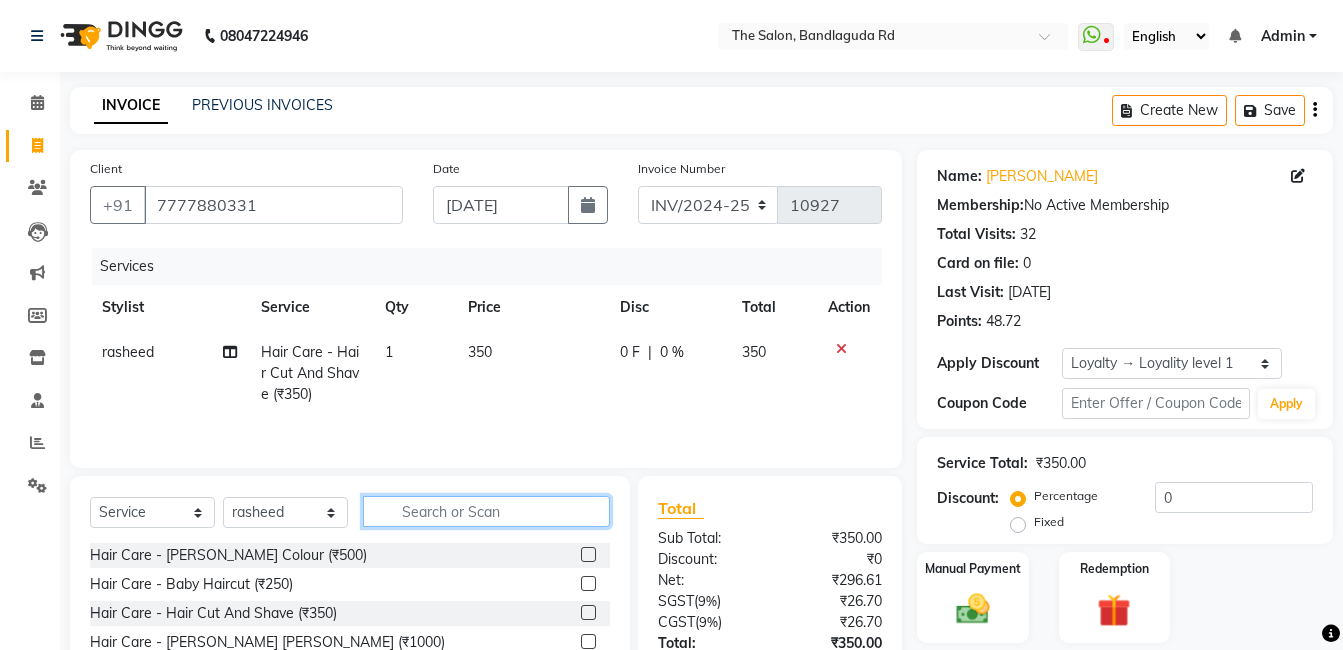 click 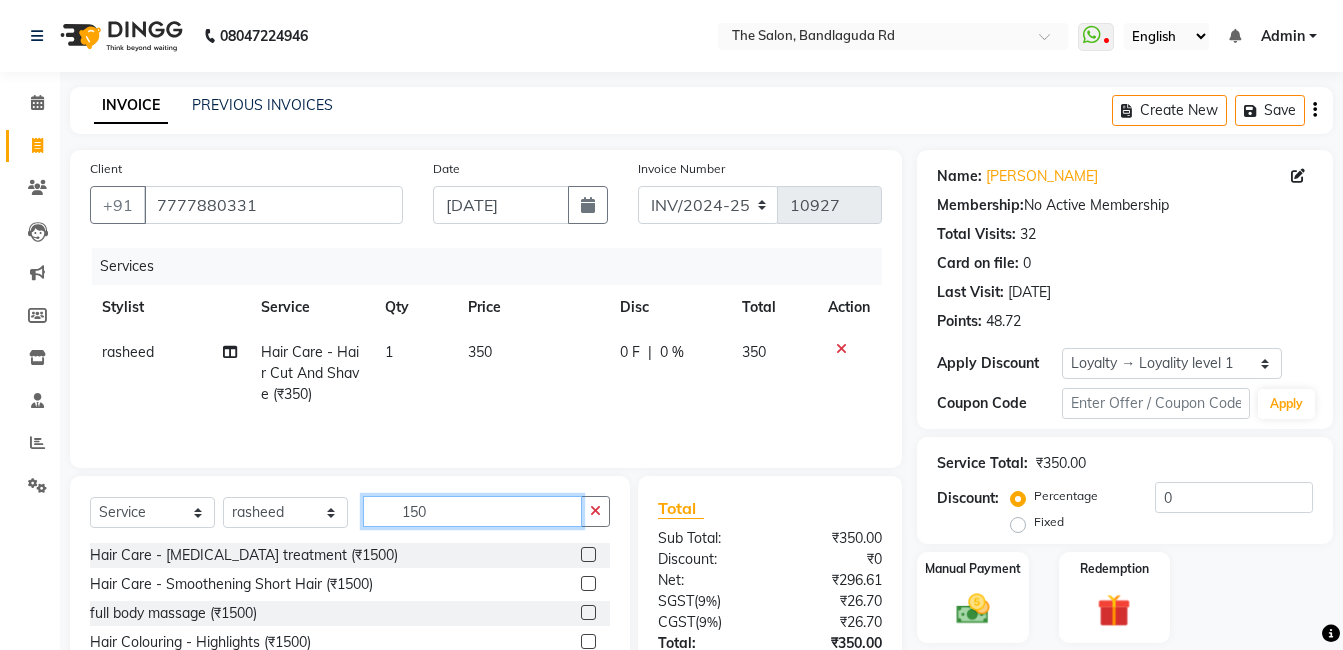 scroll, scrollTop: 151, scrollLeft: 0, axis: vertical 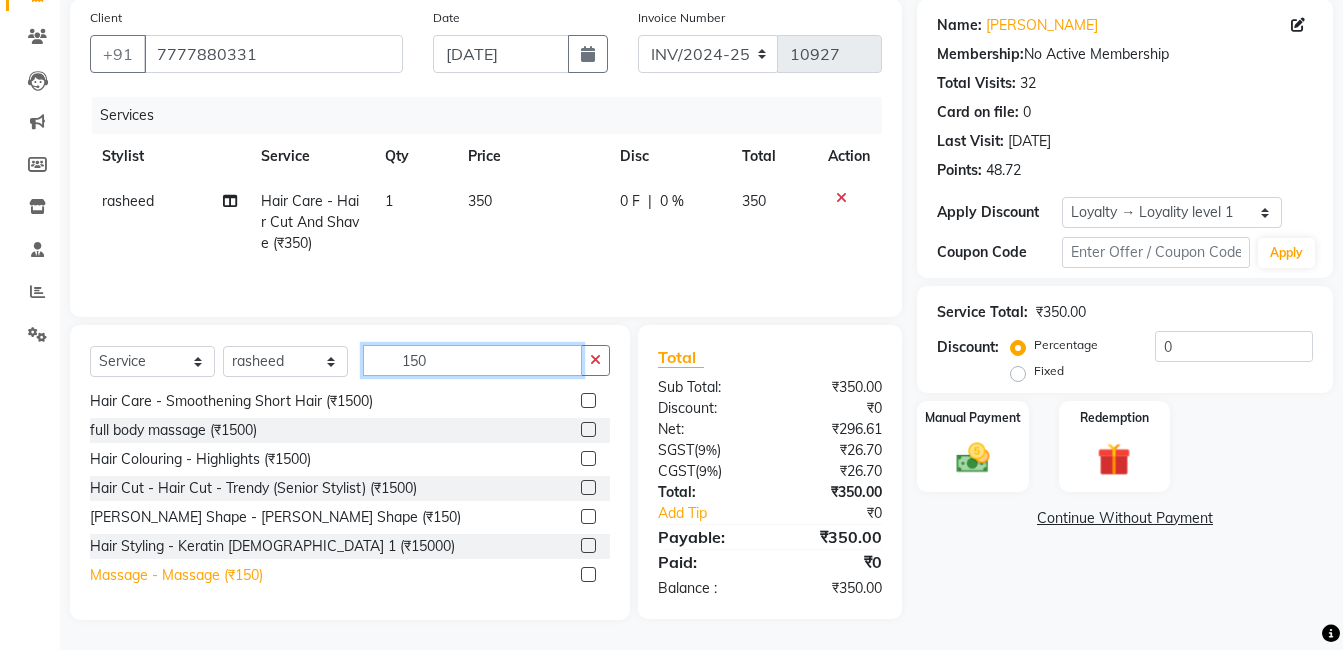 type on "150" 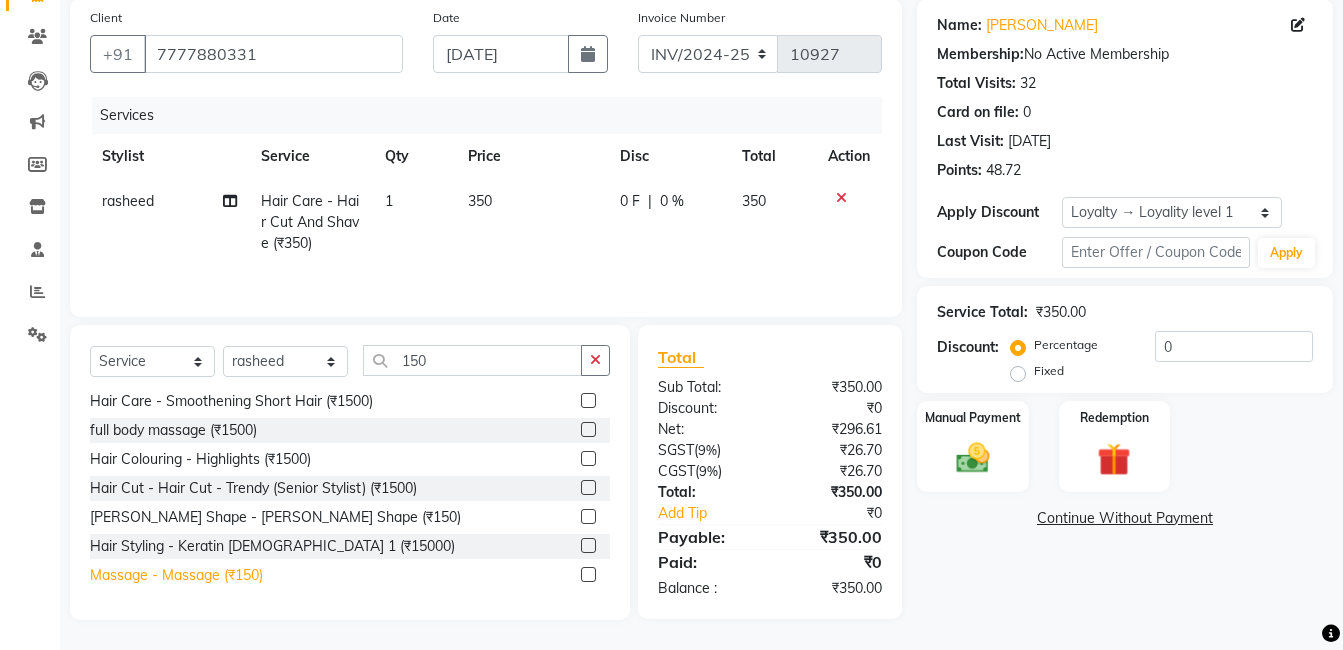 click on "Massage - Massage (₹150)" 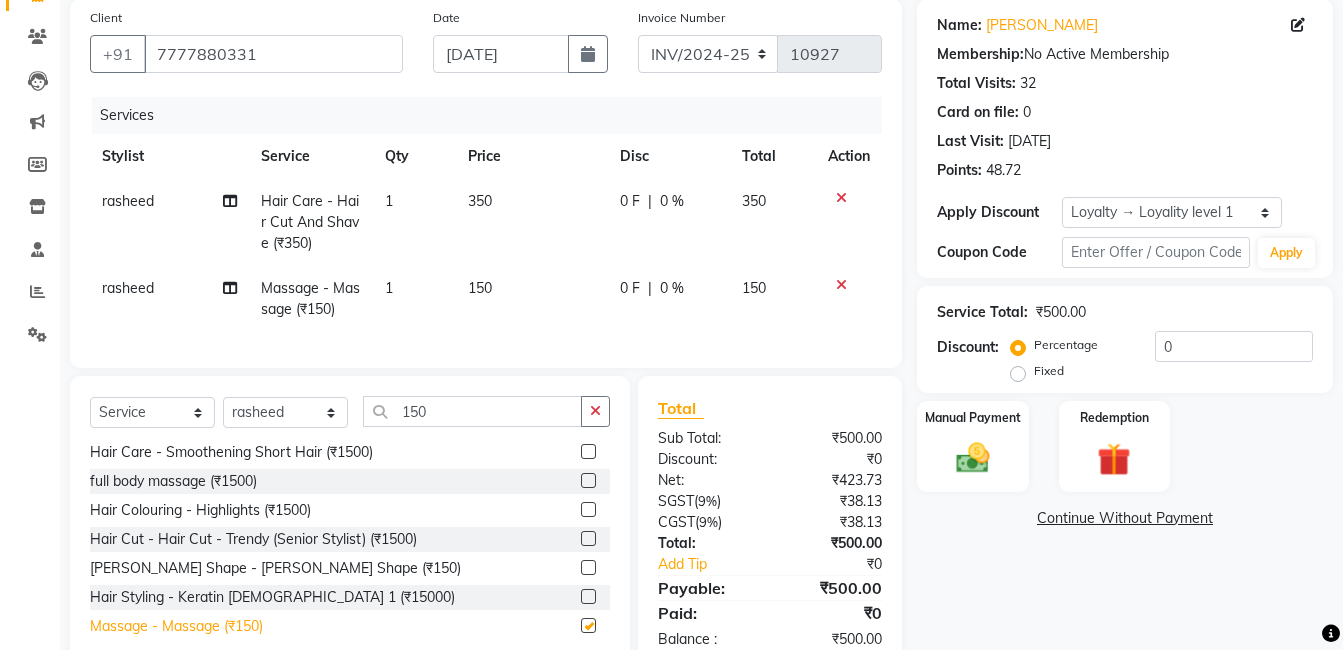 checkbox on "false" 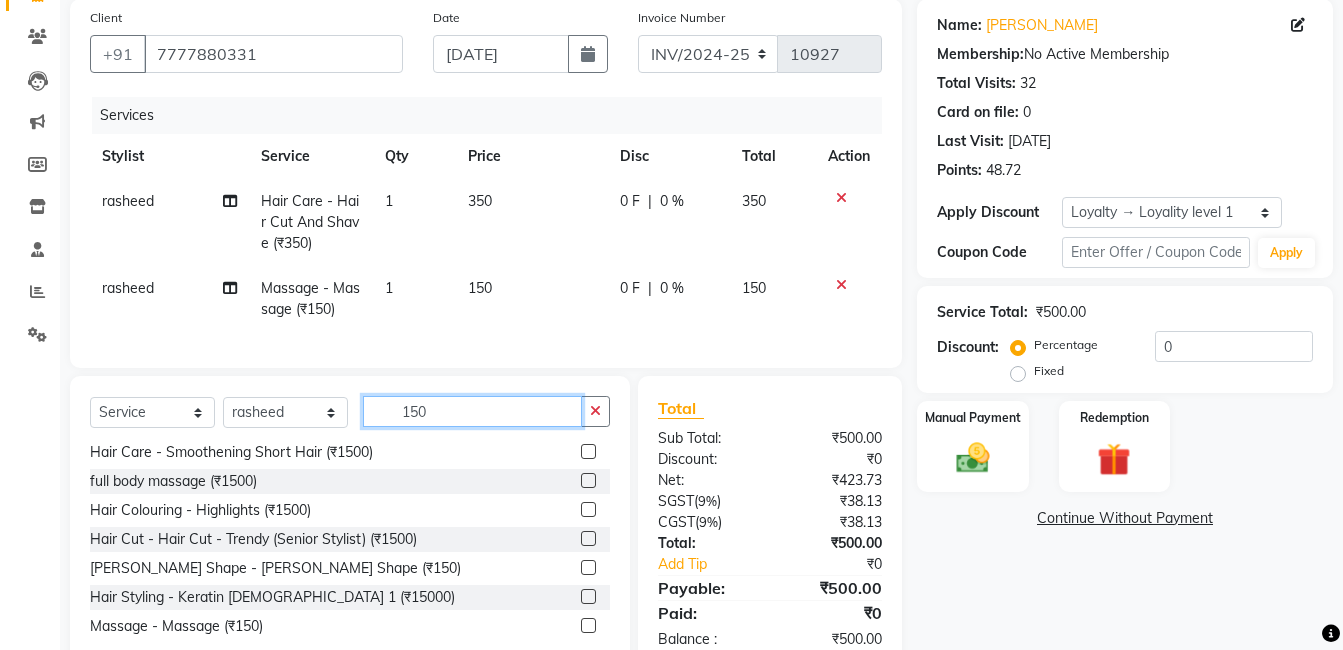 click on "150" 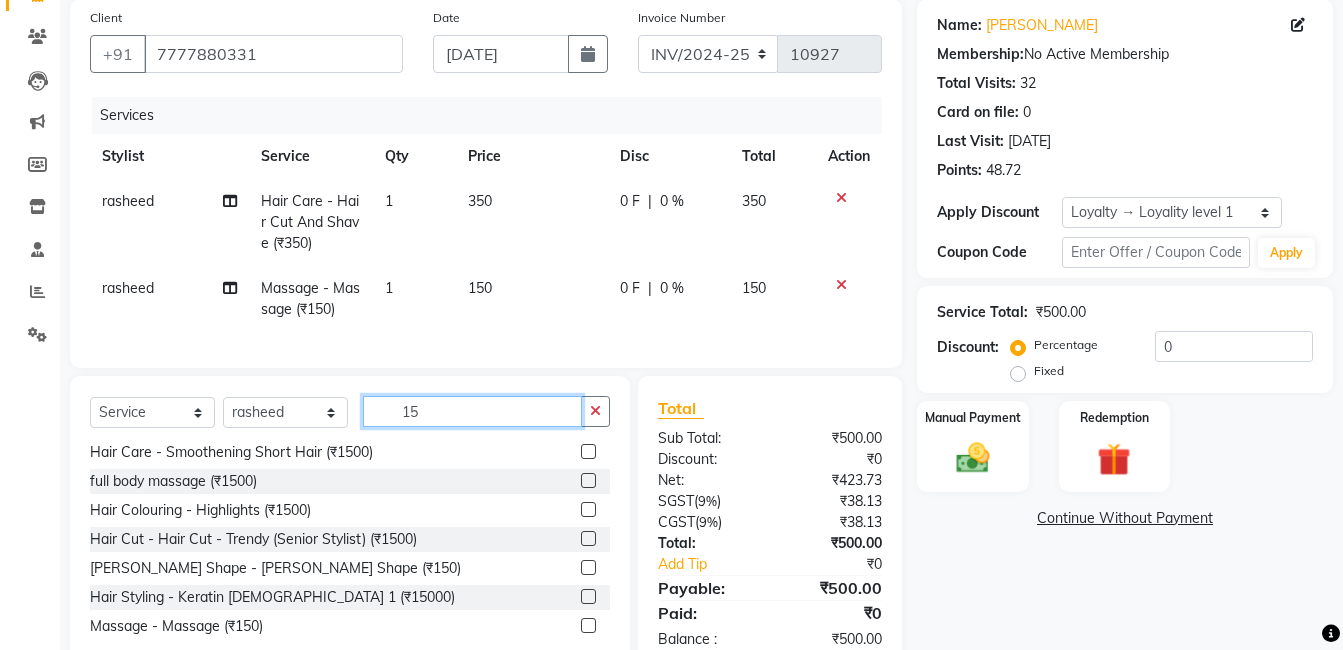 type on "1" 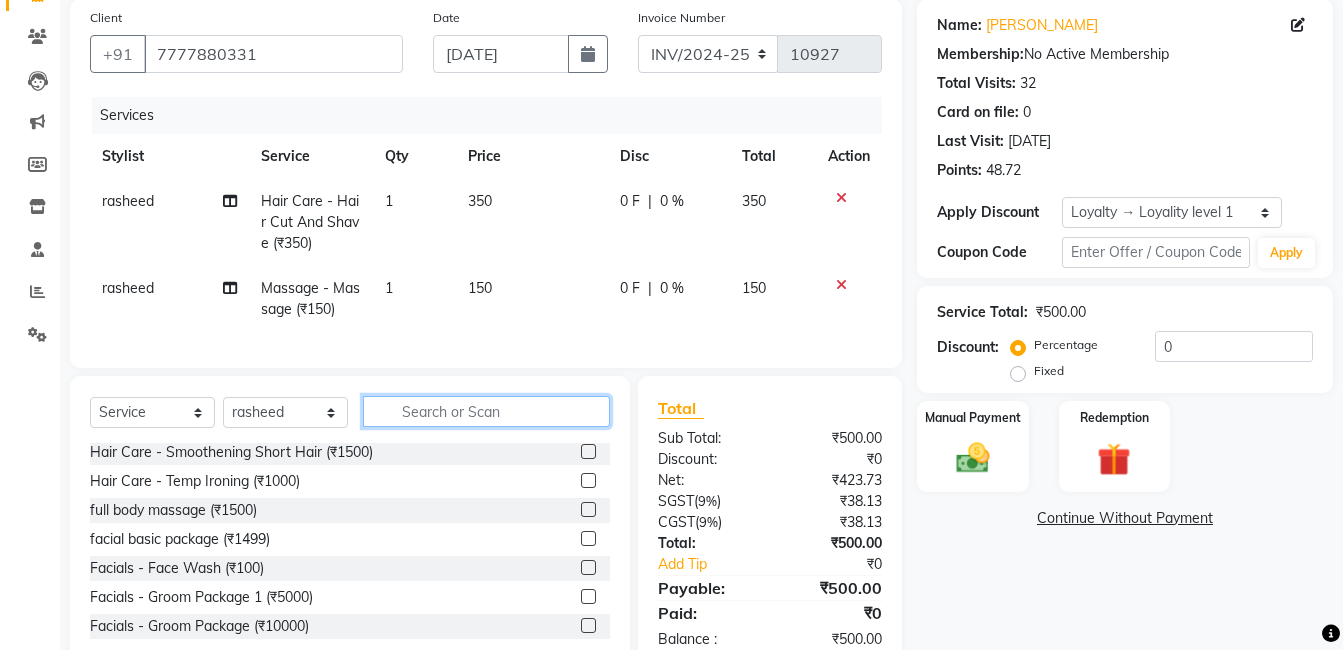 scroll, scrollTop: 554, scrollLeft: 0, axis: vertical 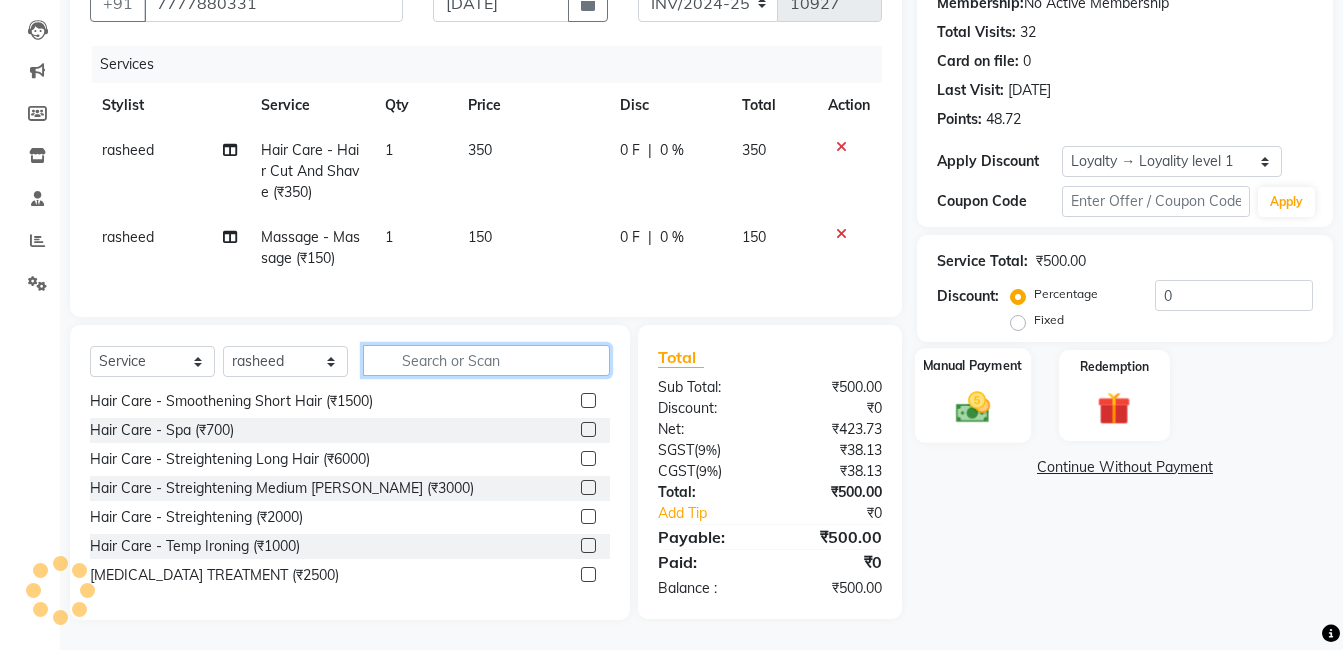 type 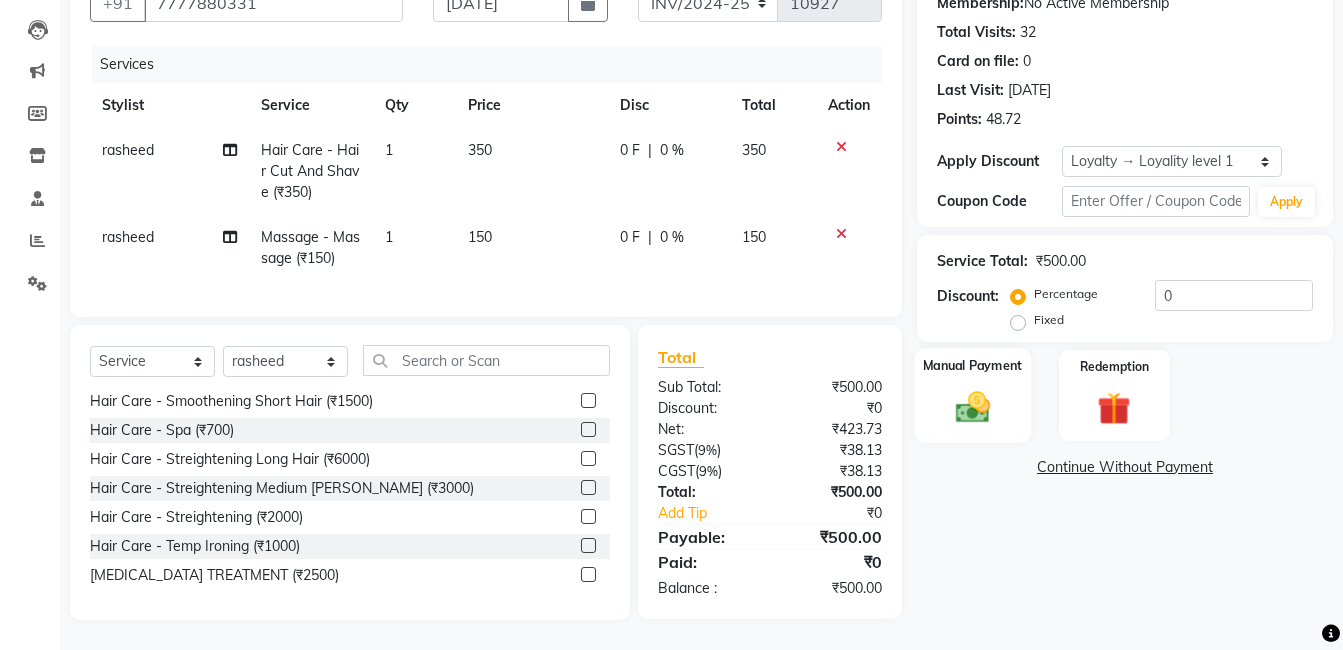 click 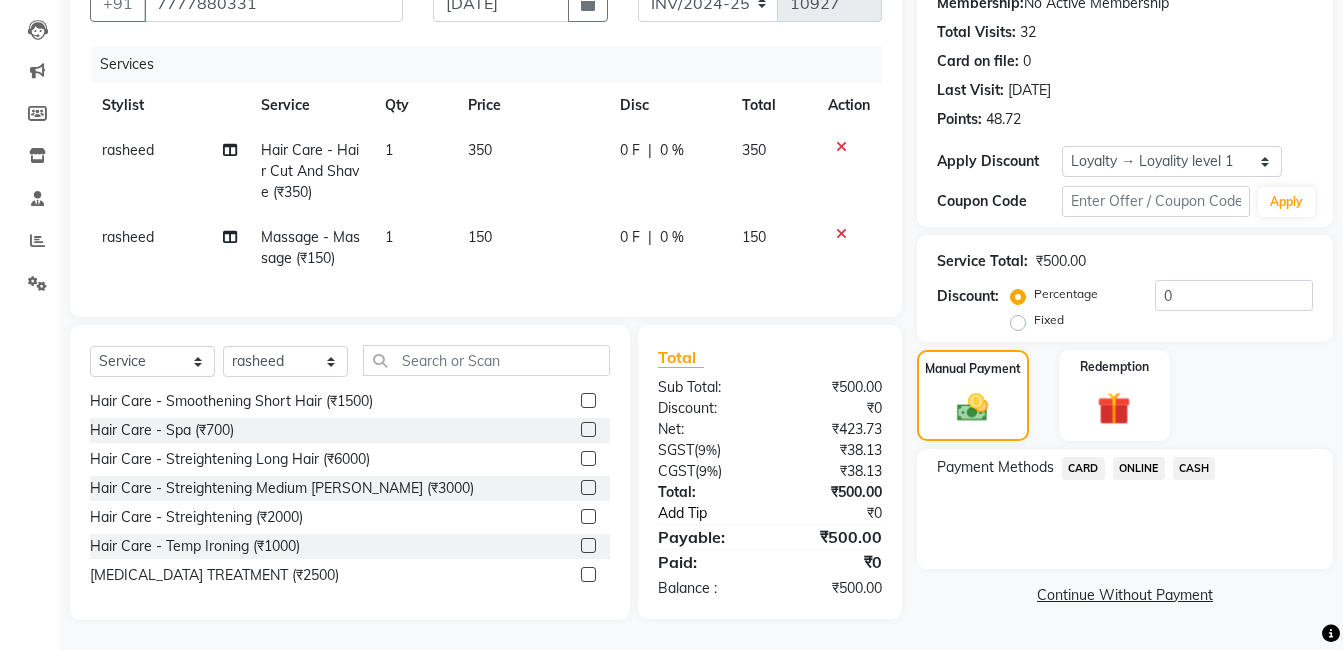 click on "Add Tip" 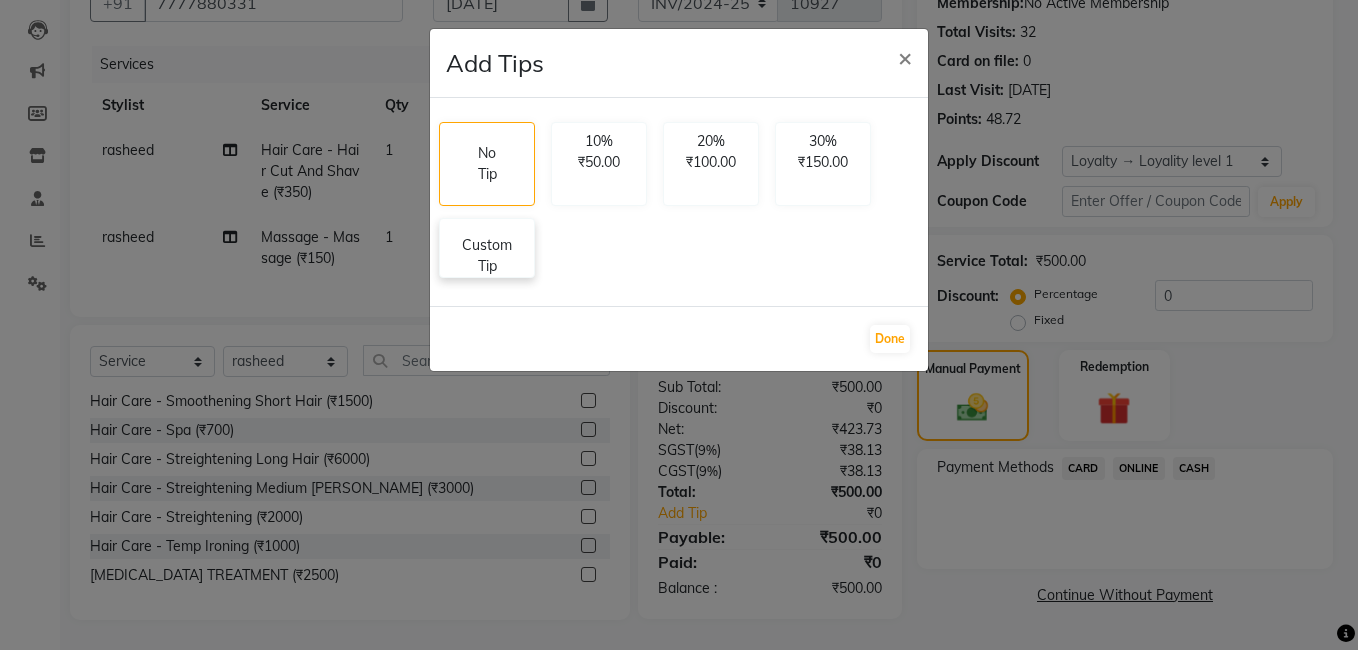 click on "Custom Tip" 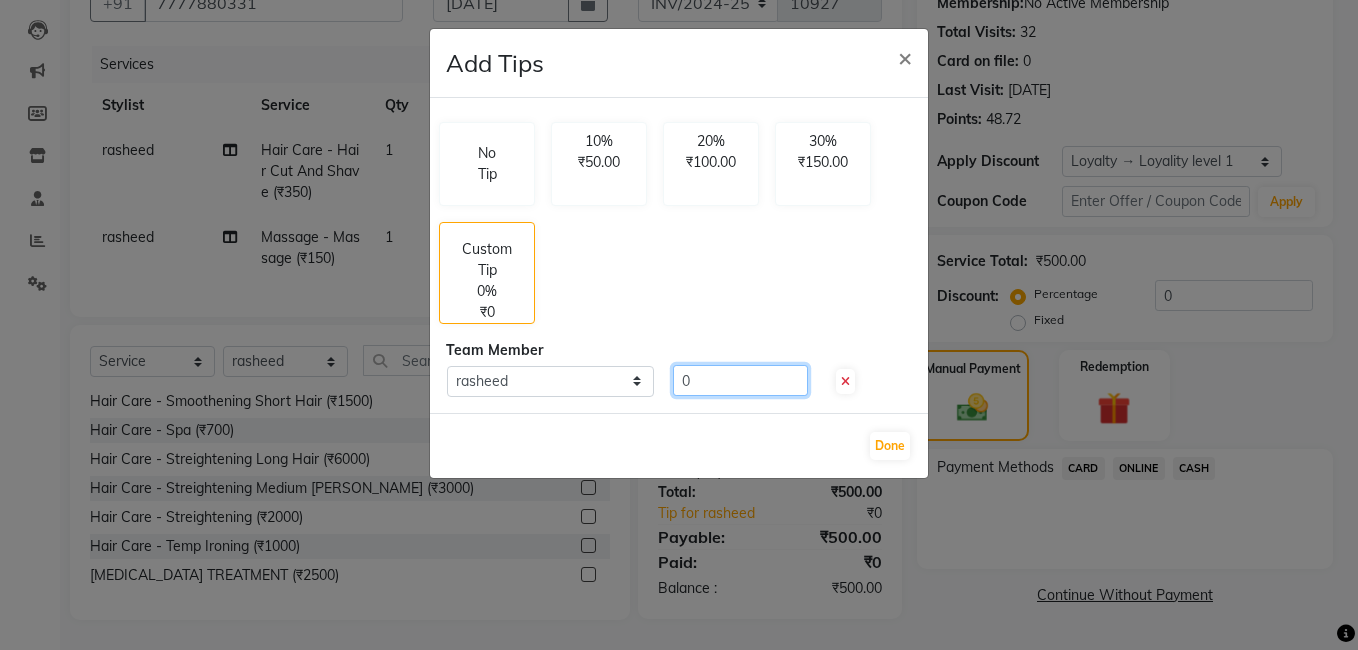click on "0" 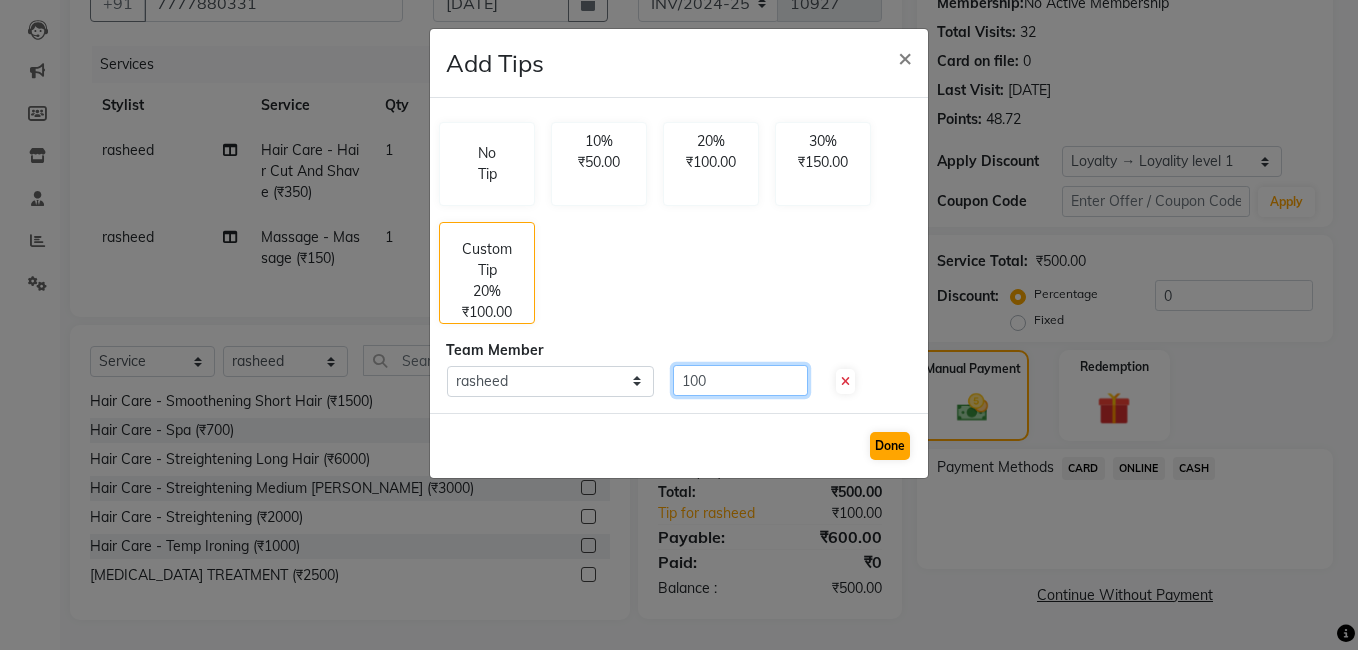 type on "100" 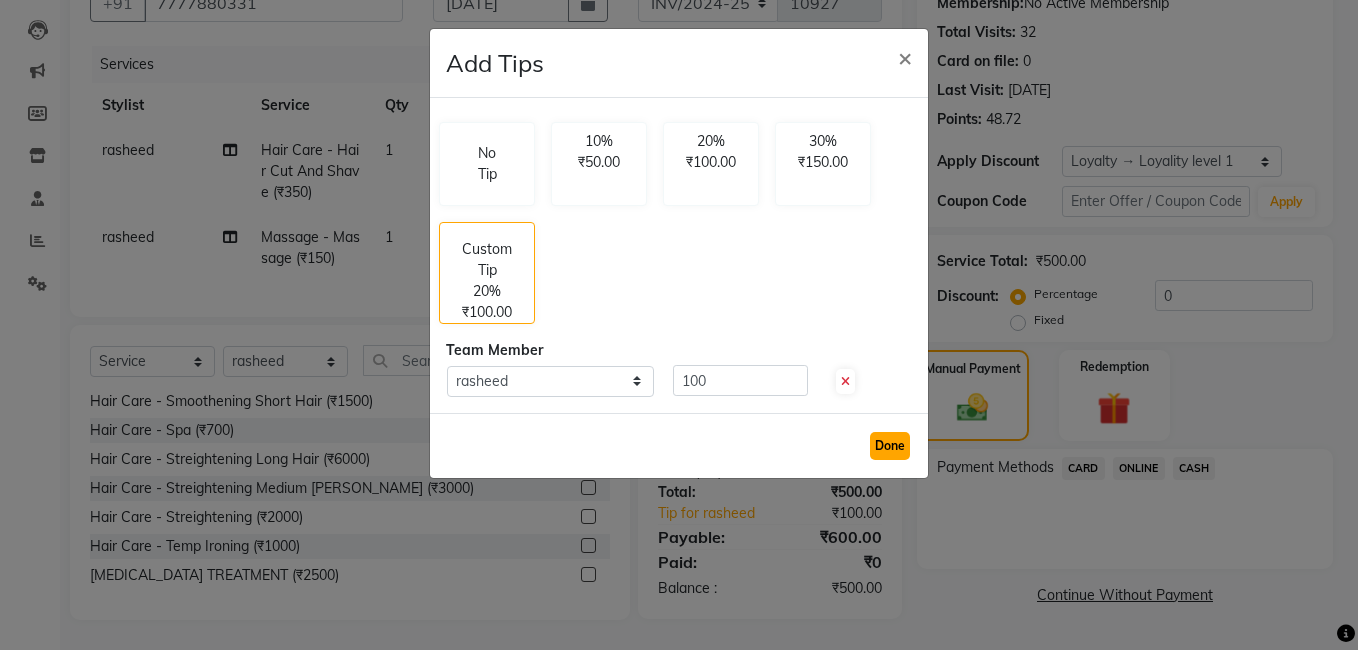 click on "Done" 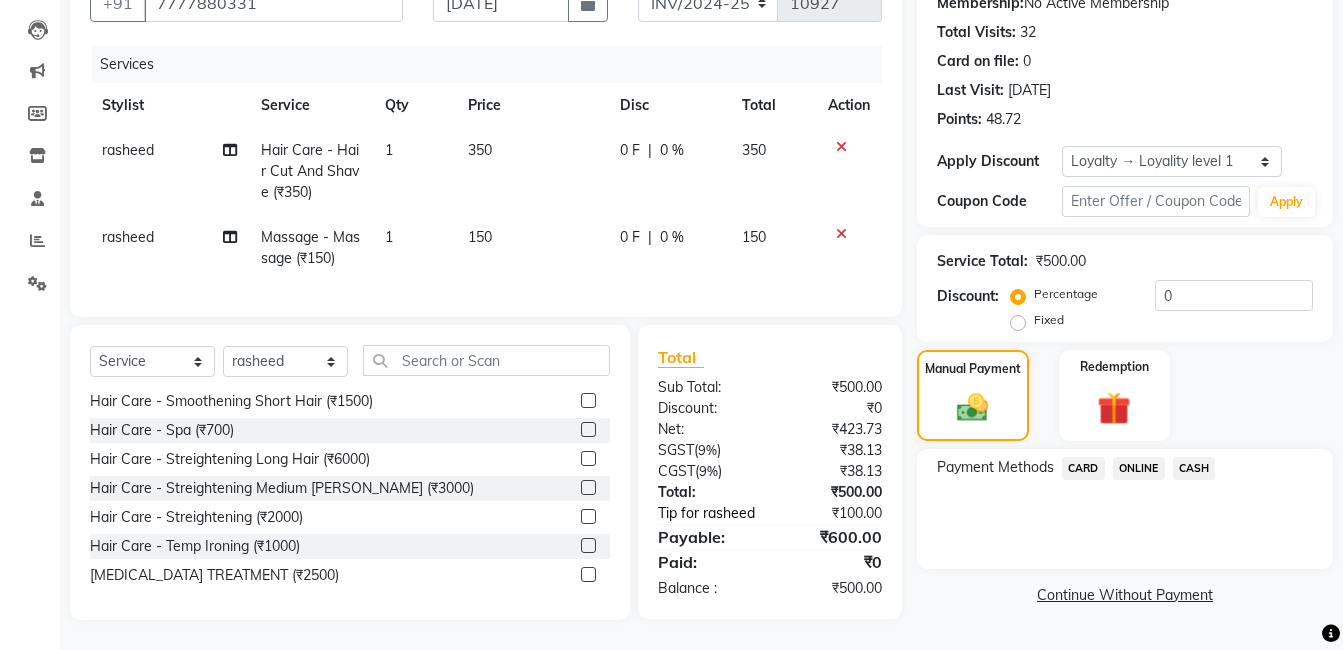 click on "Tip for rasheed" 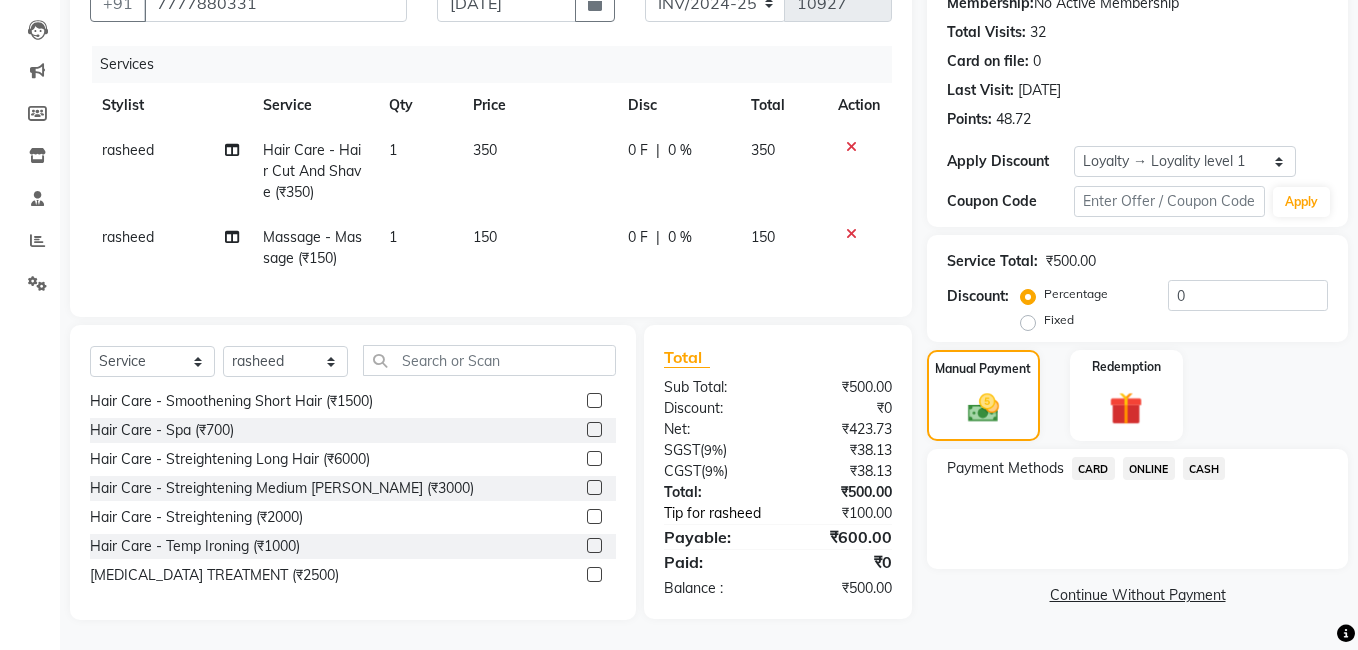 select on "43772" 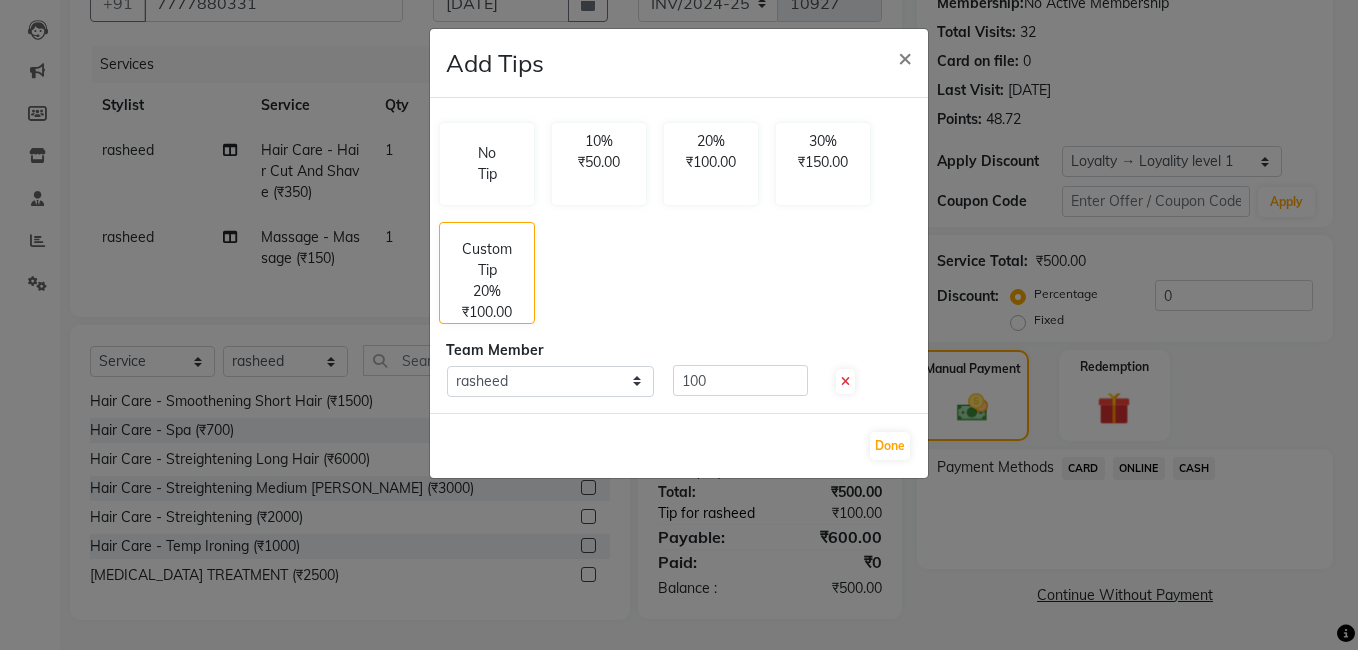 click on "Add Tips × No Tip 10% ₹50.00 20% ₹100.00 30% ₹150.00 Custom Tip 20% ₹100.00 Team Member Select  rasheed  100  Done" 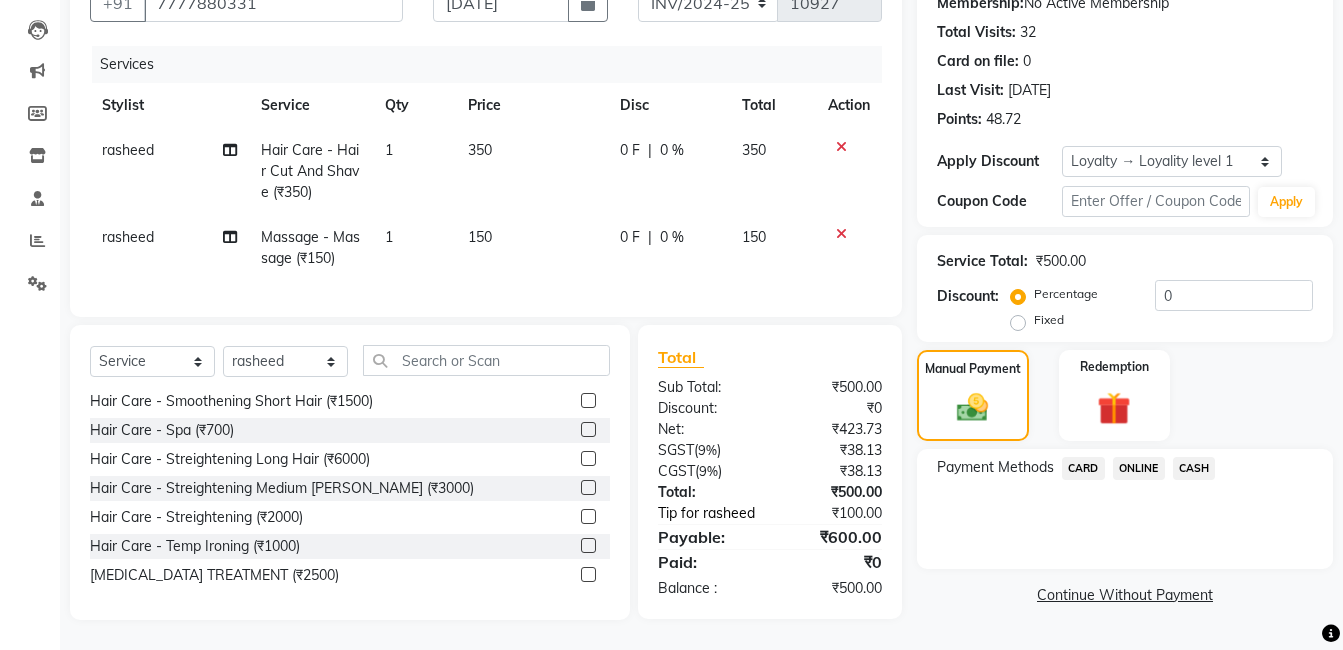 click on "Tip for rasheed" 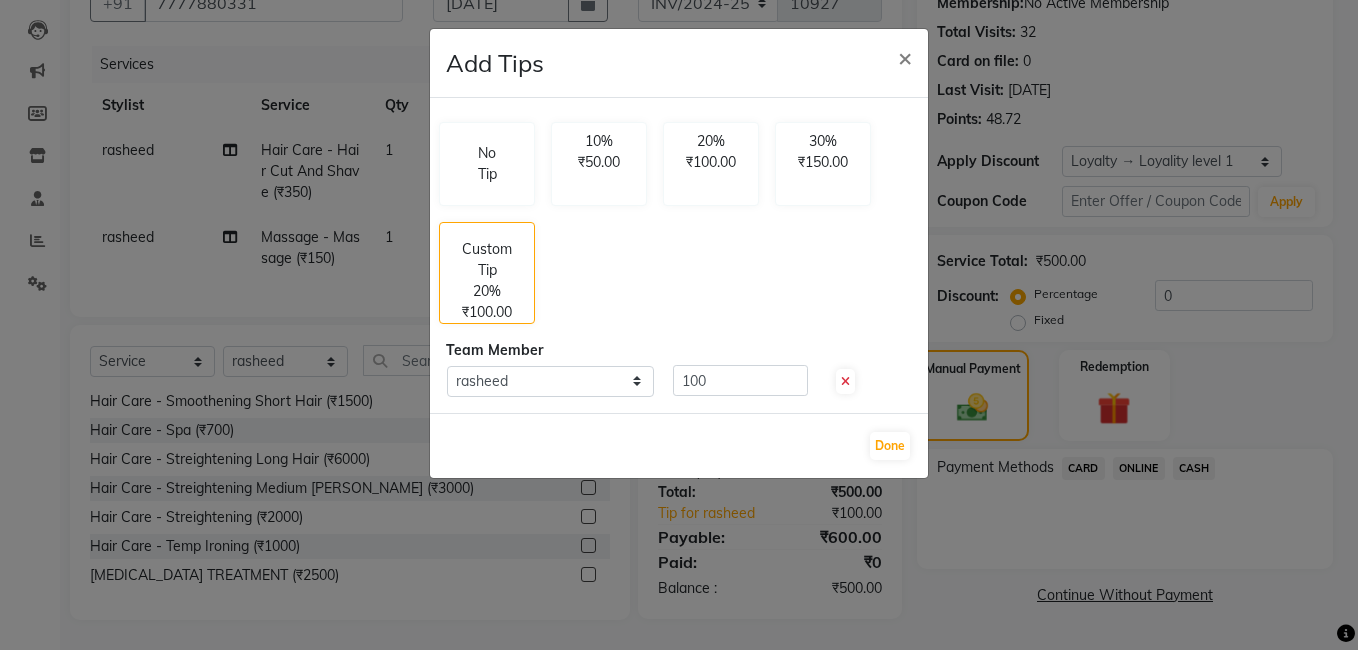 click 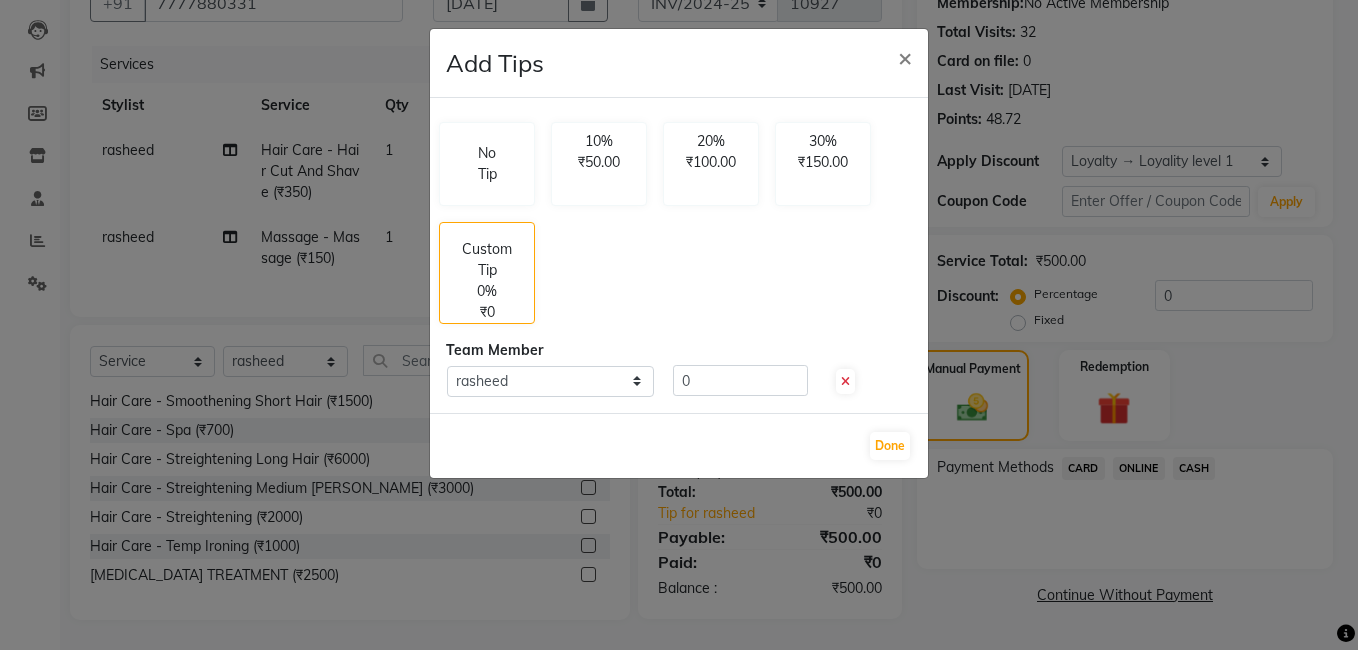 click on "Add Tips × No Tip 10% ₹50.00 20% ₹100.00 30% ₹150.00 Custom Tip 0% ₹0 Team Member Select  rasheed  0  Done" 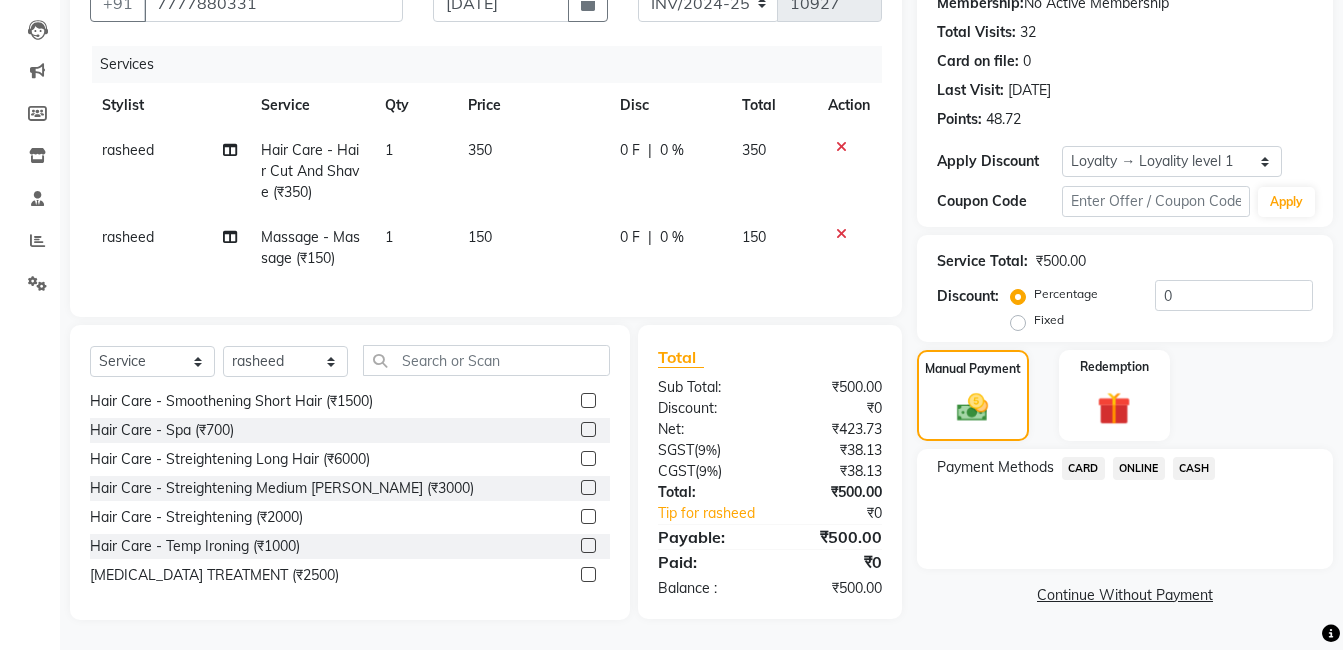 click on "CASH" 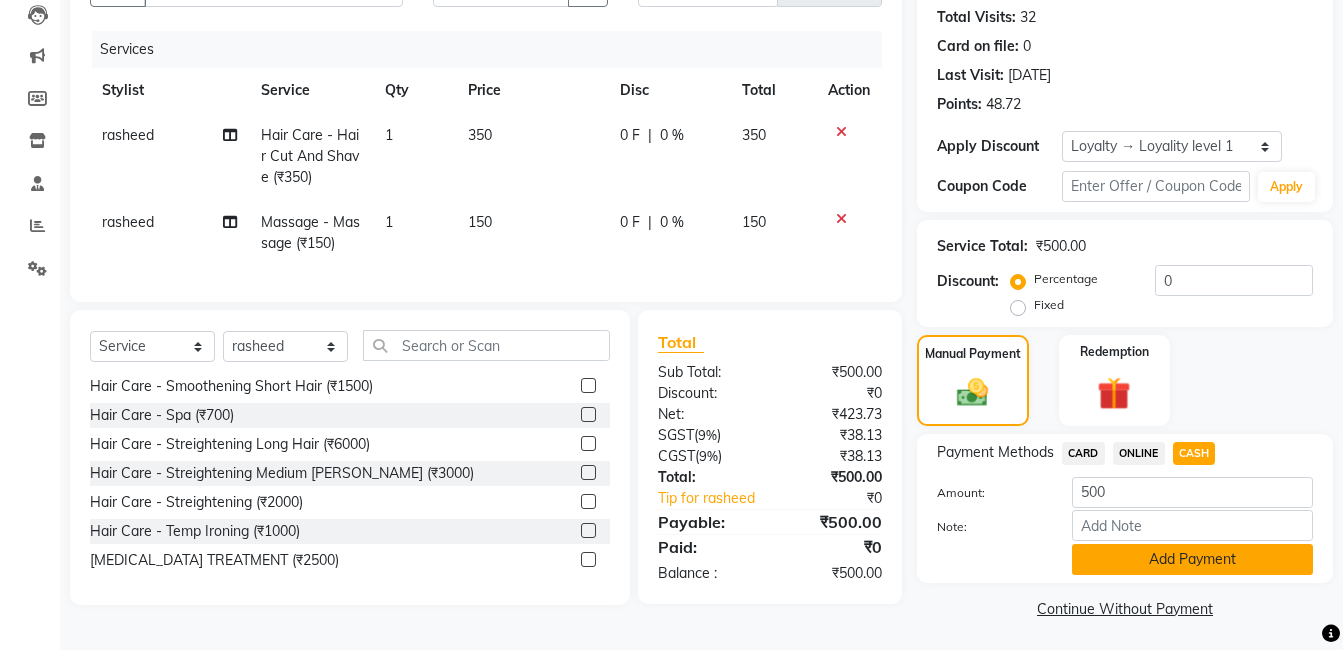 click on "Add Payment" 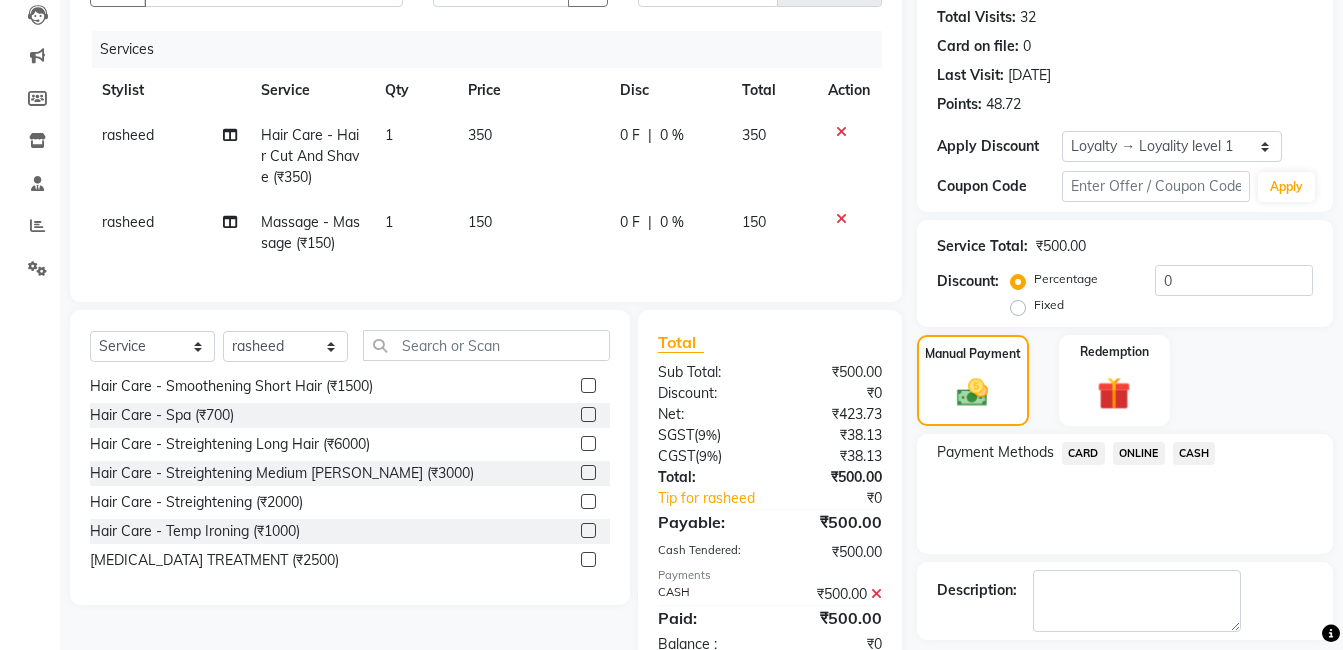 scroll, scrollTop: 427, scrollLeft: 0, axis: vertical 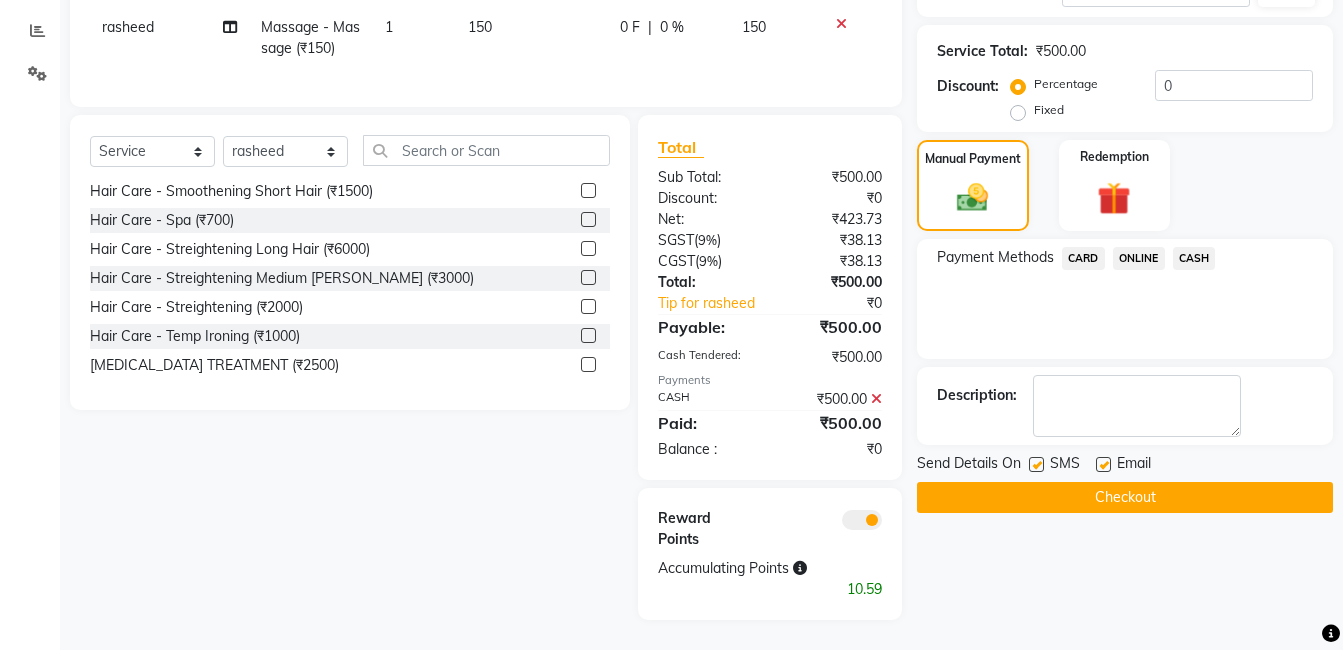 click on "Checkout" 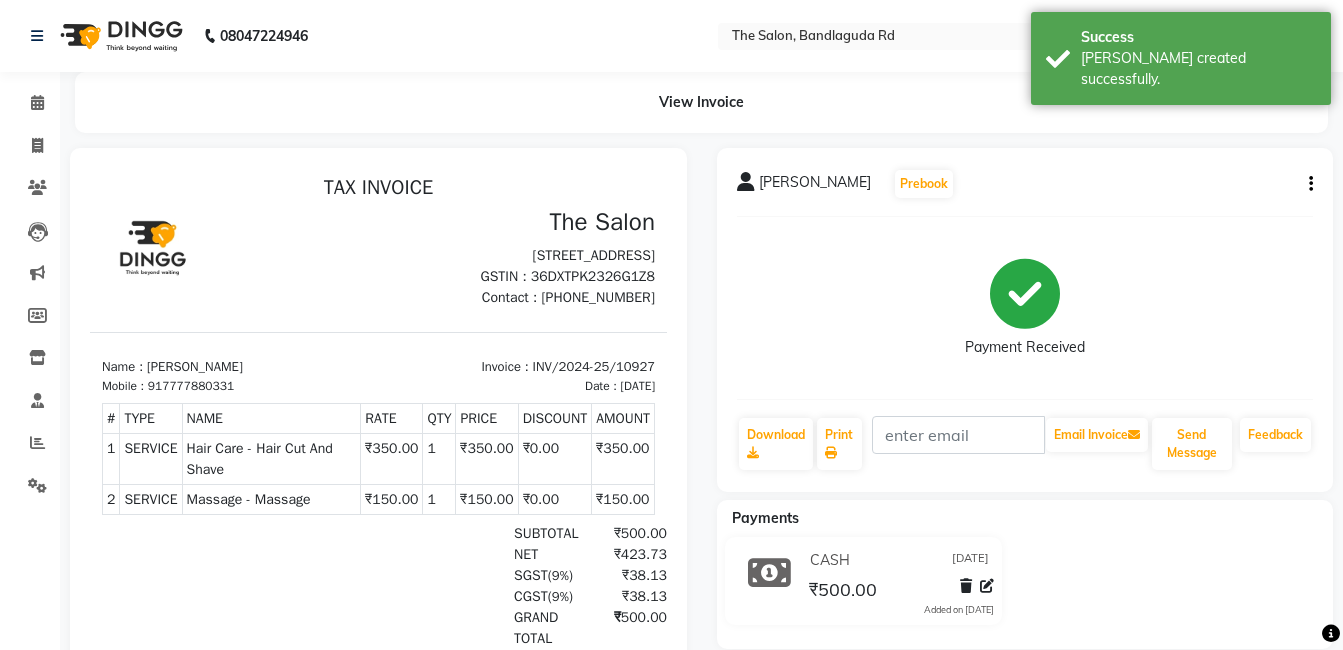 scroll, scrollTop: 0, scrollLeft: 0, axis: both 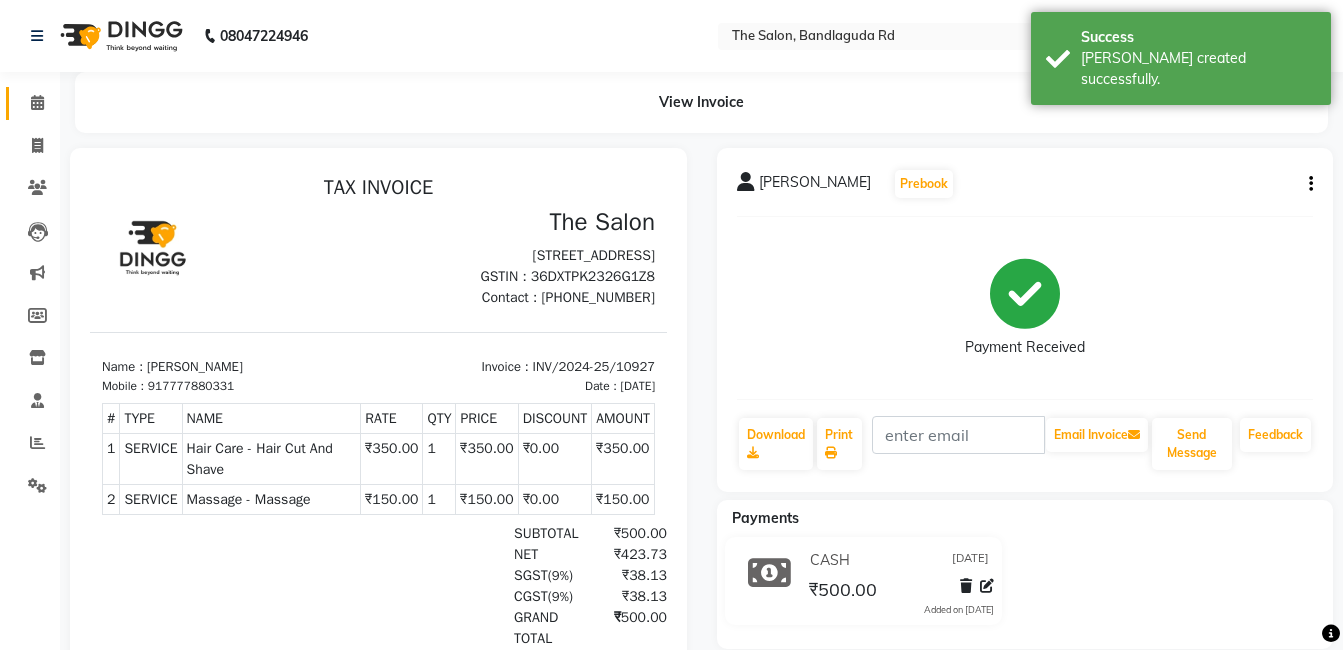 click on "Calendar" 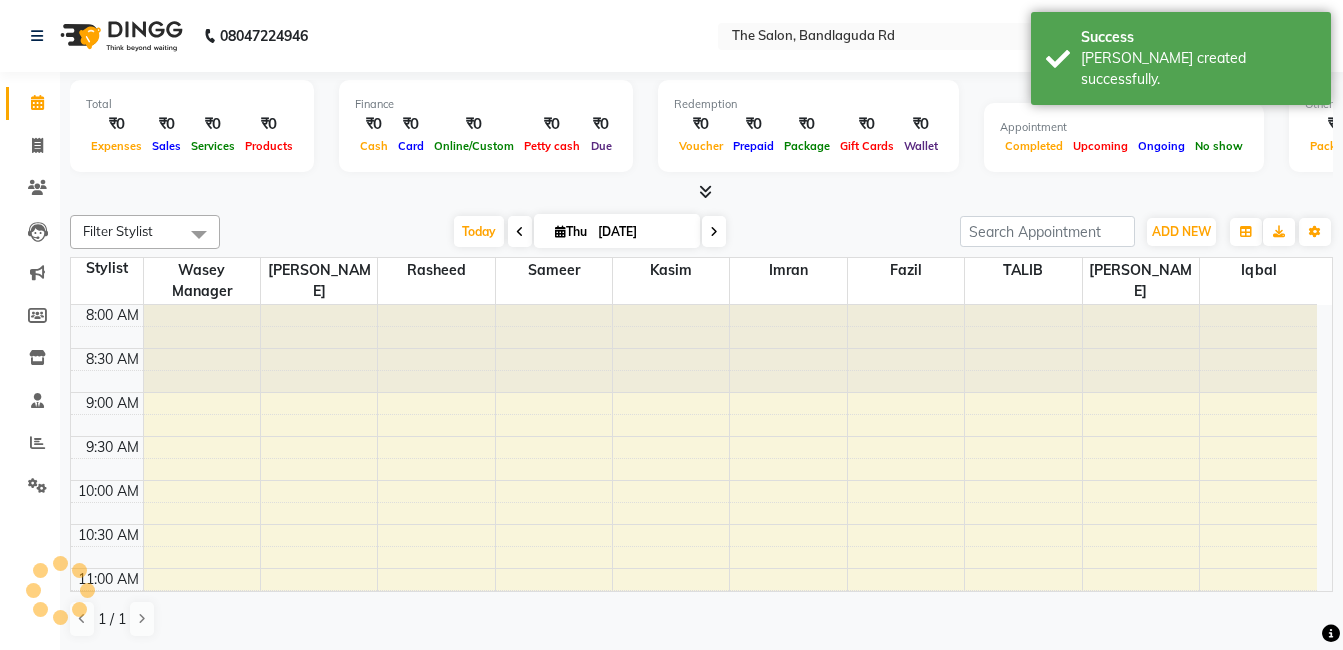 scroll, scrollTop: 0, scrollLeft: 0, axis: both 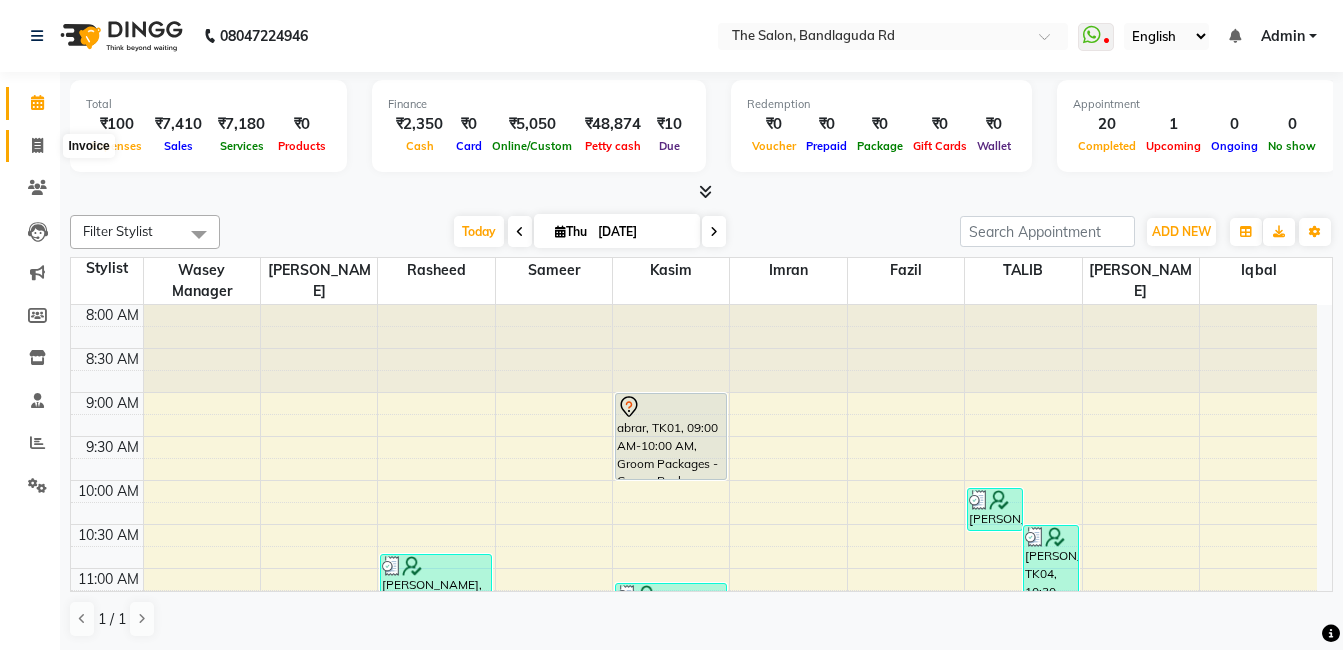 click 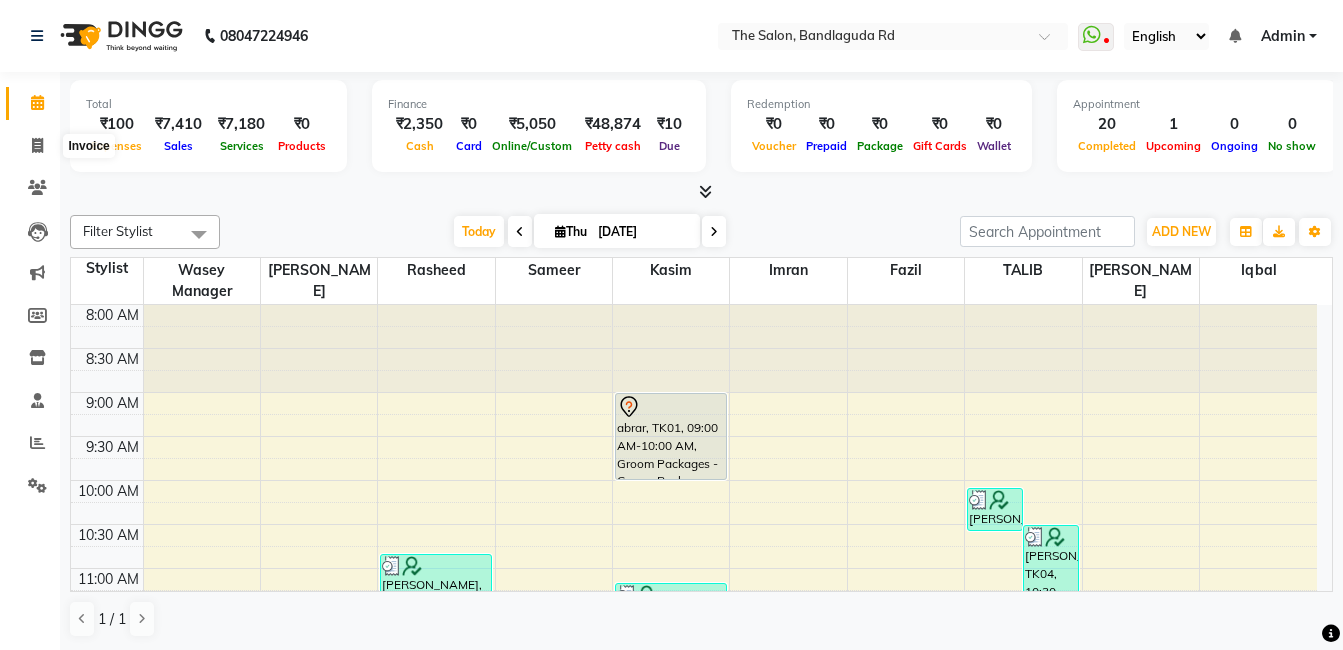 select on "service" 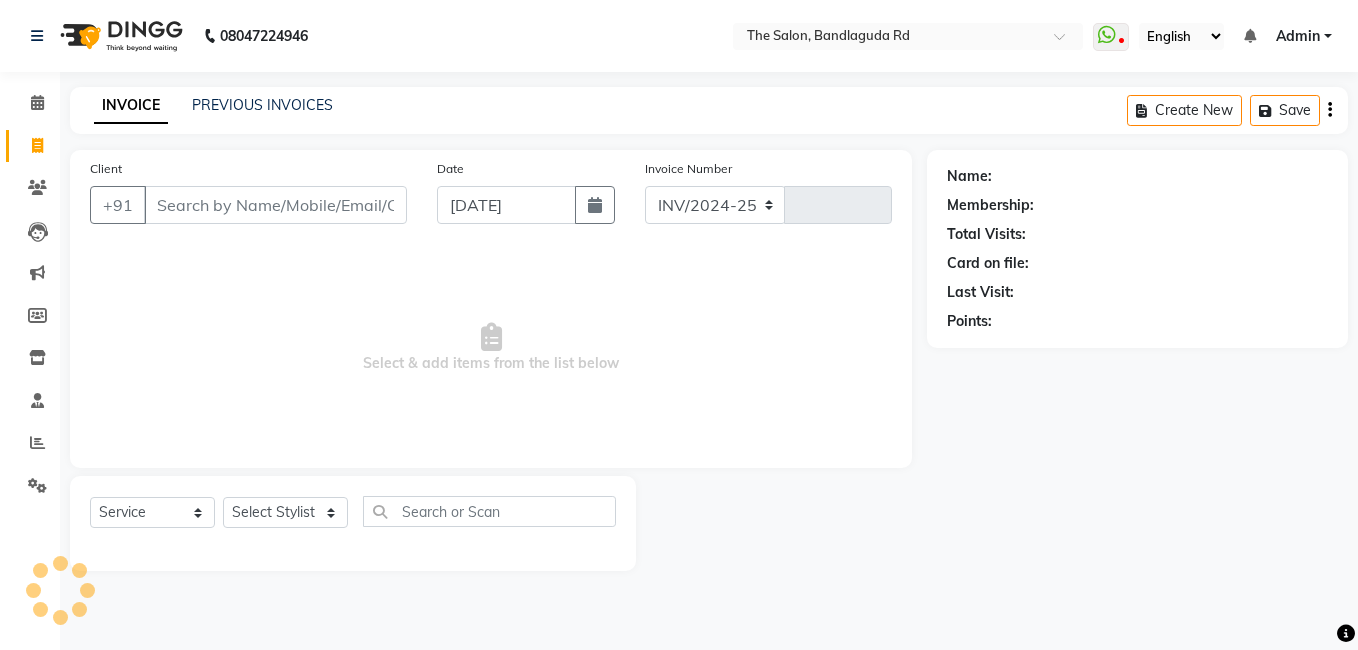 select on "5198" 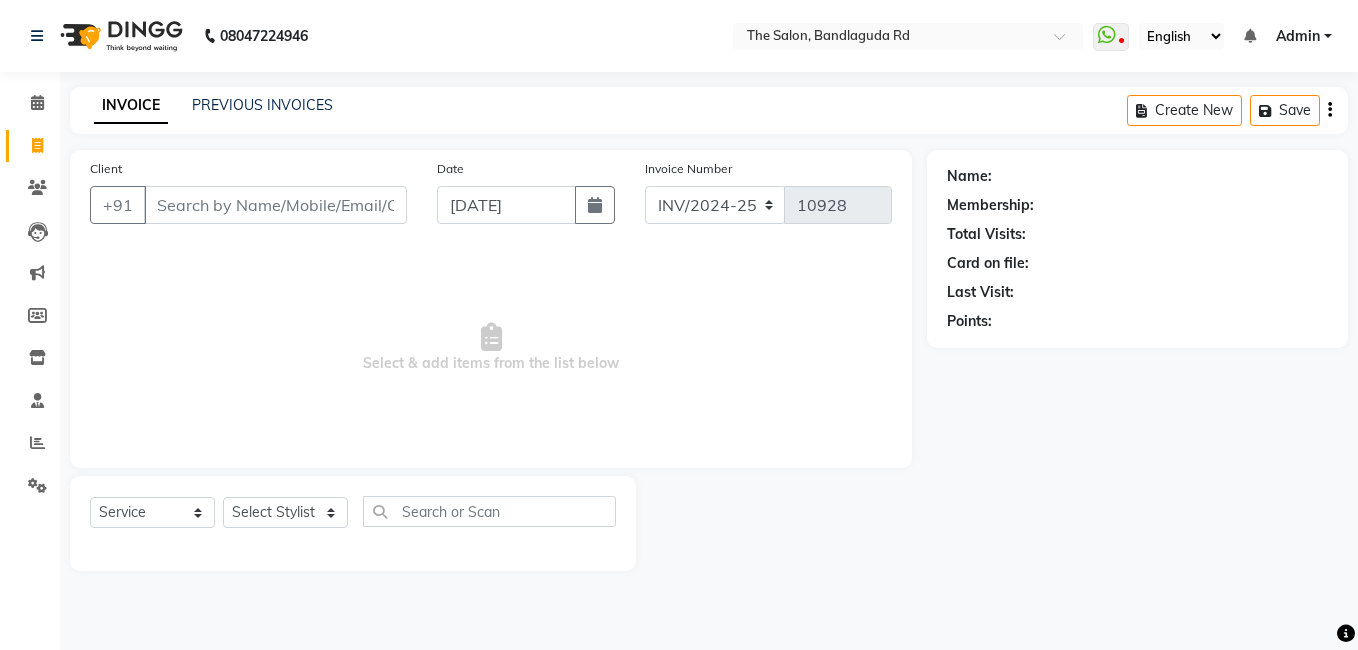 click on "Client" at bounding box center (275, 205) 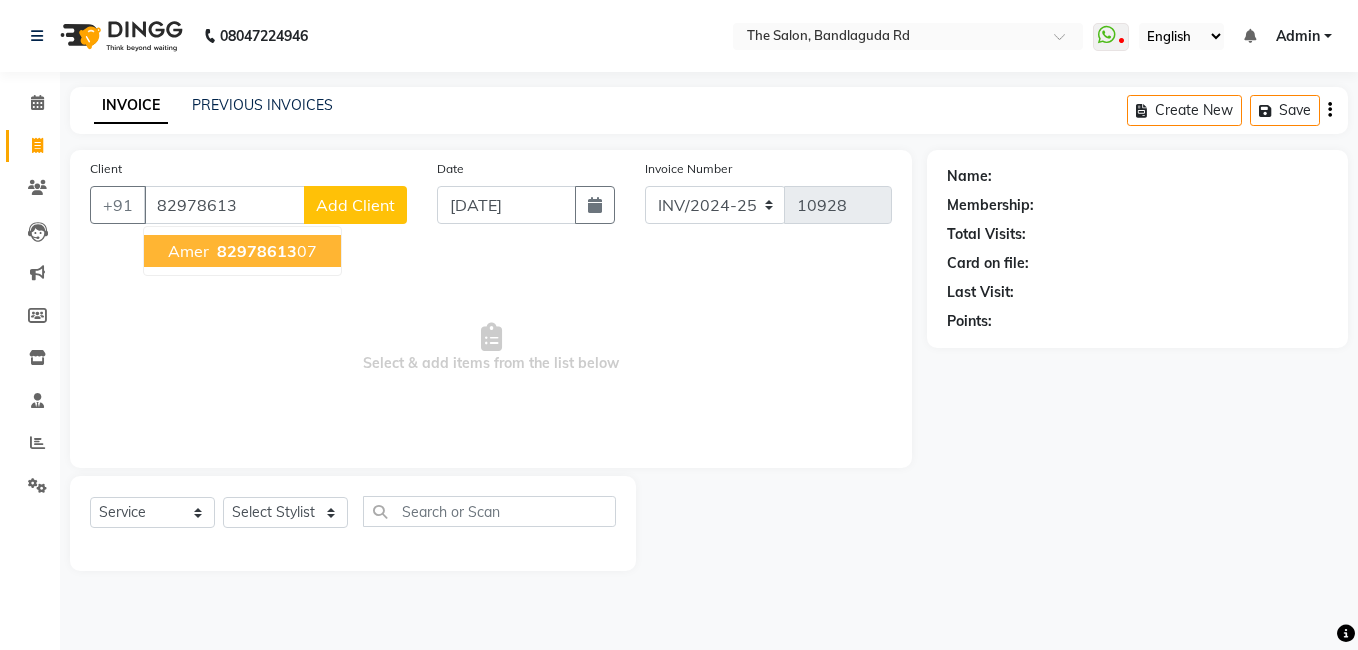 click on "82978613" at bounding box center (257, 251) 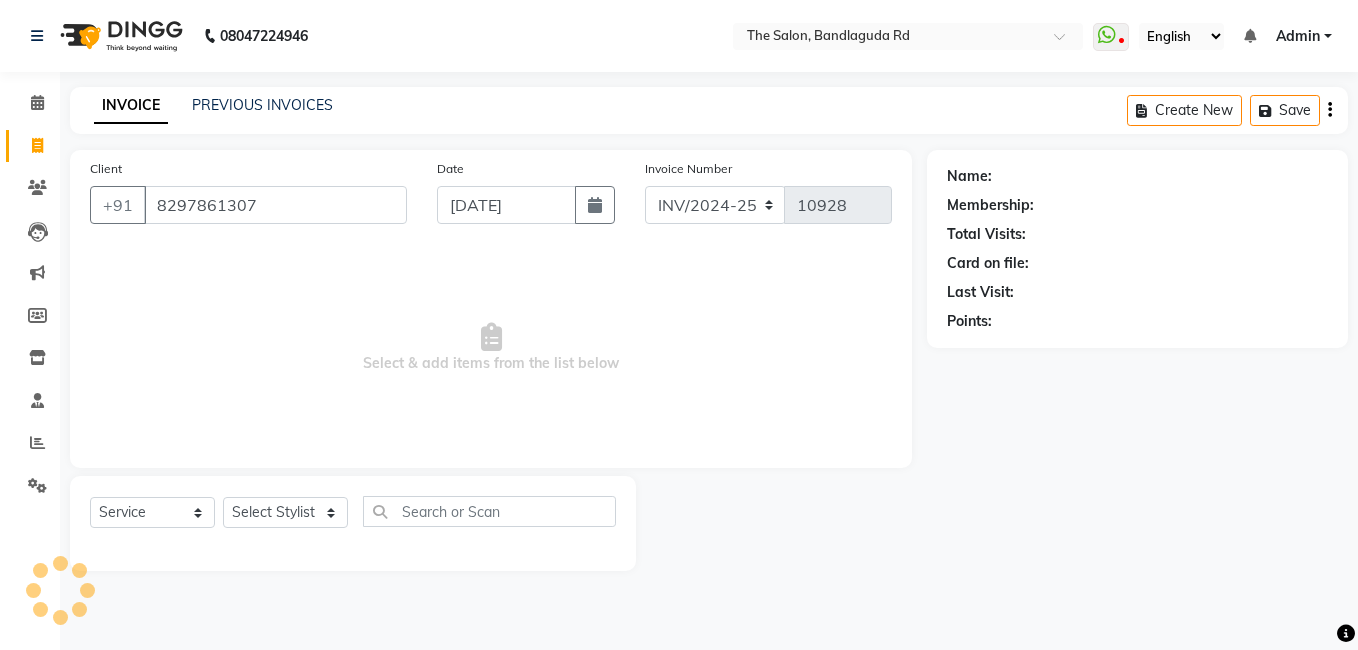 type on "8297861307" 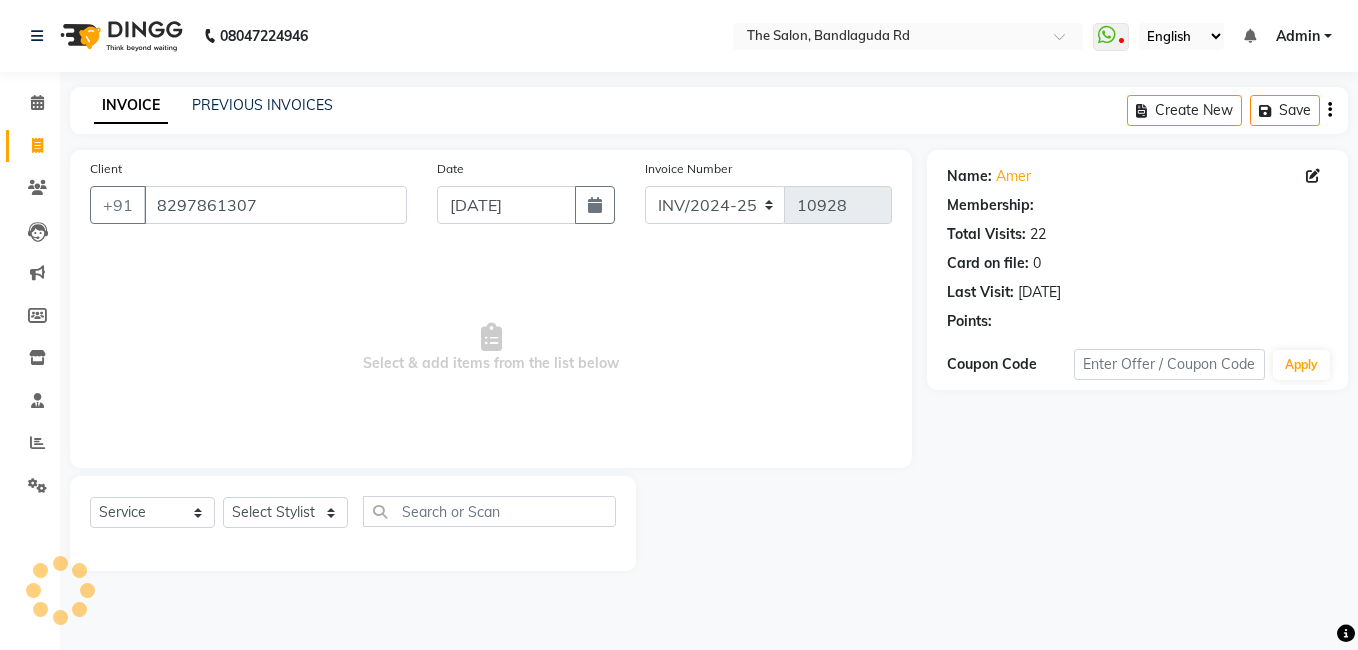 select on "2: Object" 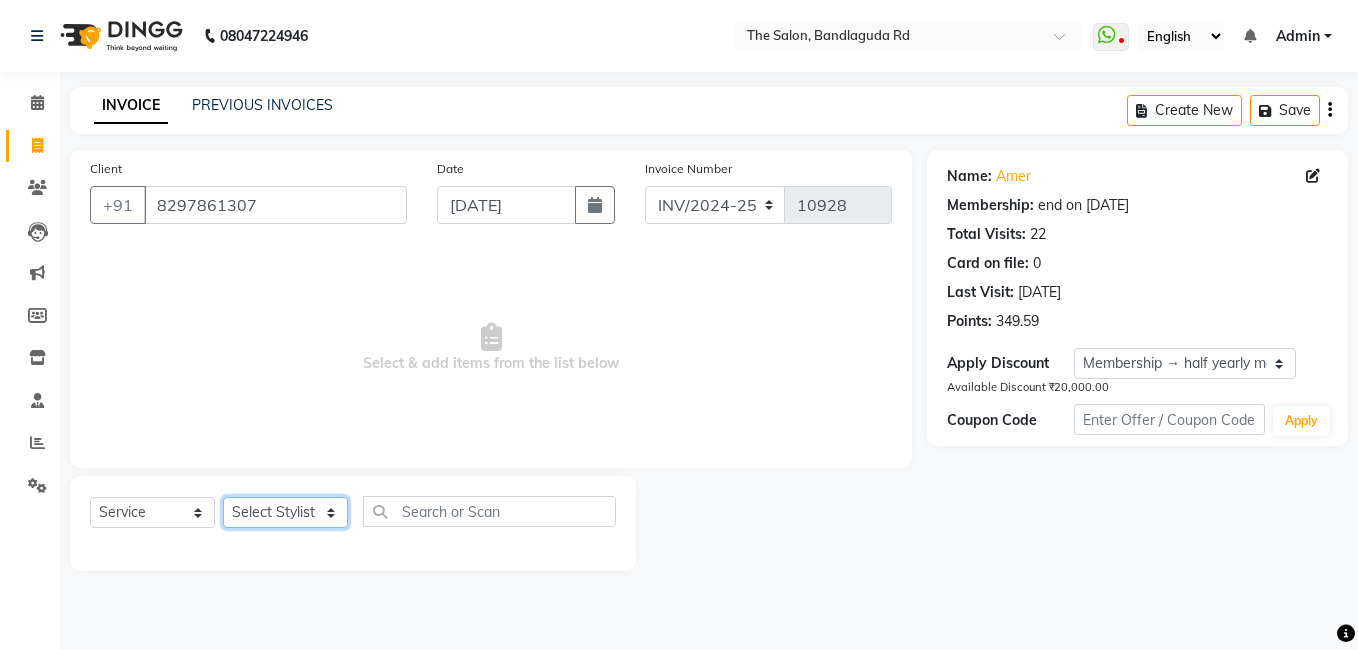 click on "Select Stylist [PERSON_NAME] [PERSON_NAME] kasim [PERSON_NAME] sameer [PERSON_NAME] manager" 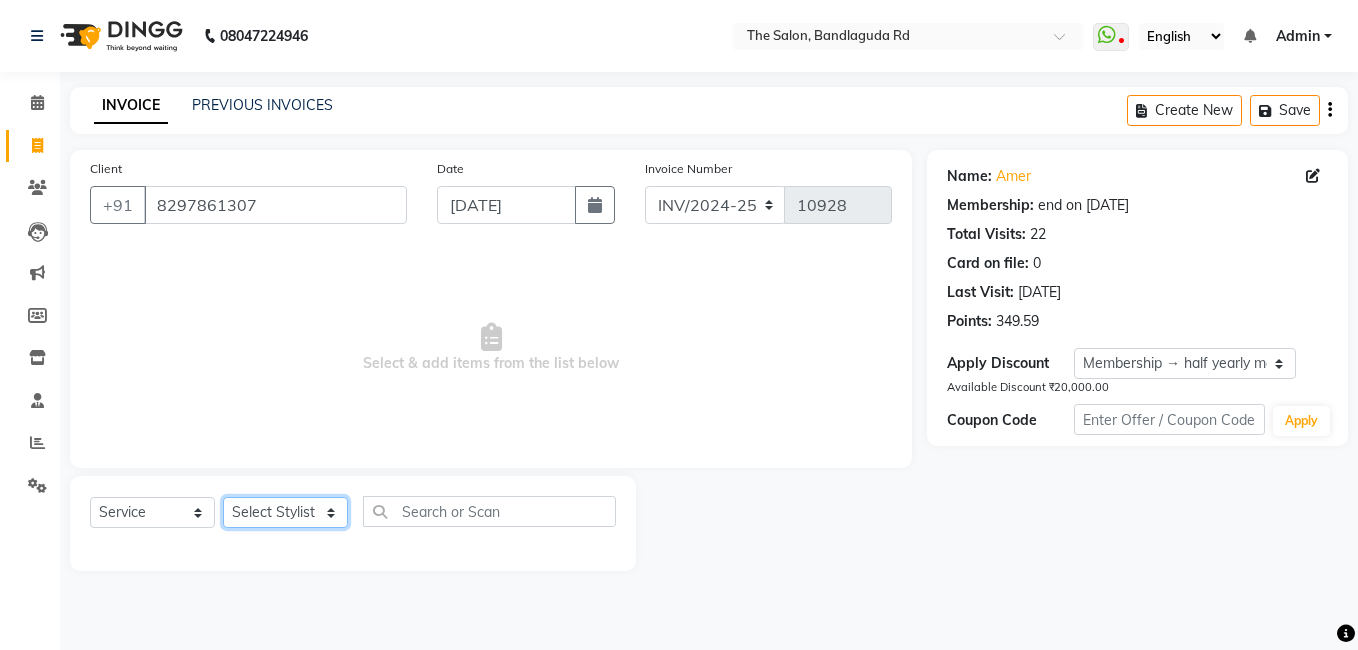 select on "65400" 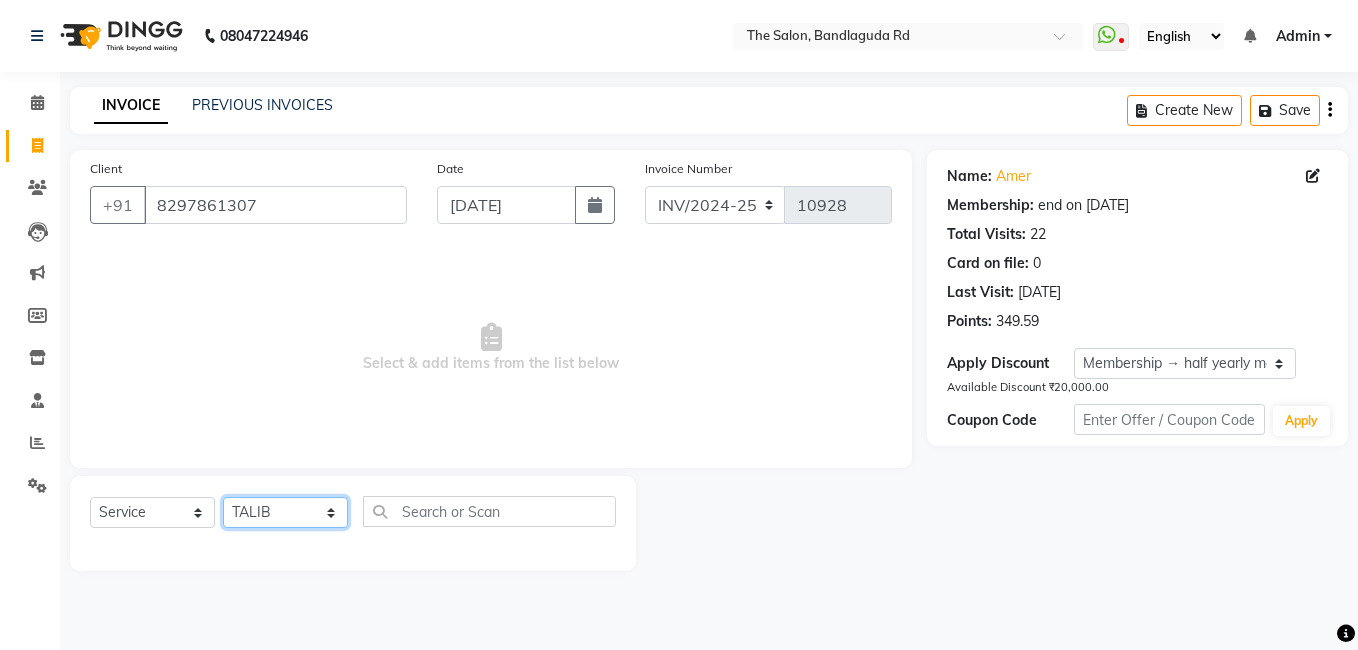 click on "Select Stylist [PERSON_NAME] [PERSON_NAME] kasim [PERSON_NAME] sameer [PERSON_NAME] manager" 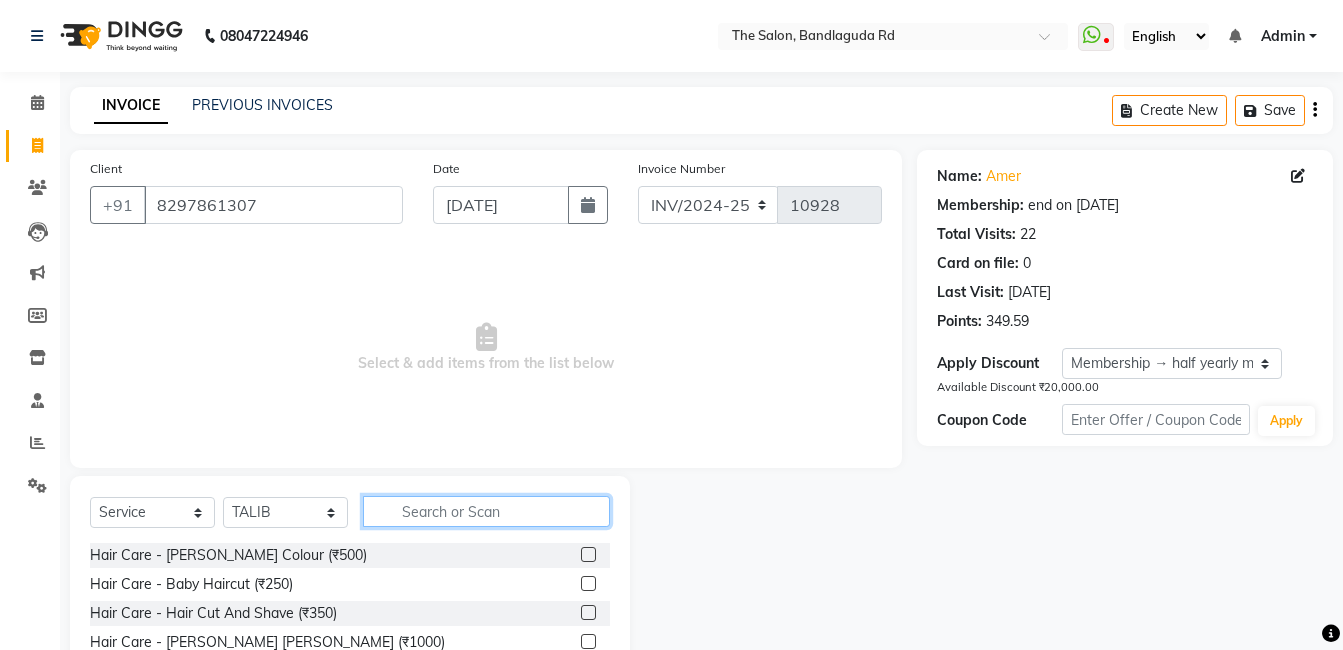 click 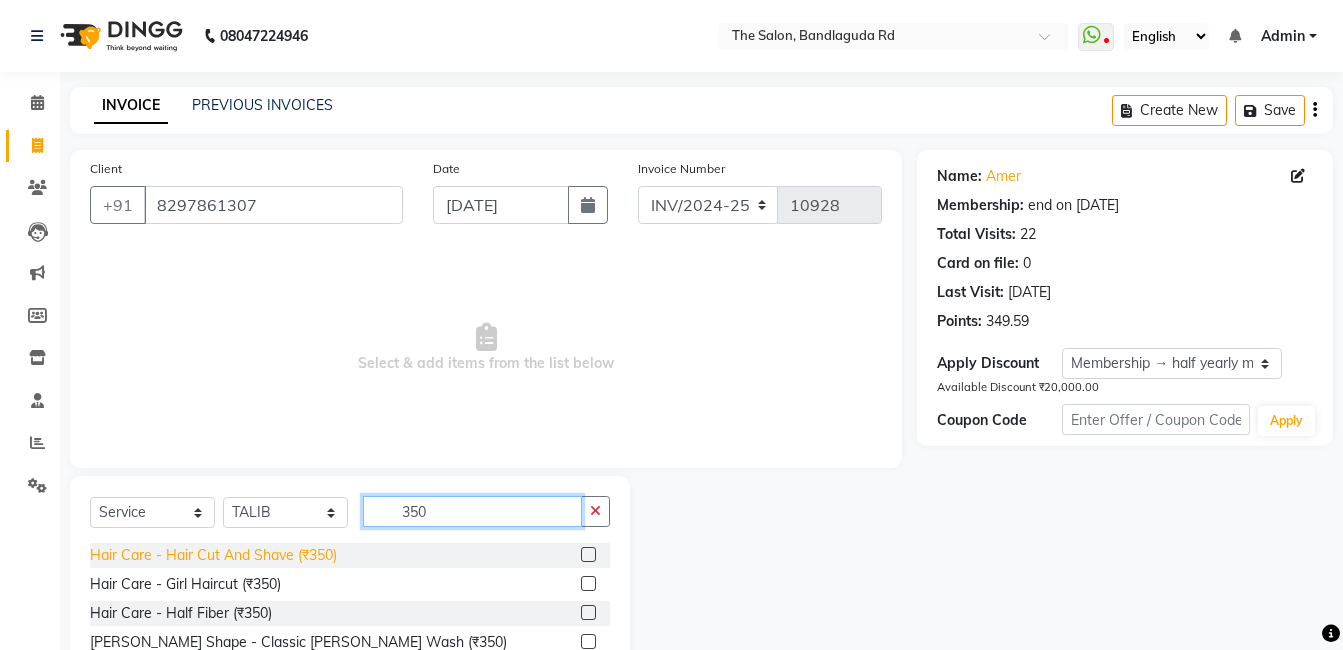 type on "350" 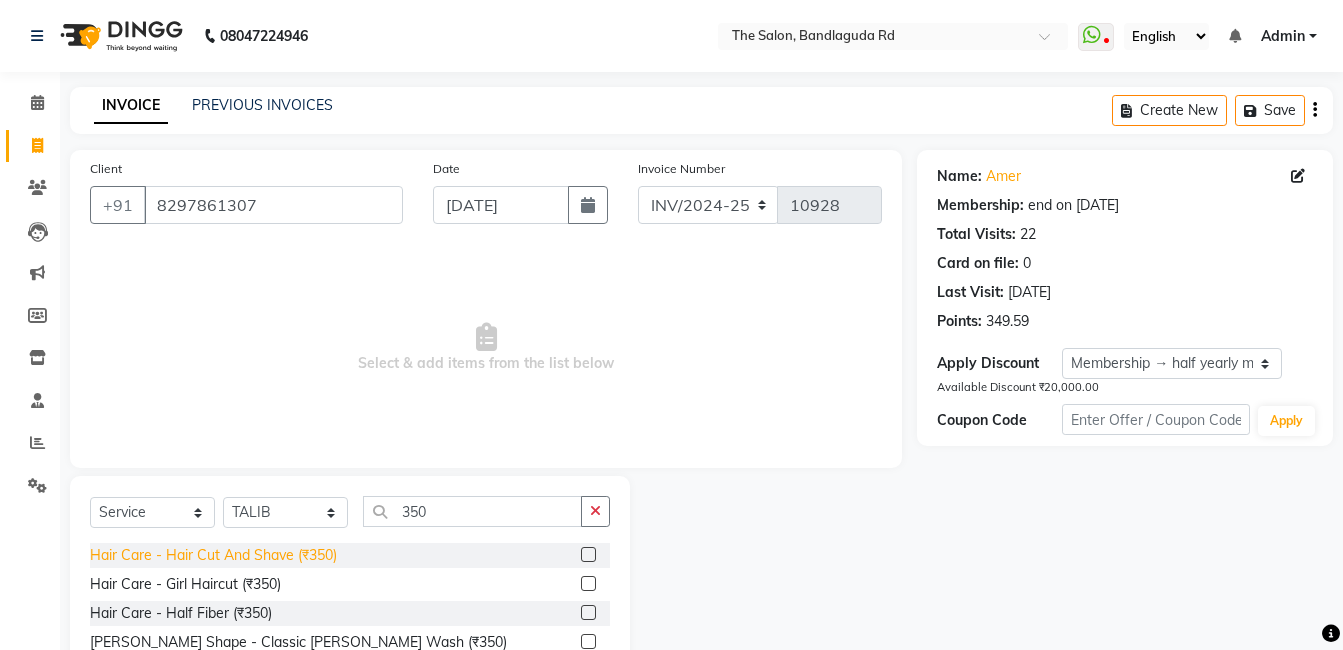 click on "Hair Care - Hair Cut And Shave (₹350)" 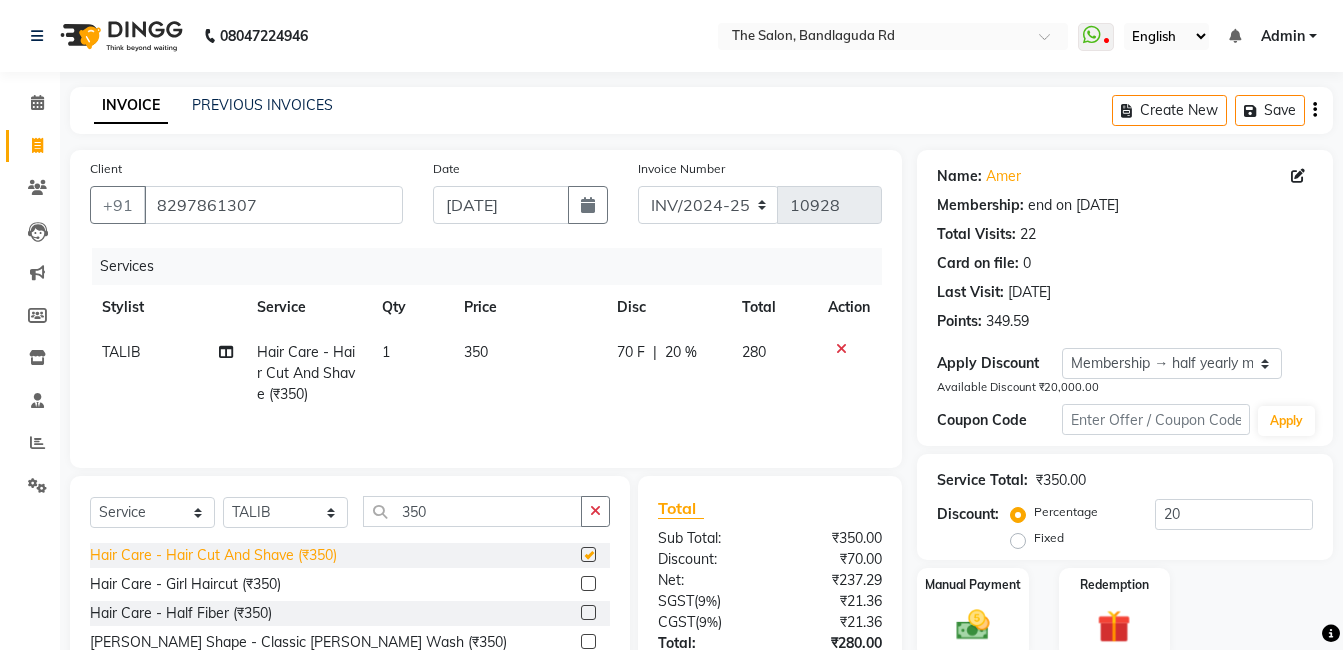 checkbox on "false" 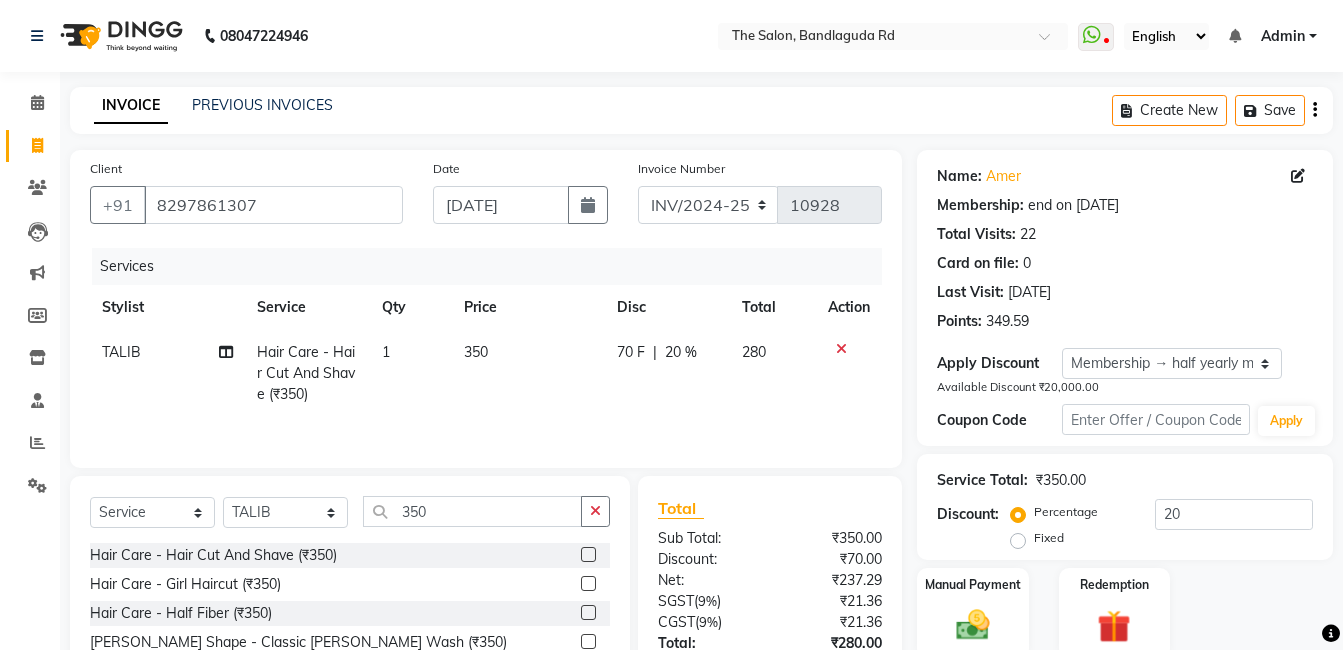 scroll, scrollTop: 150, scrollLeft: 0, axis: vertical 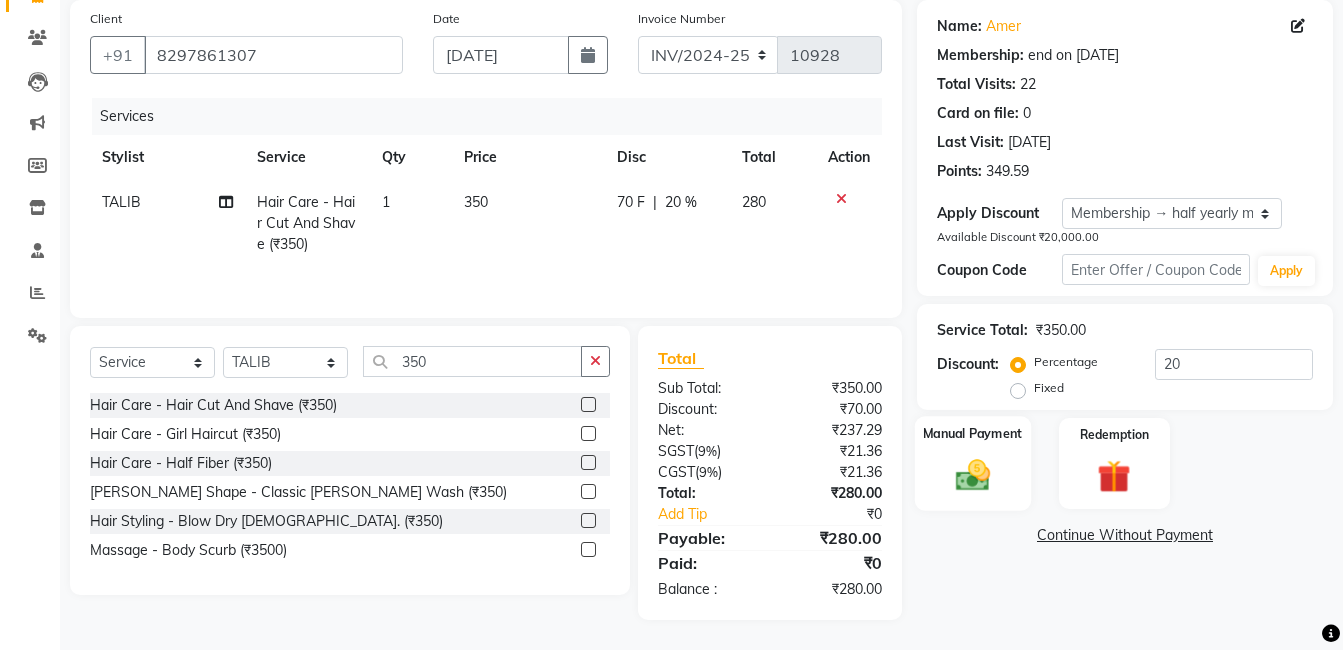 click 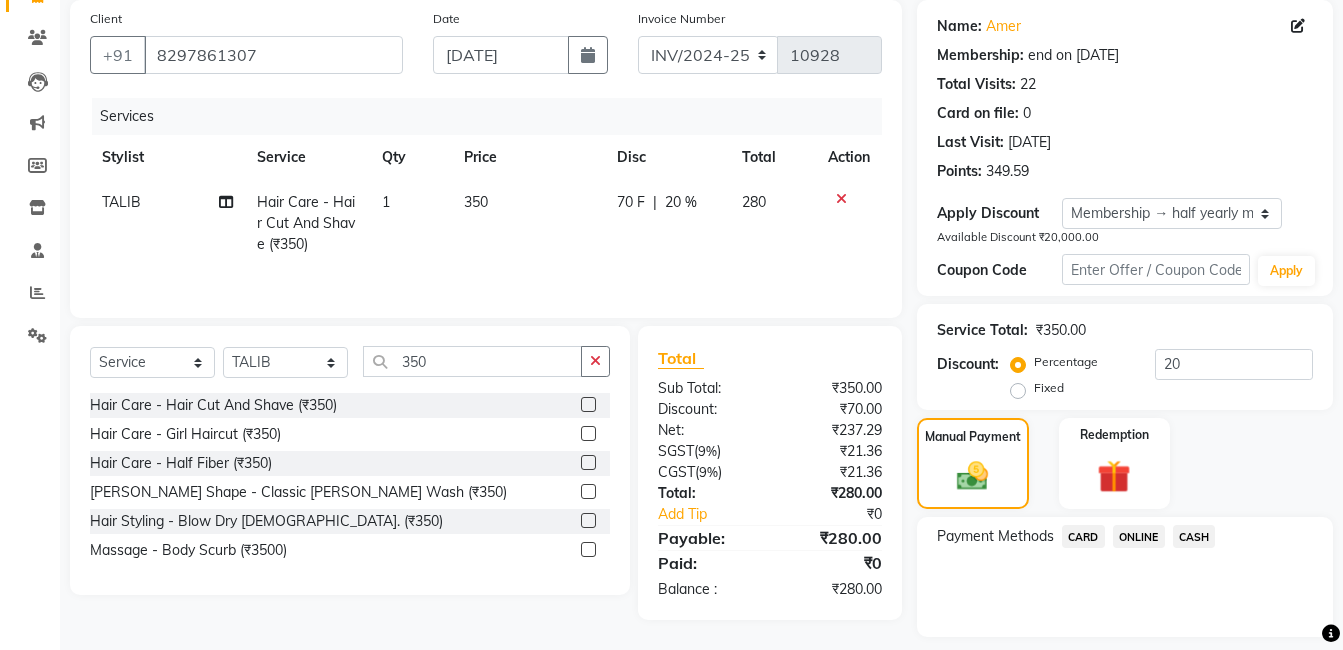 click on "ONLINE" 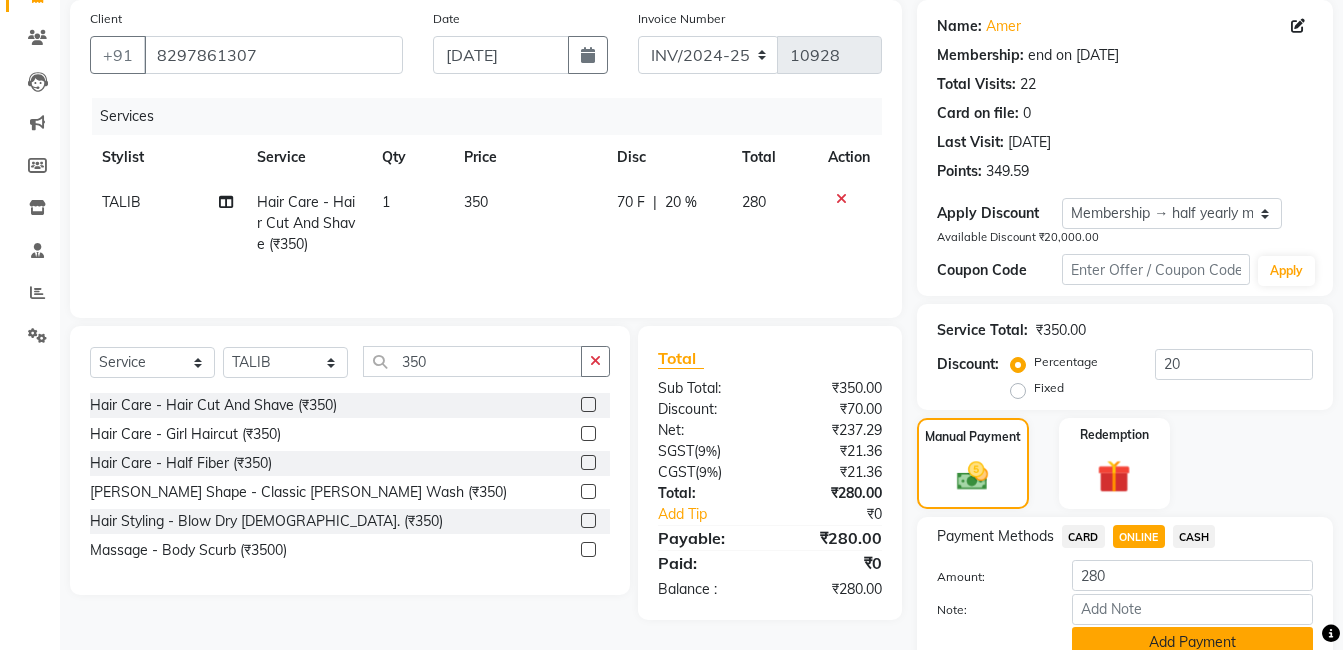 click on "Add Payment" 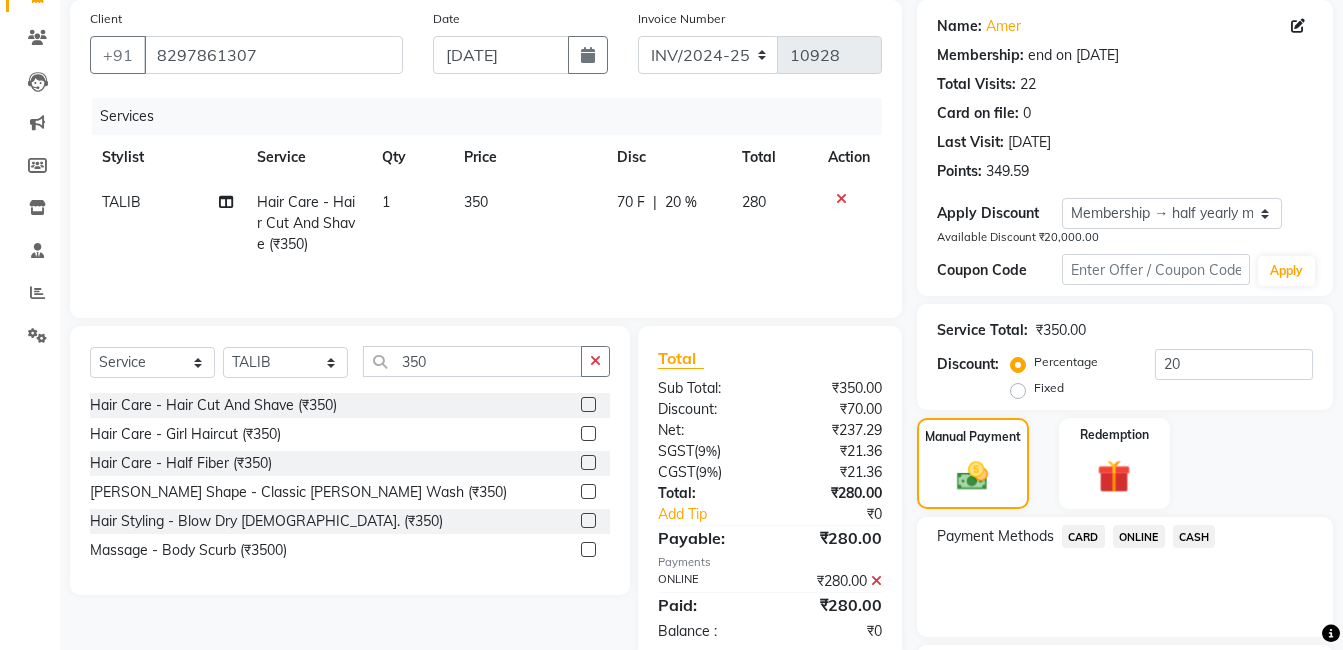 scroll, scrollTop: 320, scrollLeft: 0, axis: vertical 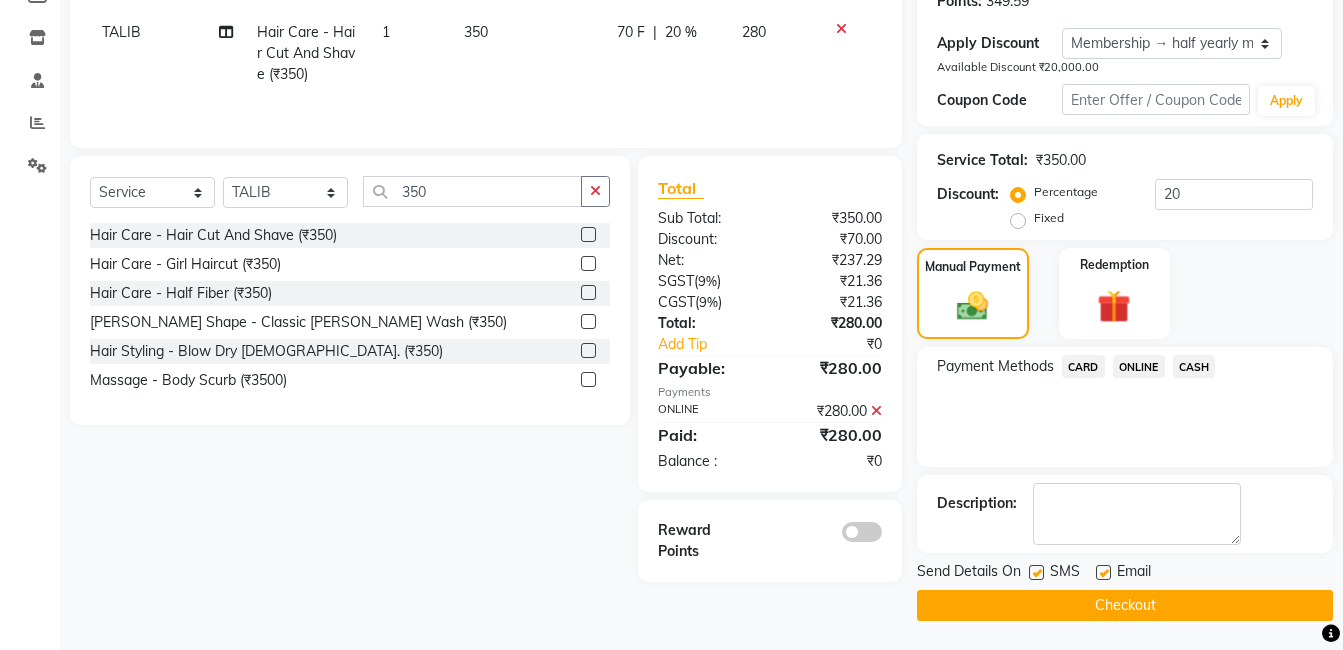 click on "Checkout" 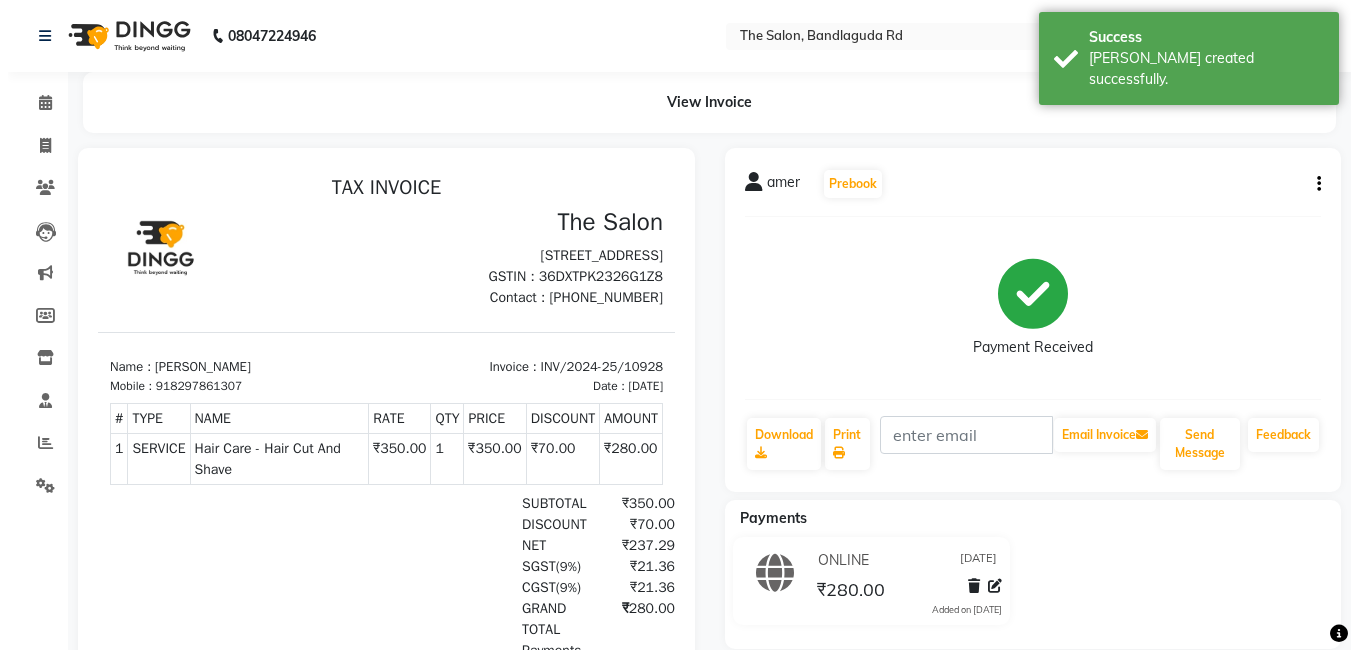 scroll, scrollTop: 0, scrollLeft: 0, axis: both 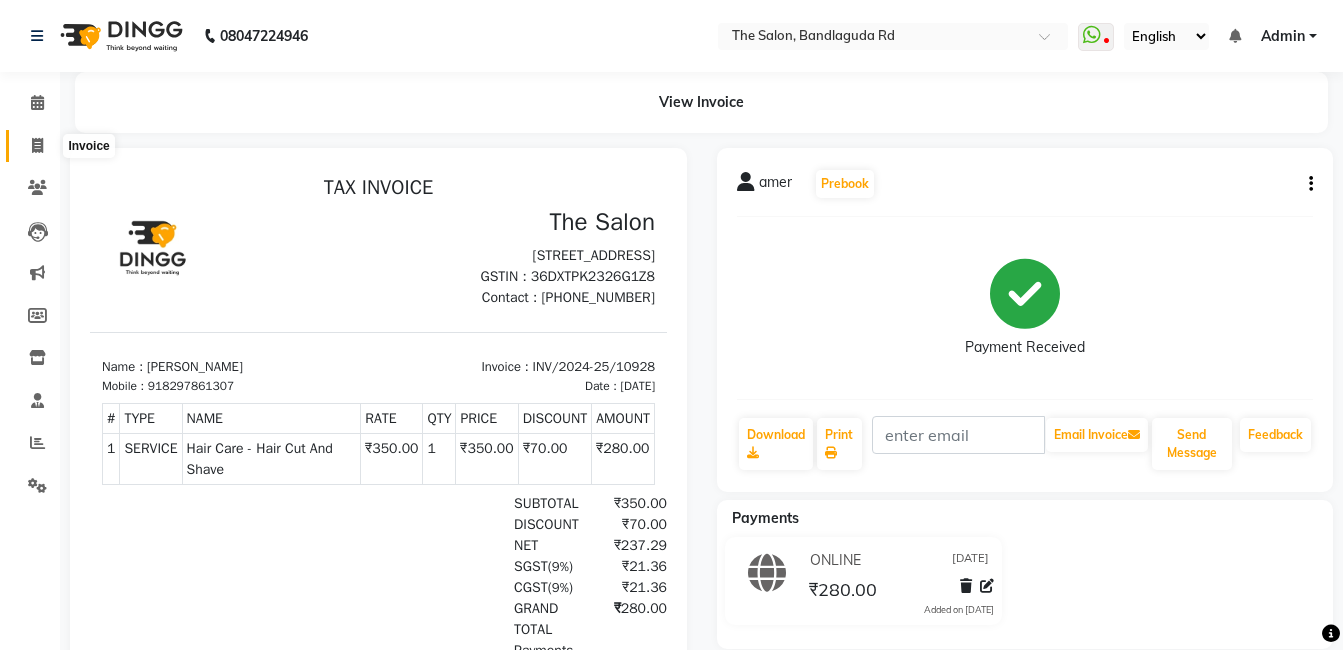 click 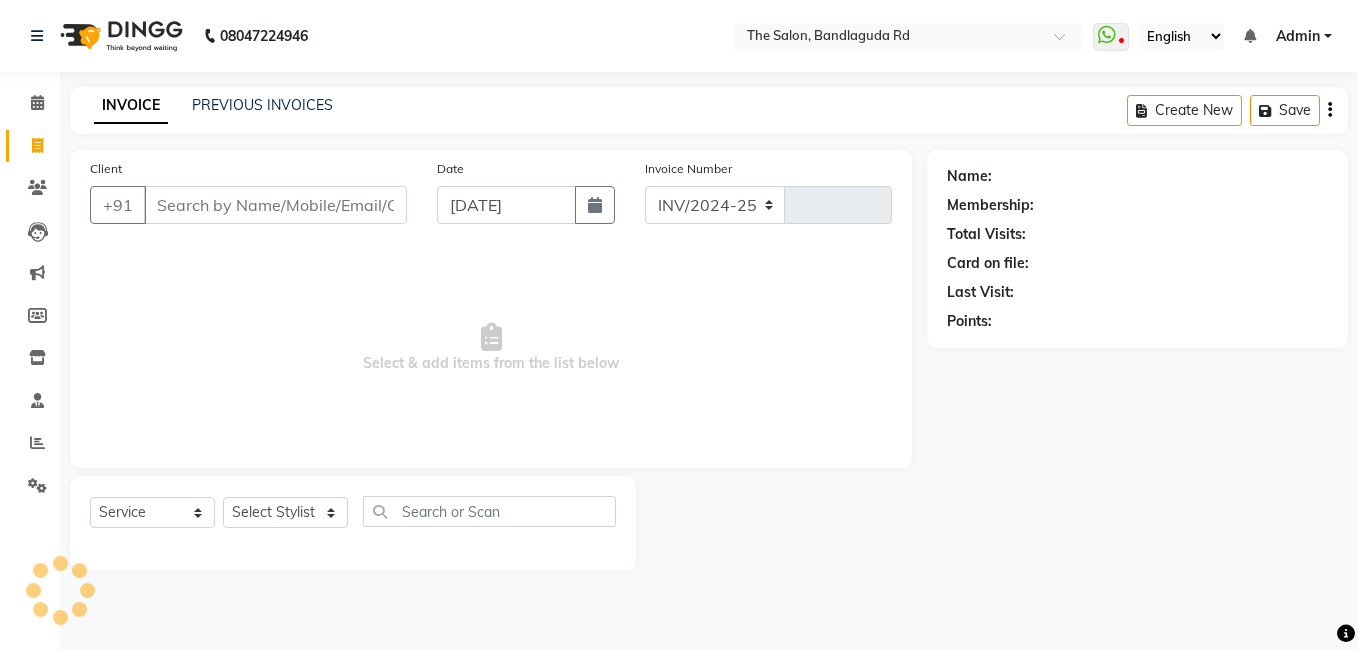 select on "5198" 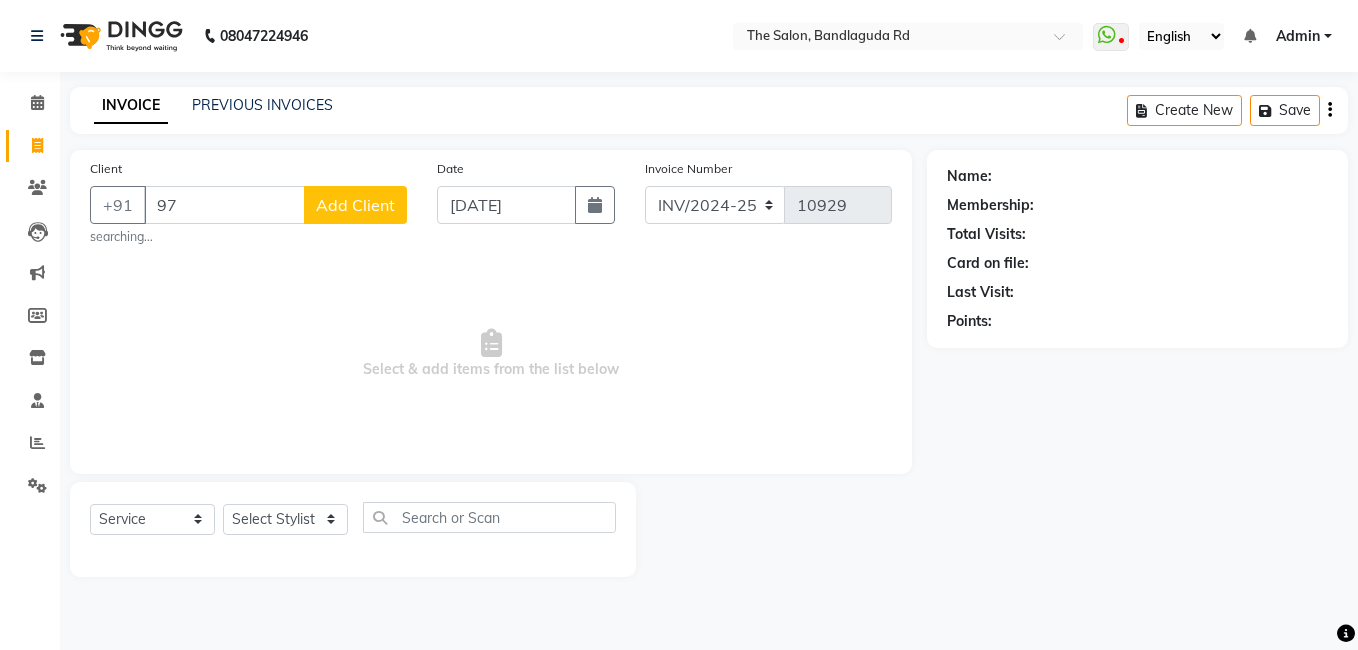 type on "9" 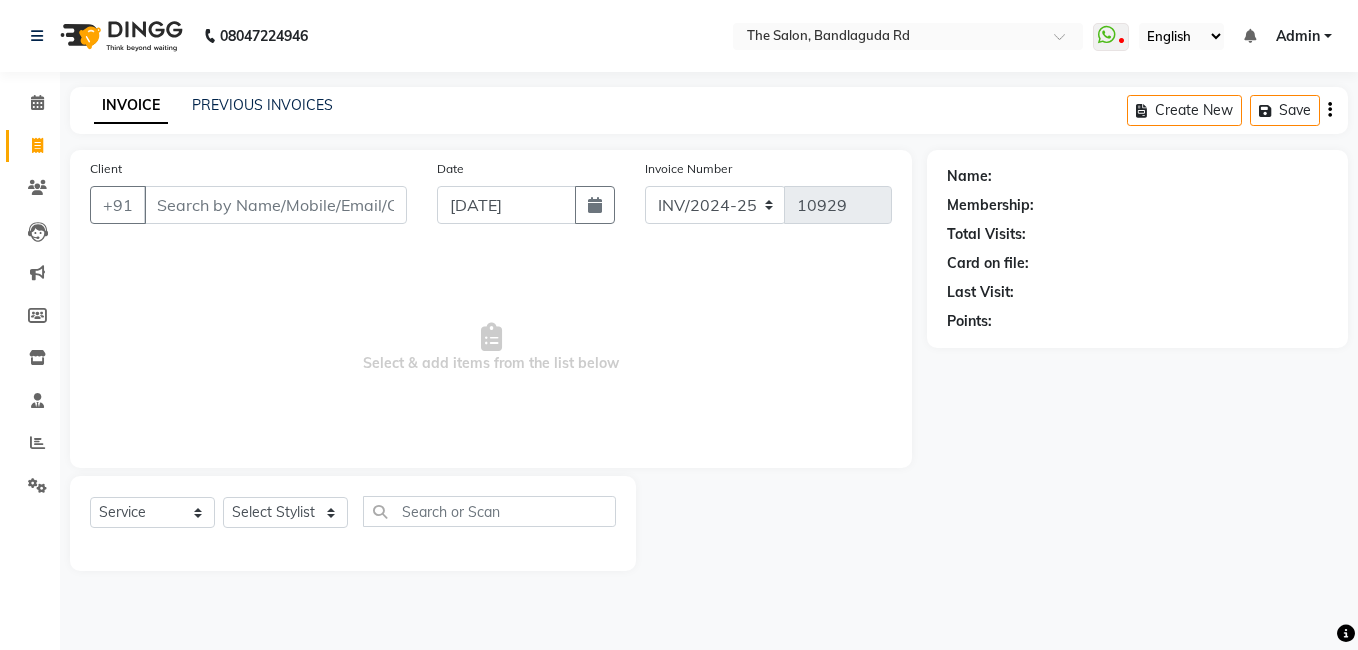 type on "9" 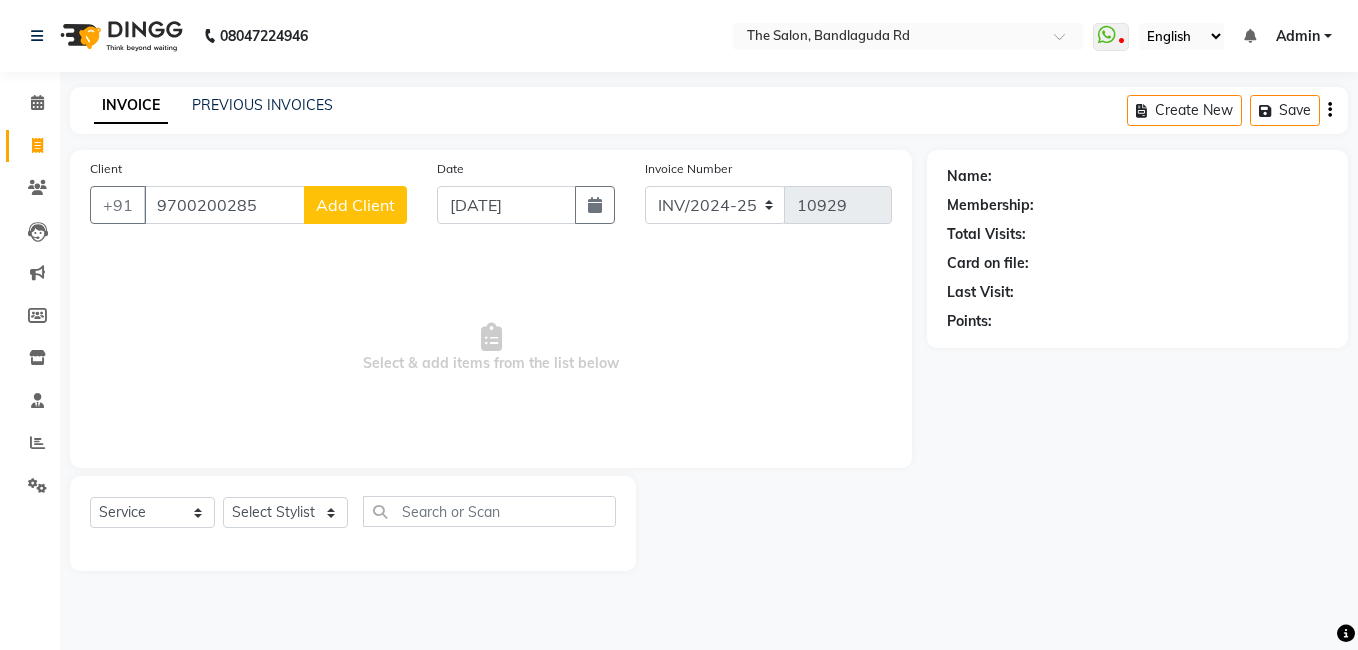 type on "9700200285" 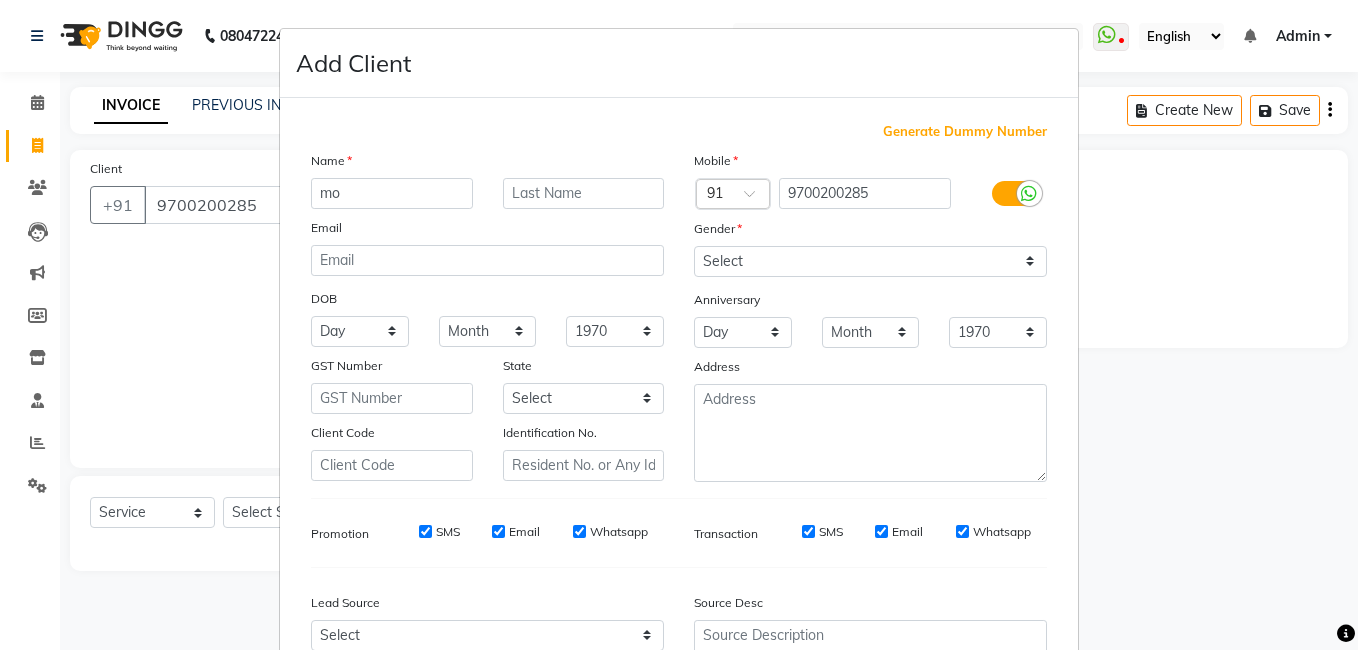 type on "mo" 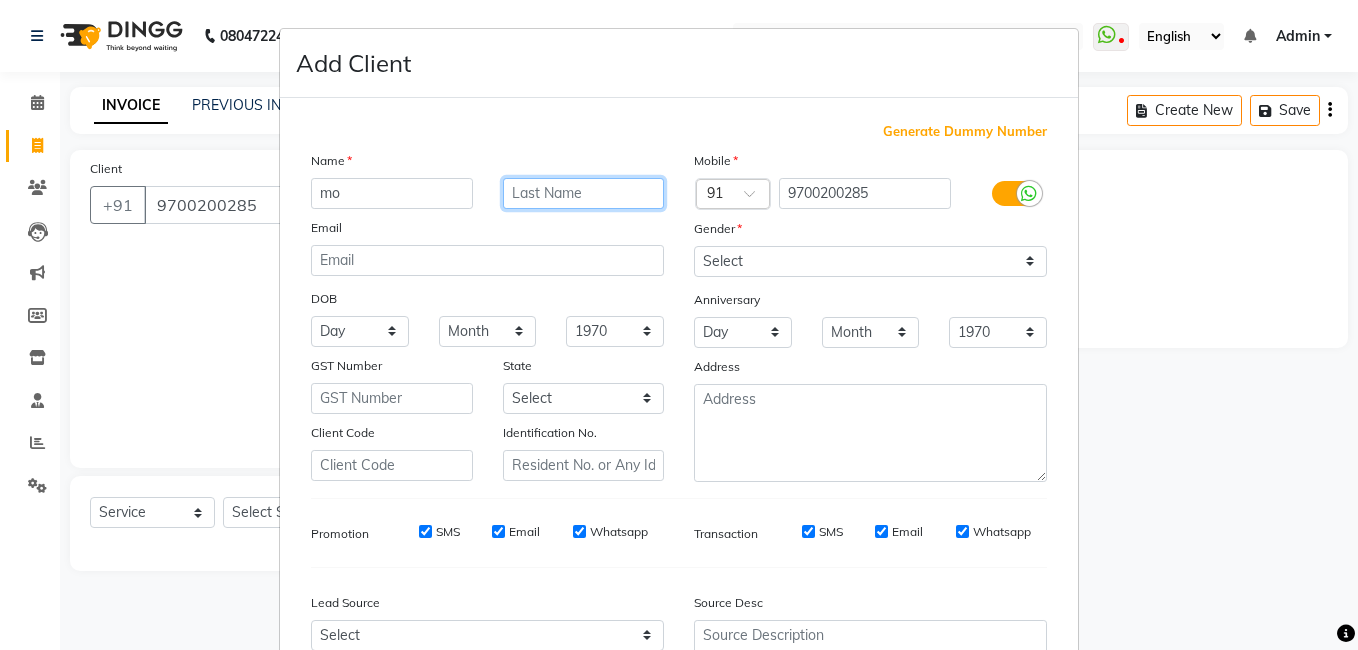 click at bounding box center [584, 193] 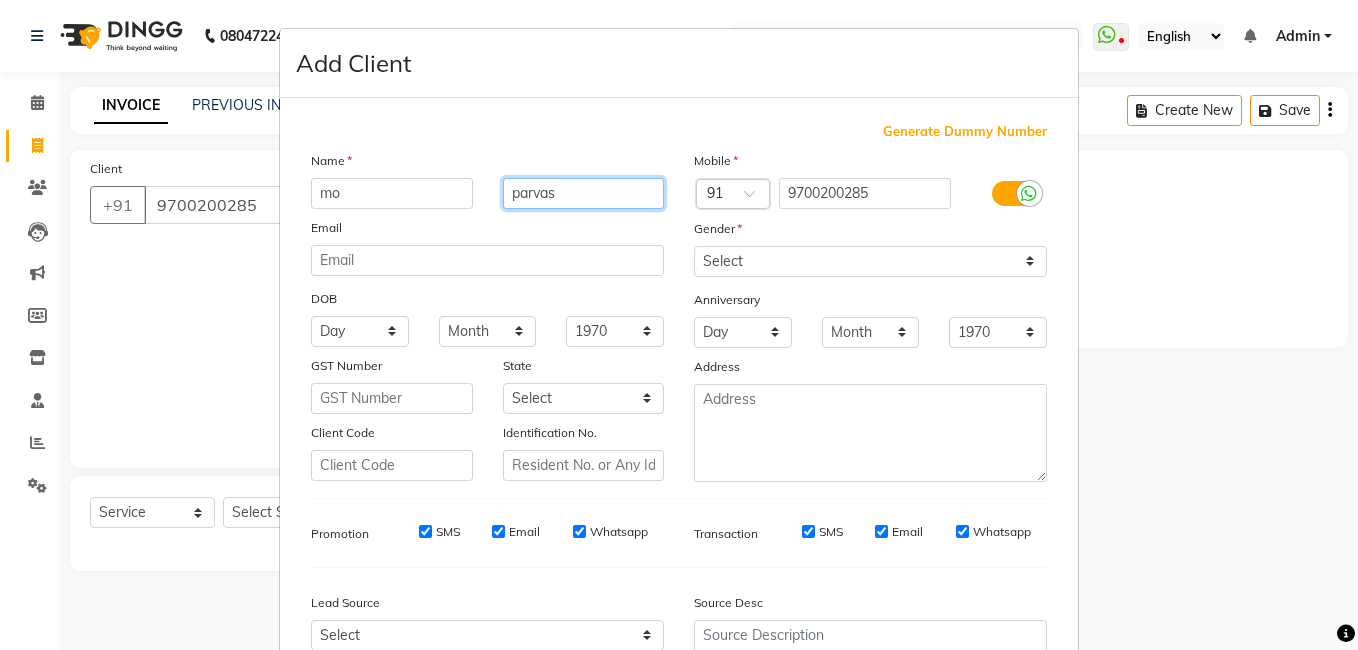 type on "parvas" 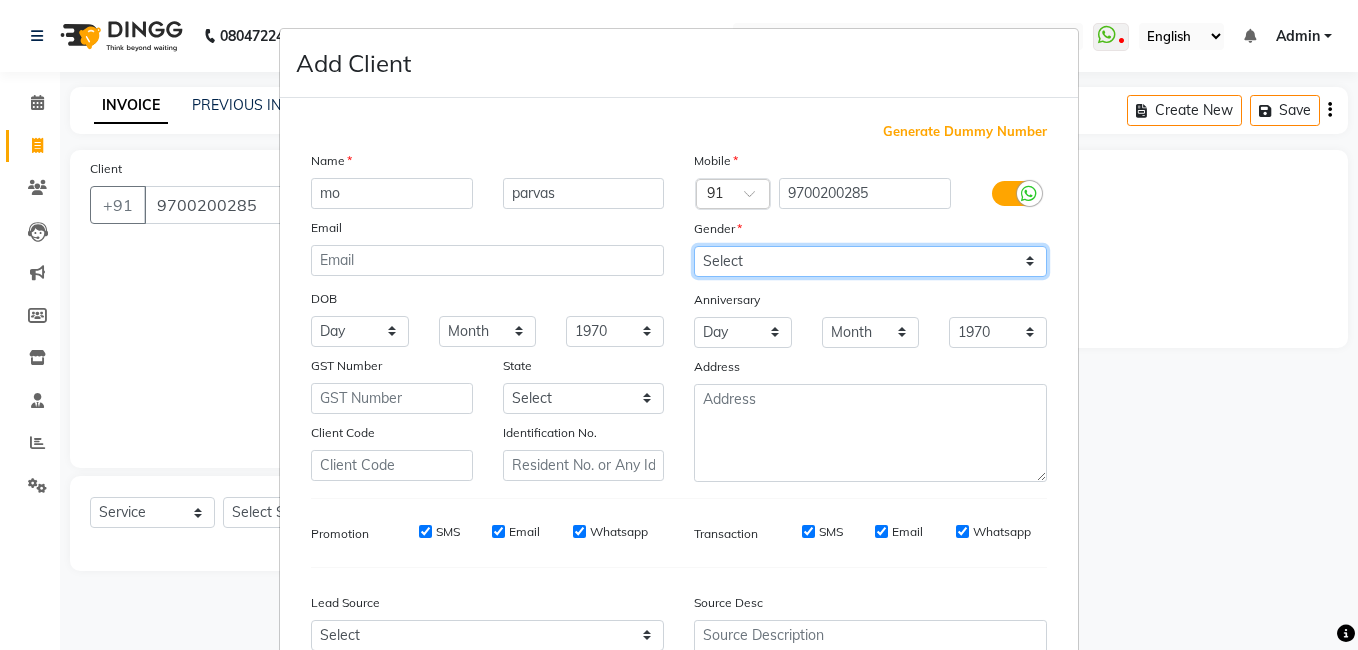 click on "Select Male Female Other Prefer Not To Say" at bounding box center (870, 261) 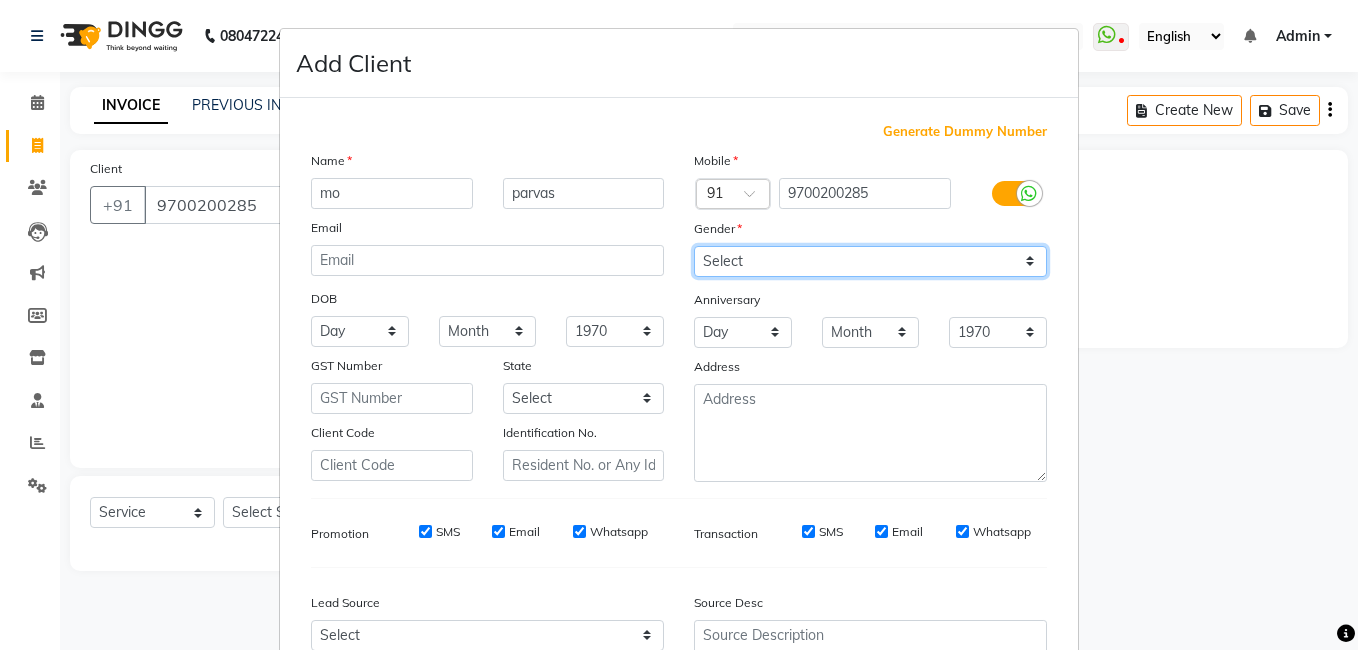 select on "[DEMOGRAPHIC_DATA]" 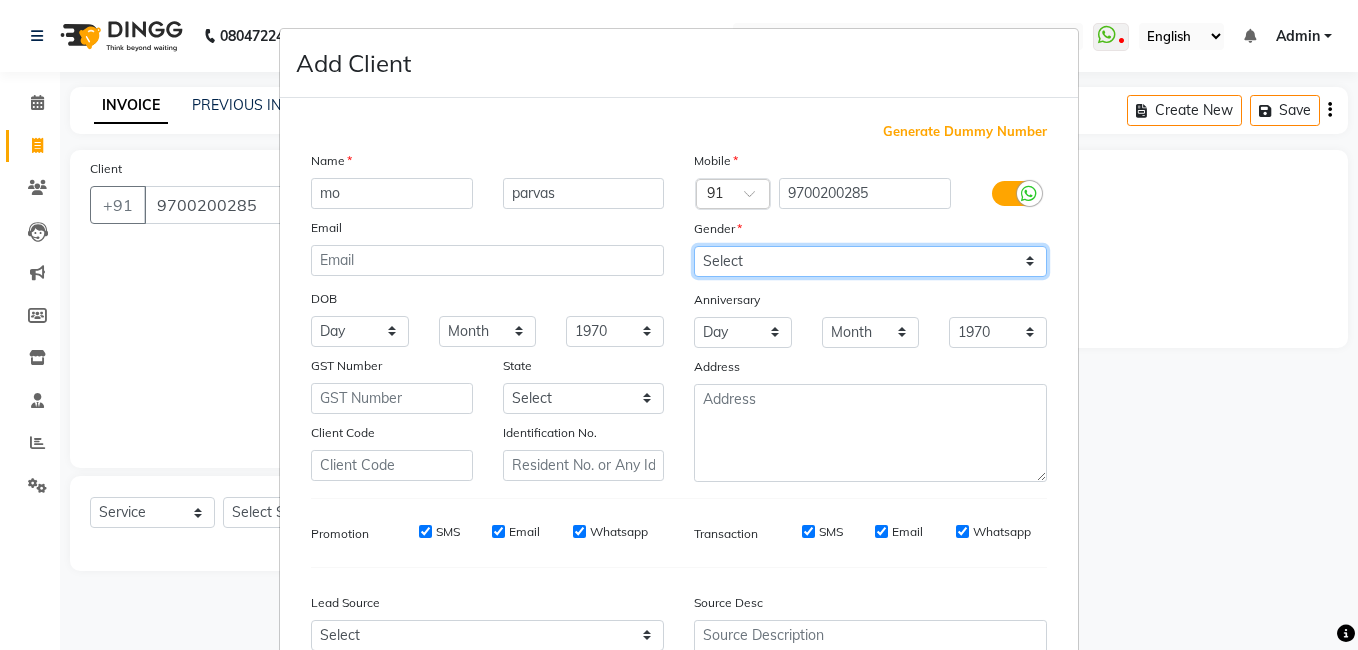 click on "Select Male Female Other Prefer Not To Say" at bounding box center [870, 261] 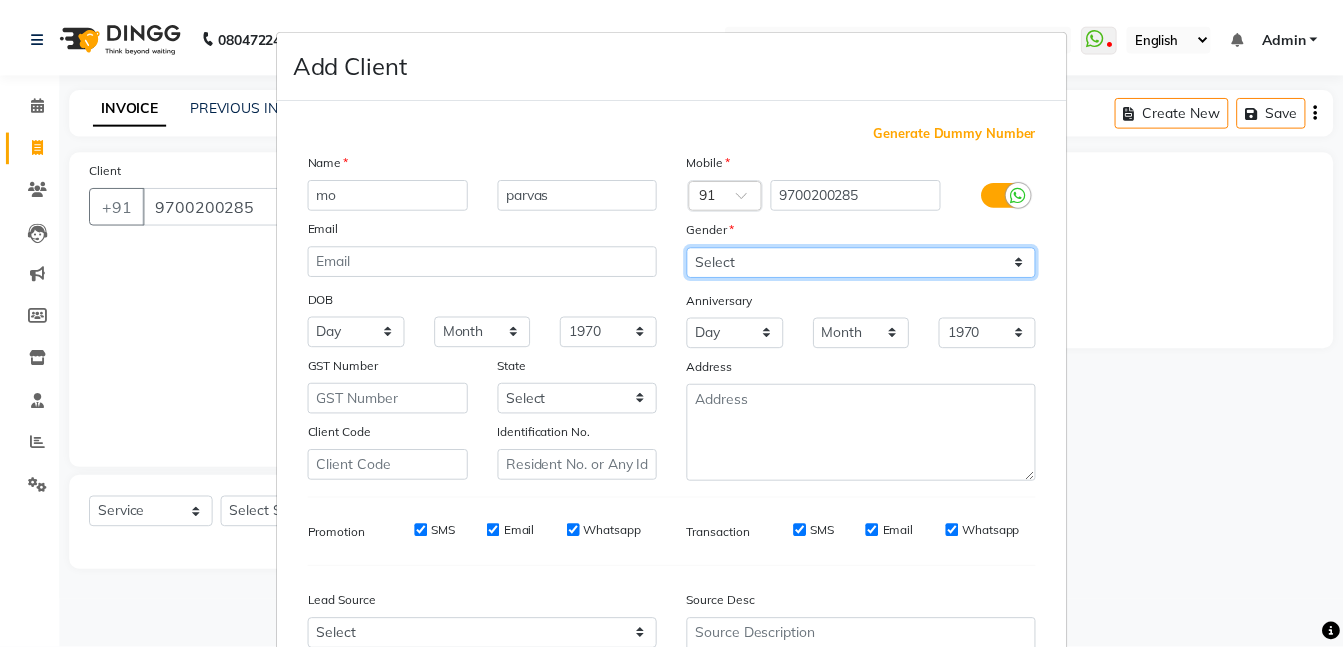 scroll, scrollTop: 199, scrollLeft: 0, axis: vertical 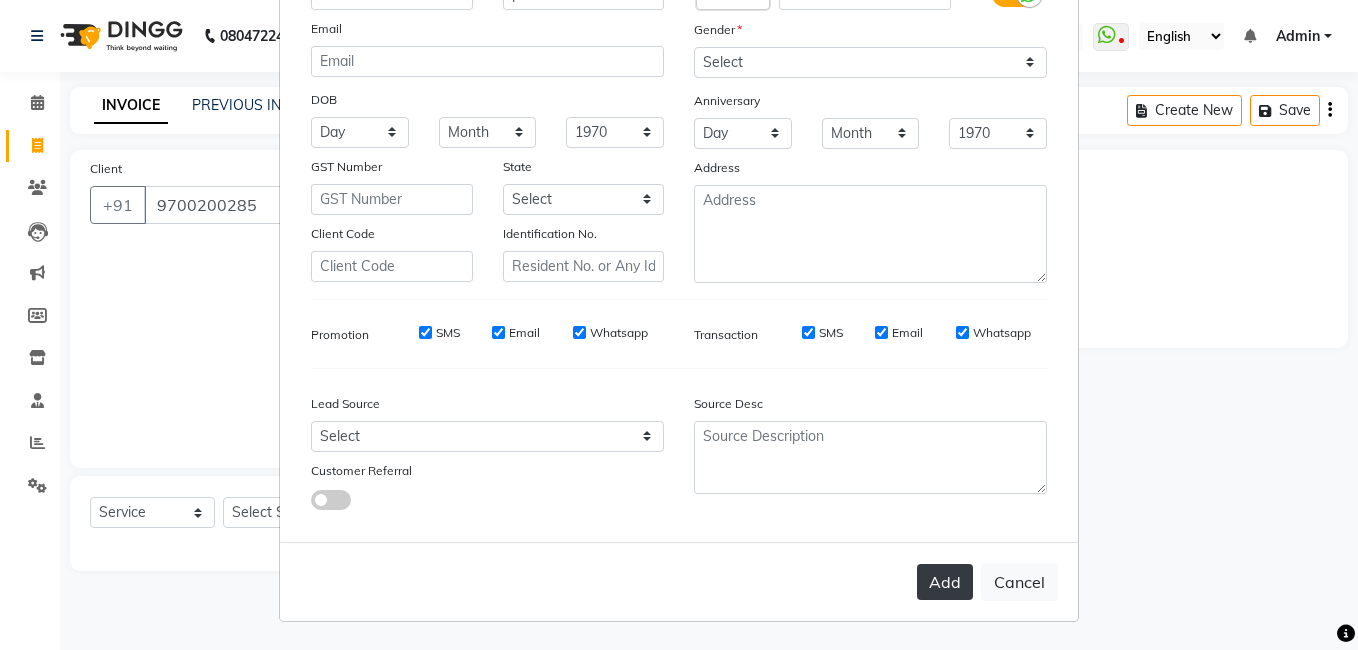 click on "Add" at bounding box center [945, 582] 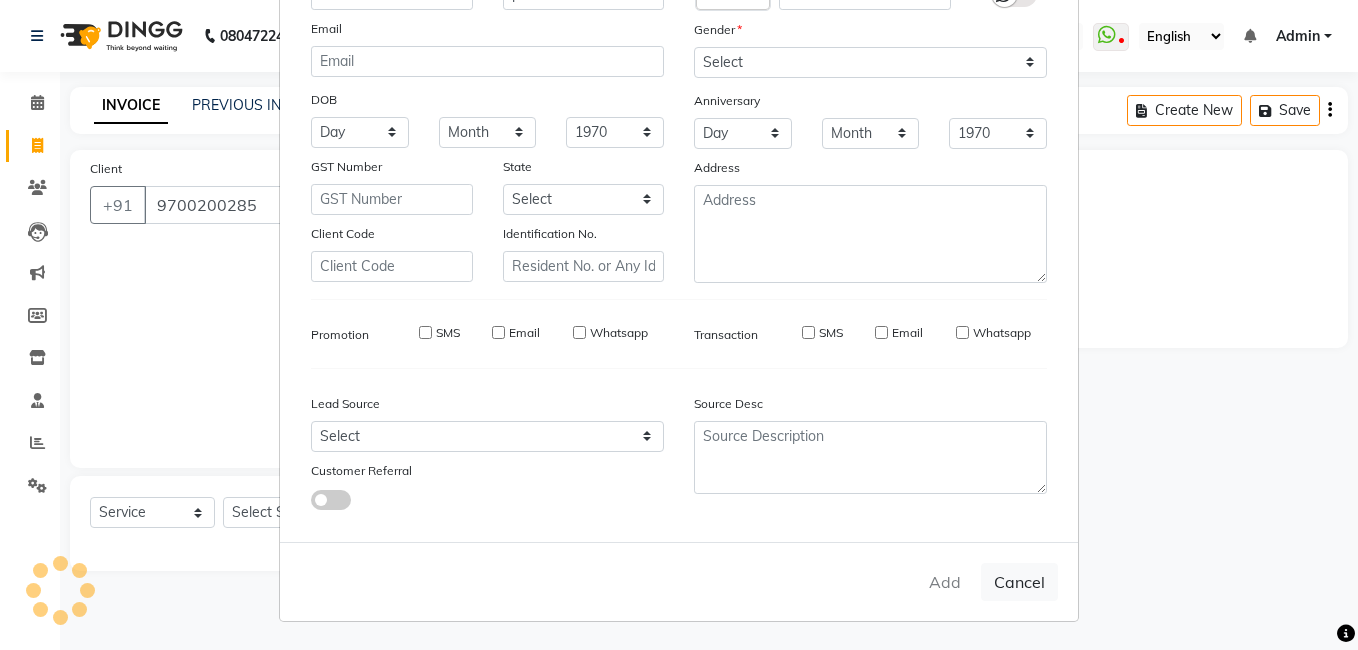 type 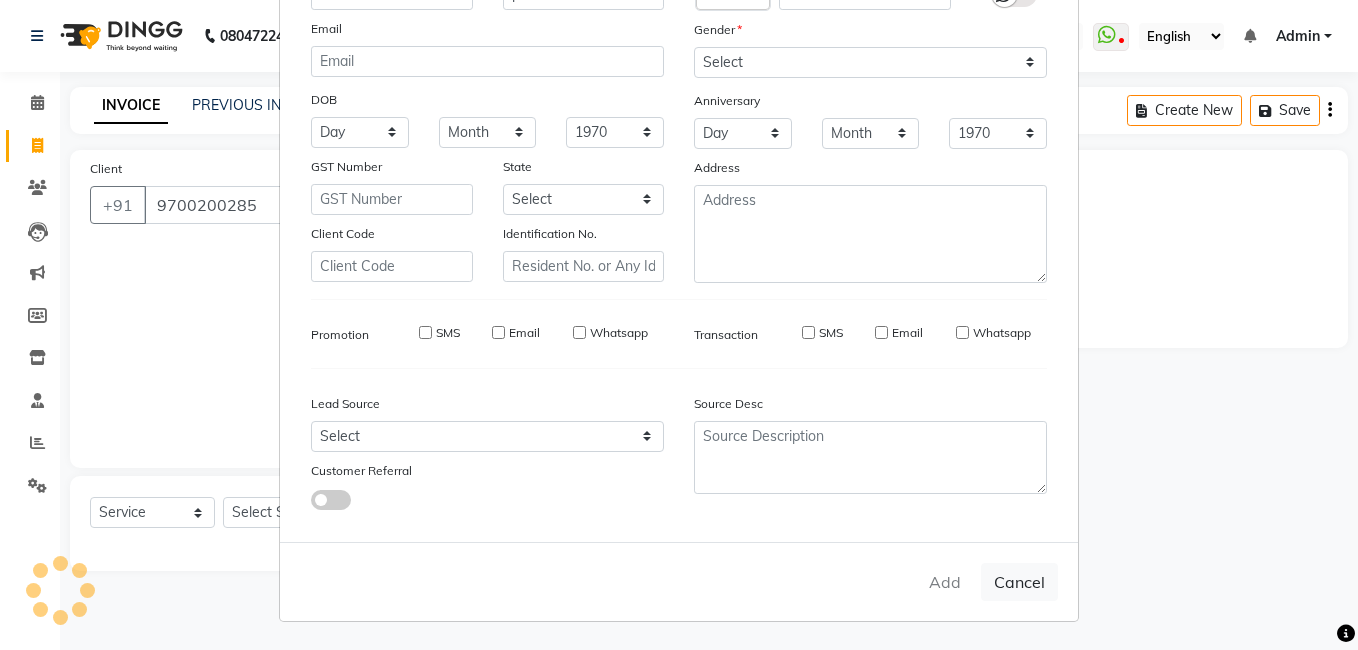 type 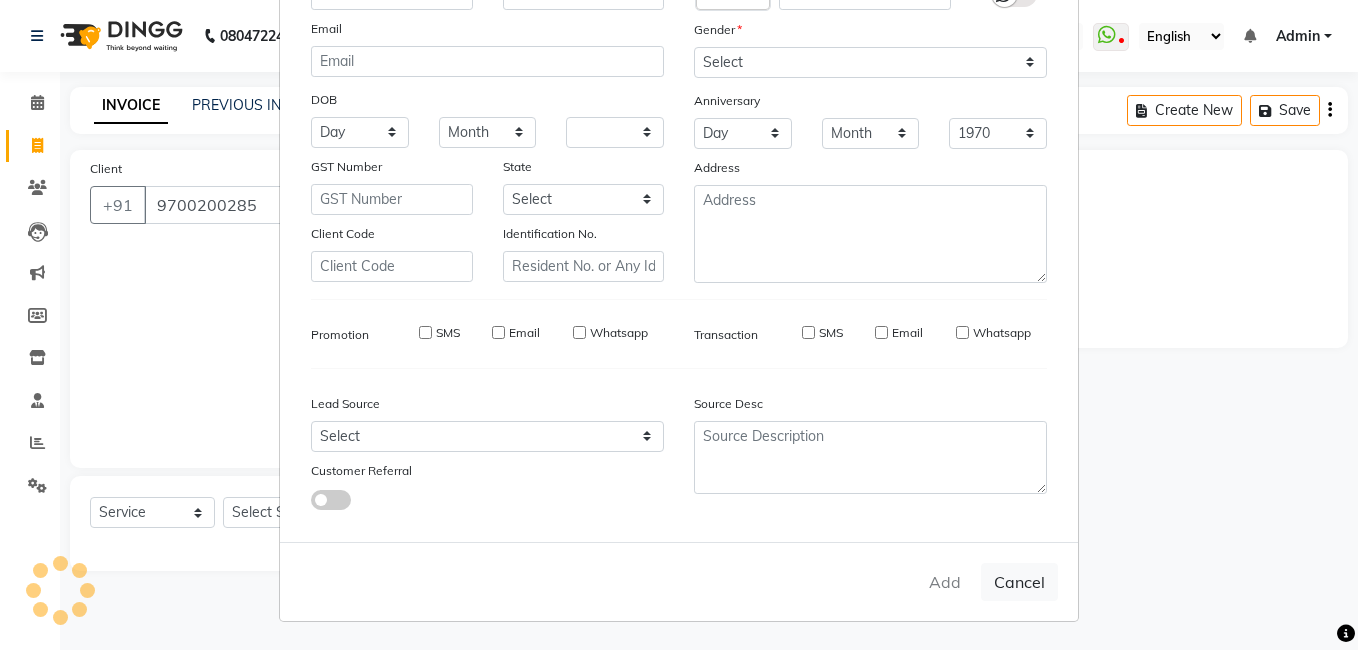 select 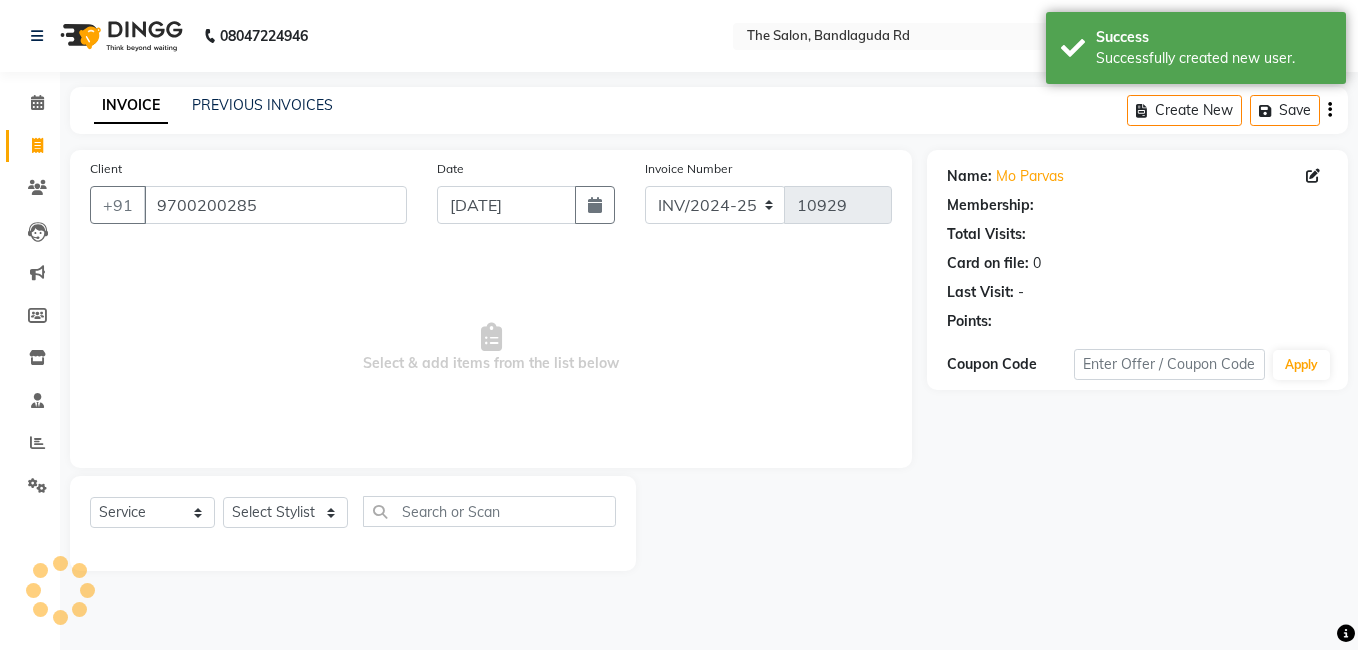 select on "1: Object" 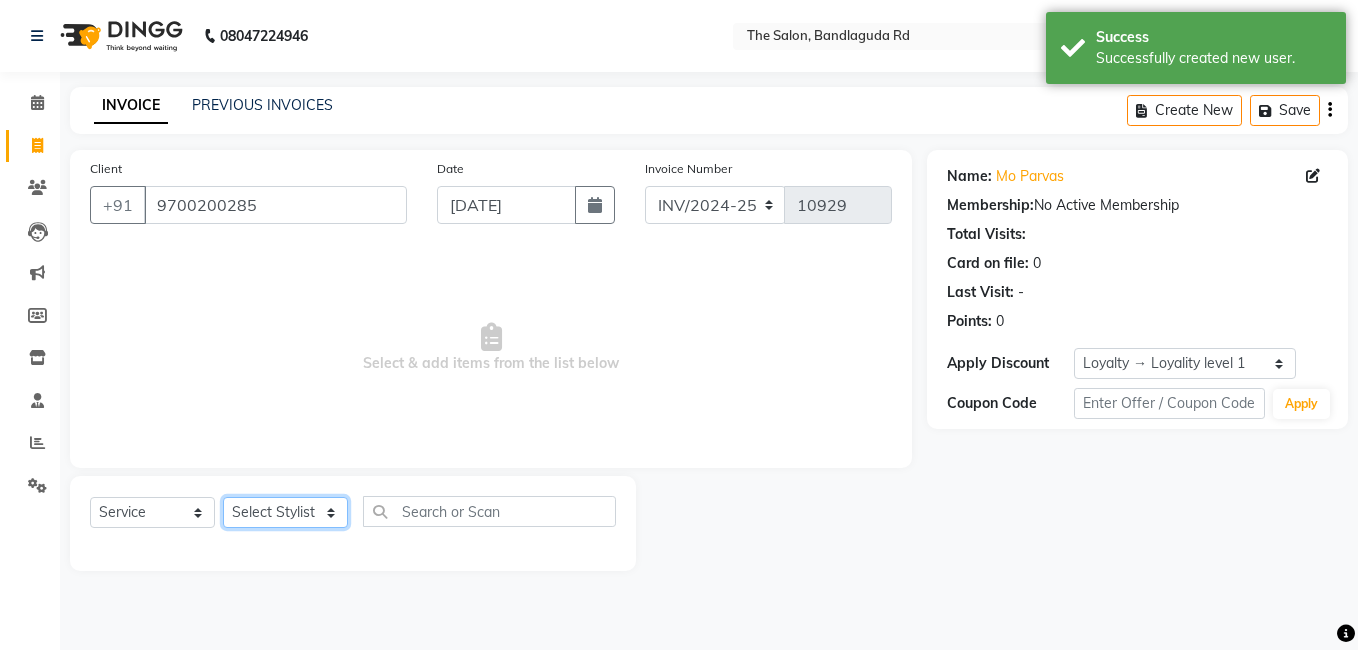 click on "Select Stylist [PERSON_NAME] [PERSON_NAME] kasim [PERSON_NAME] sameer [PERSON_NAME] manager" 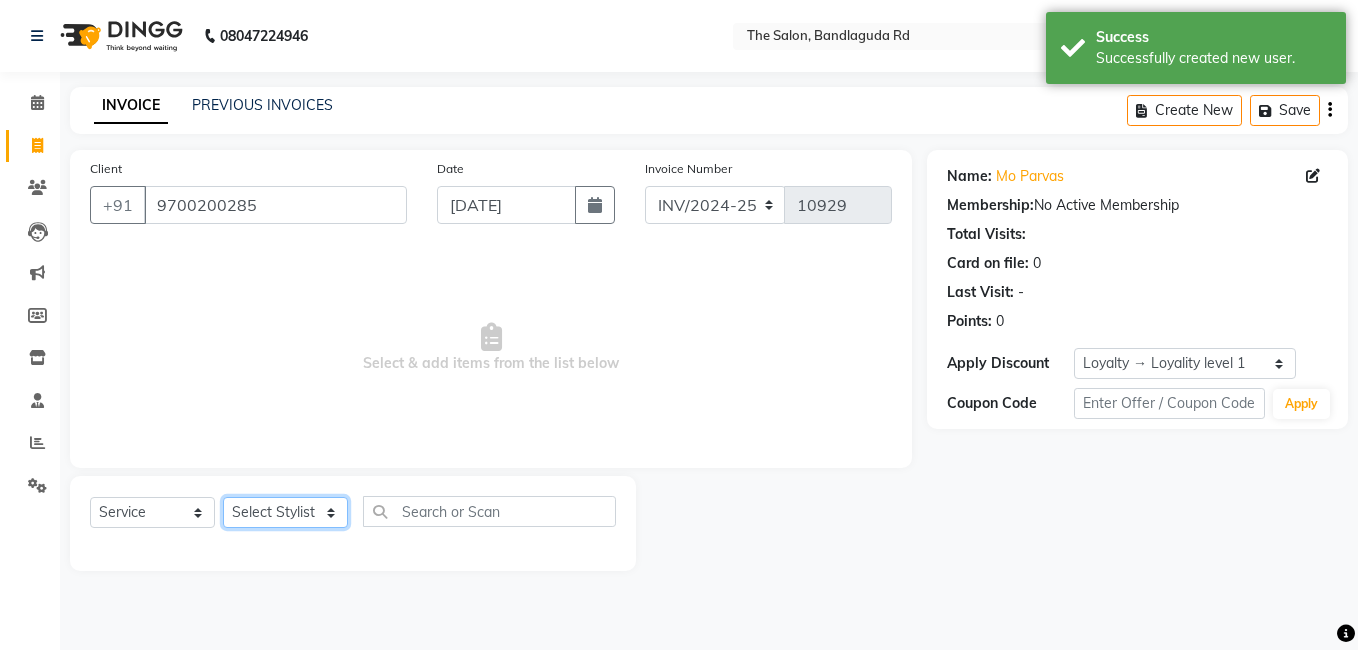 select on "63353" 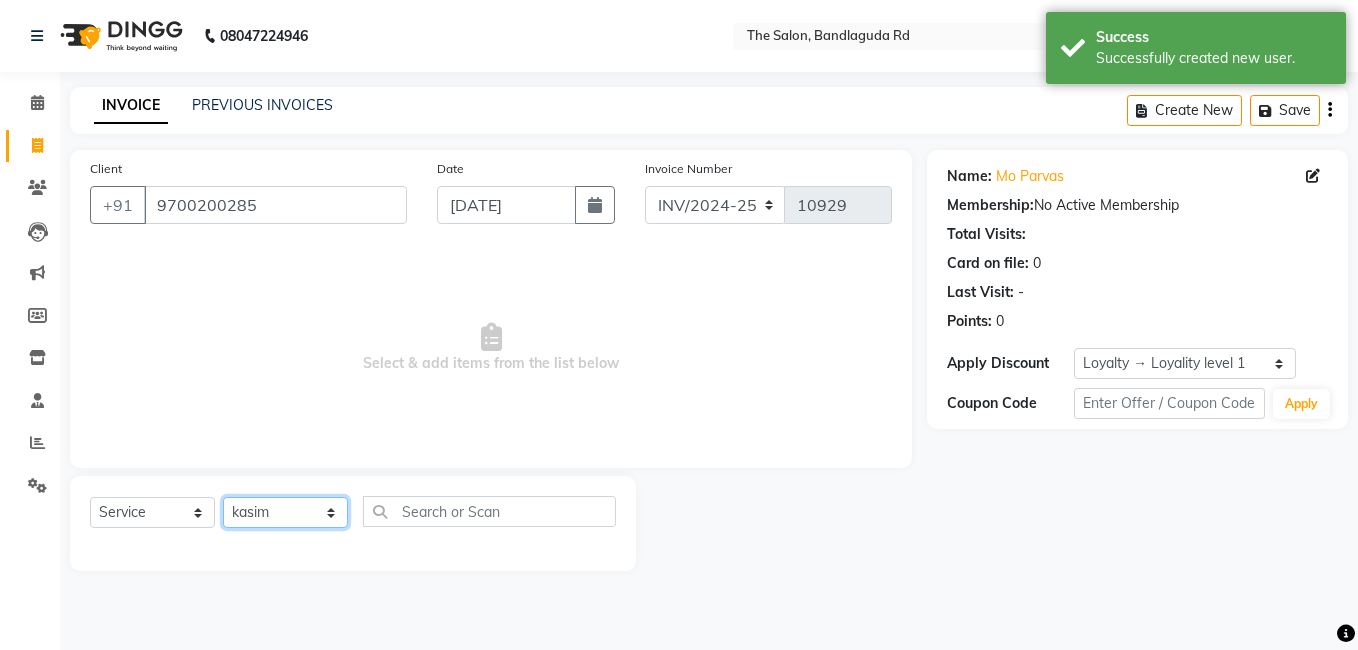 click on "Select Stylist [PERSON_NAME] [PERSON_NAME] kasim [PERSON_NAME] sameer [PERSON_NAME] manager" 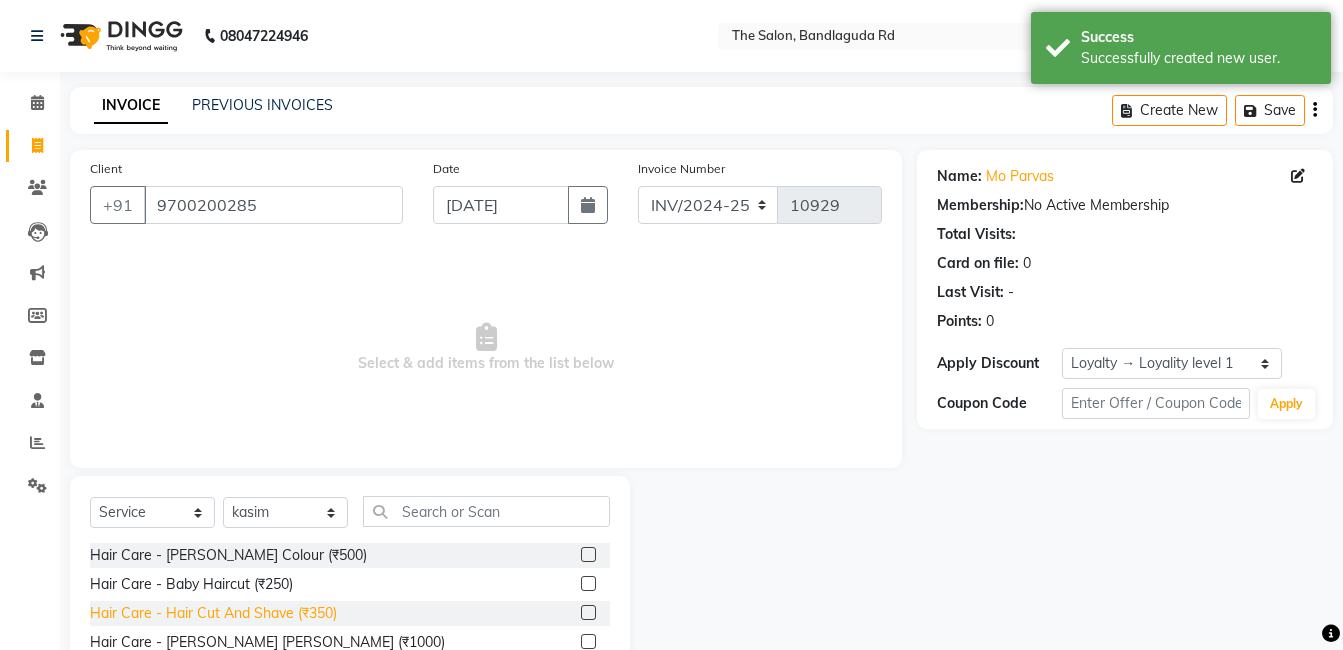 click on "Hair Care - Hair Cut And Shave (₹350)" 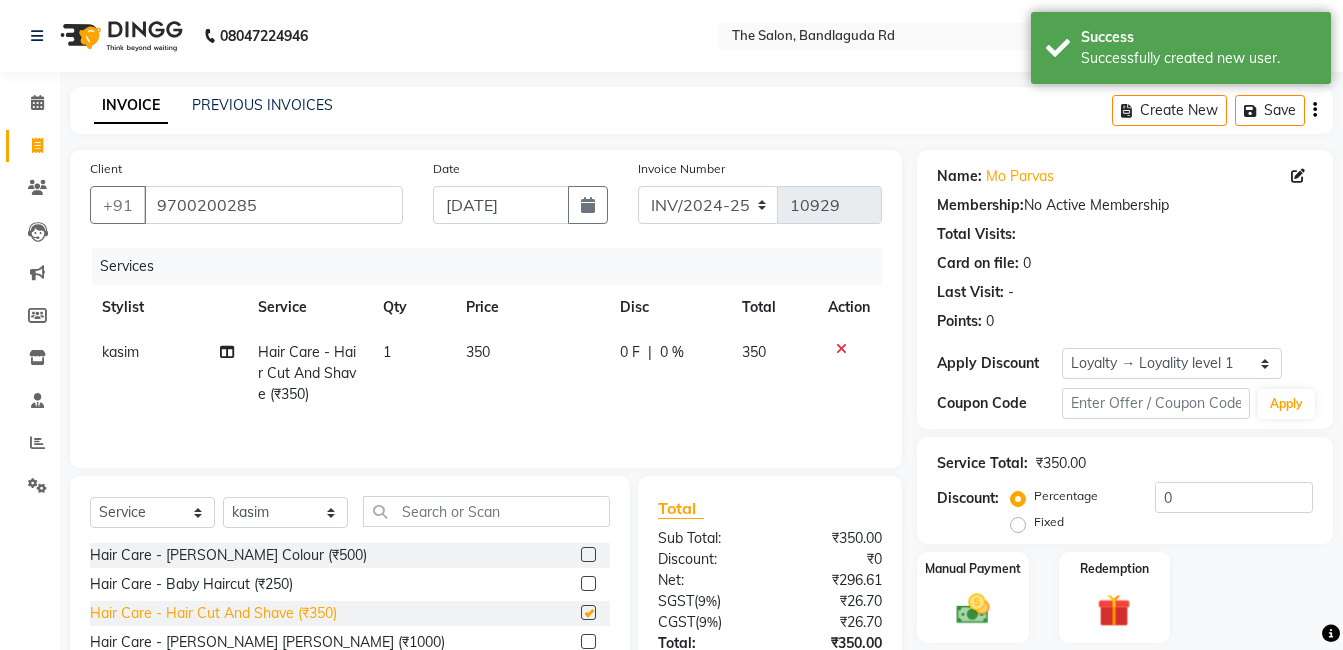 checkbox on "false" 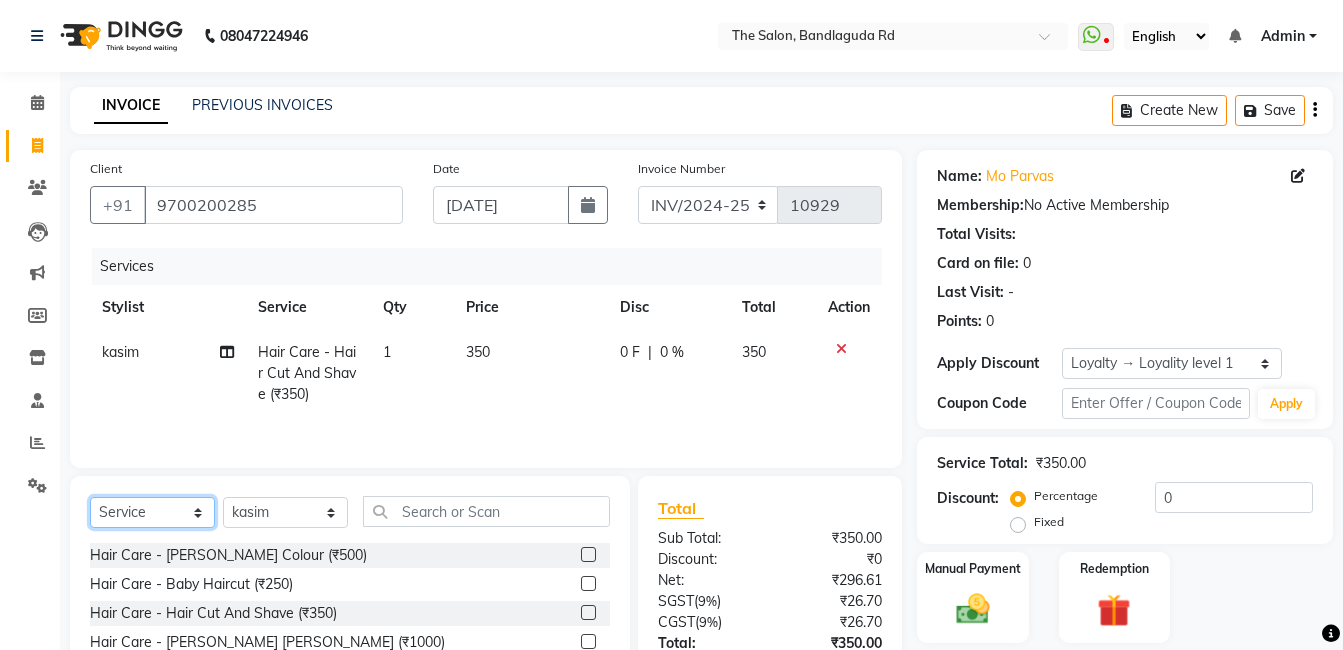 click on "Select  Service  Product  Membership  Package Voucher Prepaid Gift Card" 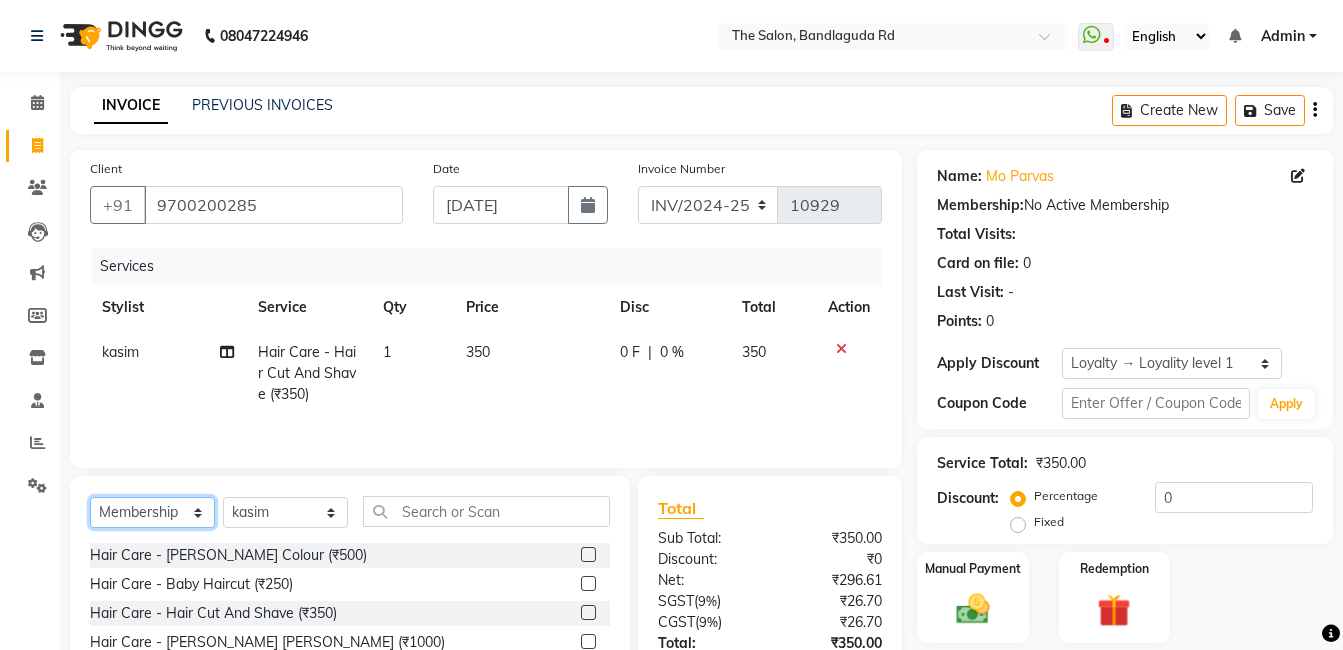 click on "Select  Service  Product  Membership  Package Voucher Prepaid Gift Card" 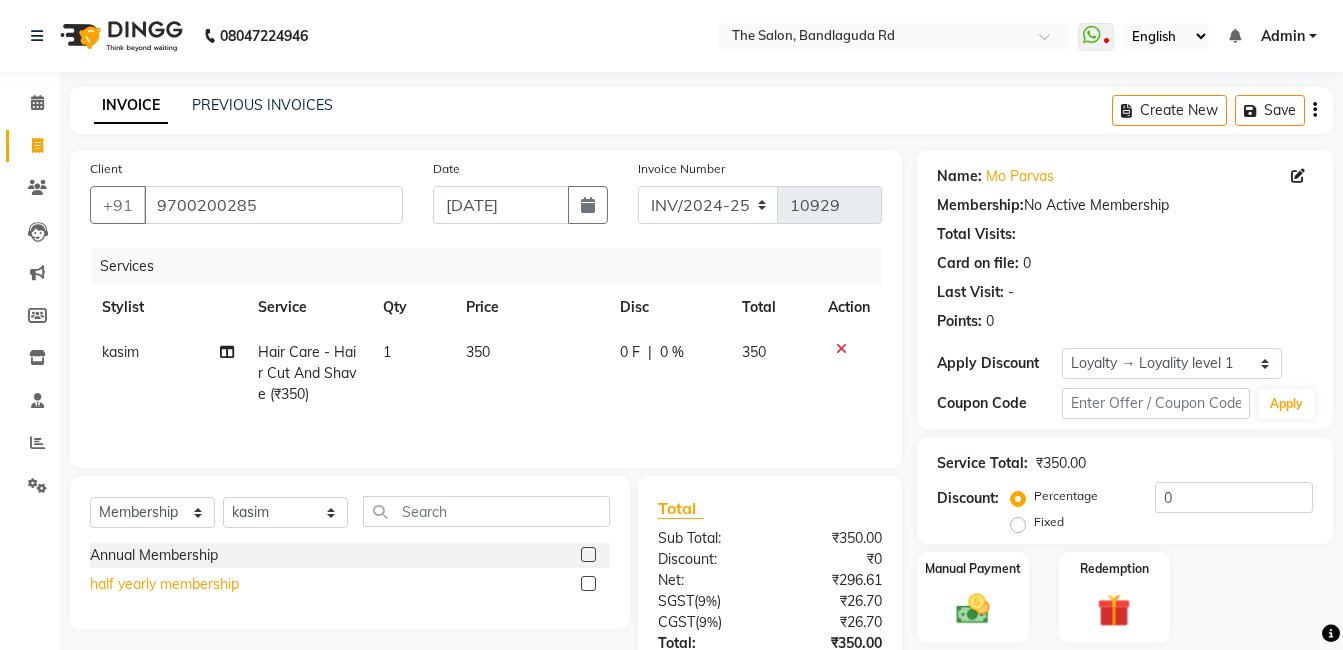 click on "half yearly membership" 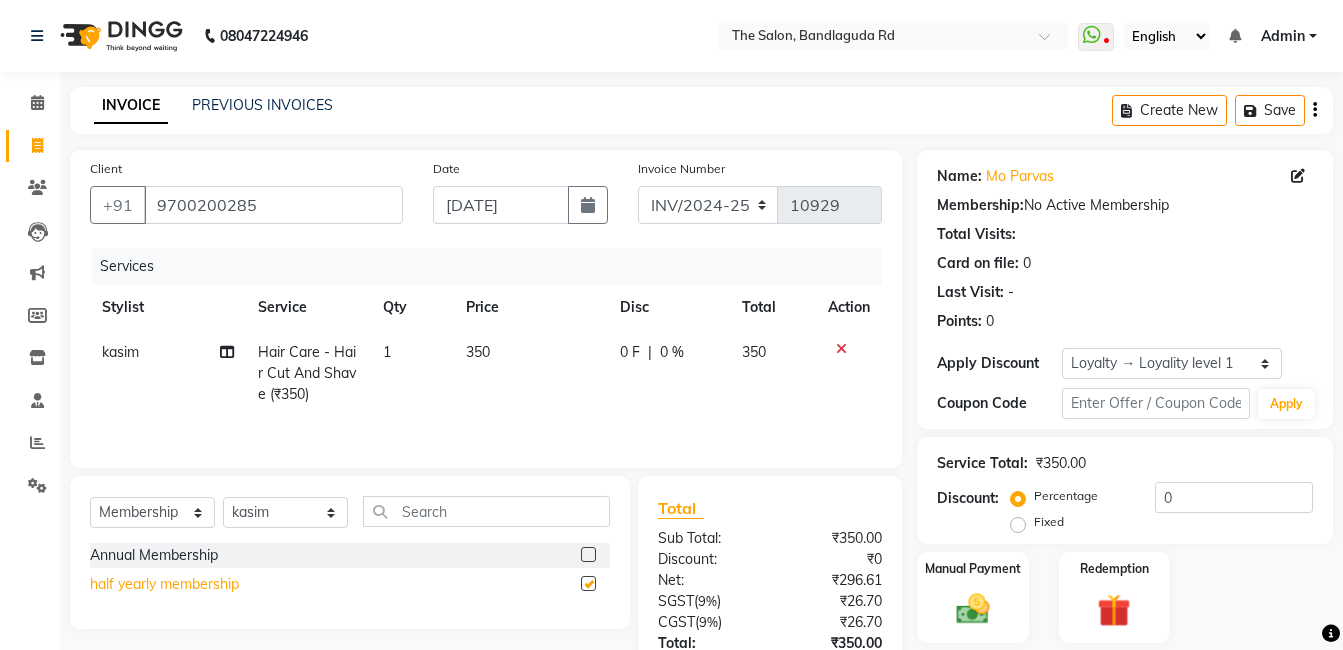 select on "select" 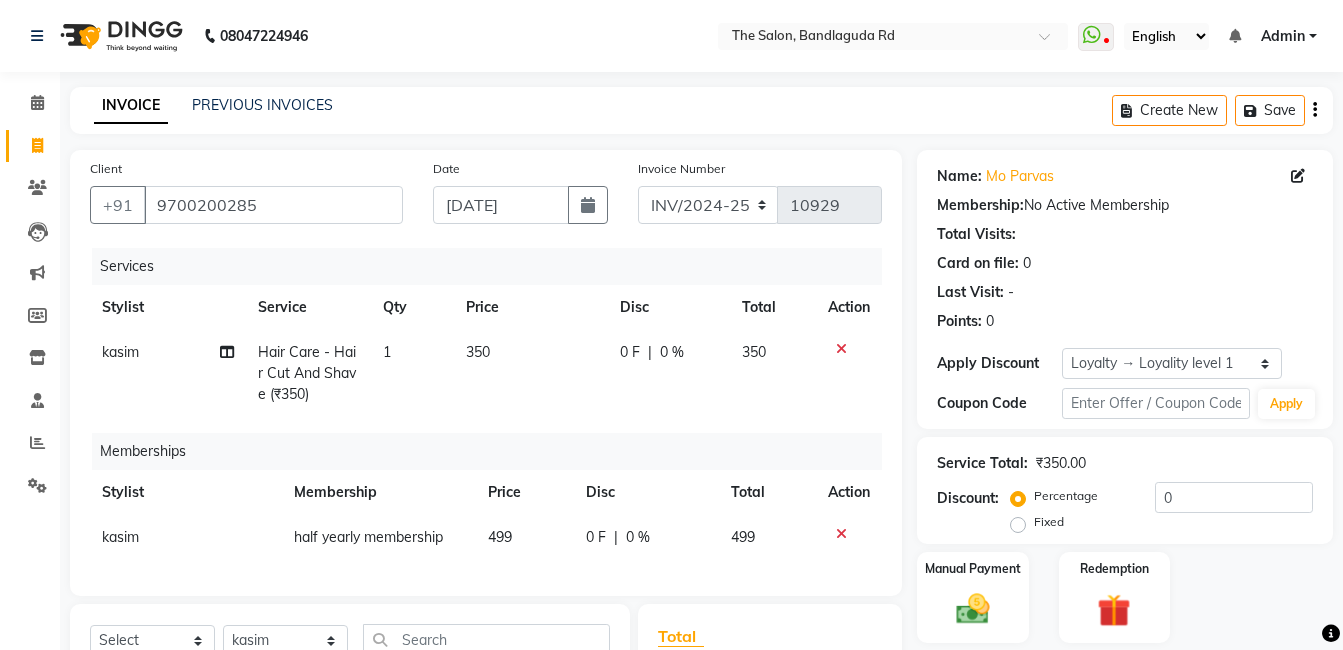 click on "499" 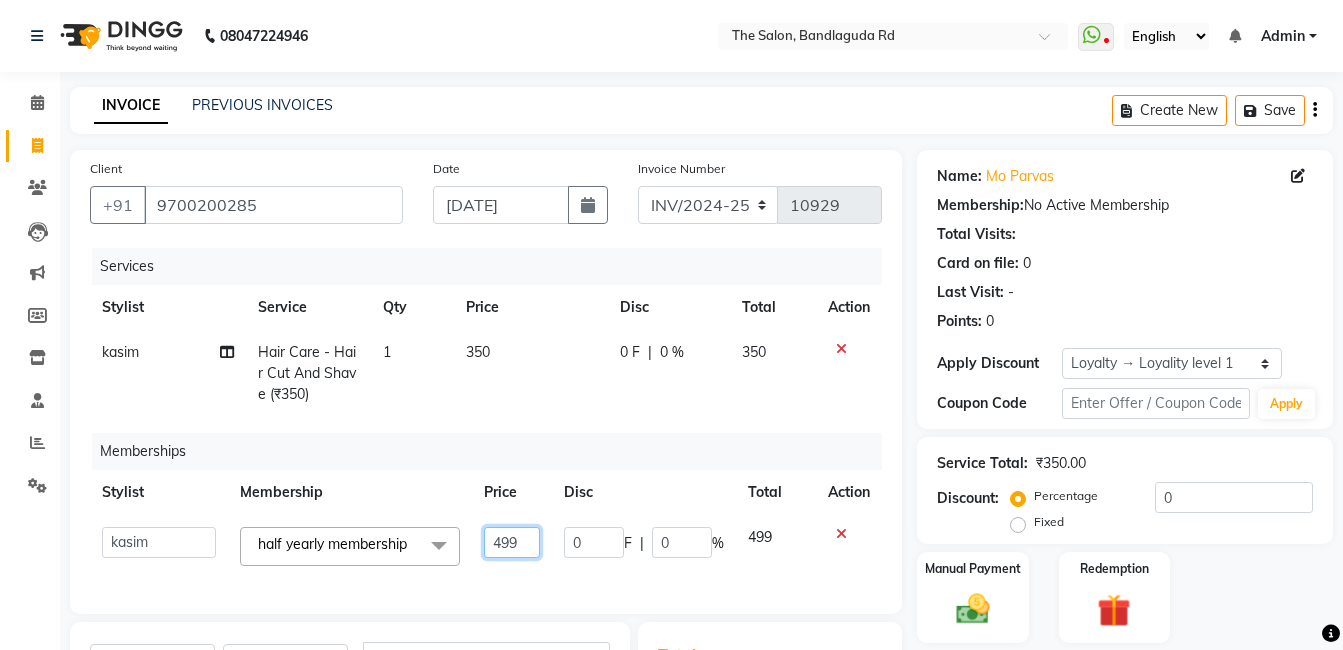 click on "499" 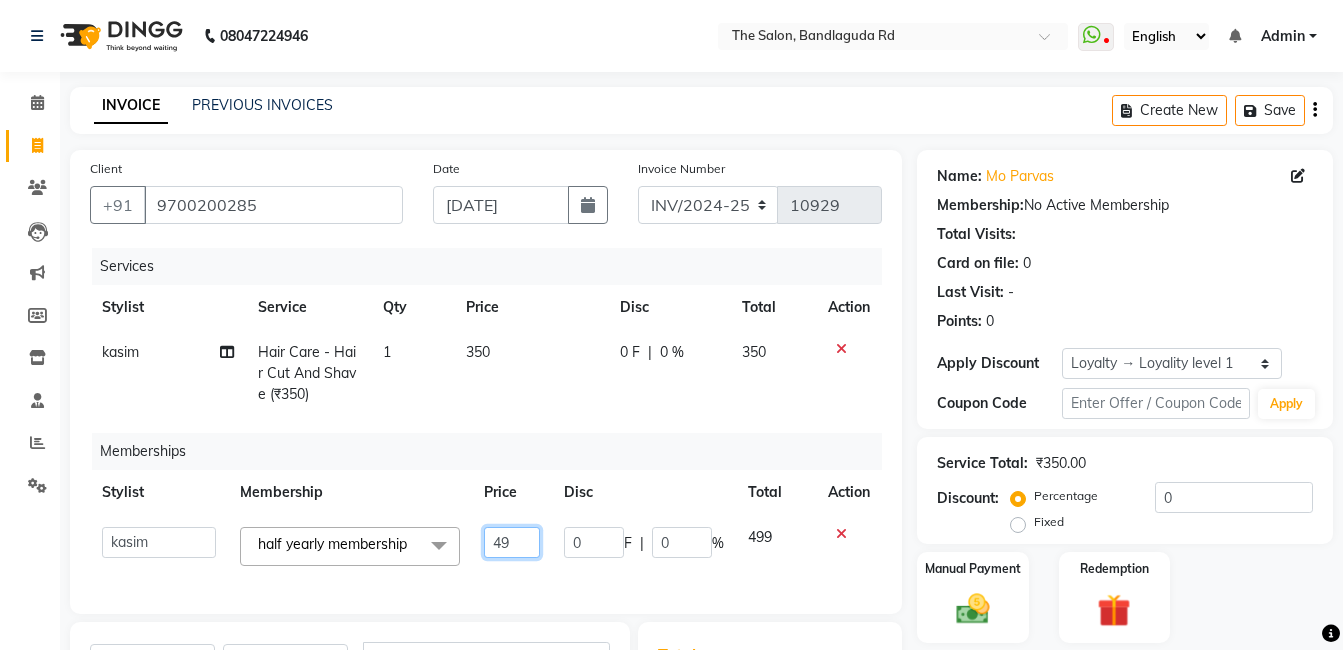 type on "9" 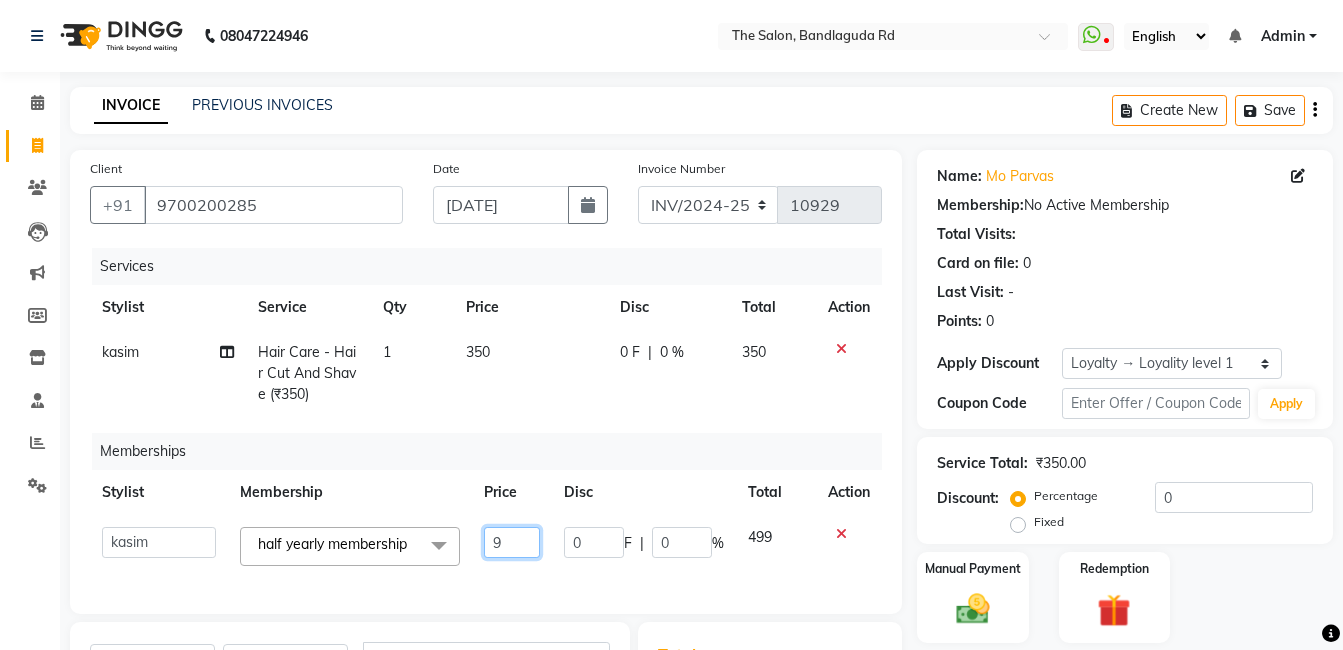 click on "9" 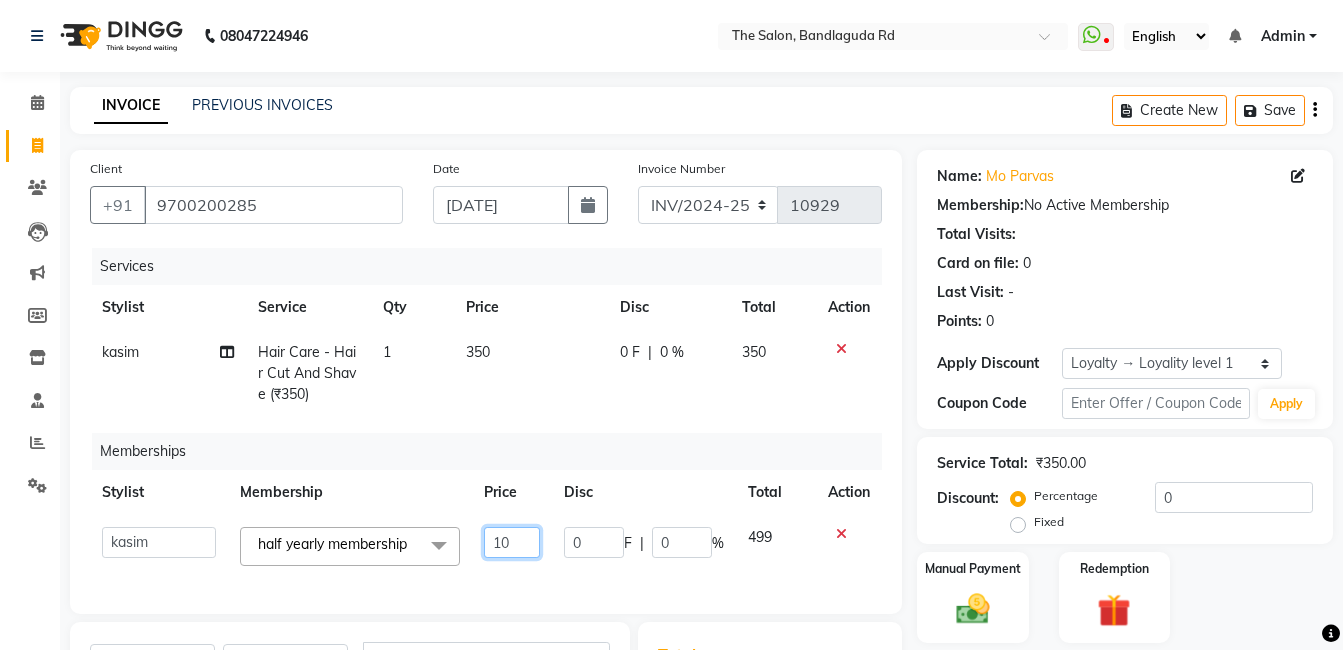 type on "100" 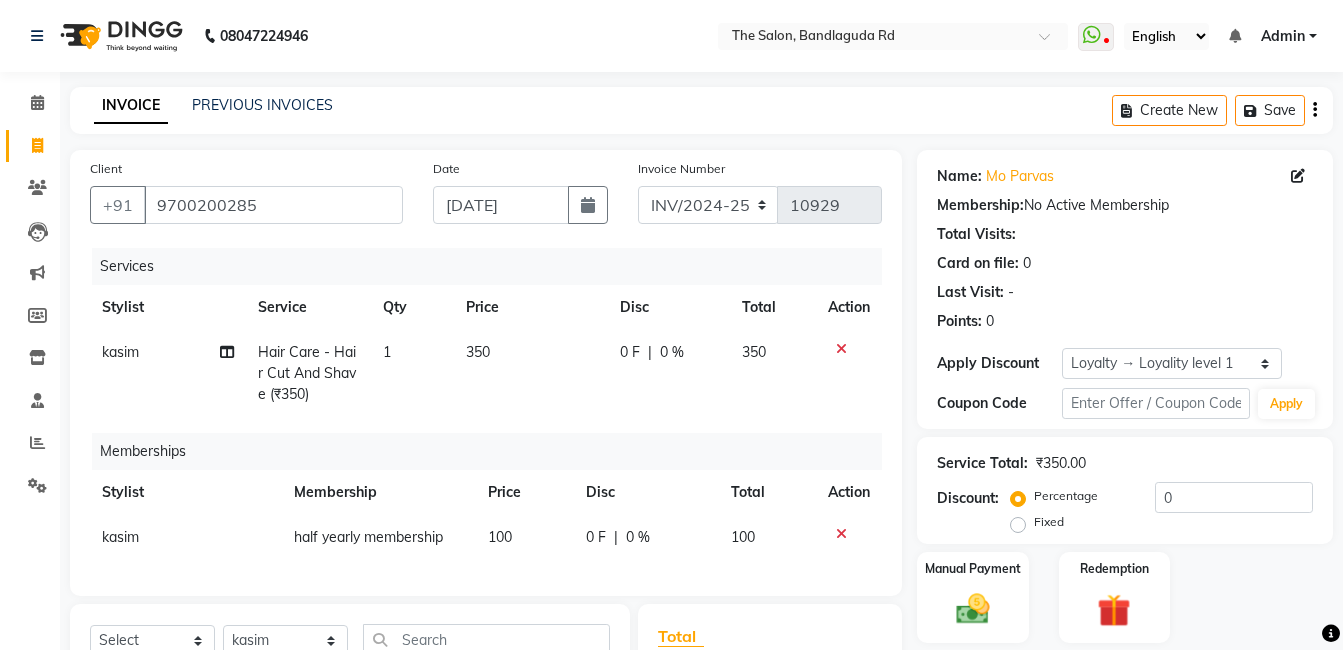 click on "Services Stylist Service Qty Price Disc Total Action kasim Hair Care - Hair Cut And Shave (₹350) 1 350 0 F | 0 % 350 Memberships Stylist Membership Price Disc Total Action kasim half yearly membership 100 0 F | 0 % 100" 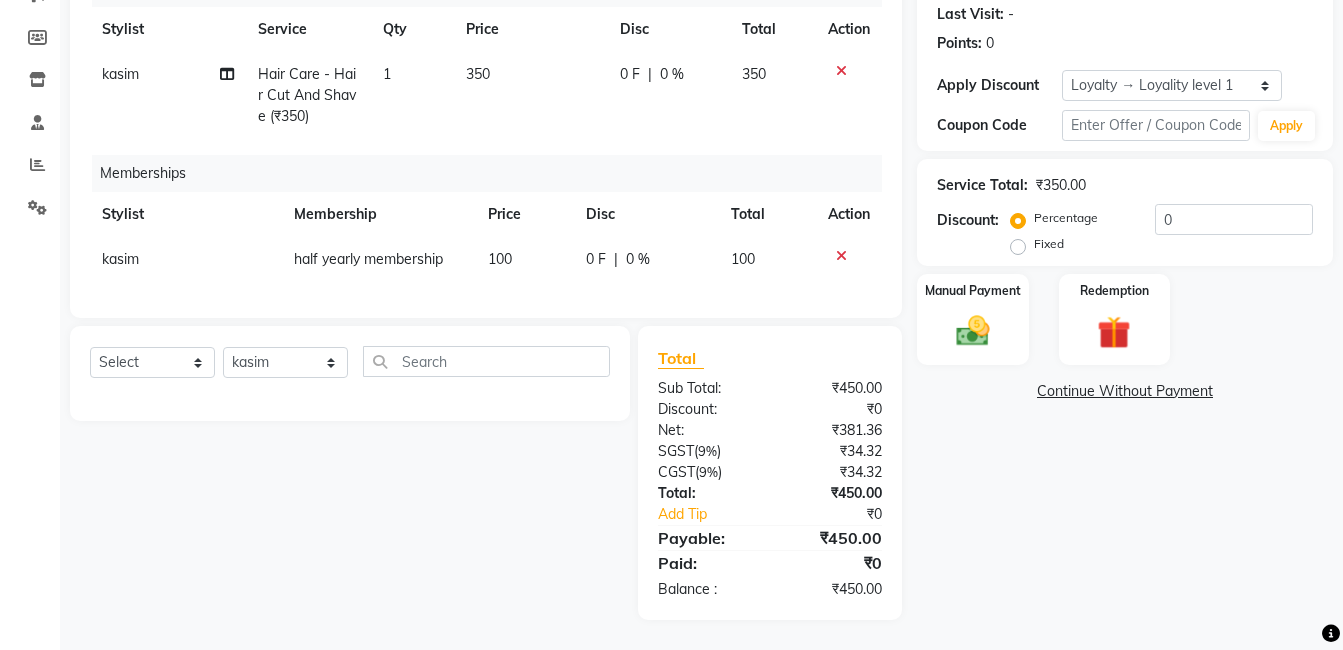 click on "Name: Mo Parvas Membership:  No Active Membership  Total Visits:   Card on file:  0 Last Visit:   - Points:   0  Apply Discount Select  Loyalty → Loyality level 1  Coupon Code Apply Service Total:  ₹350.00  Discount:  Percentage   Fixed  0 Manual Payment Redemption  Continue Without Payment" 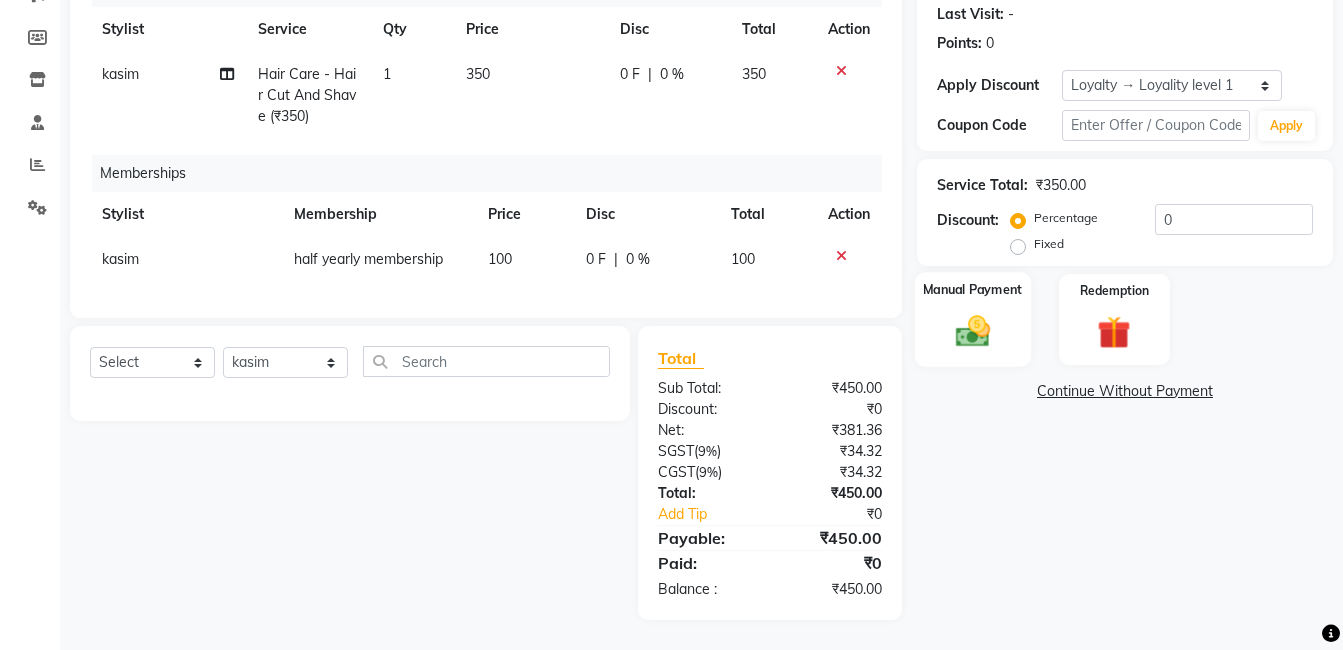 click on "Manual Payment" 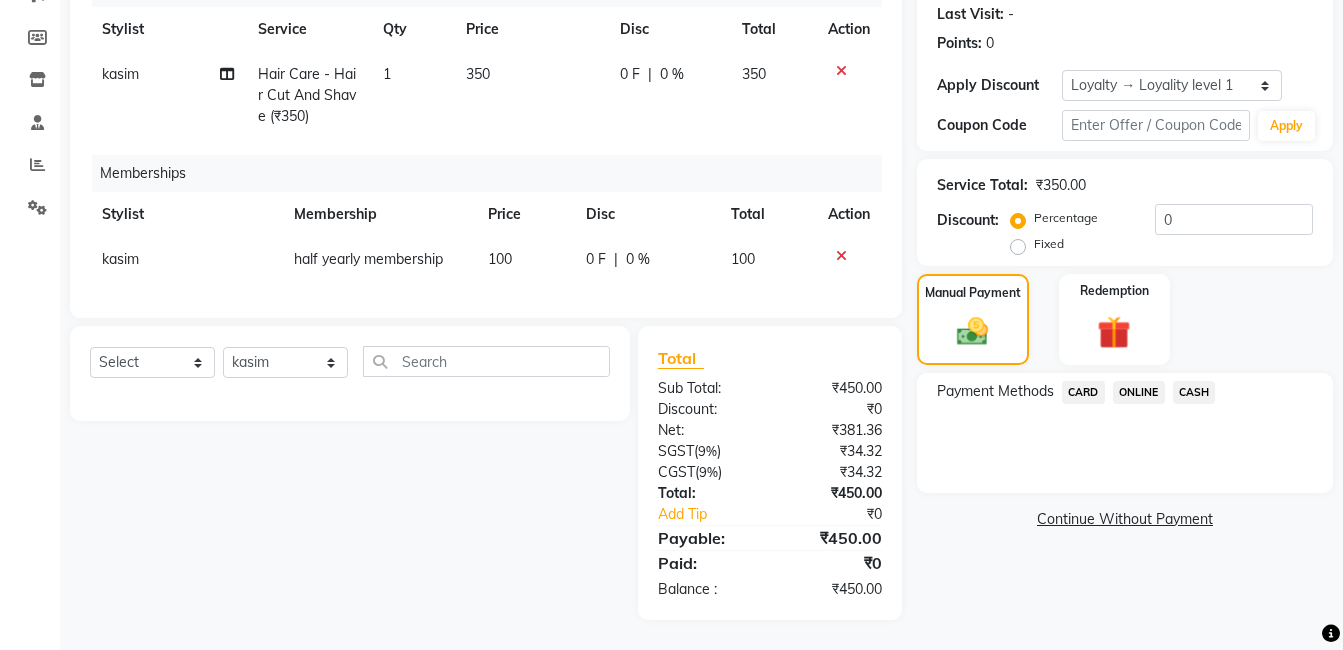 click on "ONLINE" 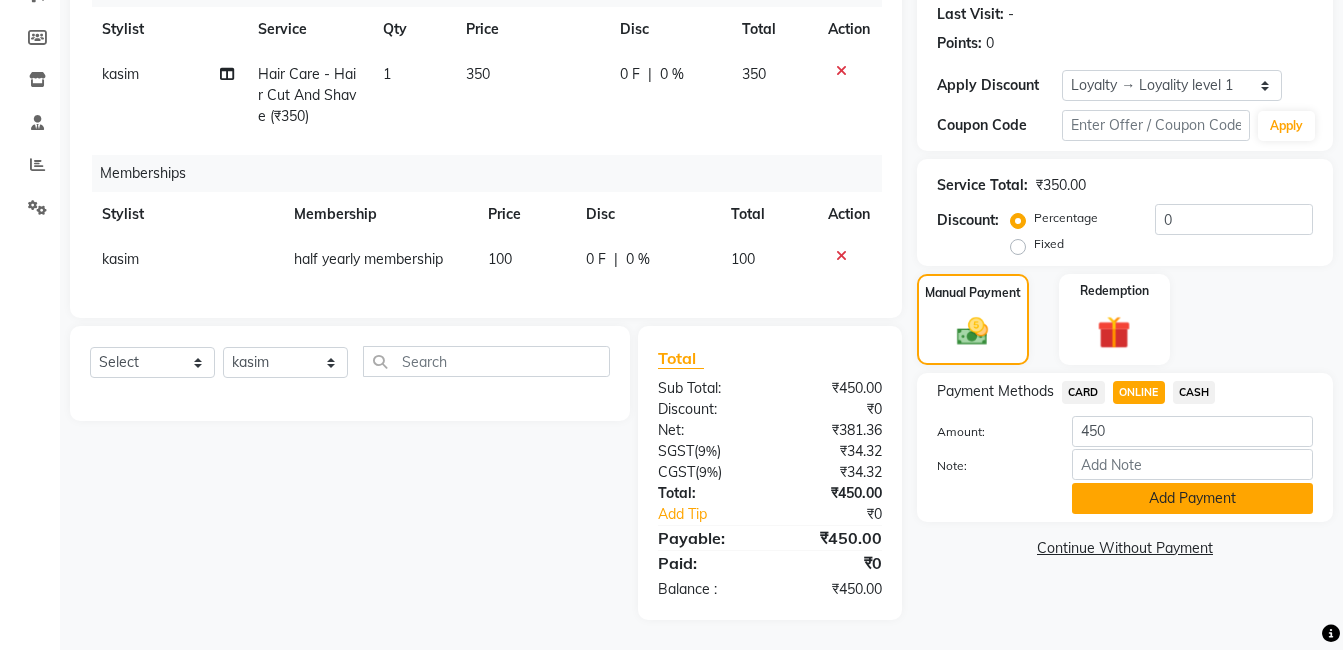 click on "Add Payment" 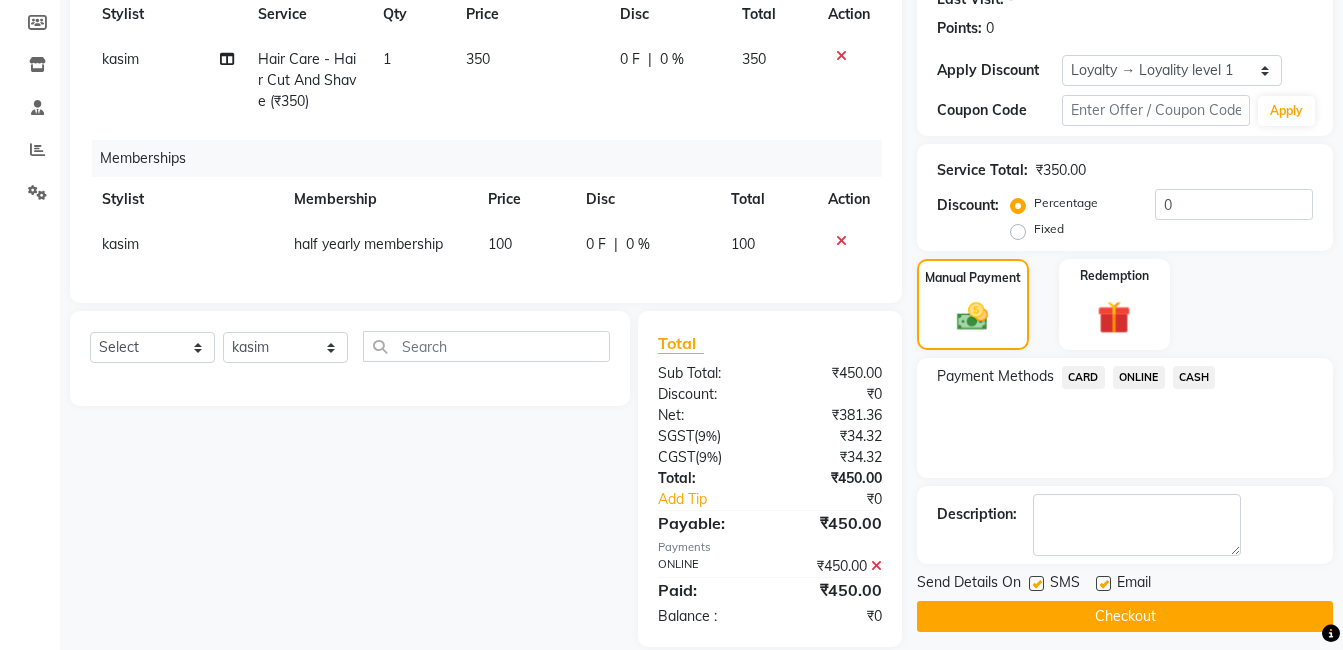 click on "Checkout" 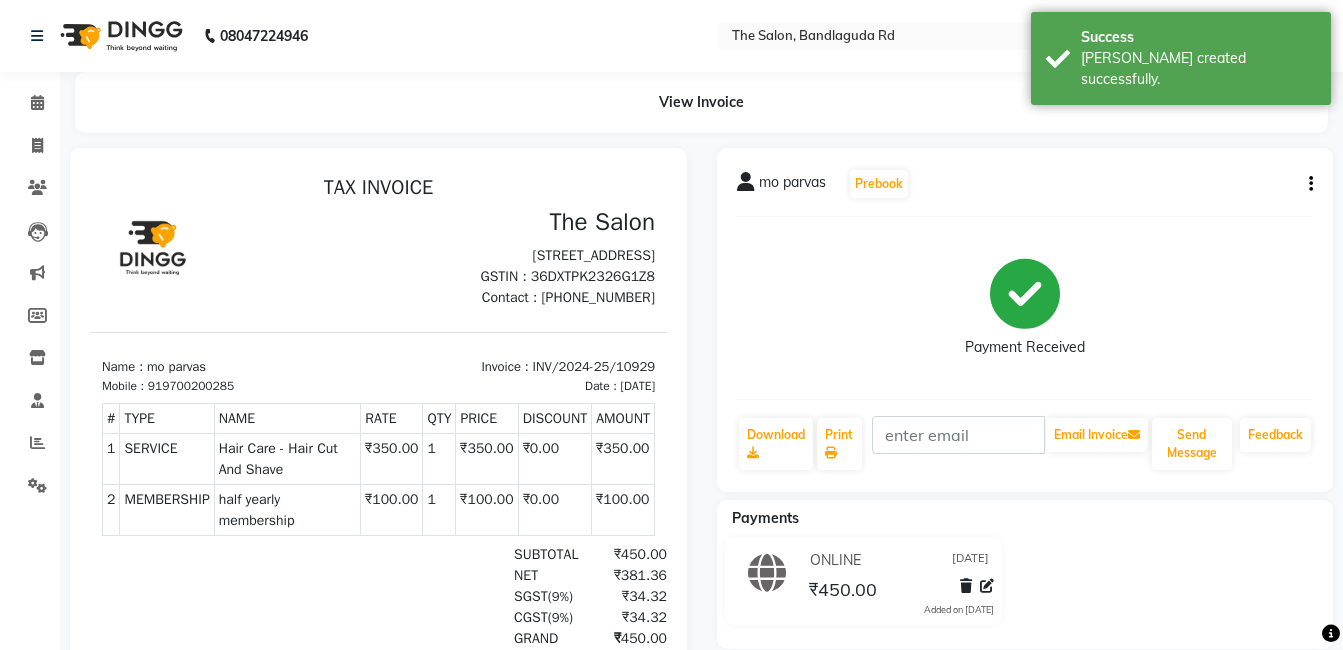 scroll, scrollTop: 0, scrollLeft: 0, axis: both 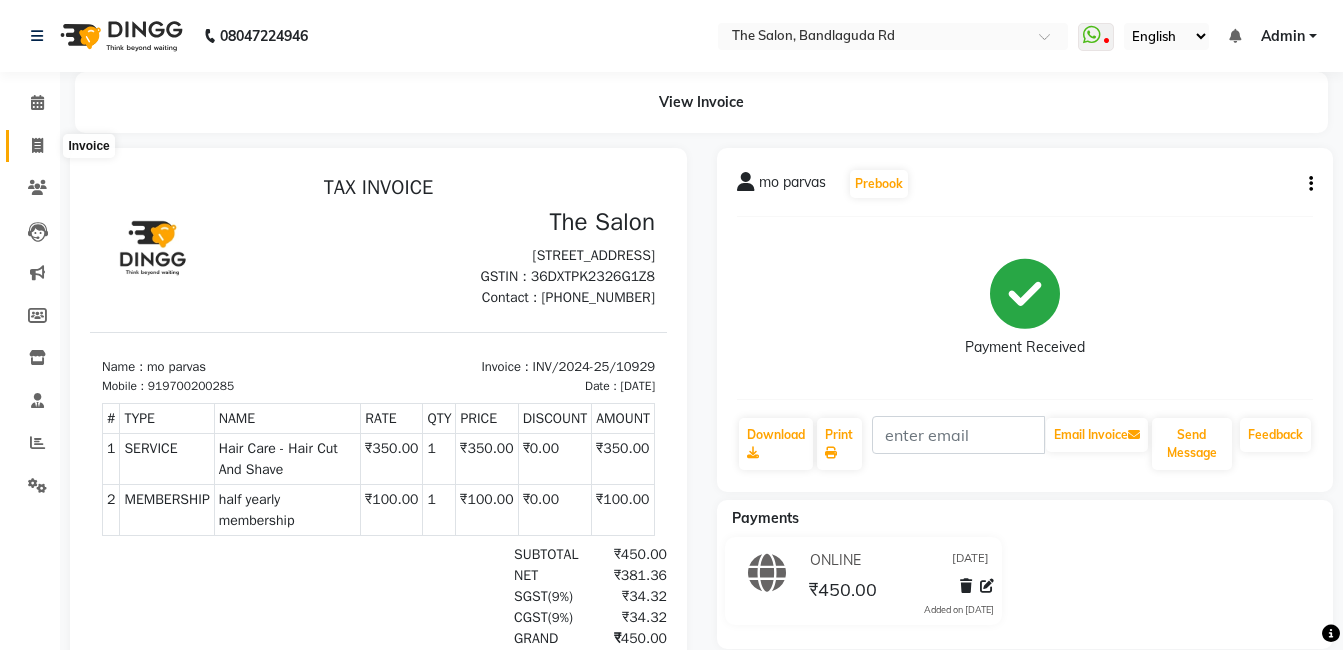 click 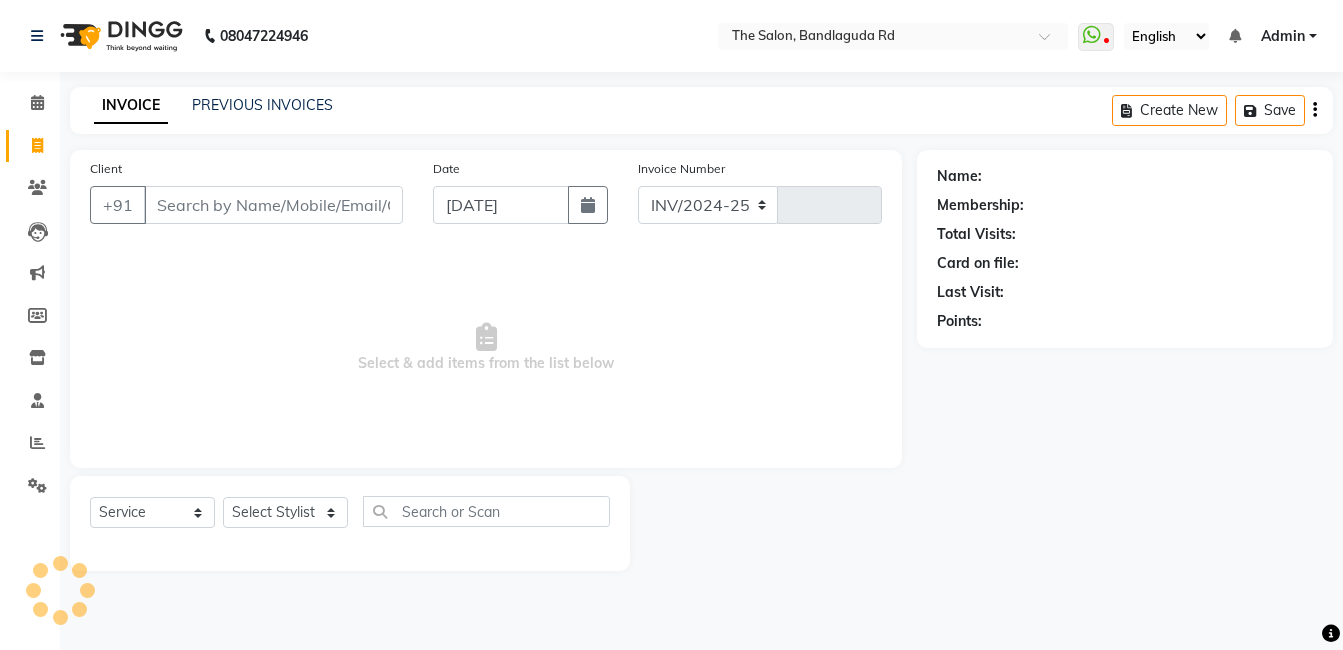 select on "5198" 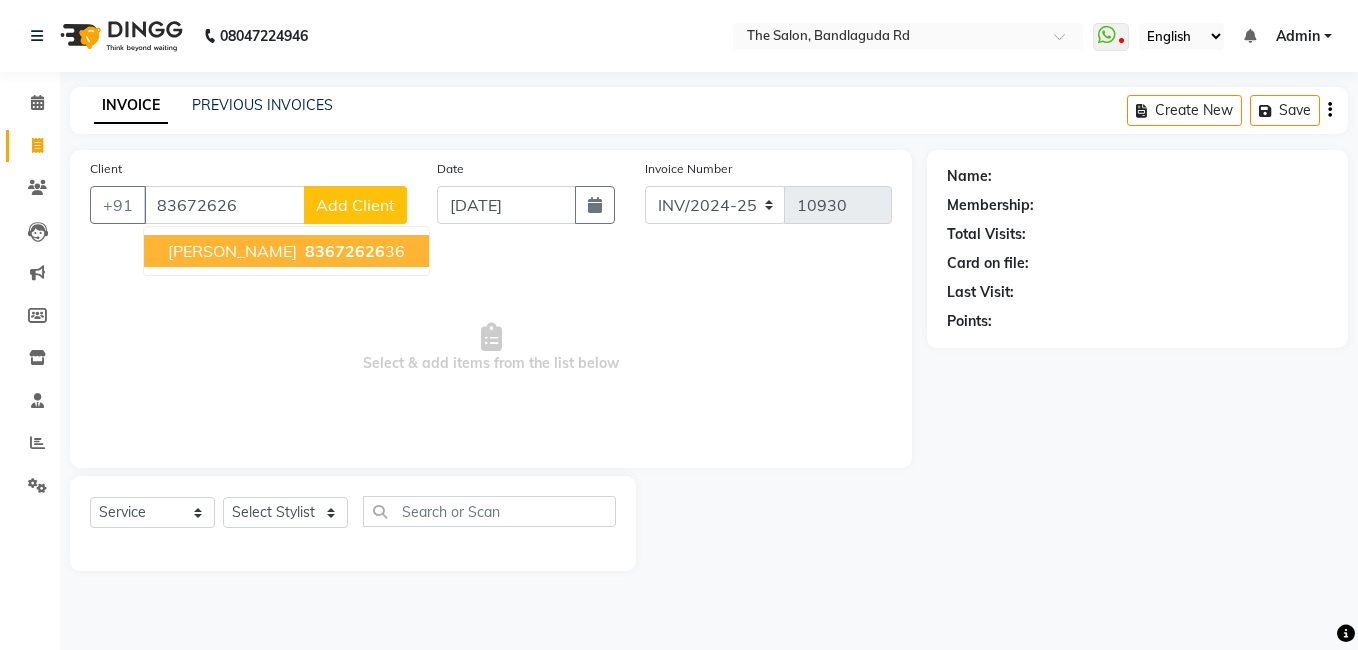 click on "83672626" at bounding box center (345, 251) 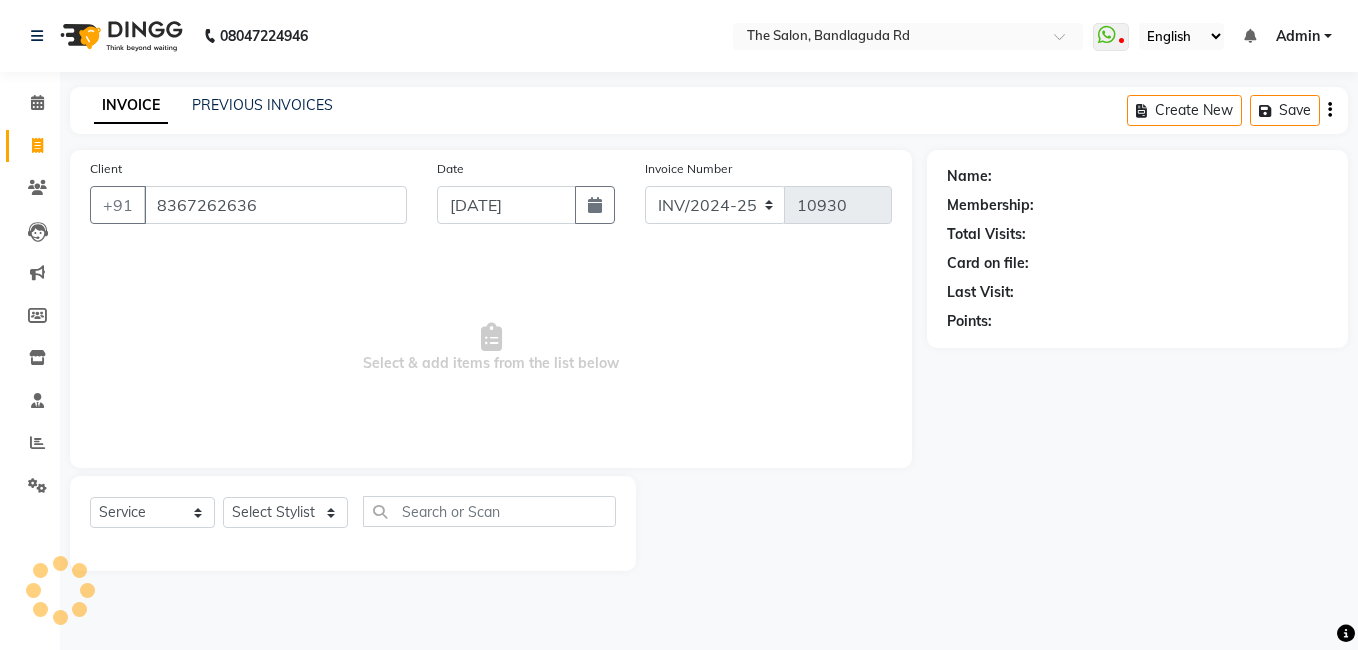 type on "8367262636" 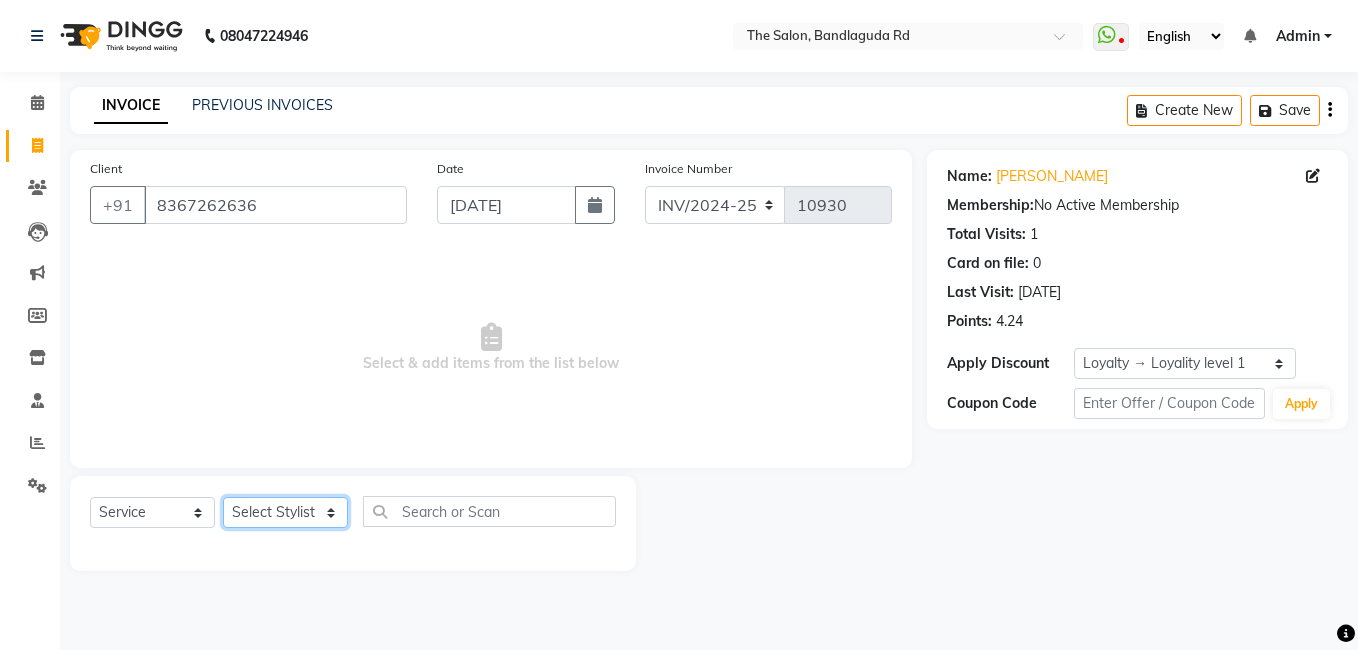 click on "Select Stylist [PERSON_NAME] [PERSON_NAME] kasim [PERSON_NAME] sameer [PERSON_NAME] manager" 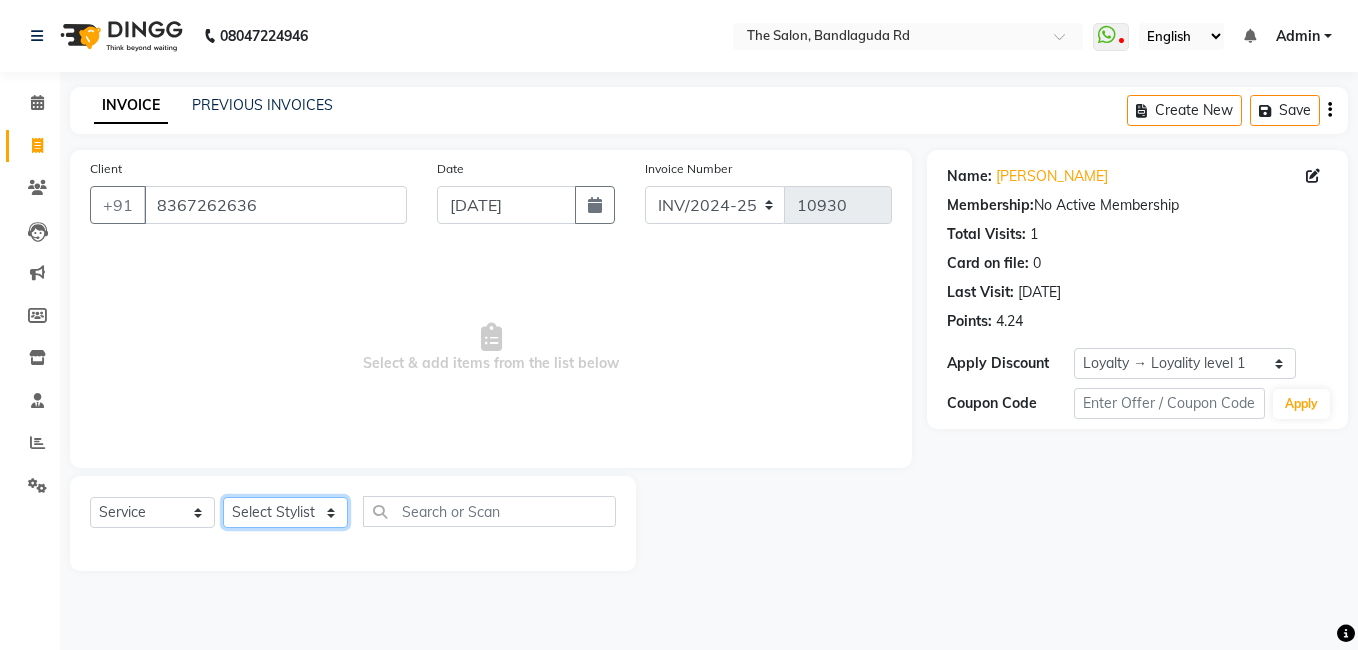 select on "65400" 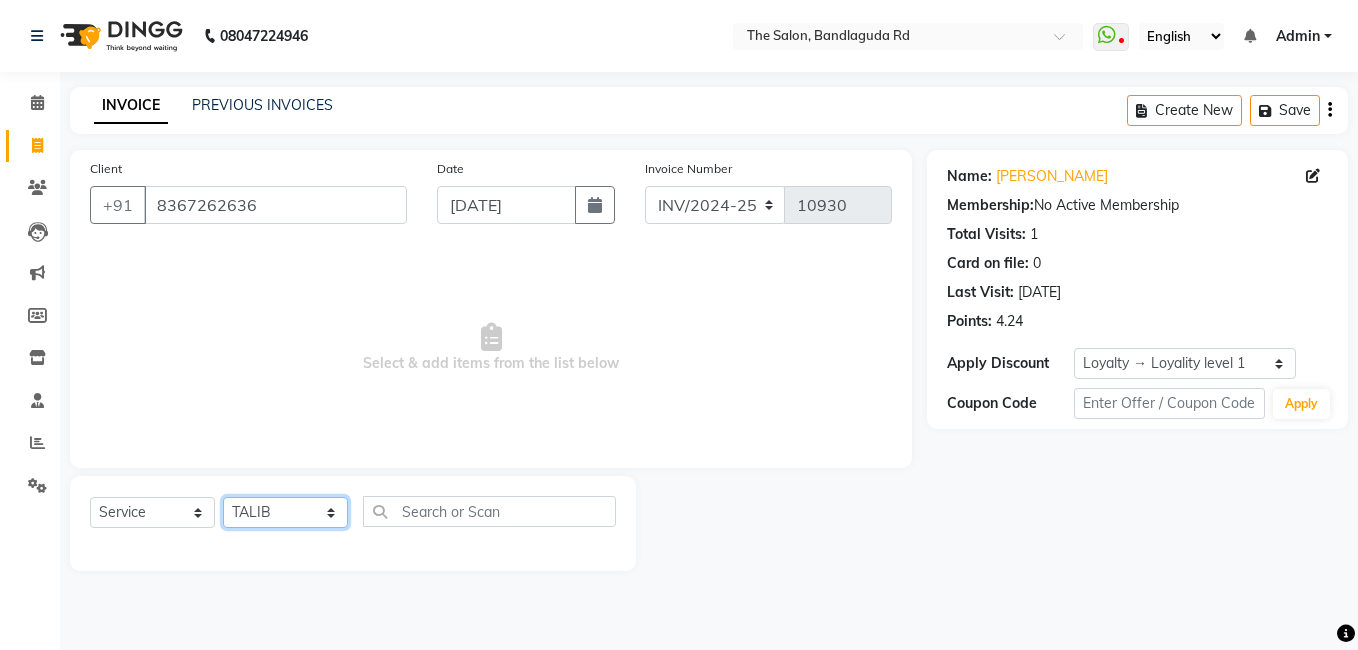 click on "Select Stylist [PERSON_NAME] [PERSON_NAME] kasim [PERSON_NAME] sameer [PERSON_NAME] manager" 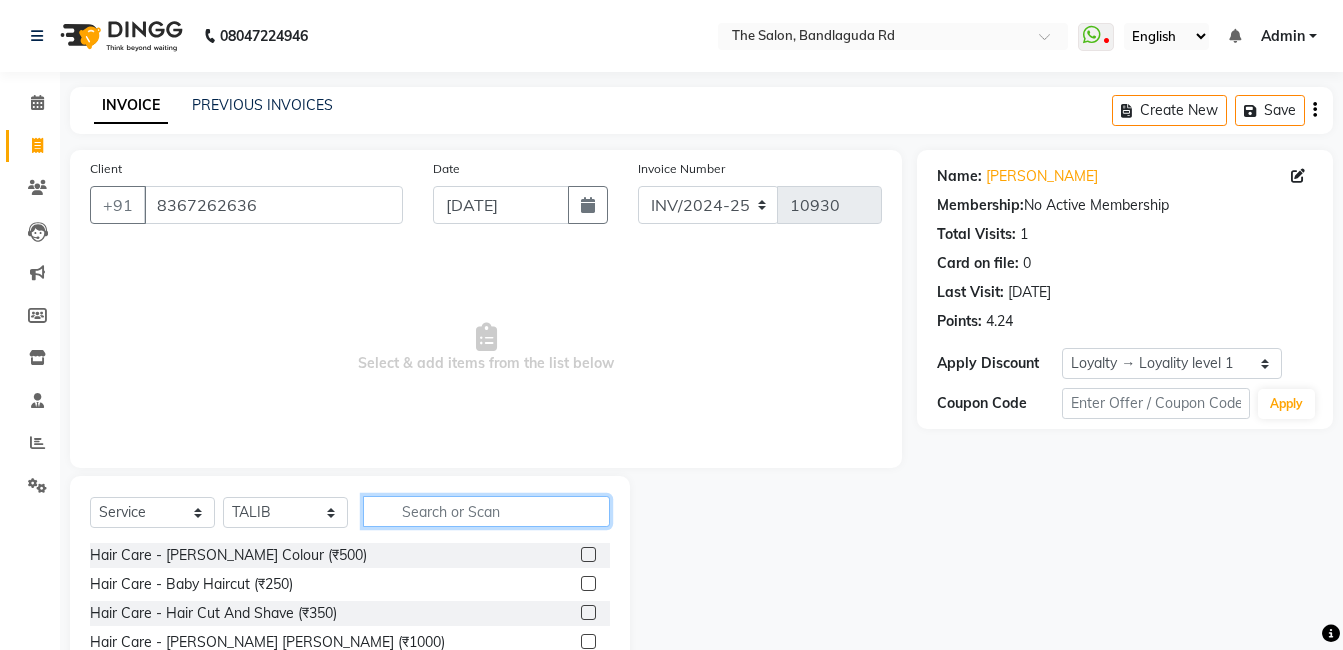 click 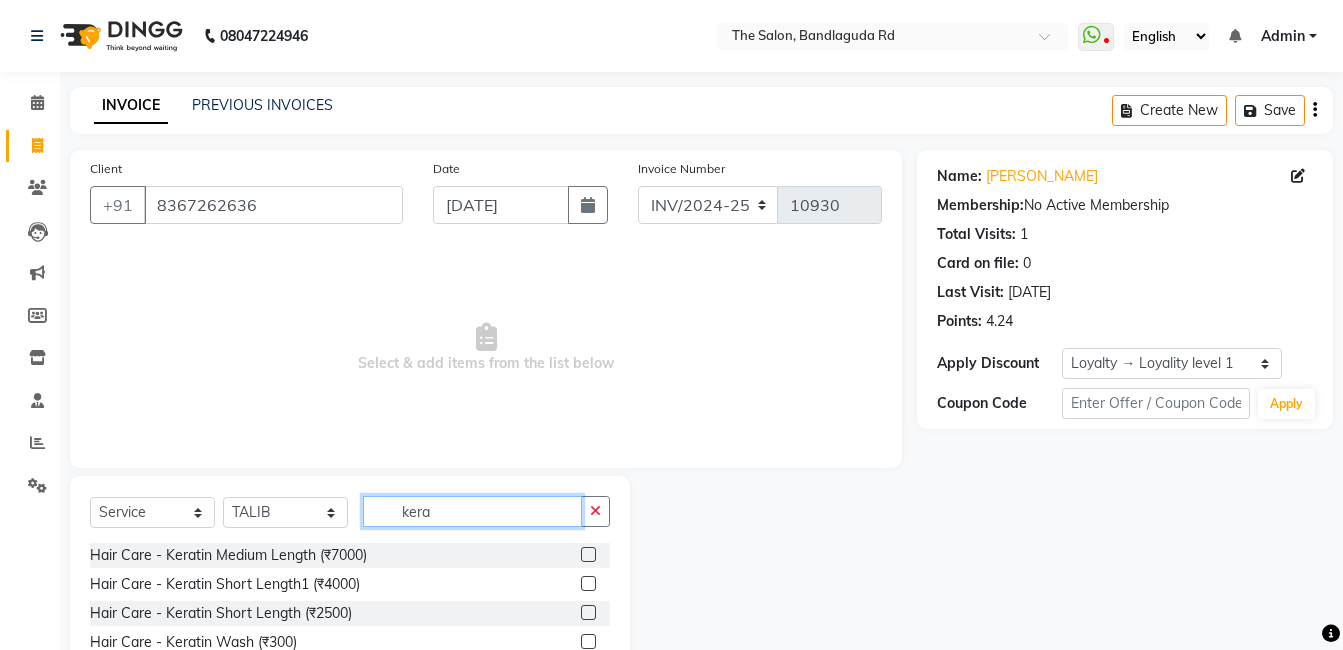 scroll, scrollTop: 125, scrollLeft: 0, axis: vertical 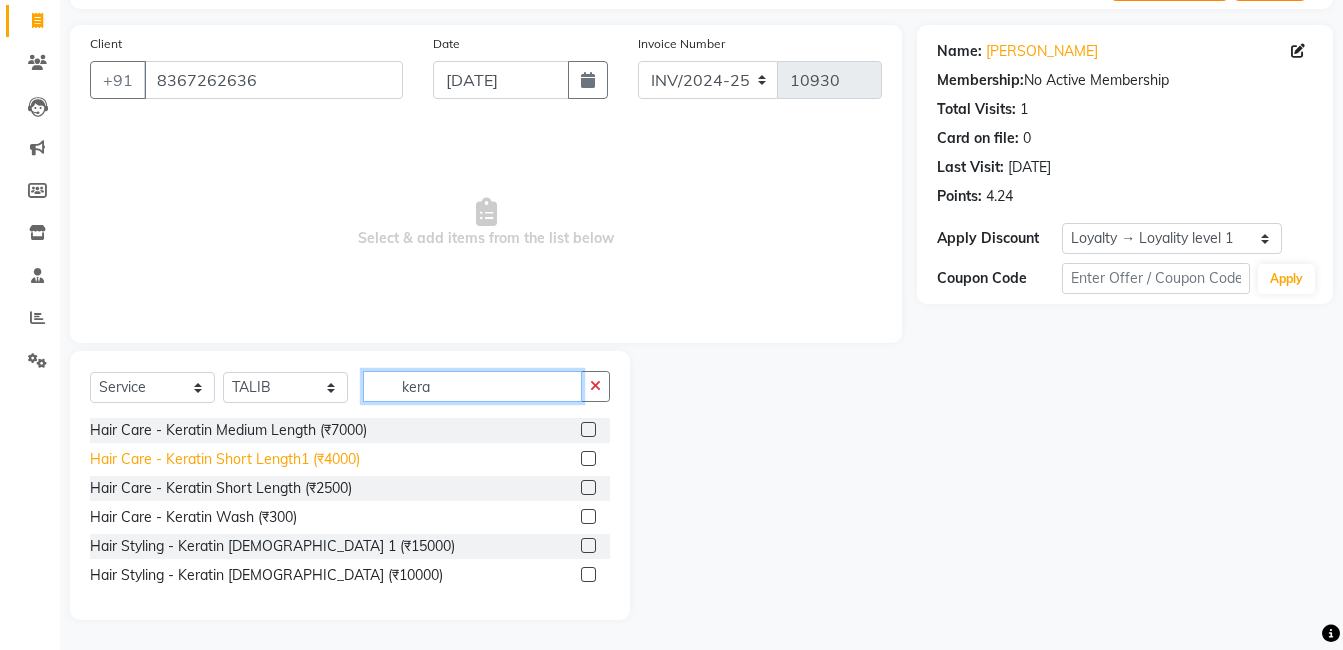 type on "kera" 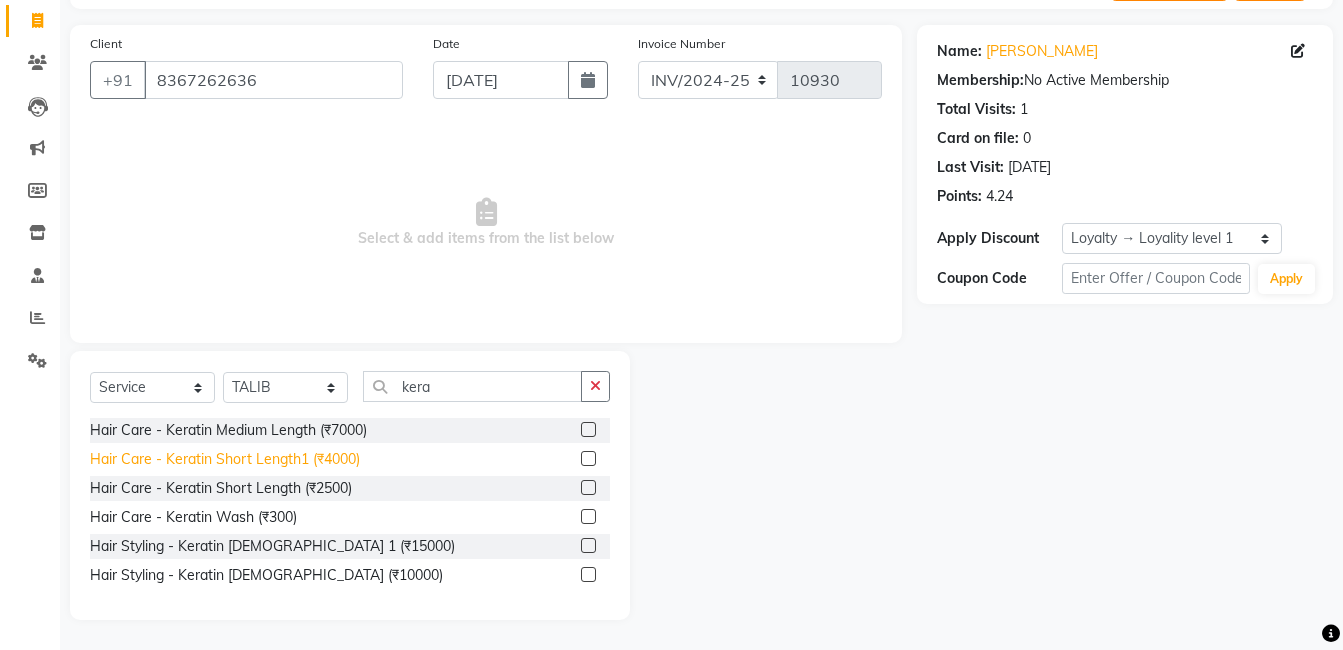 click on "Hair Care - Keratin Short Length1 (₹4000)" 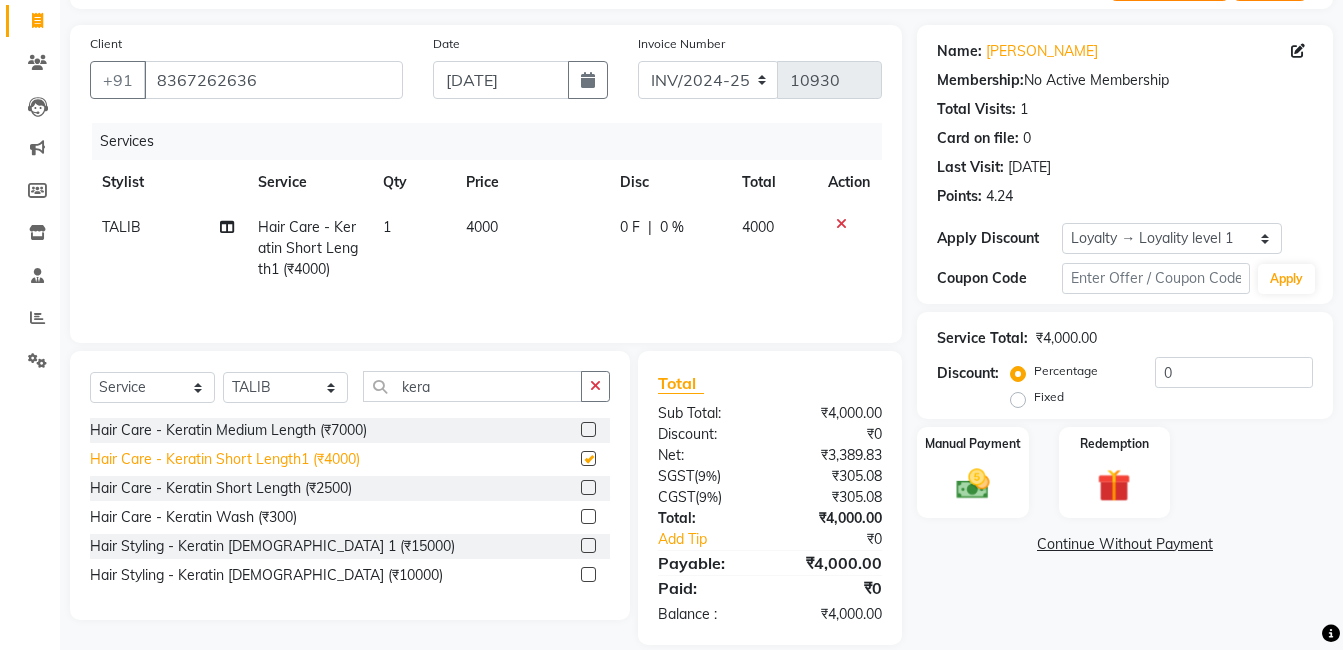 checkbox on "false" 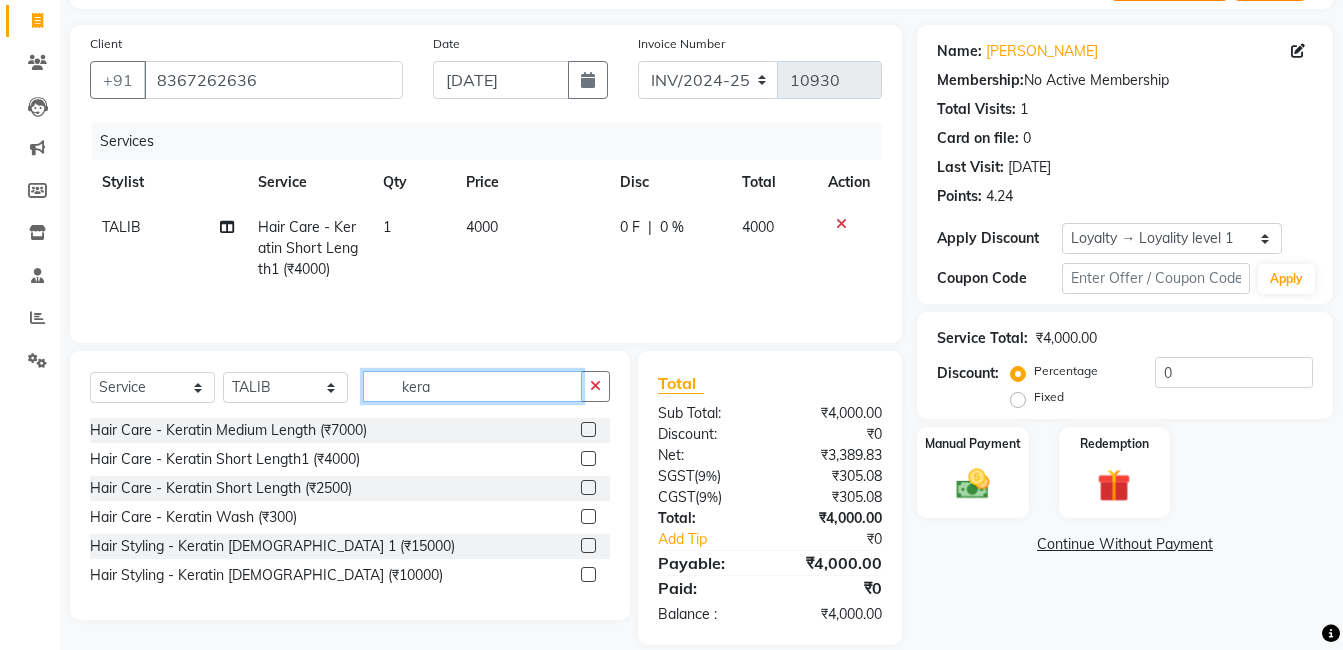 click on "kera" 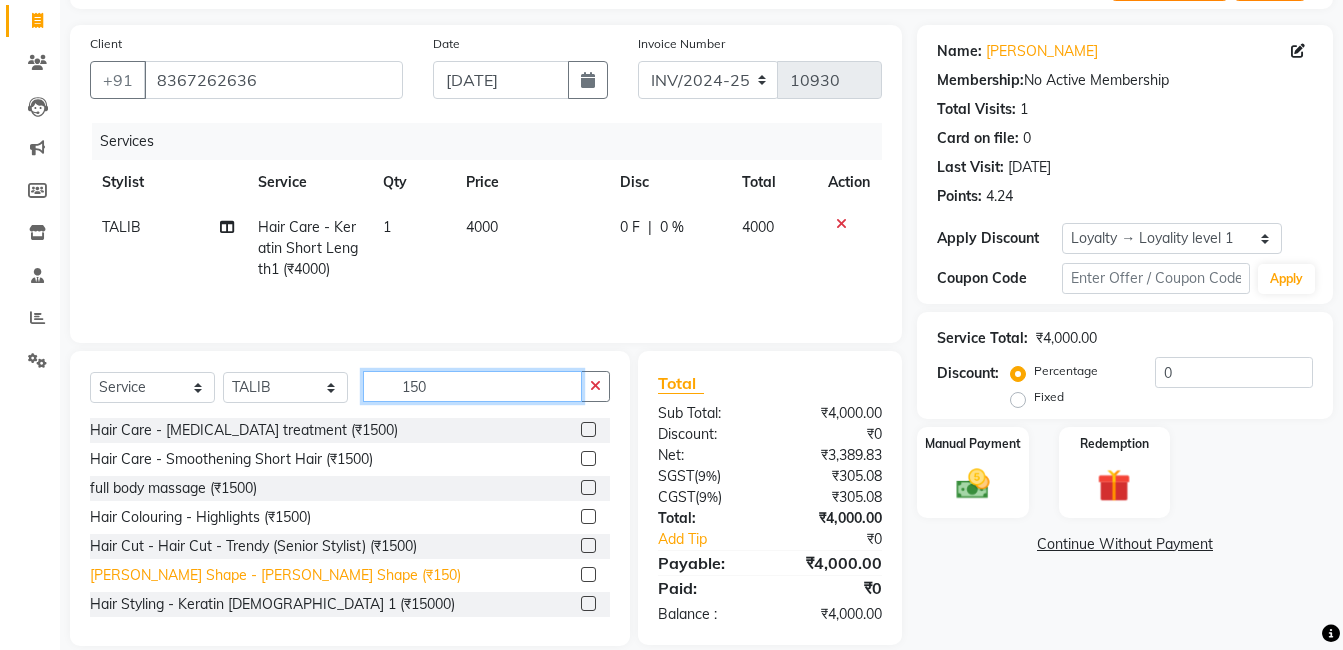 type on "150" 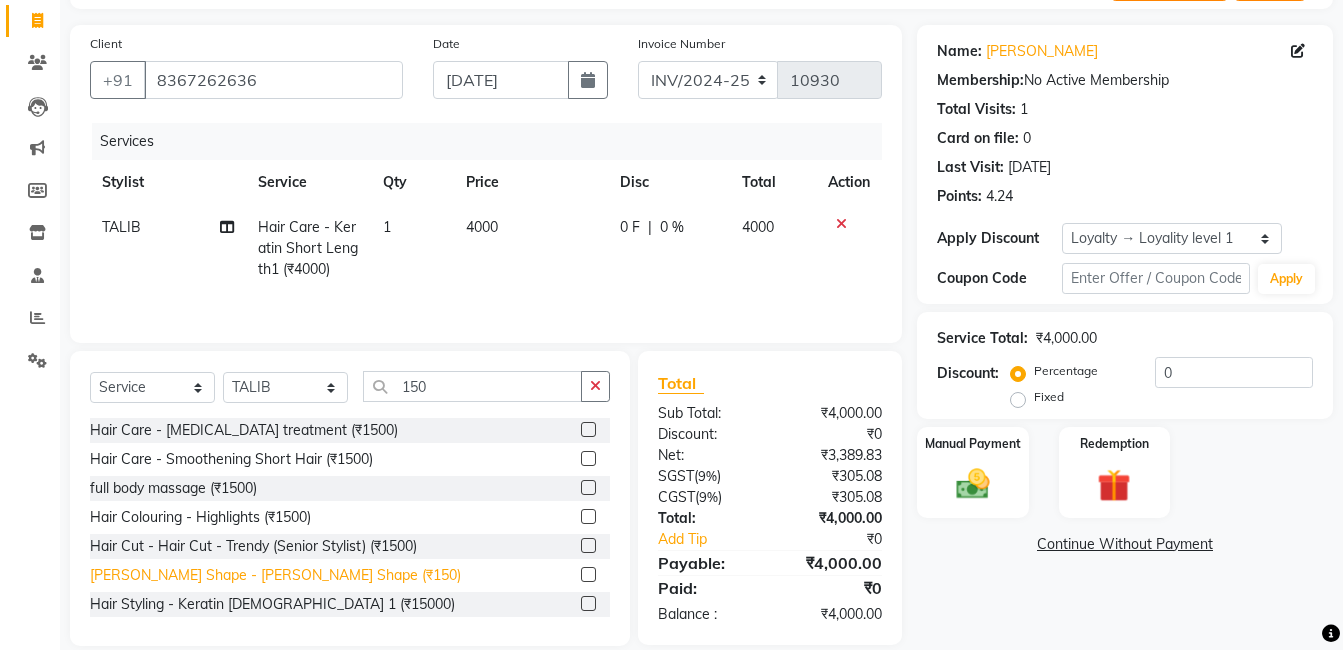 click on "[PERSON_NAME] Shape - [PERSON_NAME] Shape (₹150)" 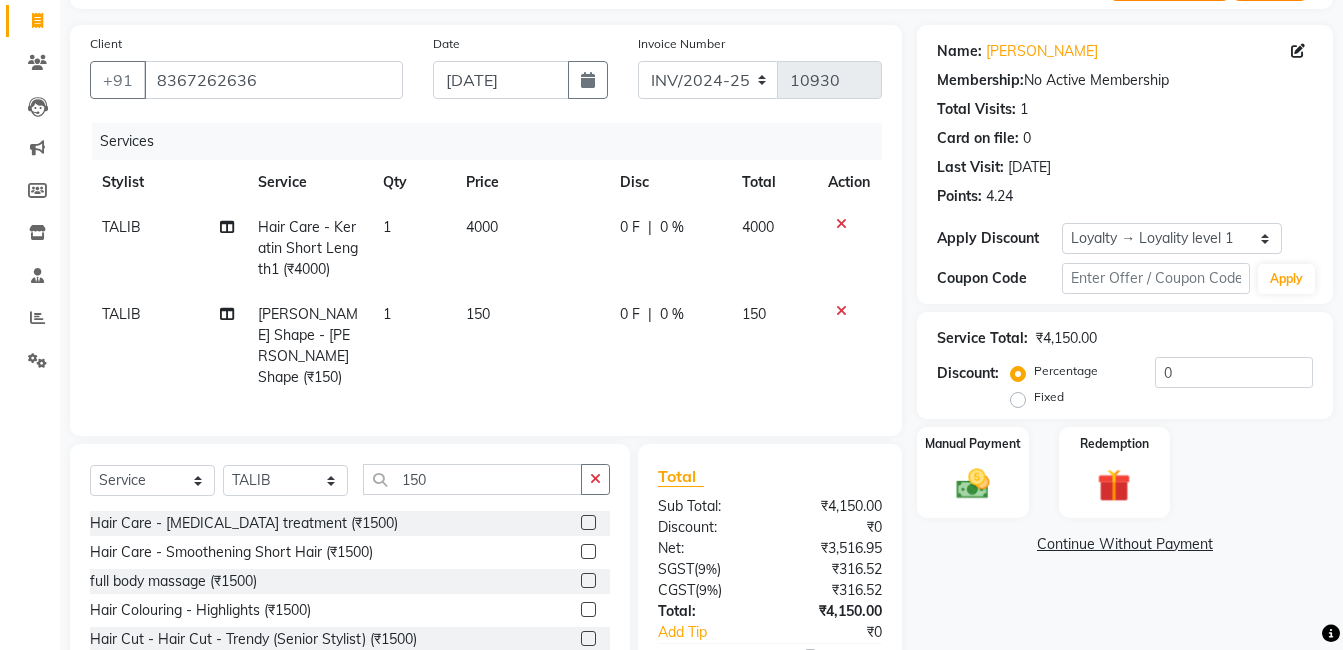 checkbox on "false" 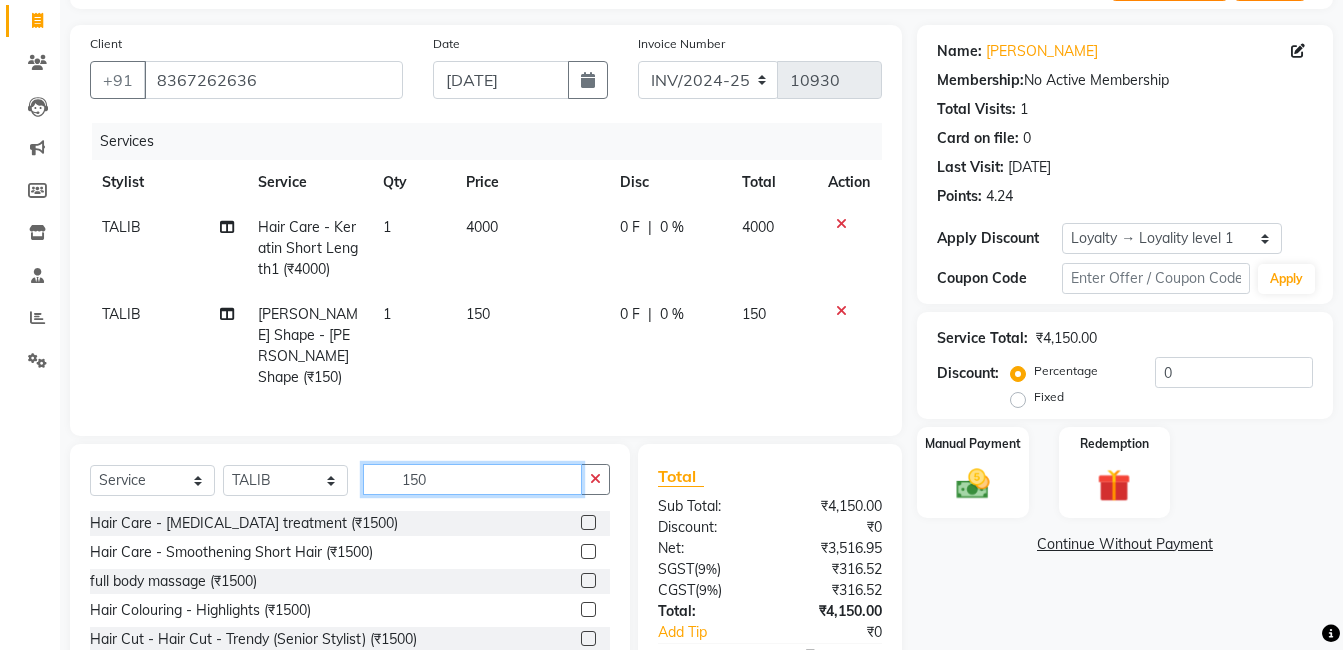 click on "150" 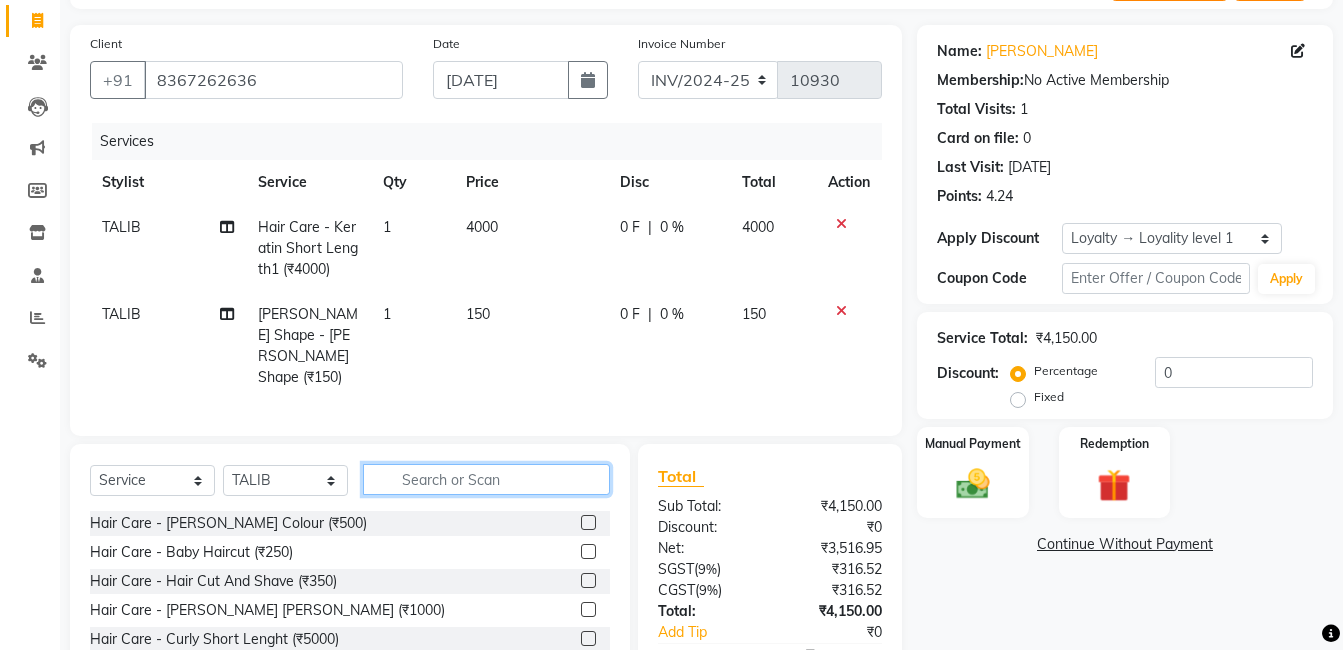 type 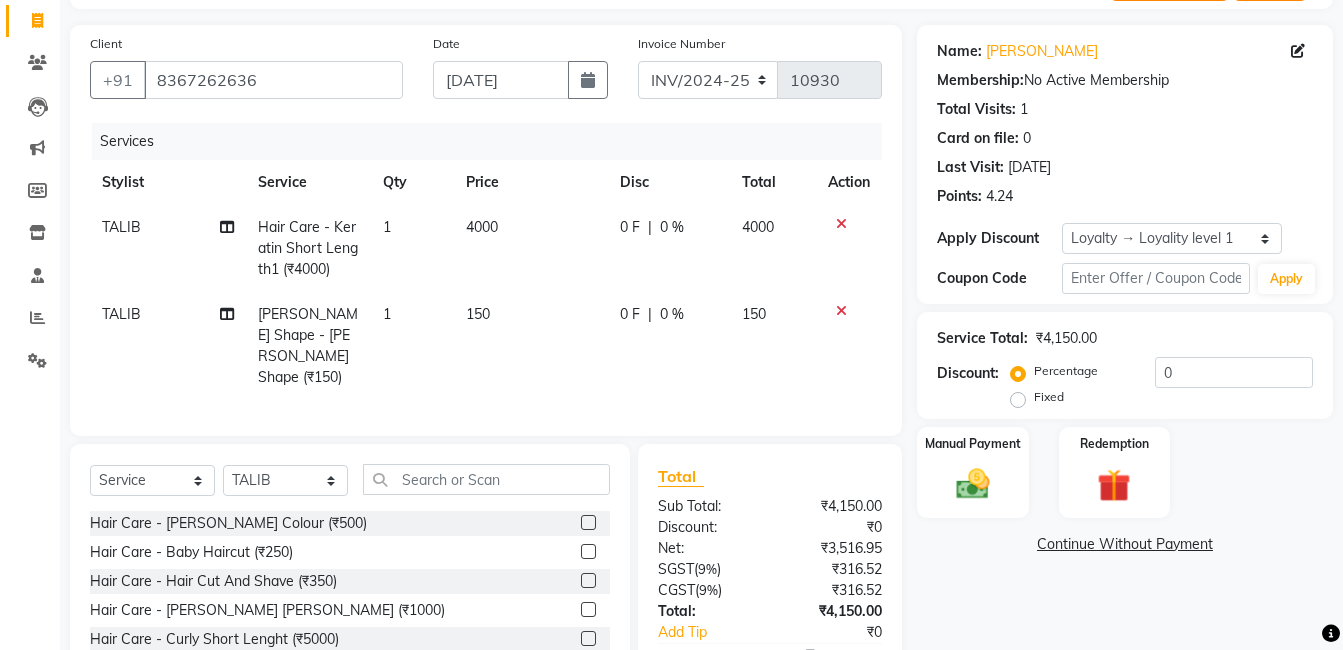 click on "4000" 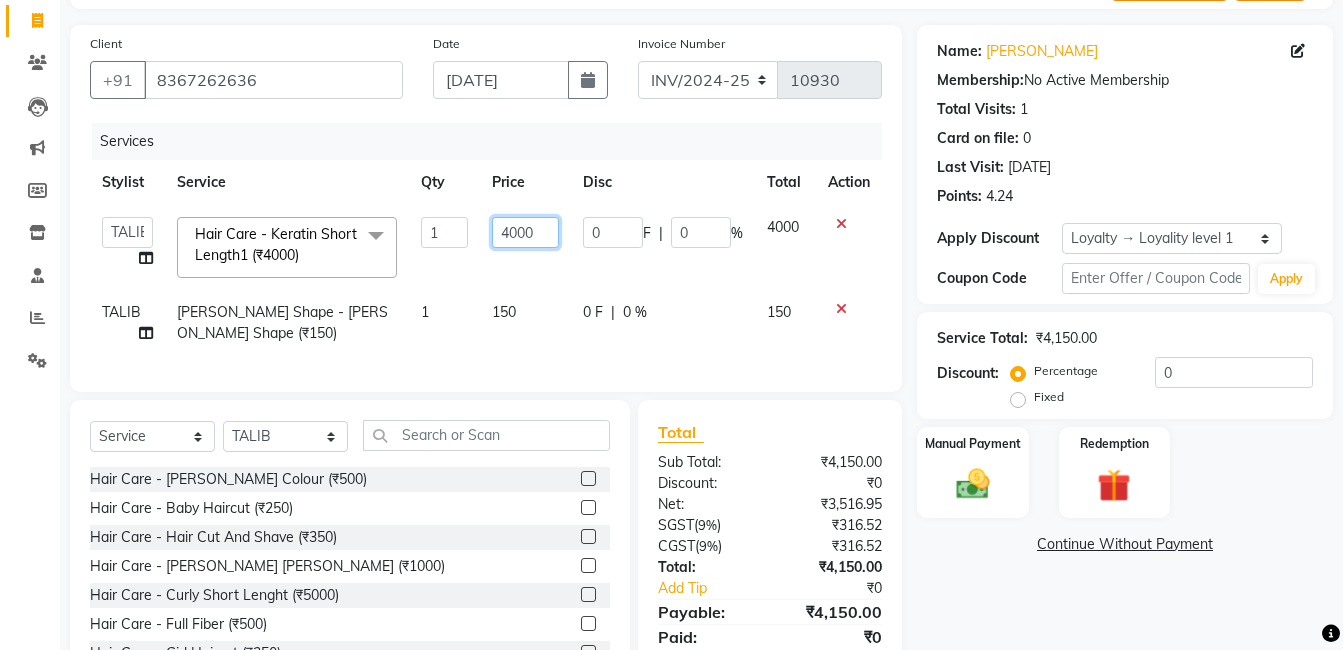 click on "4000" 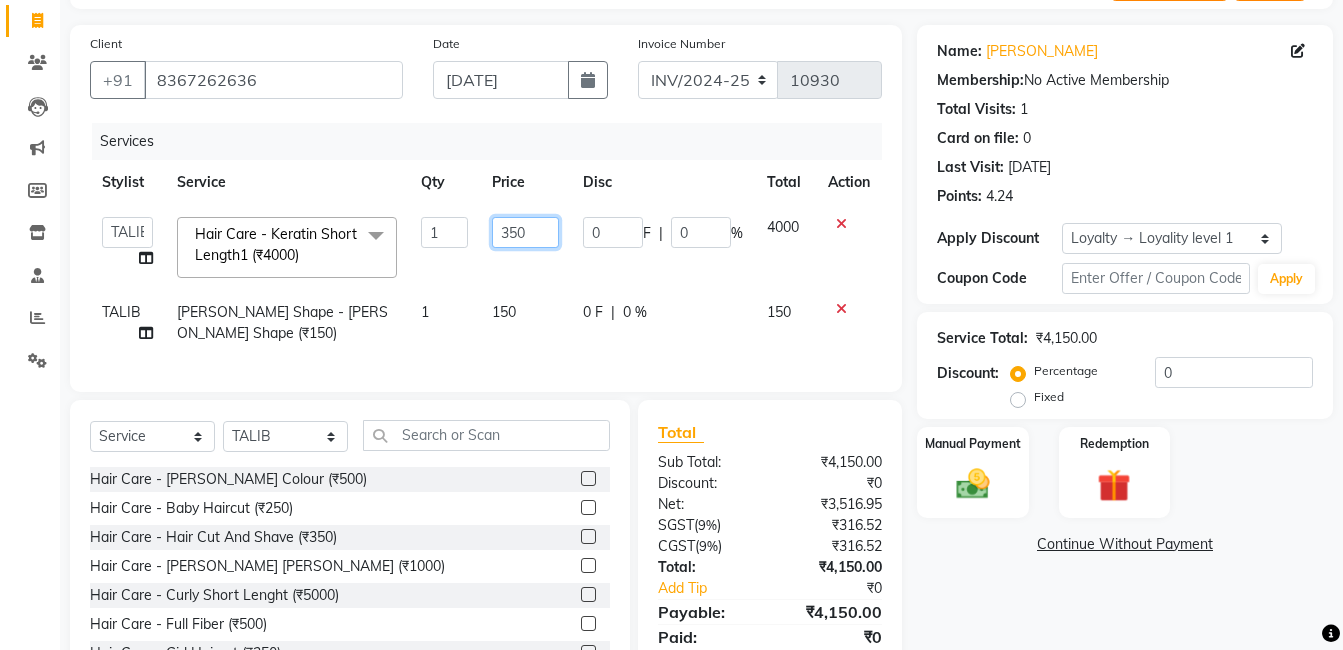 type on "3500" 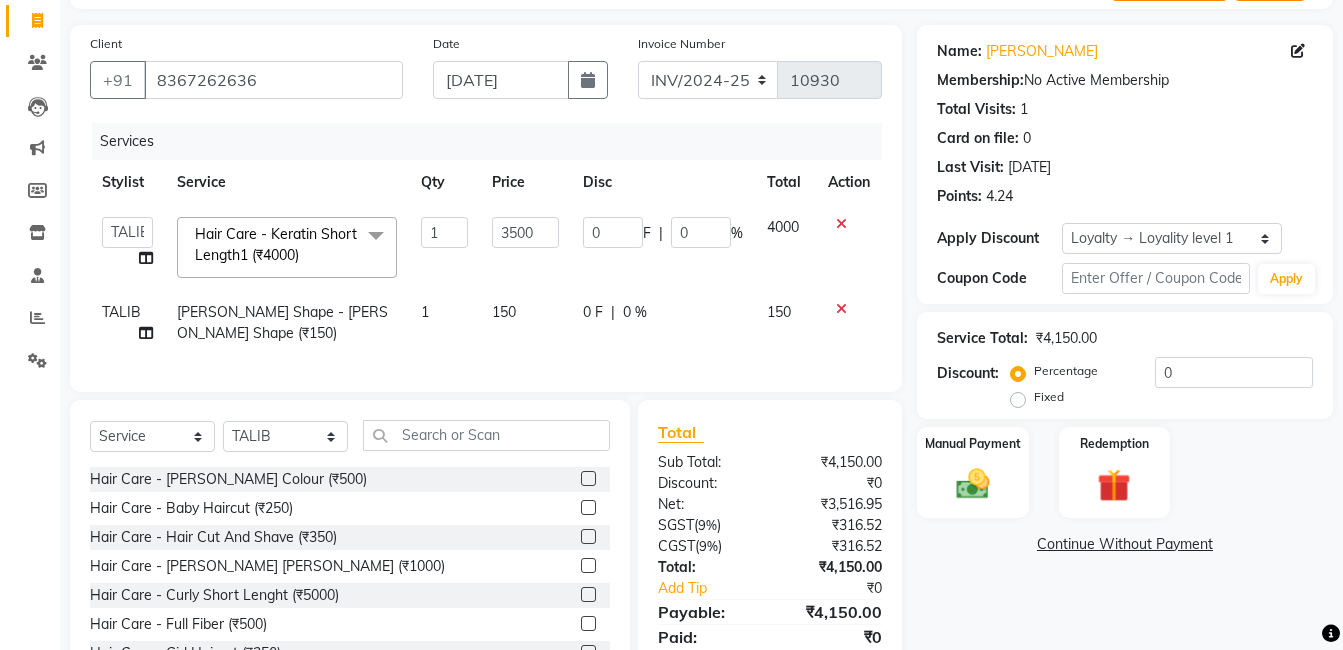 click on "Price" 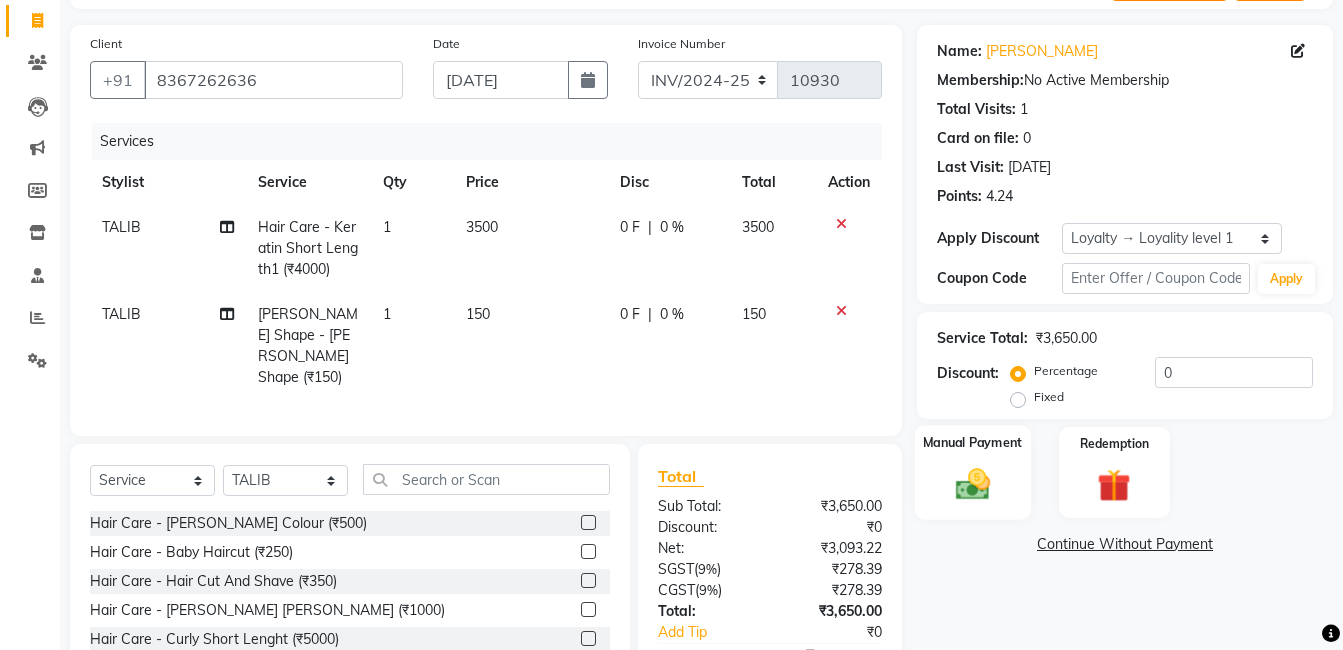 click 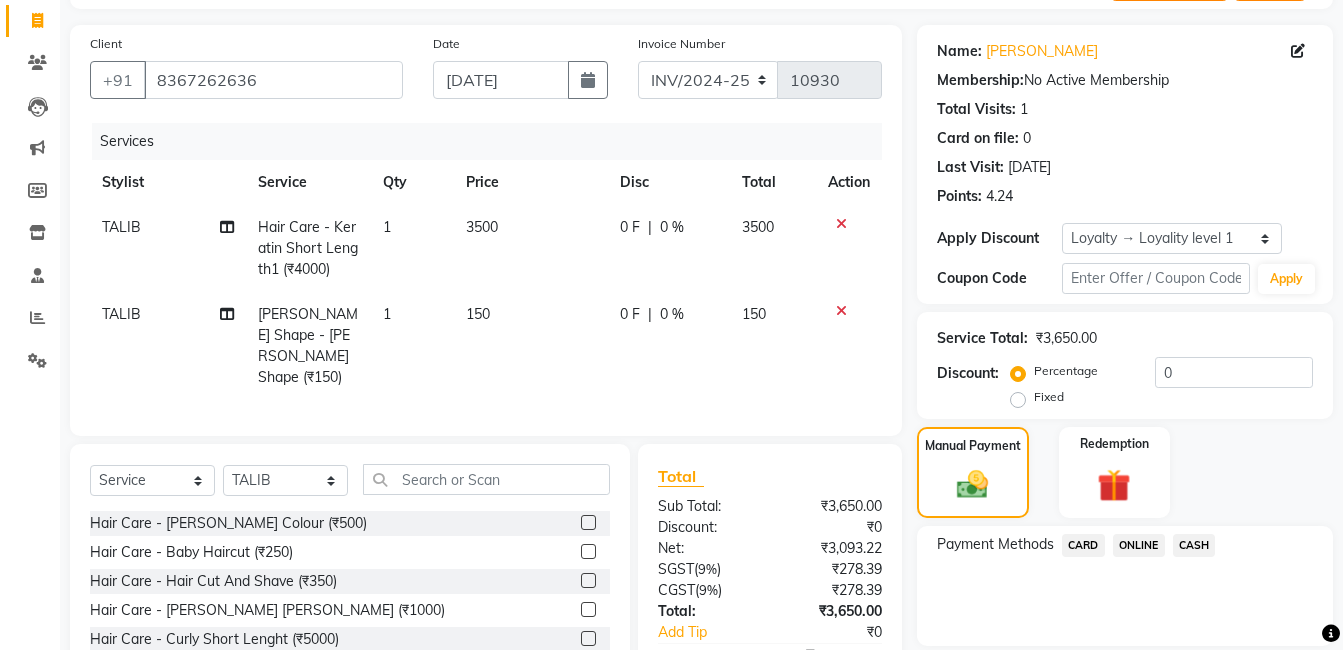 click on "ONLINE" 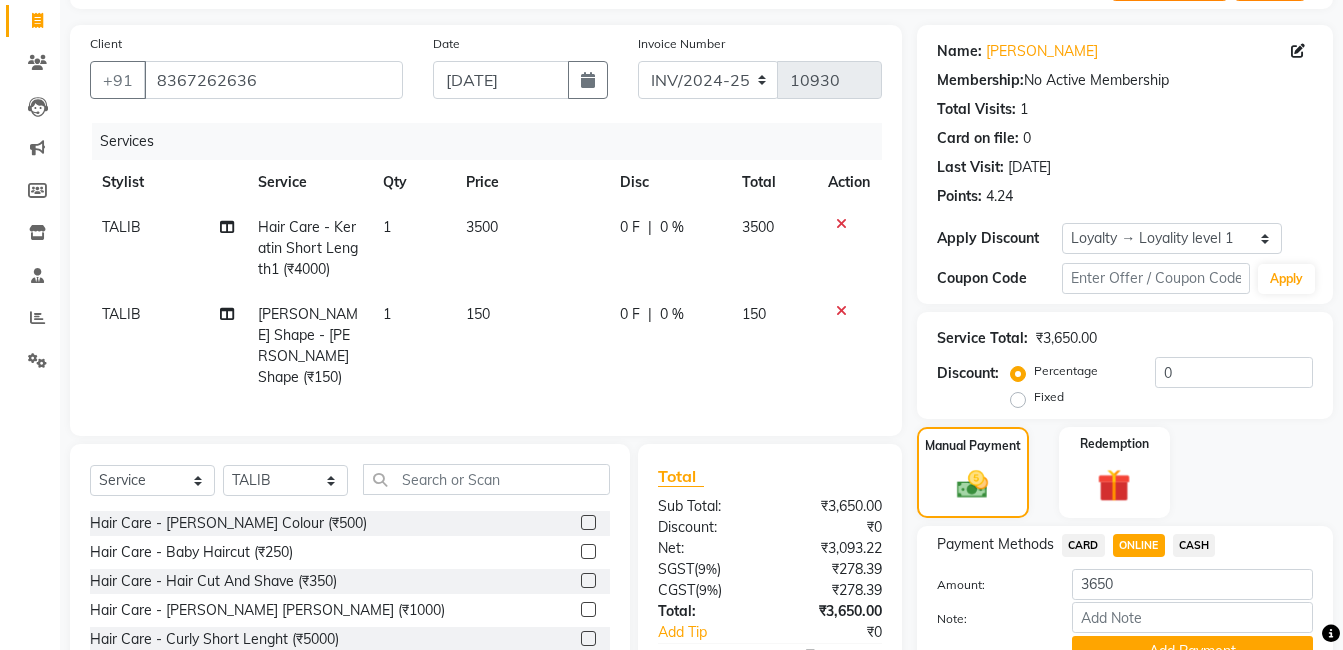 click on "ONLINE" 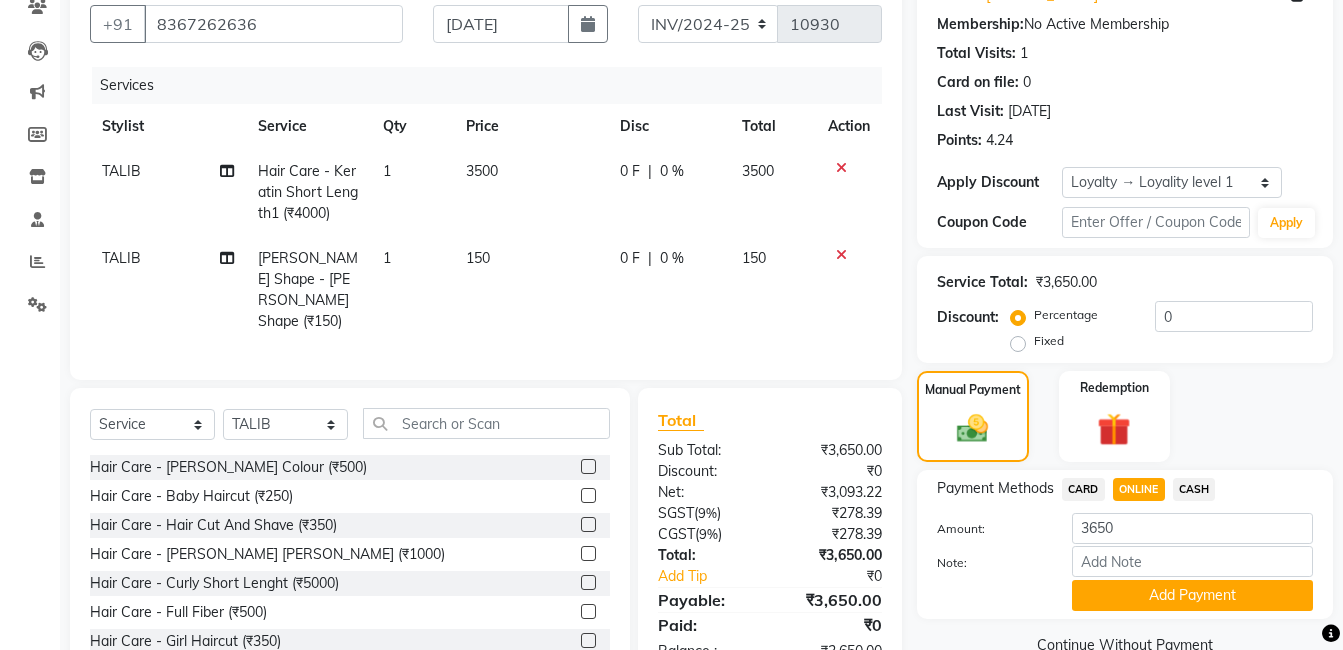scroll, scrollTop: 192, scrollLeft: 0, axis: vertical 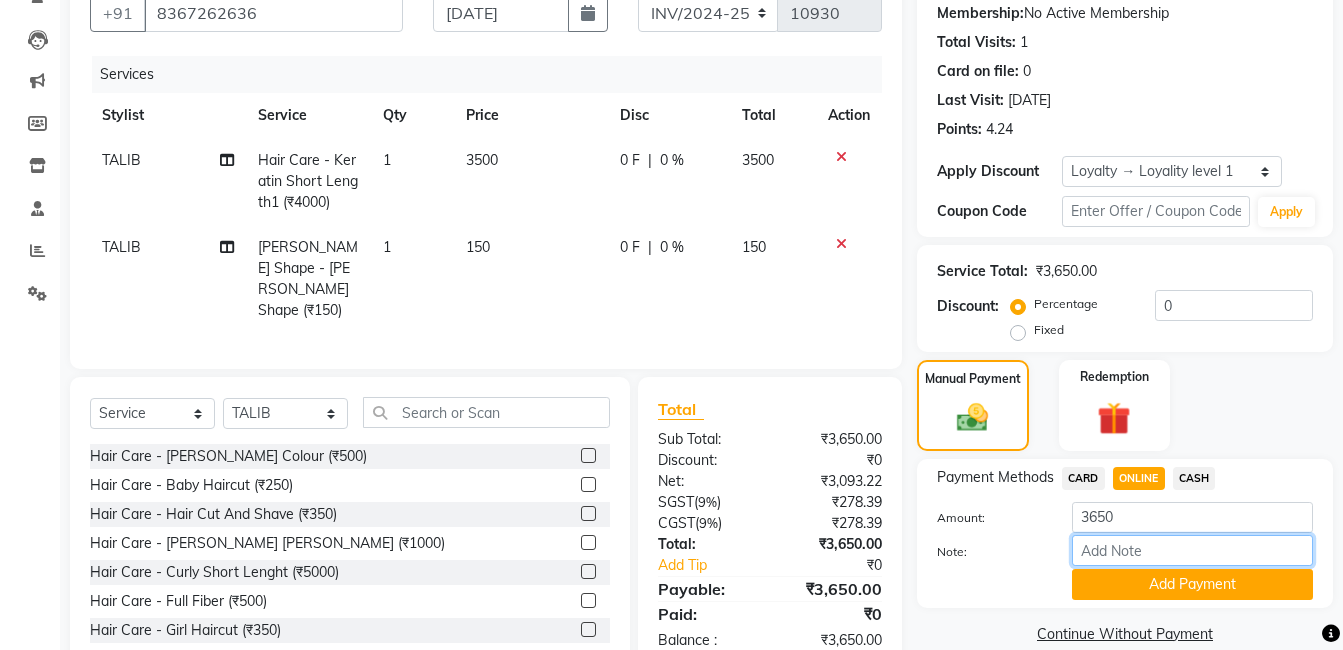 click on "Note:" at bounding box center [1192, 550] 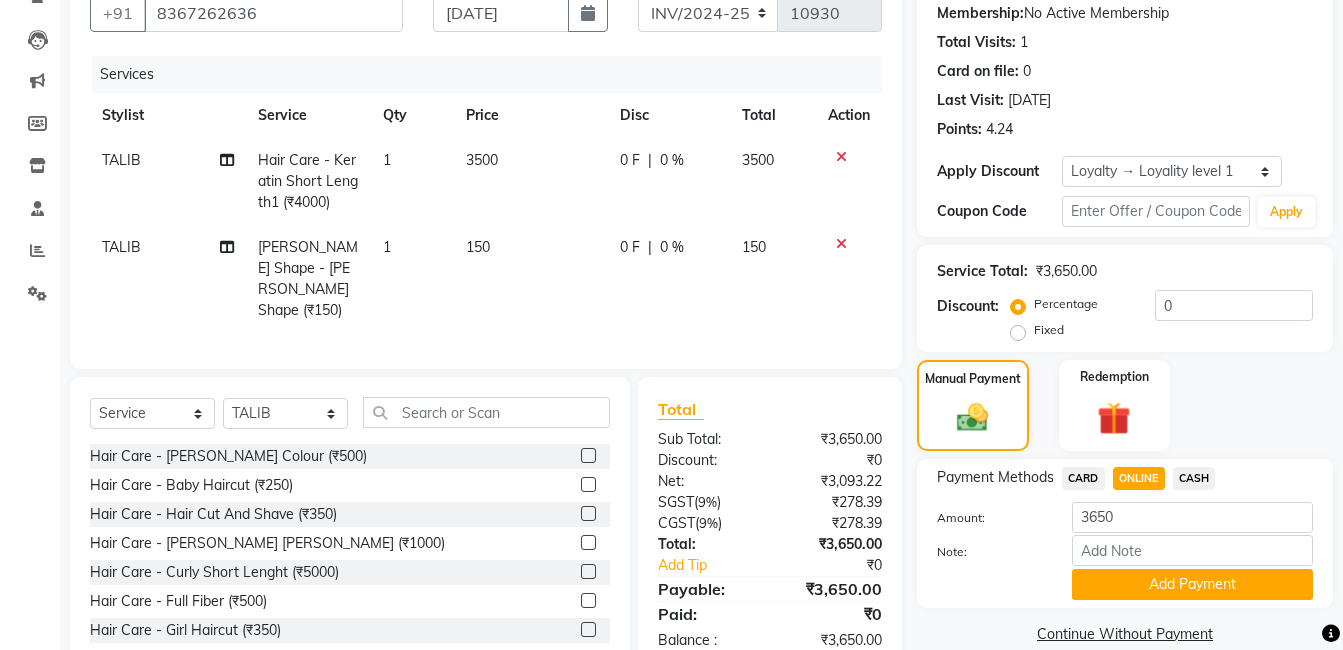click on "Total Sub Total: ₹3,650.00 Discount: ₹0 Net: ₹3,093.22 SGST  ( 9% ) ₹278.39 CGST  ( 9% ) ₹278.39 Total: ₹3,650.00 Add Tip ₹0 Payable: ₹3,650.00 Paid: ₹0 Balance   : ₹3,650.00" 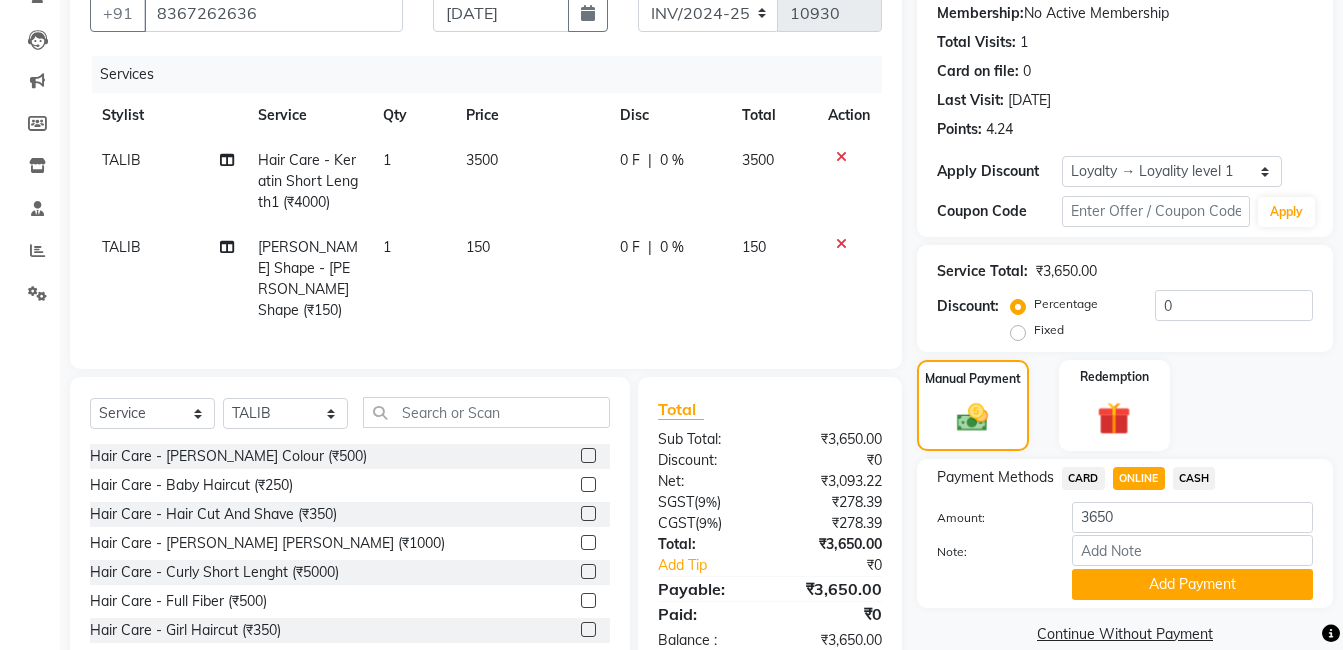 click on "CASH" 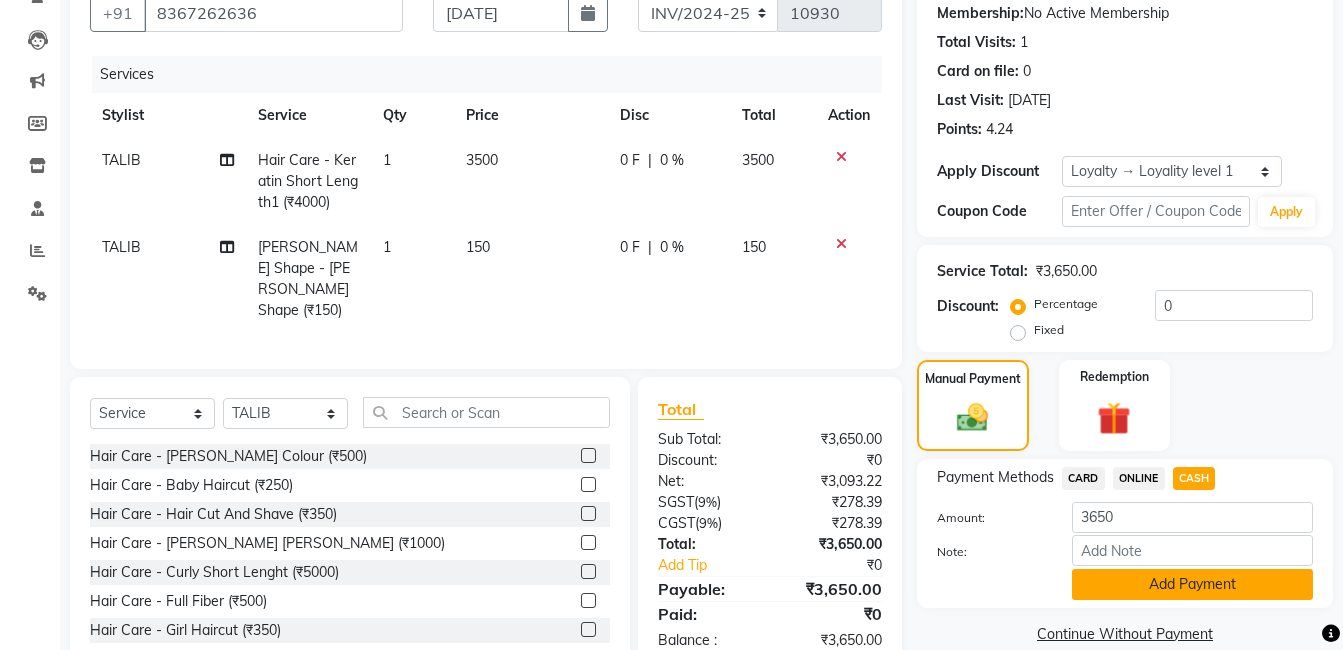 click on "Add Payment" 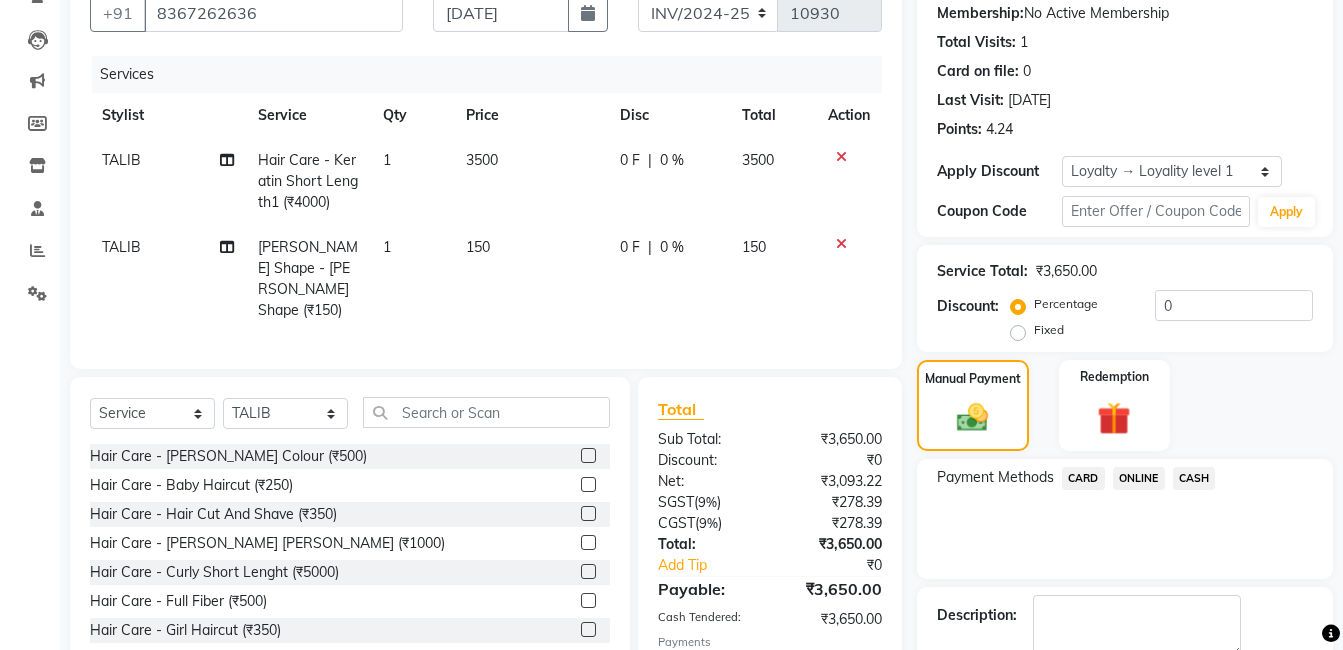 scroll, scrollTop: 352, scrollLeft: 0, axis: vertical 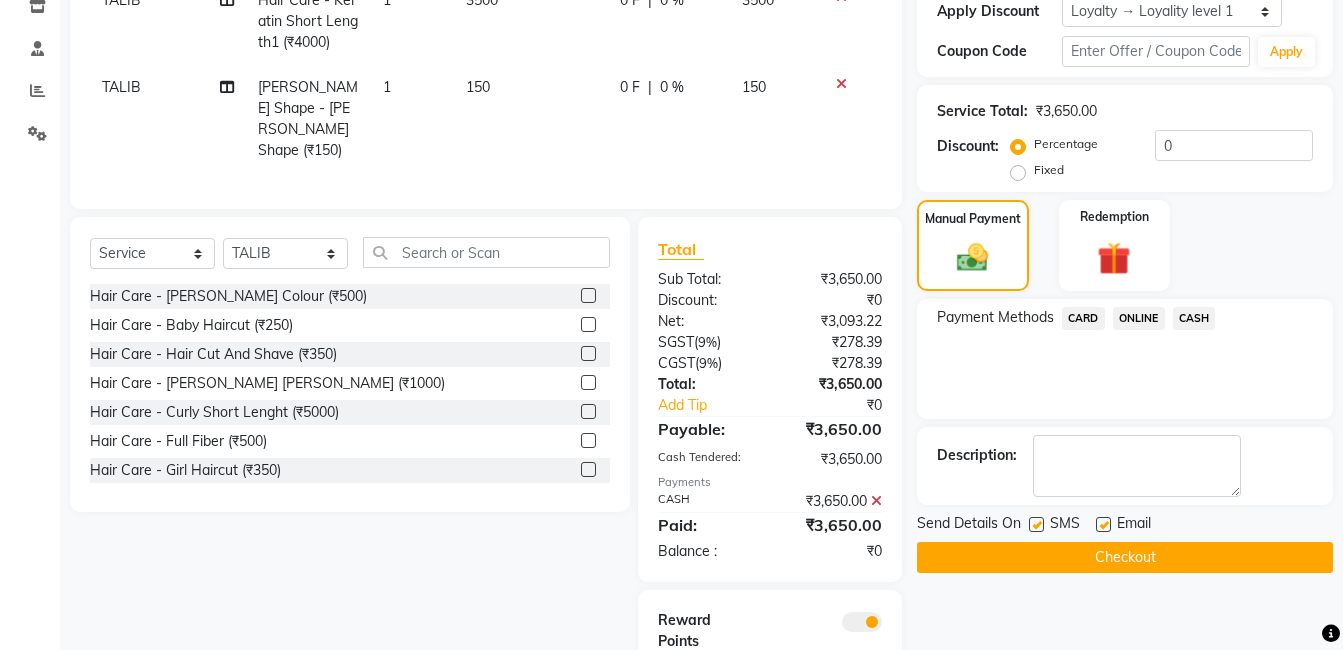 click on "Checkout" 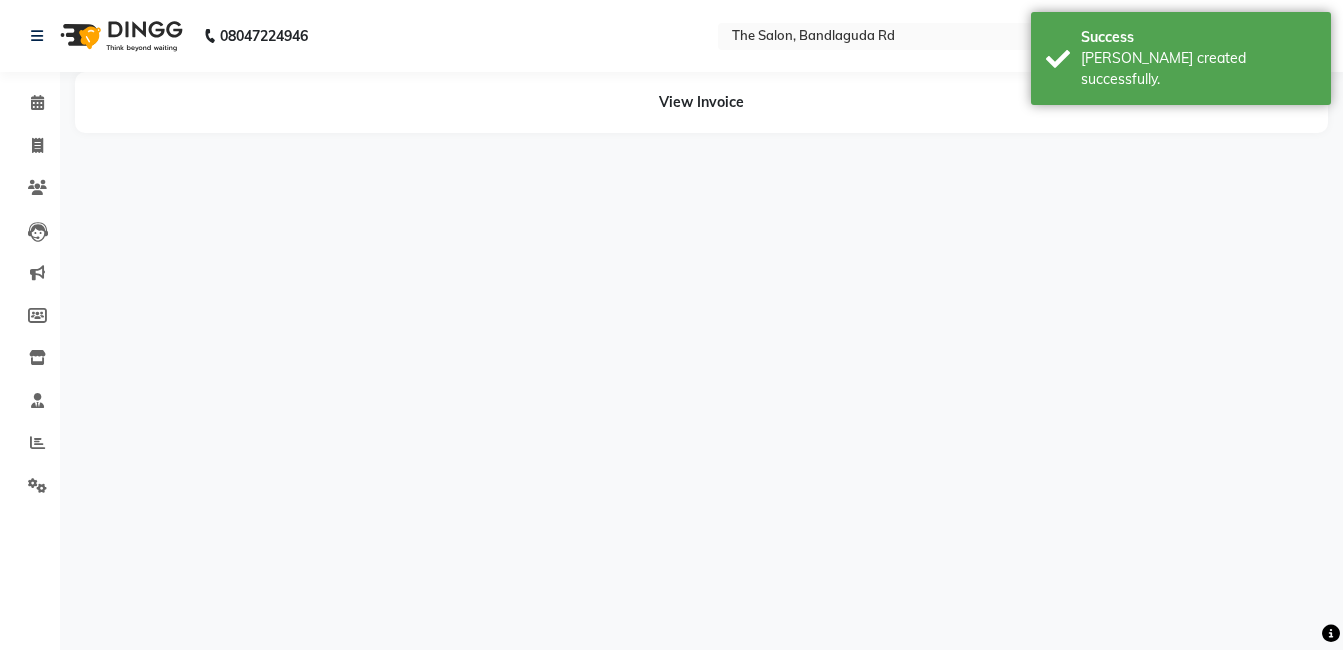 scroll, scrollTop: 0, scrollLeft: 0, axis: both 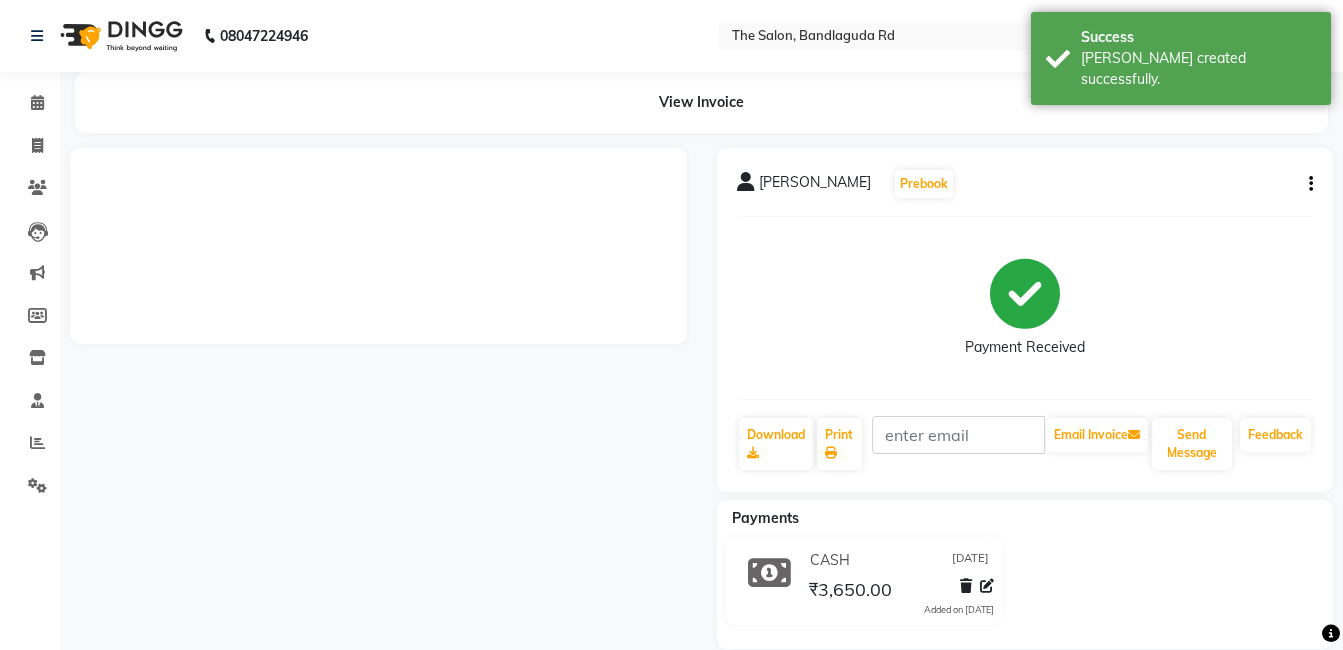 click on "Osama   Prebook   Payment Received  Download  Print   Email Invoice   Send Message Feedback" 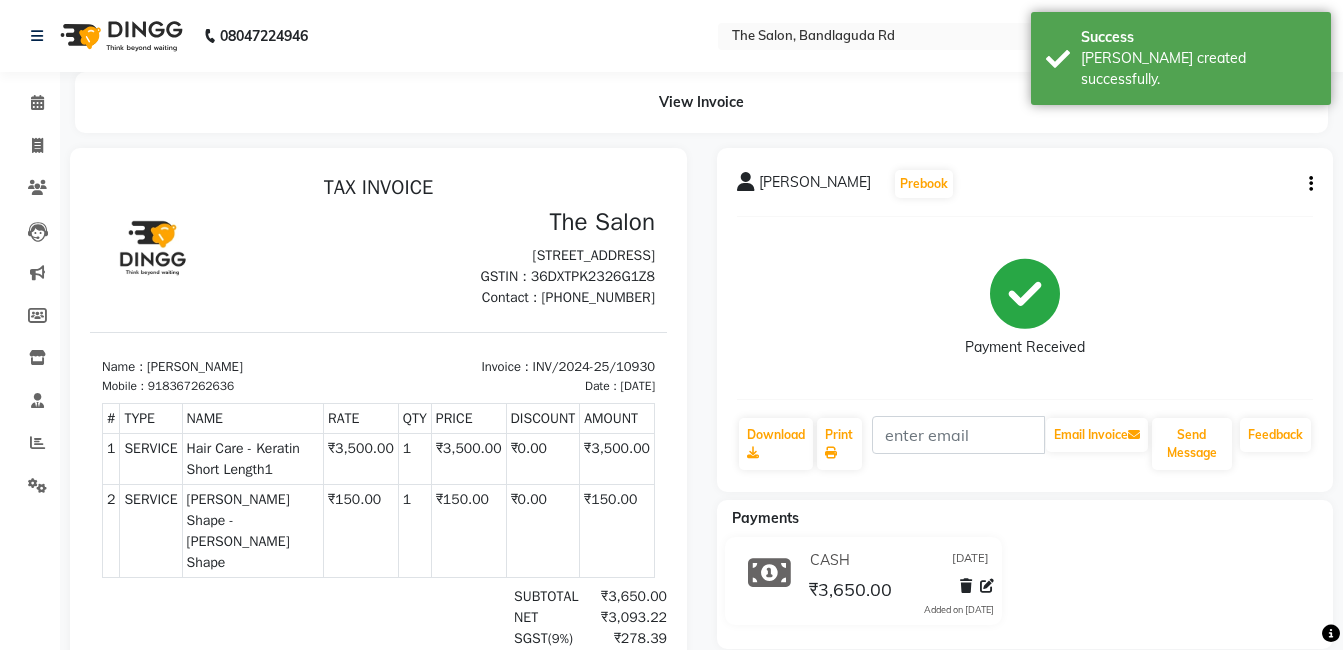 scroll, scrollTop: 0, scrollLeft: 0, axis: both 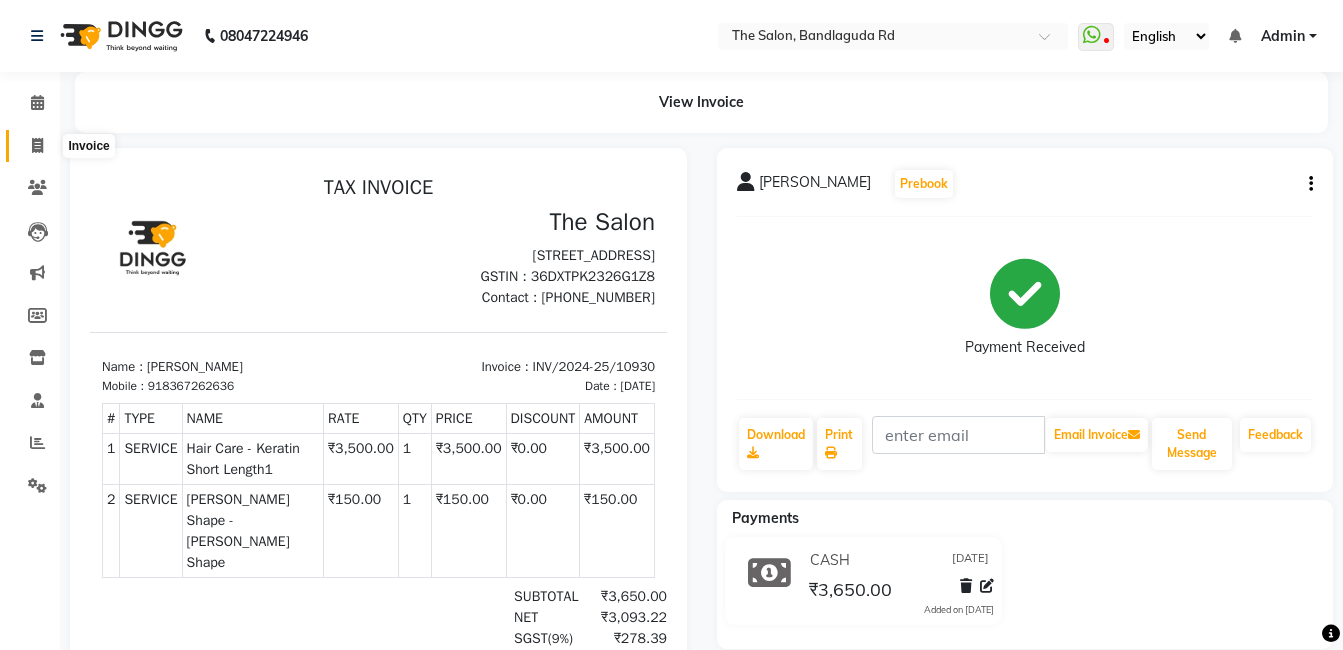 click 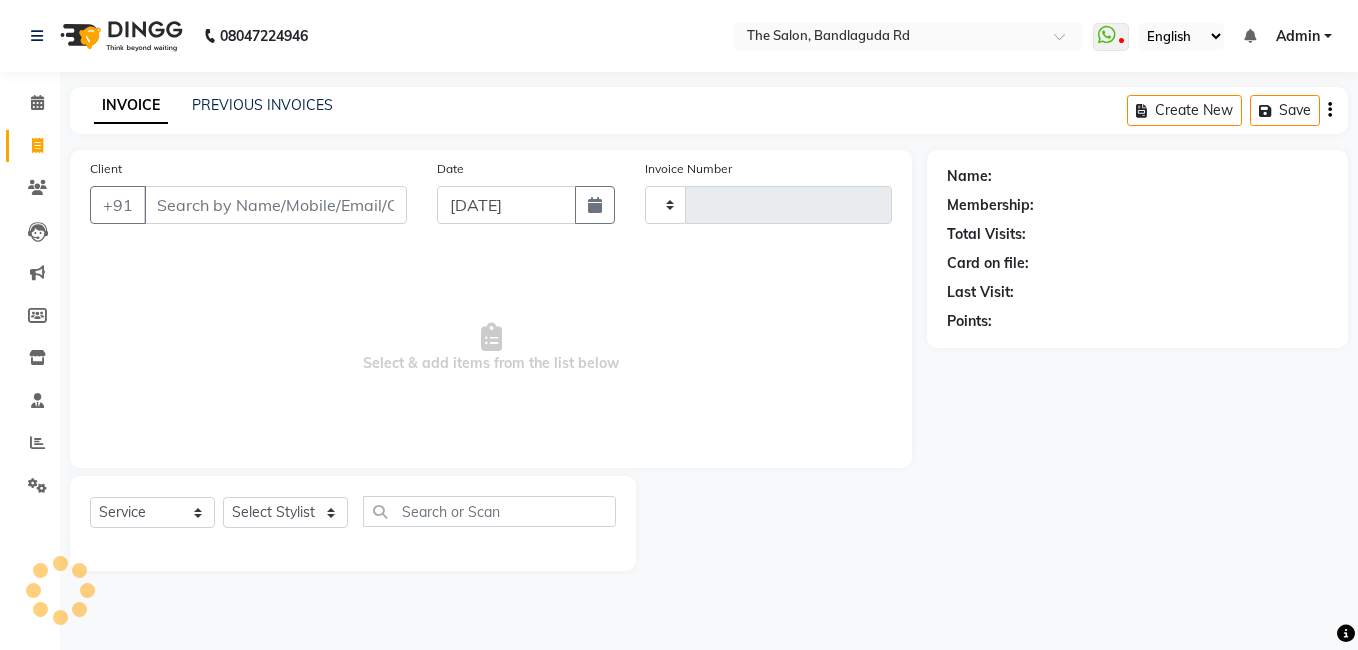 type on "10931" 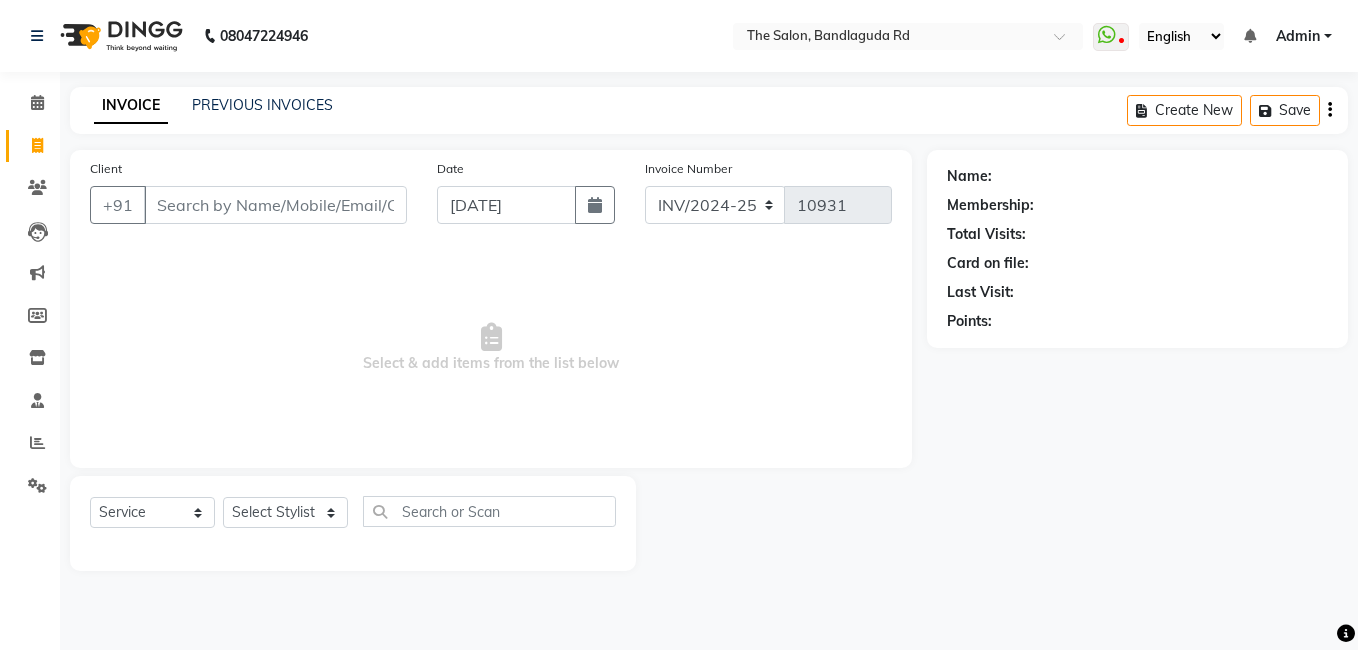 click 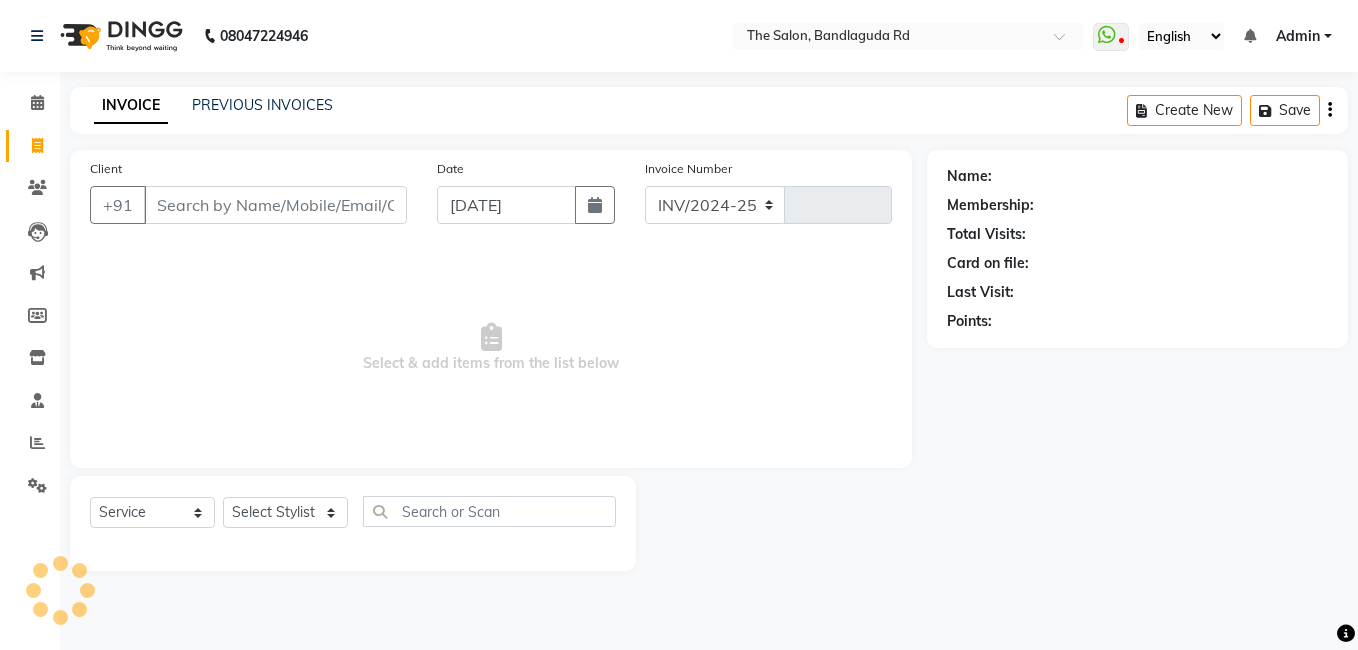 select on "5198" 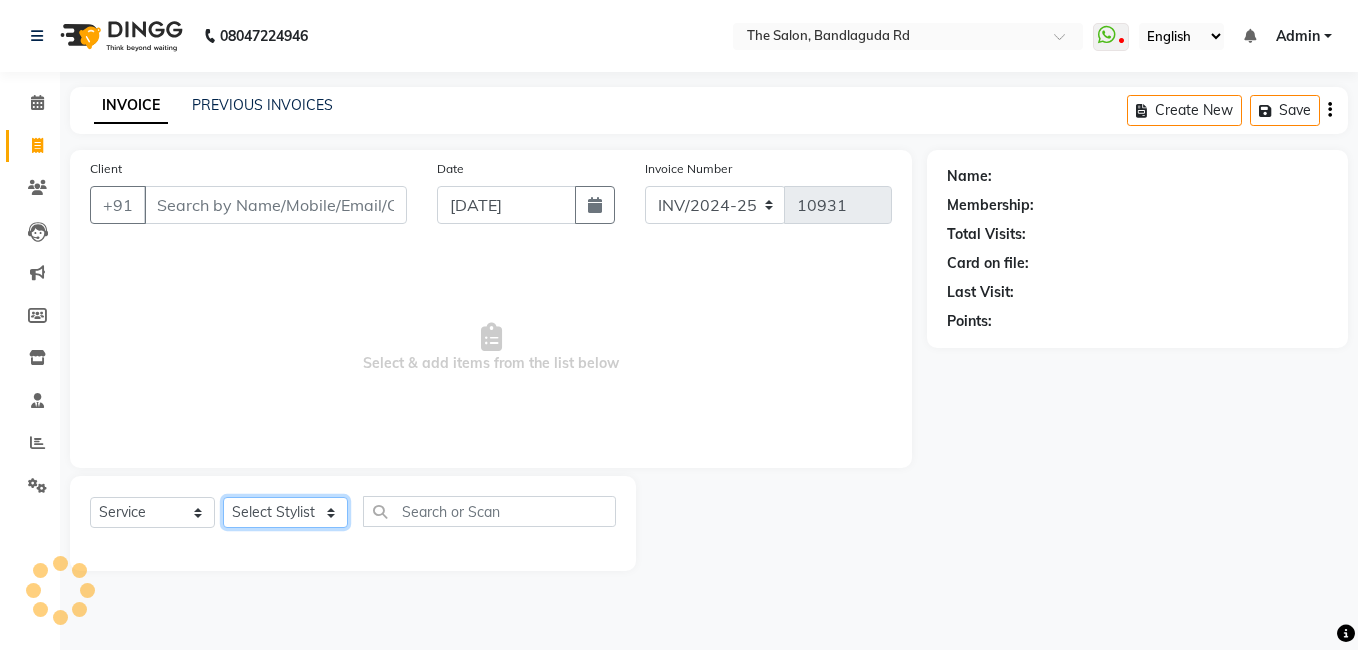 click on "Select Stylist [PERSON_NAME] [PERSON_NAME] kasim [PERSON_NAME] sameer [PERSON_NAME] manager" 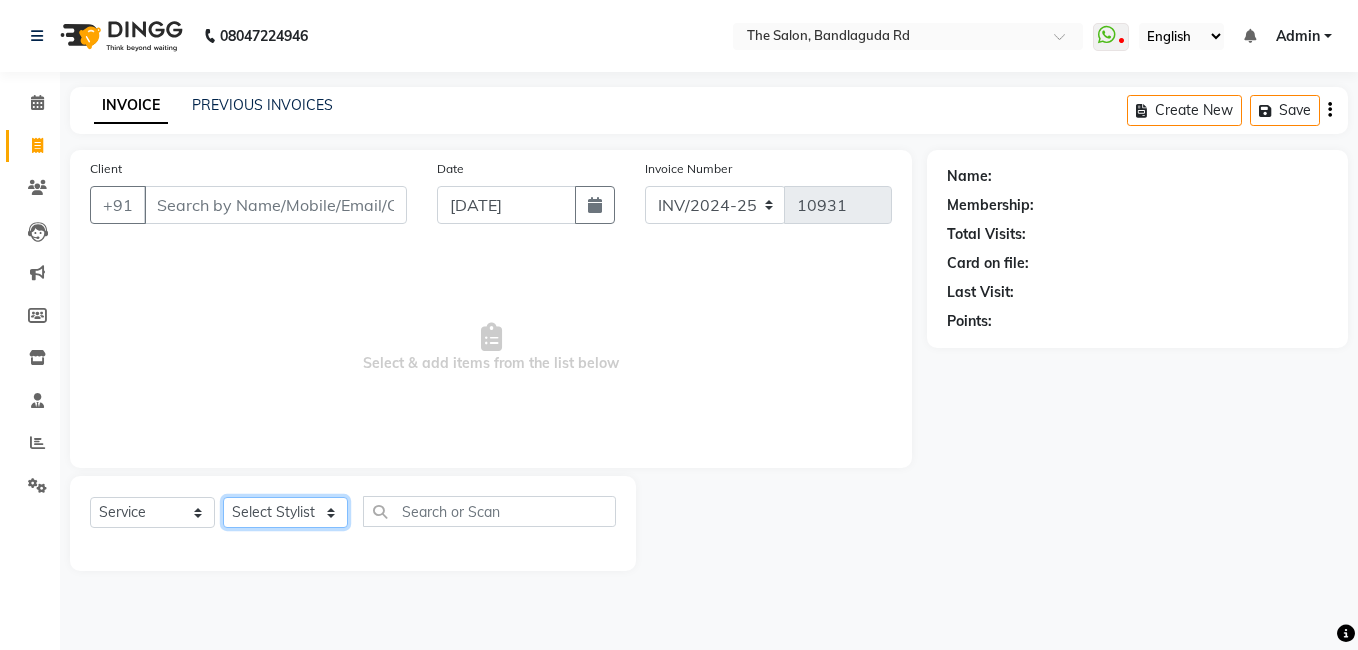 select on "43772" 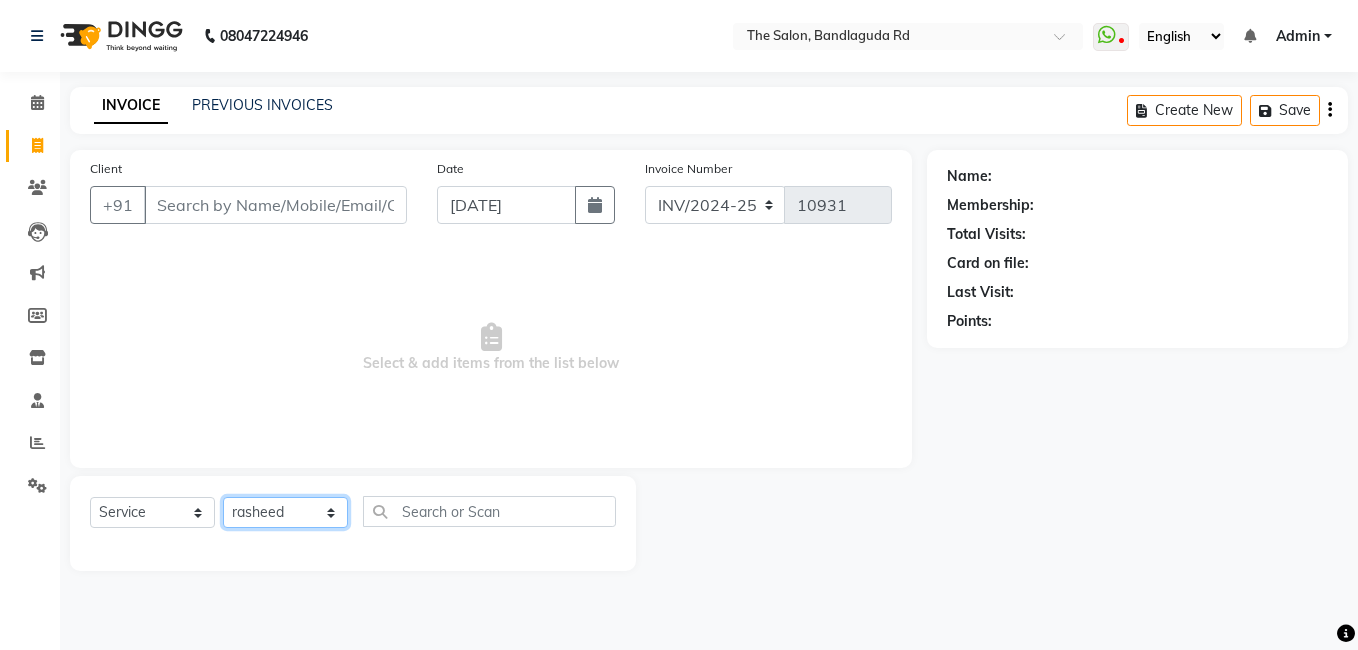 click on "Select Stylist [PERSON_NAME] [PERSON_NAME] kasim [PERSON_NAME] sameer [PERSON_NAME] manager" 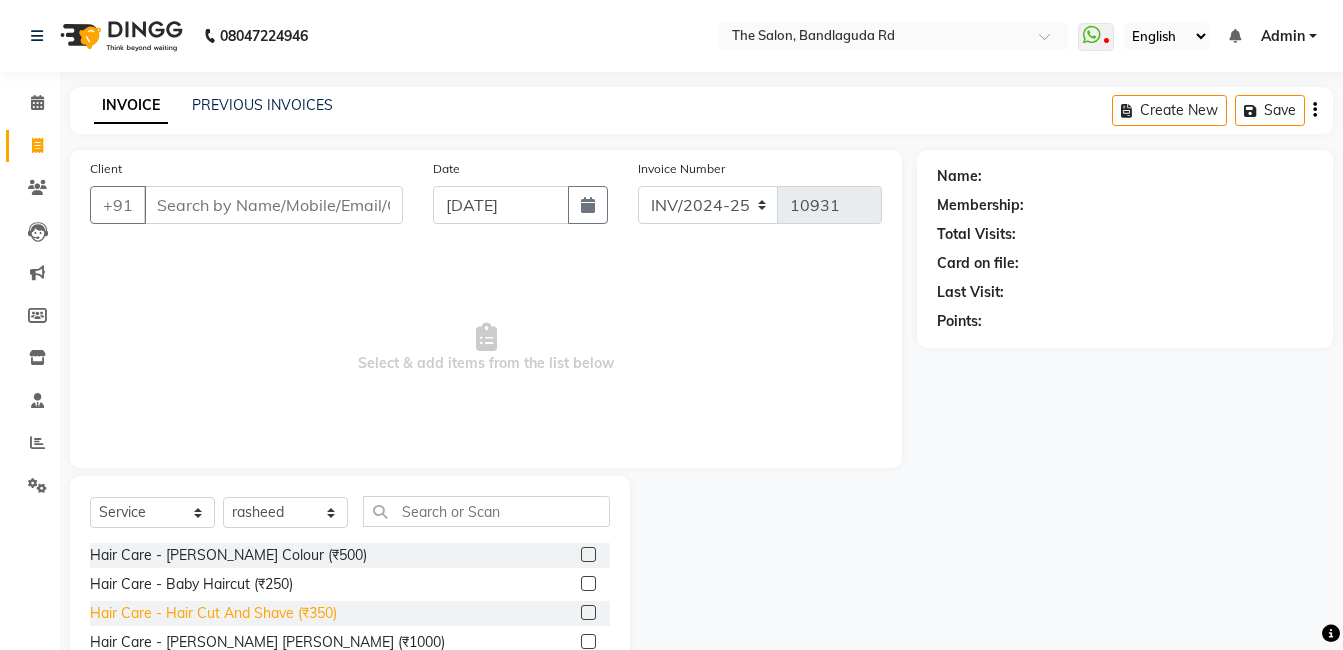 click on "Hair Care - Hair Cut And Shave (₹350)" 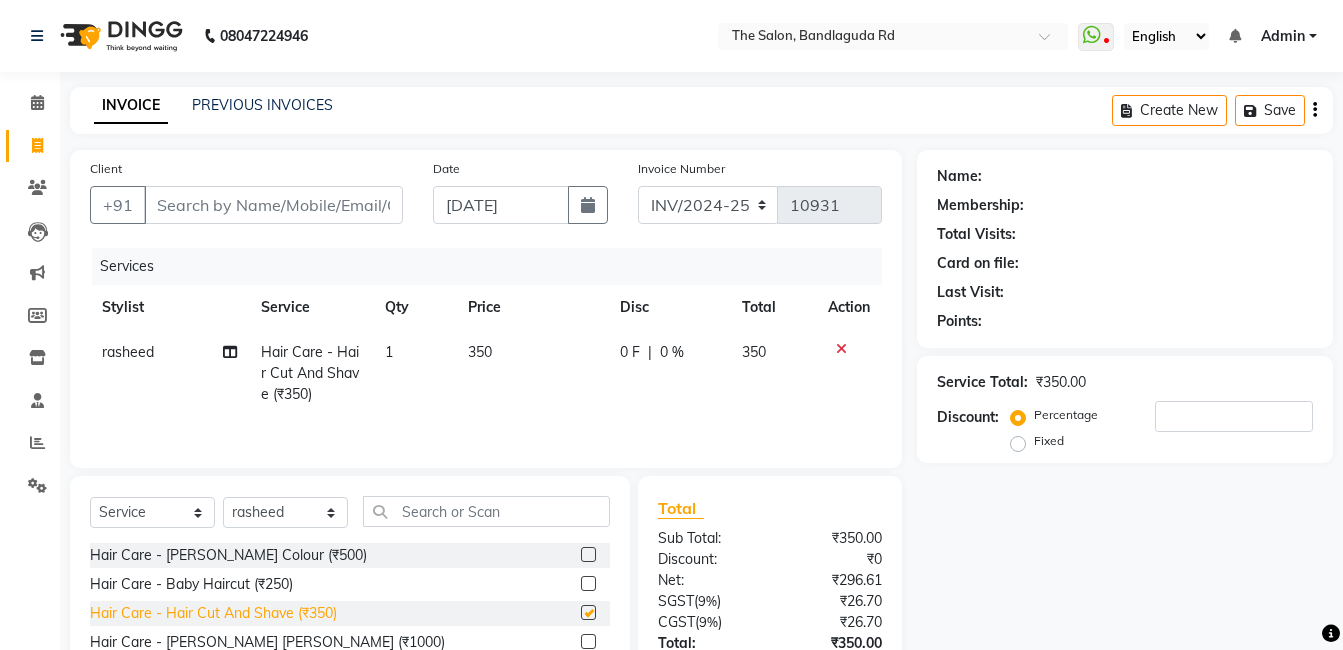 checkbox on "false" 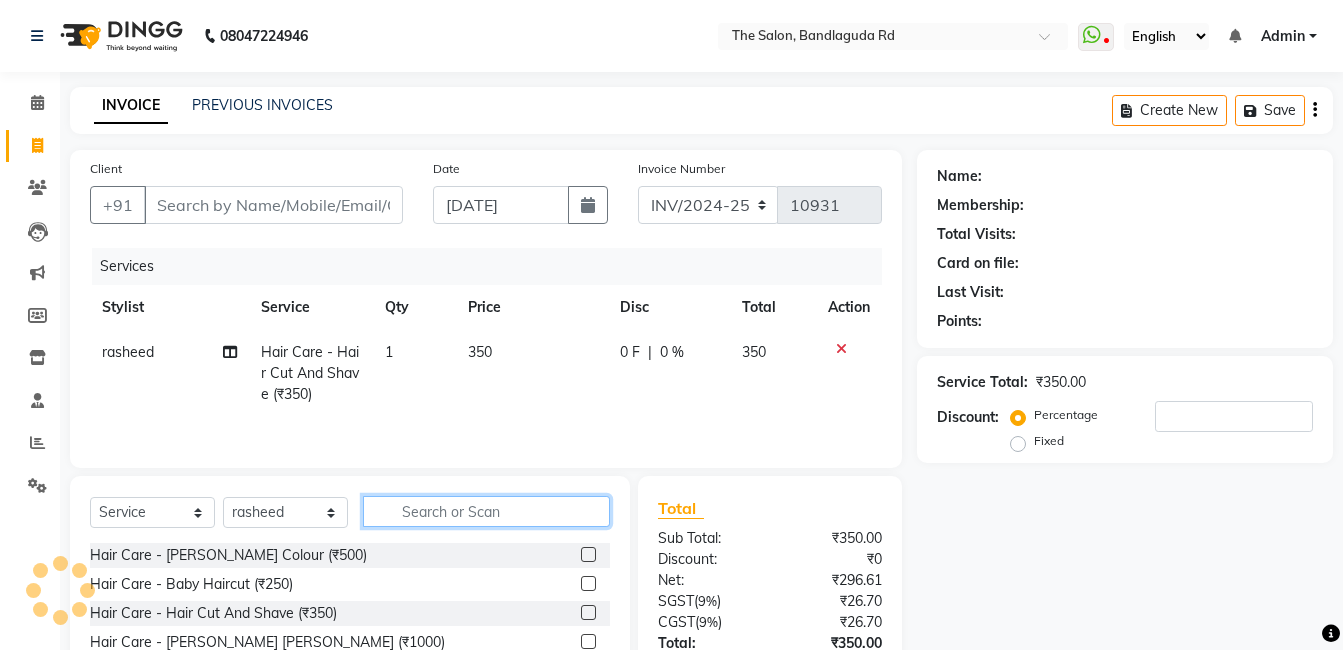 click 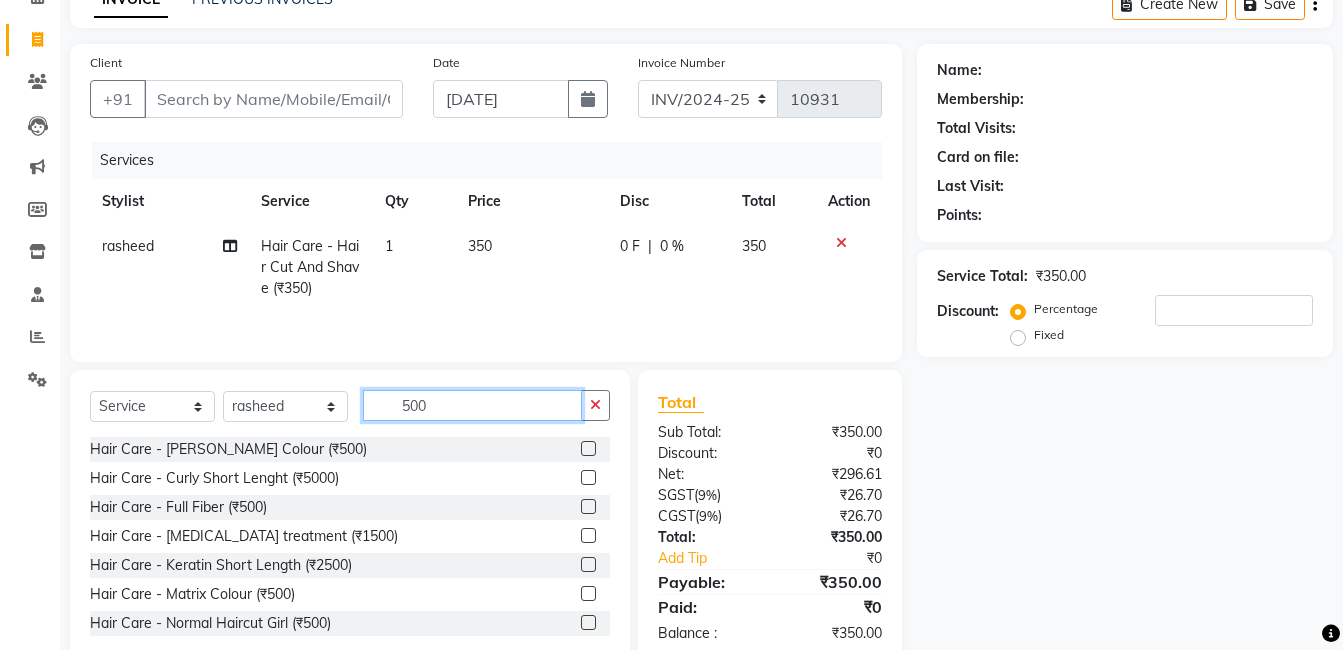 scroll, scrollTop: 133, scrollLeft: 0, axis: vertical 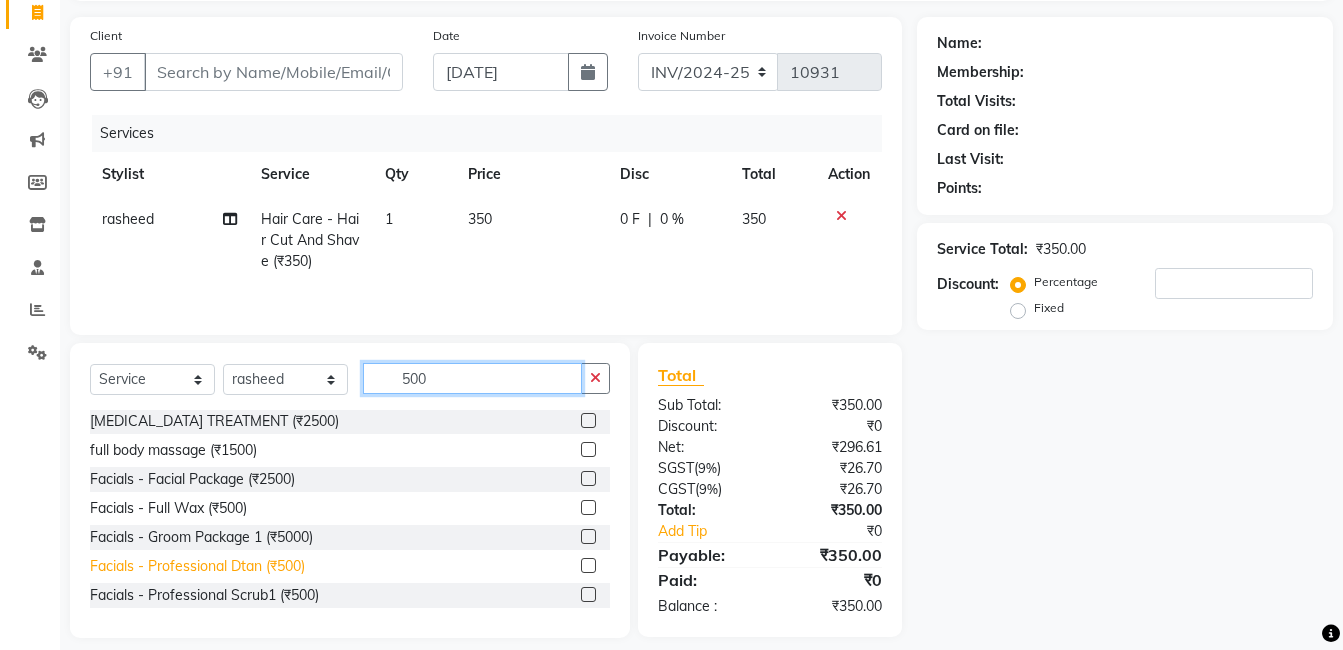 type on "500" 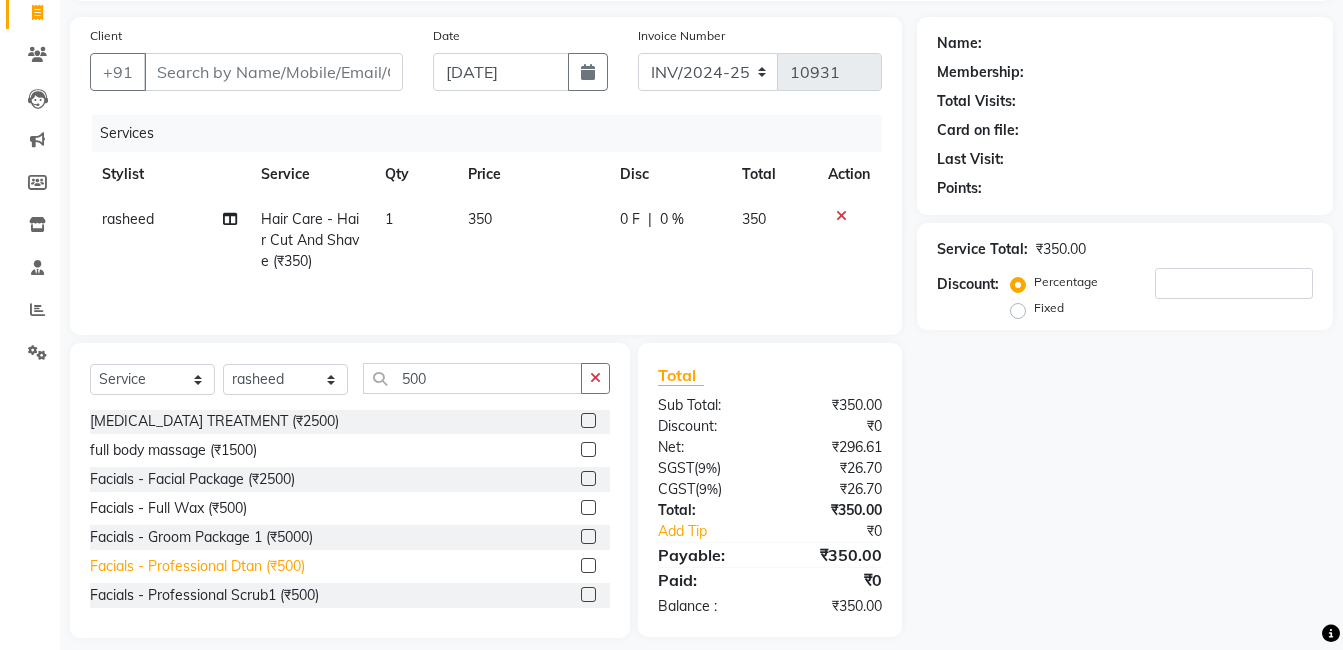 click on "Facials - Professional Dtan (₹500)" 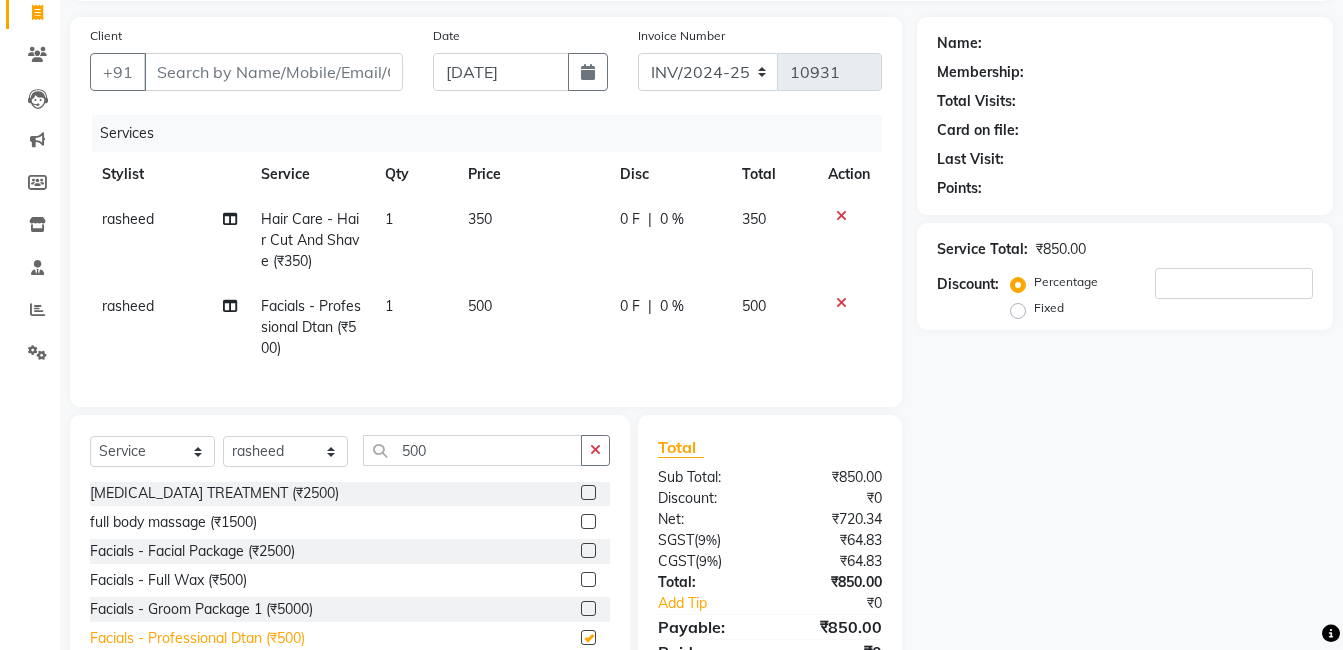 checkbox on "false" 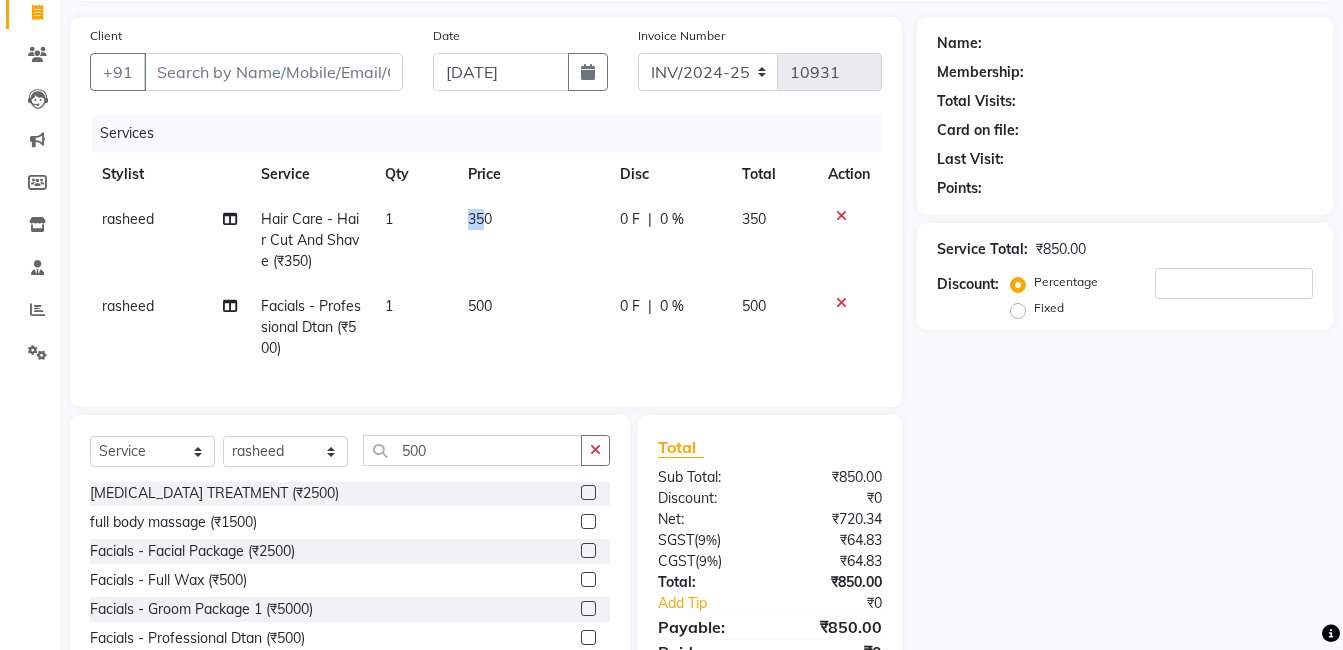 click on "rasheed Hair Care - Hair Cut And Shave (₹350) 1 350 0 F | 0 % 350" 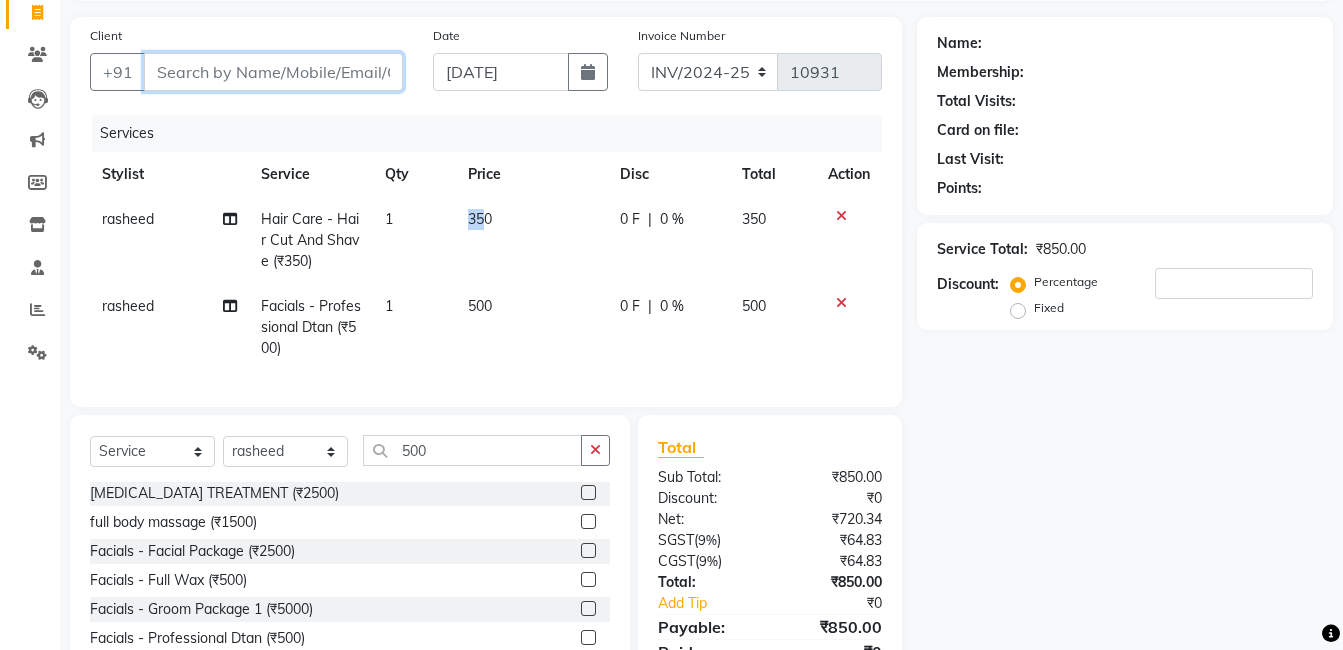 drag, startPoint x: 443, startPoint y: 201, endPoint x: 305, endPoint y: 76, distance: 186.19614 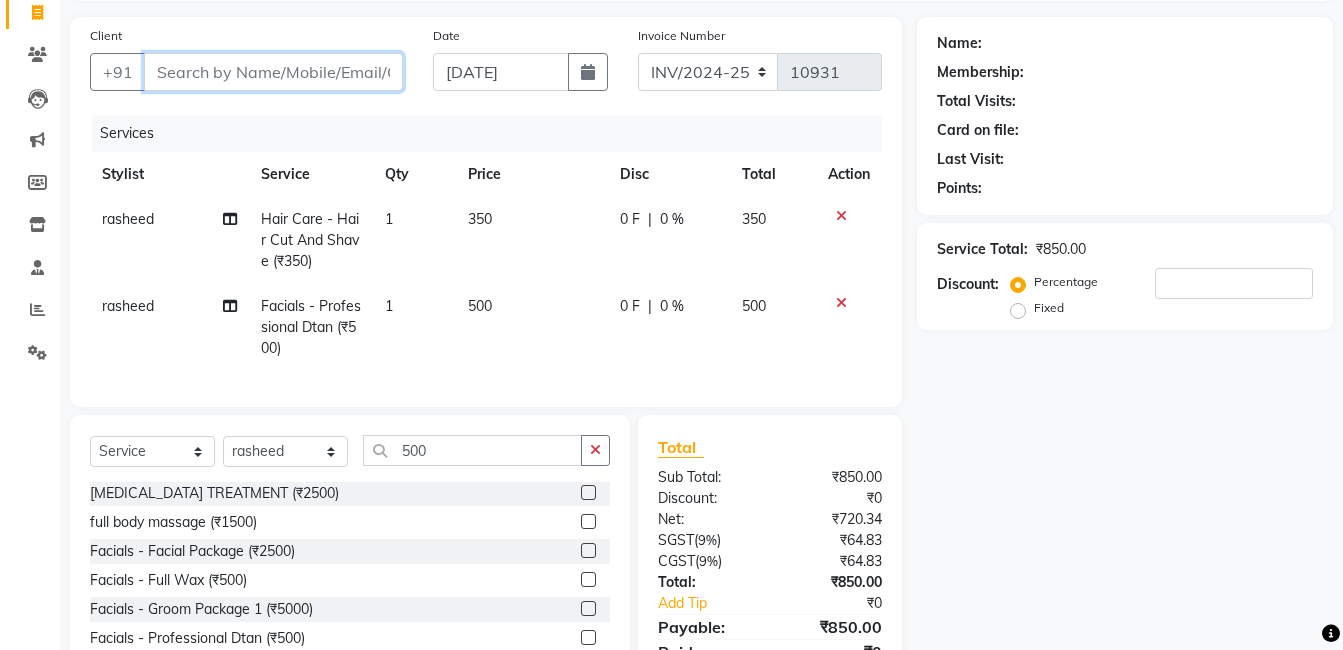 type on "9" 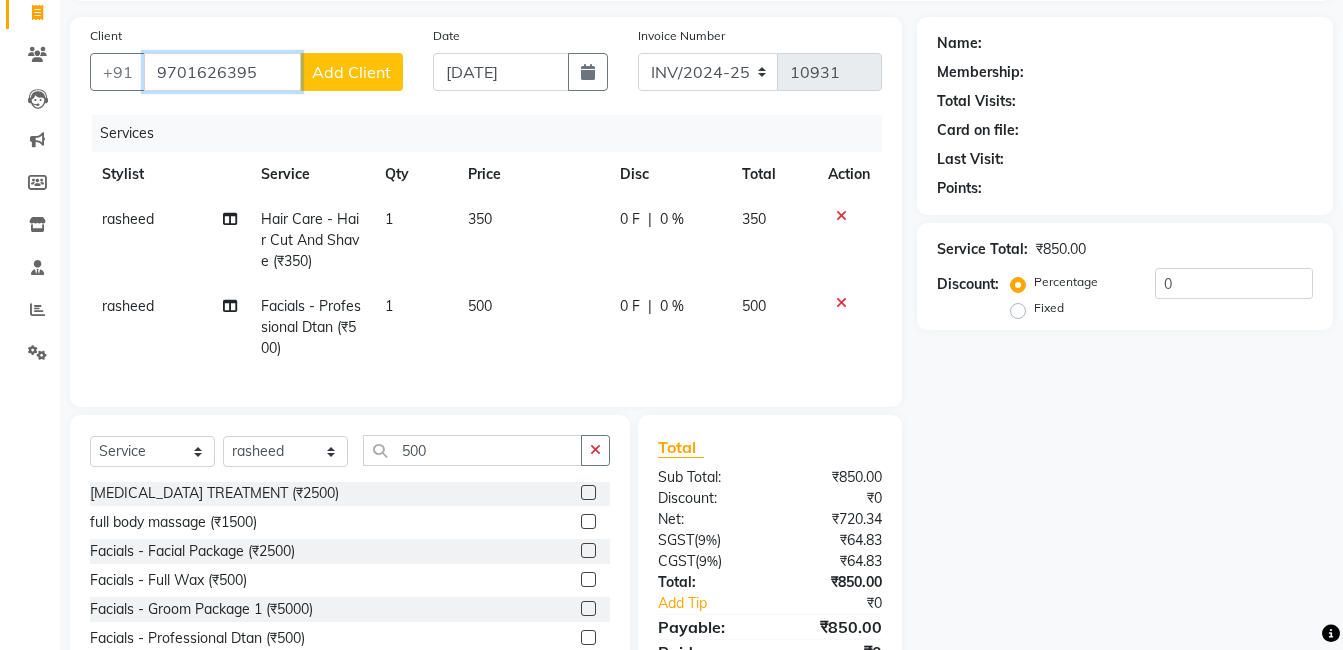 type on "9701626395" 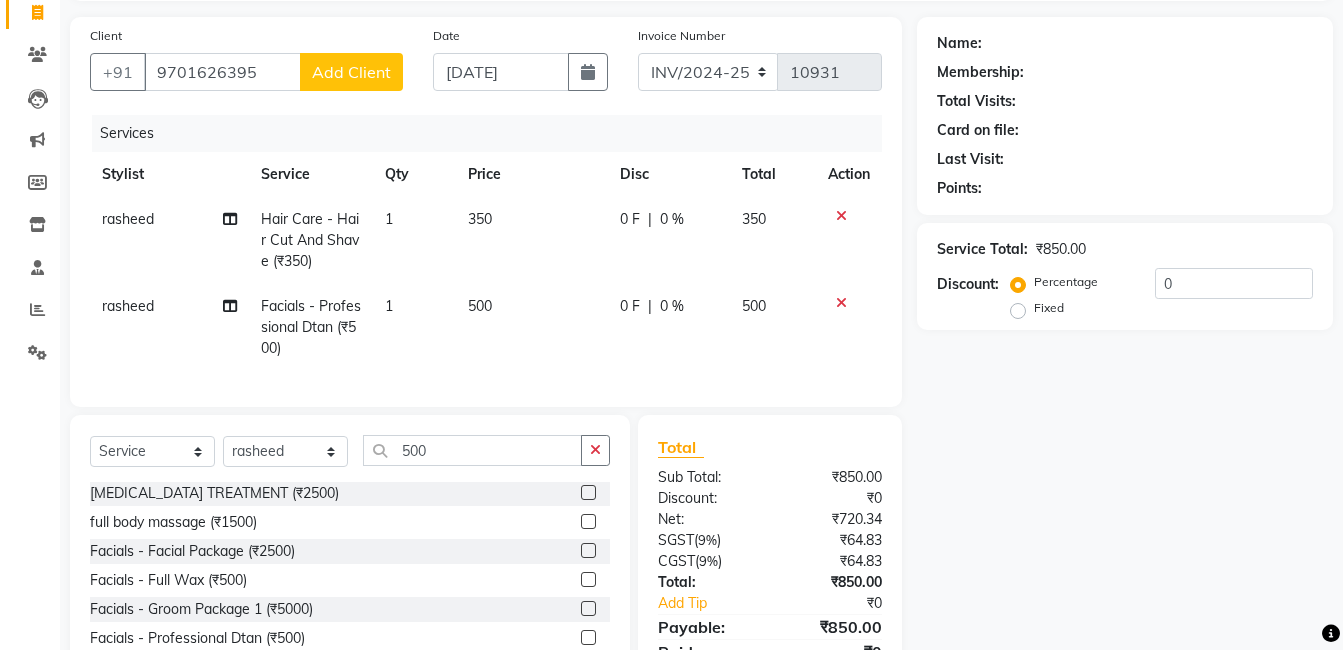 click on "Add Client" 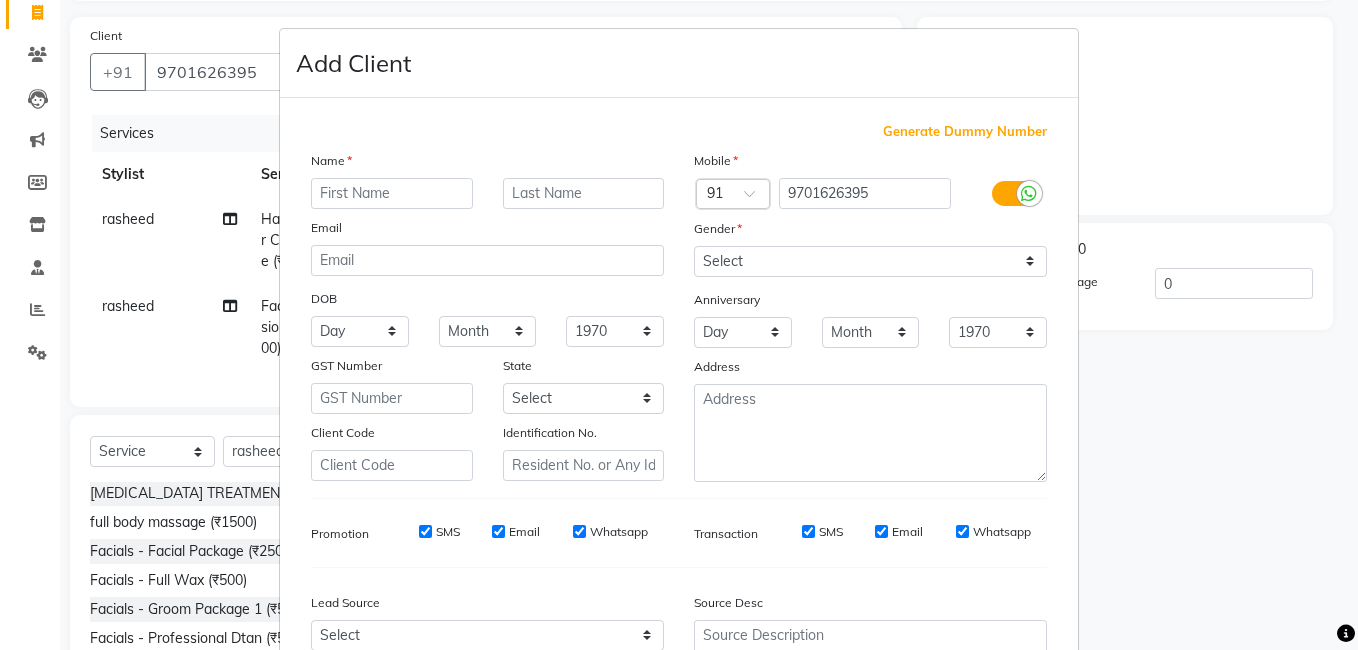 click at bounding box center [392, 193] 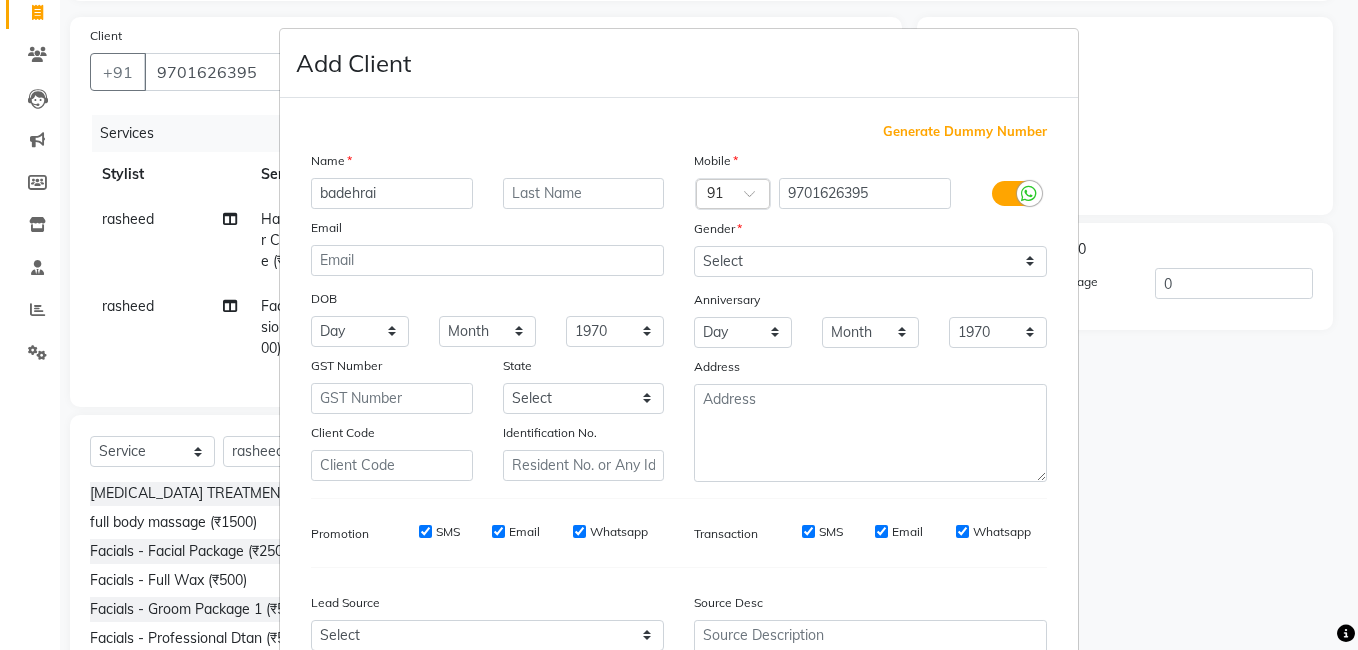type on "badehrai" 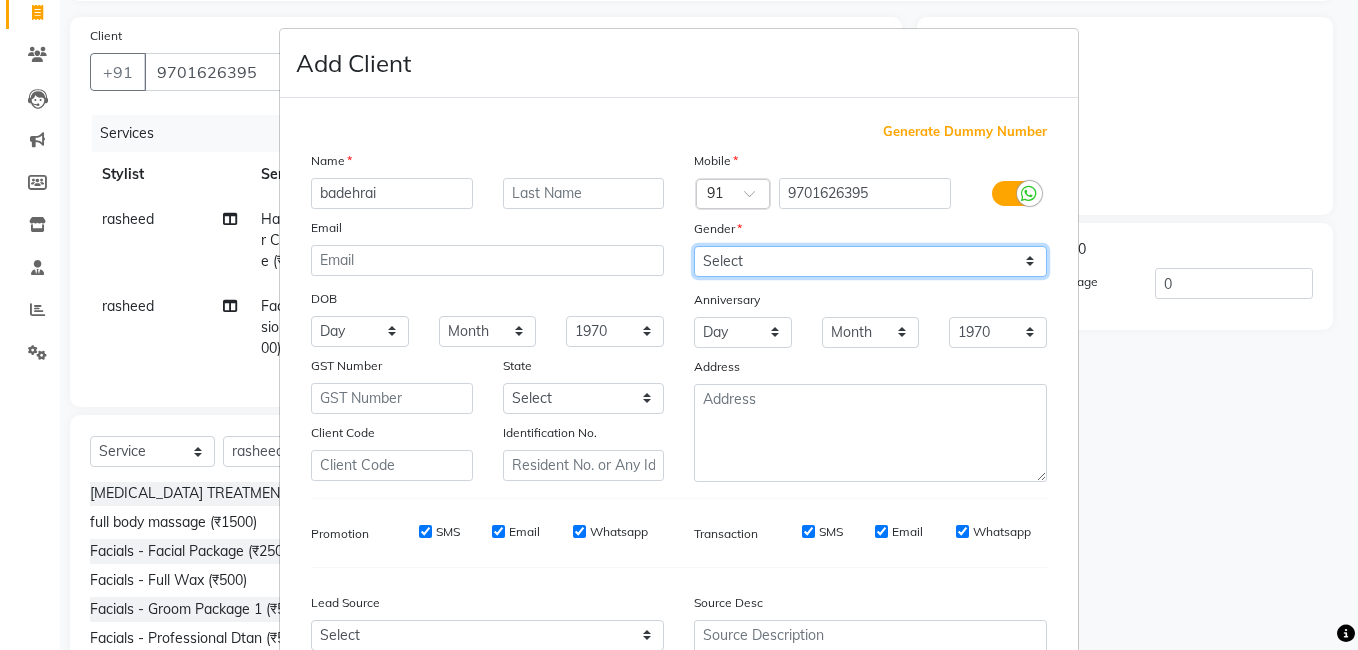 click on "Select Male Female Other Prefer Not To Say" at bounding box center (870, 261) 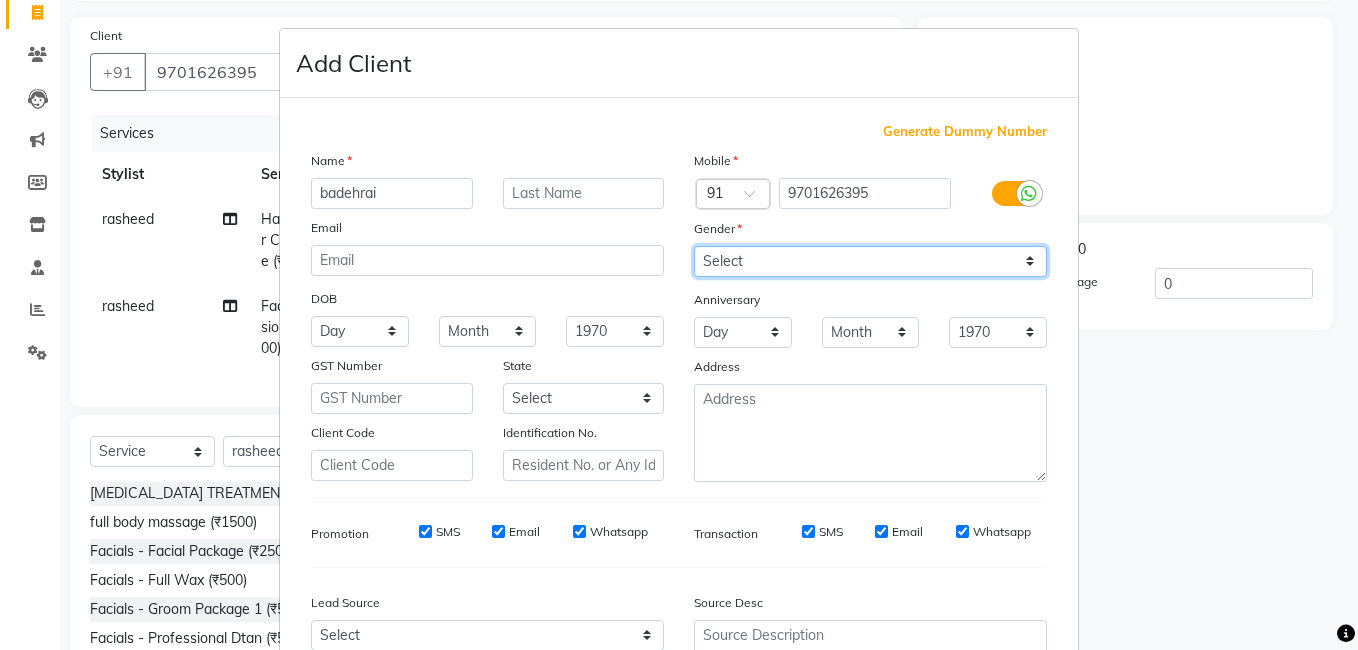 select on "[DEMOGRAPHIC_DATA]" 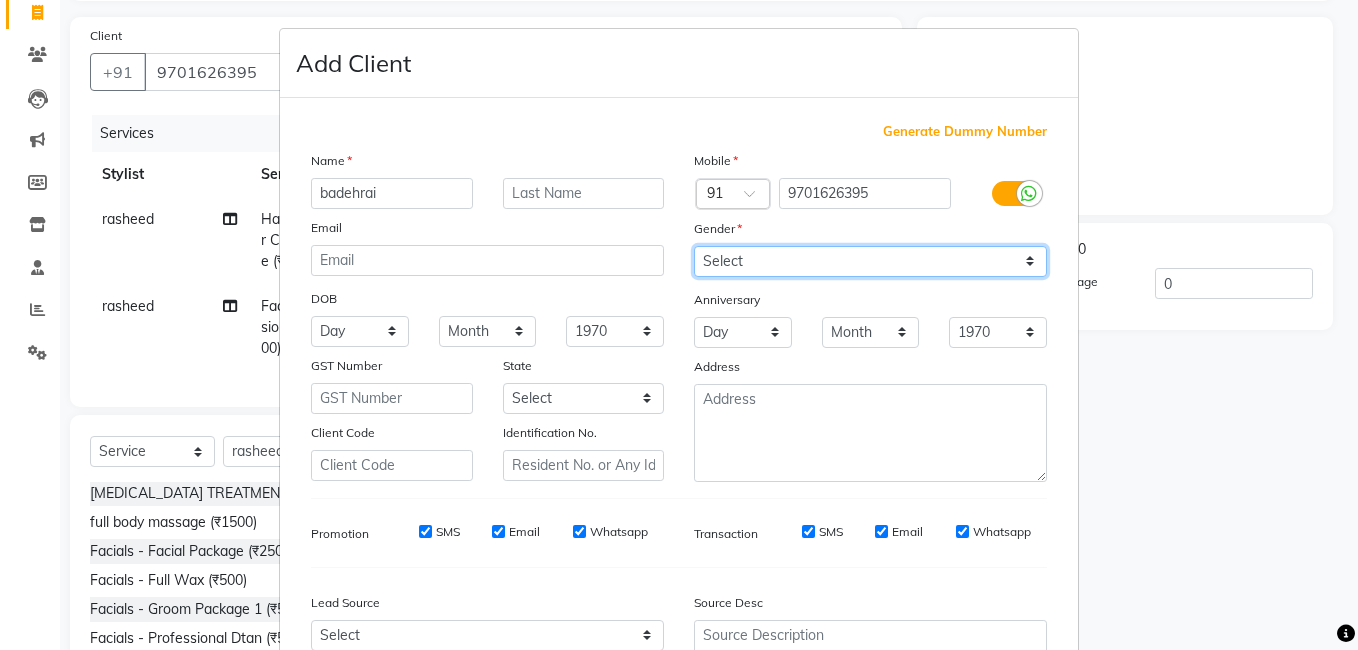 click on "Select Male Female Other Prefer Not To Say" at bounding box center (870, 261) 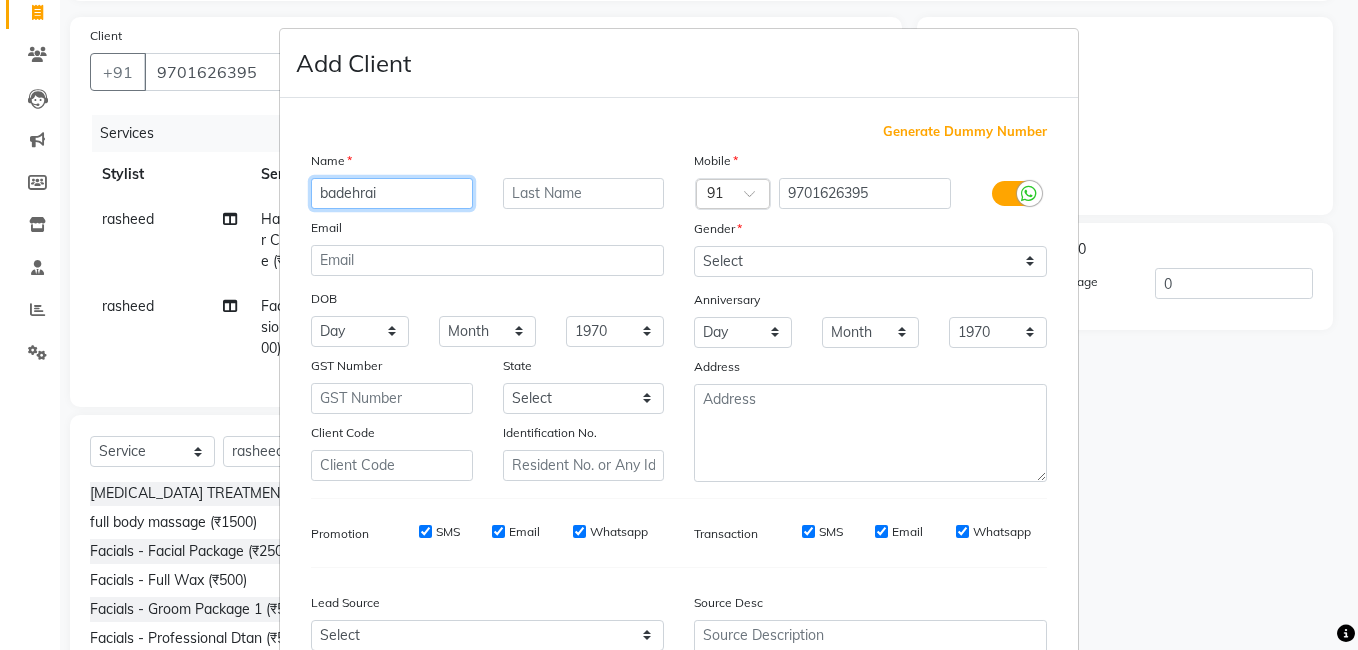 click on "badehrai" at bounding box center [392, 193] 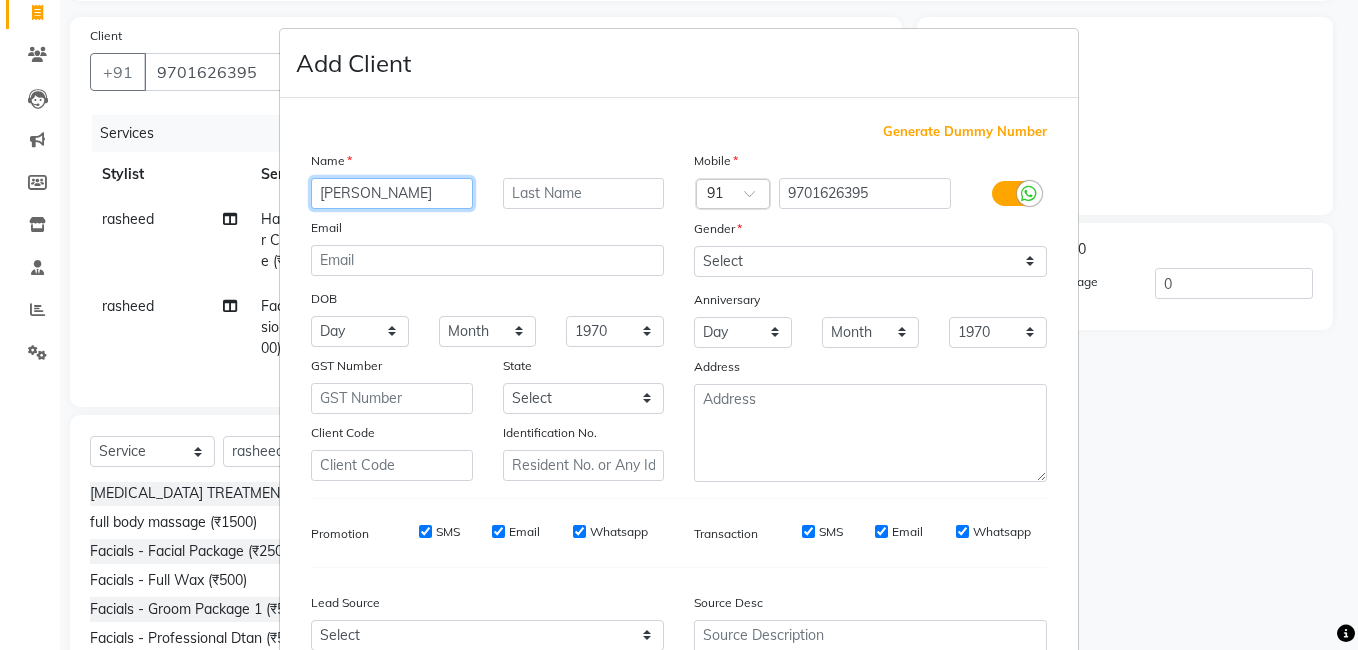 type on "[PERSON_NAME]" 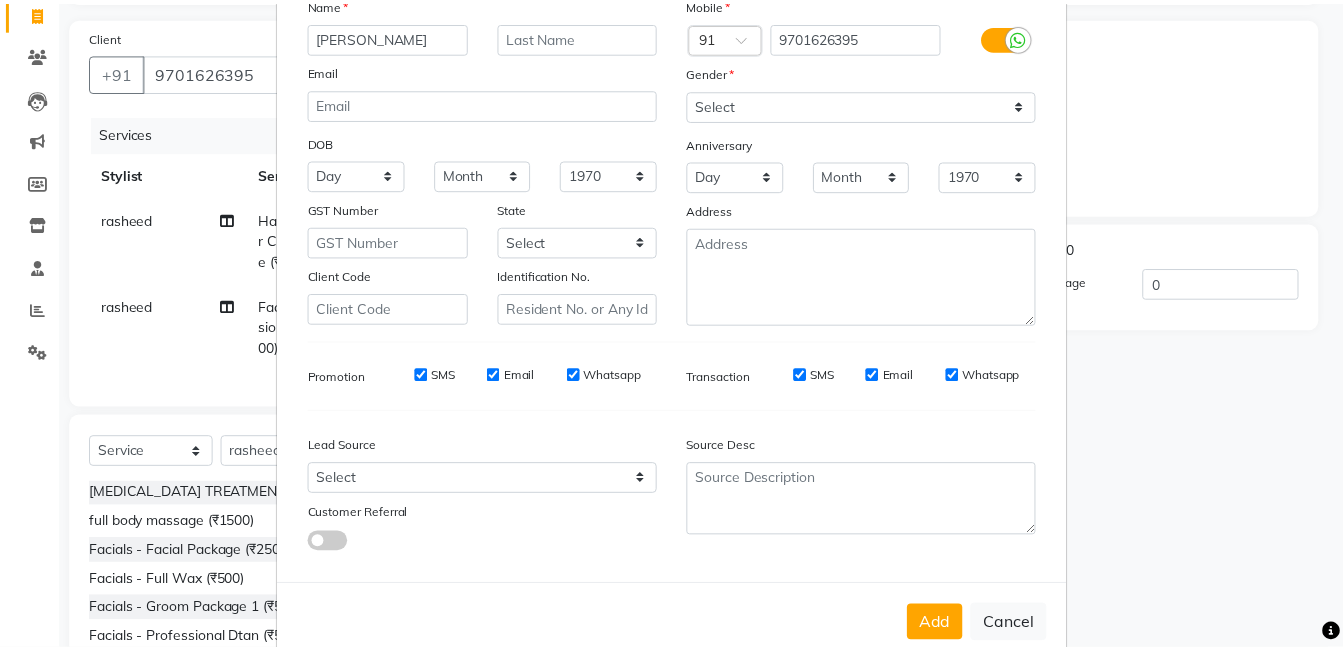 scroll, scrollTop: 199, scrollLeft: 0, axis: vertical 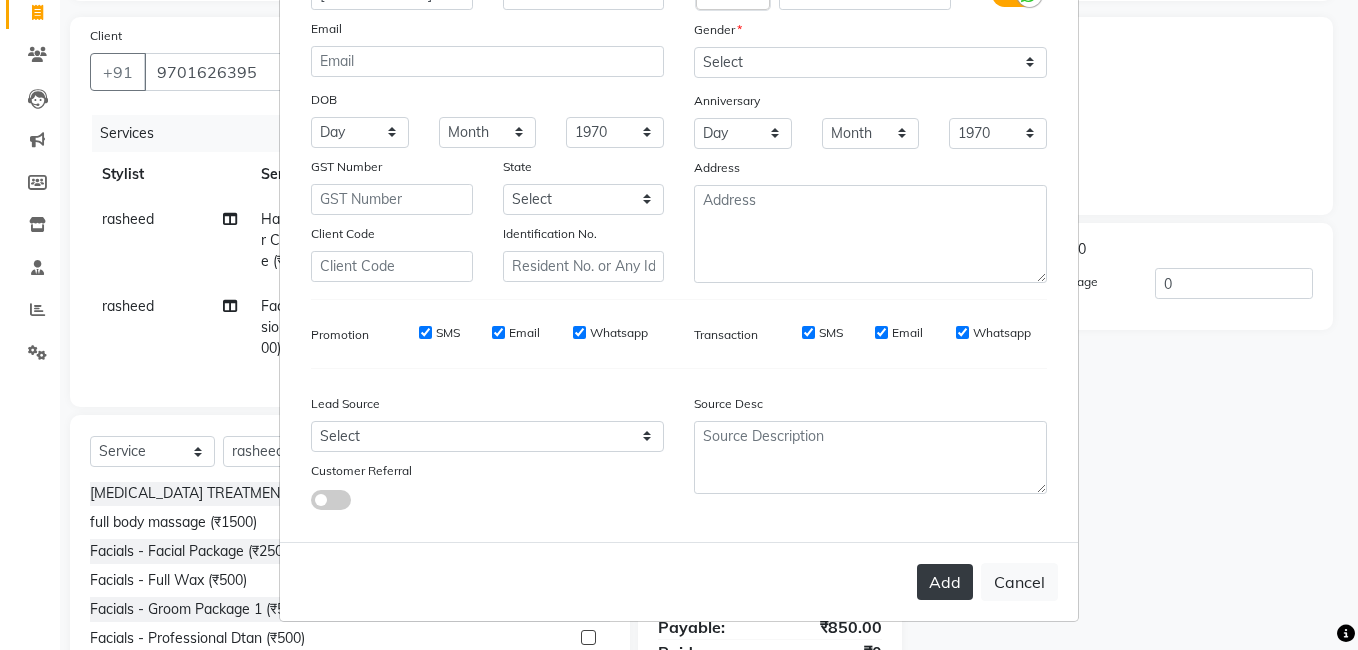 click on "Add" at bounding box center (945, 582) 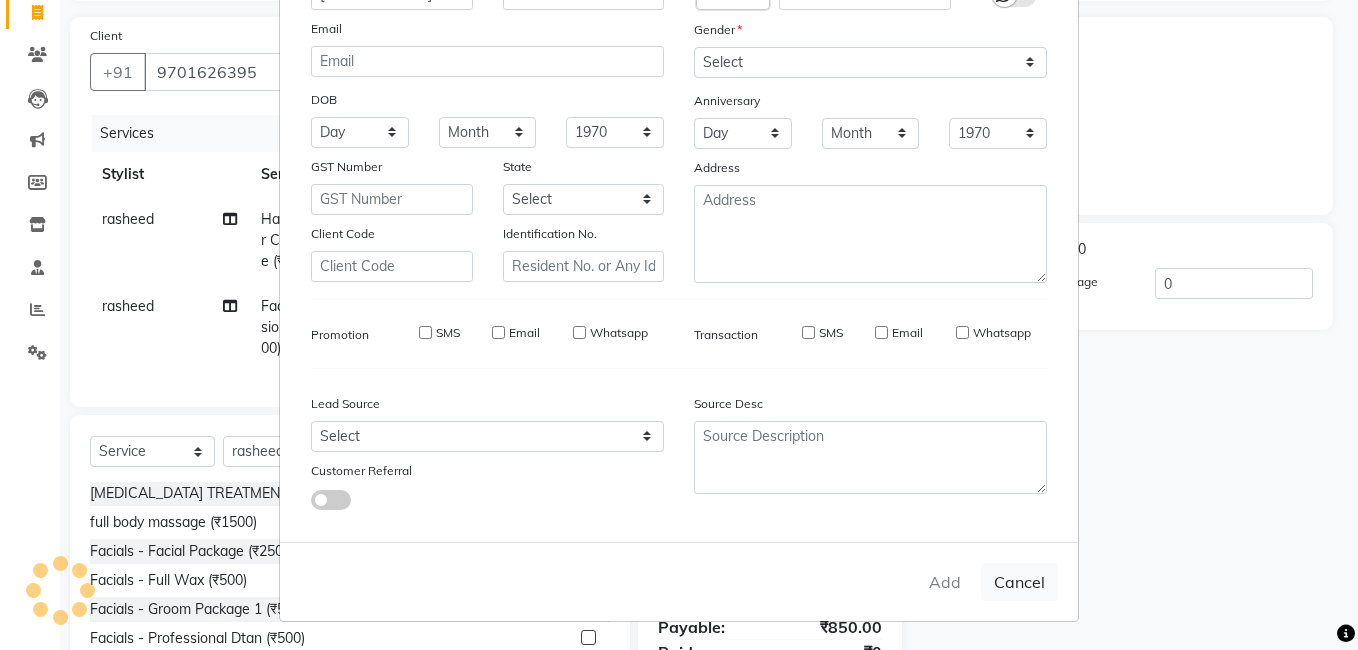 type 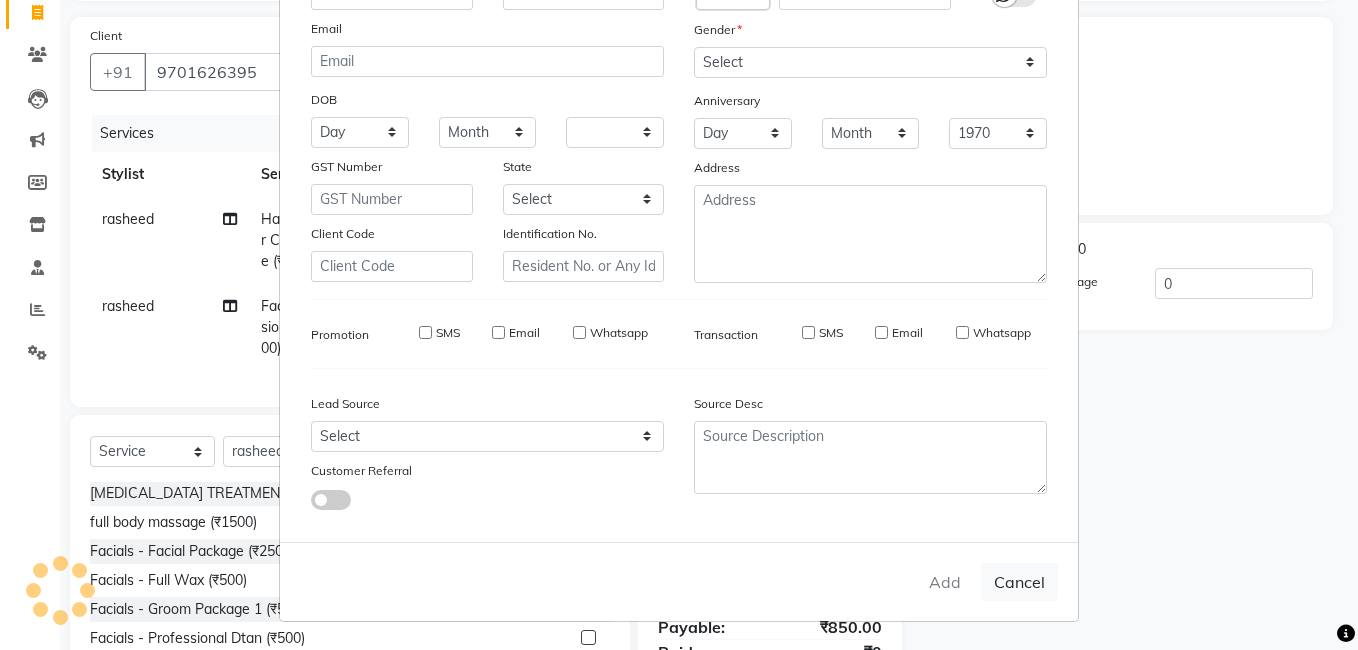 type 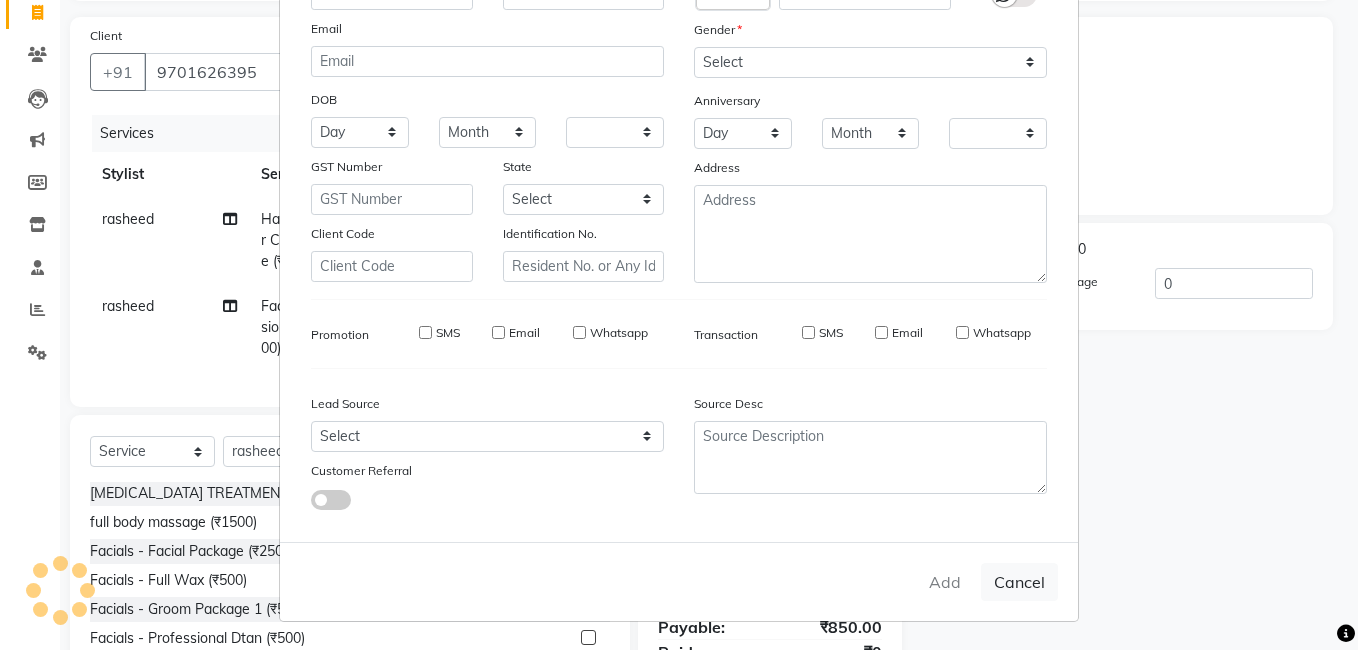checkbox on "false" 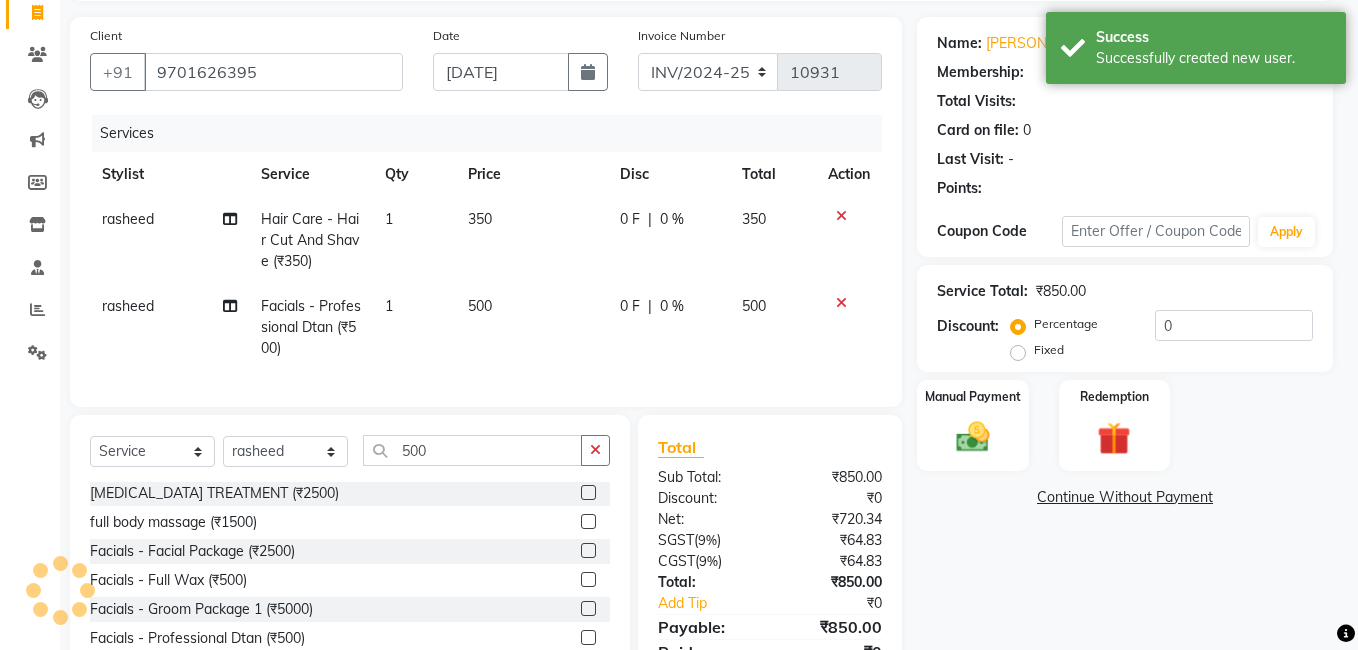 select on "1: Object" 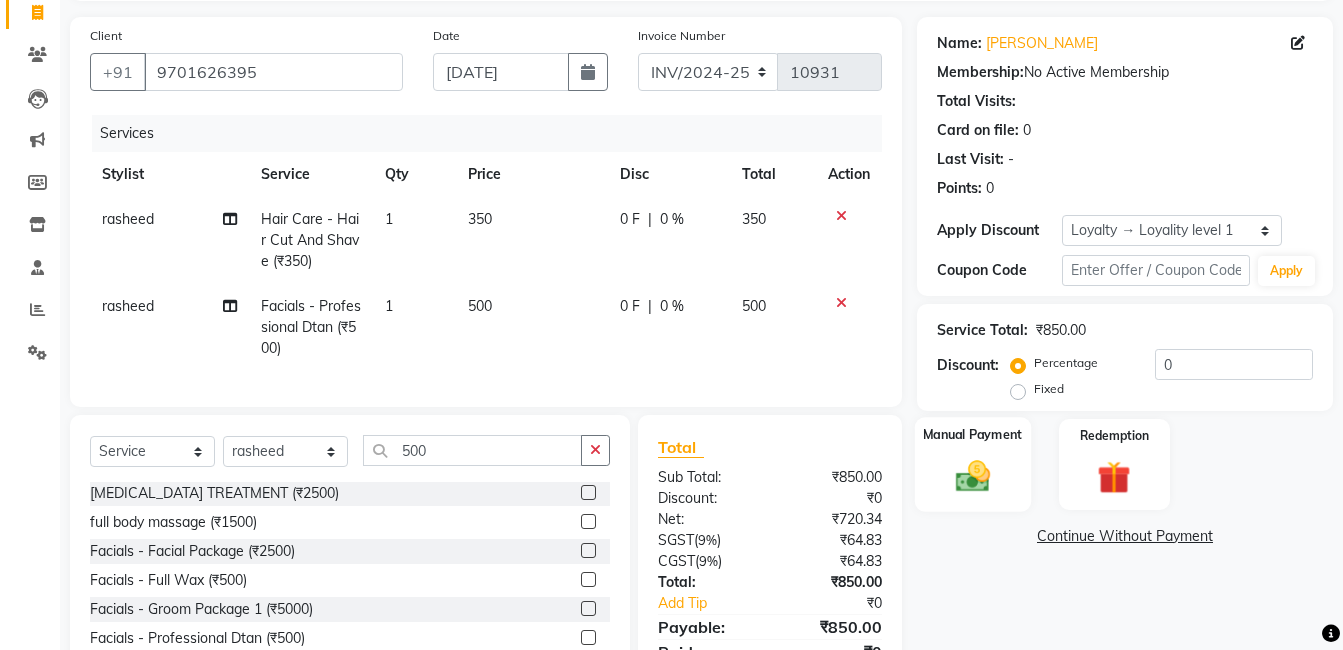 click 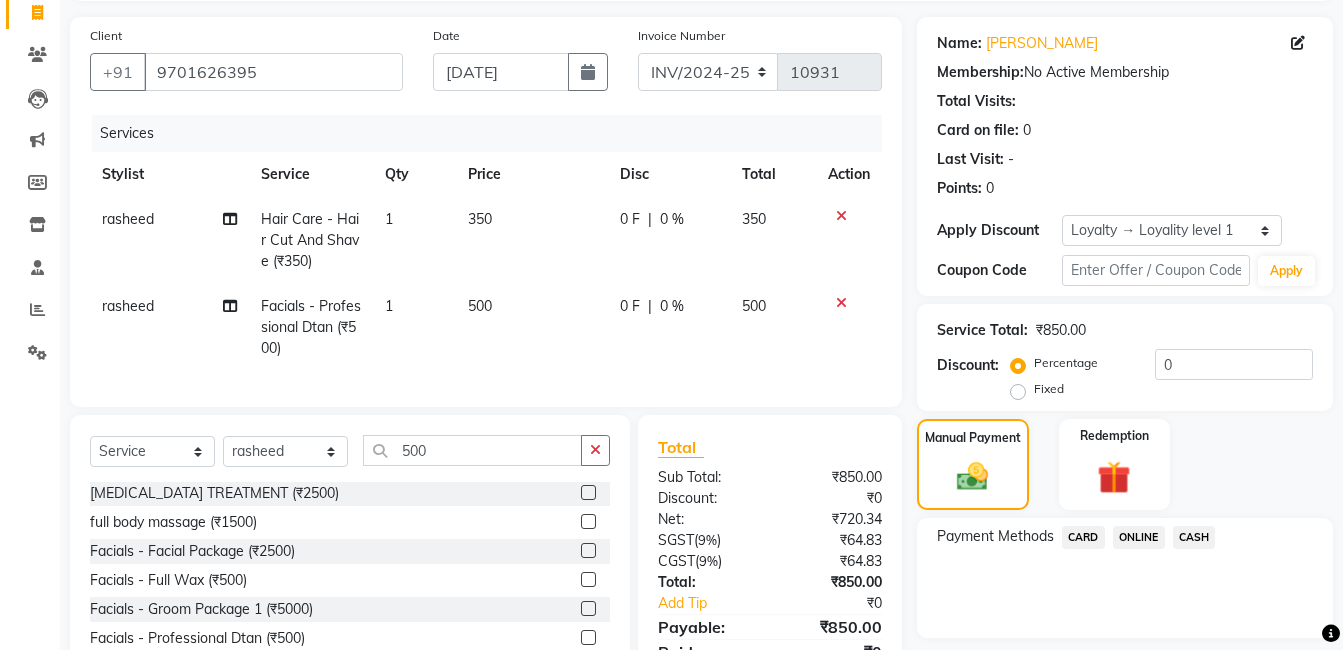 click on "ONLINE" 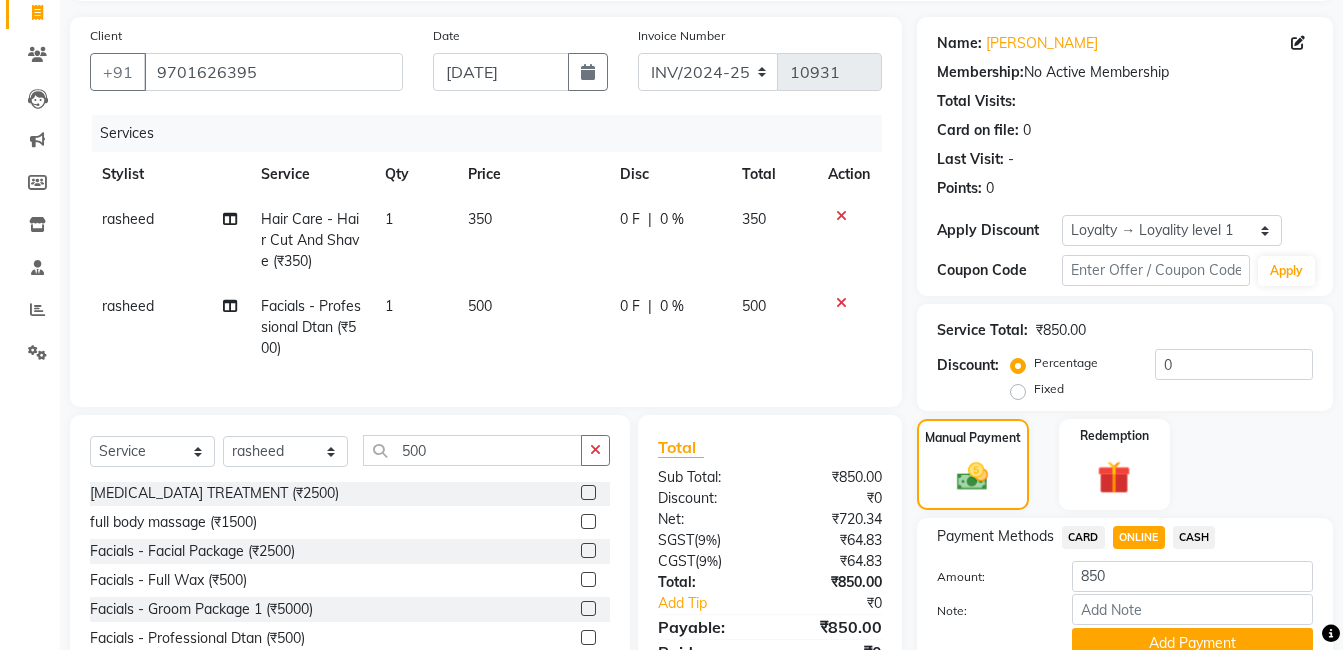 scroll, scrollTop: 238, scrollLeft: 0, axis: vertical 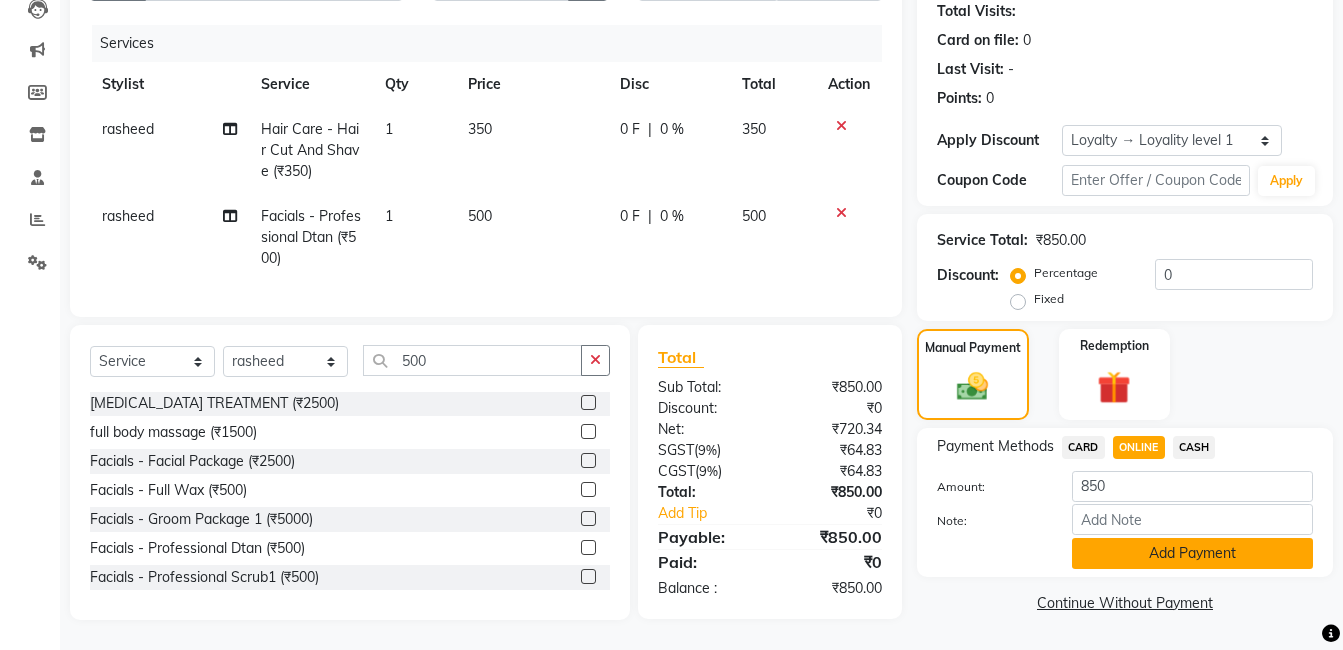 click on "Add Payment" 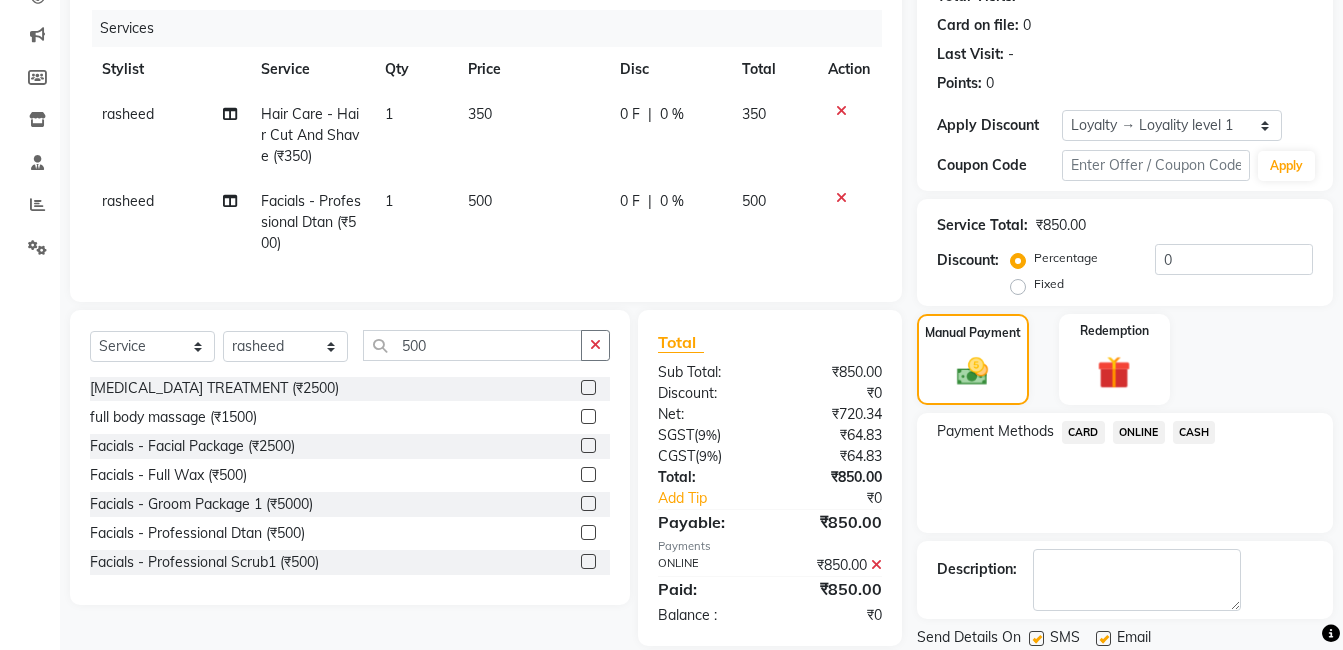 scroll, scrollTop: 419, scrollLeft: 0, axis: vertical 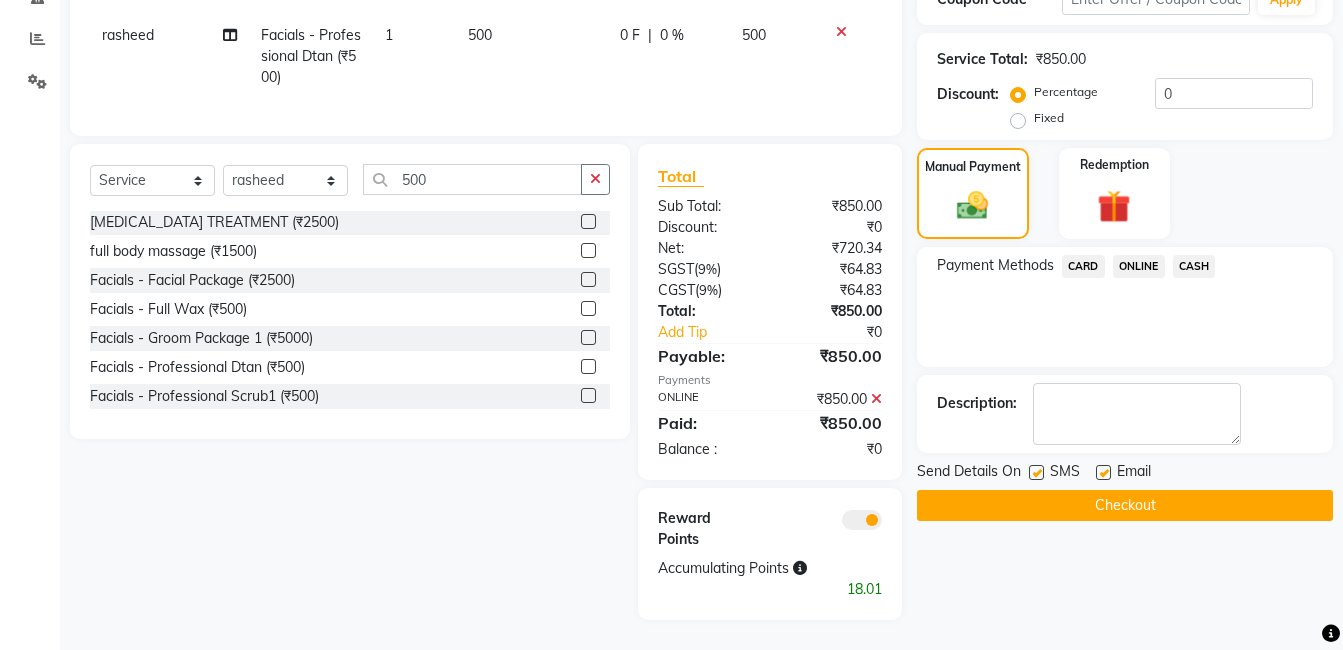 click on "Checkout" 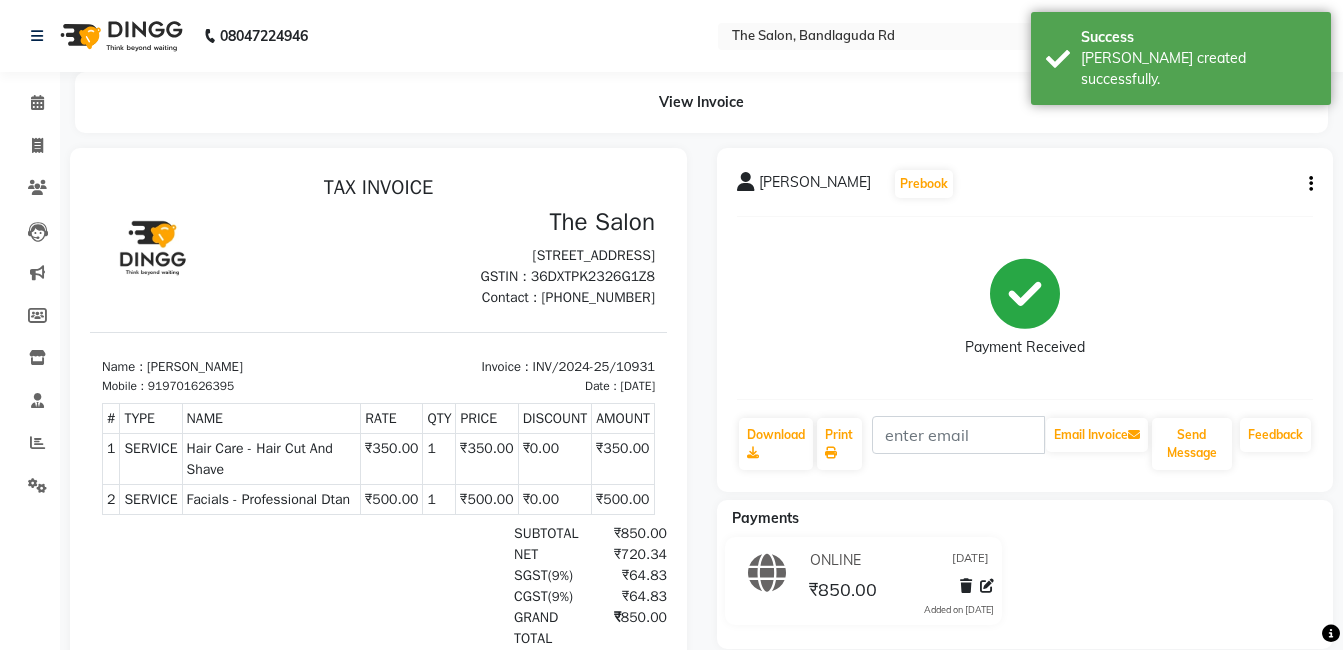 scroll, scrollTop: 0, scrollLeft: 0, axis: both 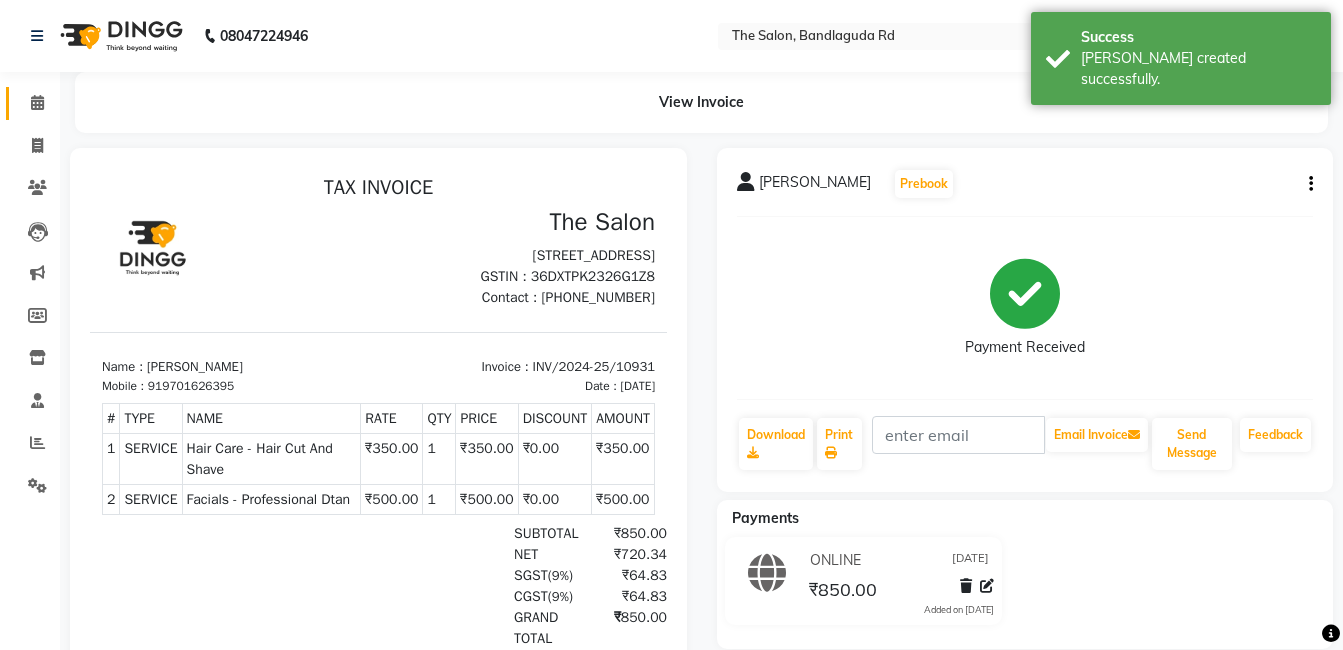 click on "Calendar" 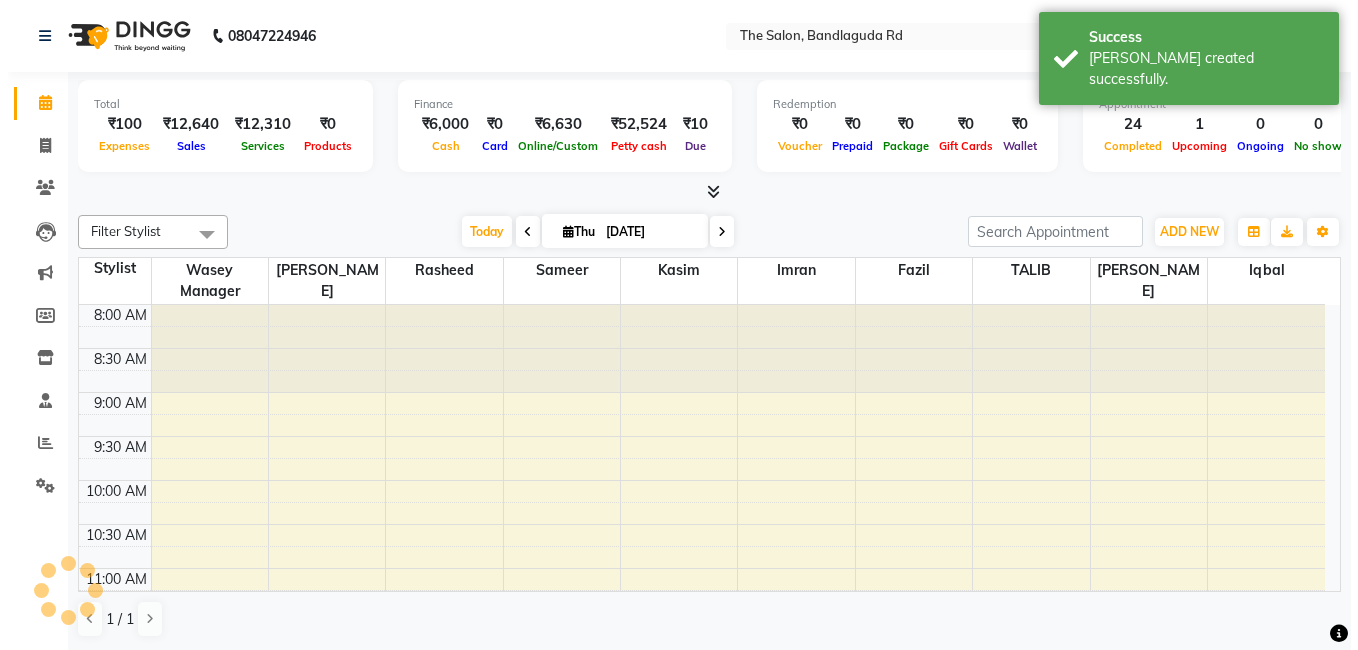 scroll, scrollTop: 0, scrollLeft: 0, axis: both 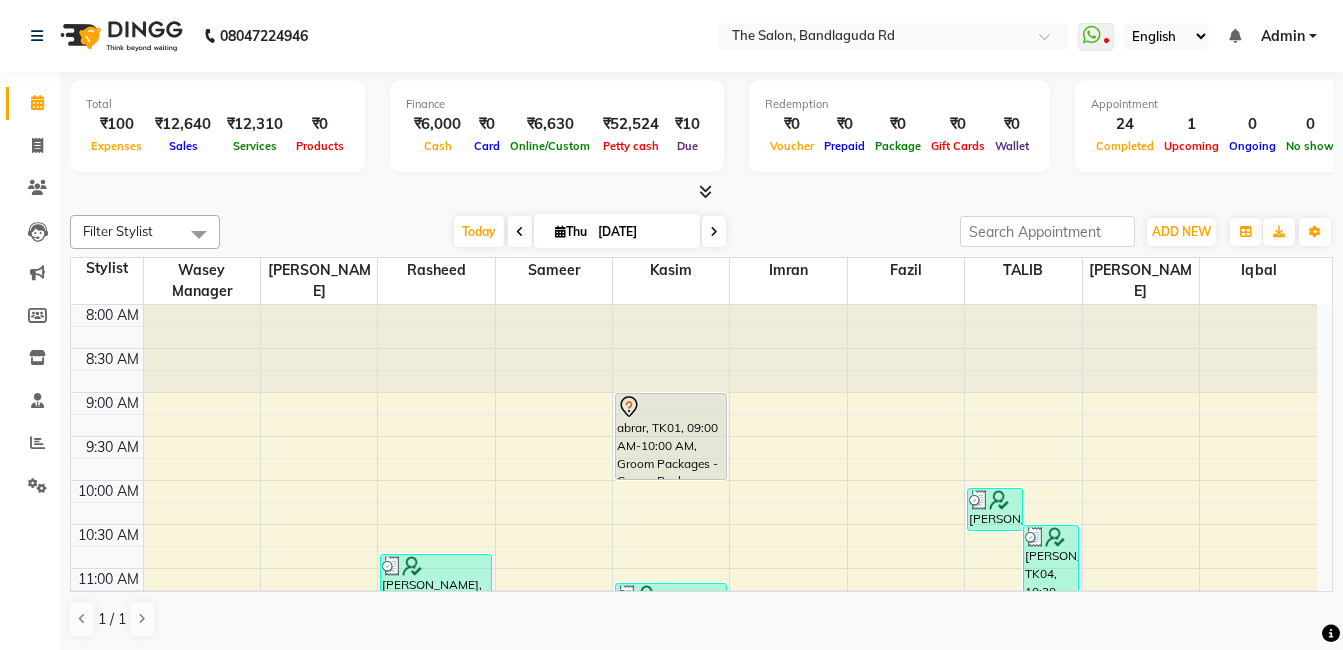 drag, startPoint x: 320, startPoint y: 189, endPoint x: 341, endPoint y: 188, distance: 21.023796 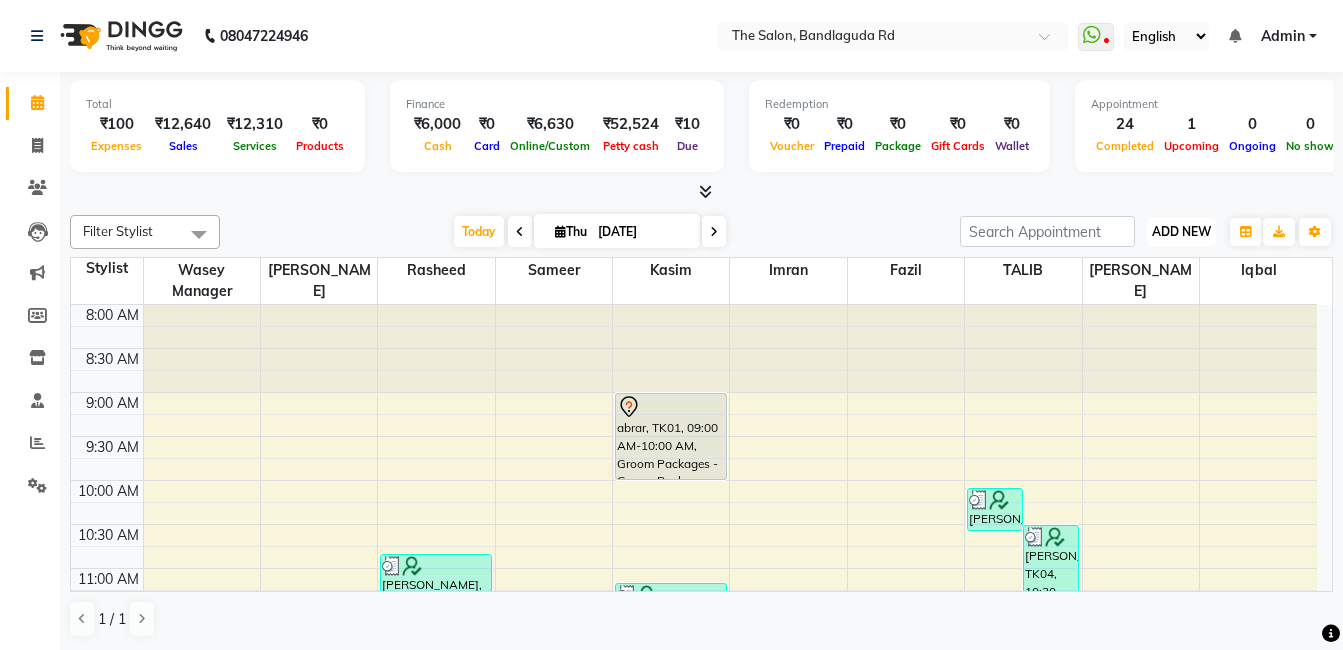click on "ADD NEW" at bounding box center [1181, 231] 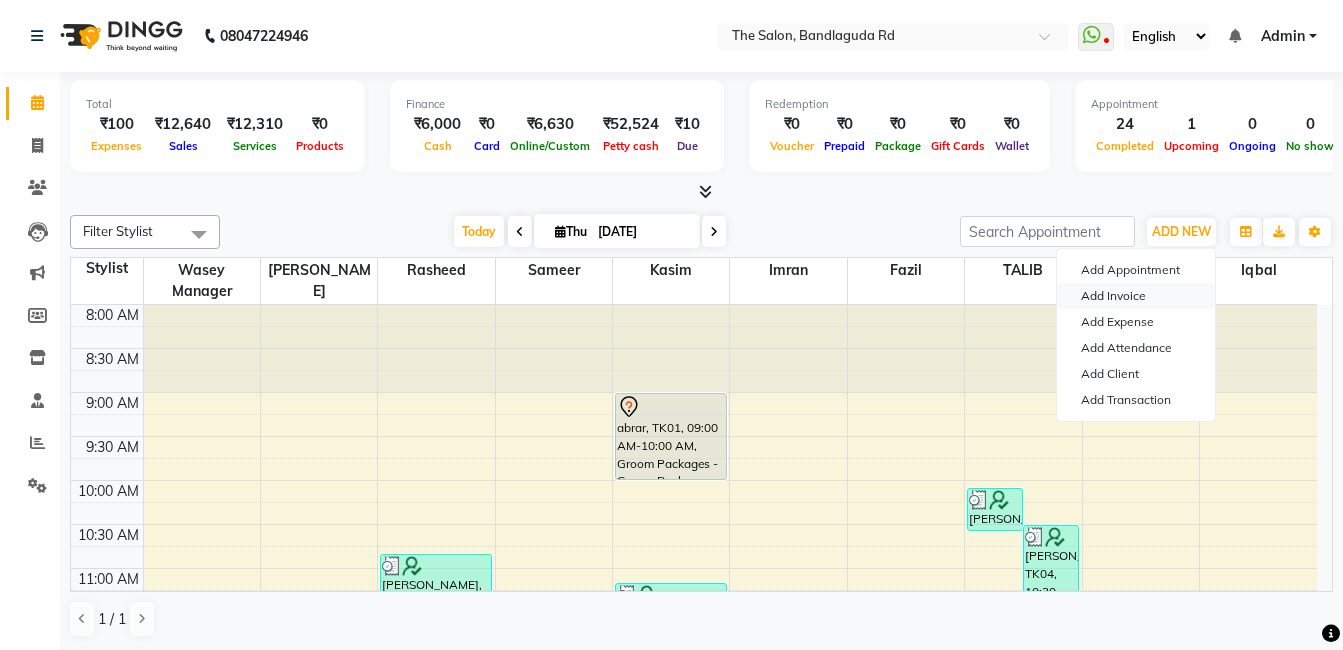 click on "Add Invoice" at bounding box center [1136, 296] 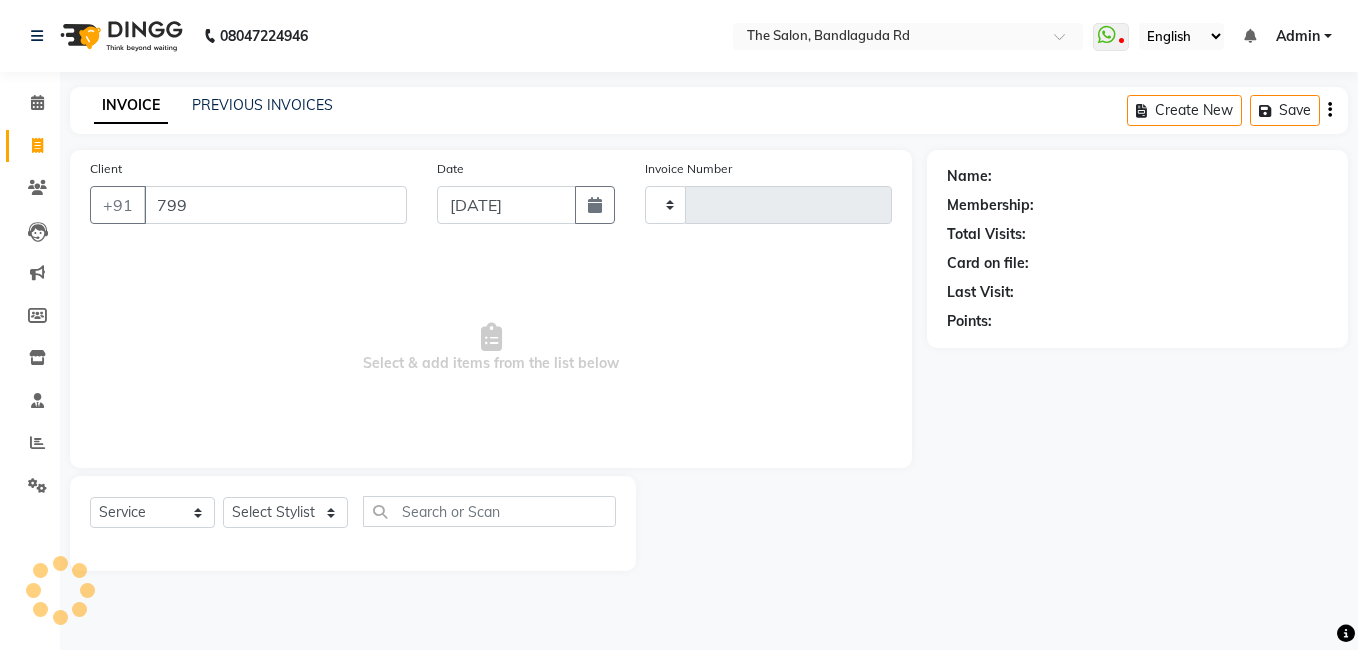 type on "7995" 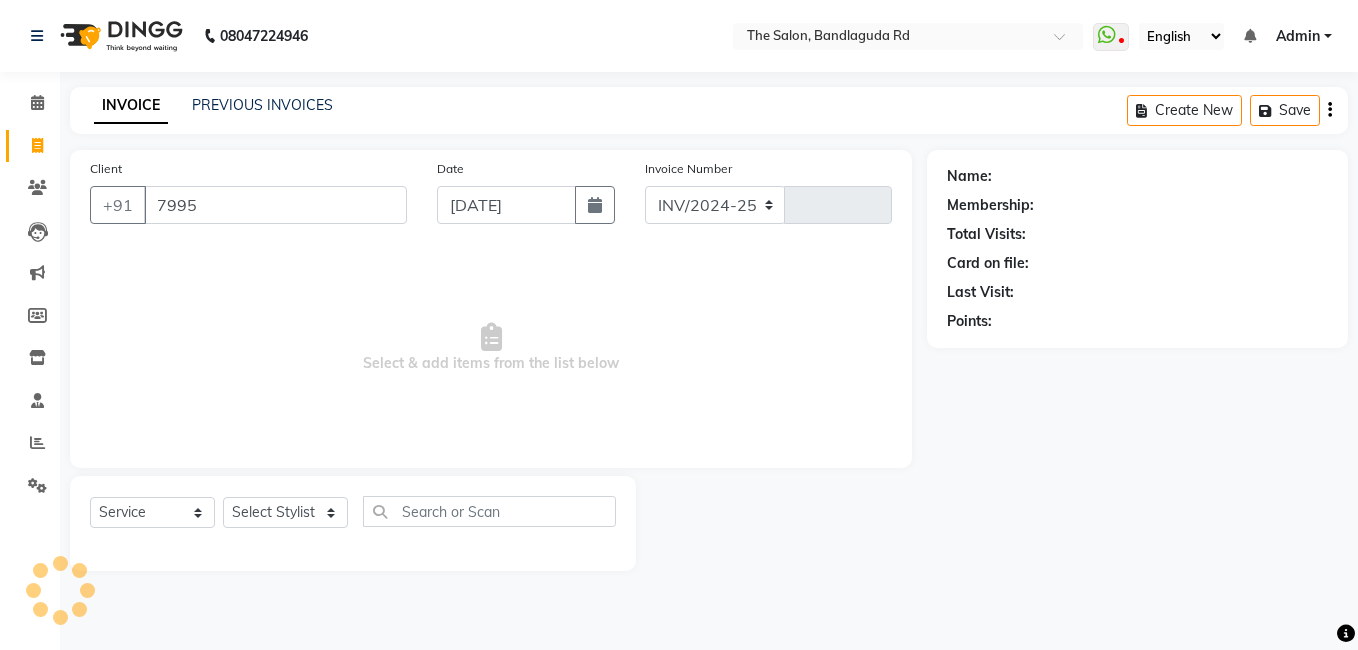 select on "5198" 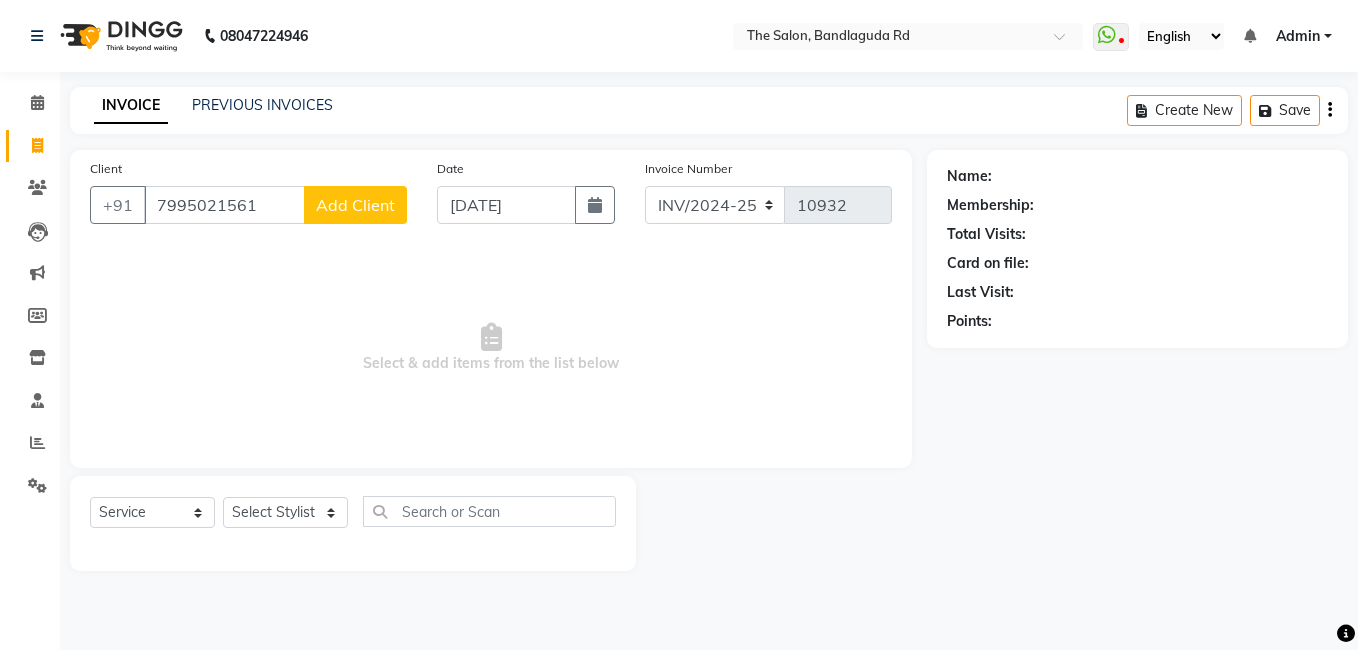 type on "7995021561" 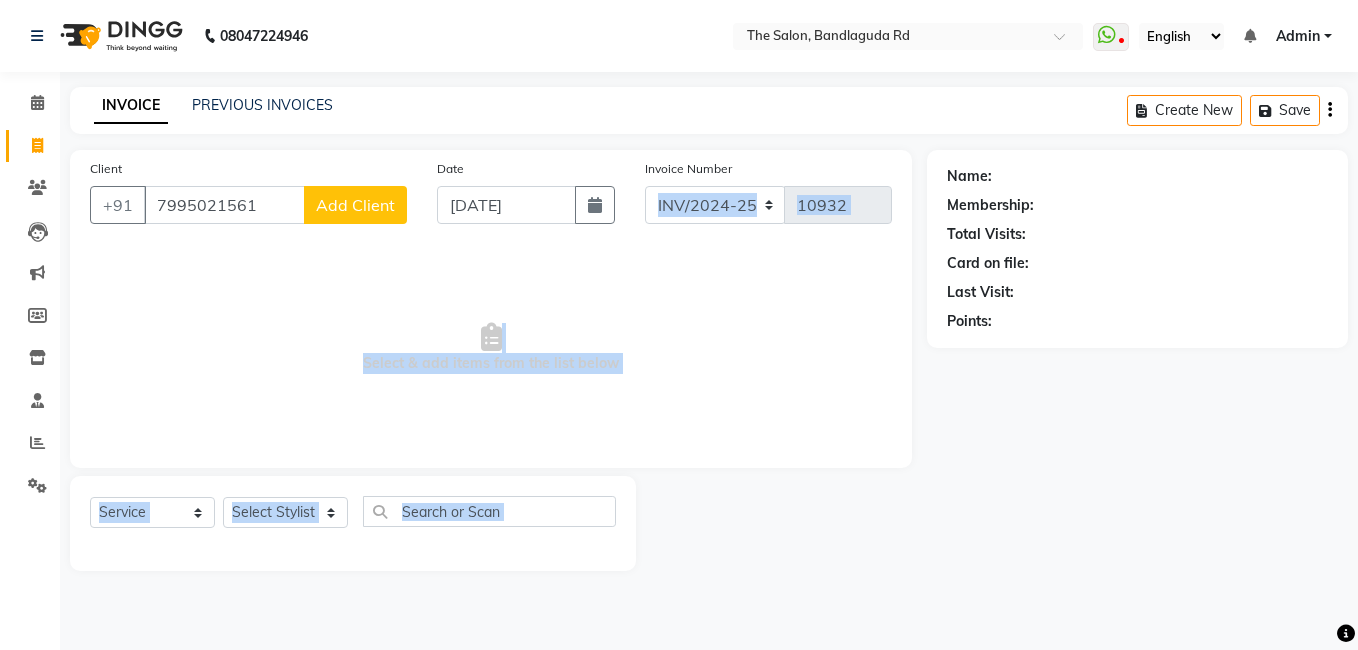 click on "Add Client" 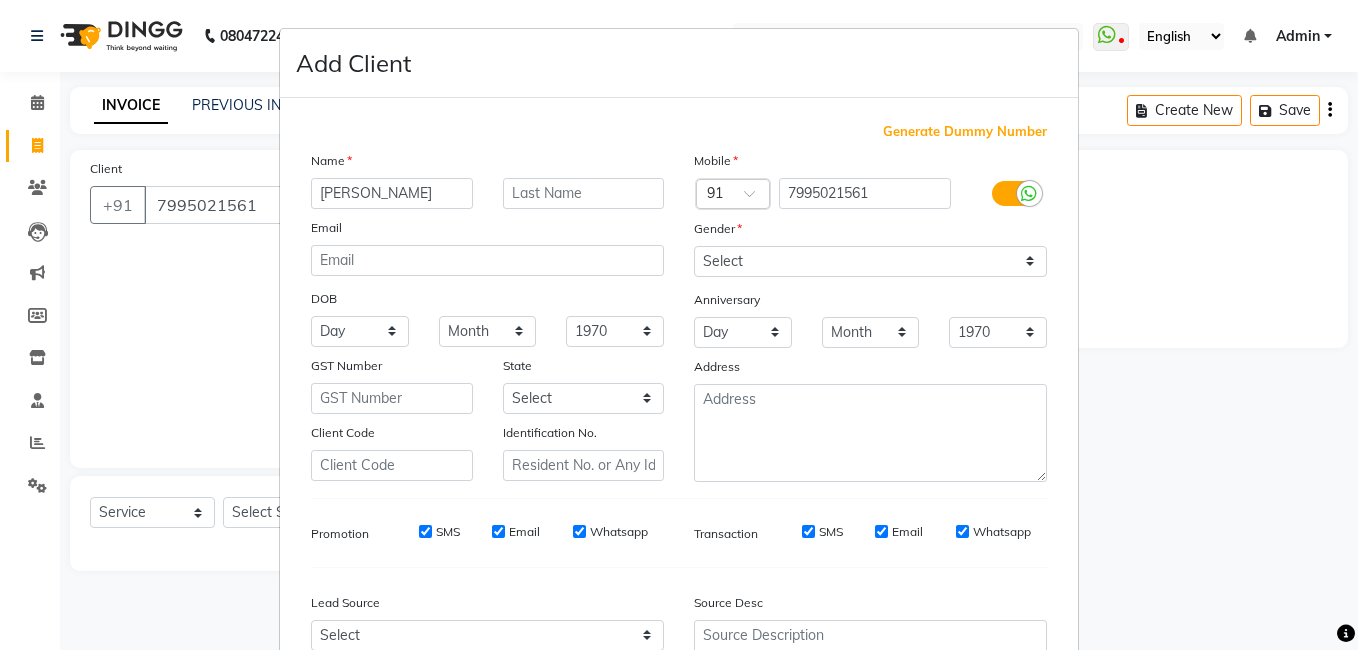 type on "[PERSON_NAME]" 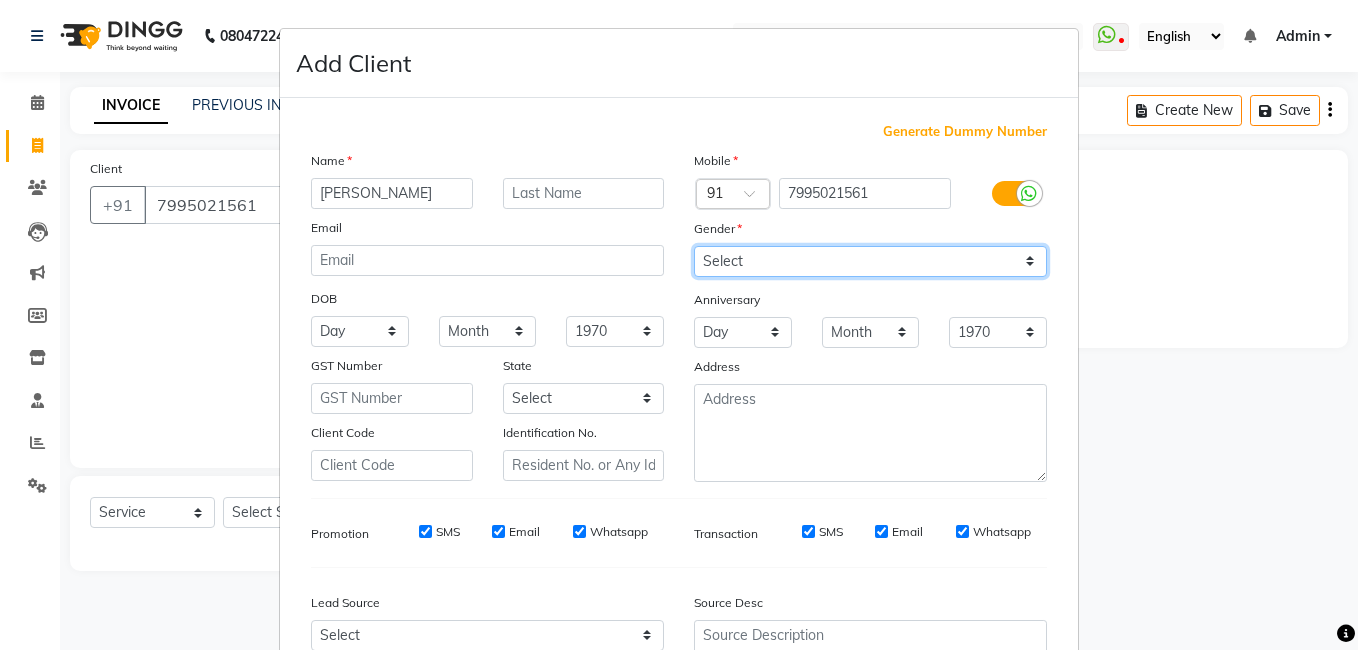 click on "Select Male Female Other Prefer Not To Say" at bounding box center [870, 261] 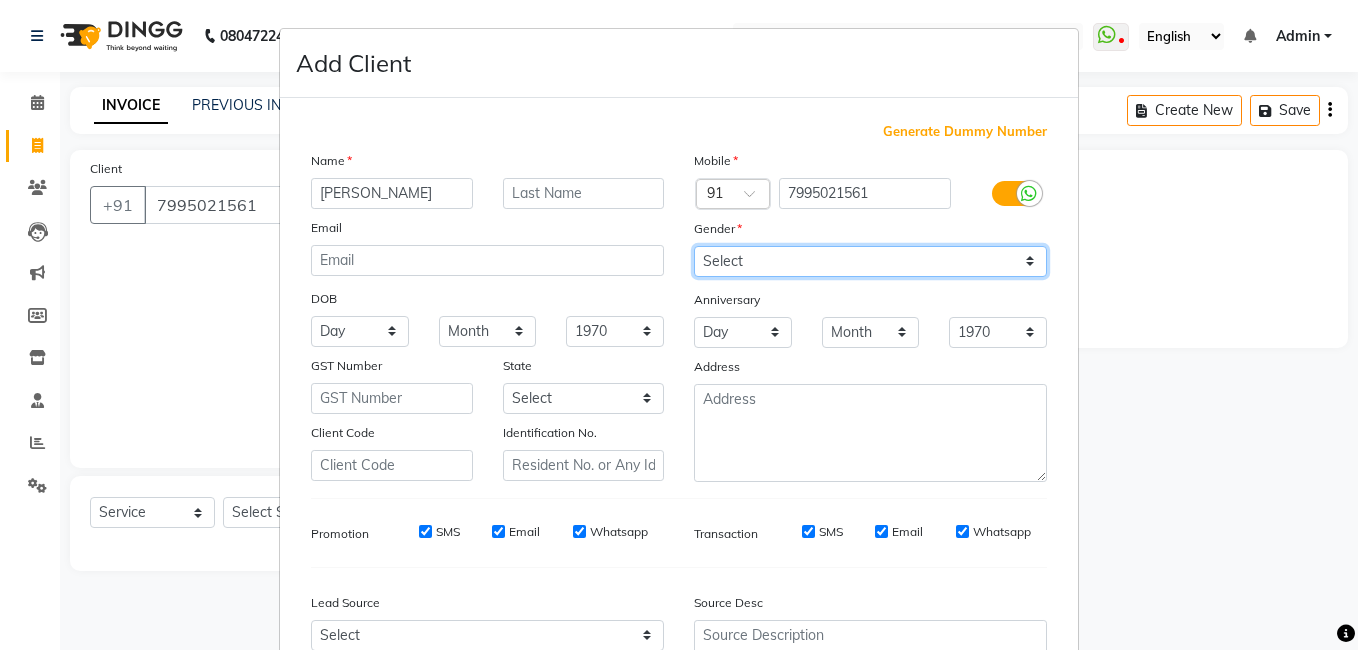 select on "[DEMOGRAPHIC_DATA]" 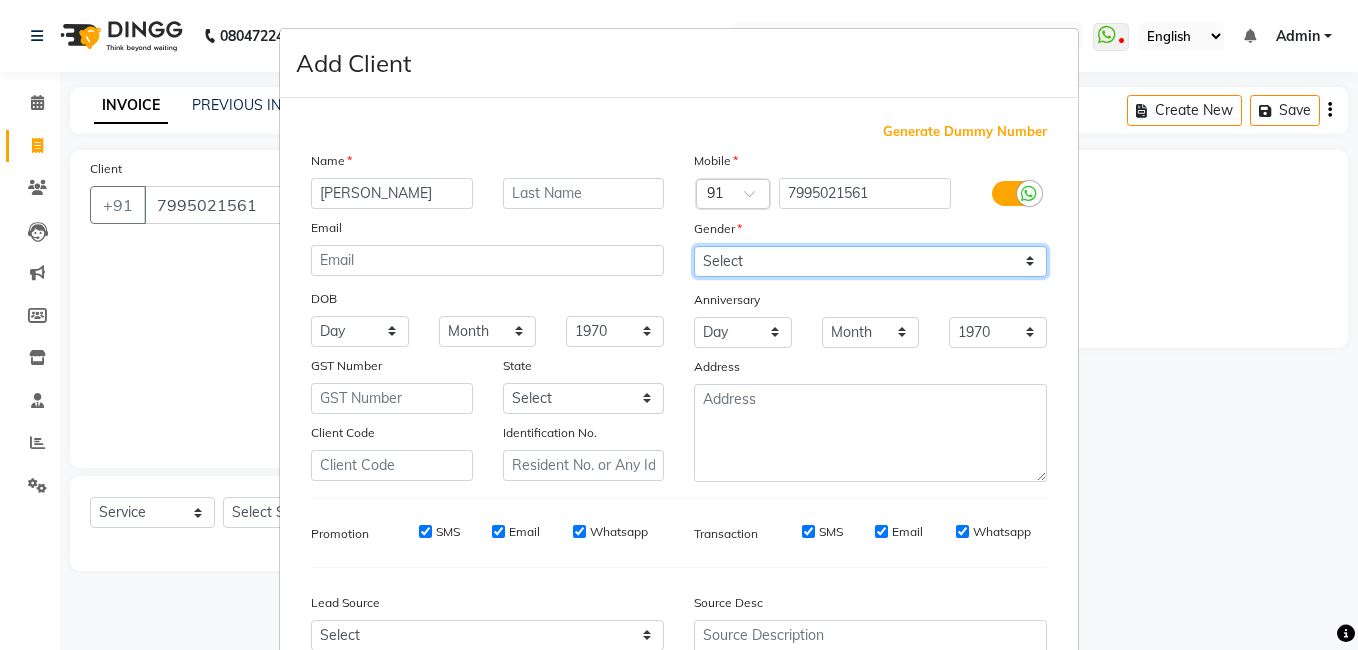 click on "Select Male Female Other Prefer Not To Say" at bounding box center (870, 261) 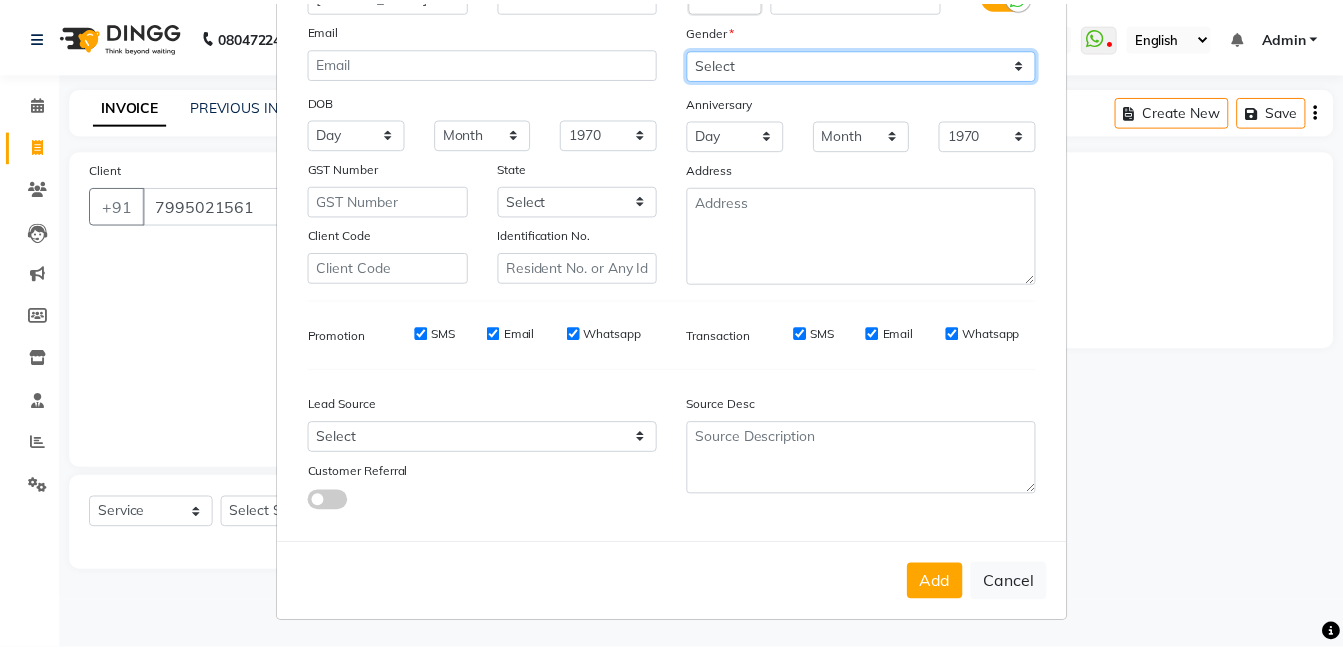 scroll, scrollTop: 199, scrollLeft: 0, axis: vertical 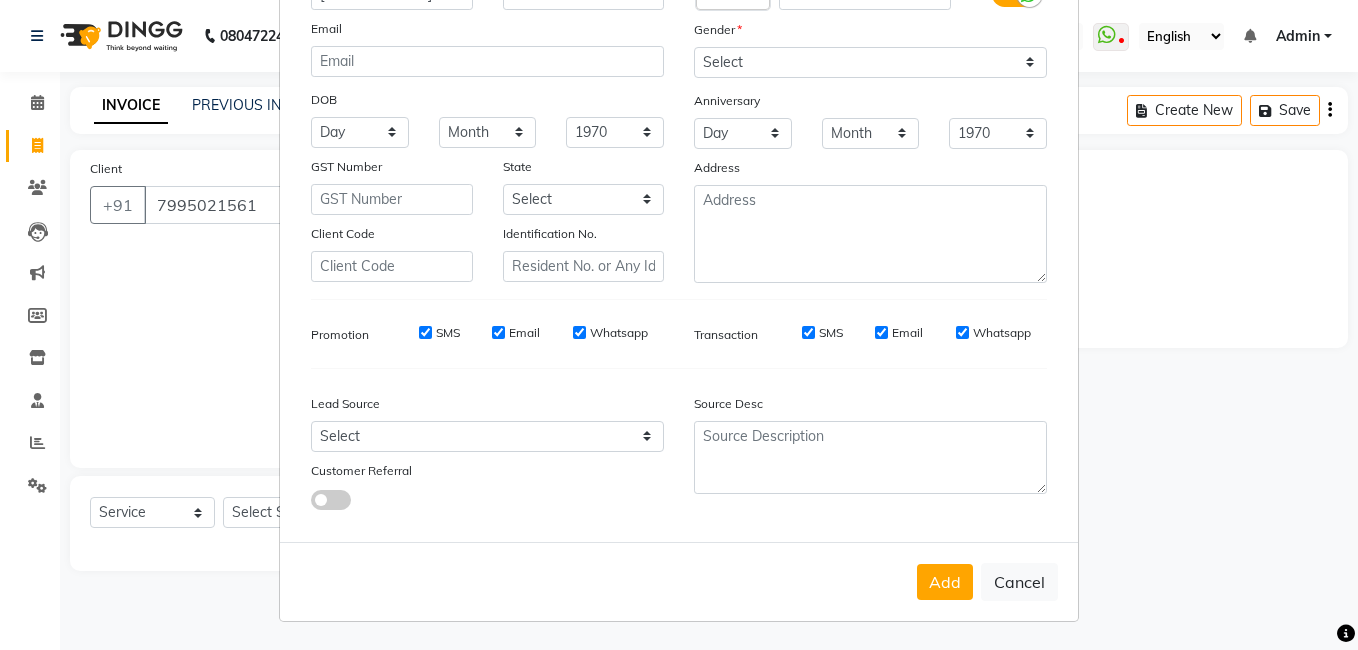 click on "SMS Email Whatsapp" at bounding box center (902, 338) 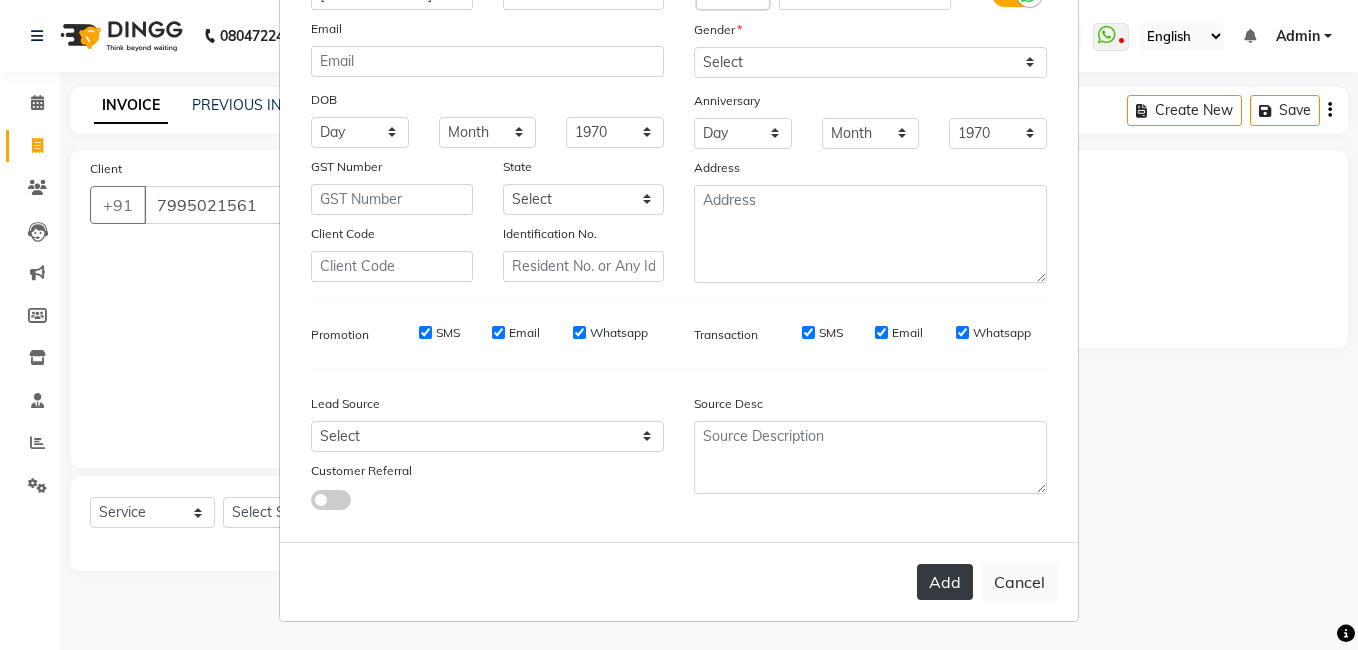click on "Add" at bounding box center [945, 582] 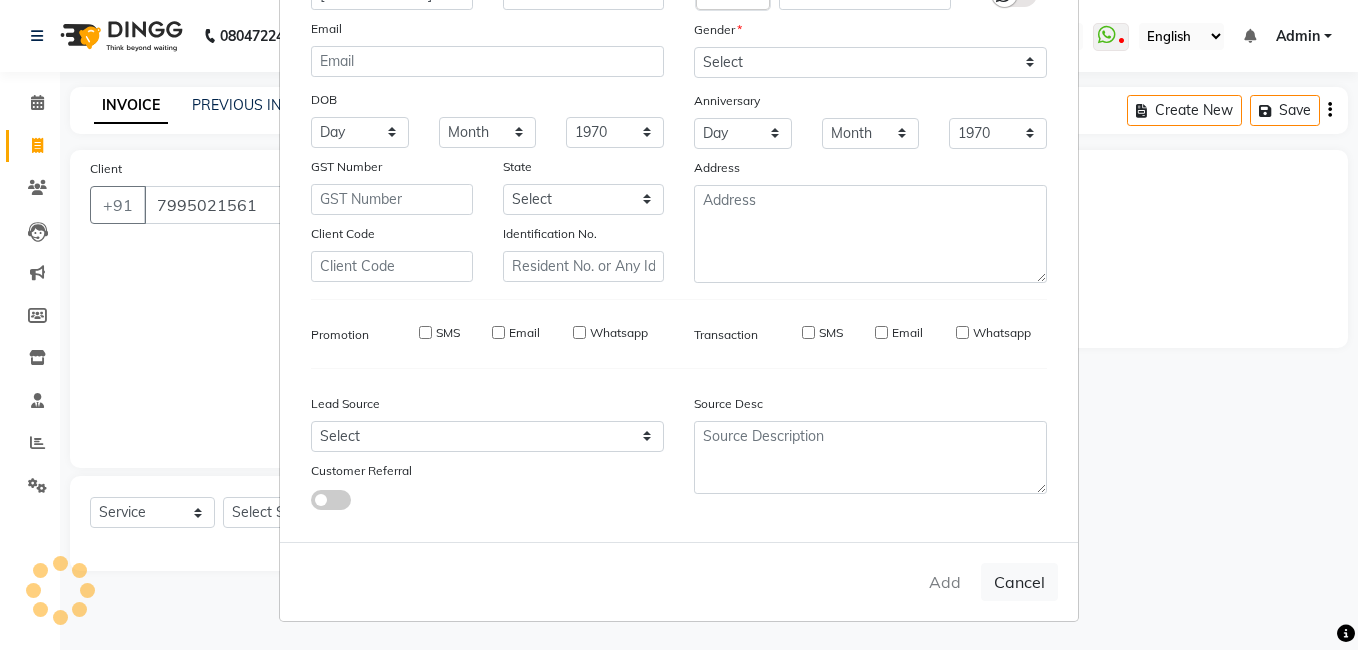 type 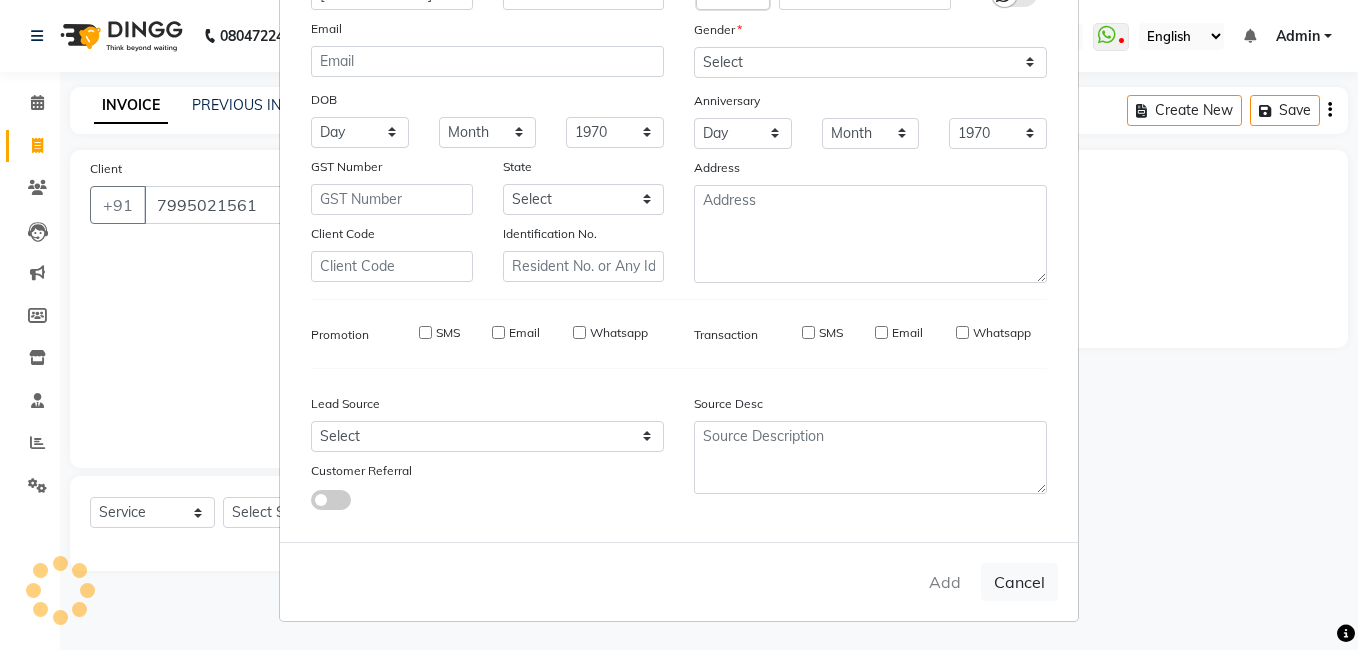 select 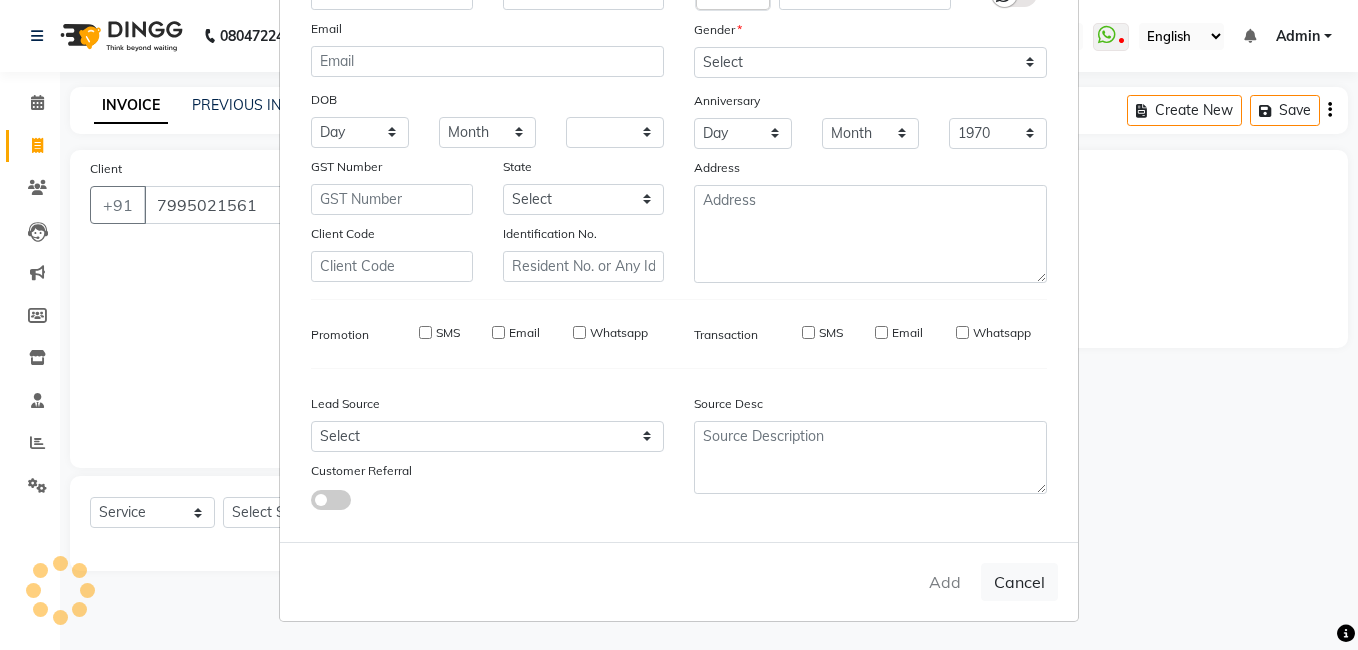 select 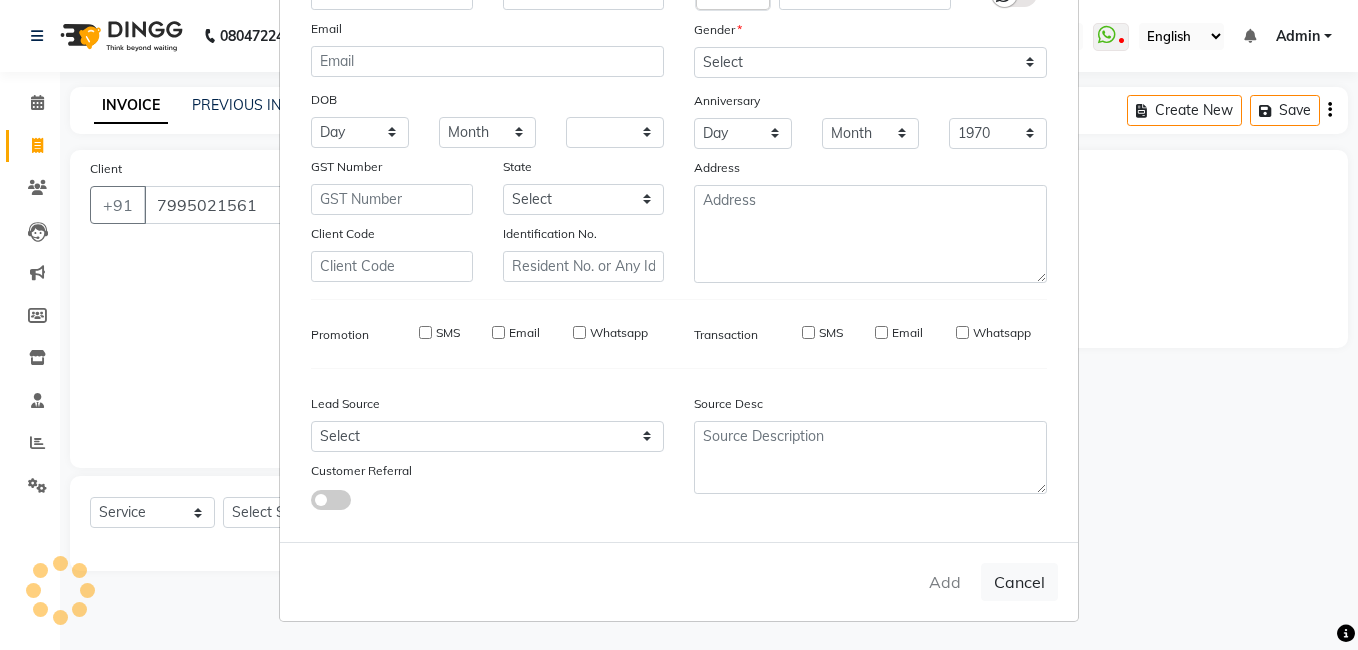 checkbox on "false" 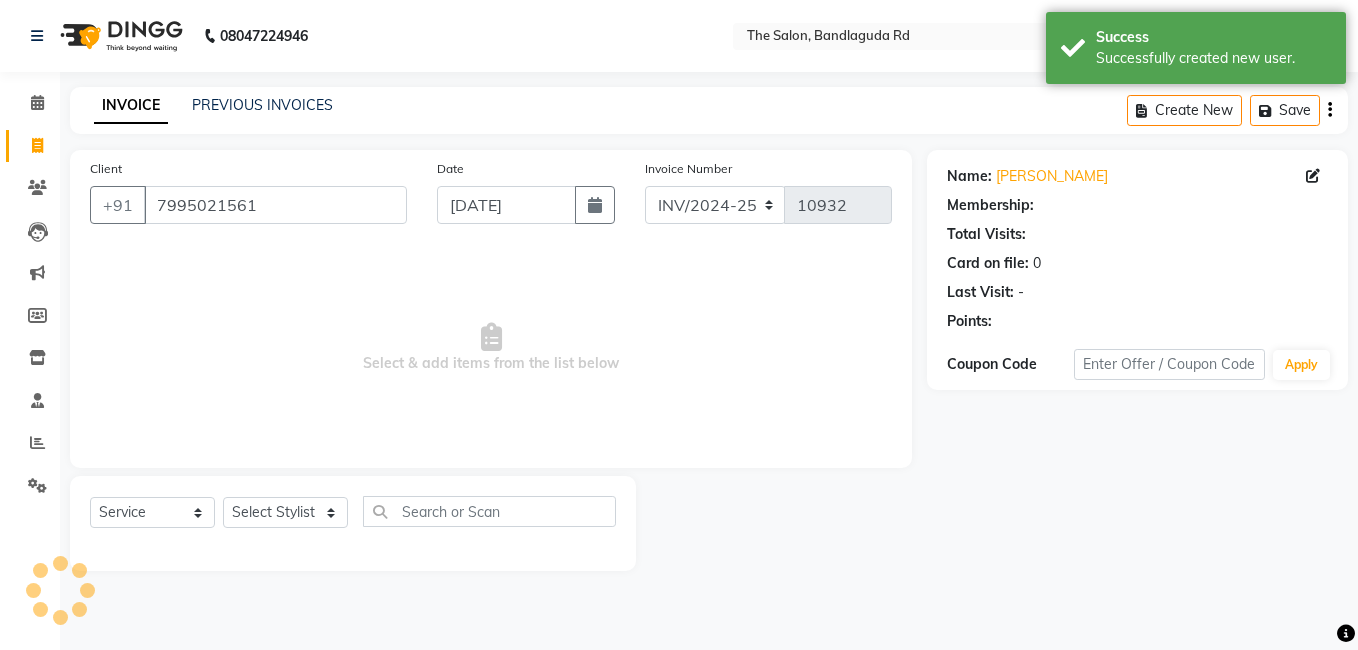 select on "1: Object" 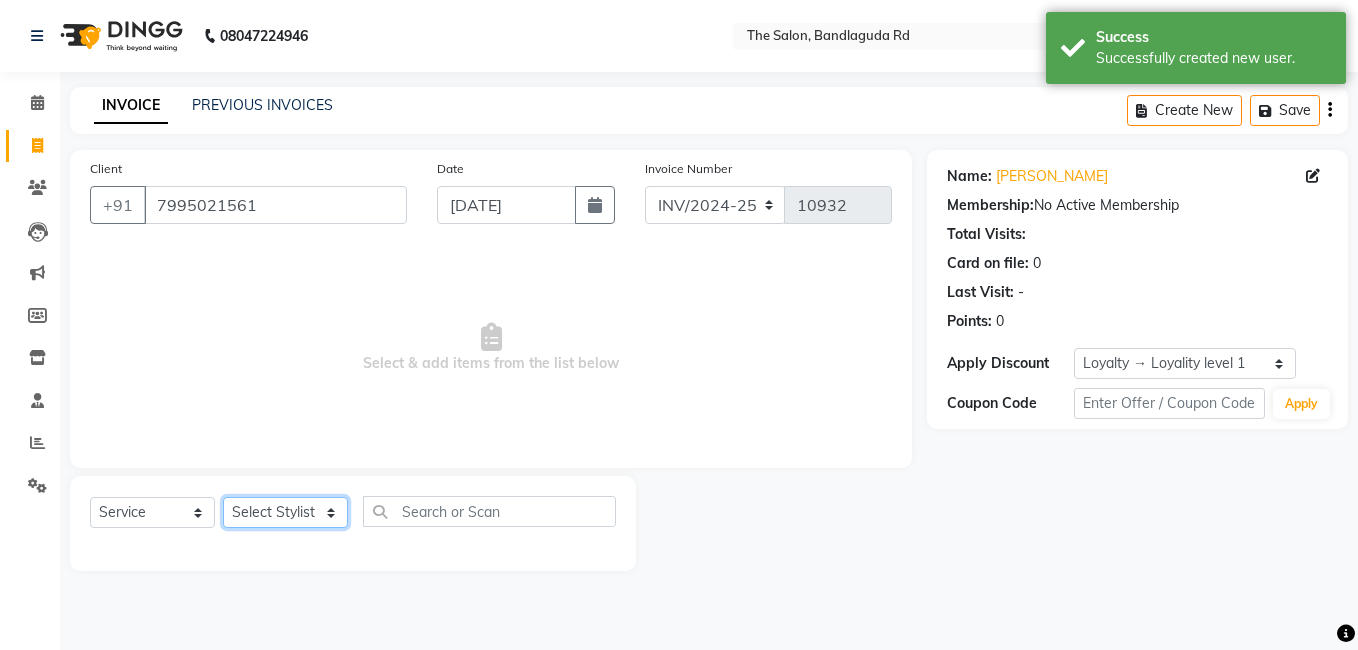 click on "Select Stylist [PERSON_NAME] [PERSON_NAME] kasim [PERSON_NAME] sameer [PERSON_NAME] manager" 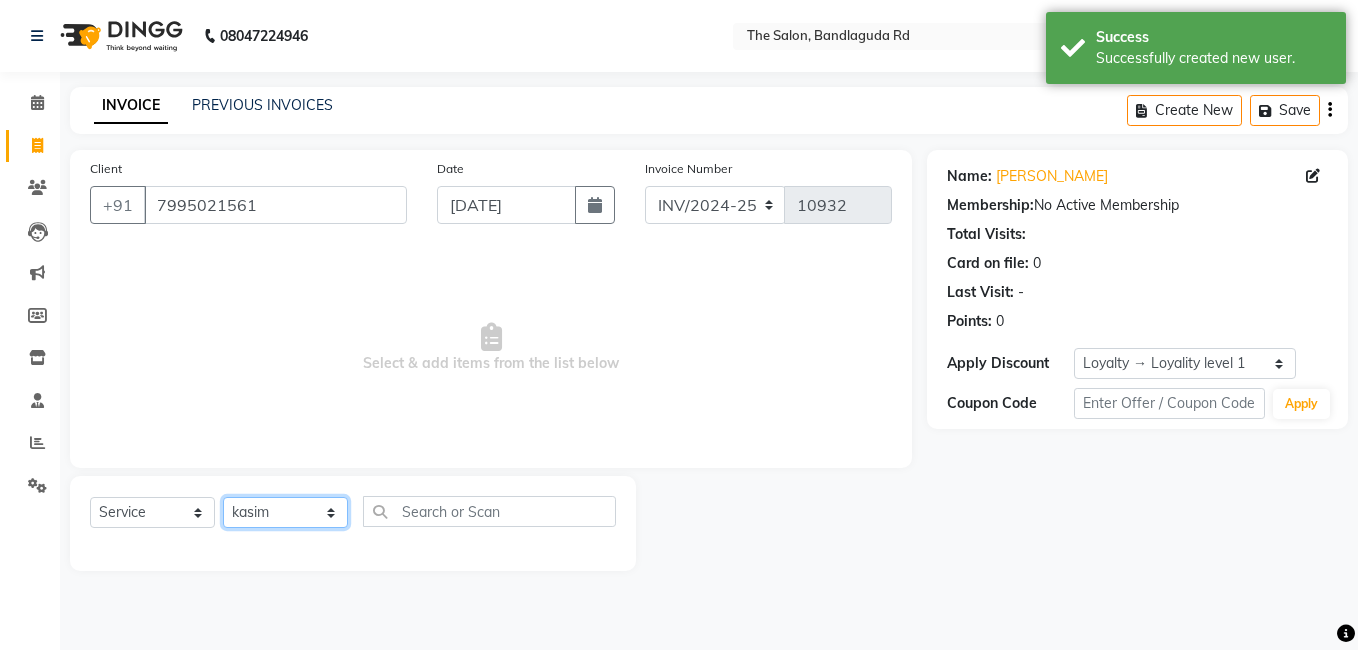 click on "Select Stylist [PERSON_NAME] [PERSON_NAME] kasim [PERSON_NAME] sameer [PERSON_NAME] manager" 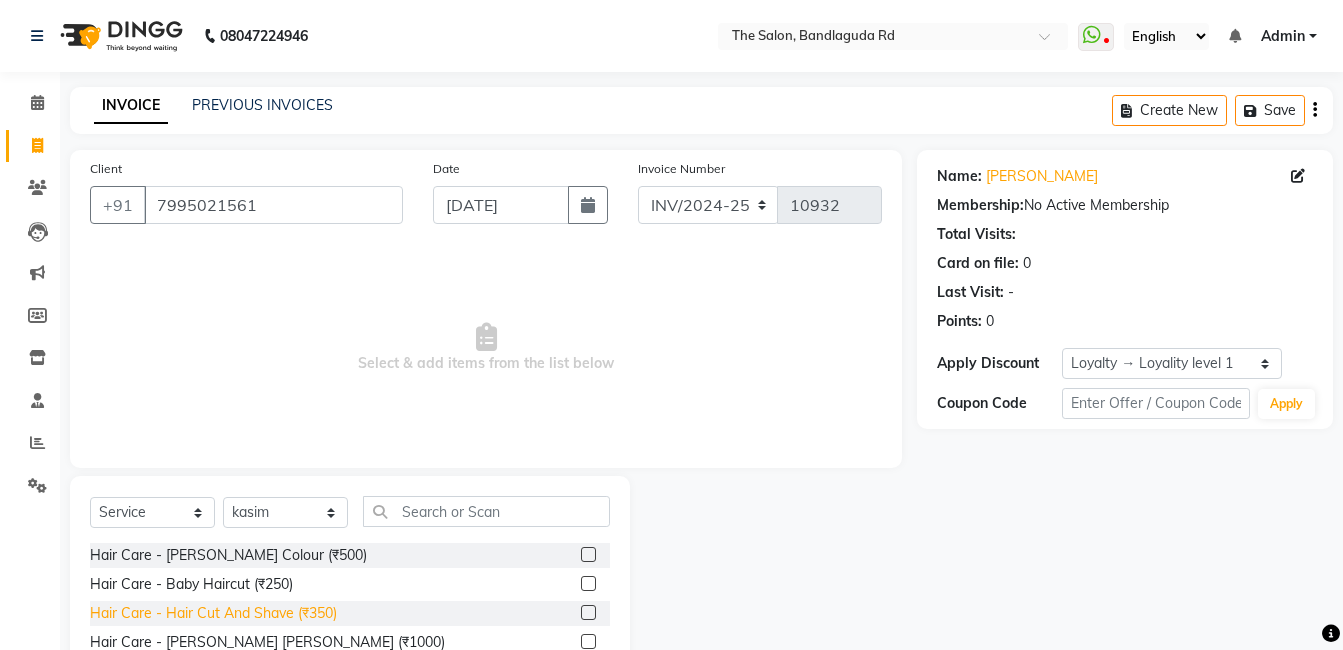 click on "Hair Care - Hair Cut And Shave (₹350)" 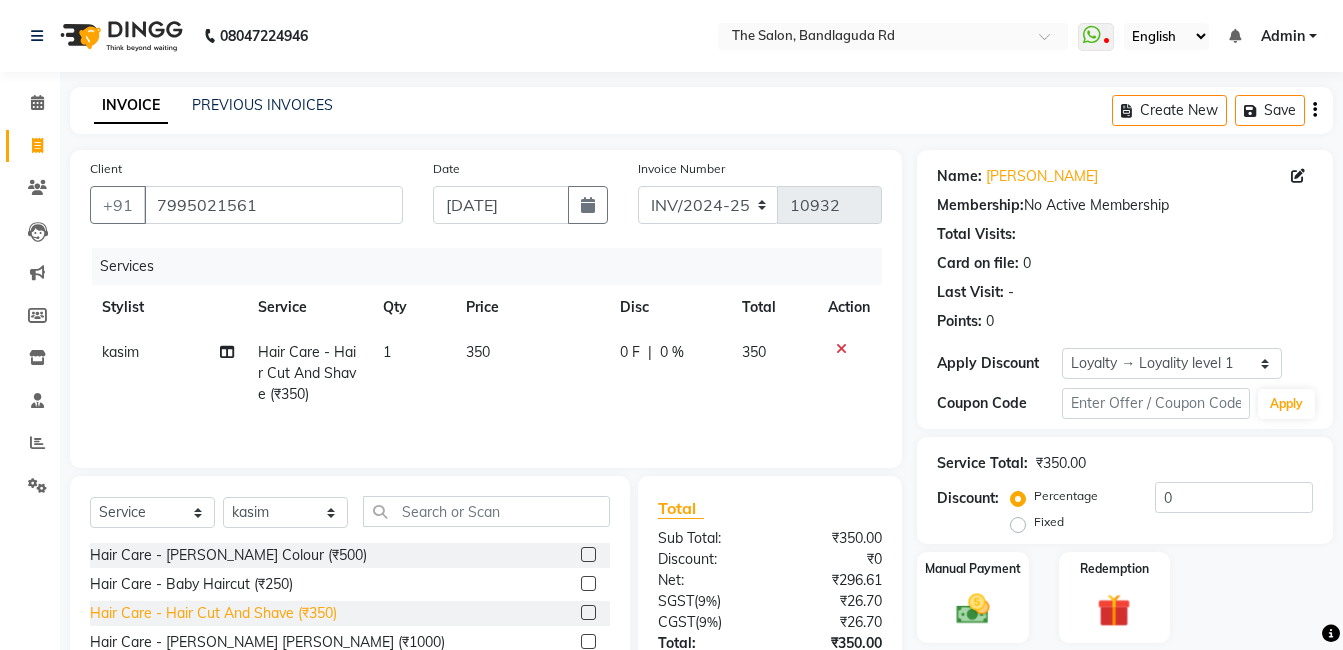 click on "Hair Care - Hair Cut And Shave (₹350)" 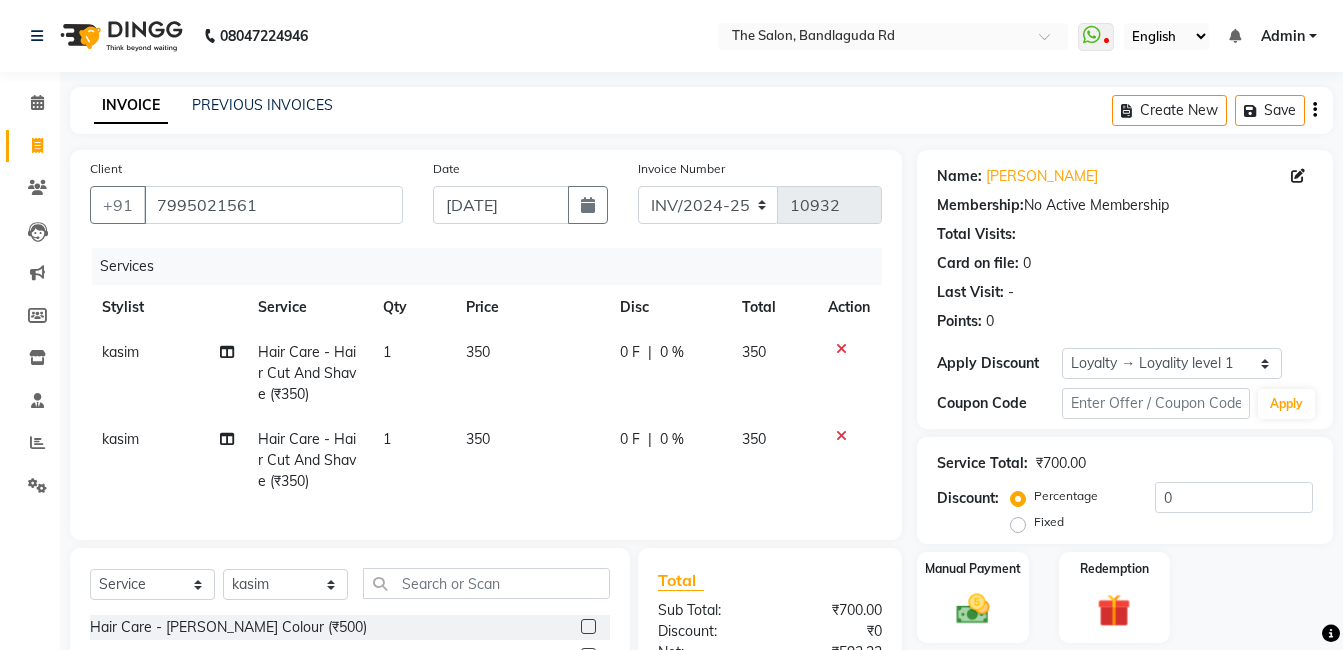 checkbox on "false" 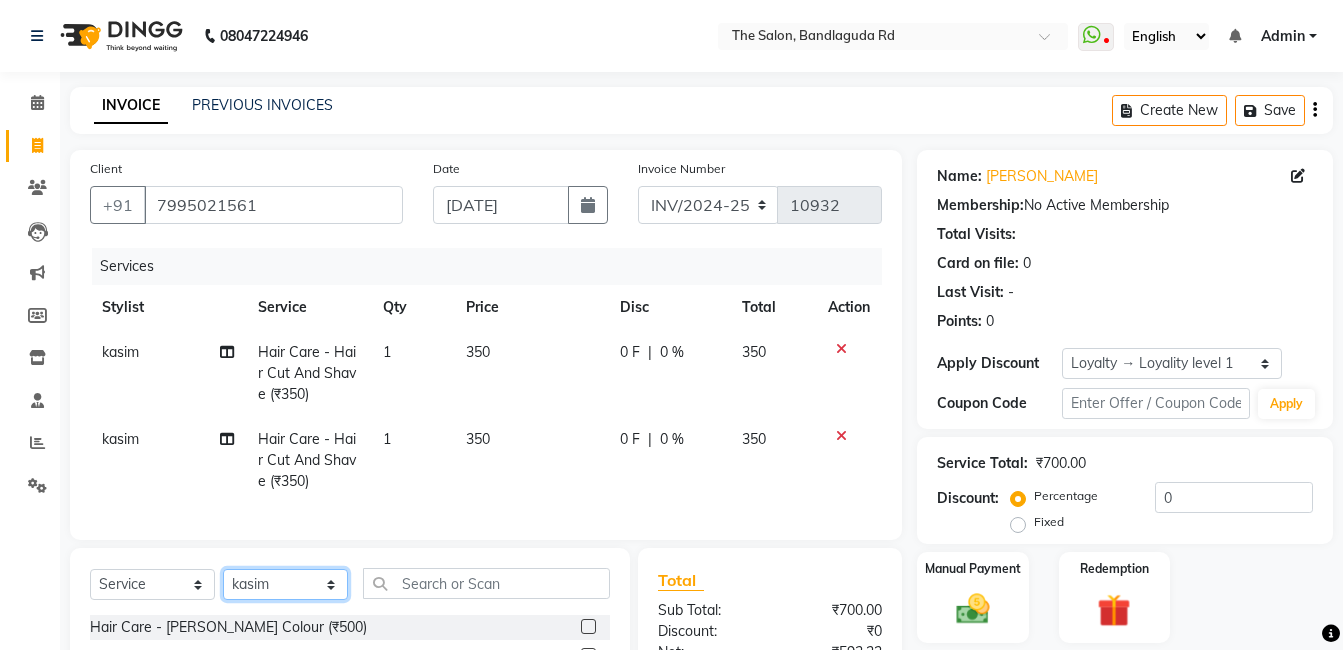click on "Select Stylist [PERSON_NAME] [PERSON_NAME] kasim [PERSON_NAME] sameer [PERSON_NAME] manager" 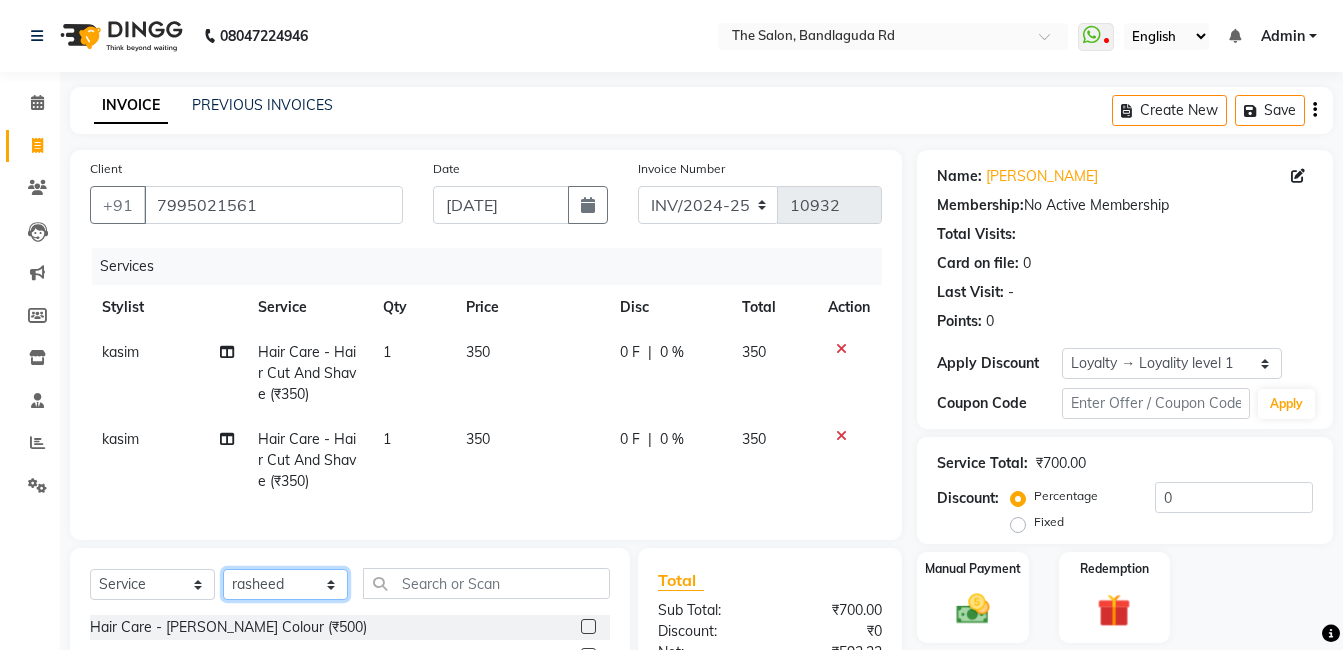 click on "Select Stylist [PERSON_NAME] [PERSON_NAME] kasim [PERSON_NAME] sameer [PERSON_NAME] manager" 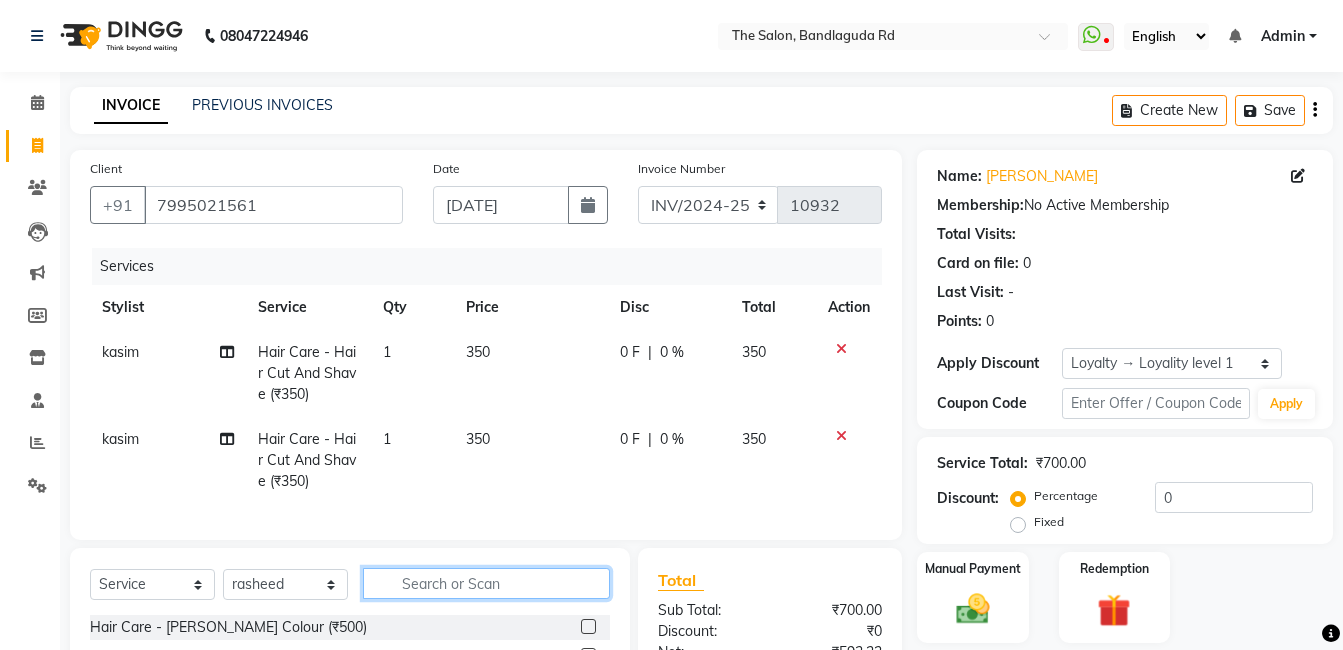 click 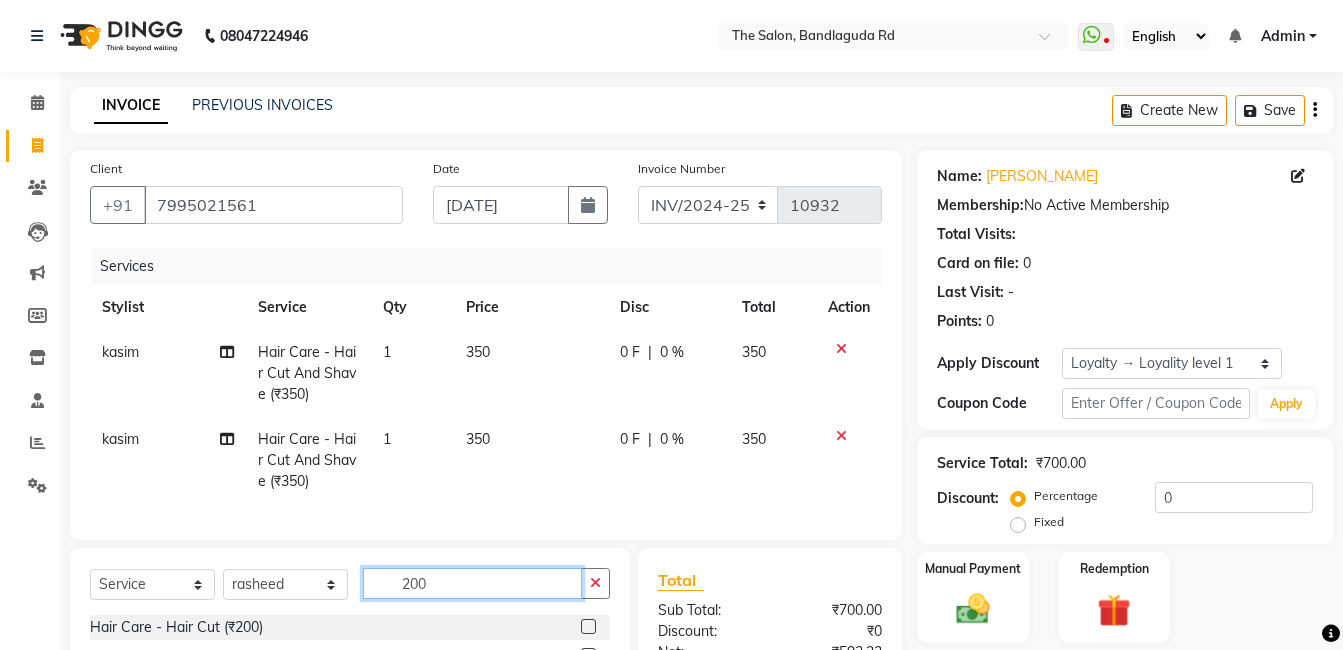 scroll, scrollTop: 238, scrollLeft: 0, axis: vertical 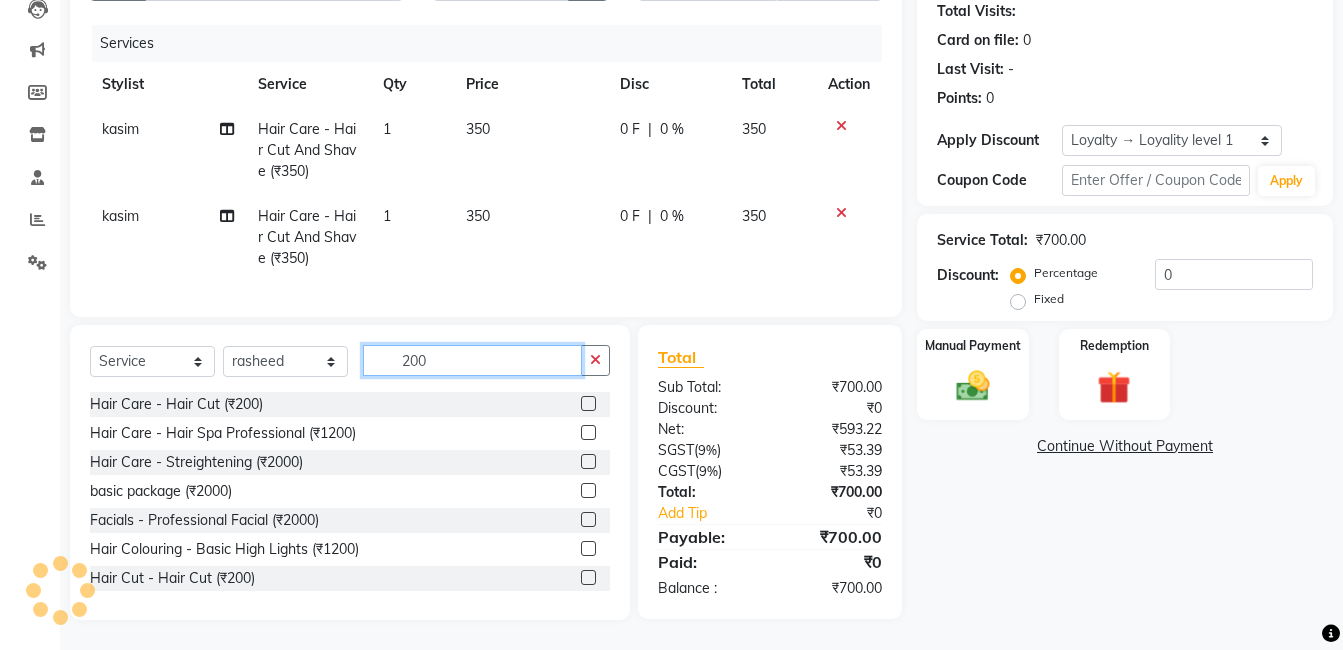 type on "200" 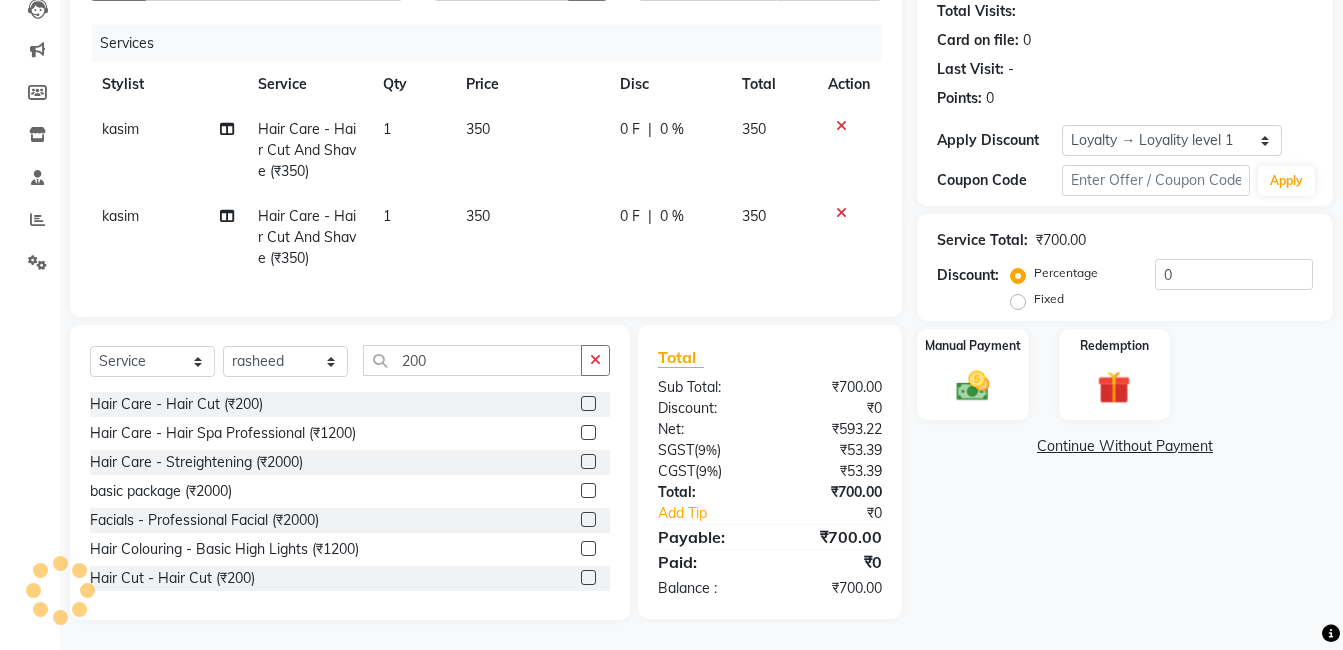 click on "Select  Service  Product  Membership  Package Voucher Prepaid Gift Card  Select Stylist adil fazil imran iqbal kasim mohd rasheed sameer TALIB wasey manager 200 Hair Care - Hair Cut (₹200)  Hair Care - Hair Spa Professional (₹1200)  Hair Care - Streightening (₹2000)  basic package (₹2000)  Facials - Professional Facial (₹2000)  Hair Colouring - Basic High Lights (₹1200)  Hair Cut - Hair Cut (₹200)  Hair Cut - Ladies Haircut (₹1200)  Hair Styling - Beard Straightening (₹1200)  Total Sub Total: ₹700.00 Discount: ₹0 Net: ₹593.22 SGST  ( 9% ) ₹53.39 CGST  ( 9% ) ₹53.39 Total: ₹700.00 Add Tip ₹0 Payable: ₹700.00 Paid: ₹0 Balance   : ₹700.00" 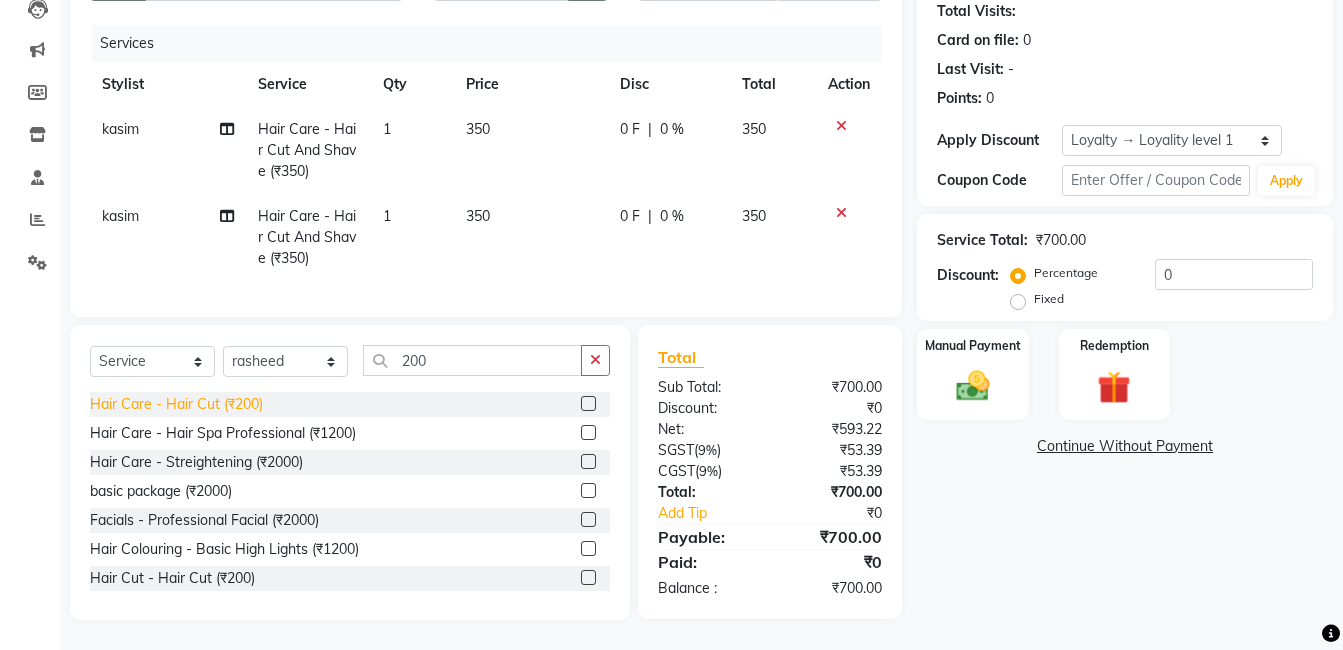 click on "Hair Care - Hair Cut (₹200)" 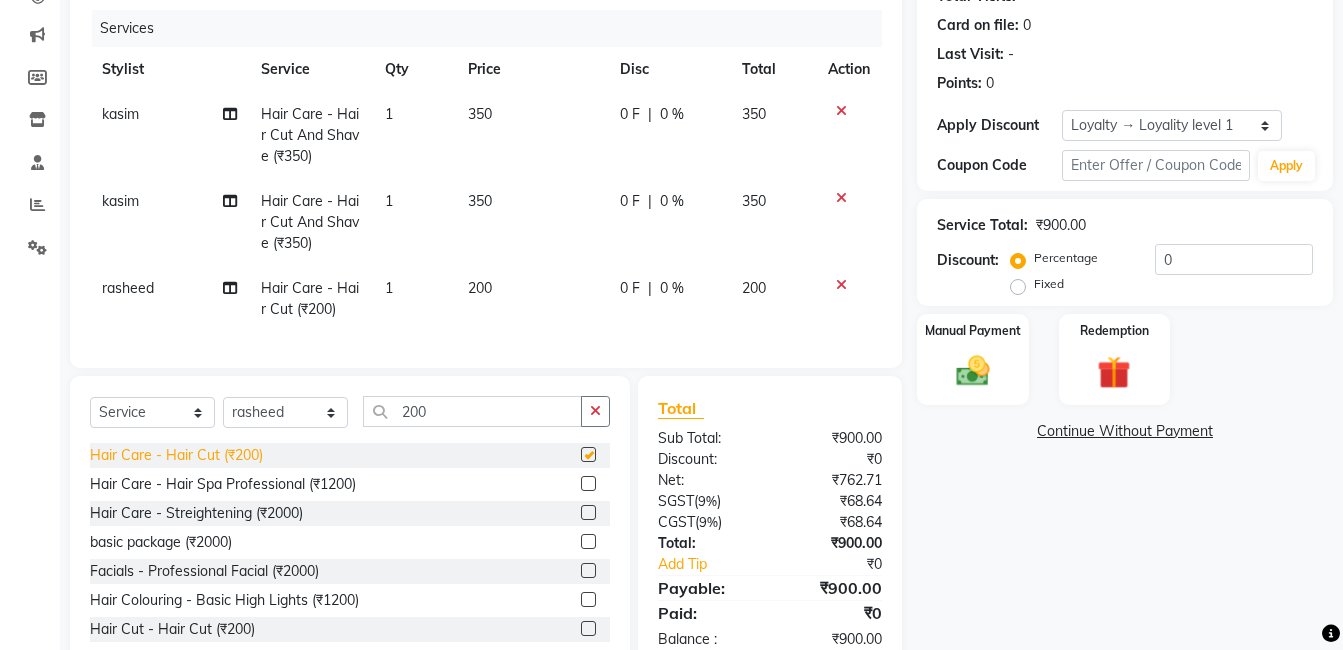 checkbox on "false" 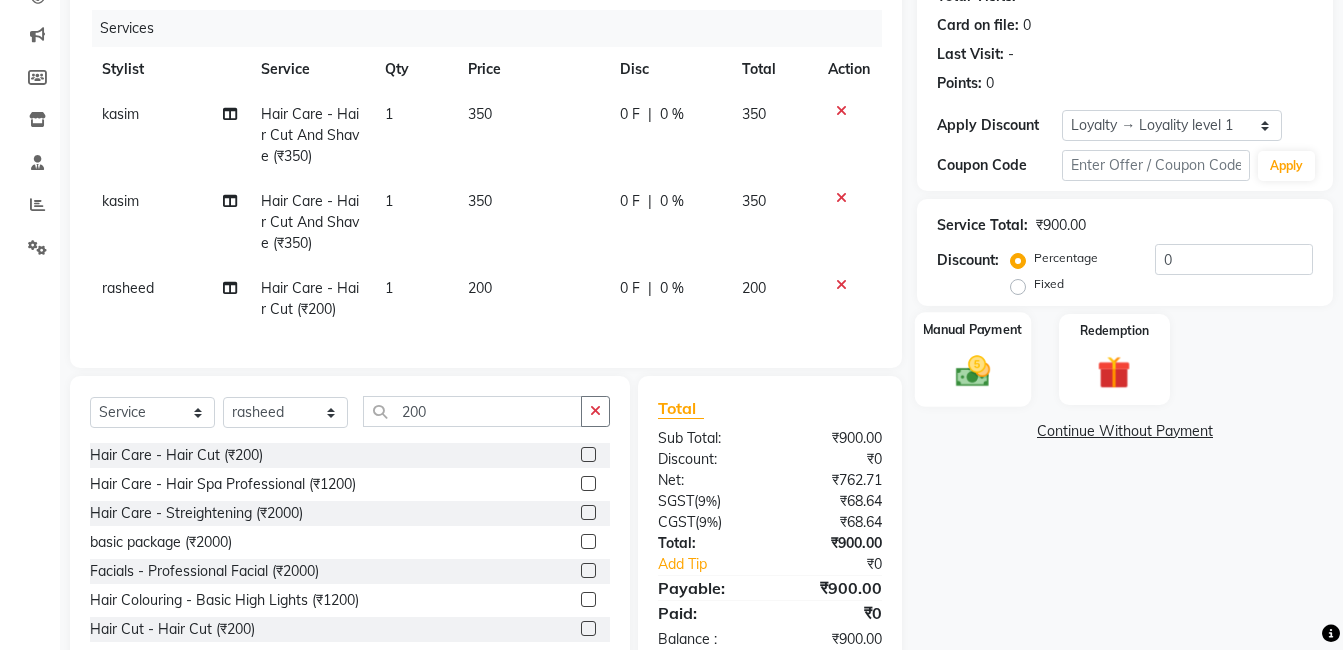 click 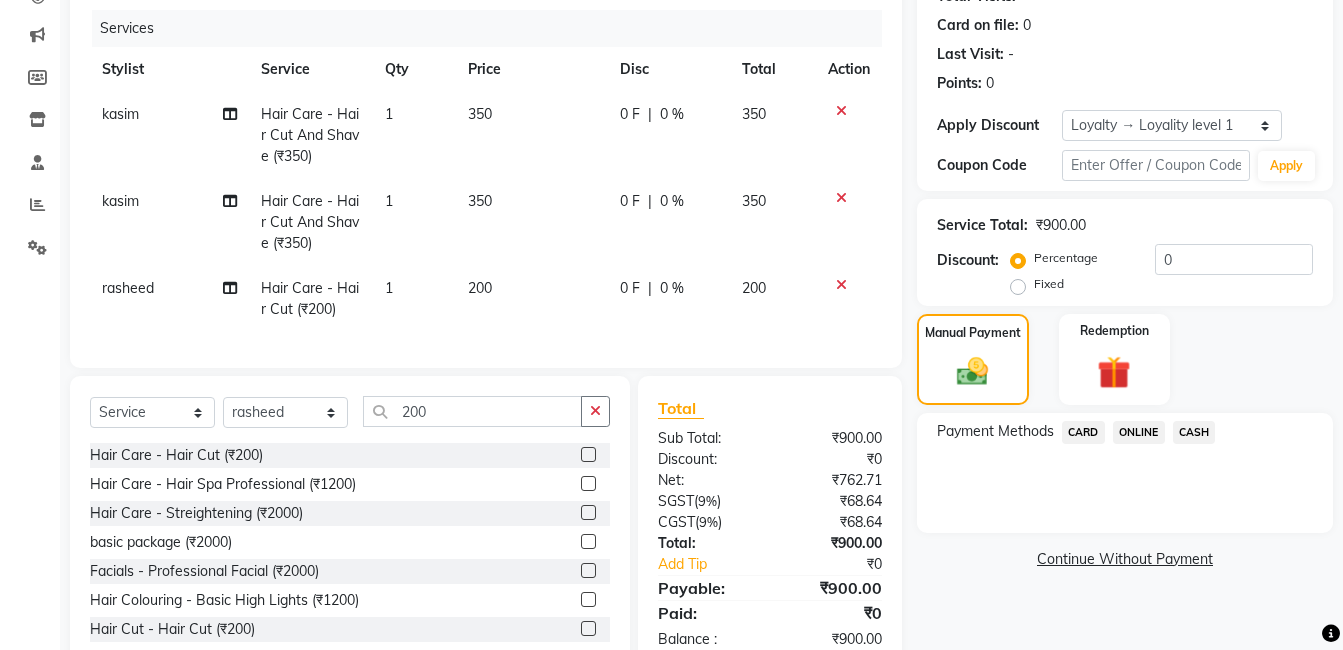 click on "ONLINE" 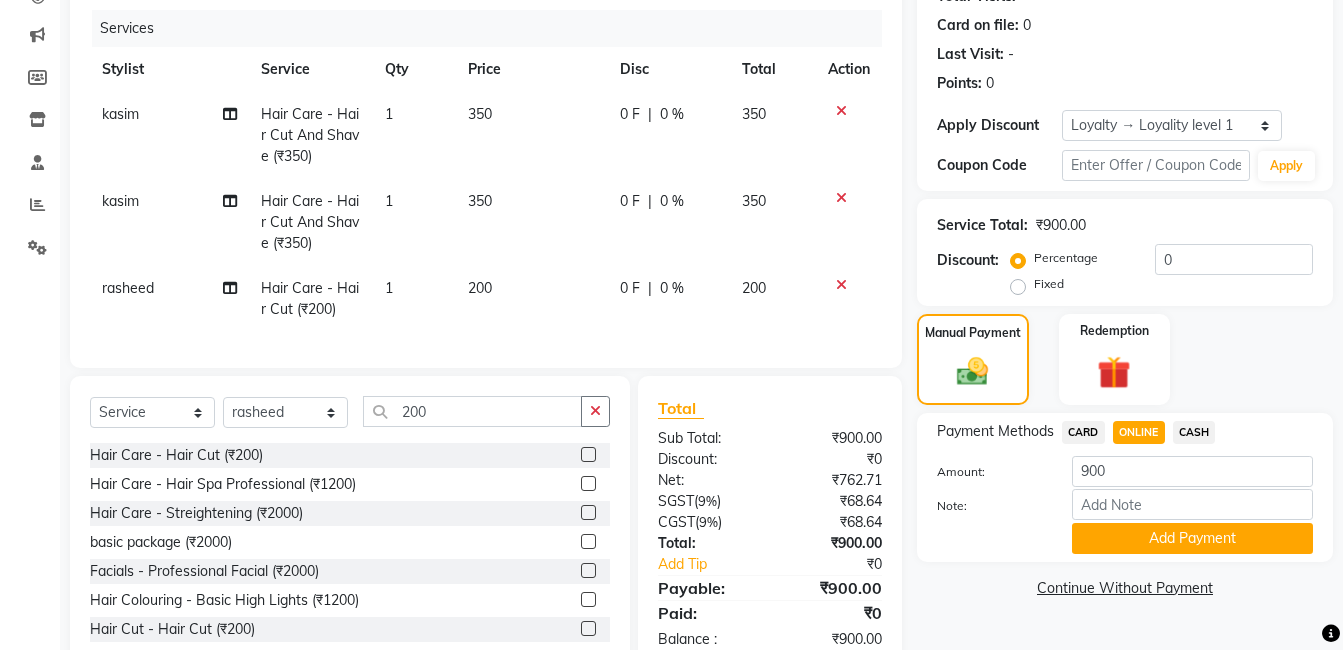 click on "CASH" 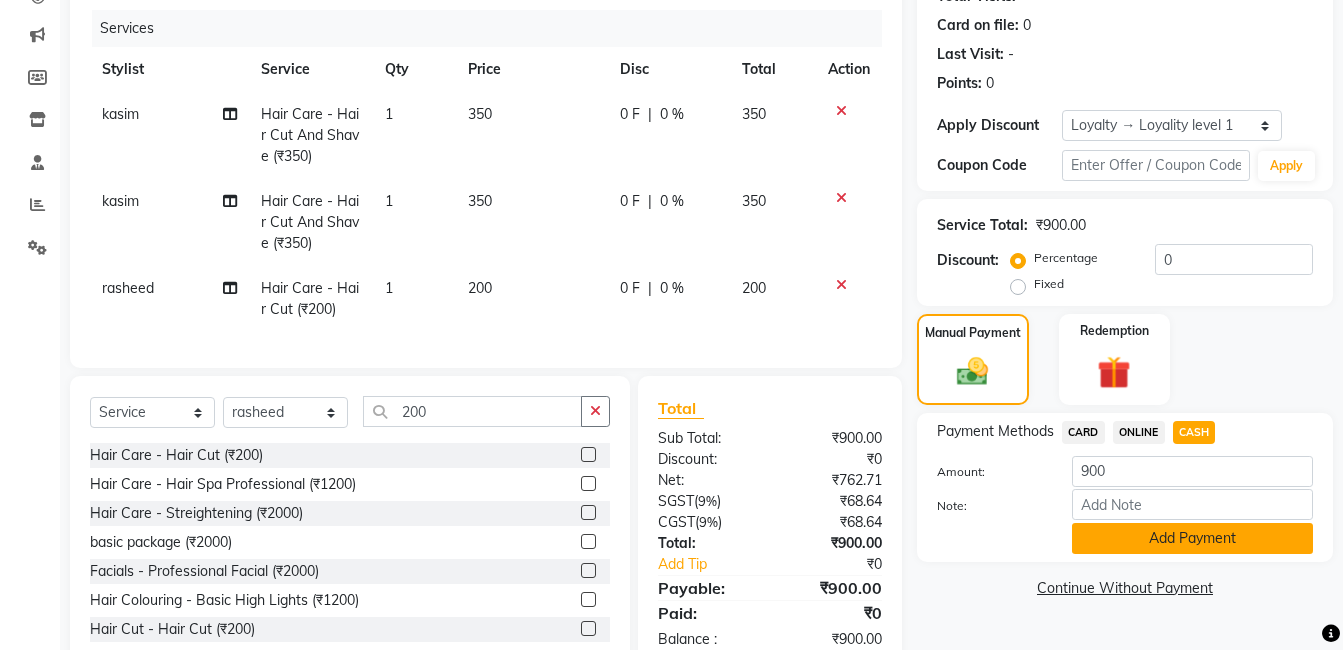 click on "Add Payment" 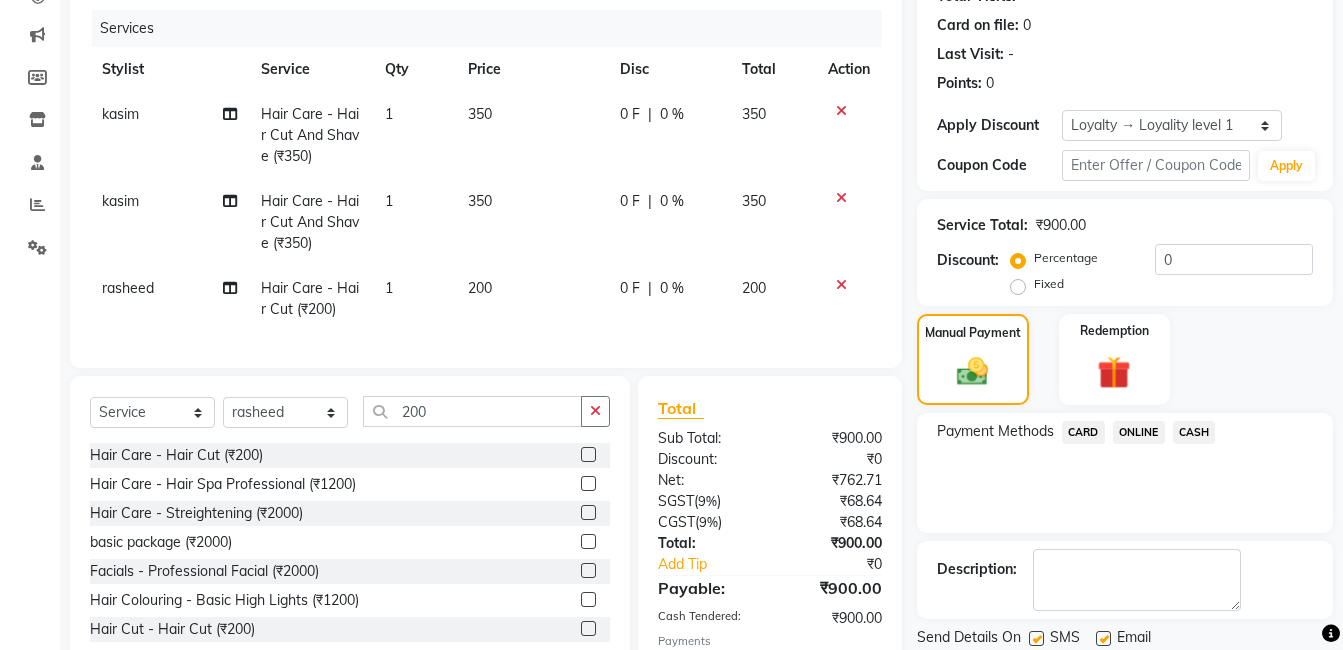 scroll, scrollTop: 514, scrollLeft: 0, axis: vertical 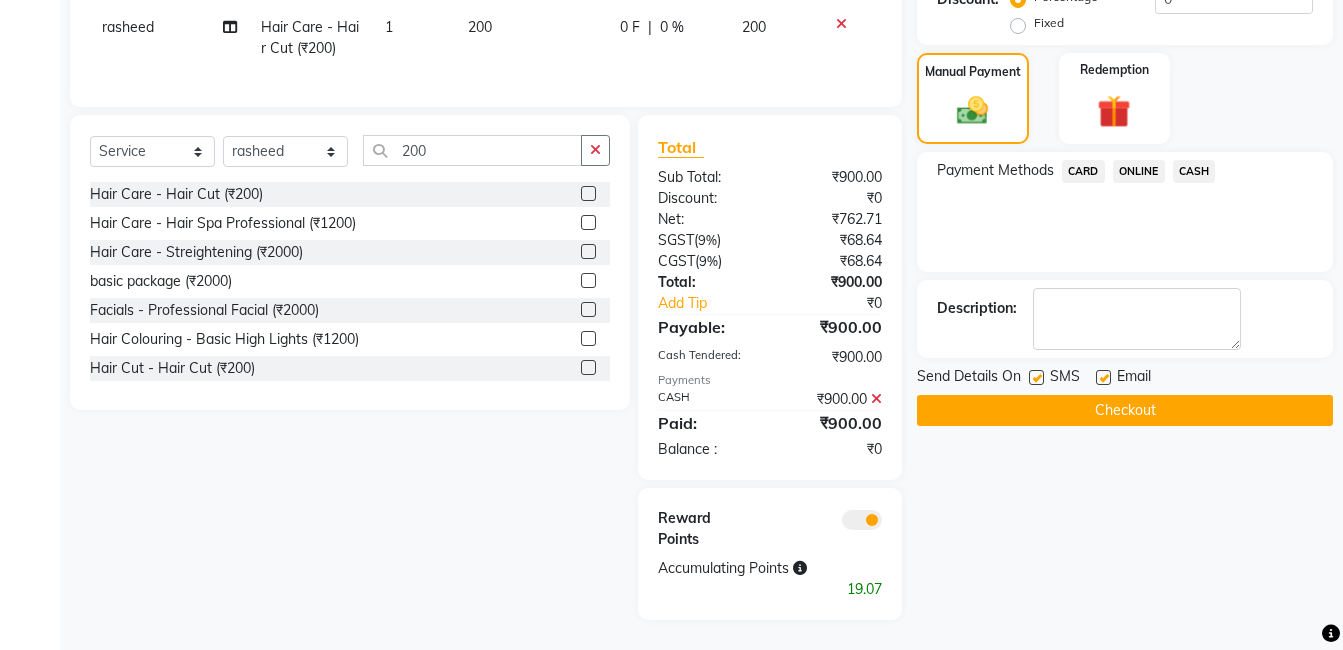 click on "Checkout" 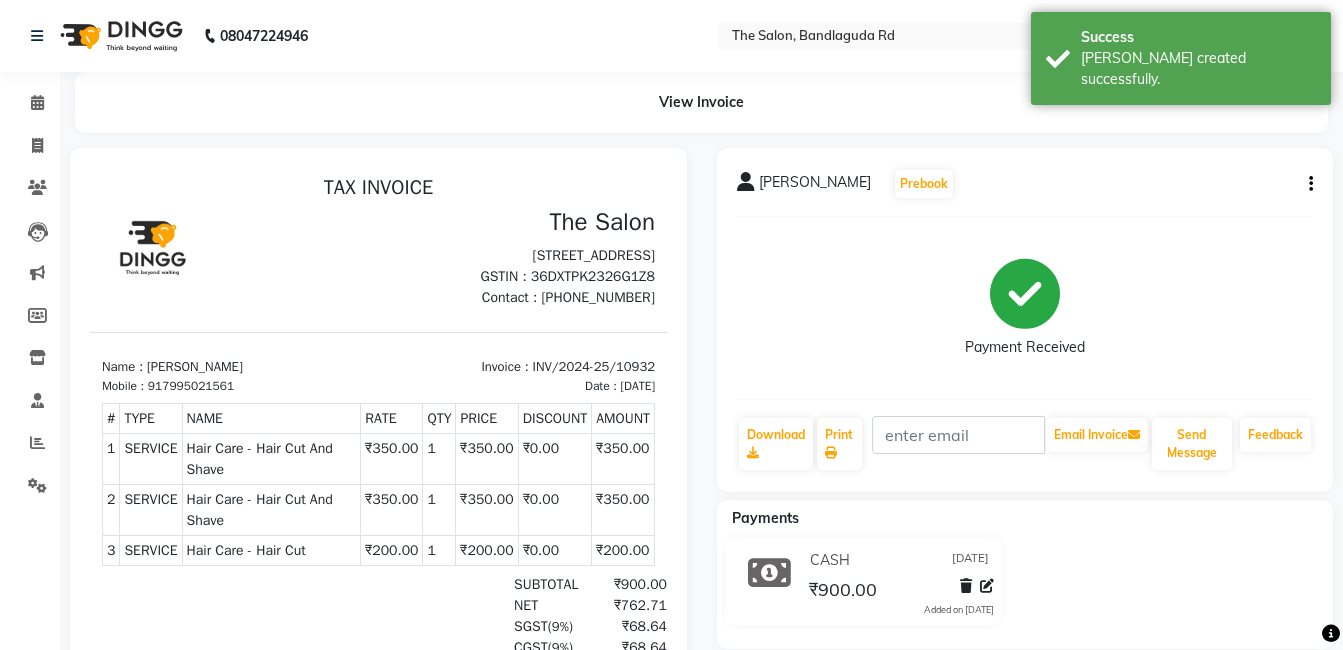 scroll, scrollTop: 0, scrollLeft: 0, axis: both 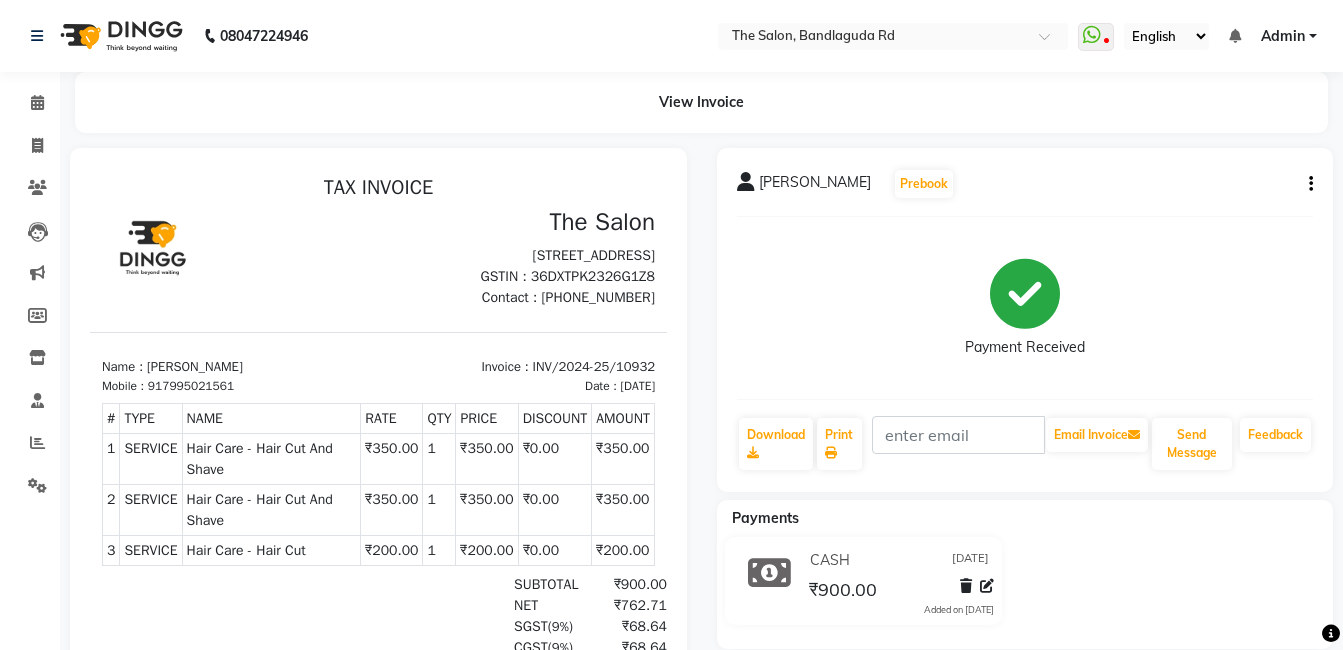 drag, startPoint x: 1122, startPoint y: 380, endPoint x: 1058, endPoint y: 299, distance: 103.23275 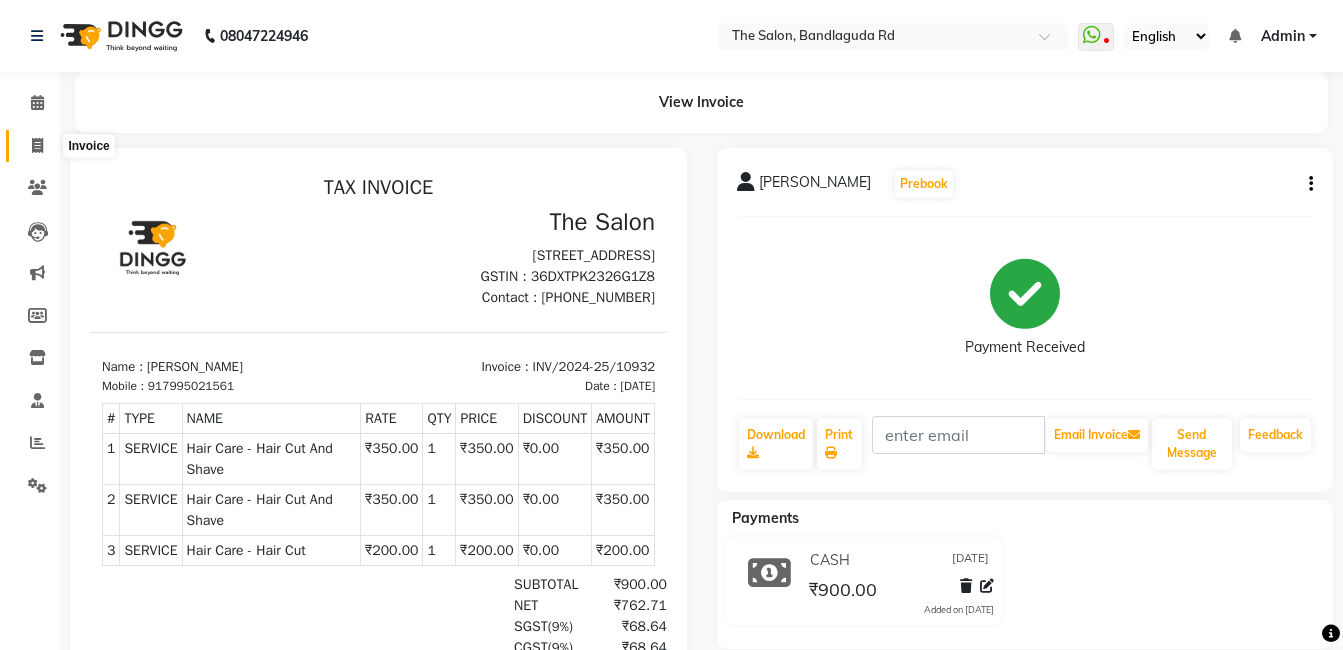 click 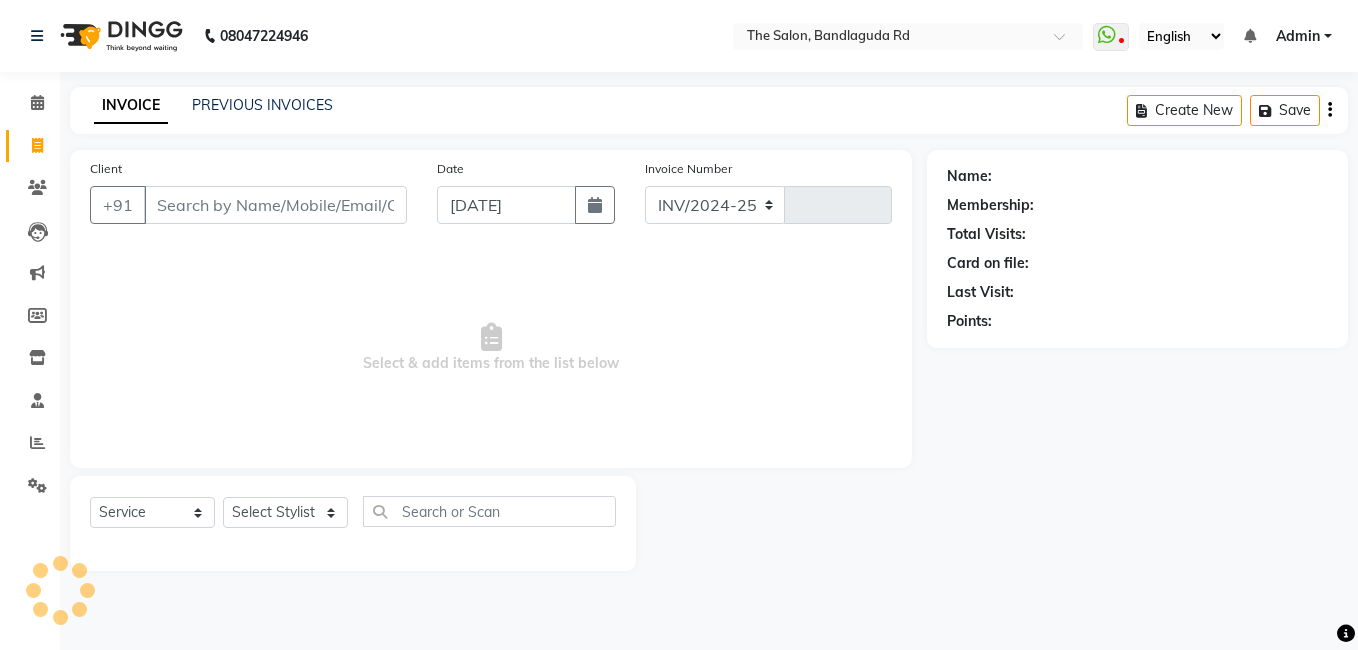 select on "5198" 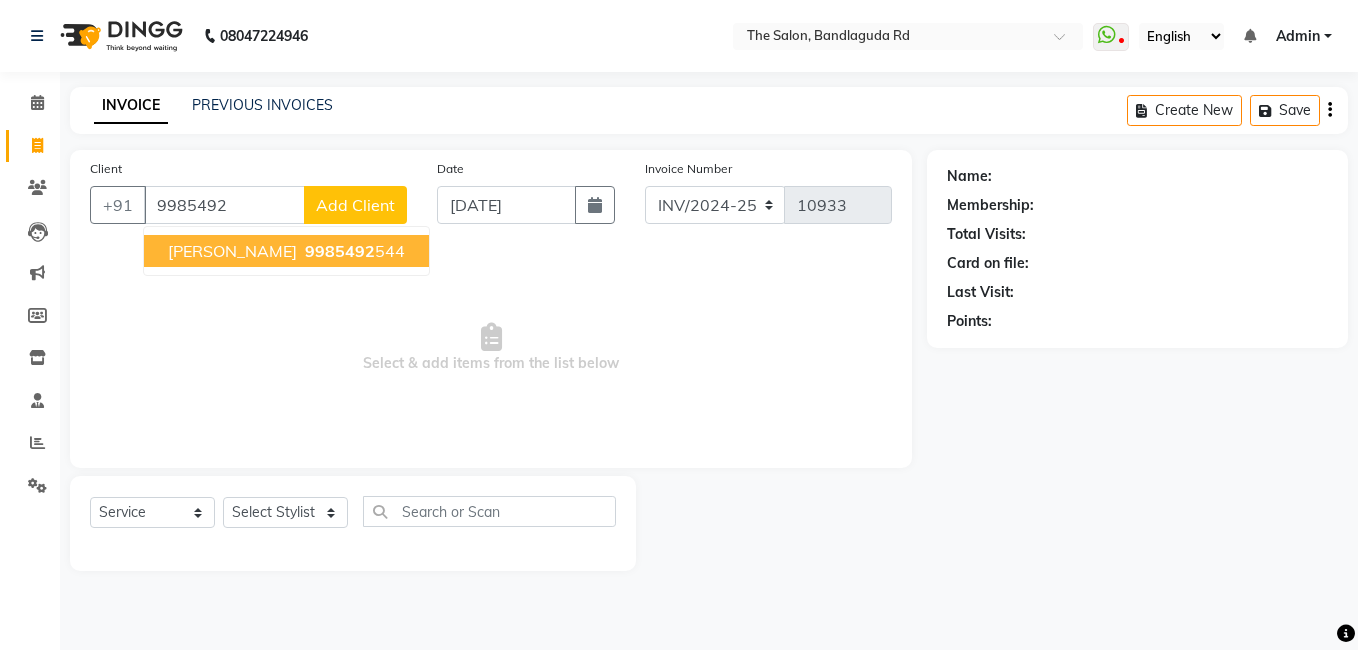 click on "[PERSON_NAME]" at bounding box center [232, 251] 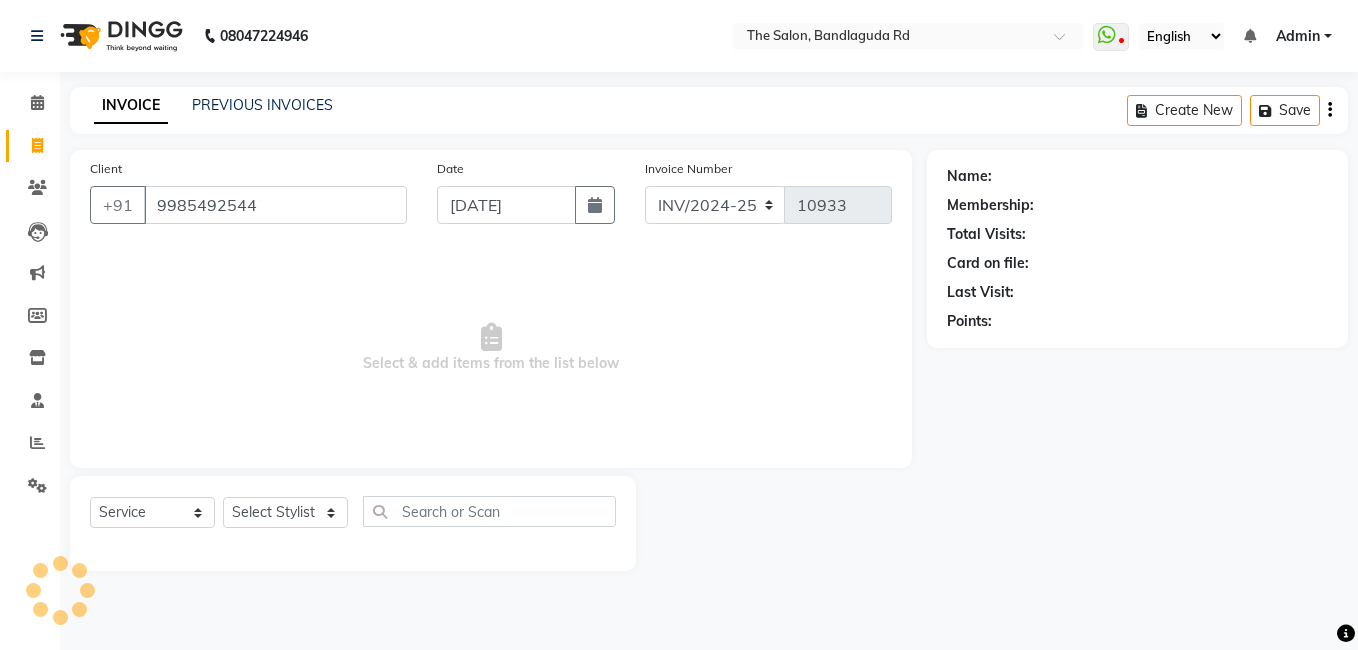 type on "9985492544" 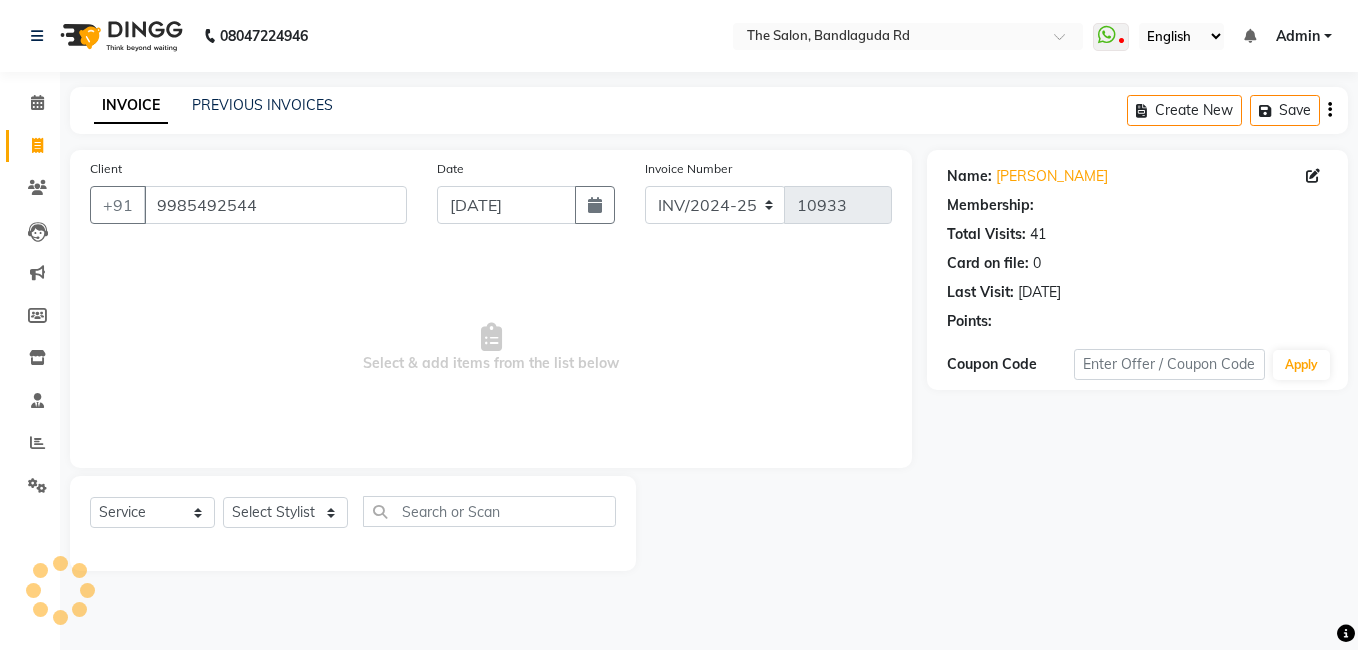 select on "1: Object" 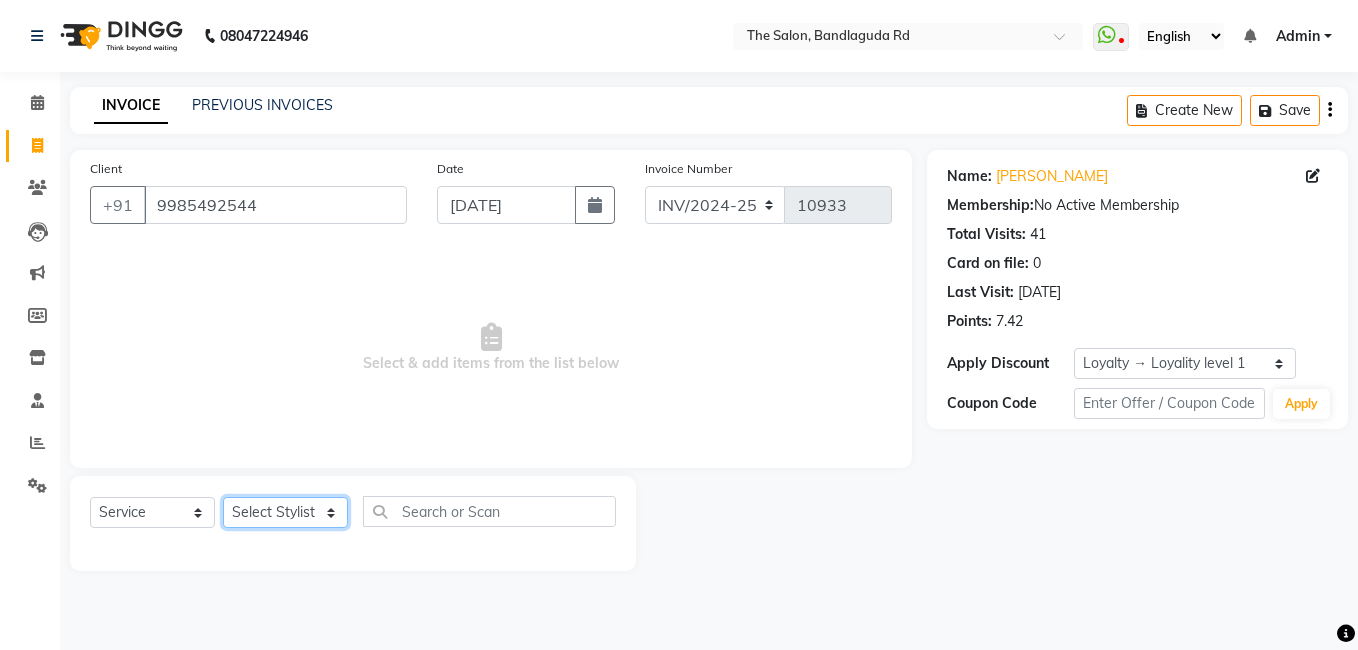 click on "Select Stylist [PERSON_NAME] [PERSON_NAME] kasim [PERSON_NAME] sameer [PERSON_NAME] manager" 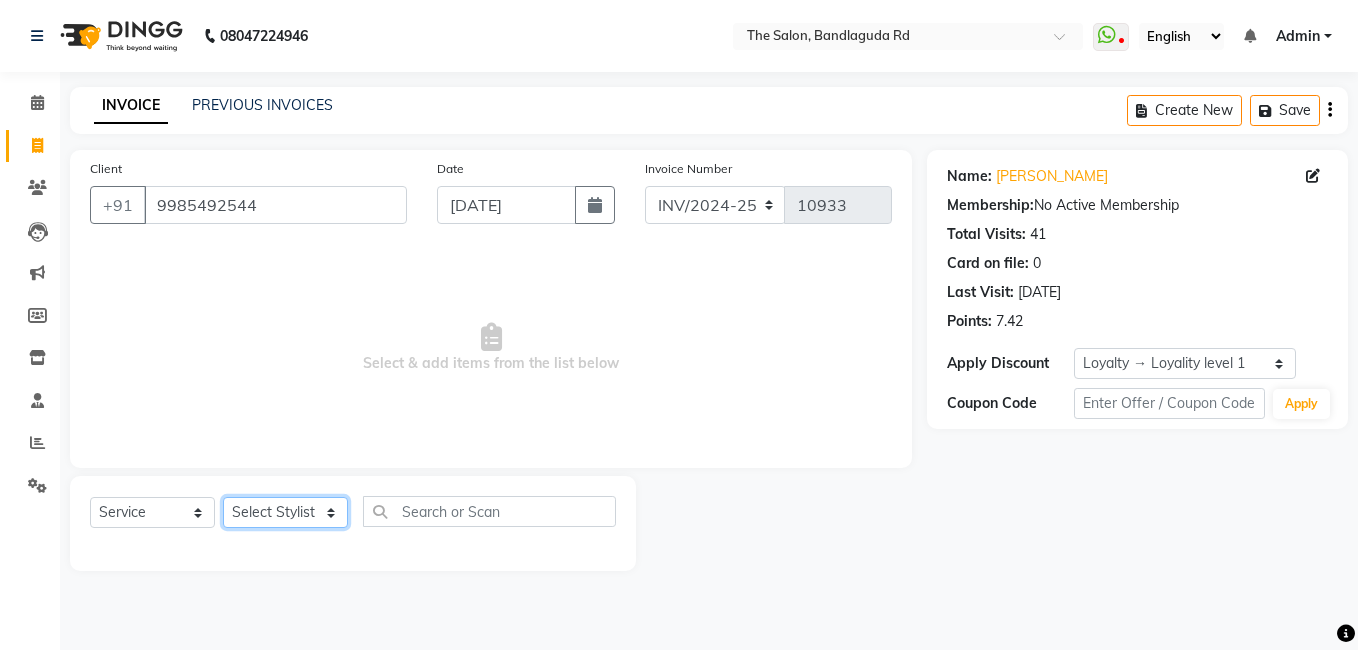 select on "63354" 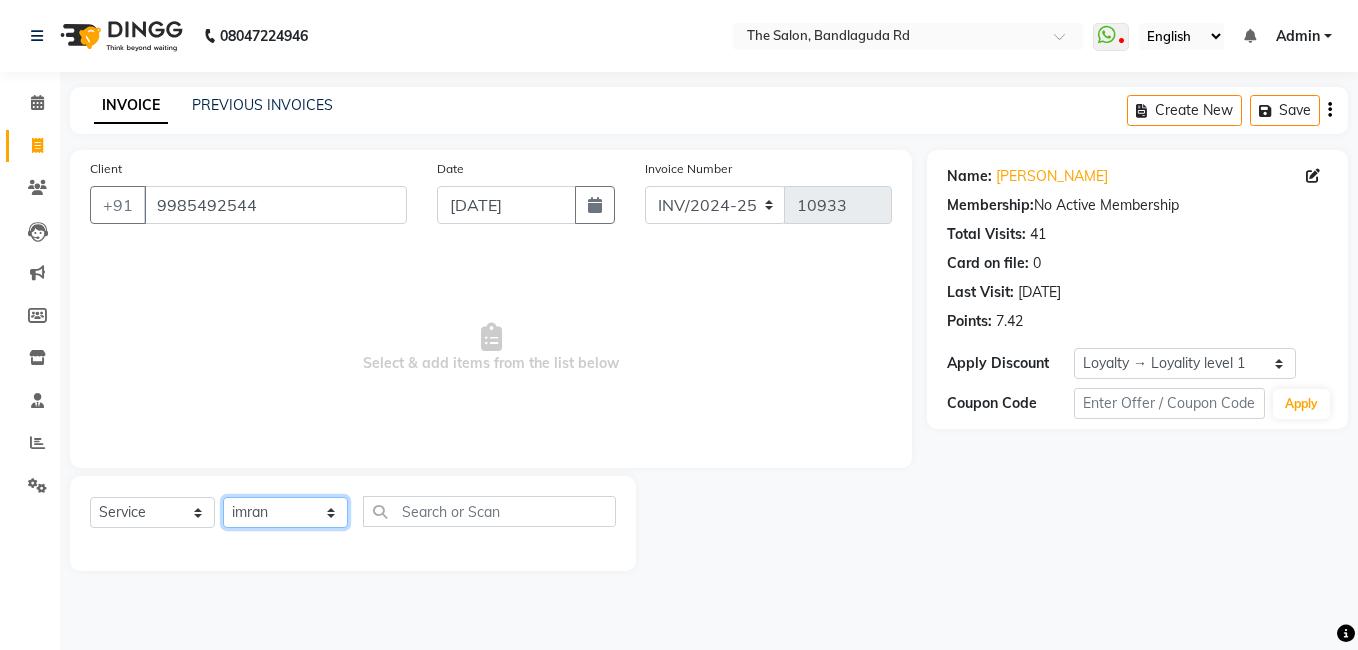 click on "Select Stylist [PERSON_NAME] [PERSON_NAME] kasim [PERSON_NAME] sameer [PERSON_NAME] manager" 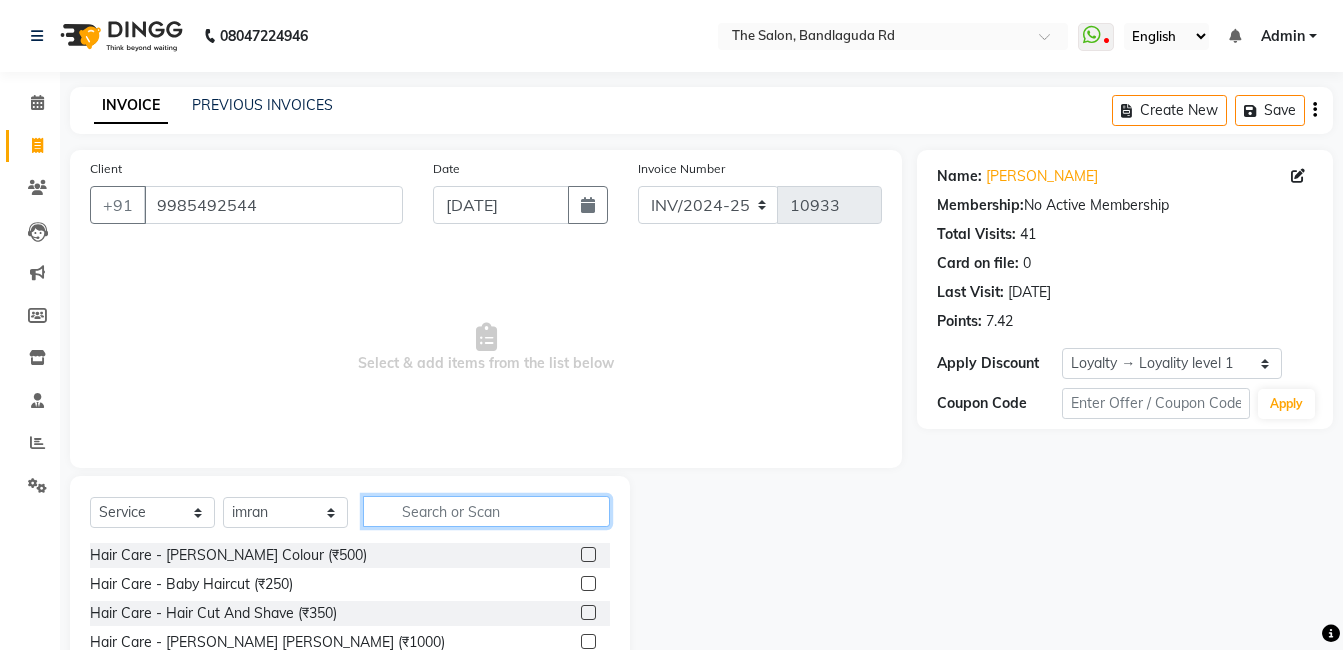 click 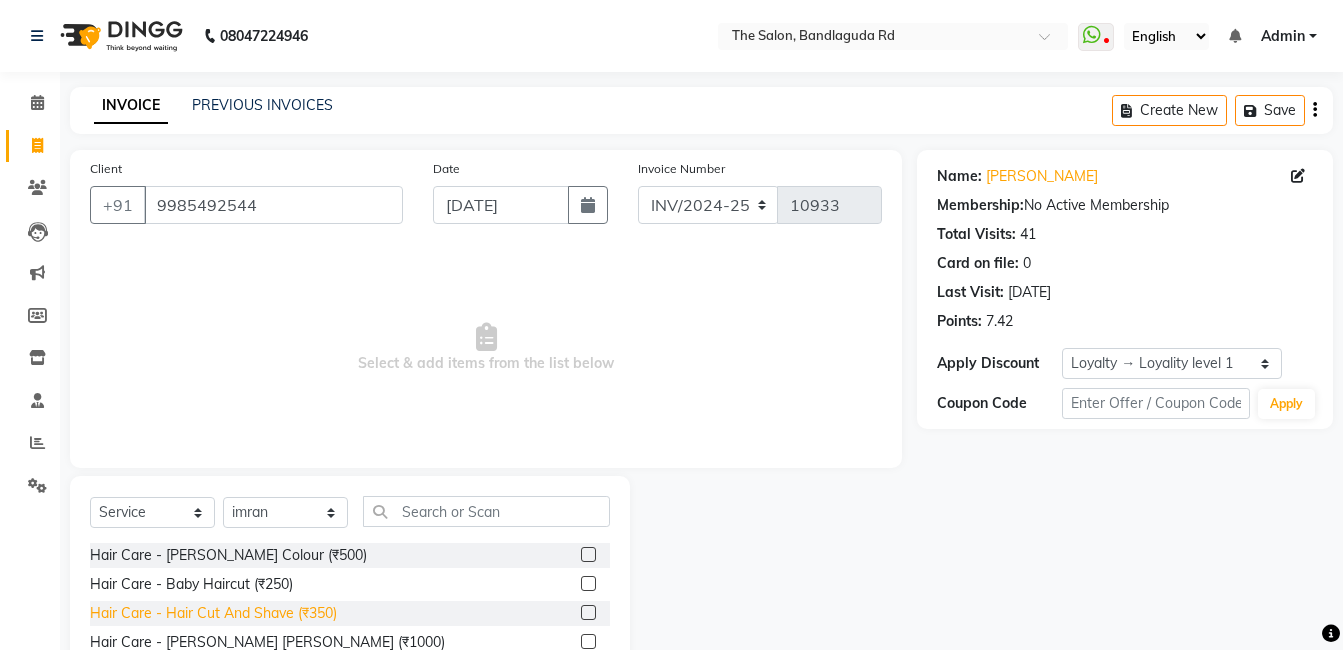 click on "Hair Care - Hair Cut And Shave (₹350)" 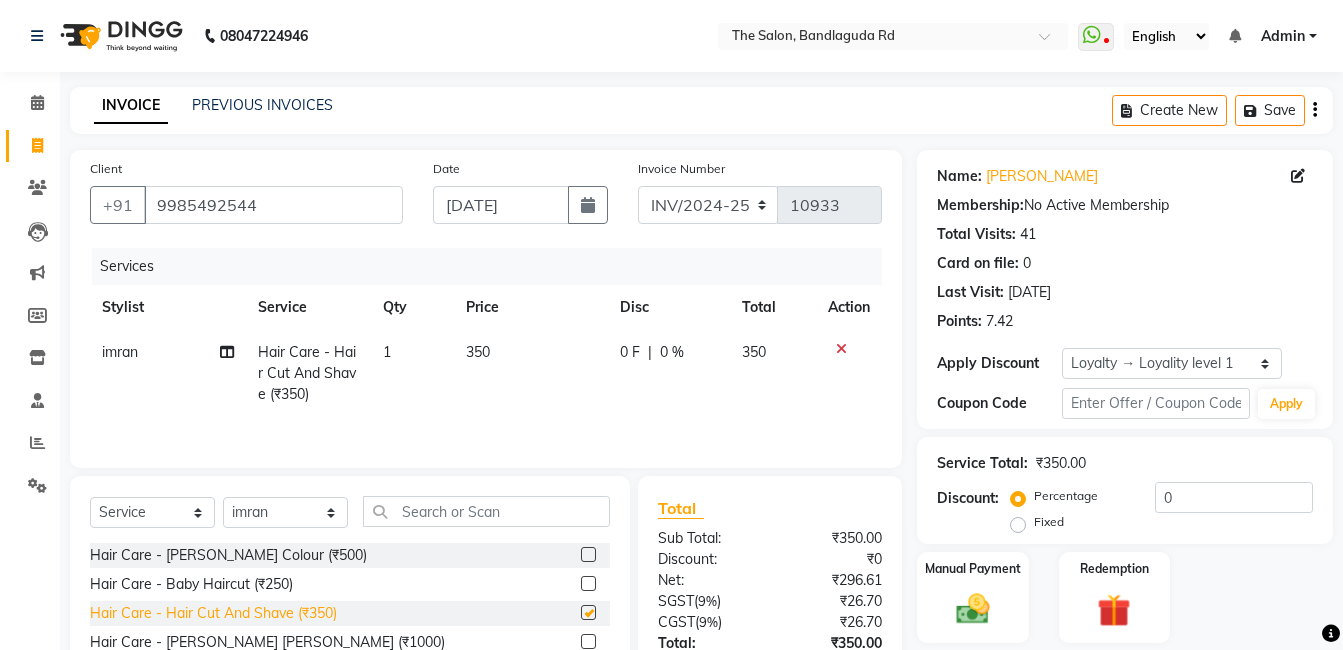 checkbox on "false" 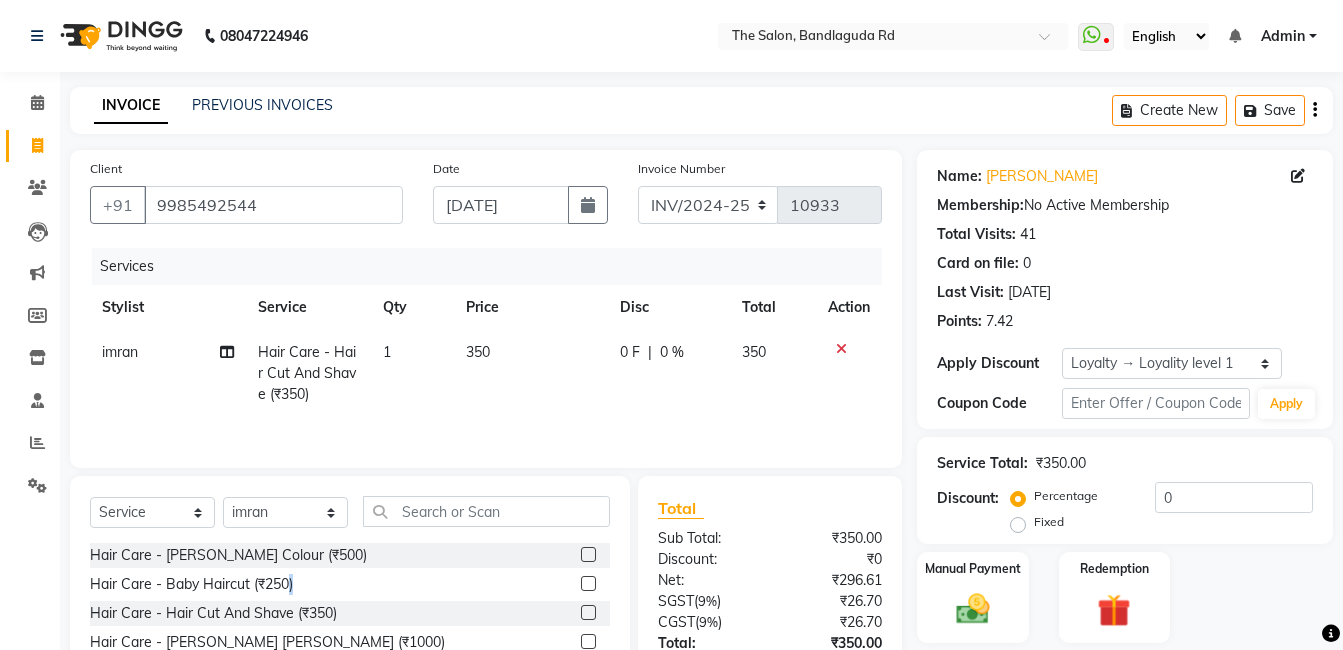 drag, startPoint x: 307, startPoint y: 577, endPoint x: 337, endPoint y: 562, distance: 33.54102 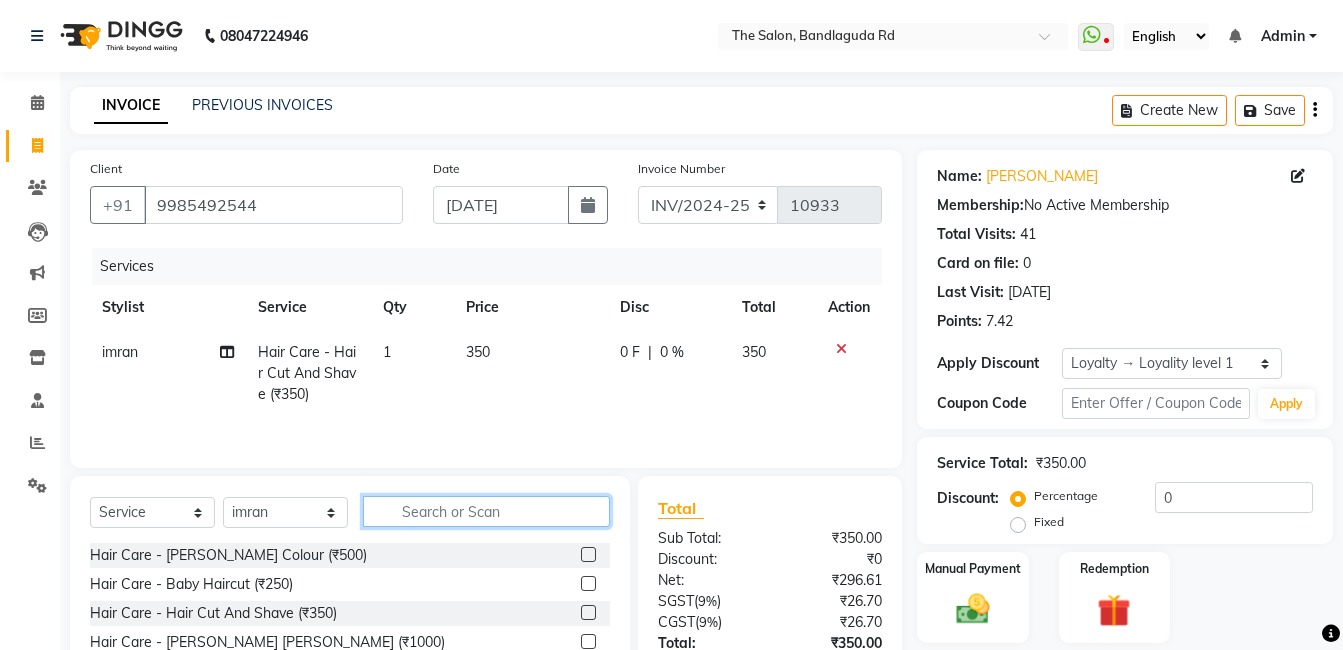 drag, startPoint x: 337, startPoint y: 562, endPoint x: 583, endPoint y: 498, distance: 254.1889 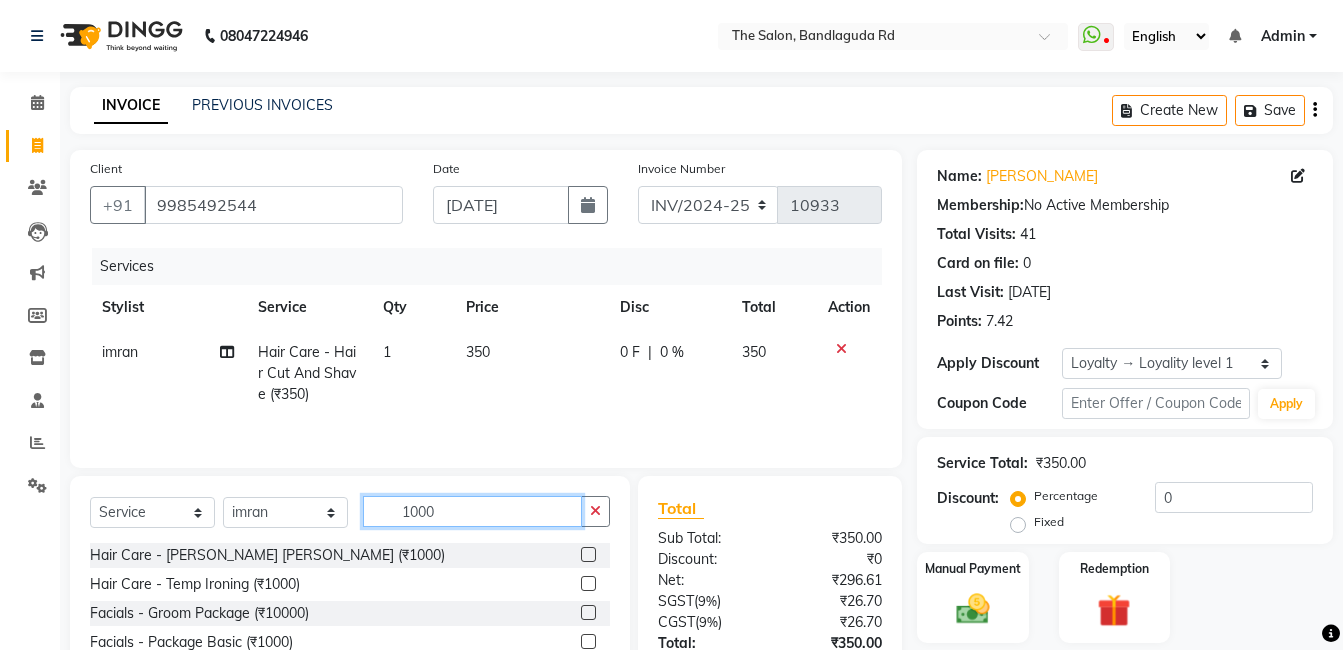 scroll, scrollTop: 151, scrollLeft: 0, axis: vertical 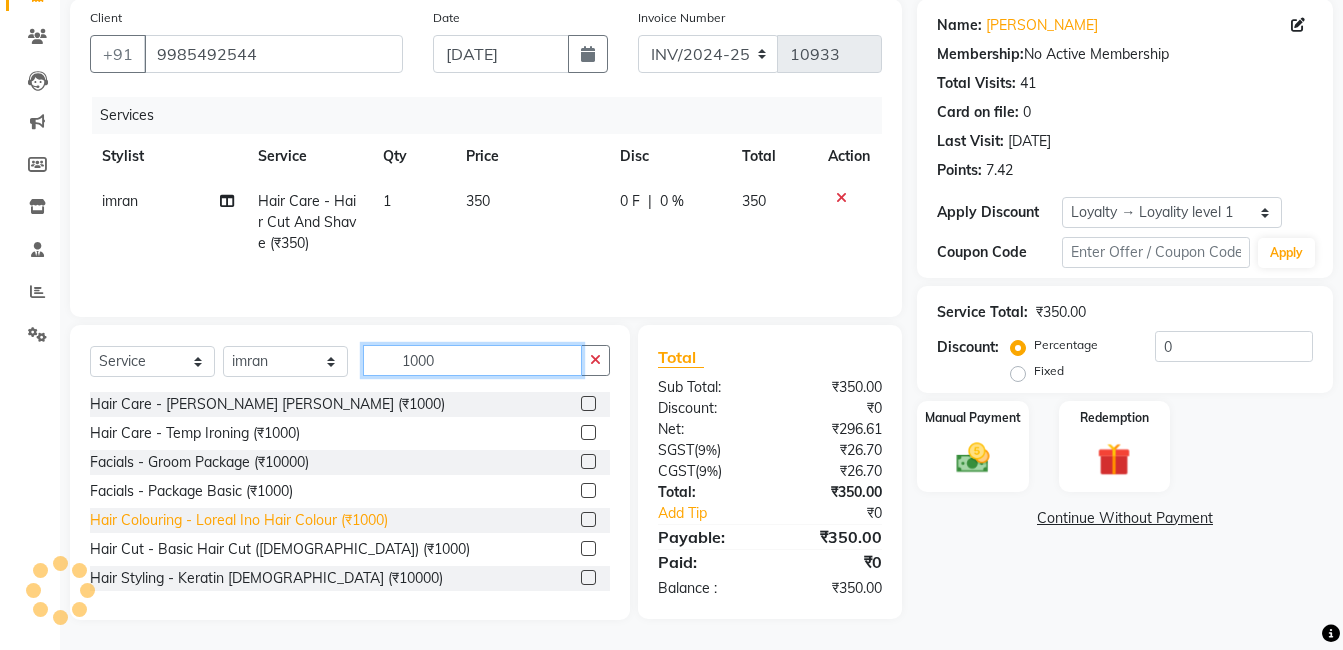 type on "1000" 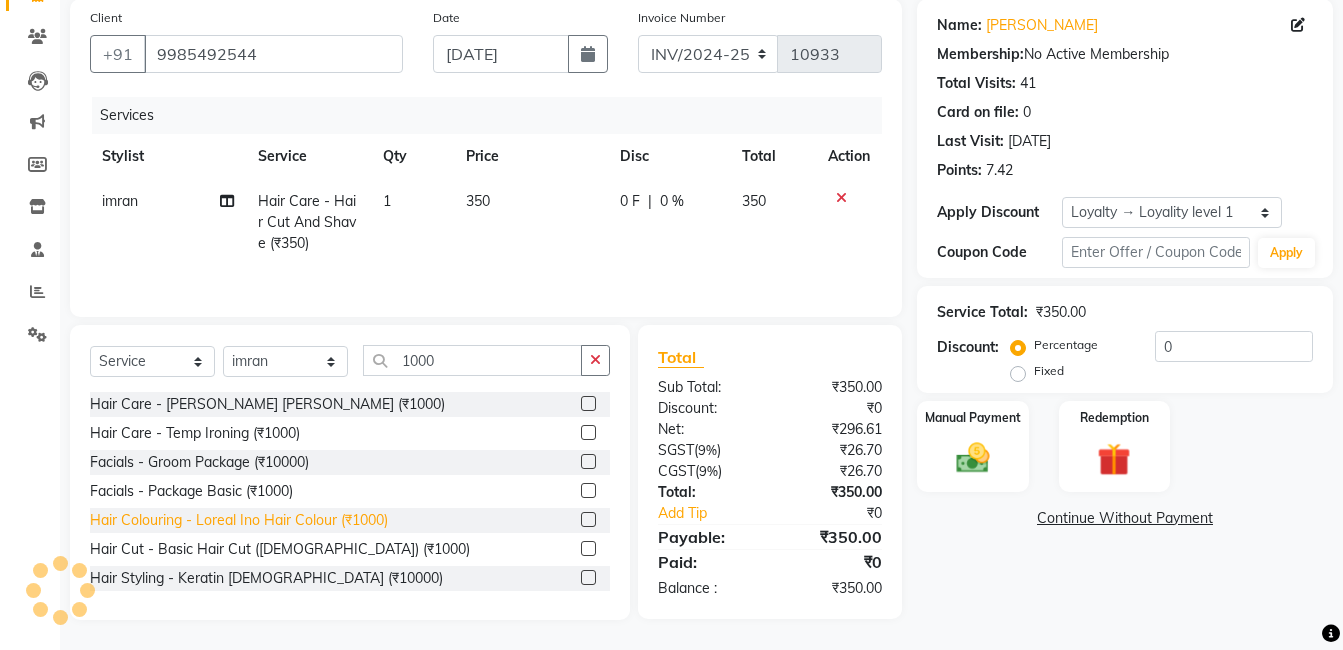 click on "Hair Colouring - Loreal Ino Hair Colour (₹1000)" 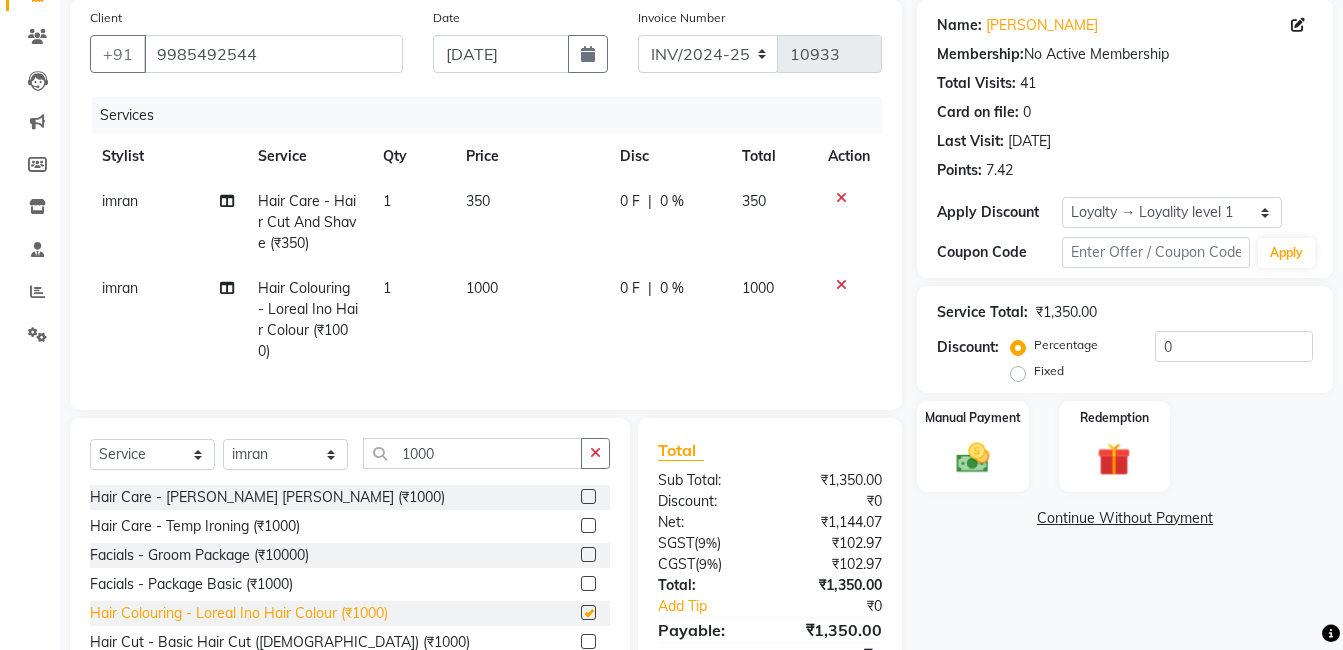 checkbox on "false" 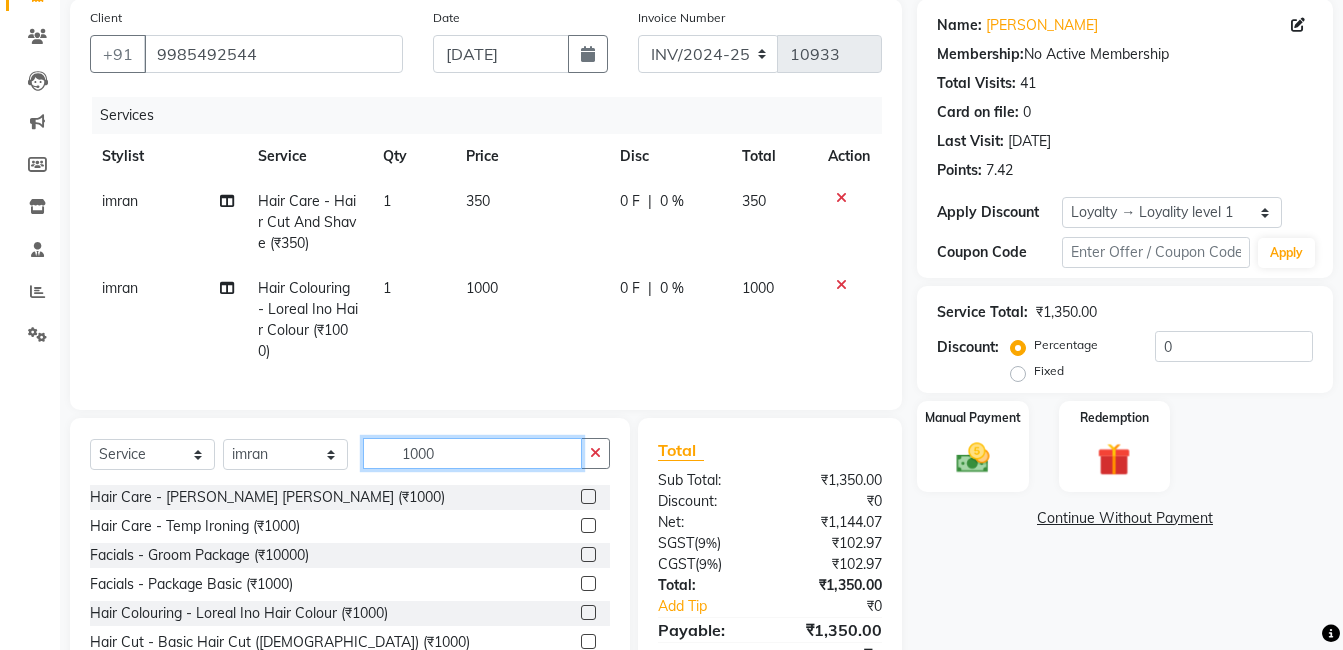 click on "1000" 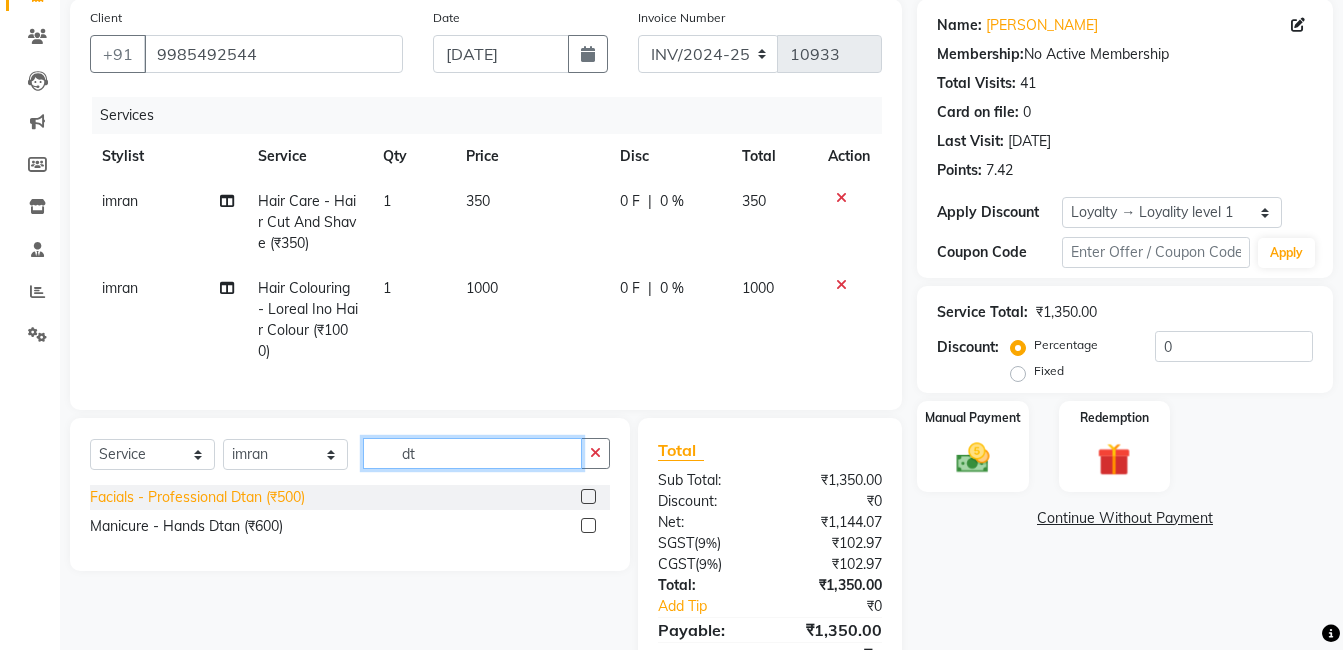 type on "dt" 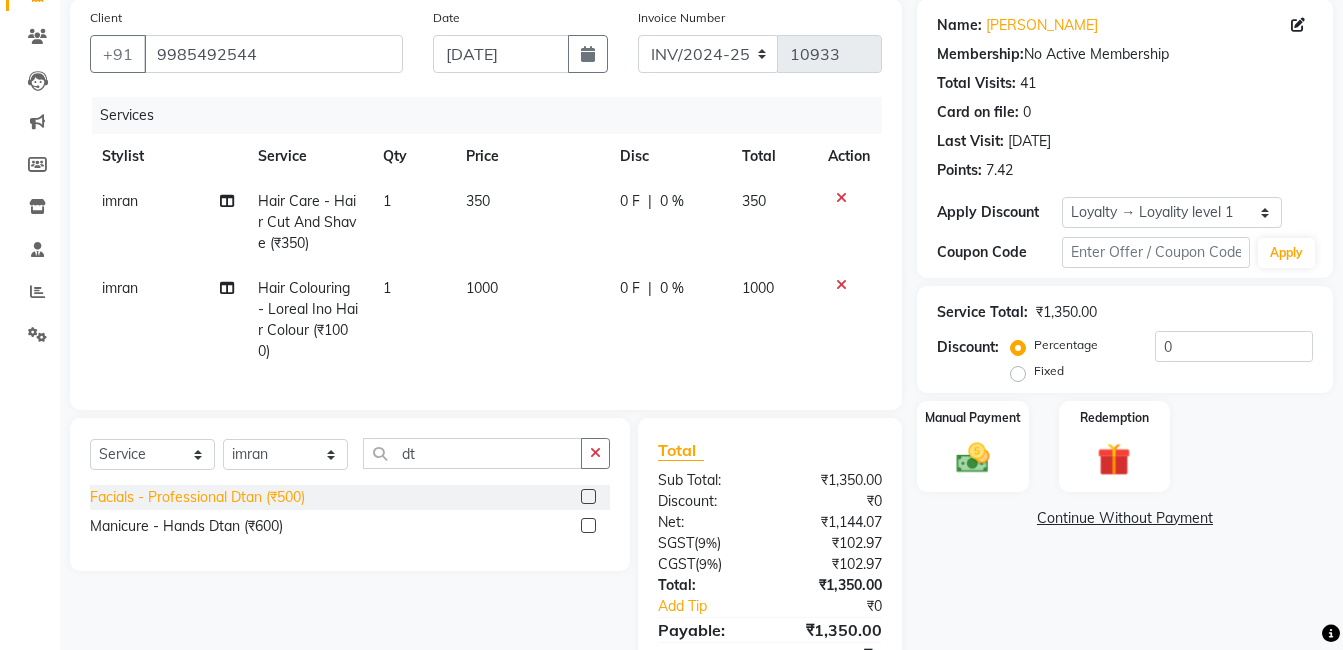 click on "Facials - Professional Dtan (₹500)" 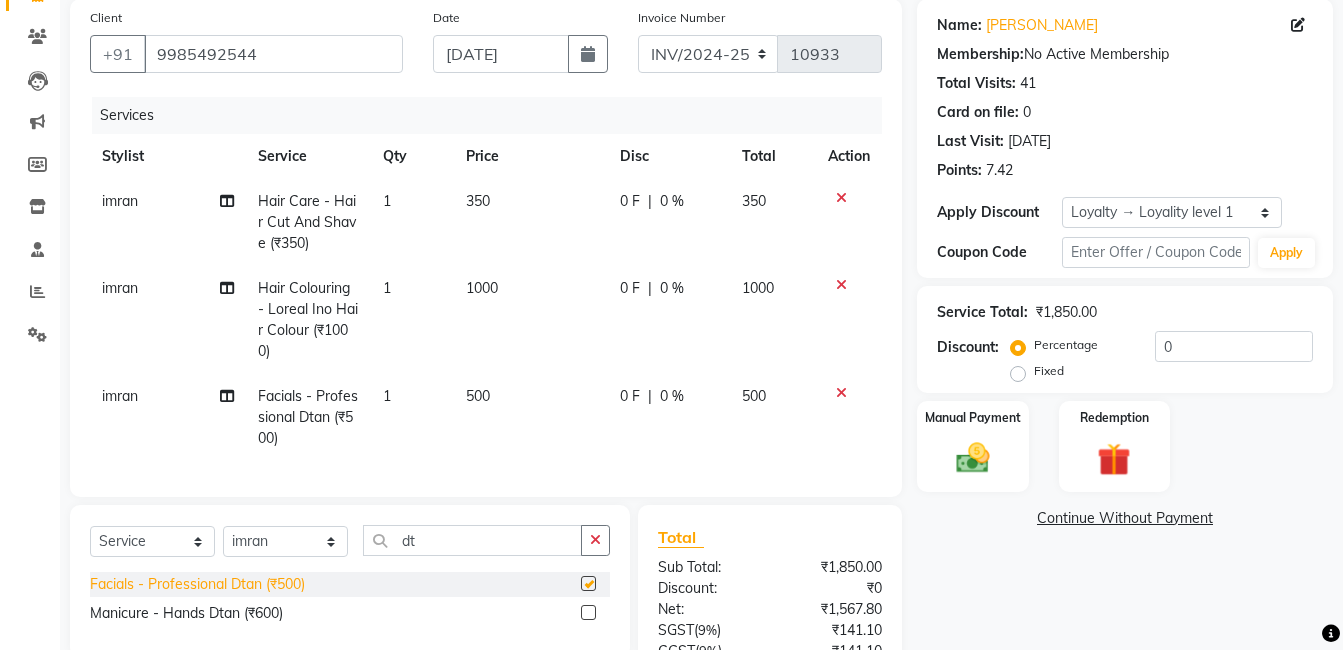 checkbox on "false" 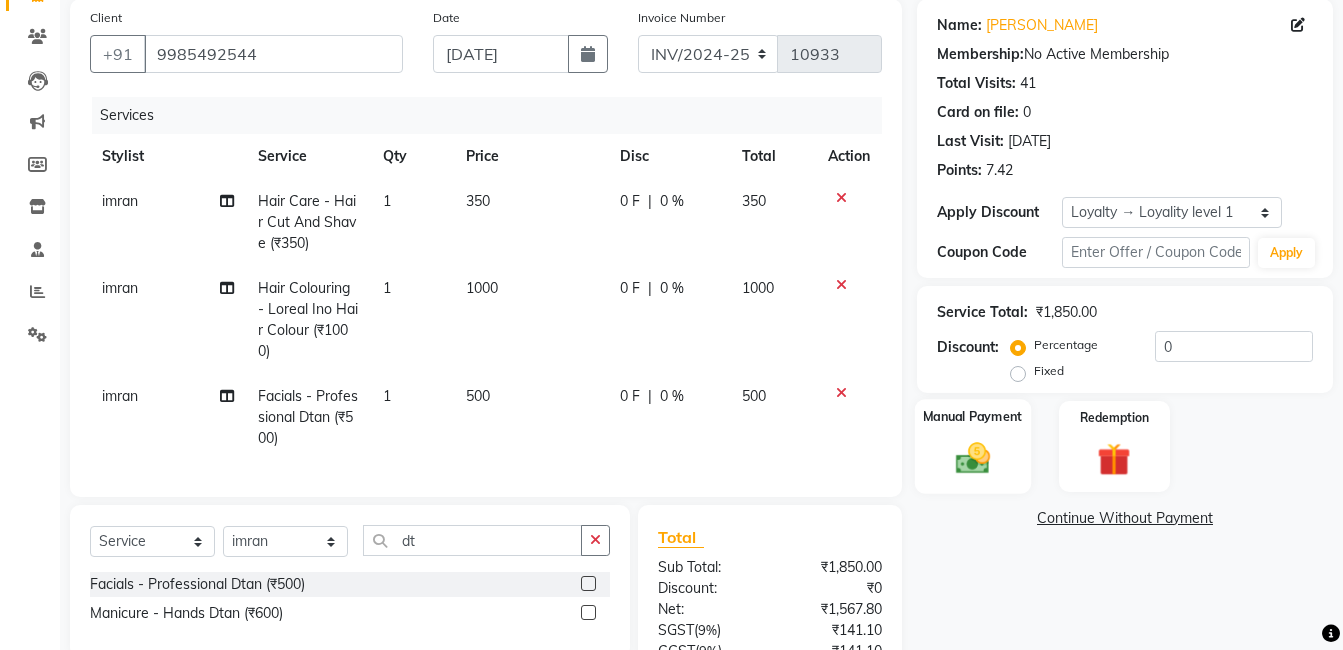 click on "Manual Payment" 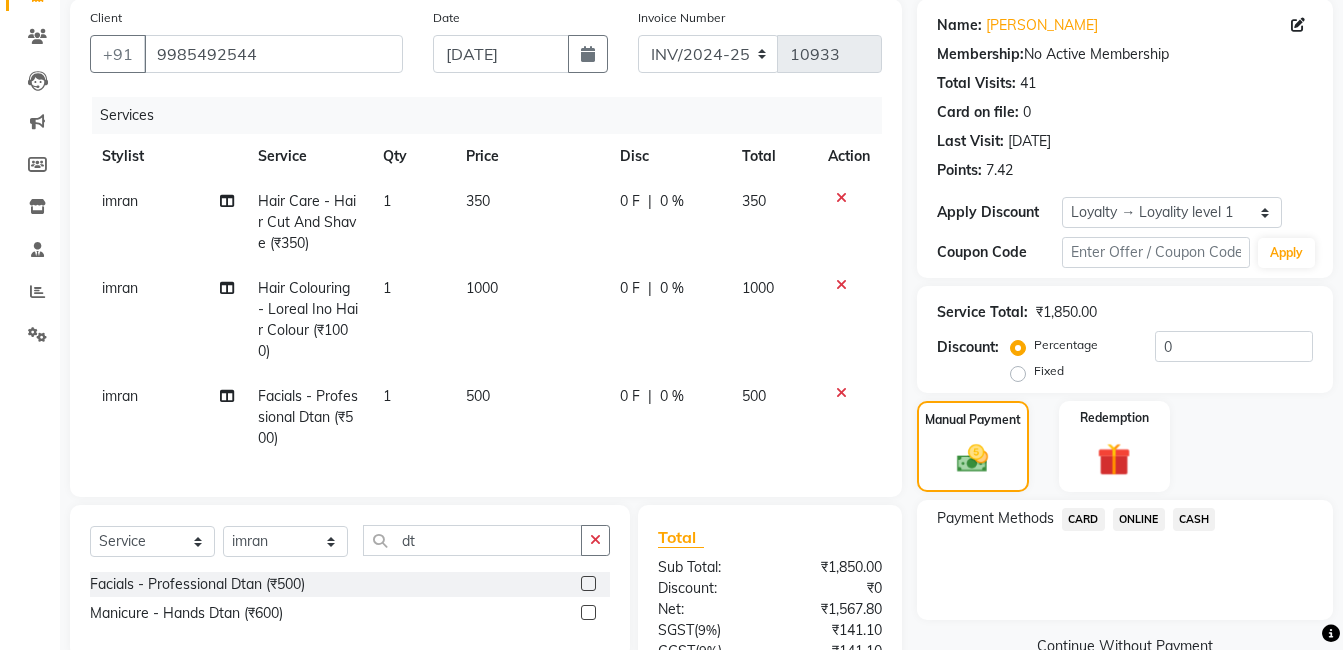 click on "ONLINE" 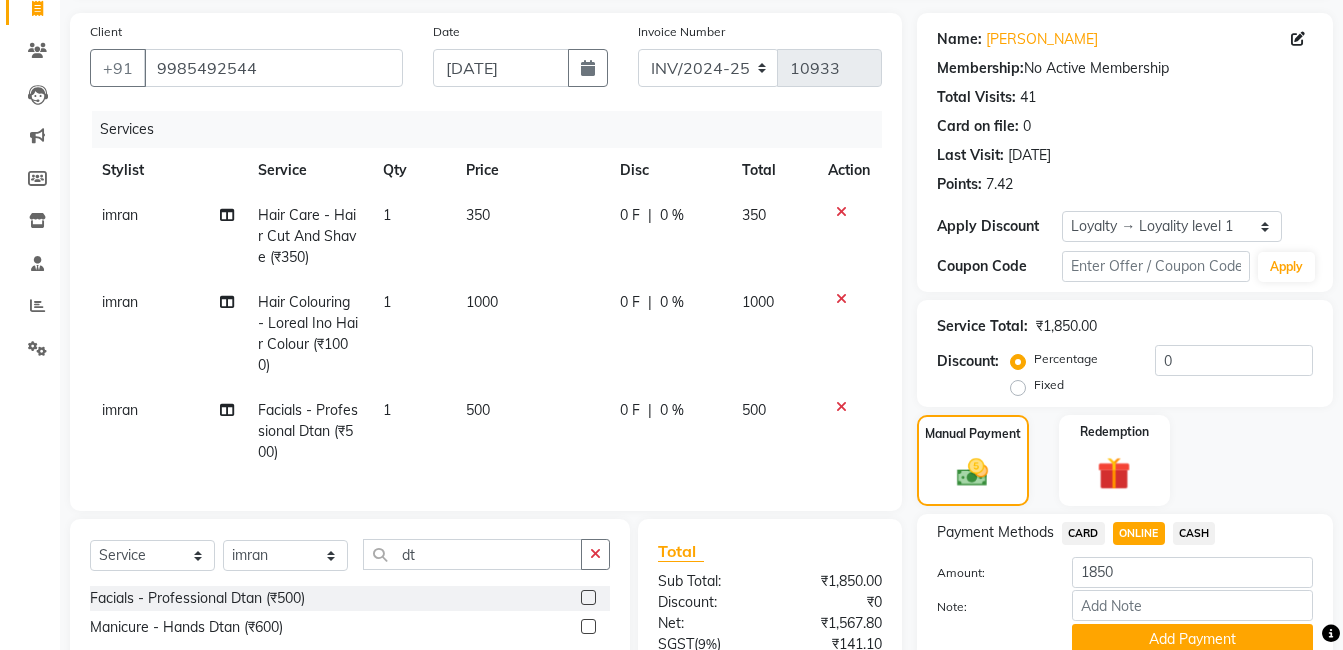 scroll, scrollTop: 118, scrollLeft: 0, axis: vertical 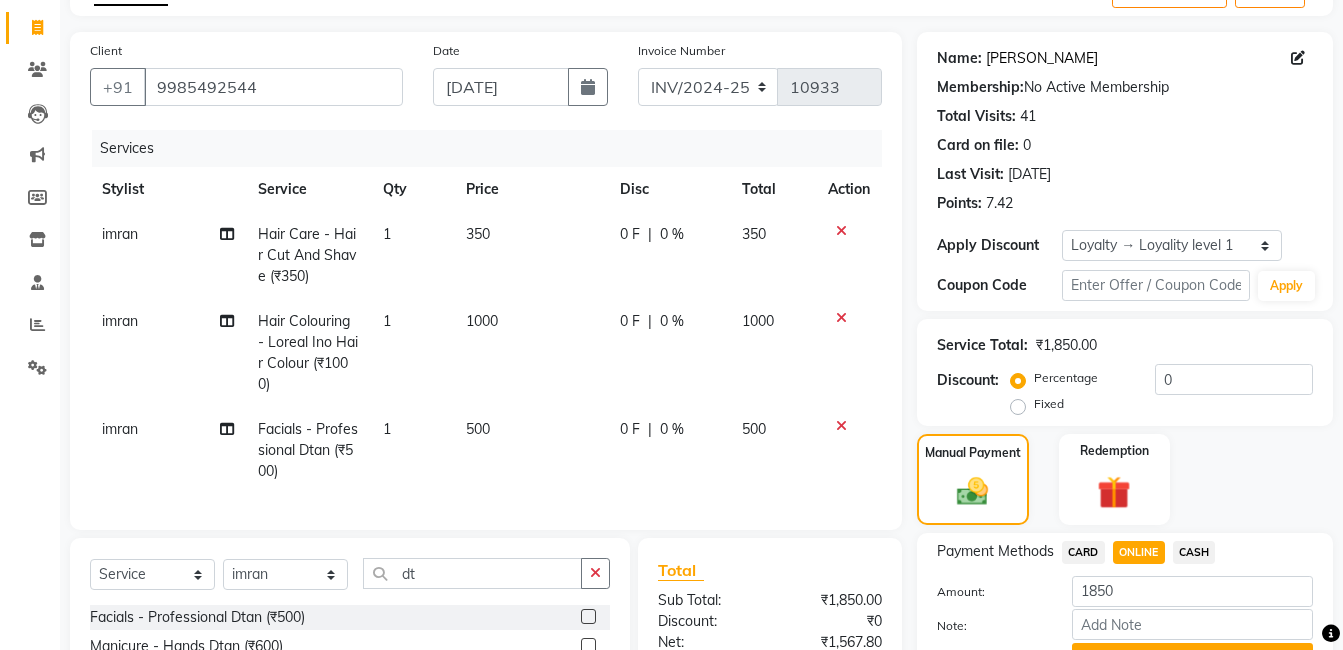 click on "Dinesh Ghmc" 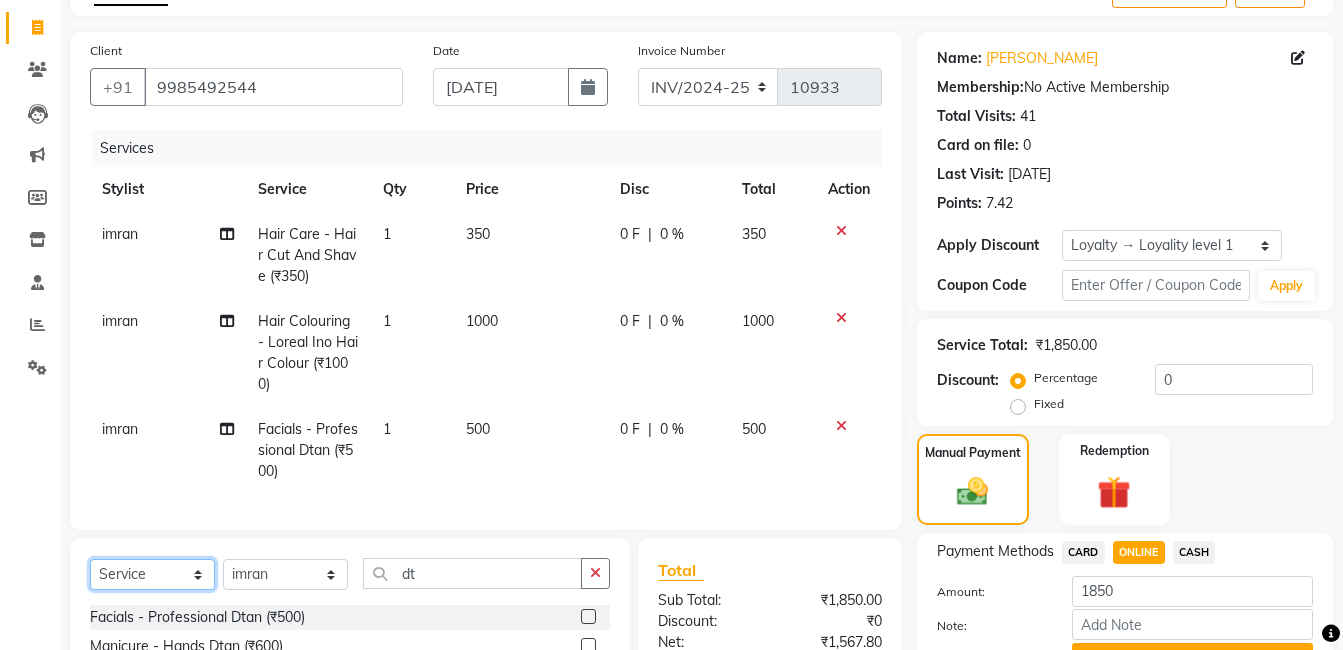 click on "Select  Service  Product  Membership  Package Voucher Prepaid Gift Card" 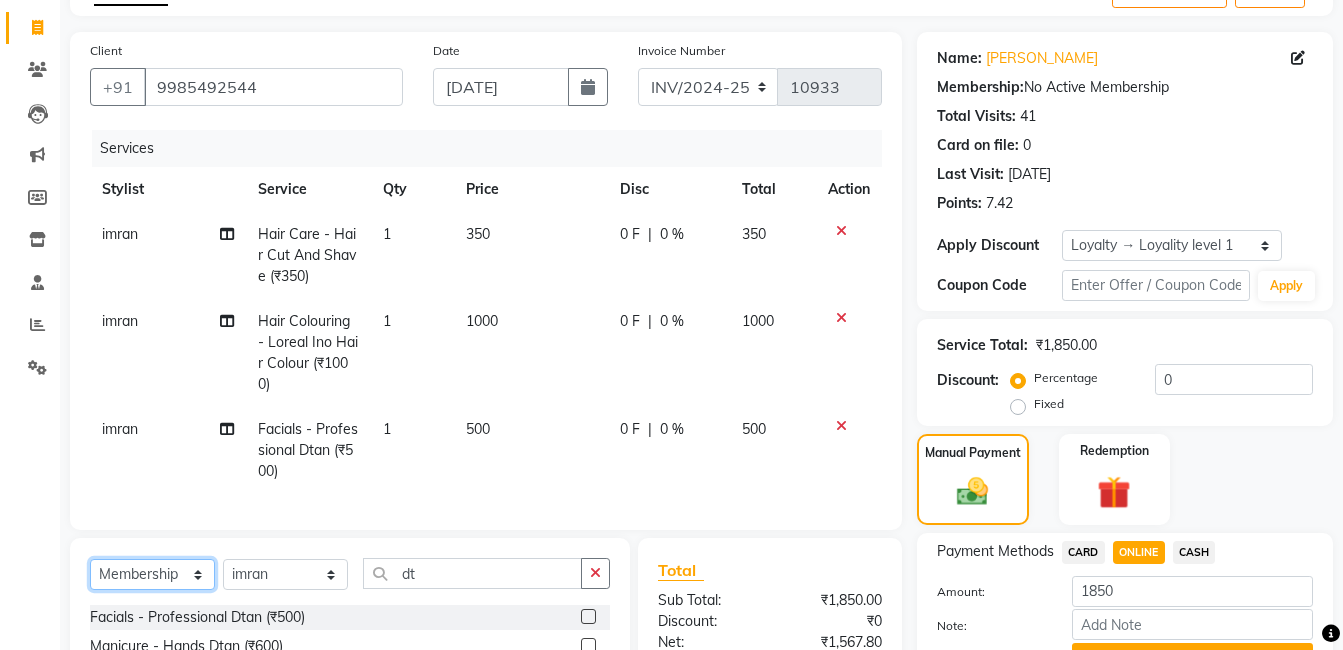 click on "Select  Service  Product  Membership  Package Voucher Prepaid Gift Card" 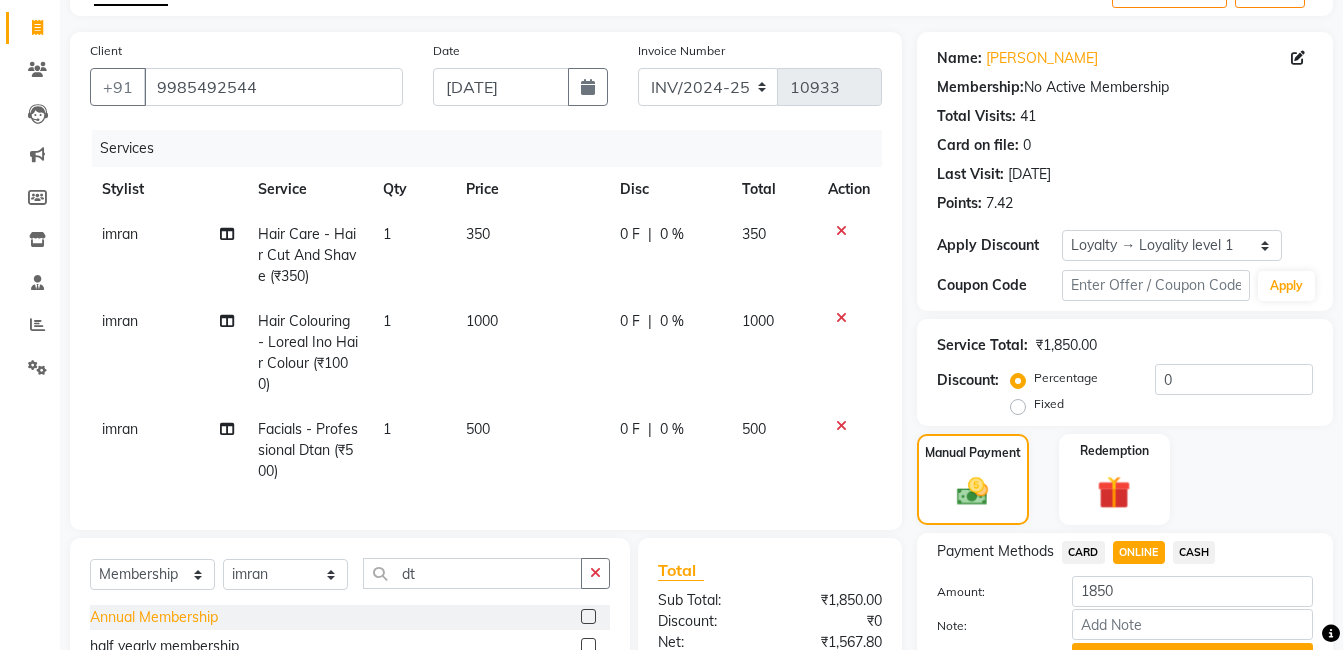 click on "Annual Membership" 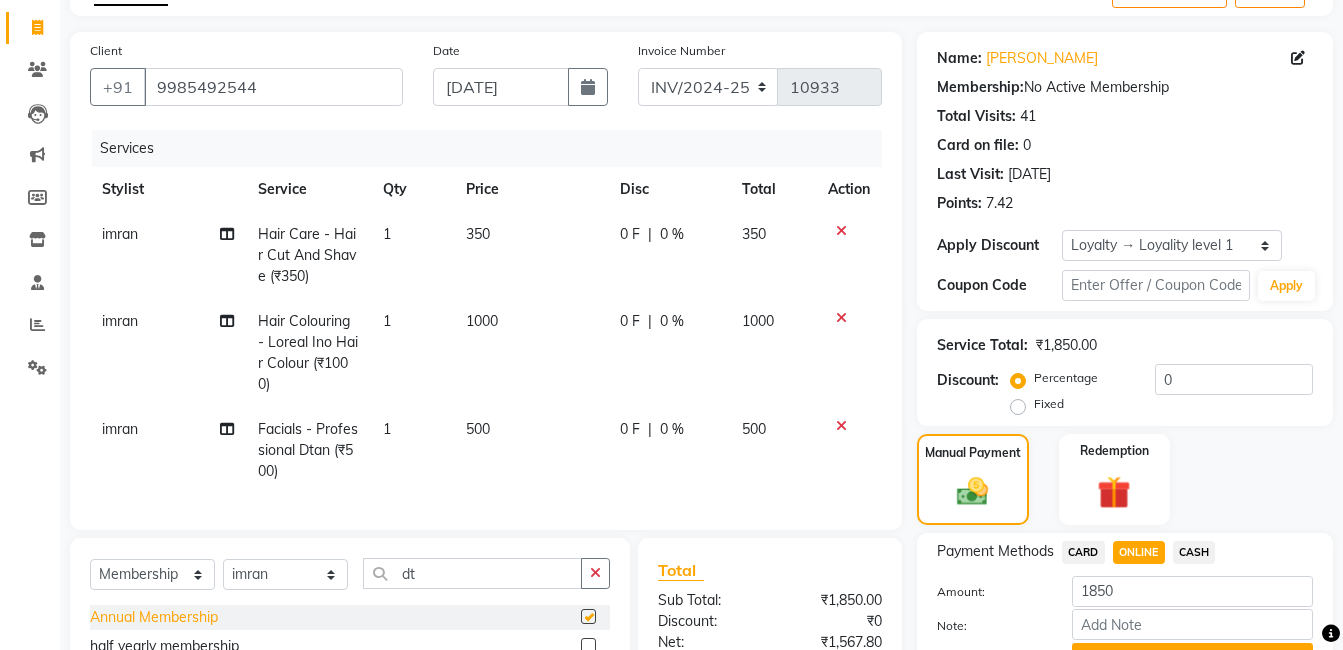 select on "select" 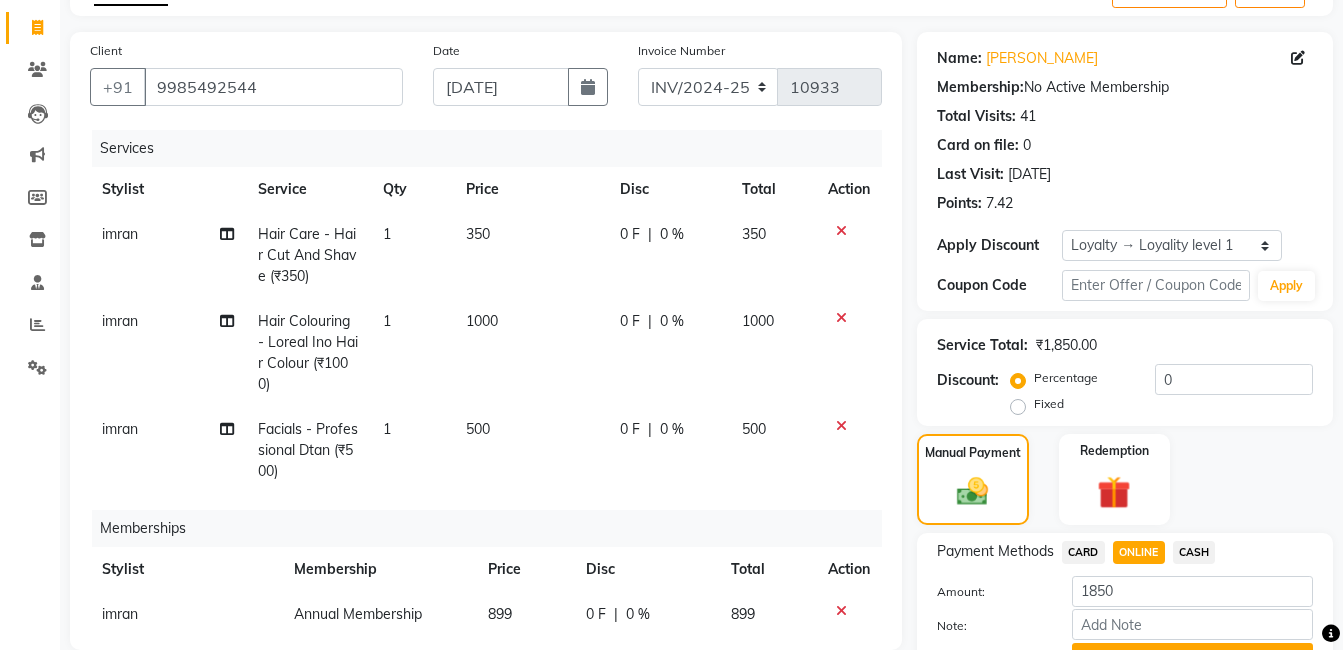 scroll, scrollTop: 38, scrollLeft: 0, axis: vertical 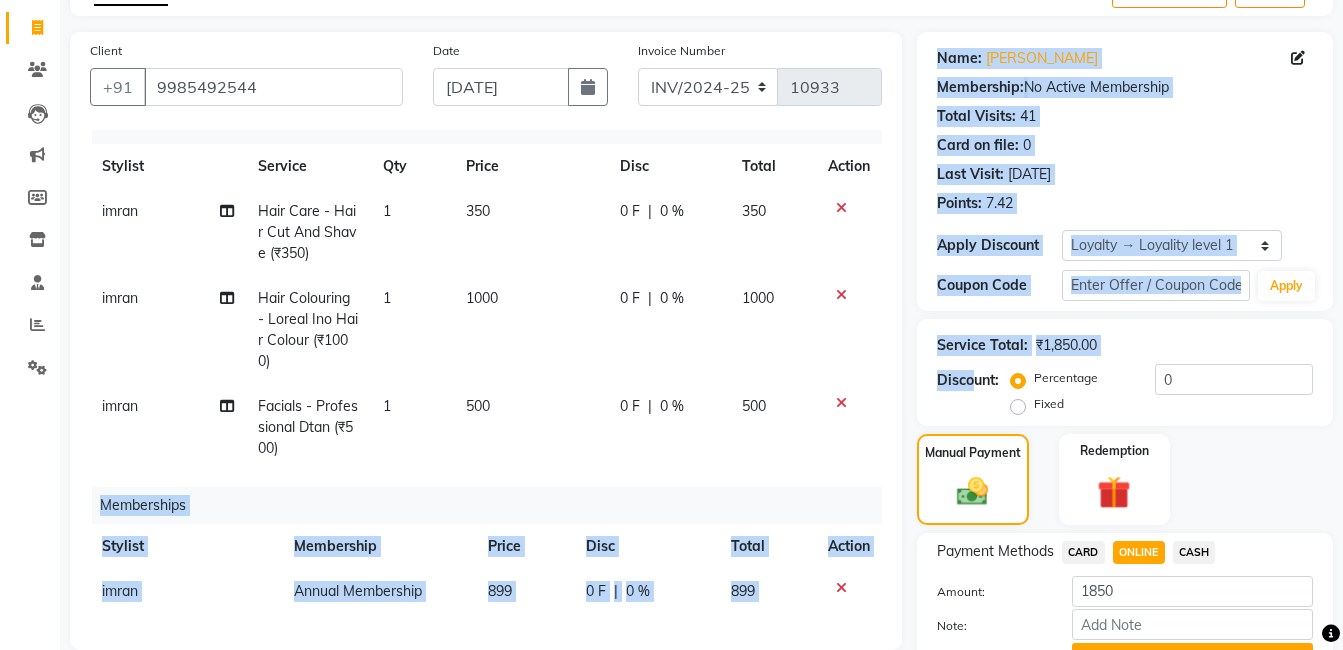 click on "Client +91 9985492544 Date 10-07-2025 Invoice Number INV/2024-25 V/2025 V/2025-26 10933 Services Stylist Service Qty Price Disc Total Action imran Hair Care - Hair Cut And Shave (₹350) 1 350 0 F | 0 % 350 imran Hair Colouring - Loreal Ino Hair Colour (₹1000) 1 1000 0 F | 0 % 1000 imran Facials - Professional Dtan (₹500) 1 500 0 F | 0 % 500 Memberships Stylist Membership Price Disc Total Action imran Annual Membership 899 0 F | 0 % 899 Select  Service  Product  Package Voucher Prepaid Gift Card  Select Stylist adil fazil imran iqbal kasim mohd rasheed sameer TALIB wasey manager dt Total Sub Total: ₹2,749.00 Discount: ₹0 Net: ₹2,329.66 SGST  ( 9% ) ₹209.67 CGST  ( 9% ) ₹209.67 Total: ₹2,749.00 Add Tip ₹0 Payable: ₹2,749.00 Paid: ₹0 Balance   : ₹2,749.00 Name: Dinesh Ghmc Membership:  No Active Membership  Total Visits:  41 Card on file:  0 Last Visit:   19-06-2025 Points:   7.42  Apply Discount Select  Loyalty → Loyality level 1  Coupon Code Apply Service Total:  ₹1,850.00   Fixed" 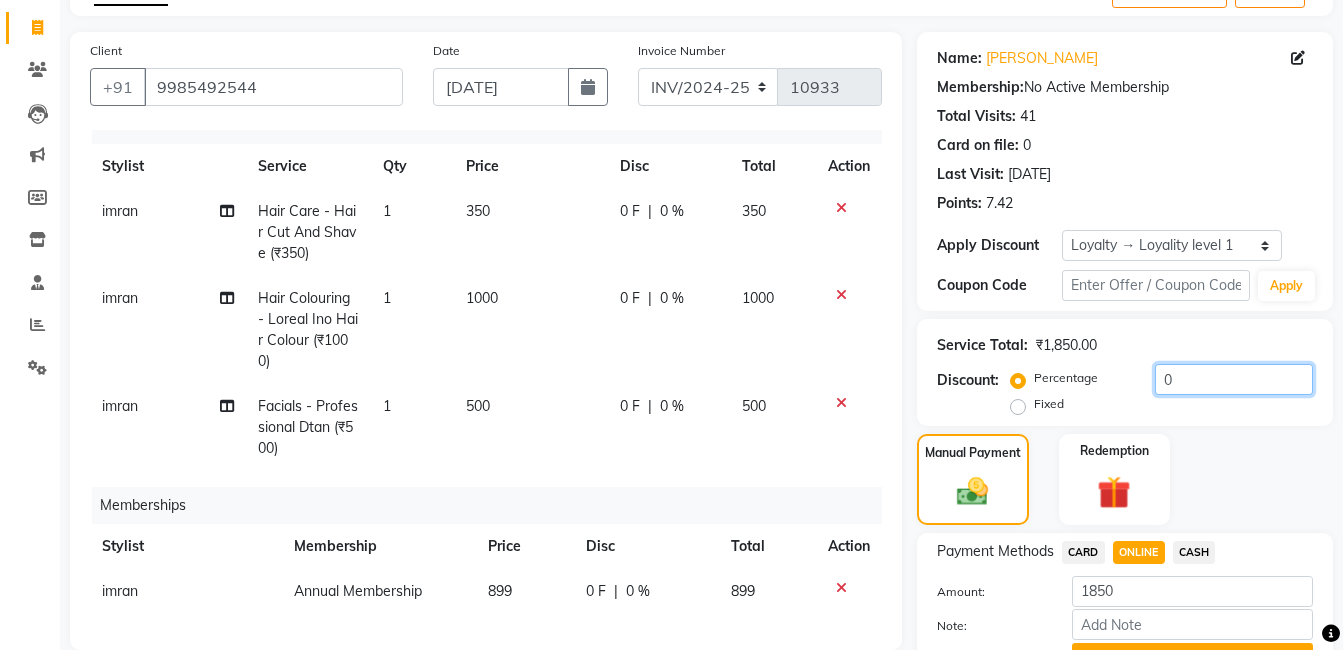 click on "0" 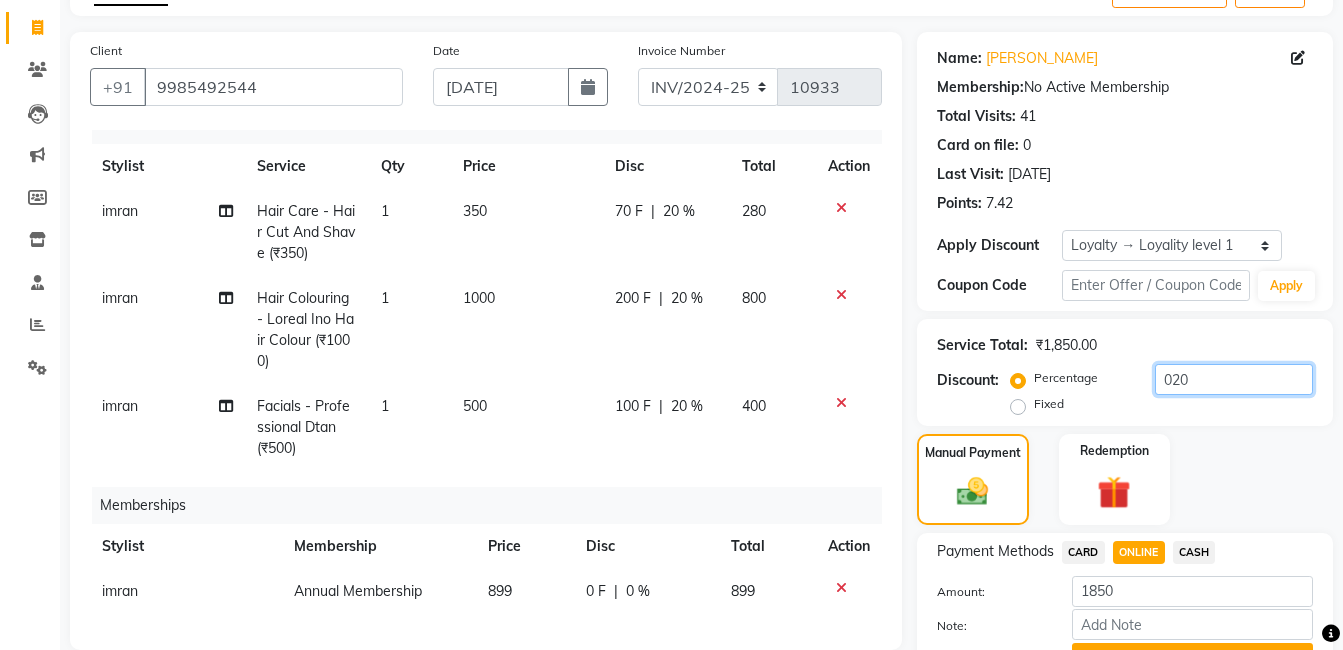 type on "020" 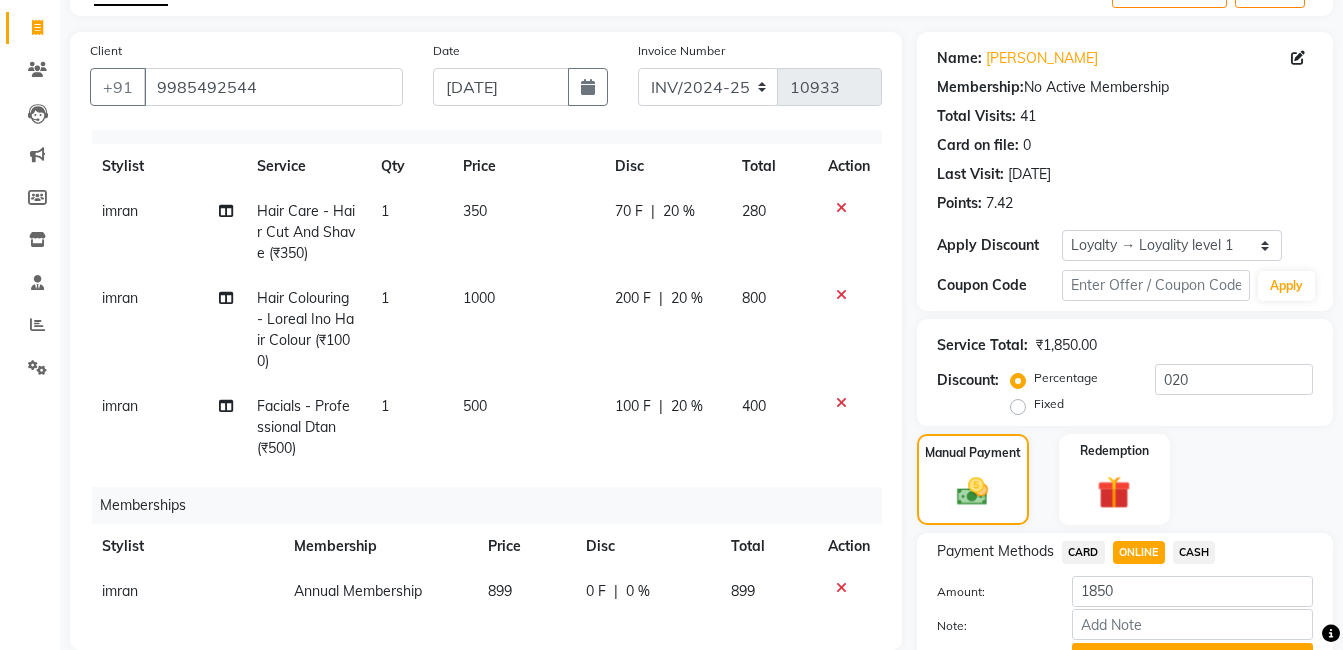 click on "ONLINE" 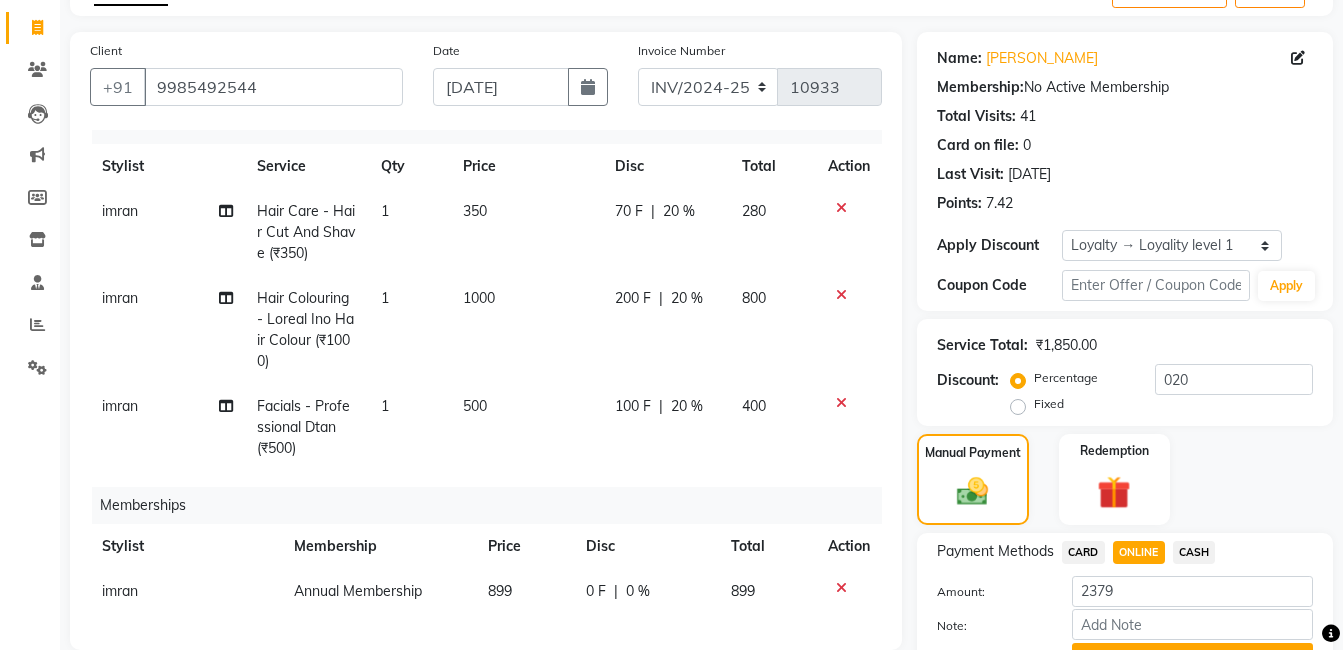 click on "899" 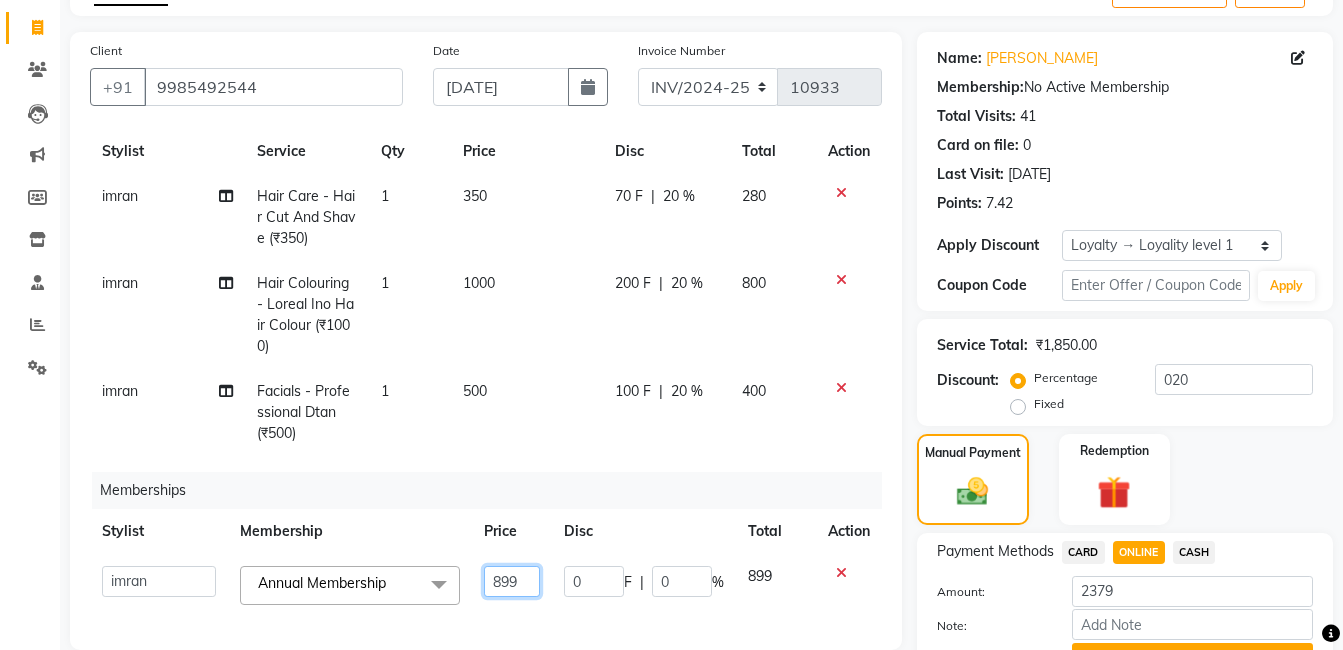 click on "899" 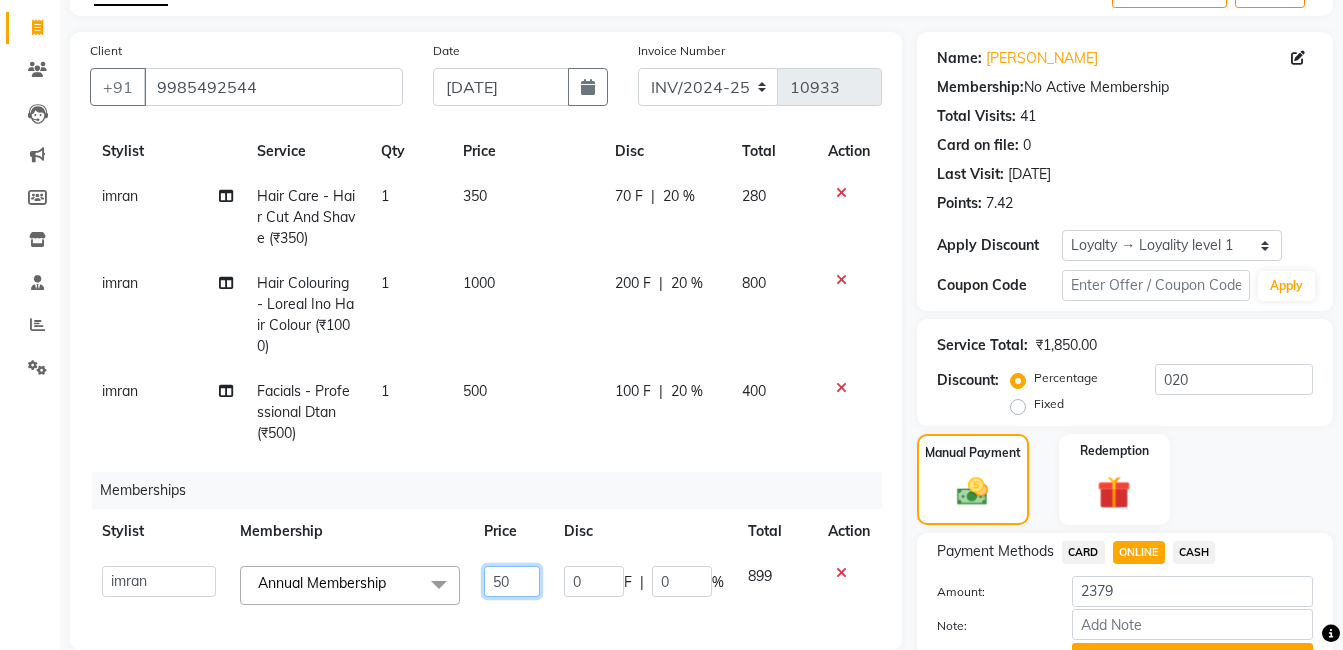 type on "500" 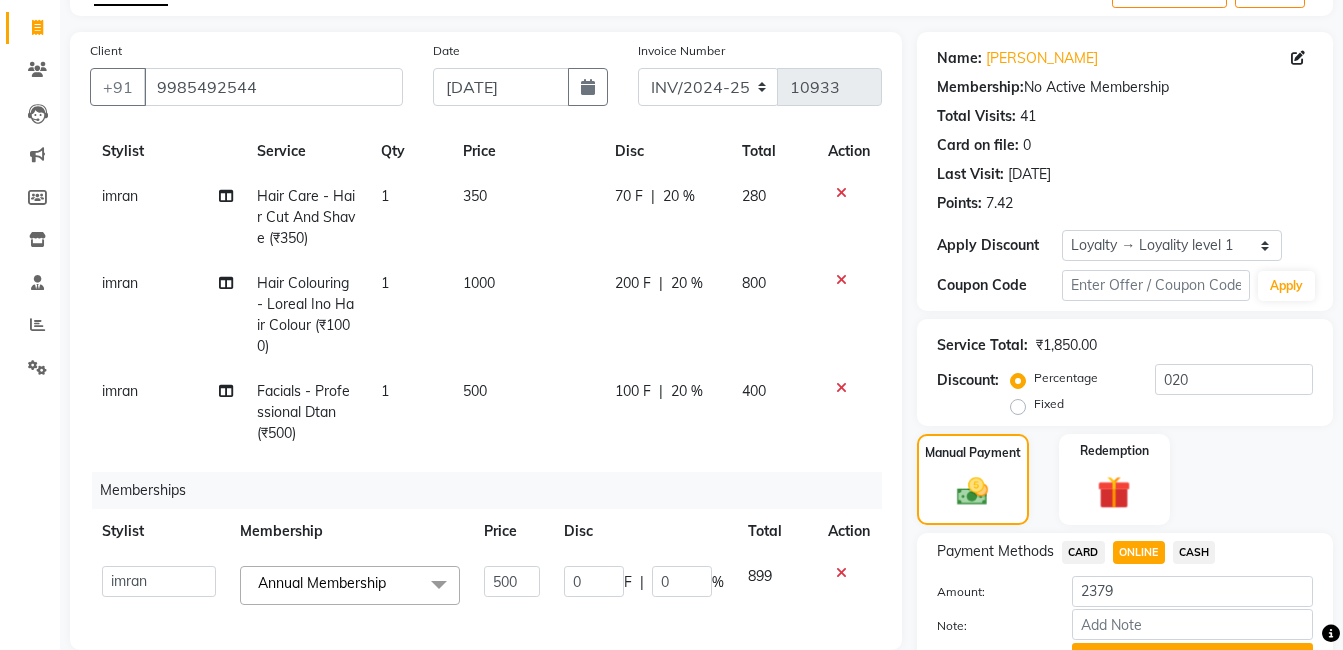 click on "Price" 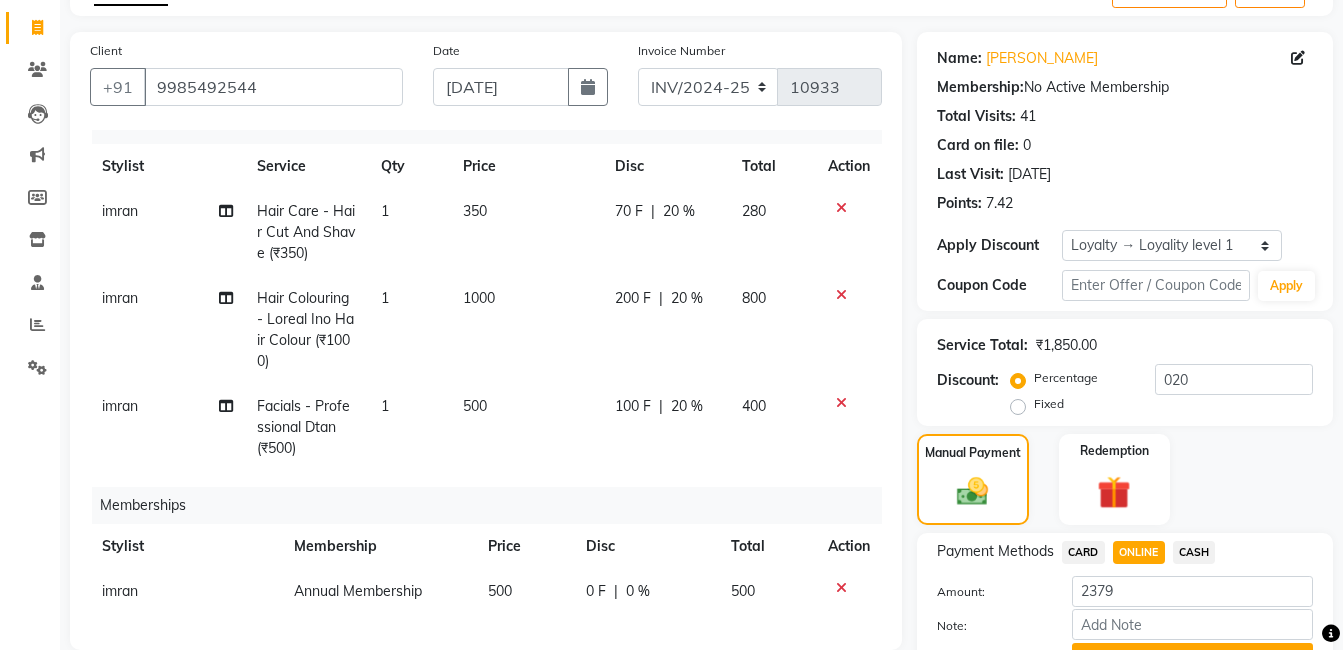 click on "ONLINE" 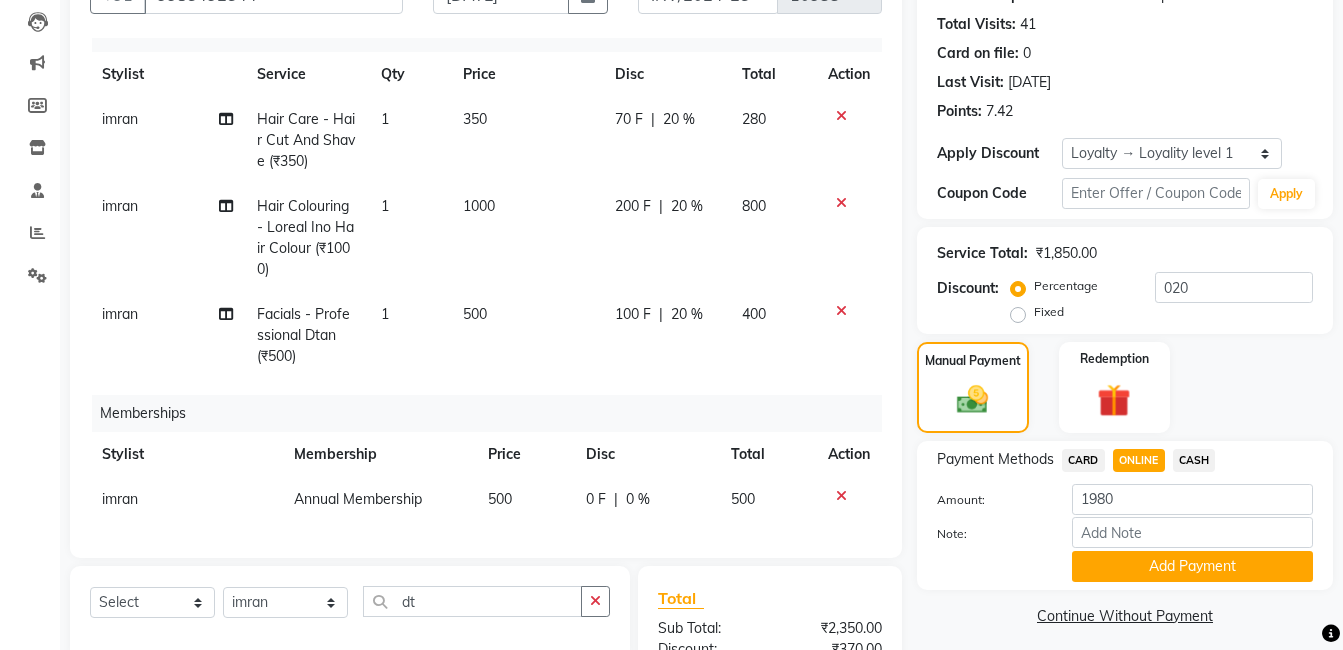 scroll, scrollTop: 211, scrollLeft: 0, axis: vertical 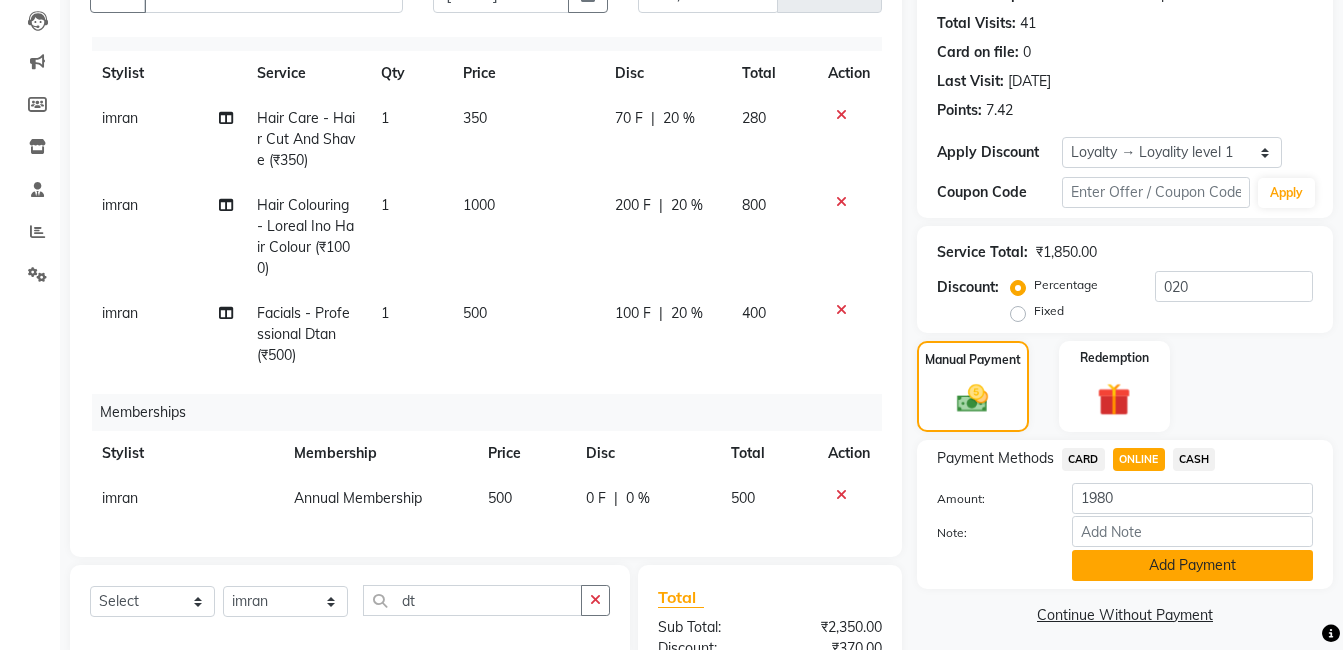 click on "Add Payment" 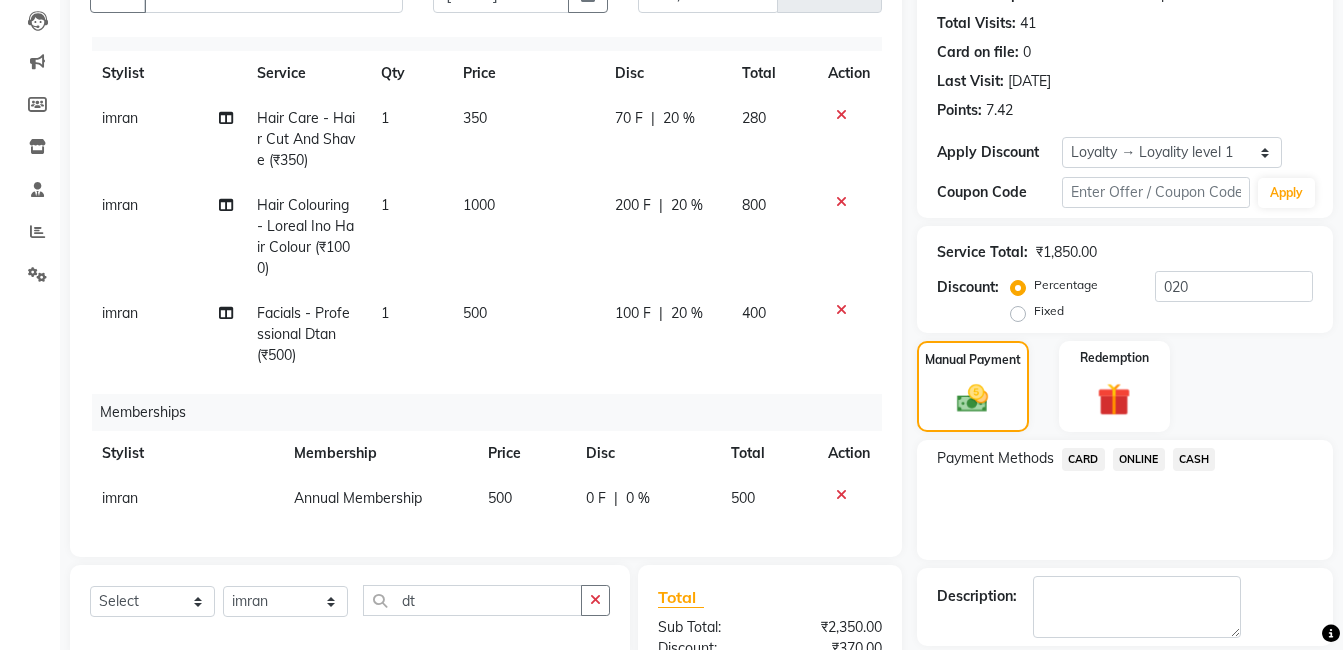 scroll, scrollTop: 632, scrollLeft: 0, axis: vertical 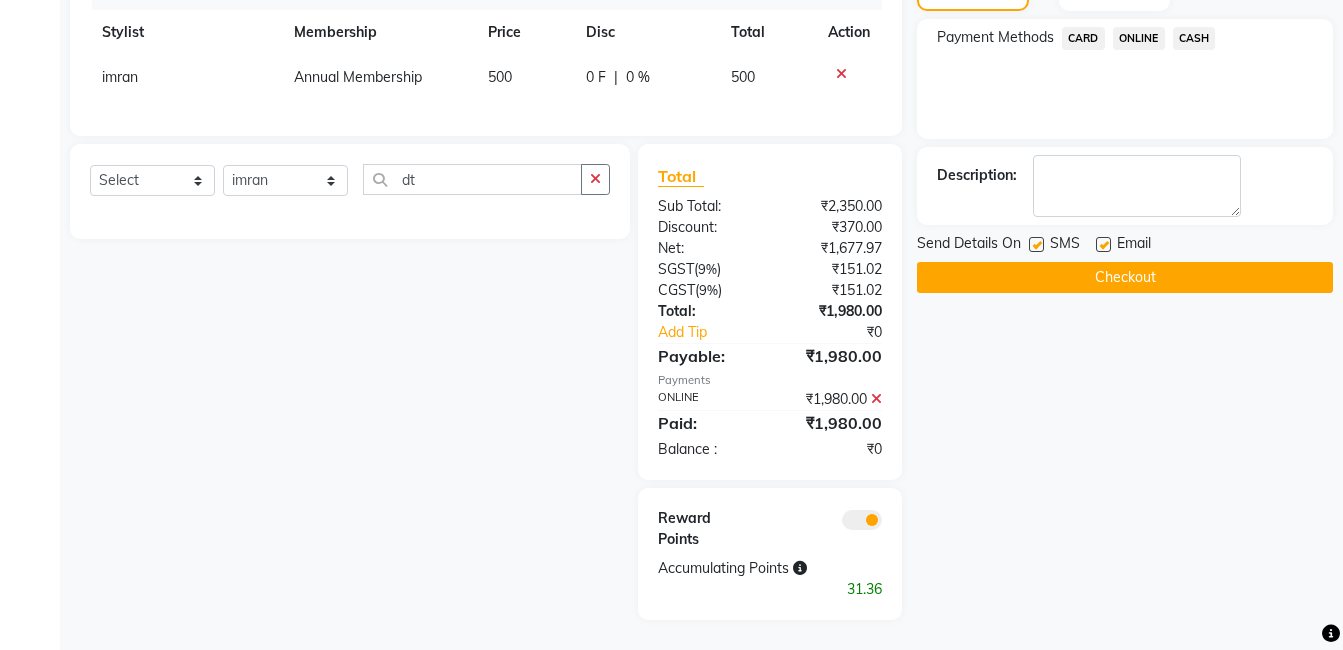 click on "Checkout" 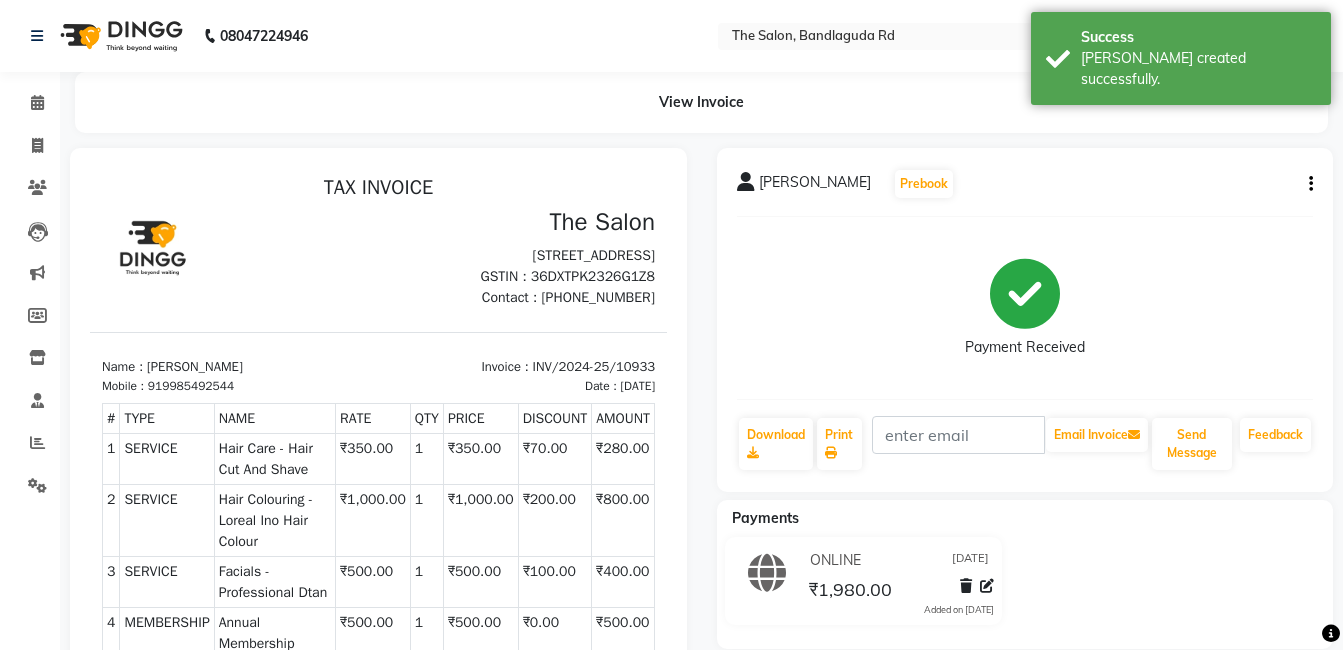 scroll, scrollTop: 0, scrollLeft: 0, axis: both 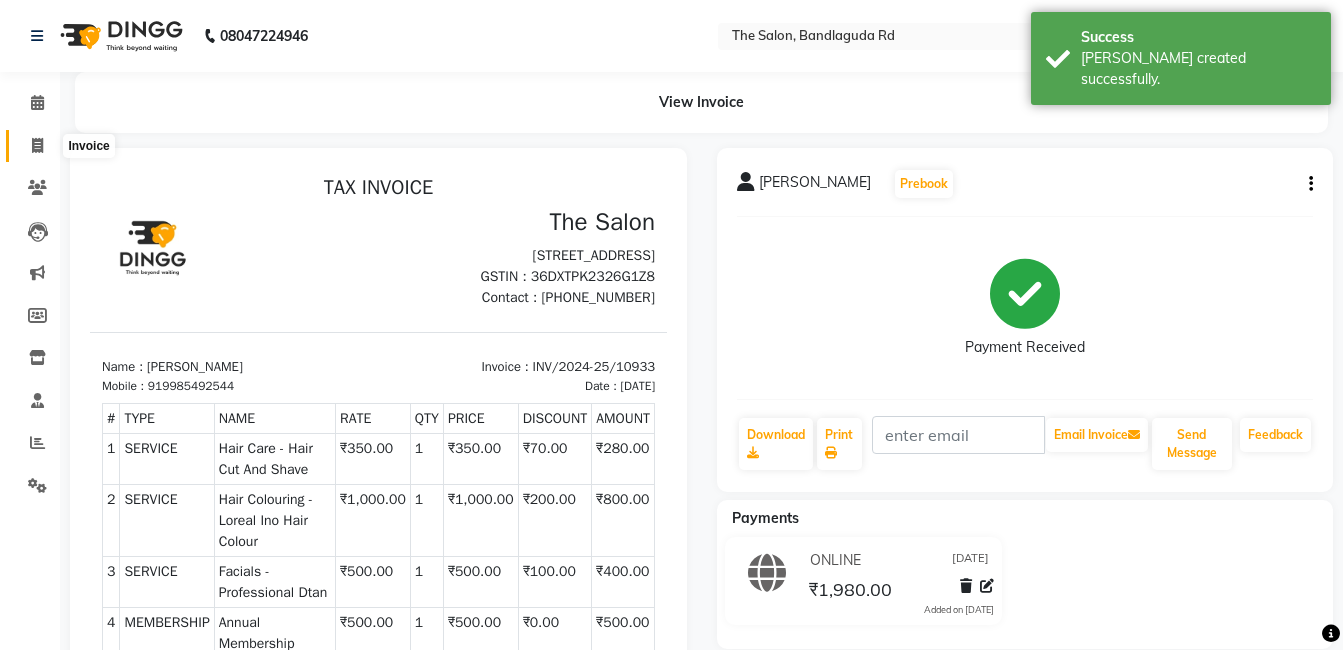 click 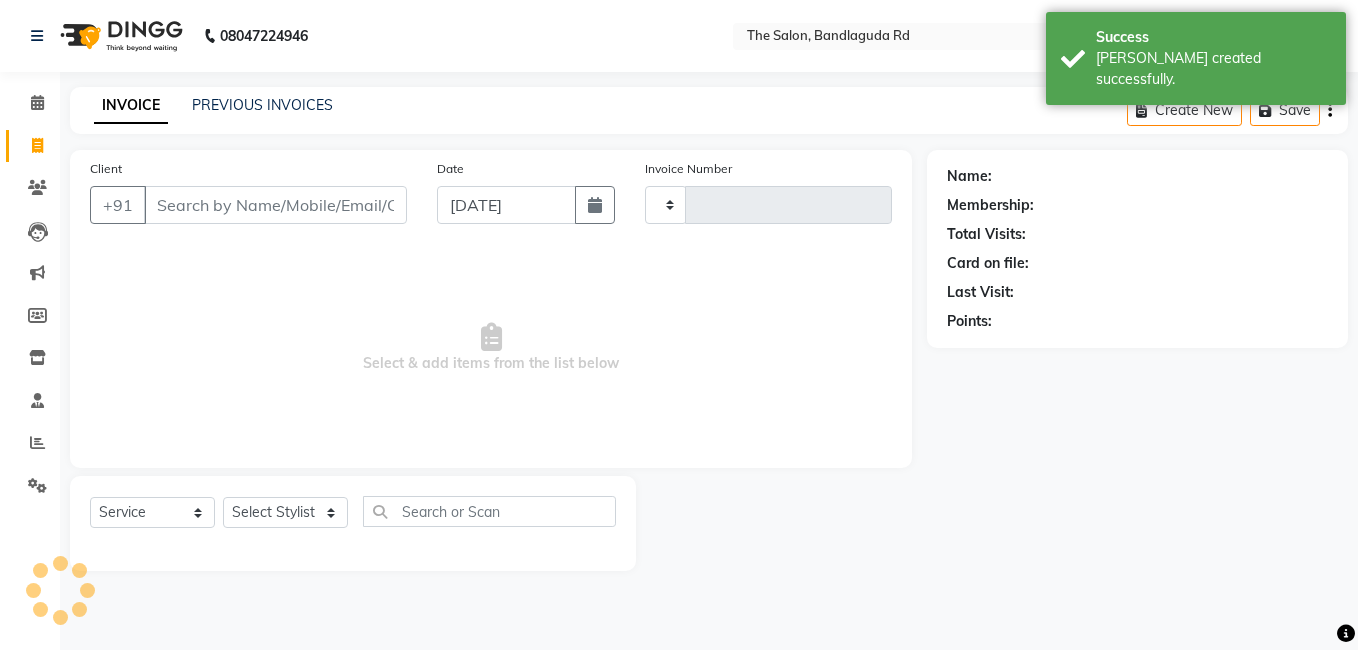 type on "10934" 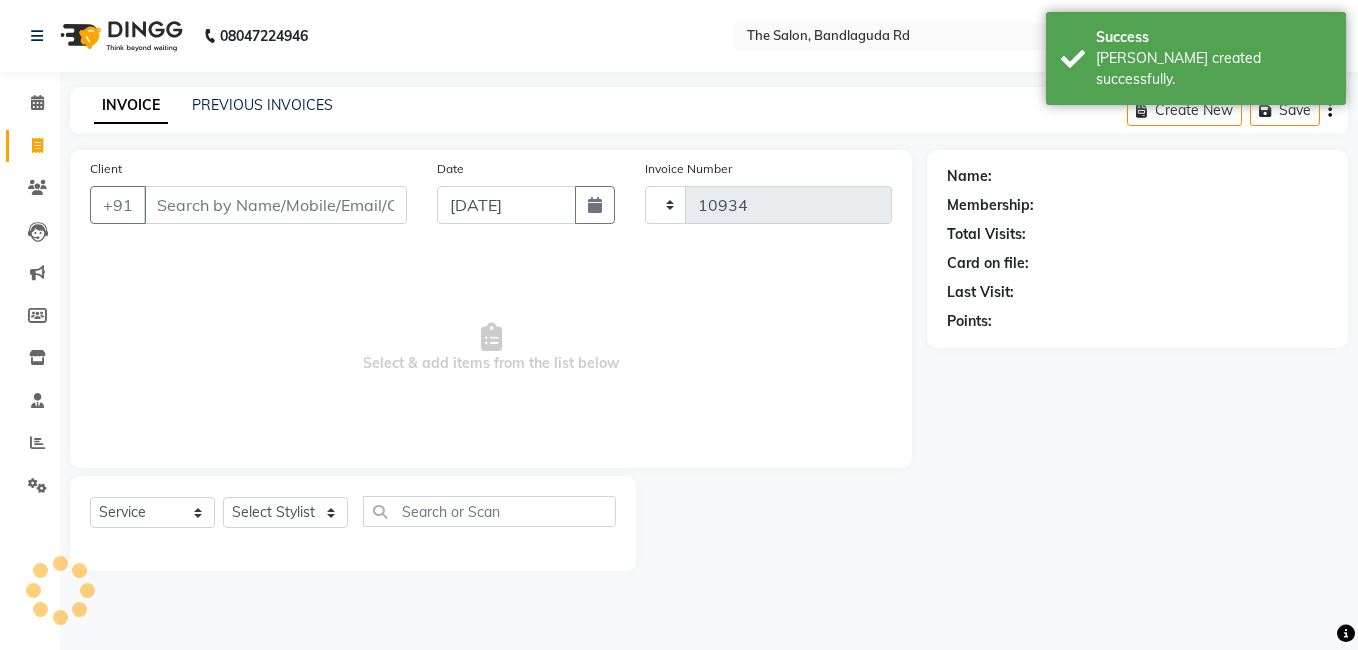 select on "5198" 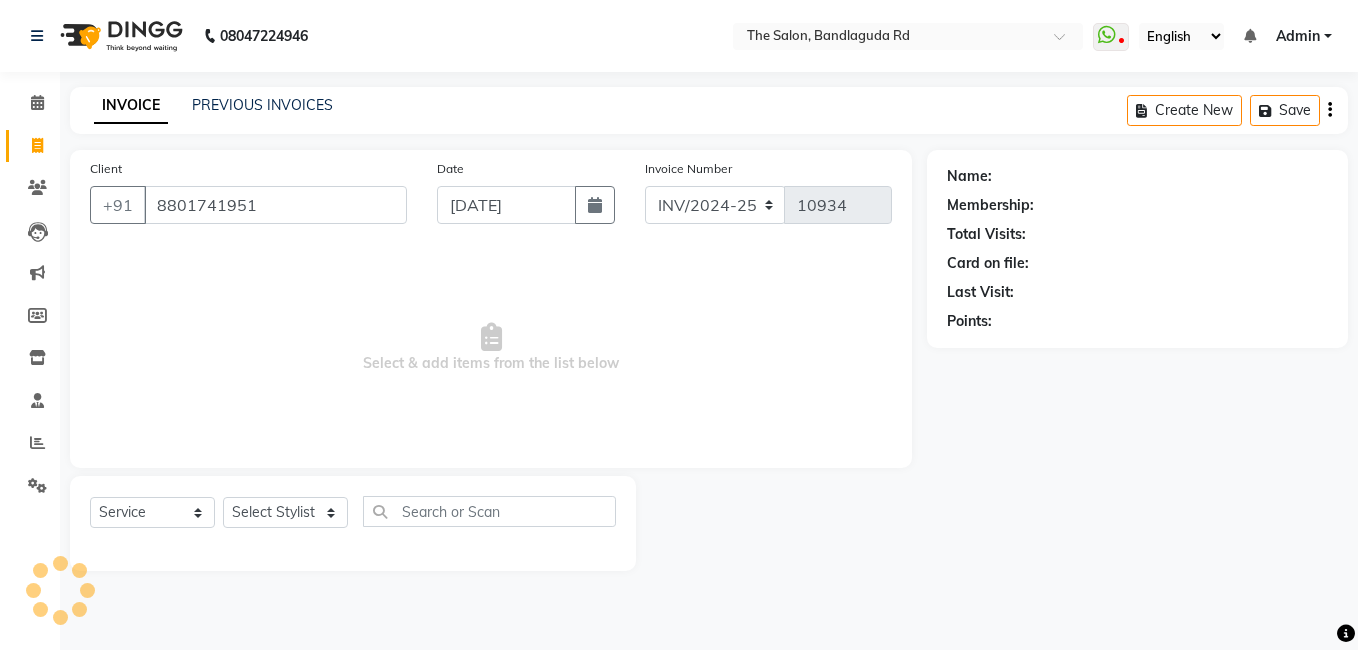 type on "8801741951" 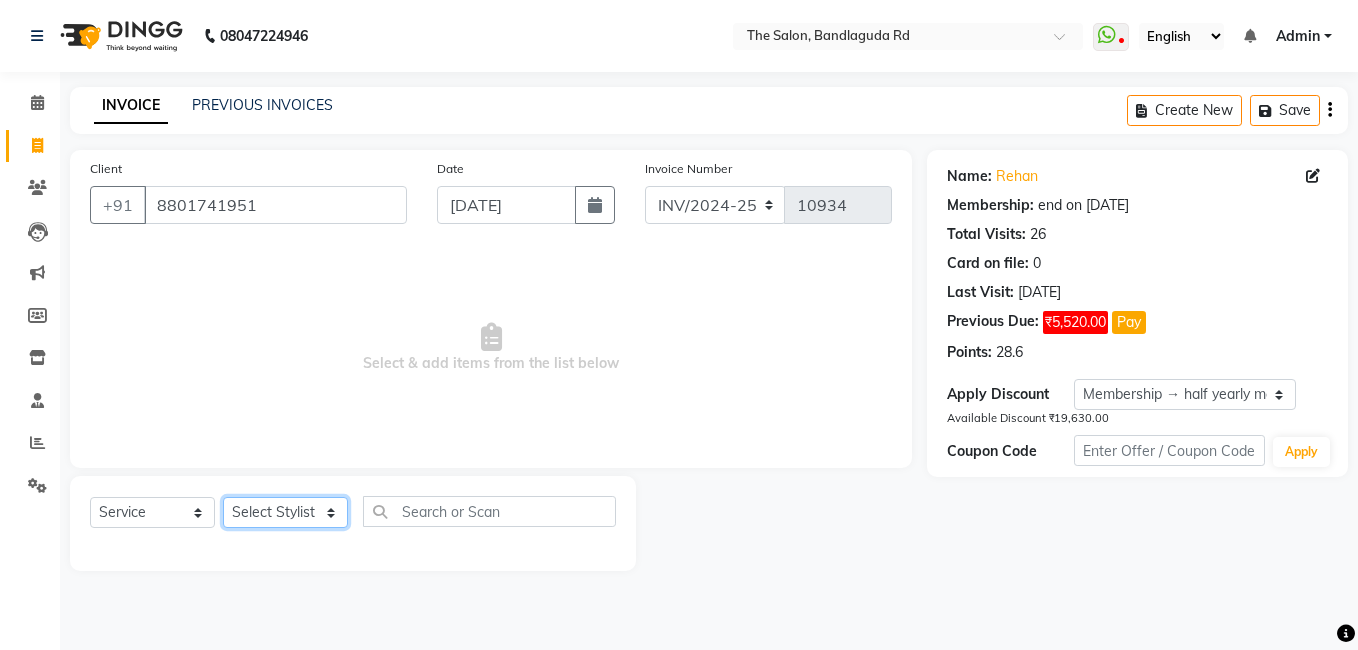 click on "Select Stylist [PERSON_NAME] [PERSON_NAME] kasim [PERSON_NAME] sameer [PERSON_NAME] manager" 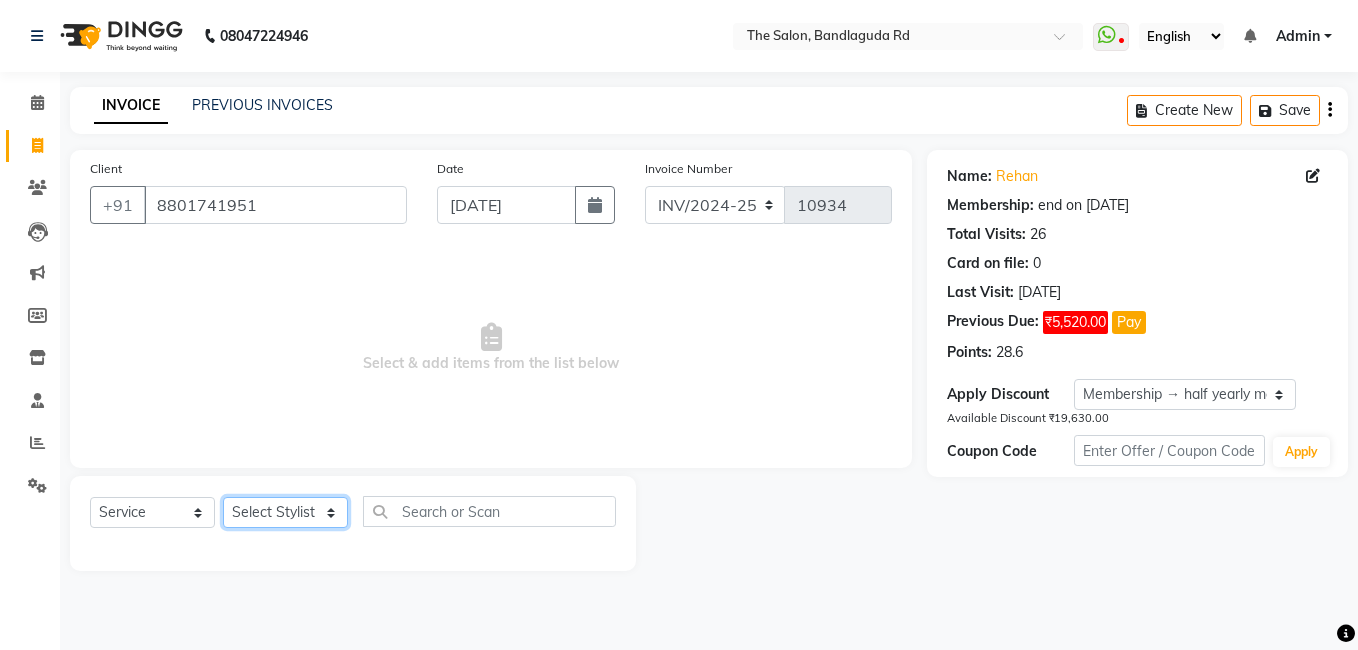 select on "65400" 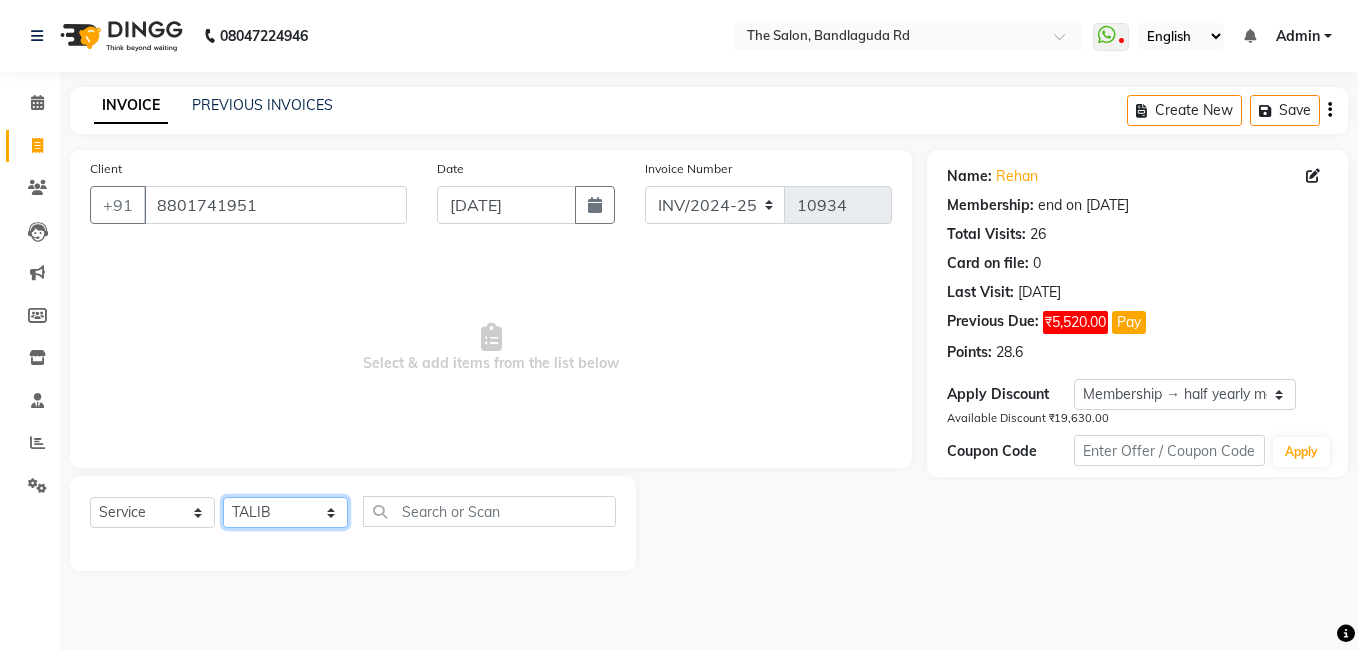 click on "Select Stylist [PERSON_NAME] [PERSON_NAME] kasim [PERSON_NAME] sameer [PERSON_NAME] manager" 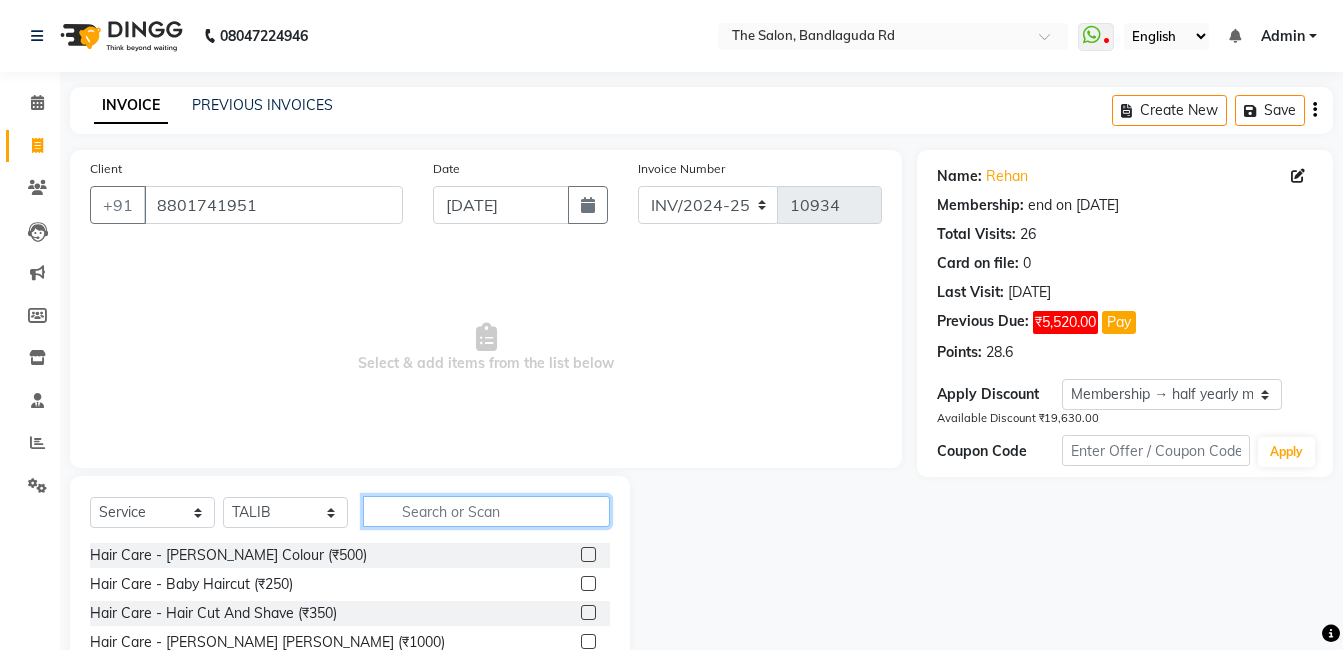 click 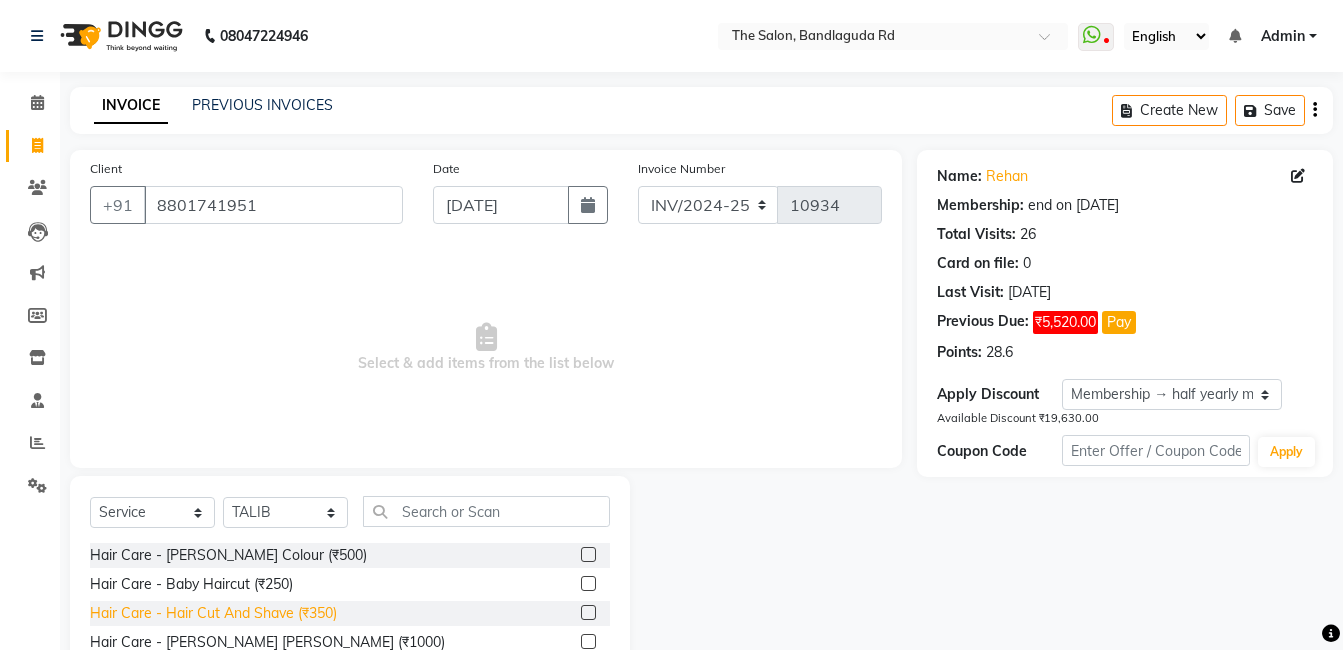 click on "Hair Care - Hair Cut And Shave (₹350)" 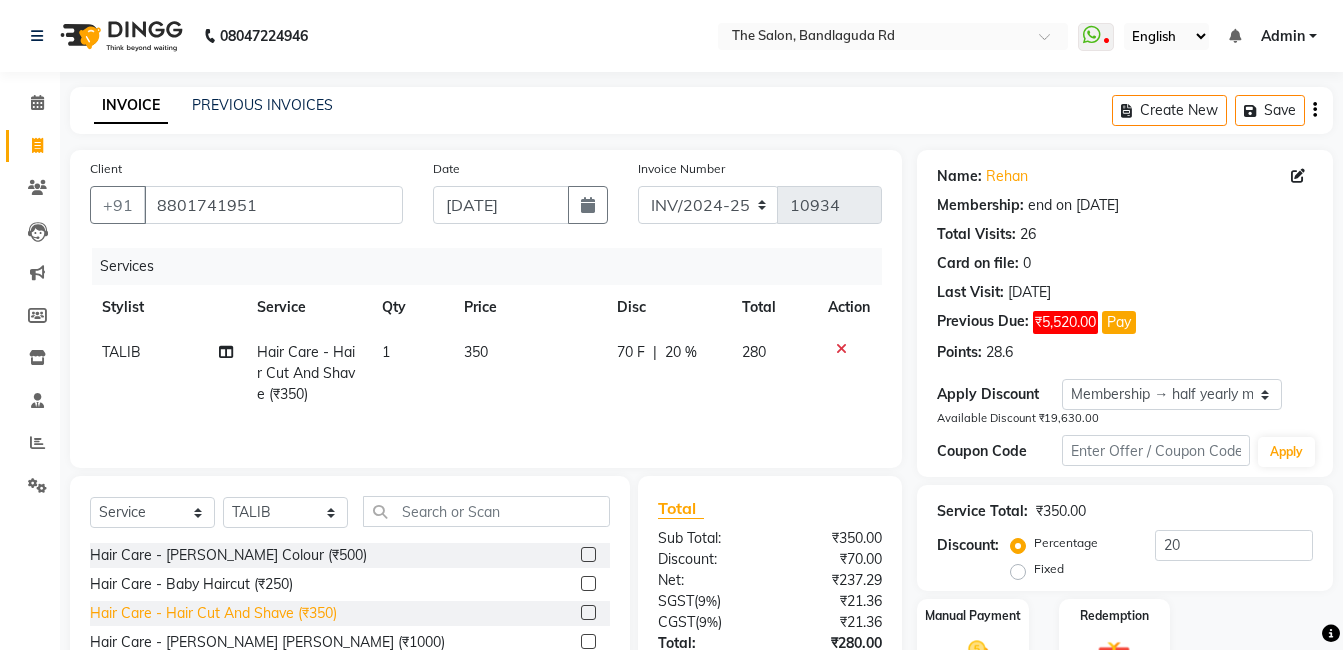 click on "Hair Care - Hair Cut And Shave (₹350)" 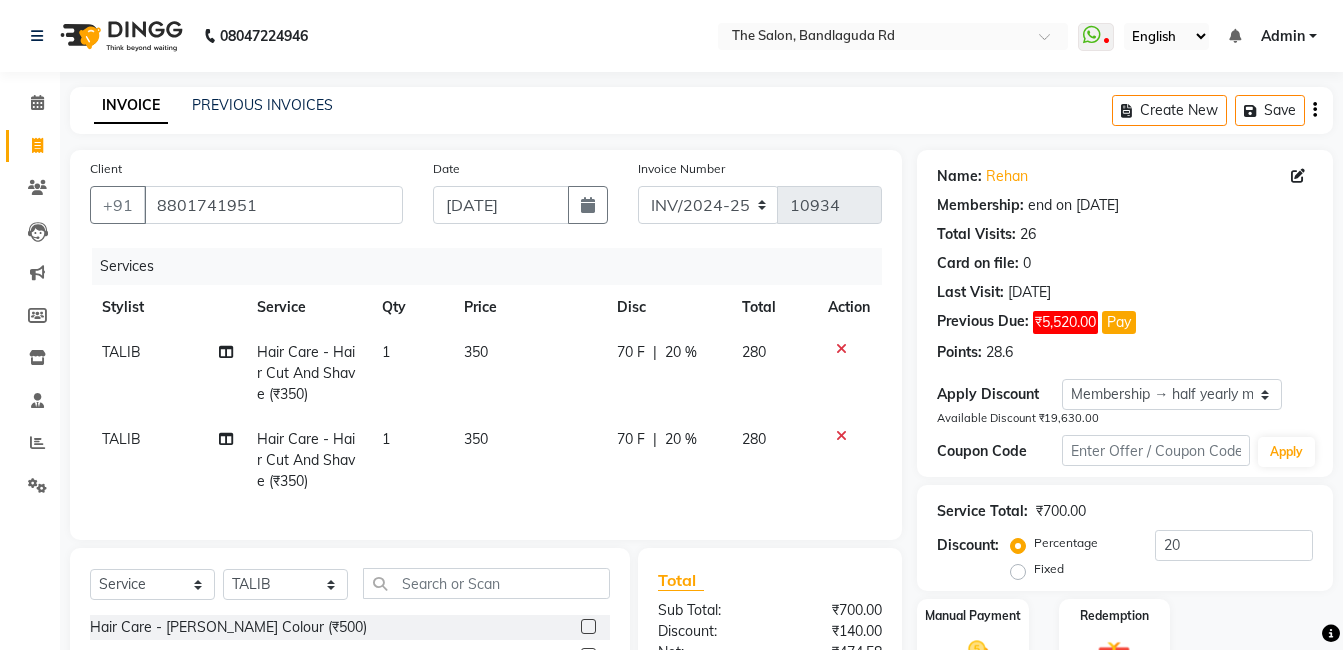 checkbox on "false" 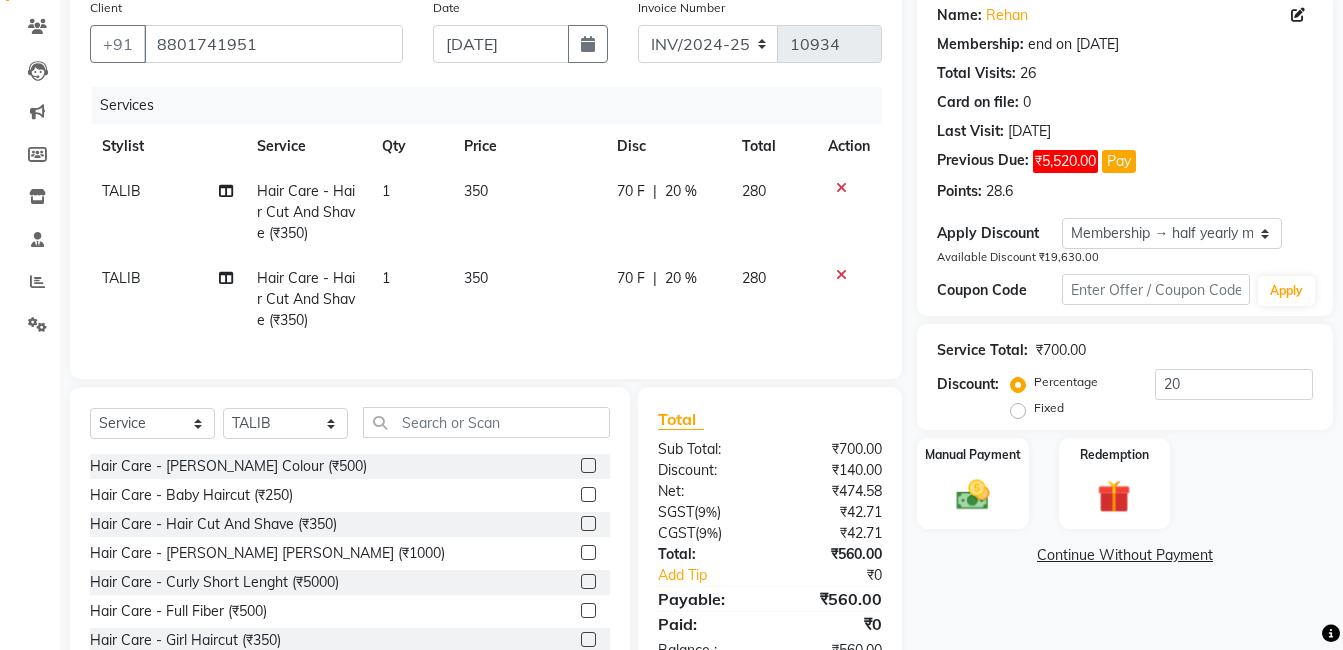 scroll, scrollTop: 238, scrollLeft: 0, axis: vertical 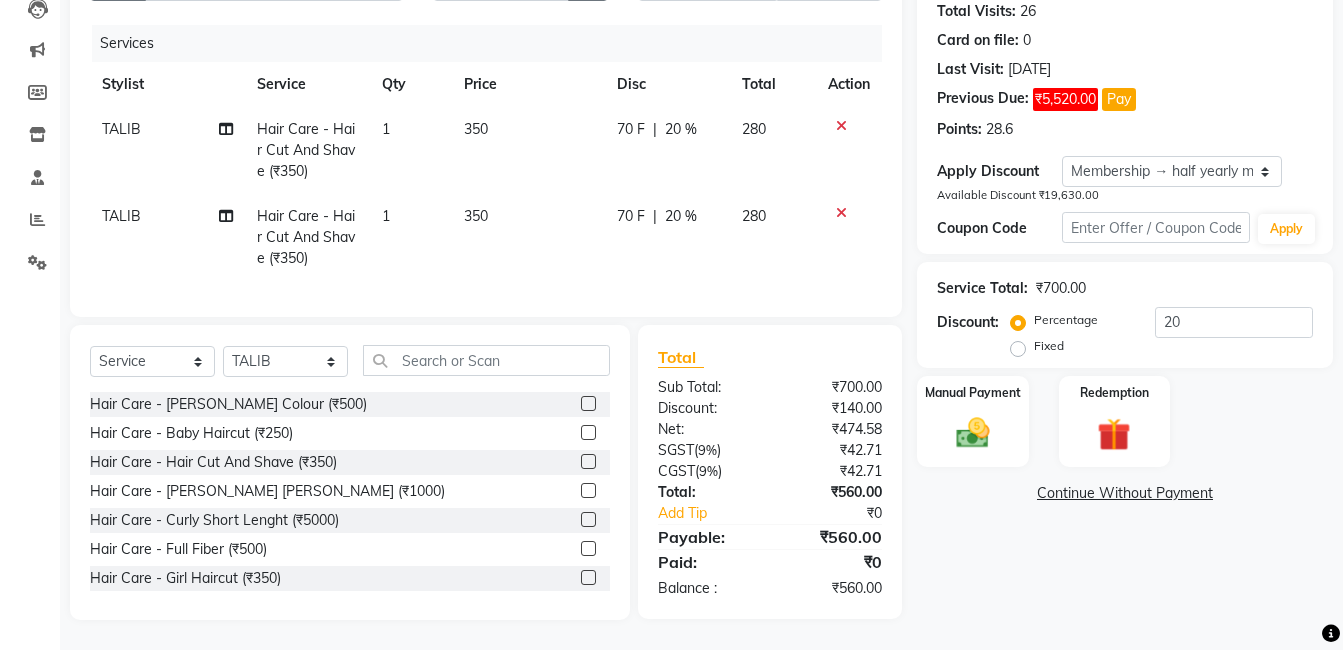 click on "Payable:" 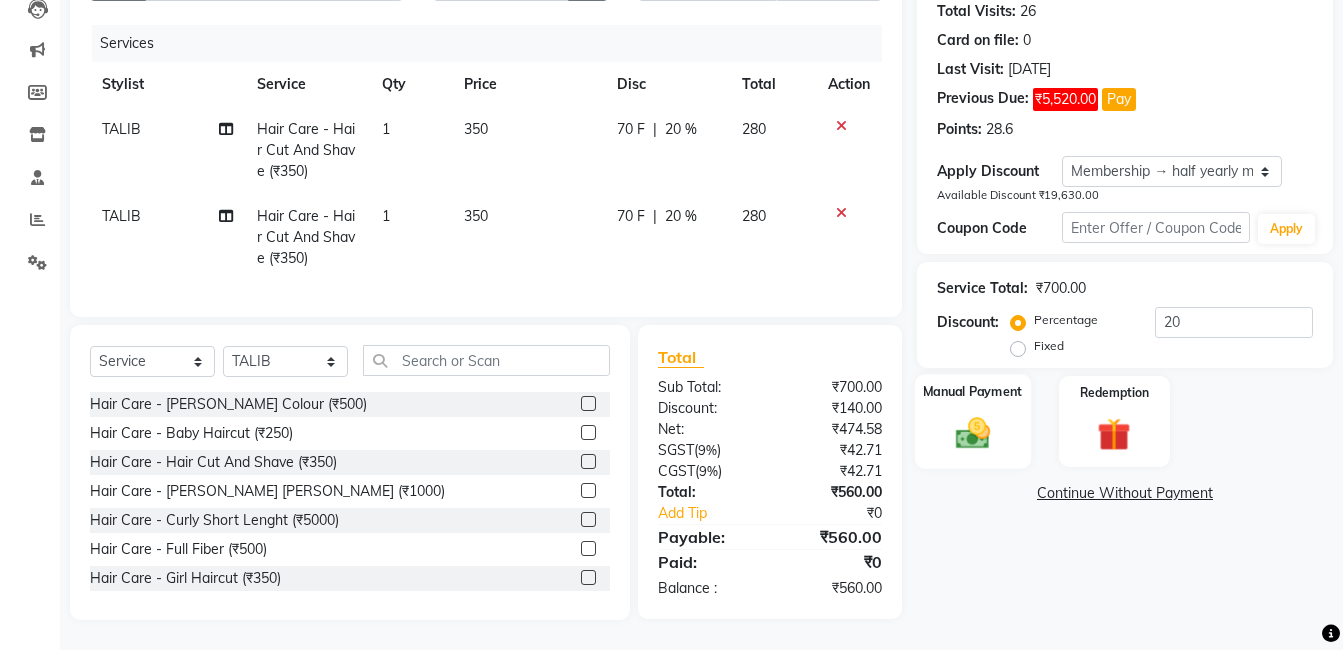 click on "Manual Payment" 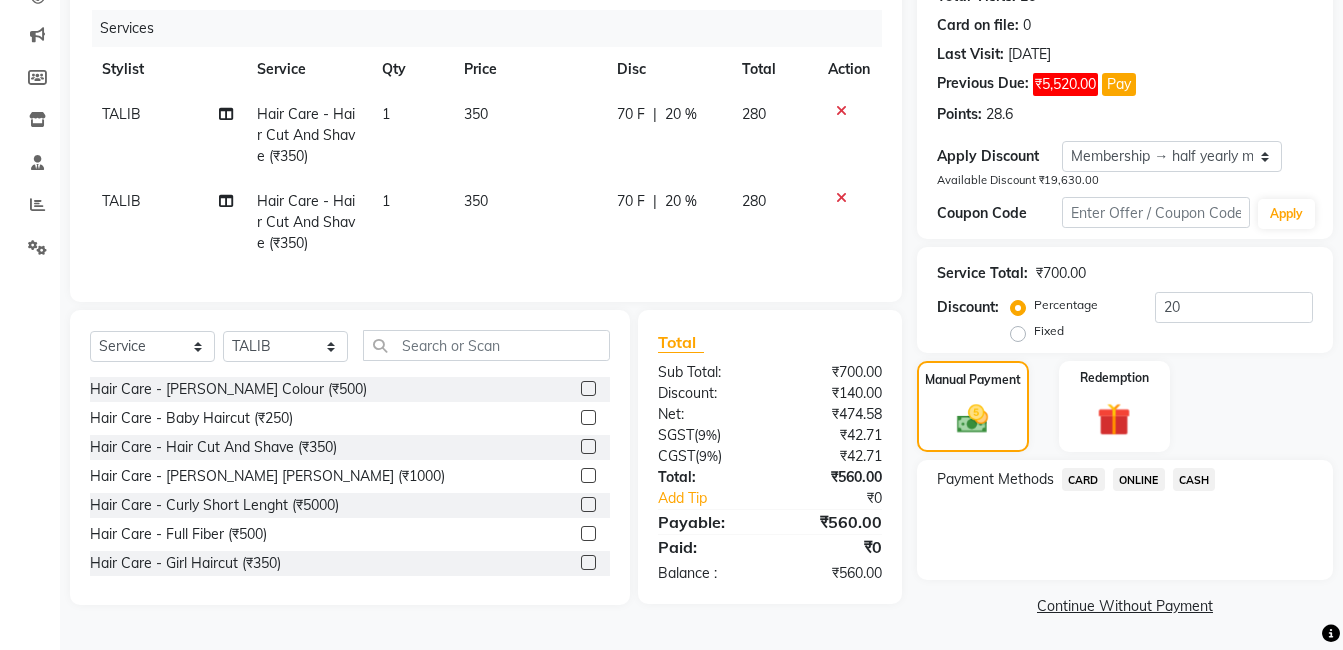 click on "ONLINE" 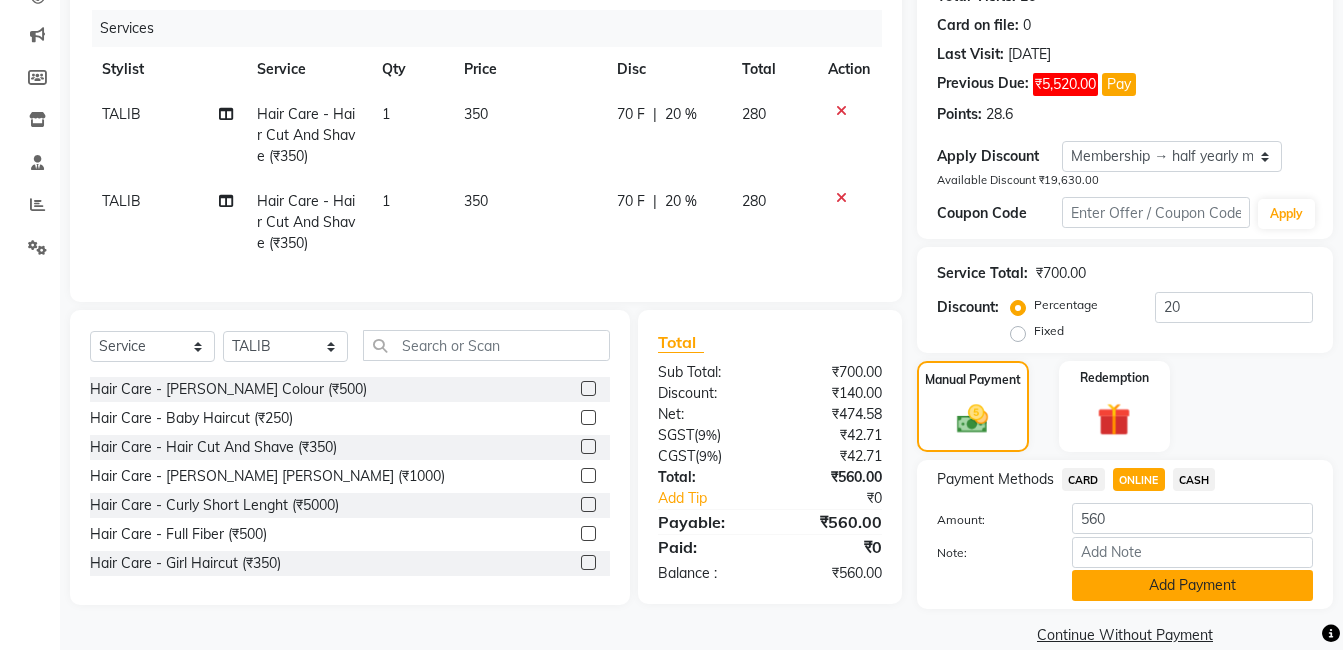 click on "Add Payment" 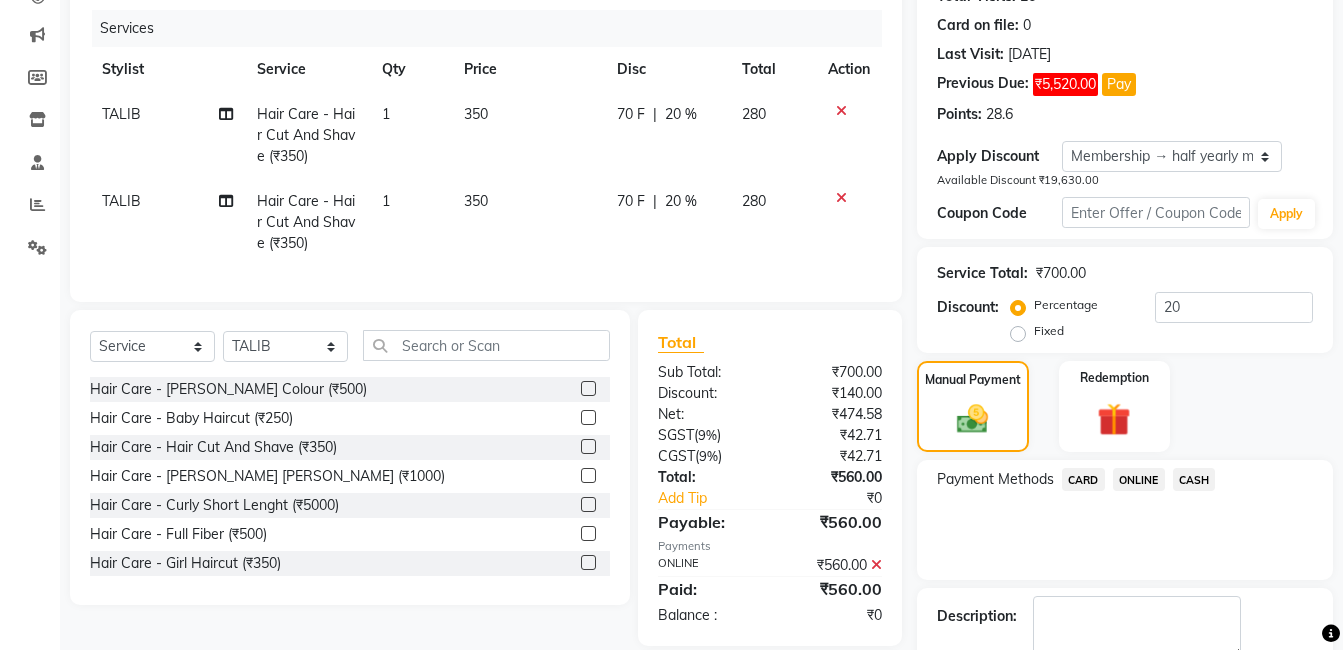 scroll, scrollTop: 369, scrollLeft: 0, axis: vertical 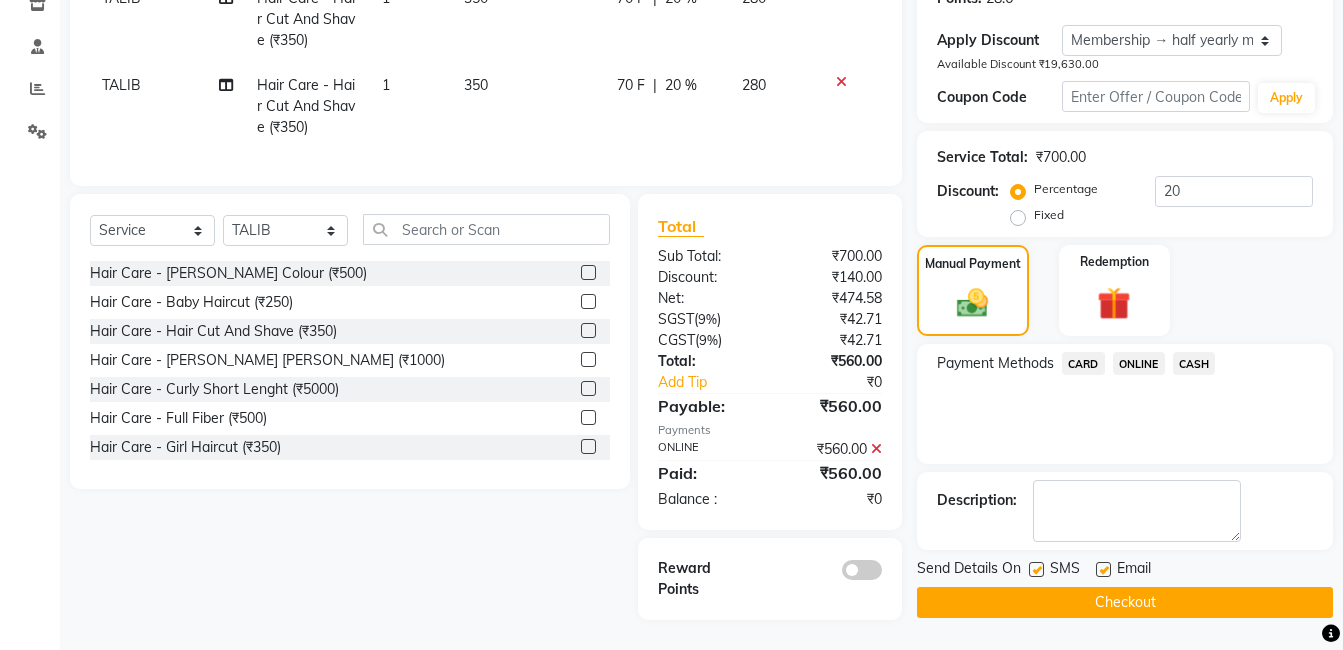 click on "Checkout" 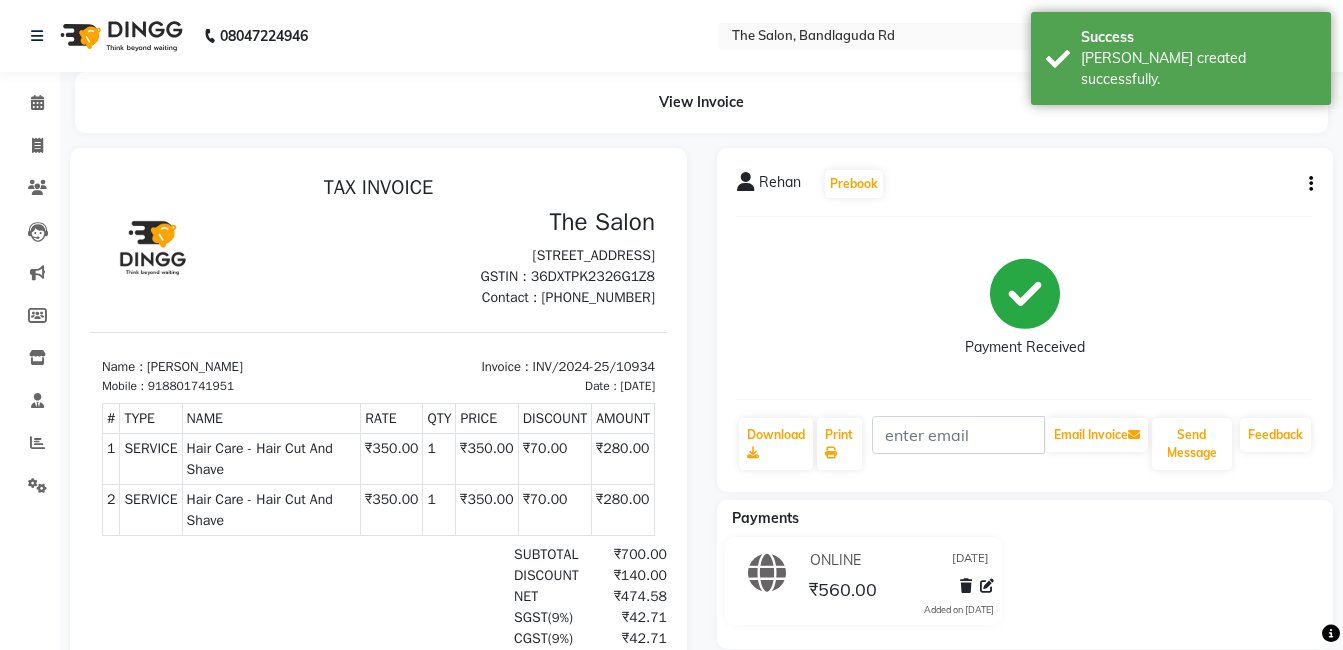 scroll, scrollTop: 0, scrollLeft: 0, axis: both 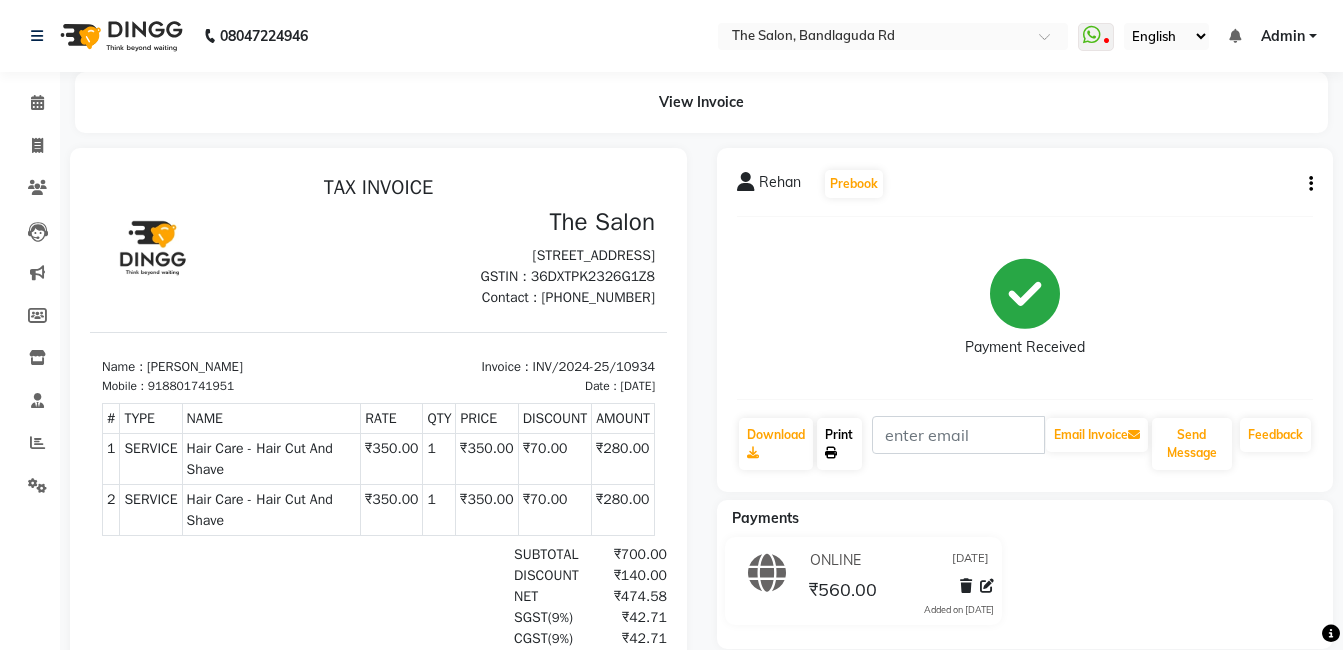 click on "Print" 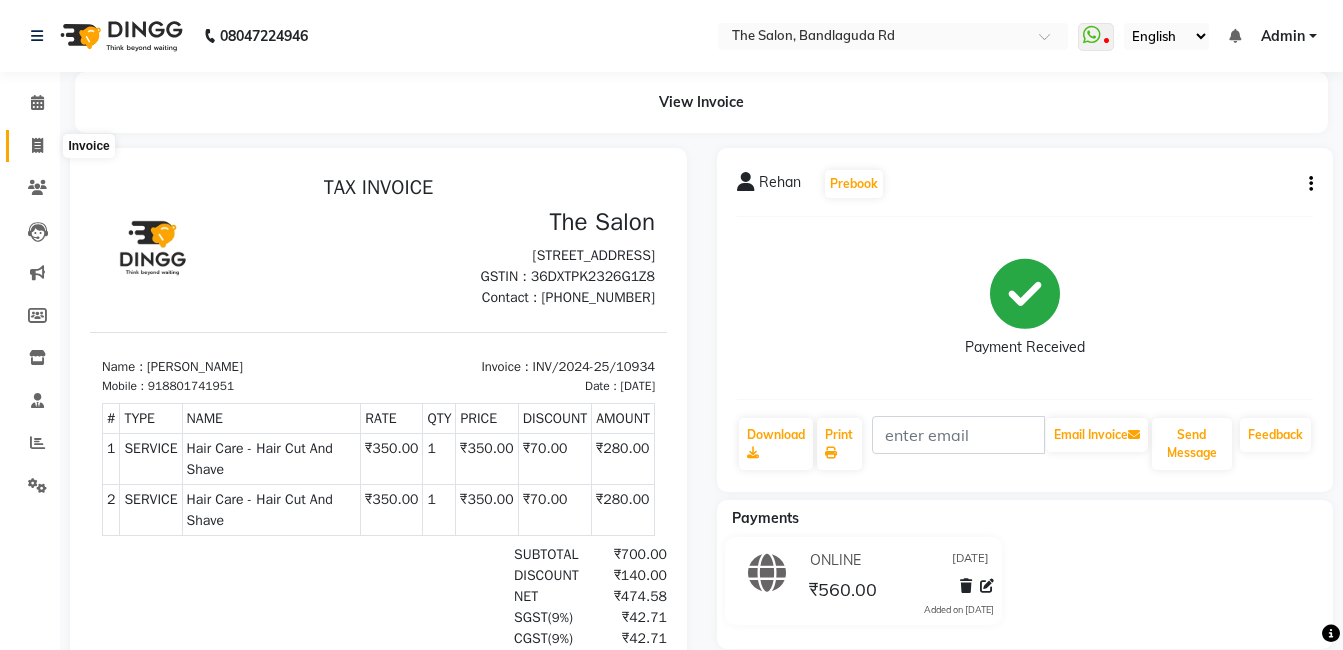 click 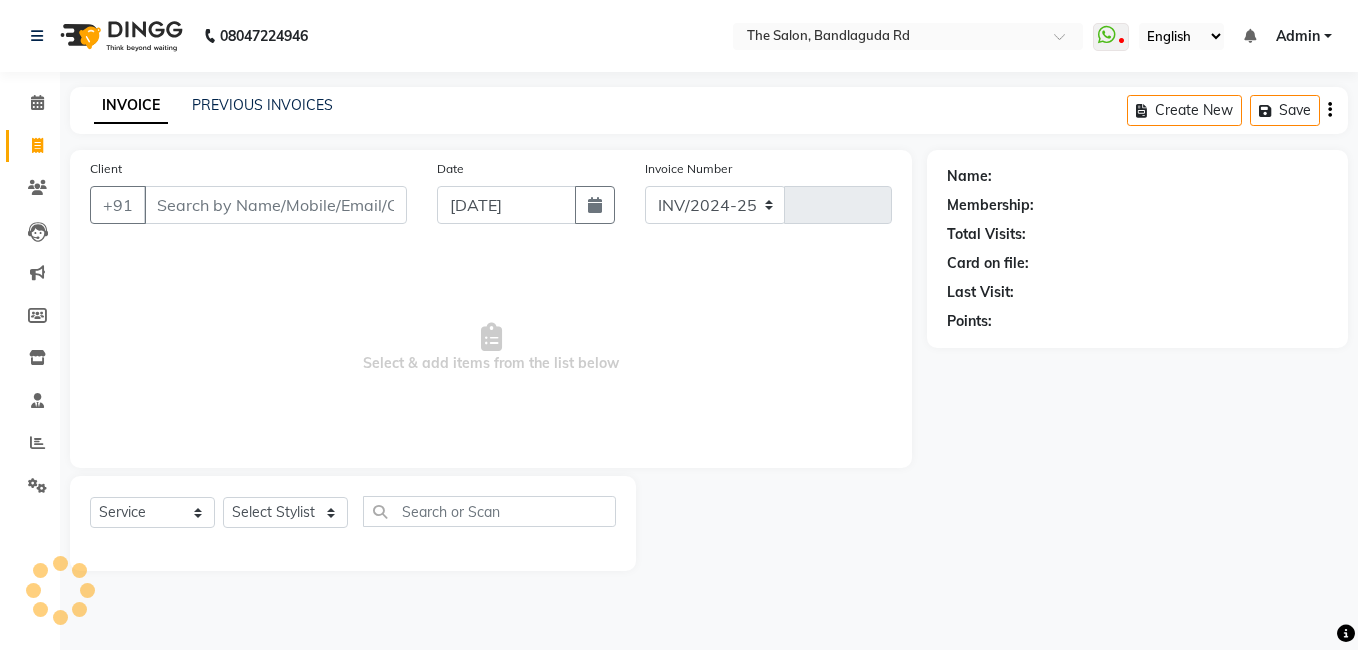 select on "5198" 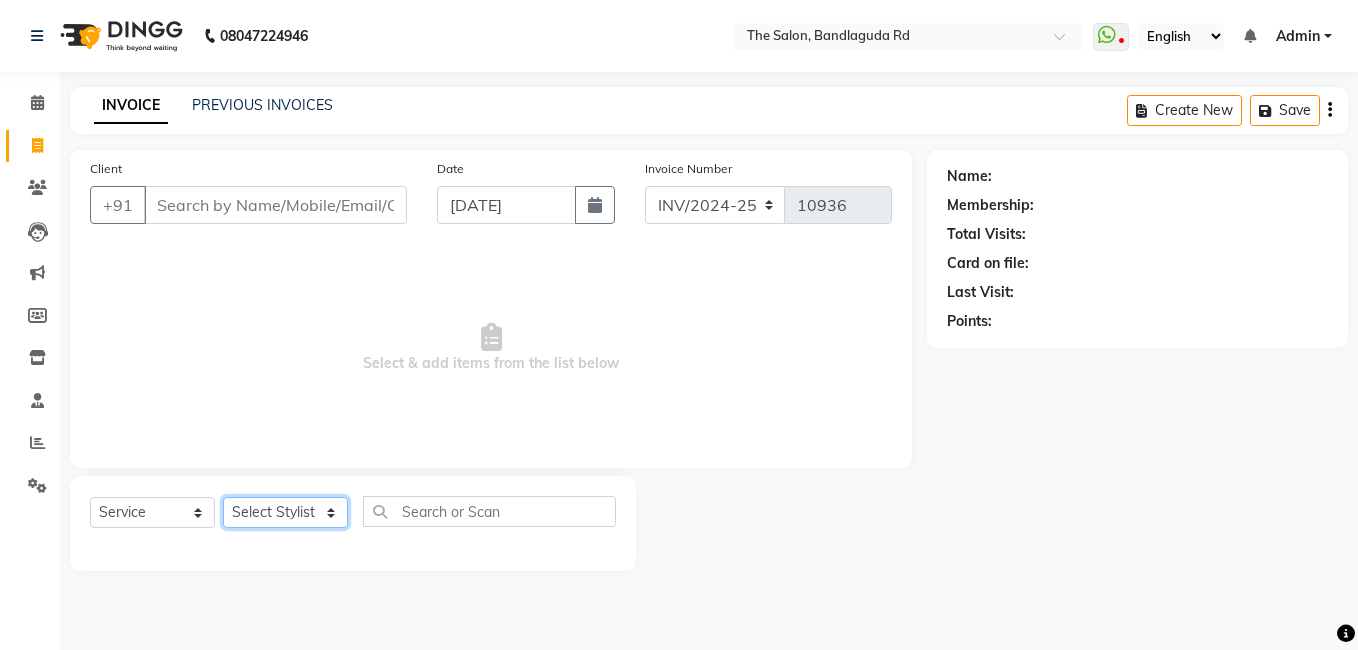 click on "Select Stylist [PERSON_NAME] [PERSON_NAME] kasim [PERSON_NAME] sameer [PERSON_NAME] manager" 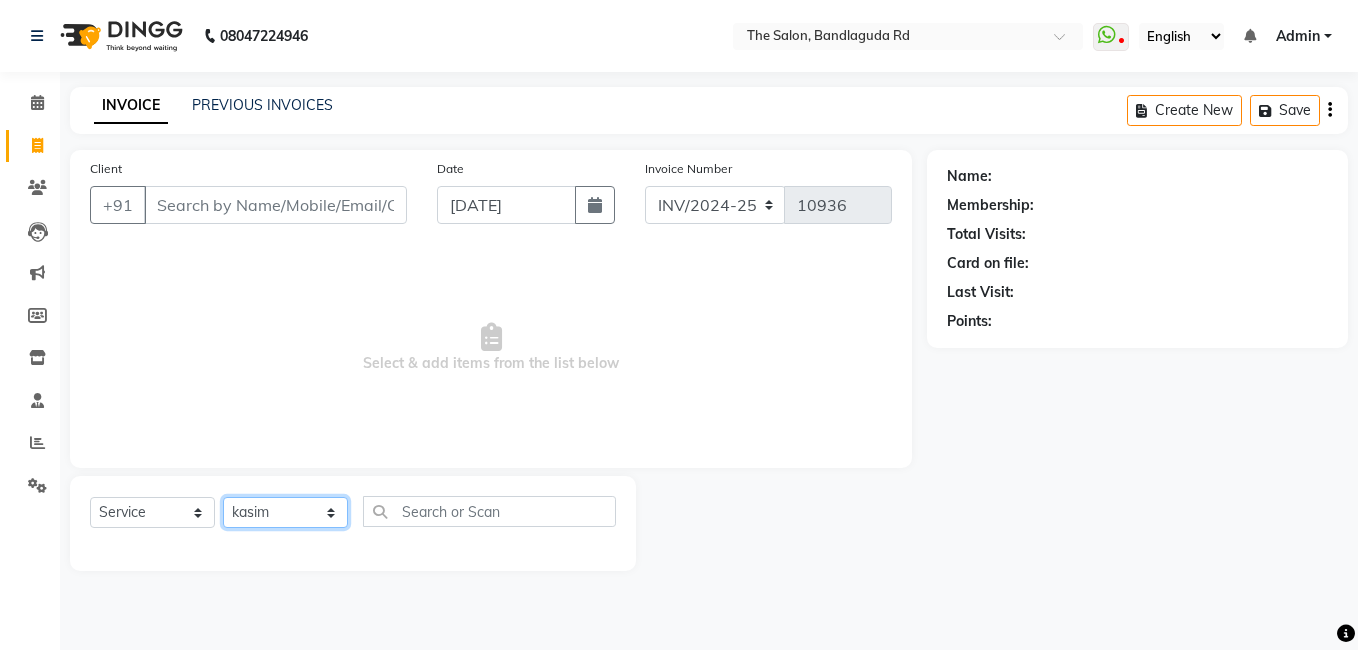 click on "Select Stylist [PERSON_NAME] [PERSON_NAME] kasim [PERSON_NAME] sameer [PERSON_NAME] manager" 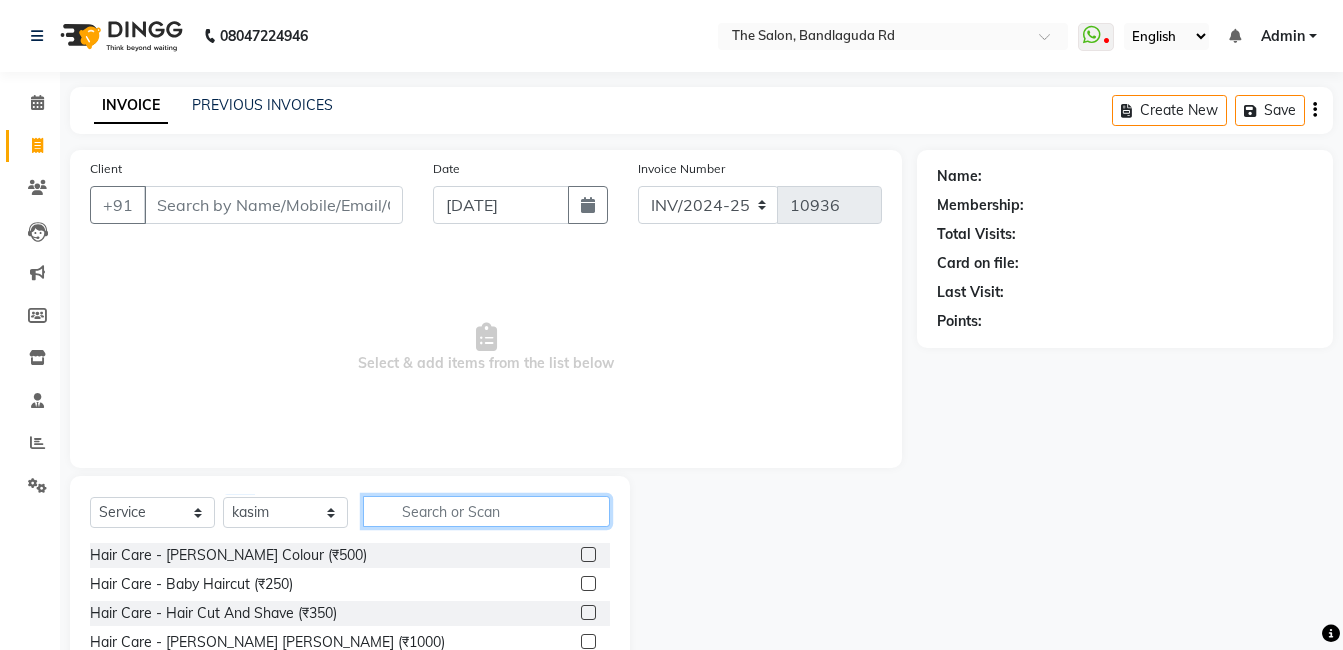 click 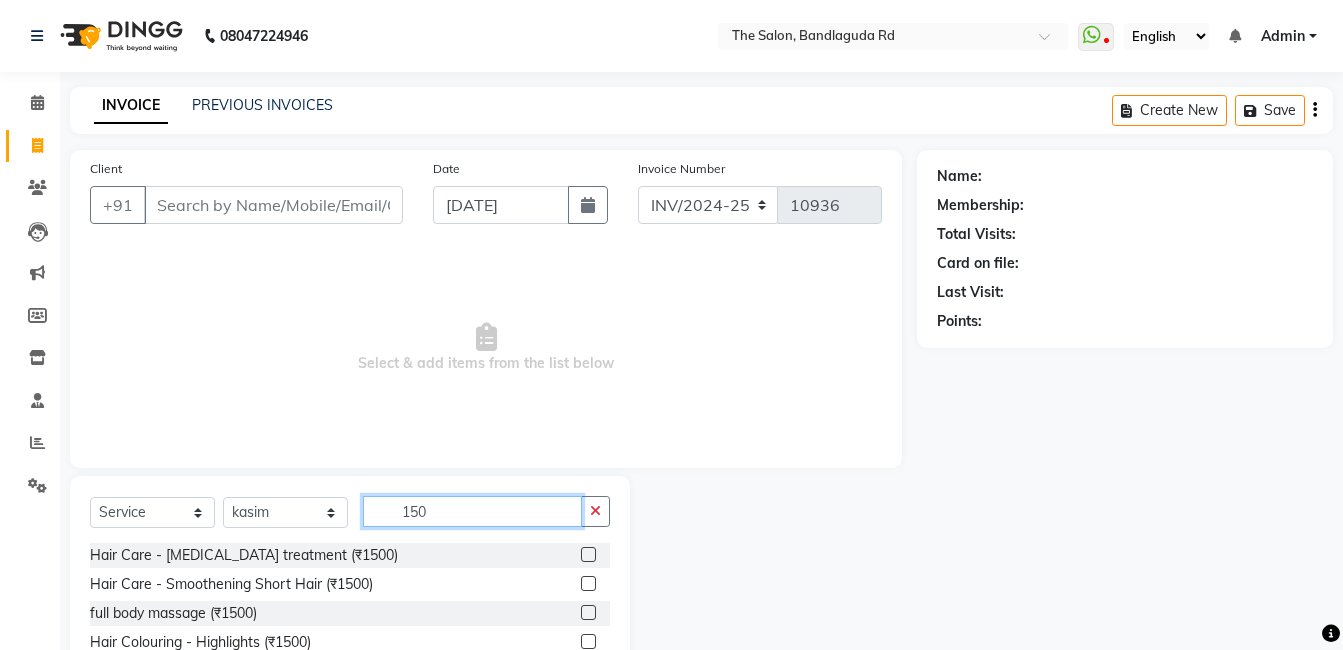 scroll, scrollTop: 32, scrollLeft: 0, axis: vertical 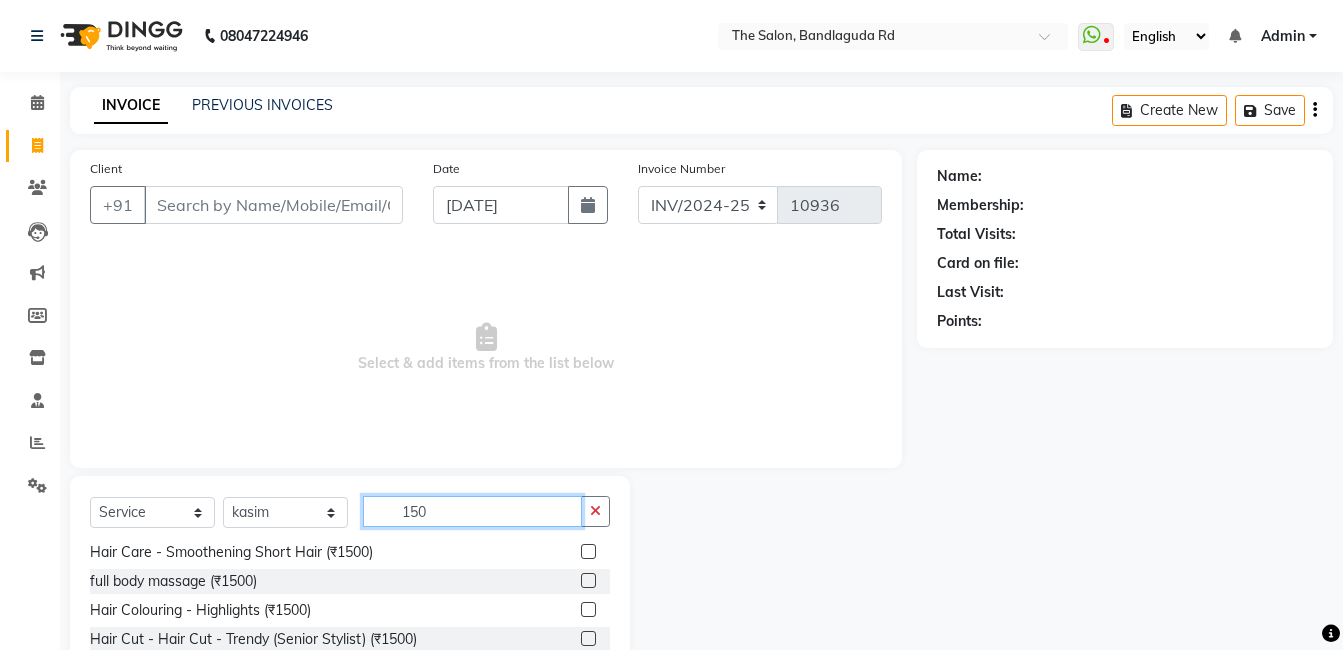 type on "150" 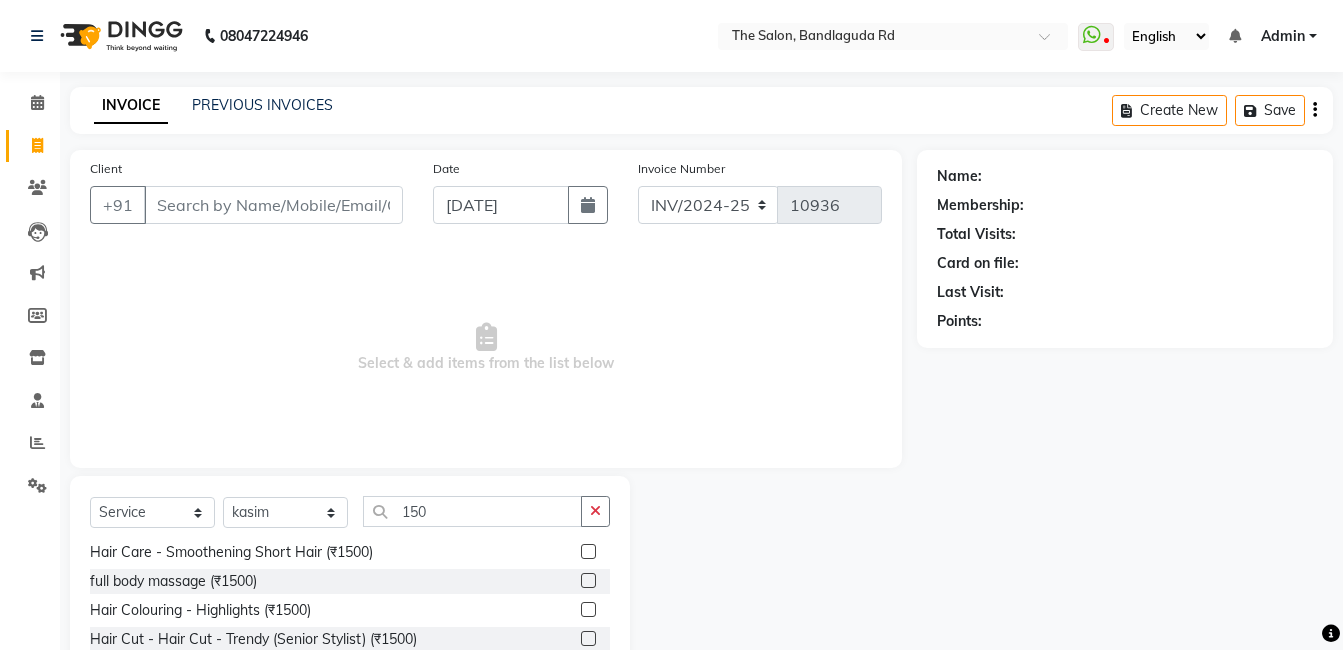 click 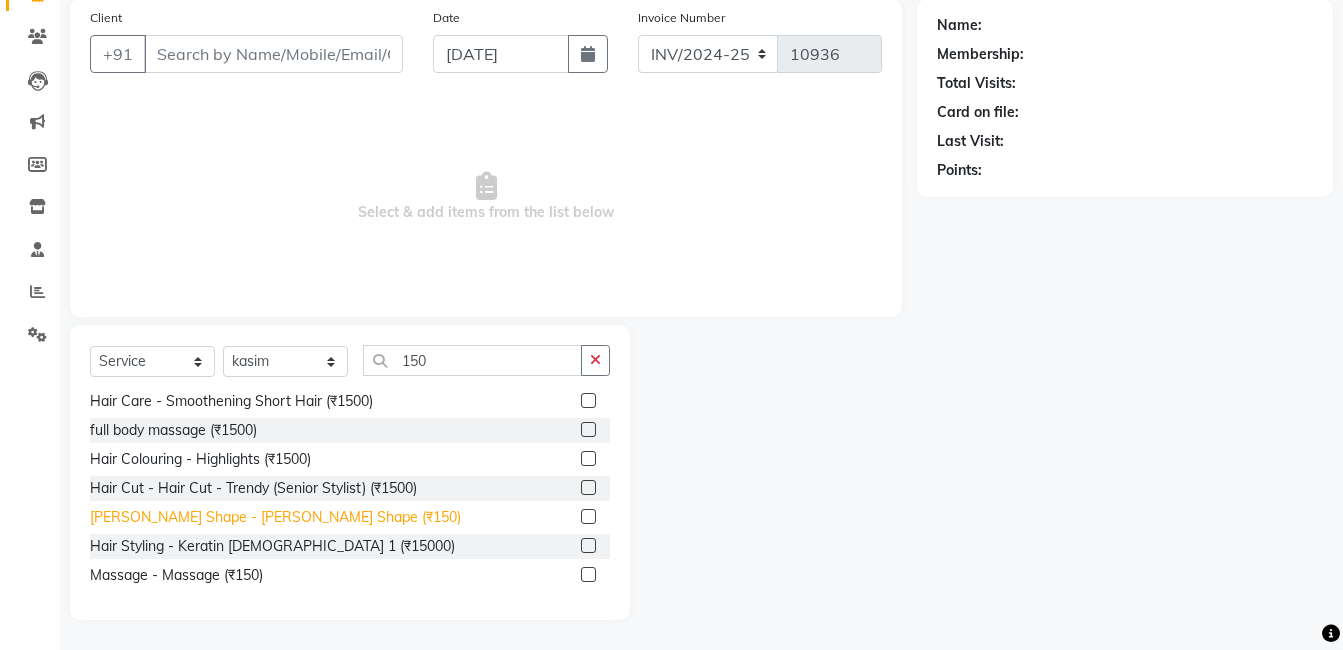 click on "[PERSON_NAME] Shape - [PERSON_NAME] Shape (₹150)" 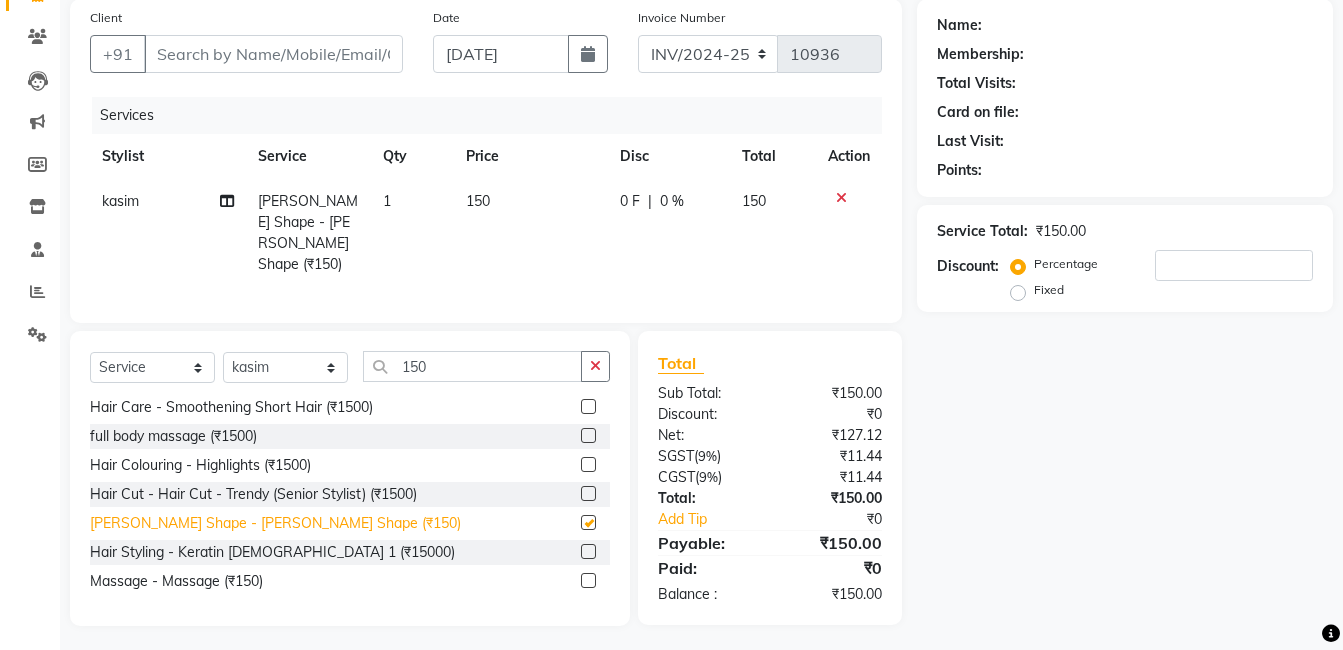 checkbox on "false" 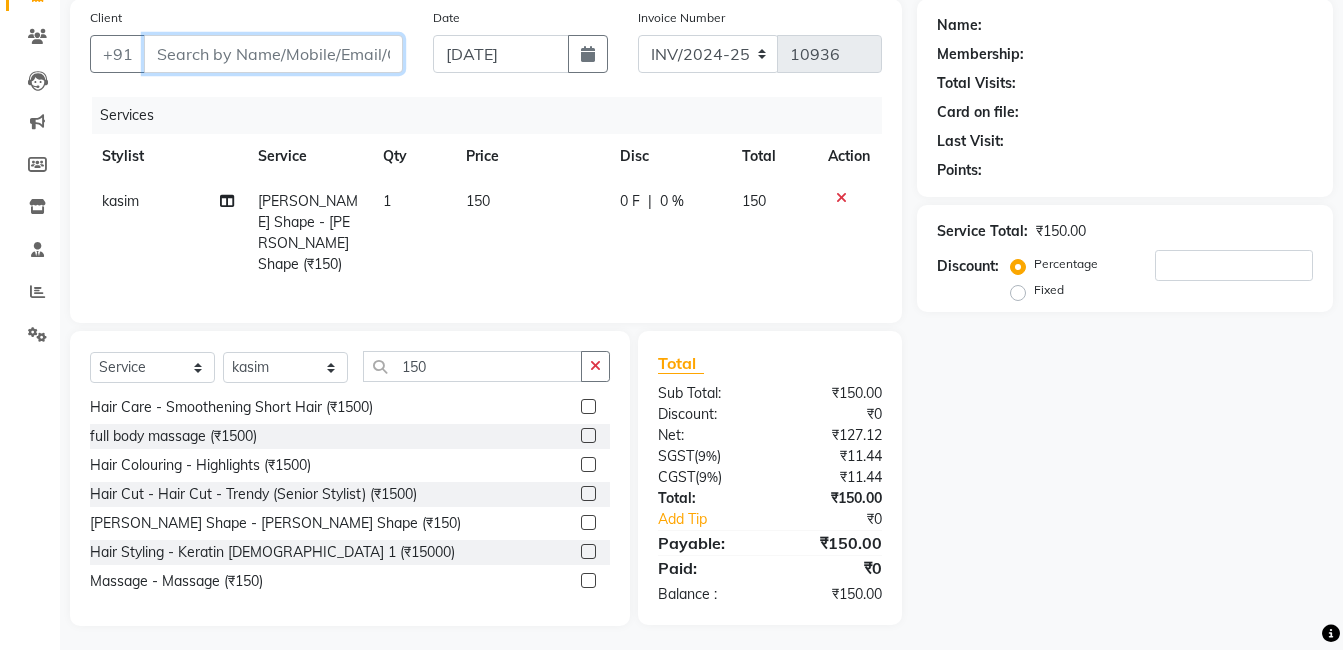 click on "Client" at bounding box center (273, 54) 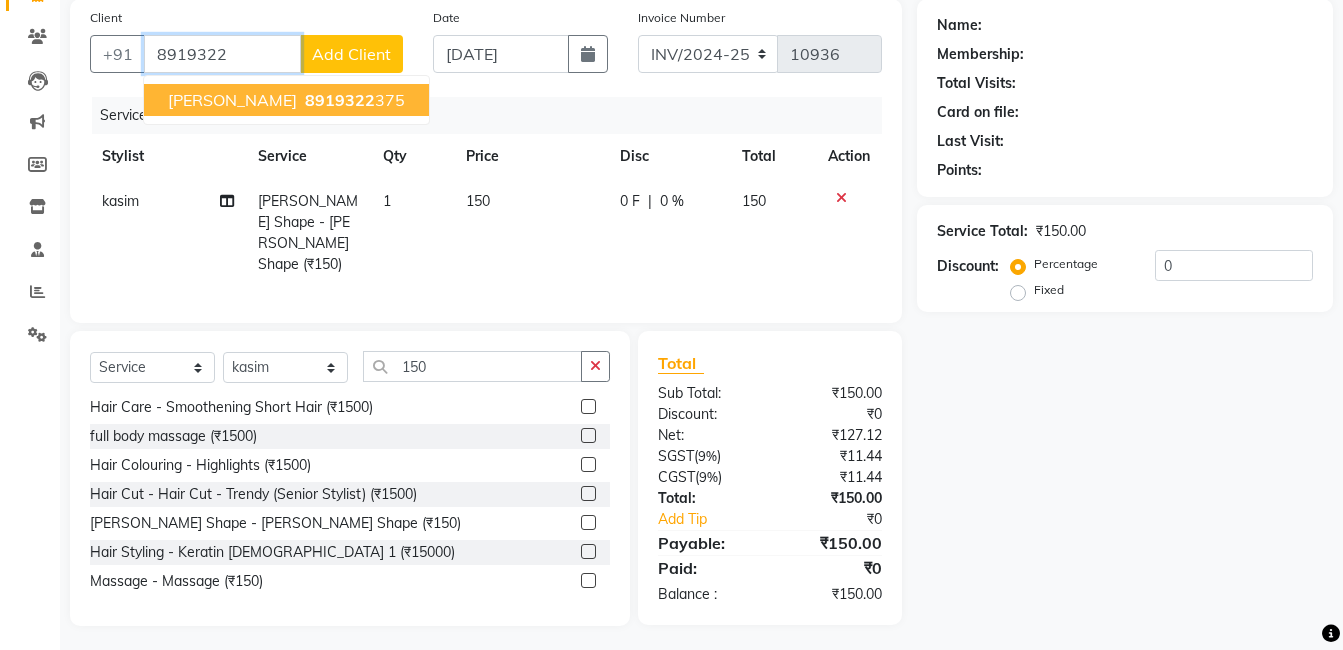 click on "8919322" at bounding box center (340, 100) 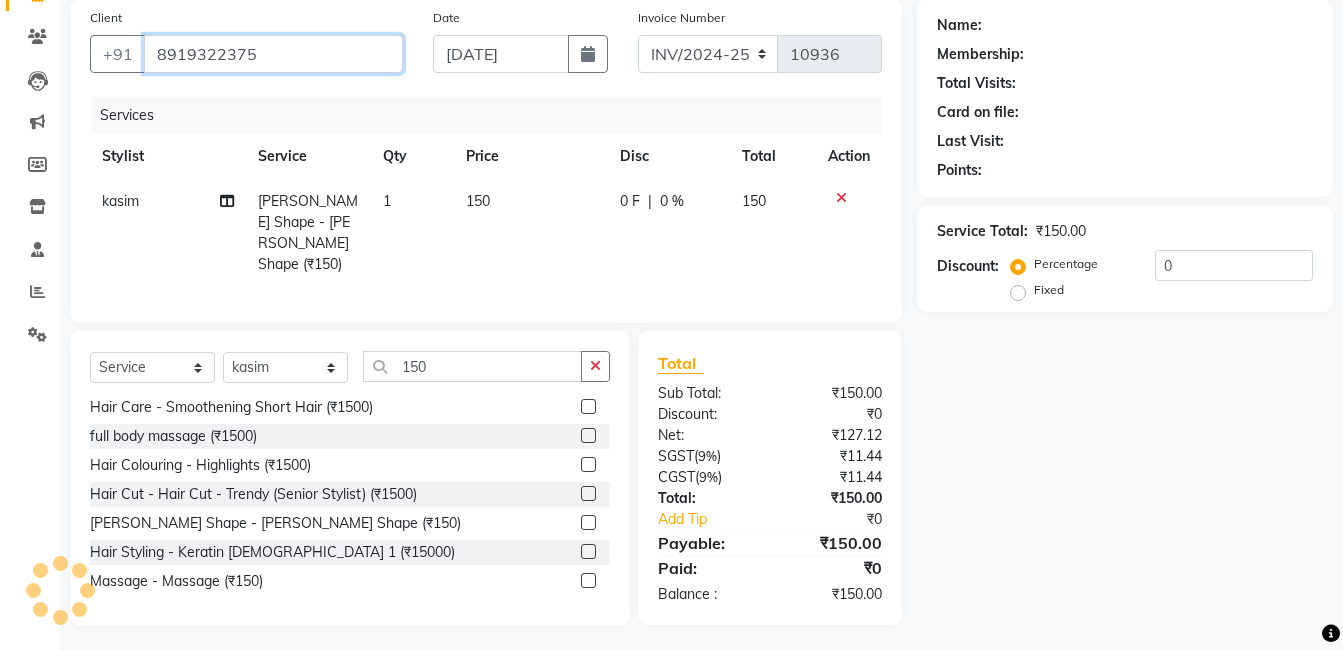 type on "8919322375" 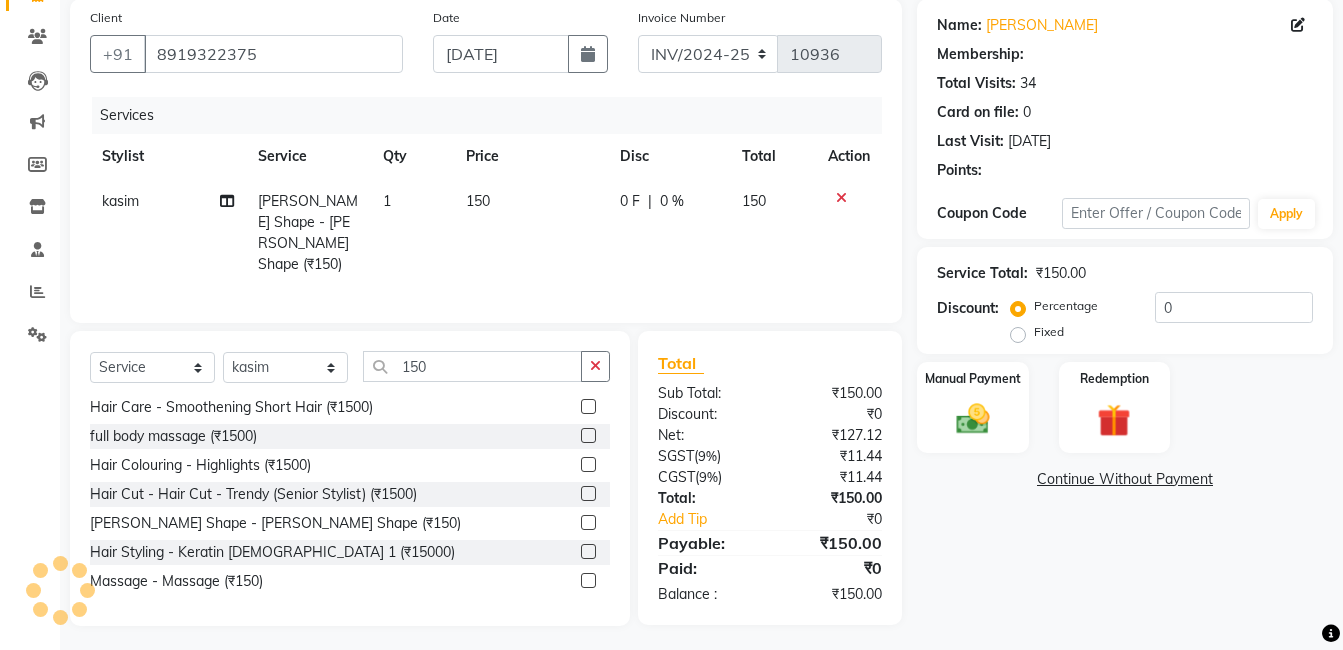 select on "2: Object" 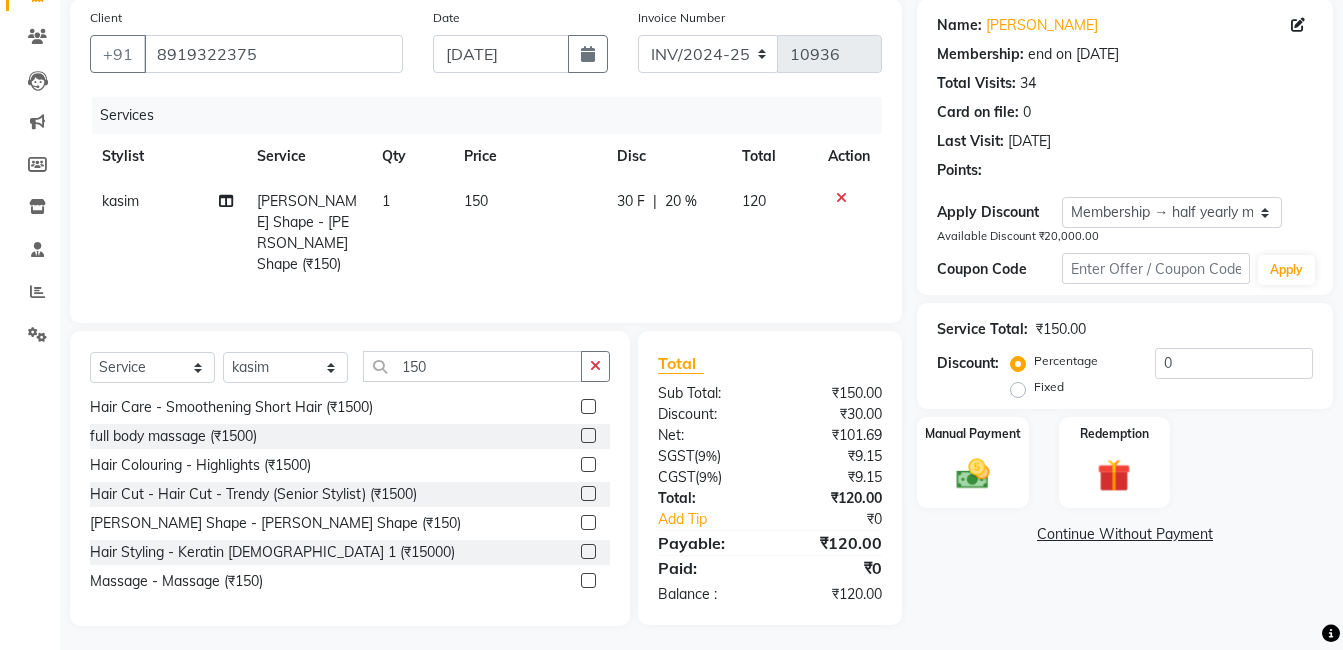 type on "20" 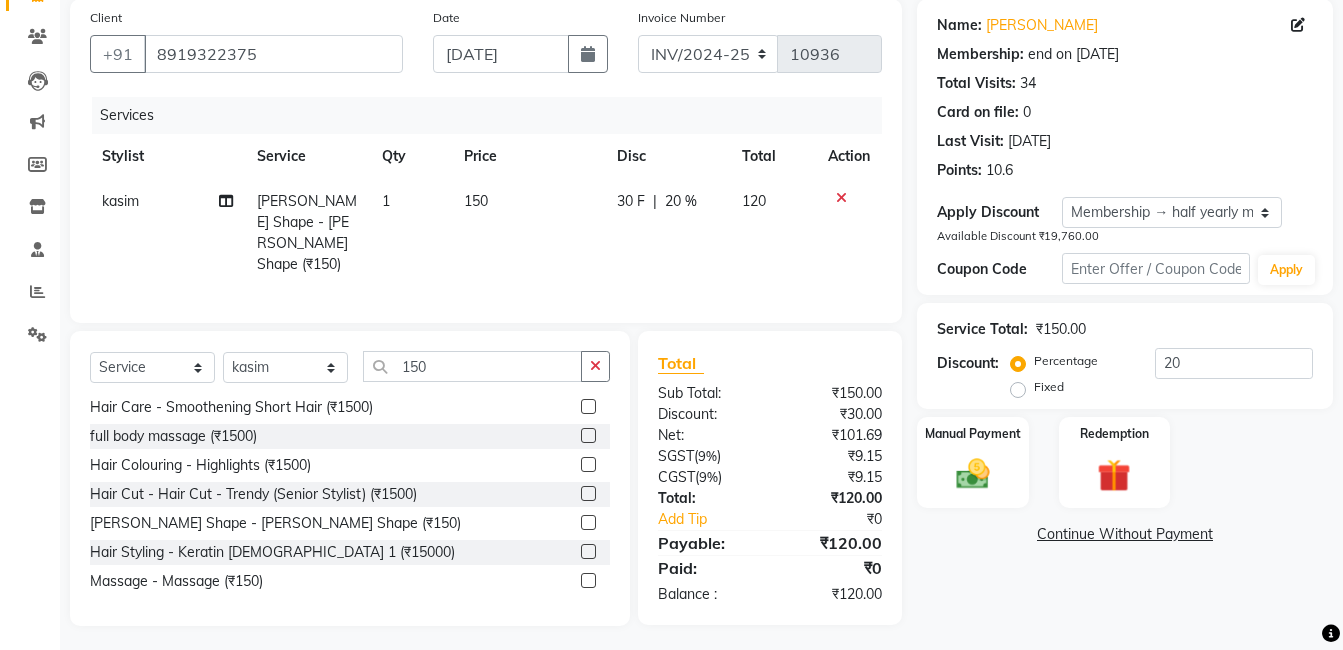 drag, startPoint x: 725, startPoint y: 380, endPoint x: 741, endPoint y: 408, distance: 32.24903 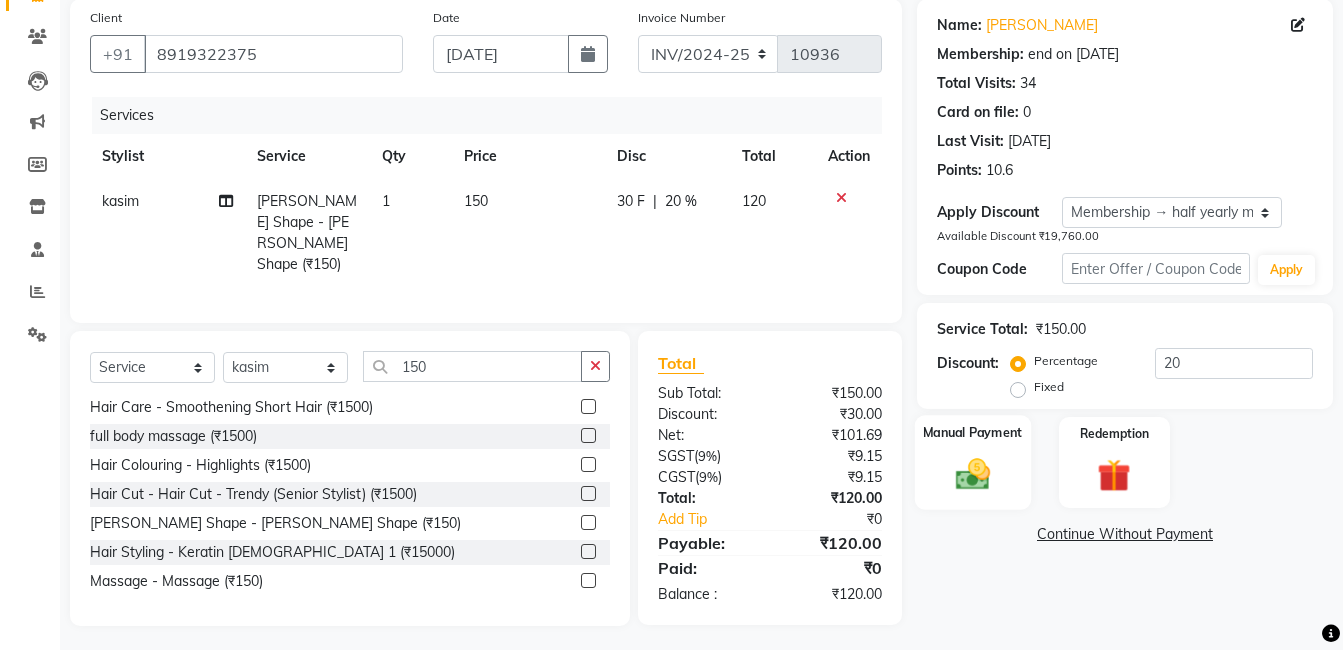 click 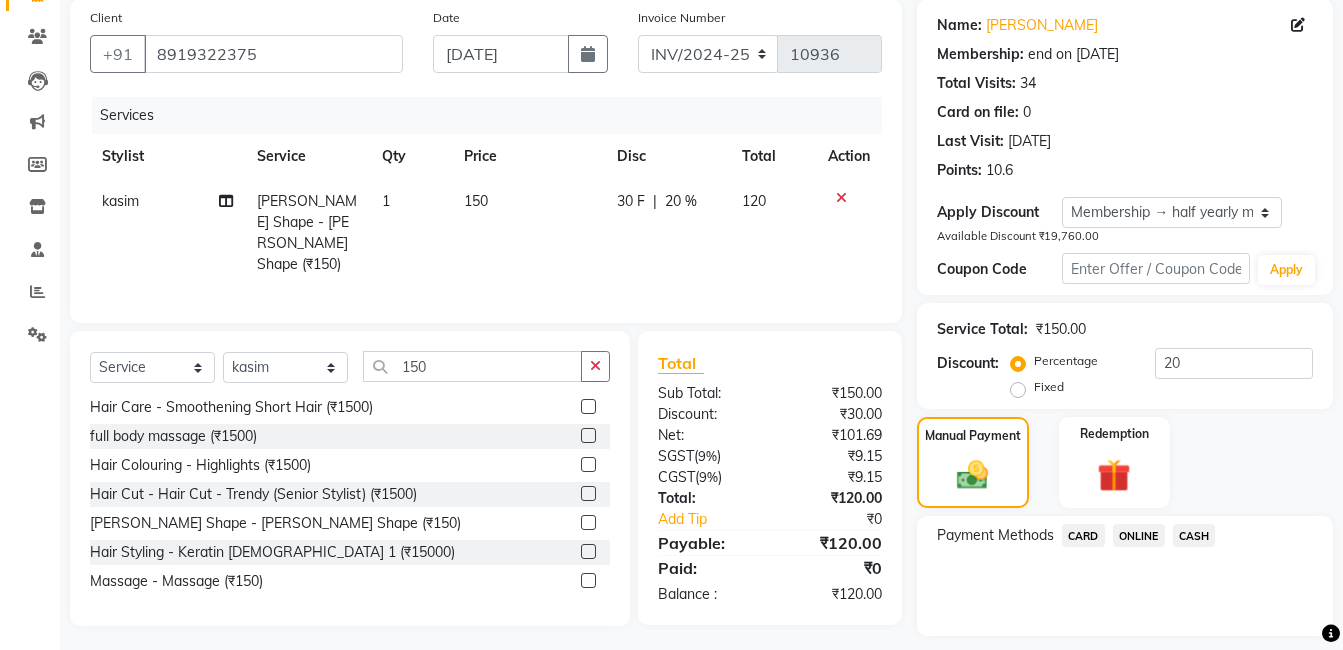 drag, startPoint x: 964, startPoint y: 447, endPoint x: 1155, endPoint y: 85, distance: 409.2982 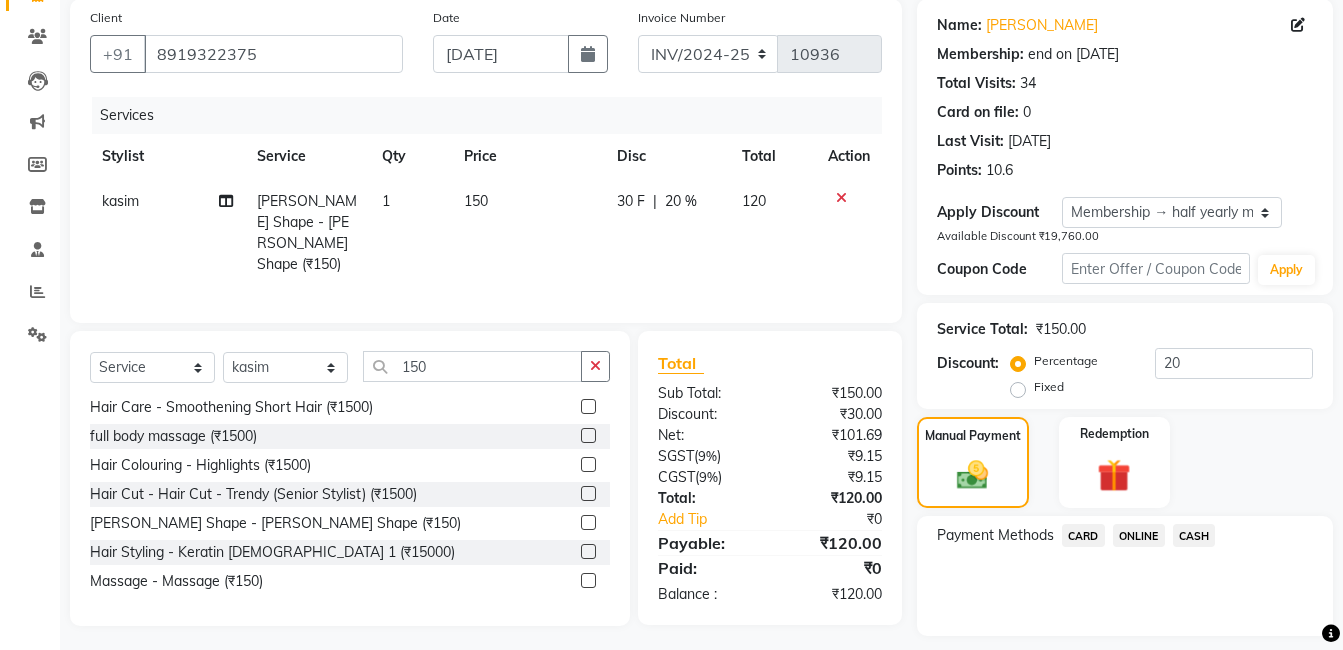 click on "CASH" 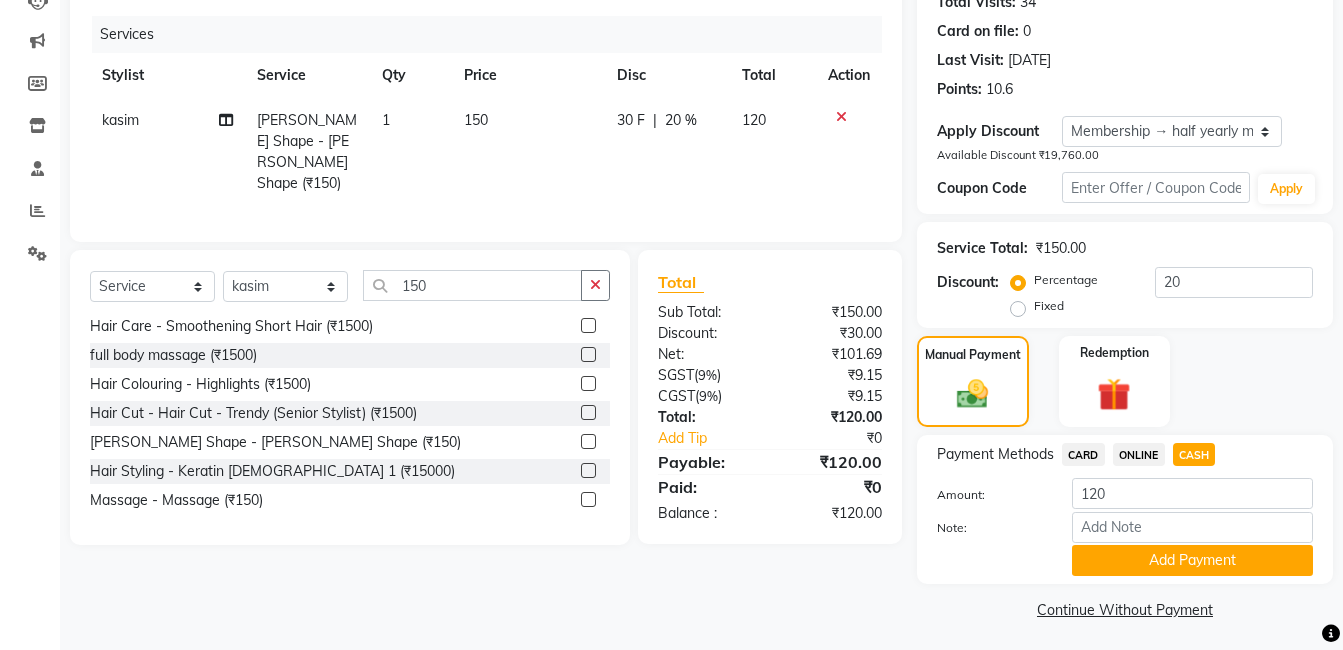scroll, scrollTop: 237, scrollLeft: 0, axis: vertical 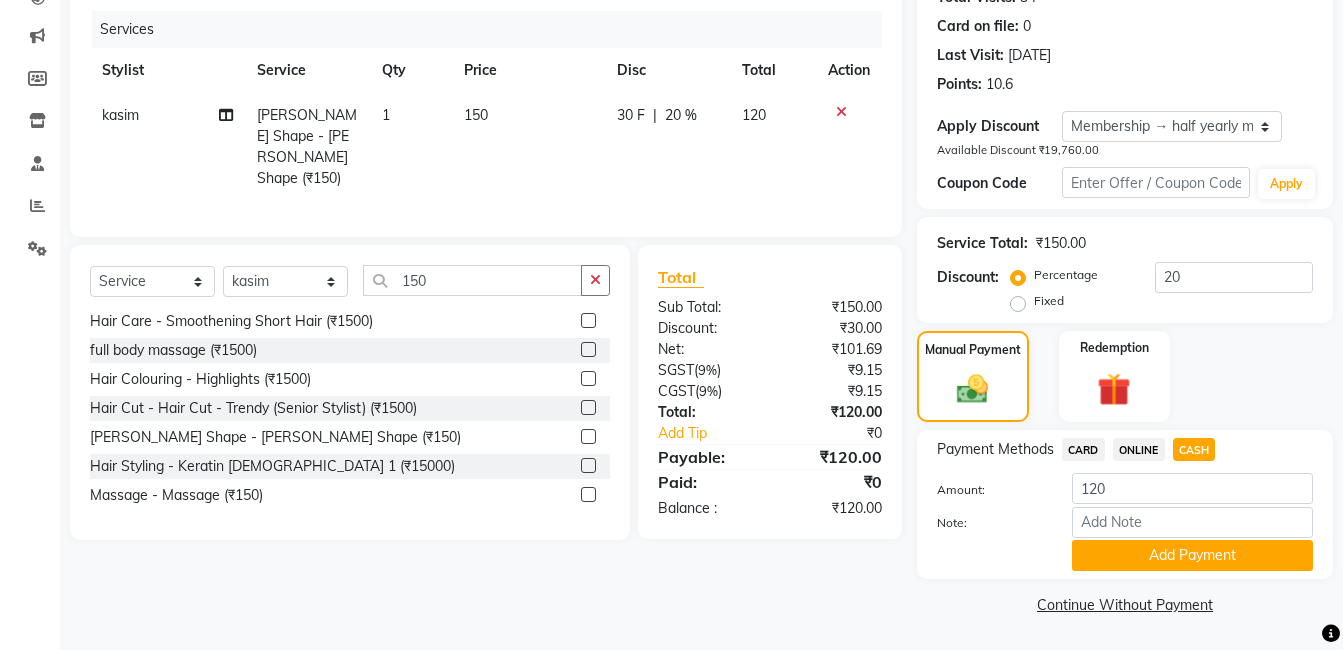 click on "Add Payment" 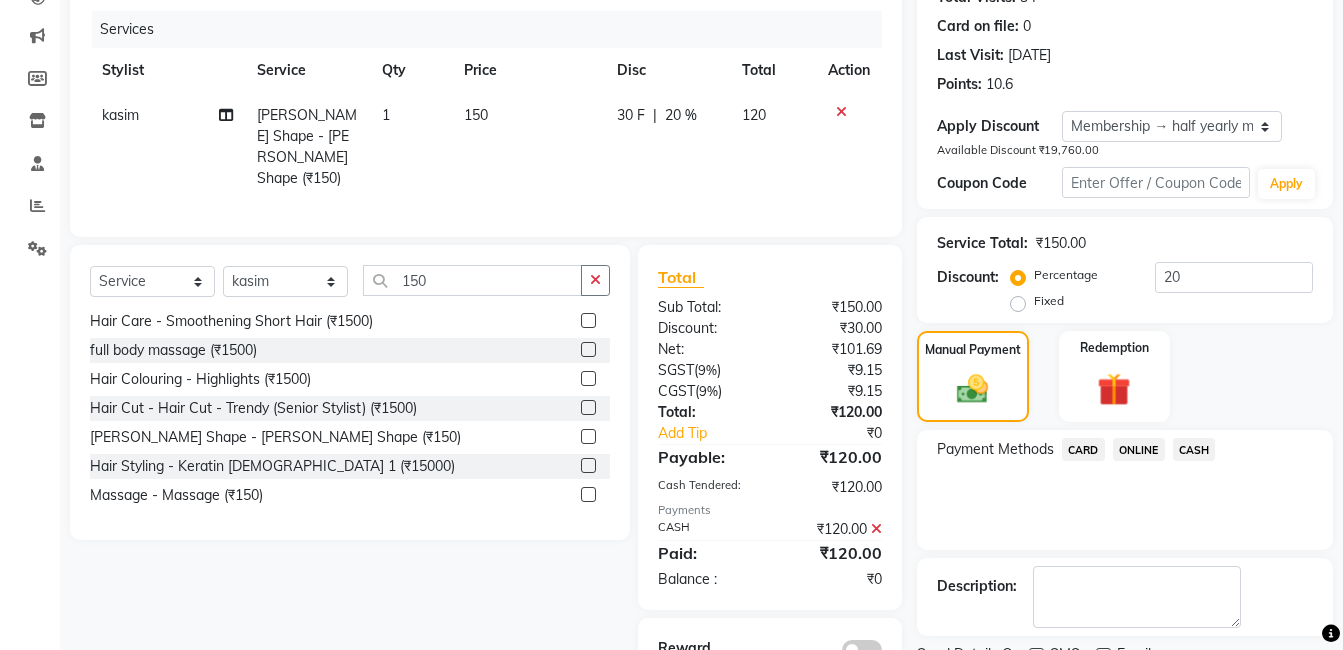 scroll, scrollTop: 321, scrollLeft: 0, axis: vertical 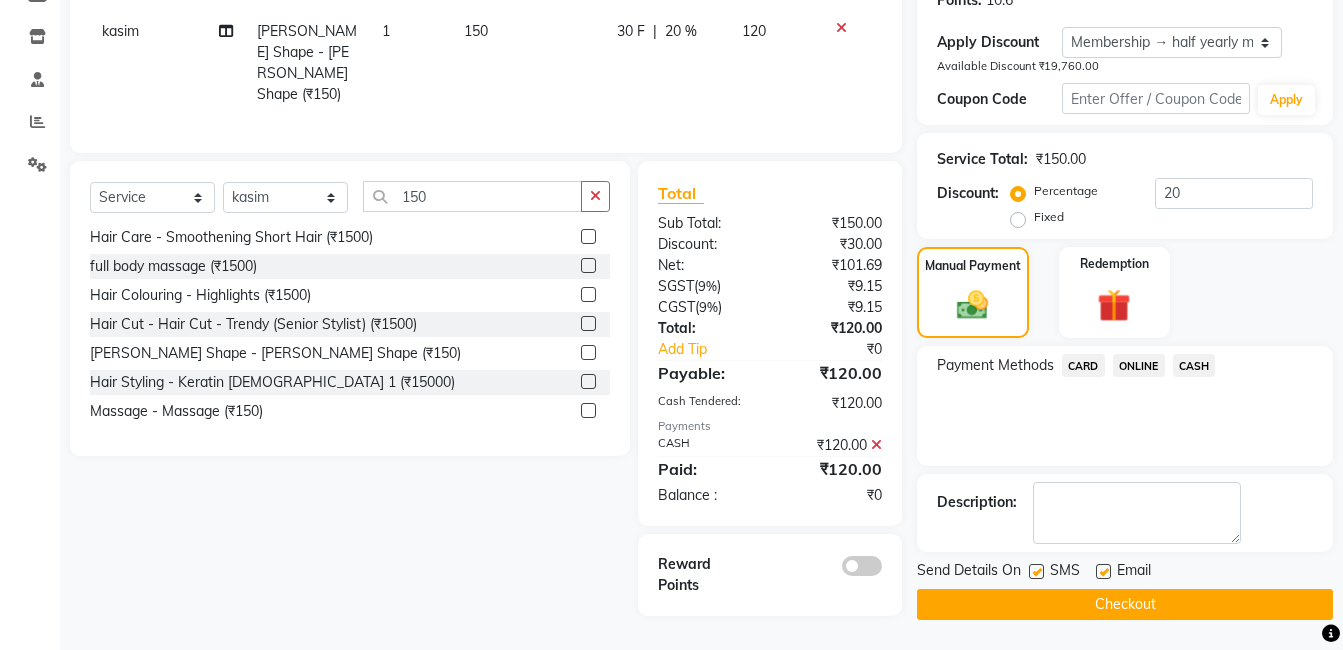 click on "Checkout" 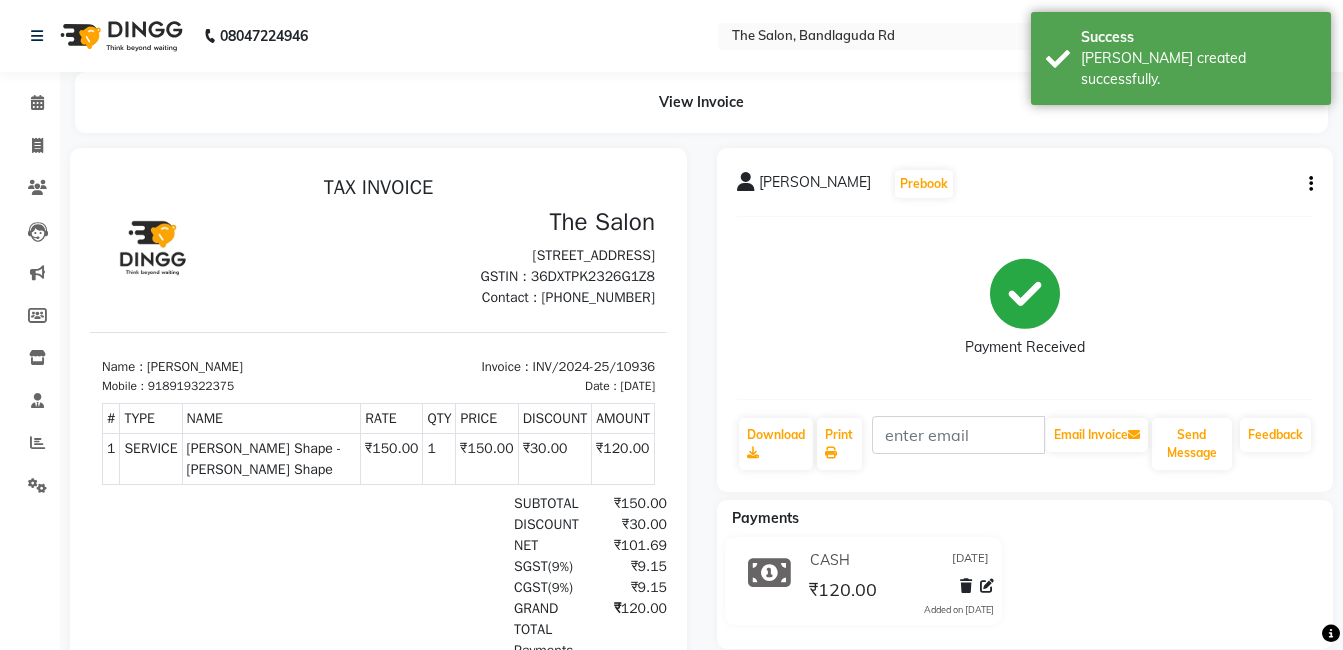 scroll, scrollTop: 0, scrollLeft: 0, axis: both 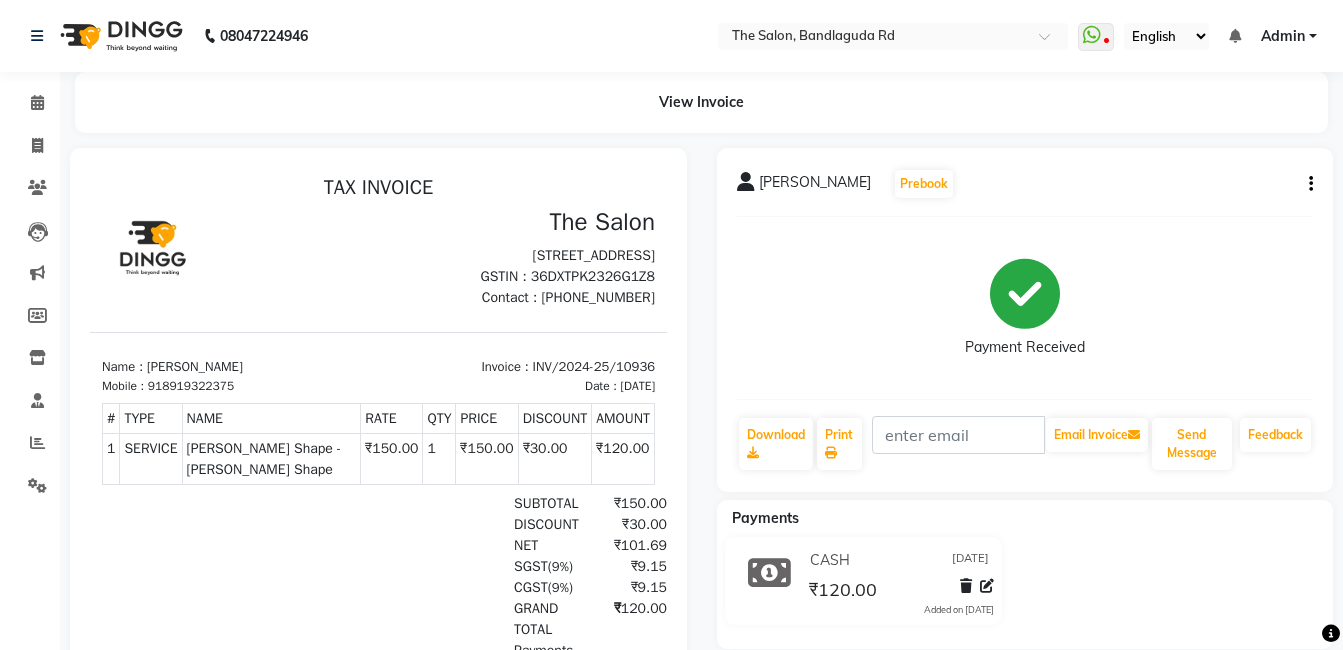 click on "CASH 10-07-2025 ₹120.00  Added on 10-07-2025" 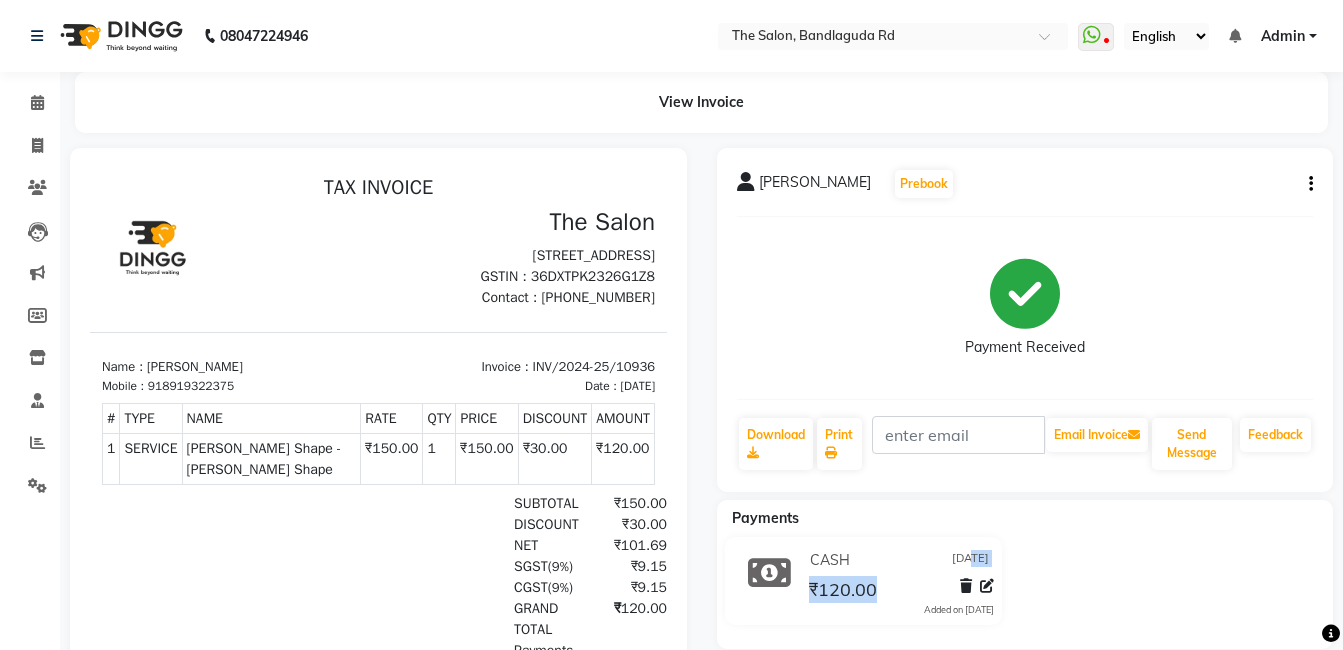 drag, startPoint x: 995, startPoint y: 556, endPoint x: 896, endPoint y: 452, distance: 143.58621 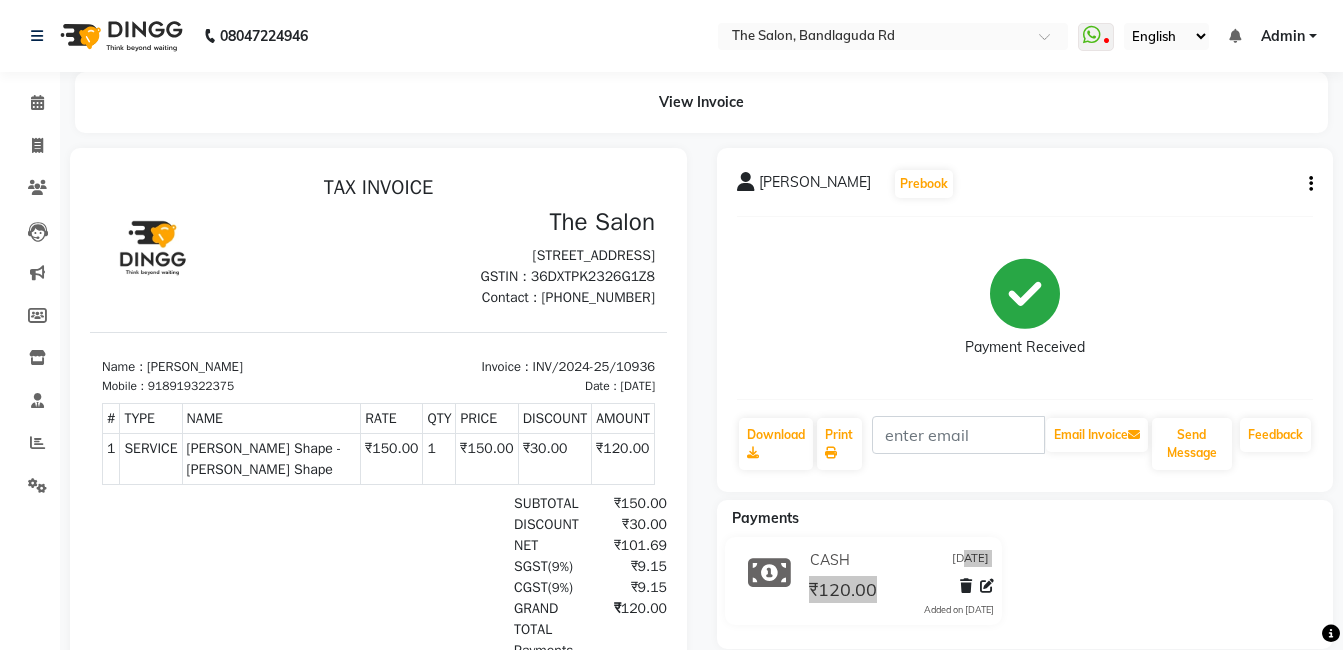 click on "The Salon
Bandlaguda Rd, Tulsi Nagar, Jahangirabad, Chandrayangutta, Hyderabad, Telangana 500005
GSTIN : 36DXTPK2326G1Z8
Contact : 9010101900" at bounding box center [523, 258] 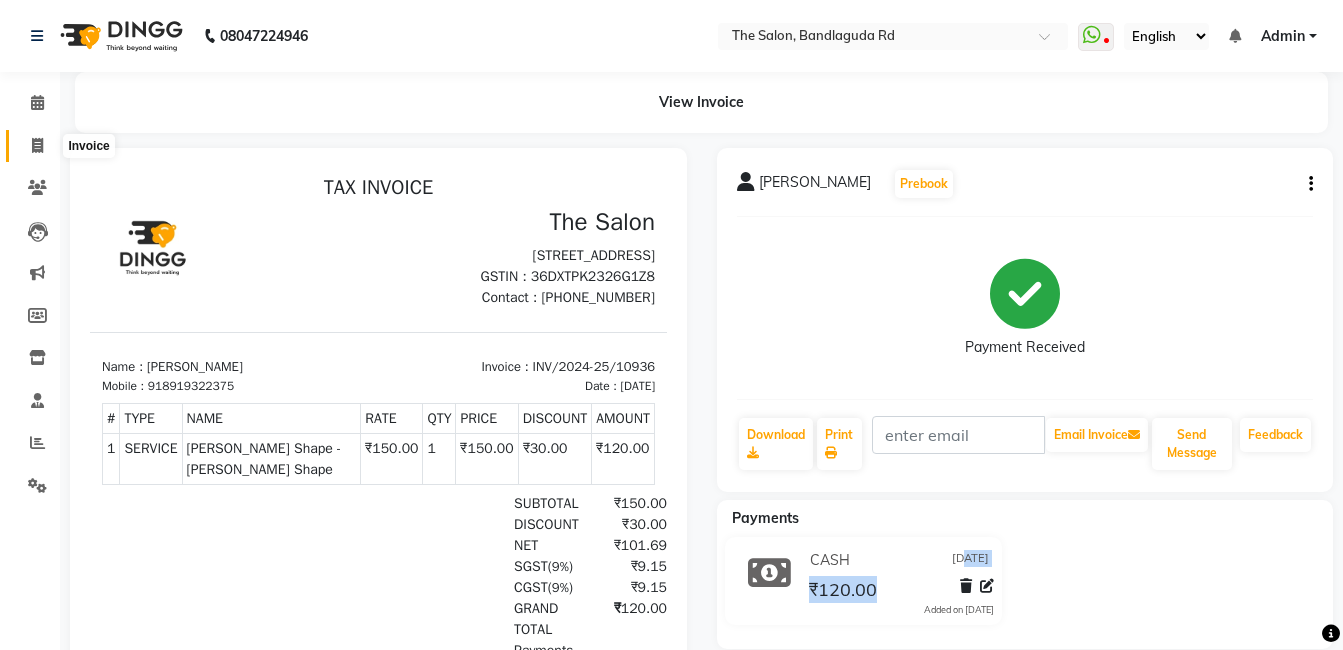 click 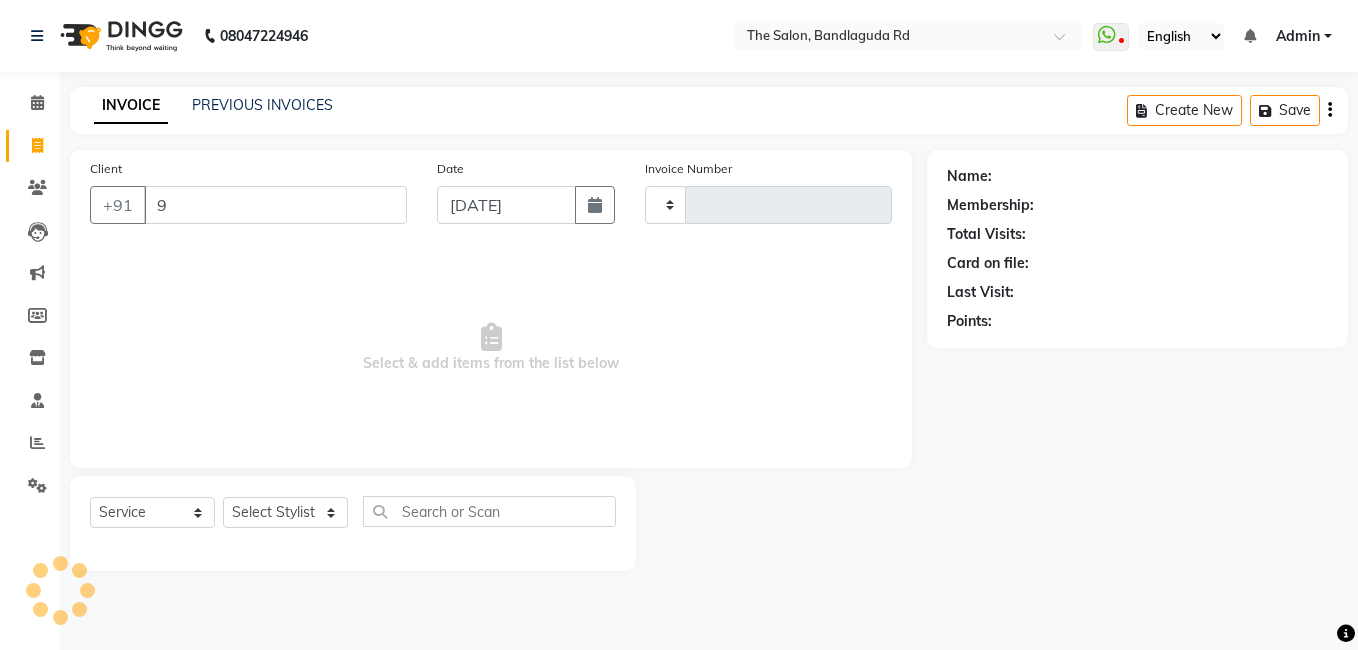 type on "99" 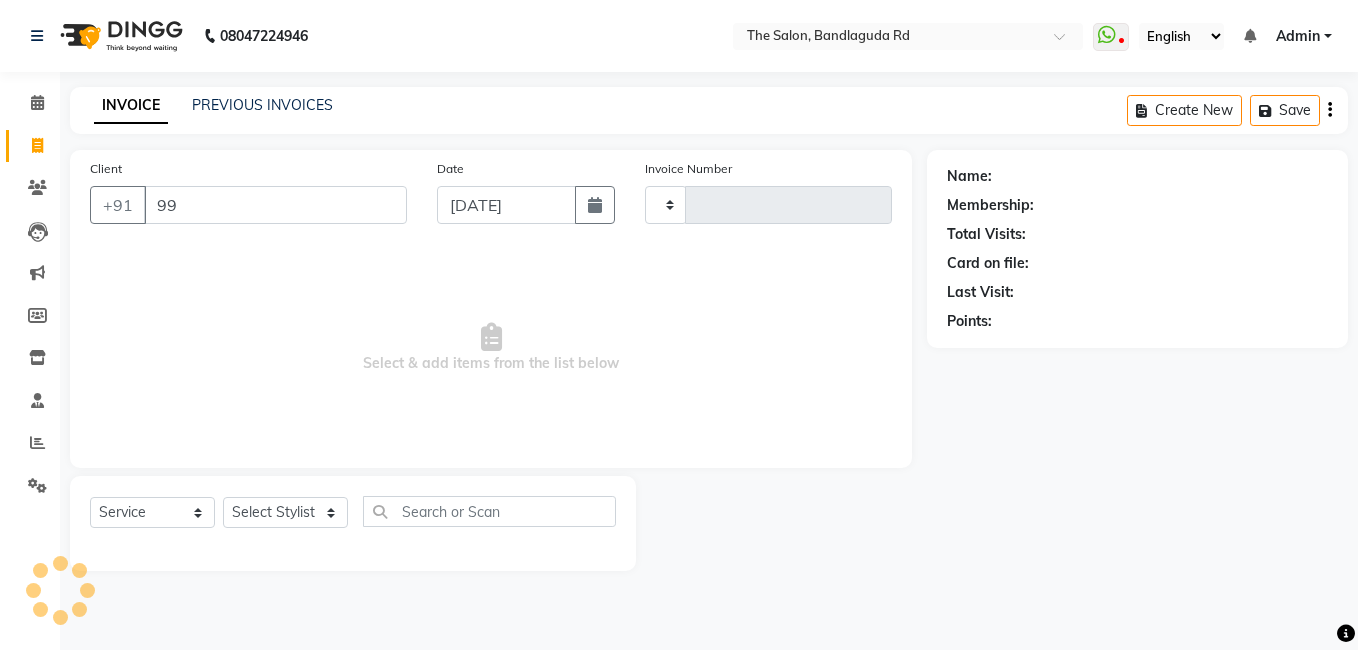 type on "10937" 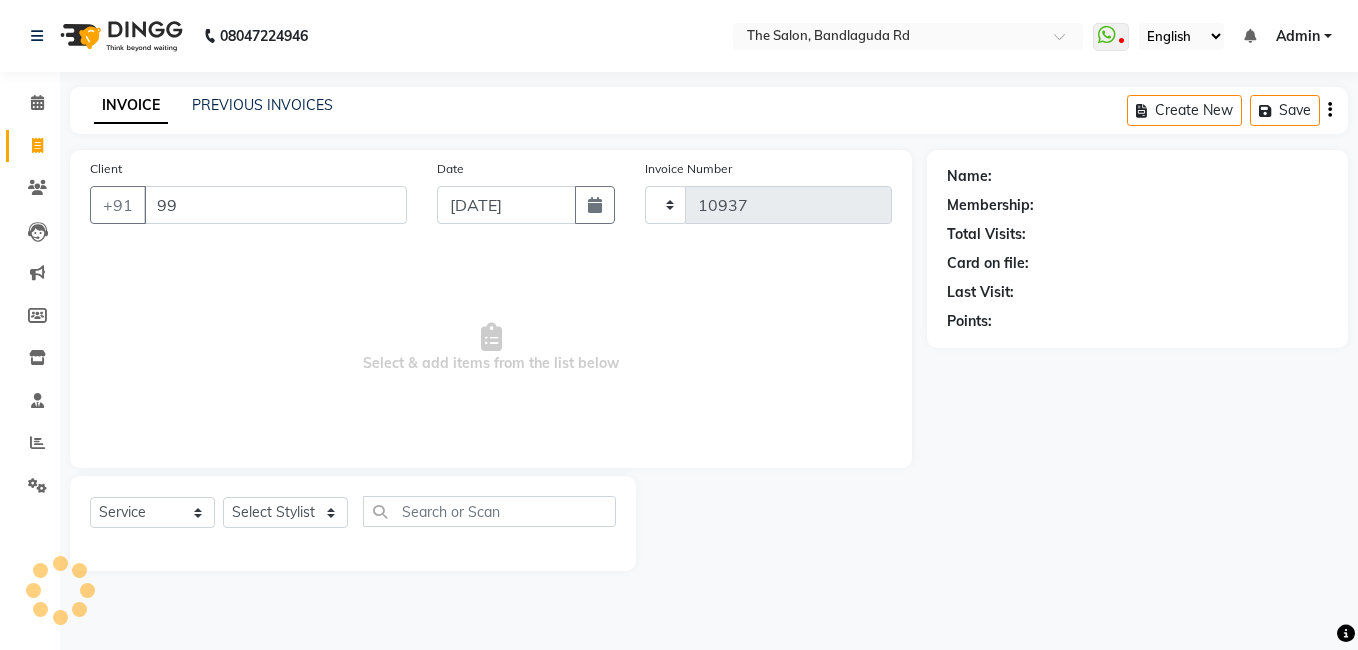 select on "5198" 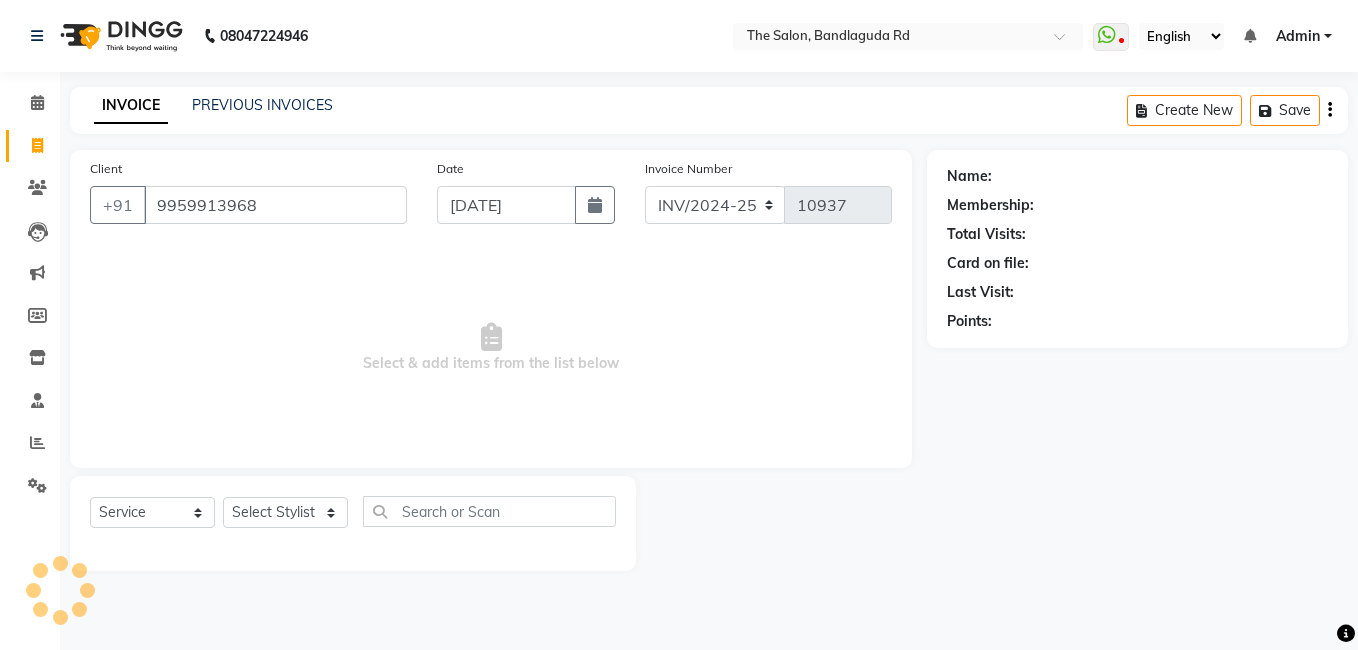 type on "9959913968" 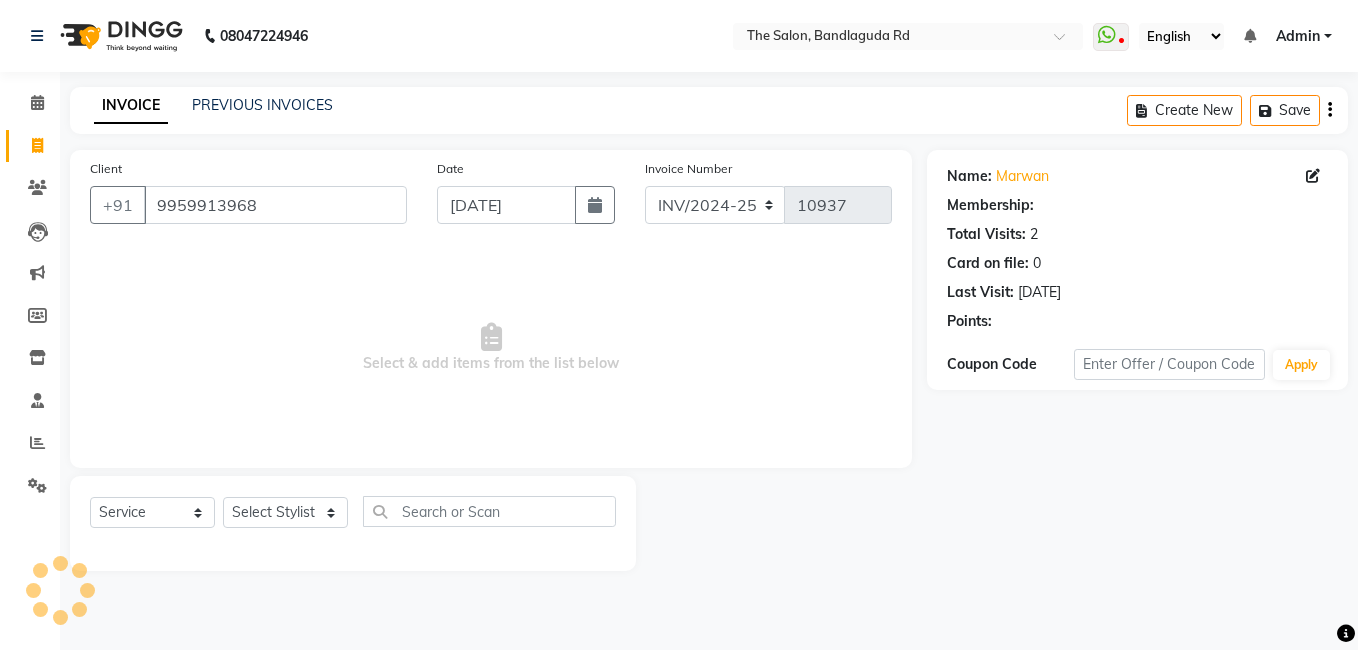 select on "1: Object" 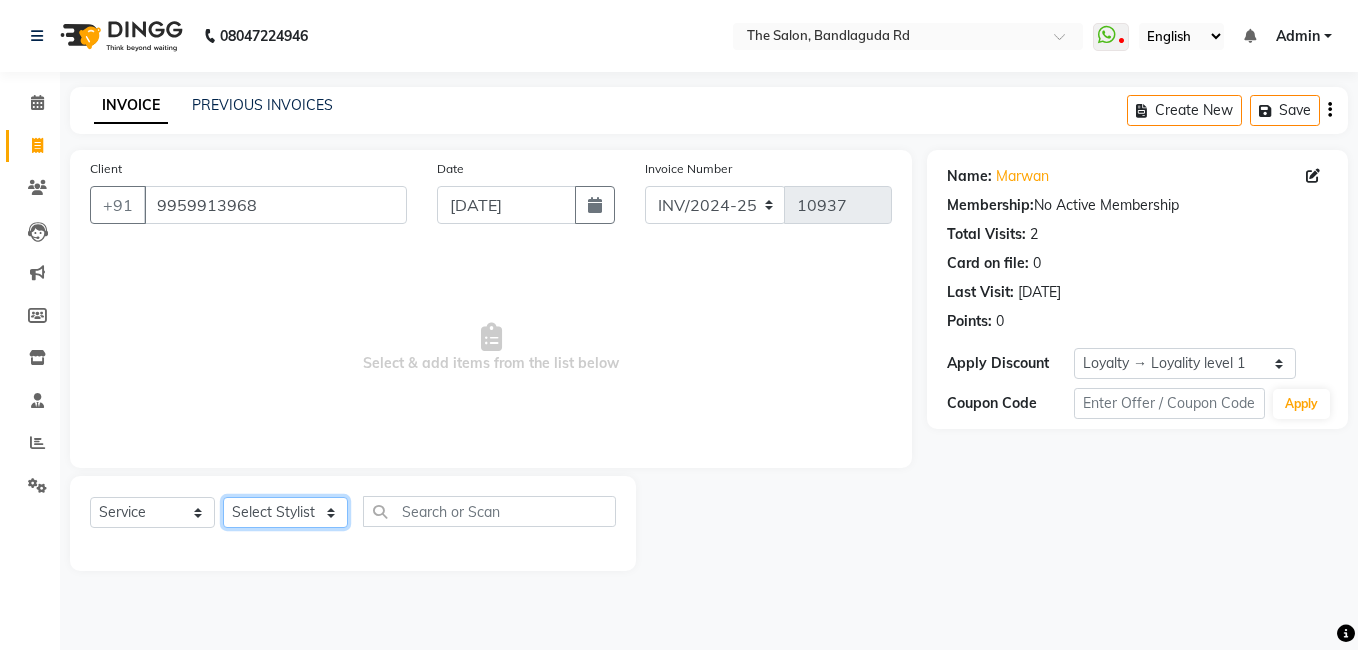 click on "Select Stylist [PERSON_NAME] [PERSON_NAME] kasim [PERSON_NAME] sameer [PERSON_NAME] manager" 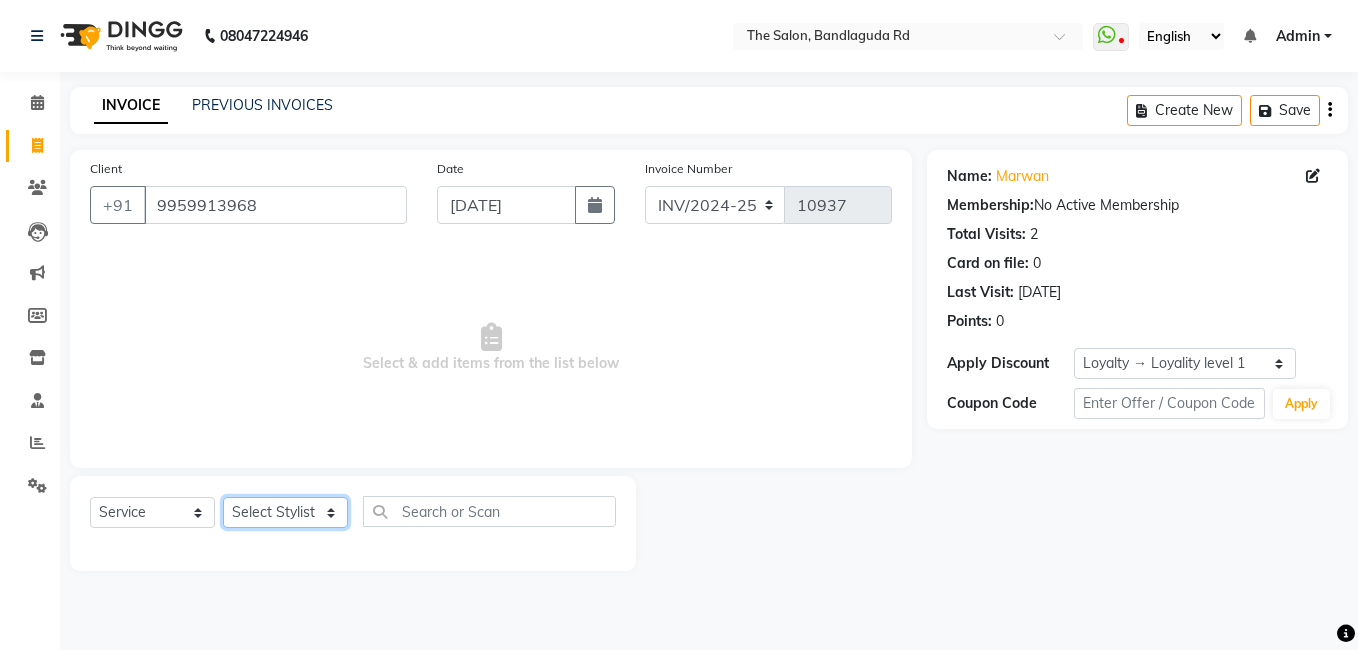select on "65400" 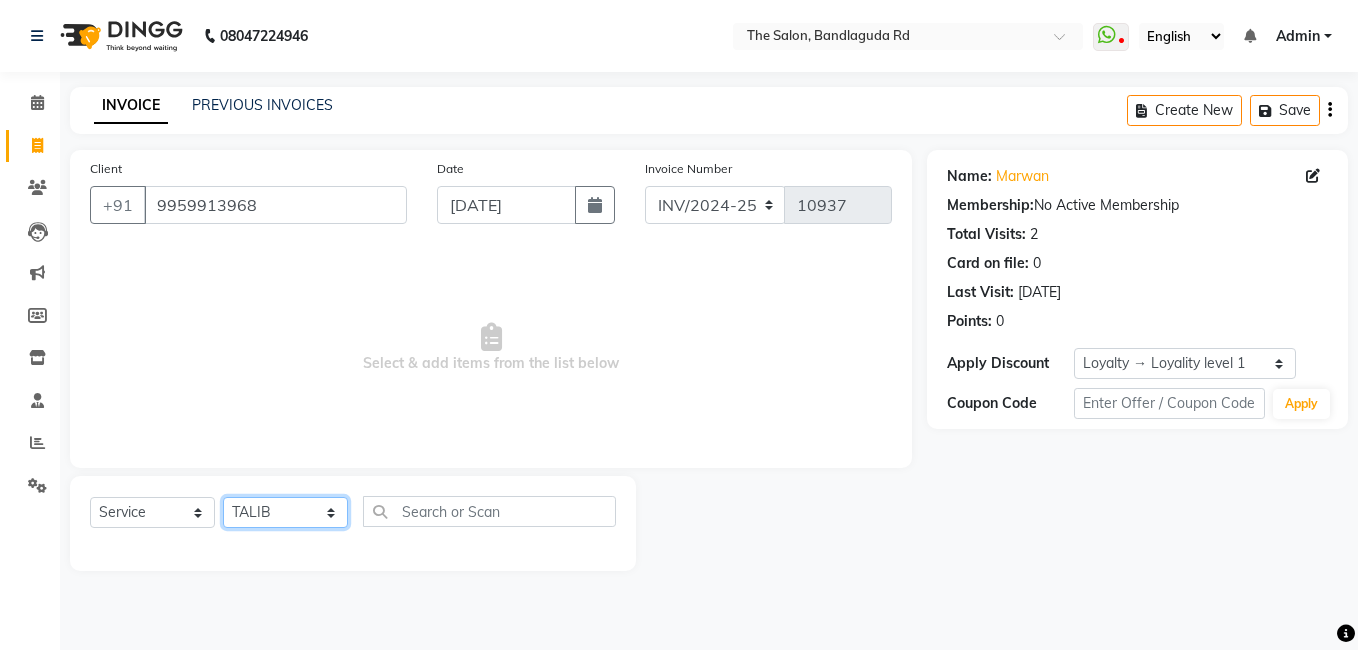 click on "Select Stylist [PERSON_NAME] [PERSON_NAME] kasim [PERSON_NAME] sameer [PERSON_NAME] manager" 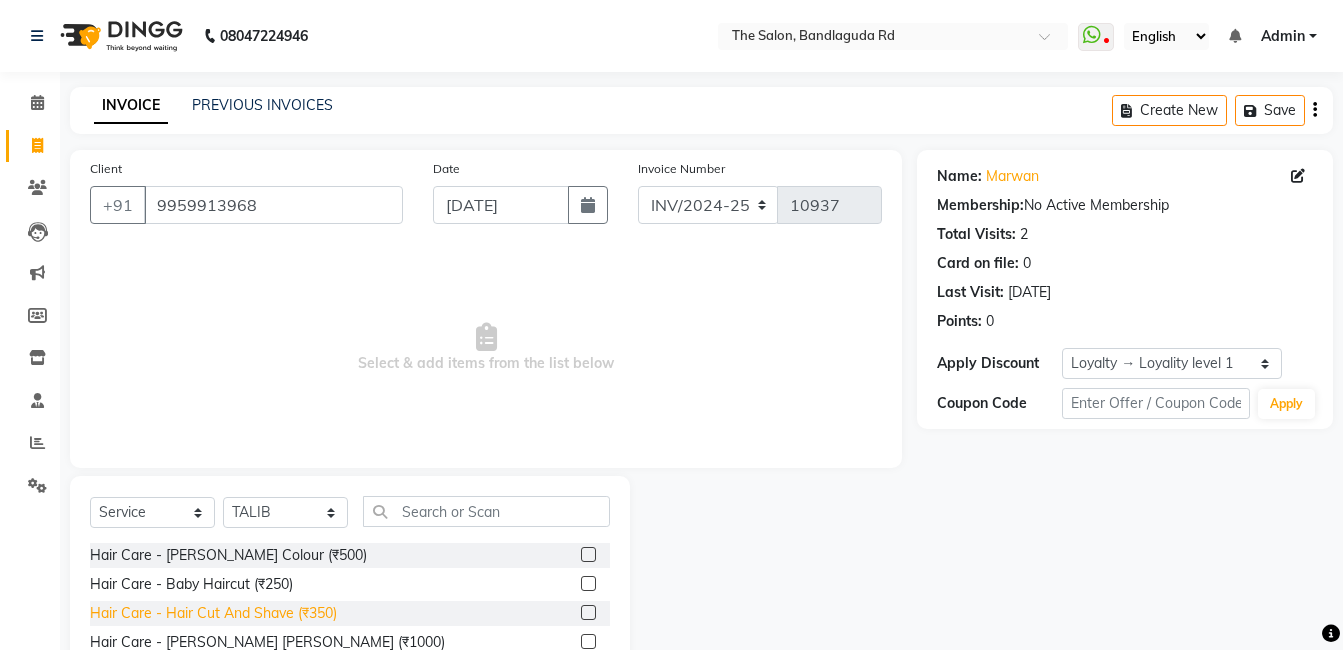 click on "Hair Care - Hair Cut And Shave (₹350)" 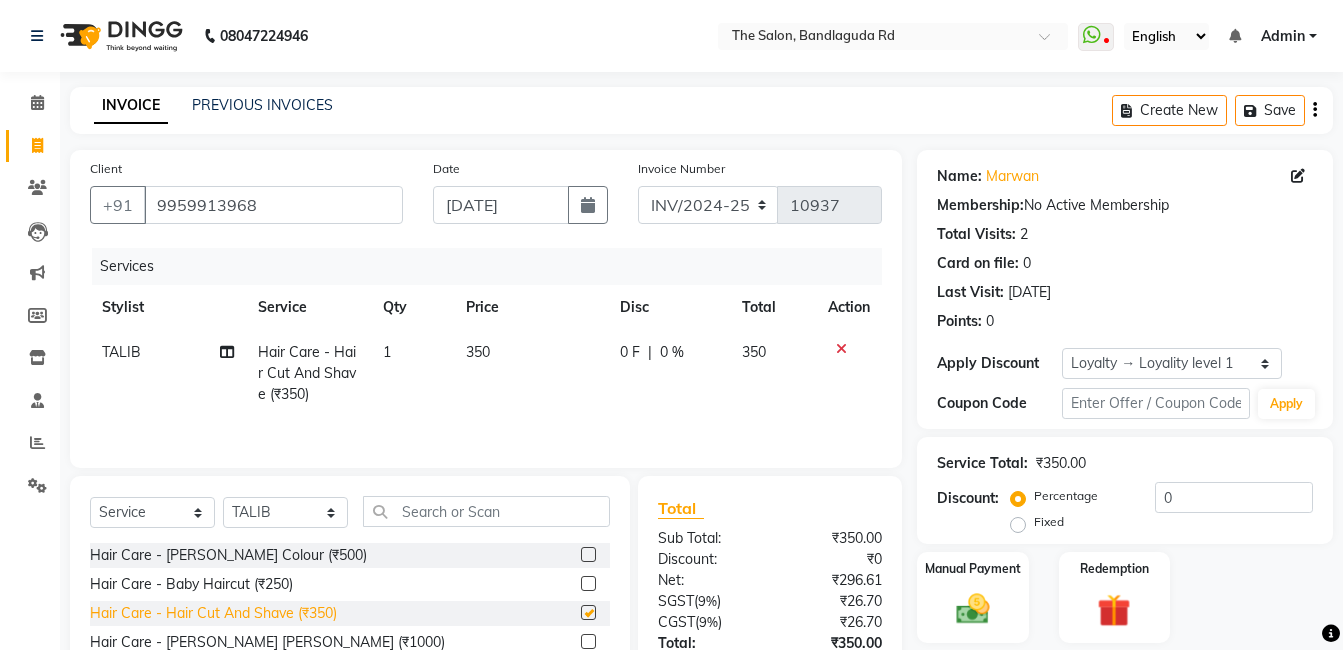 checkbox on "false" 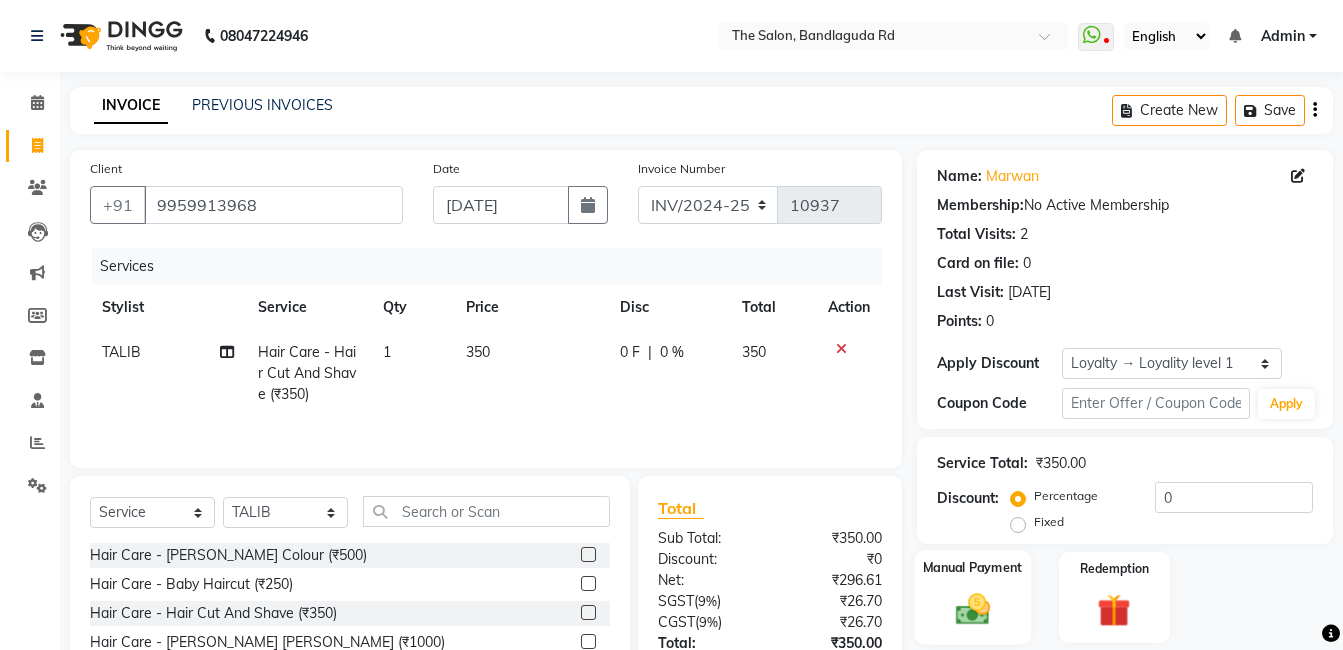 click on "Manual Payment" 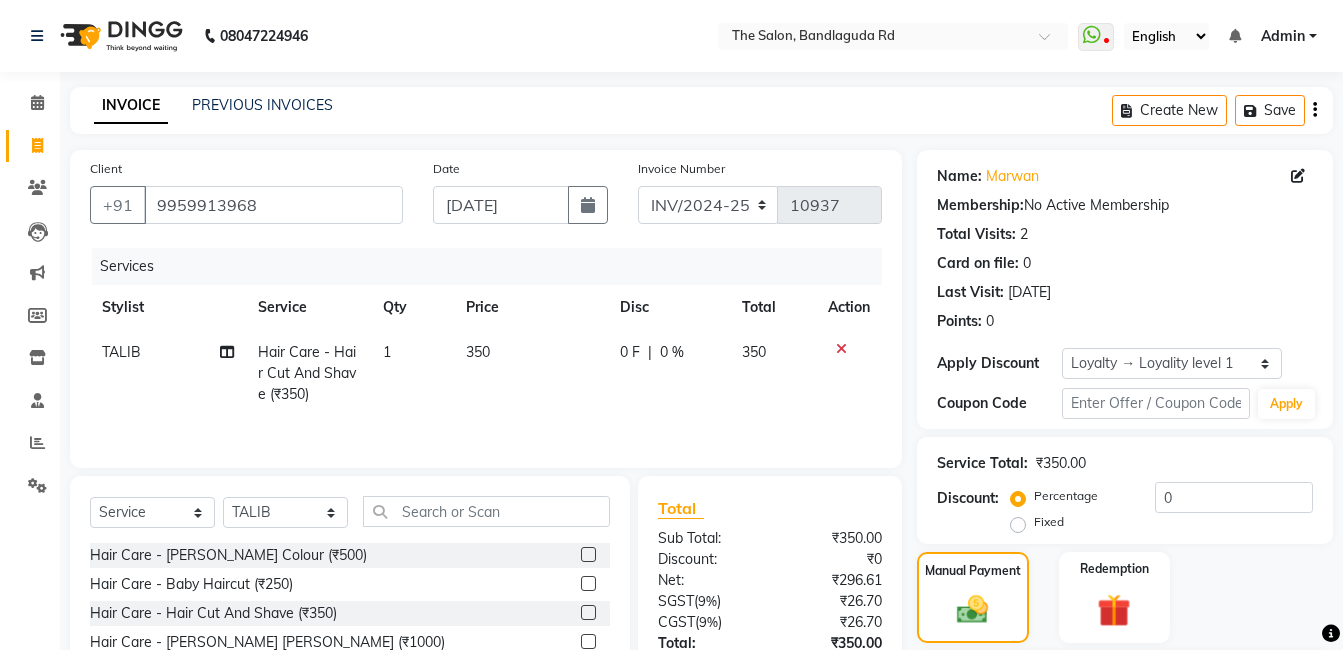 scroll, scrollTop: 192, scrollLeft: 0, axis: vertical 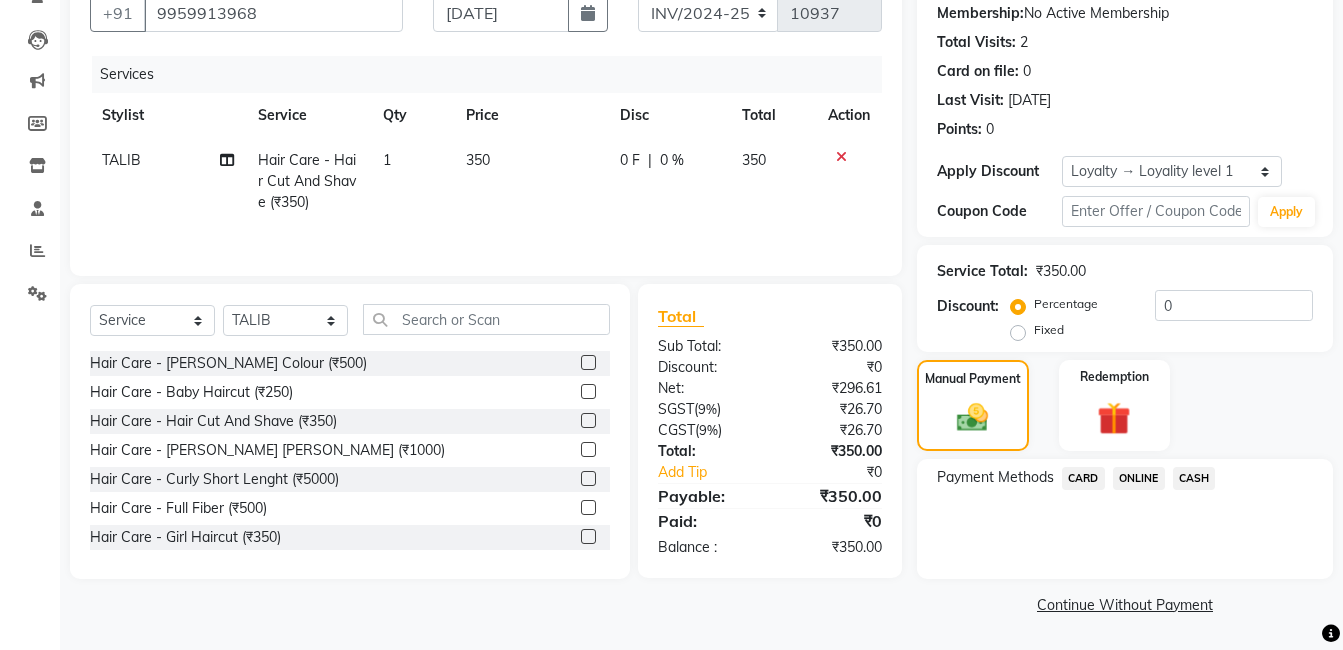 click on "ONLINE" 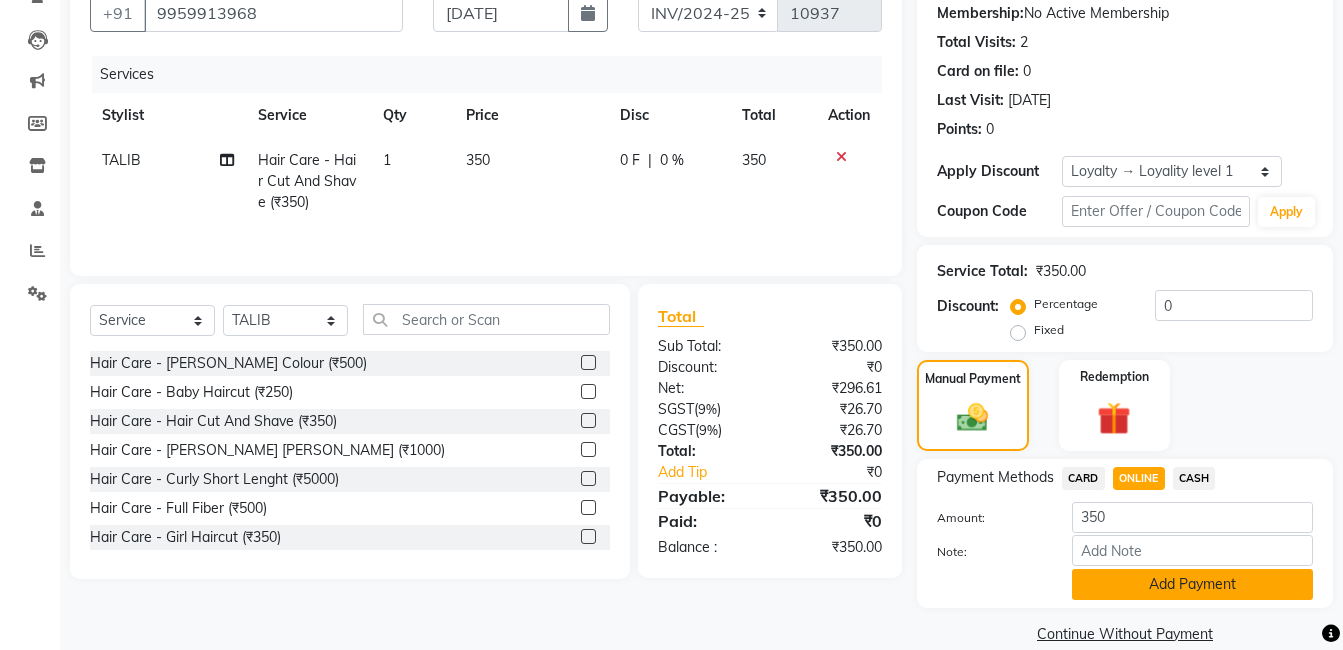 click on "Add Payment" 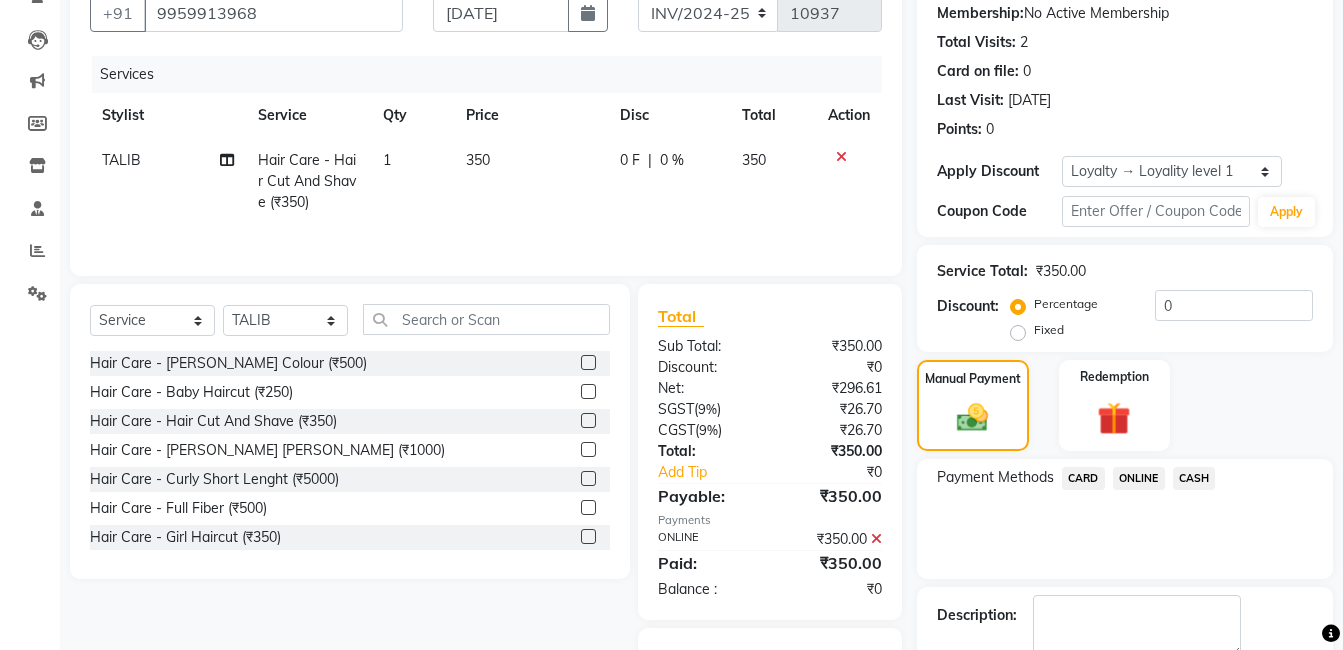 scroll, scrollTop: 311, scrollLeft: 0, axis: vertical 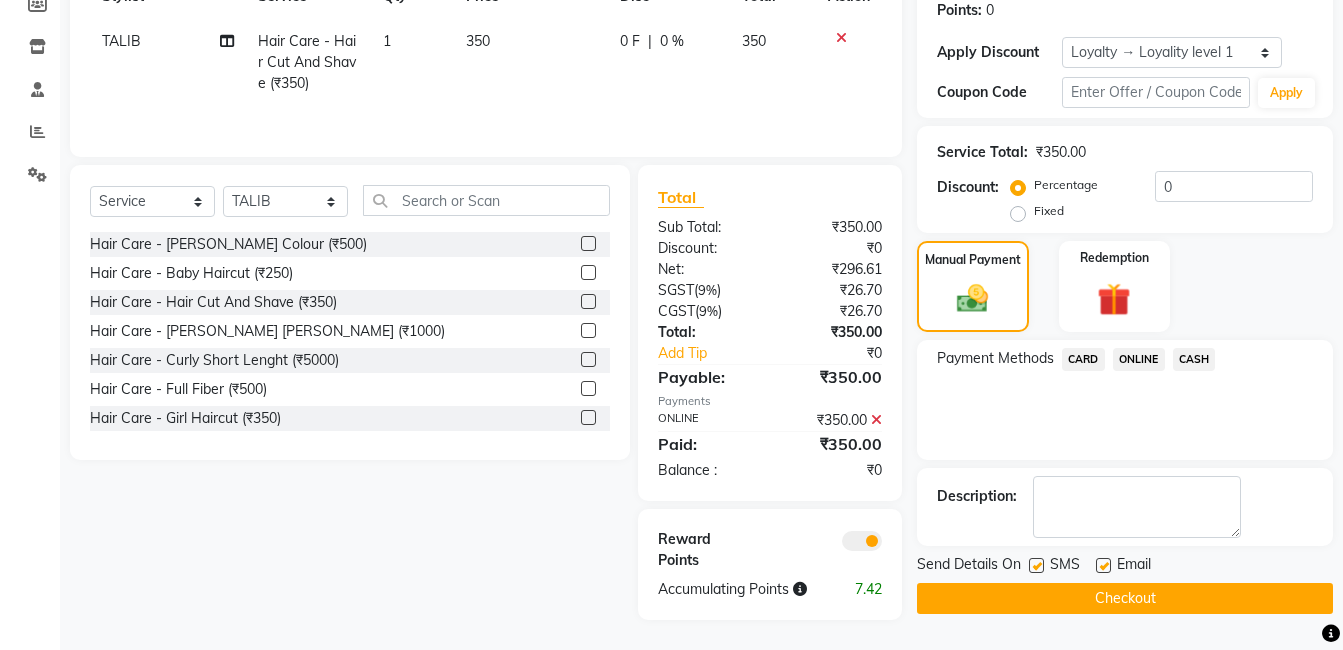 click on "Checkout" 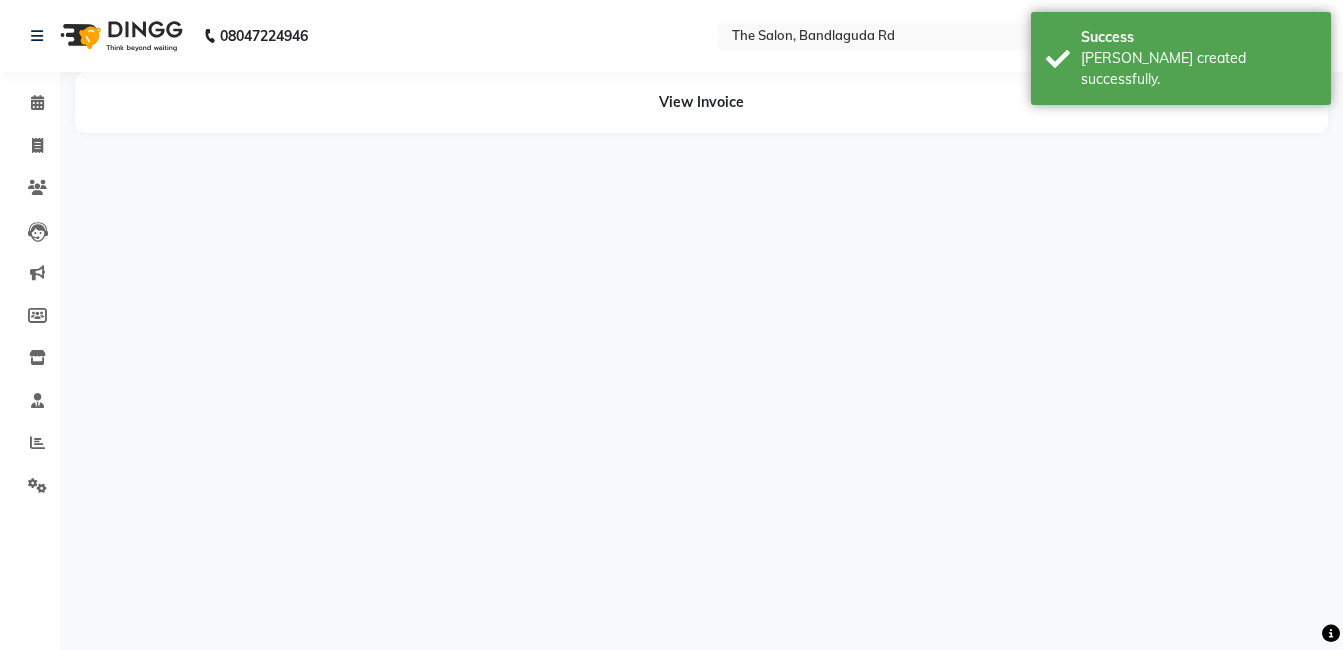 scroll, scrollTop: 0, scrollLeft: 0, axis: both 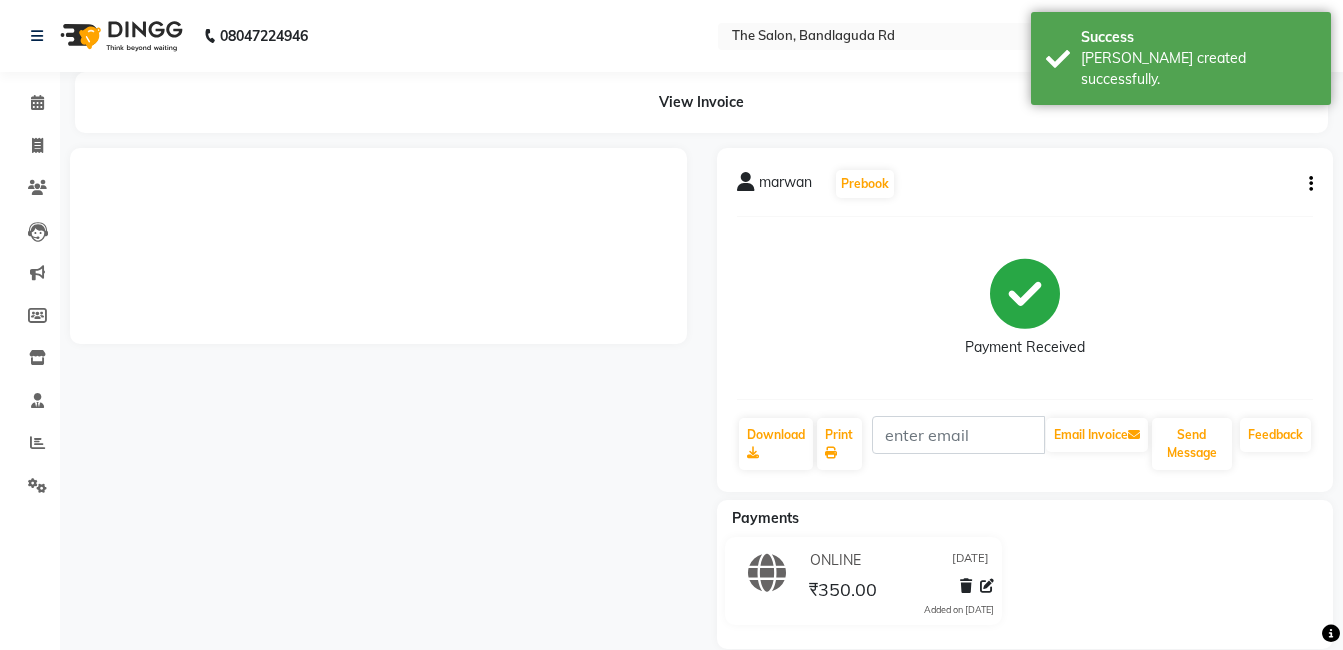 click on "Payment Received" 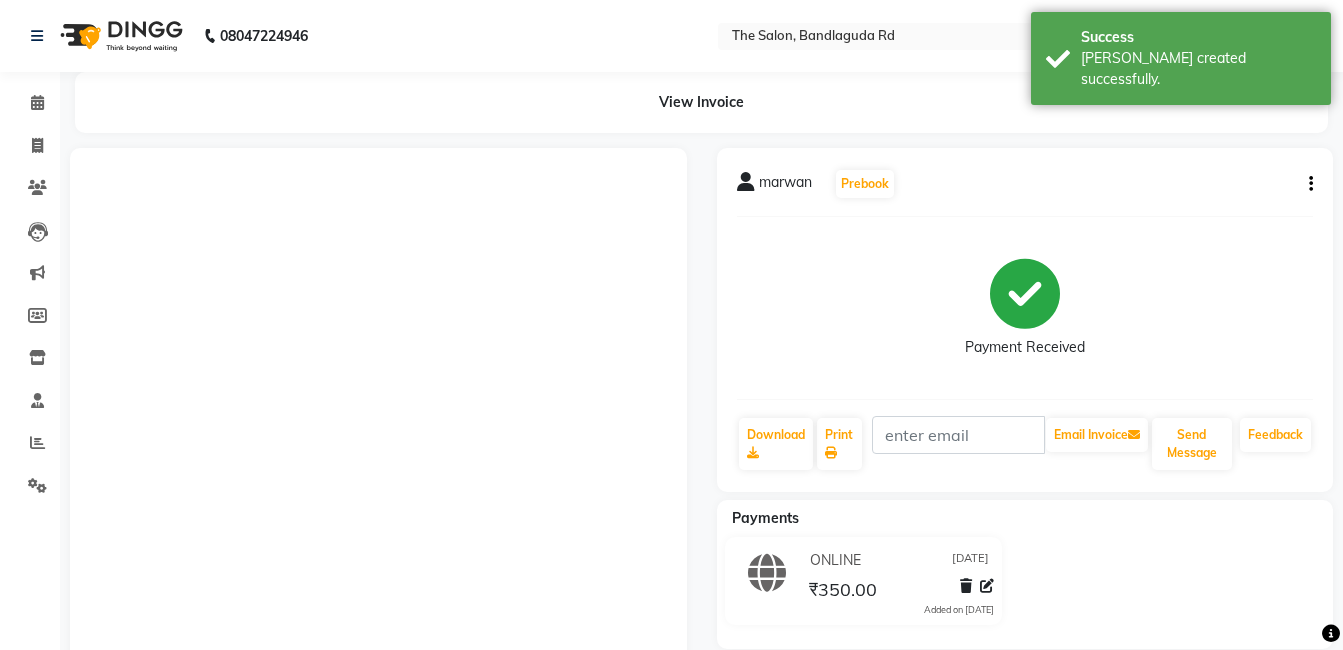 click on "Payment Received" 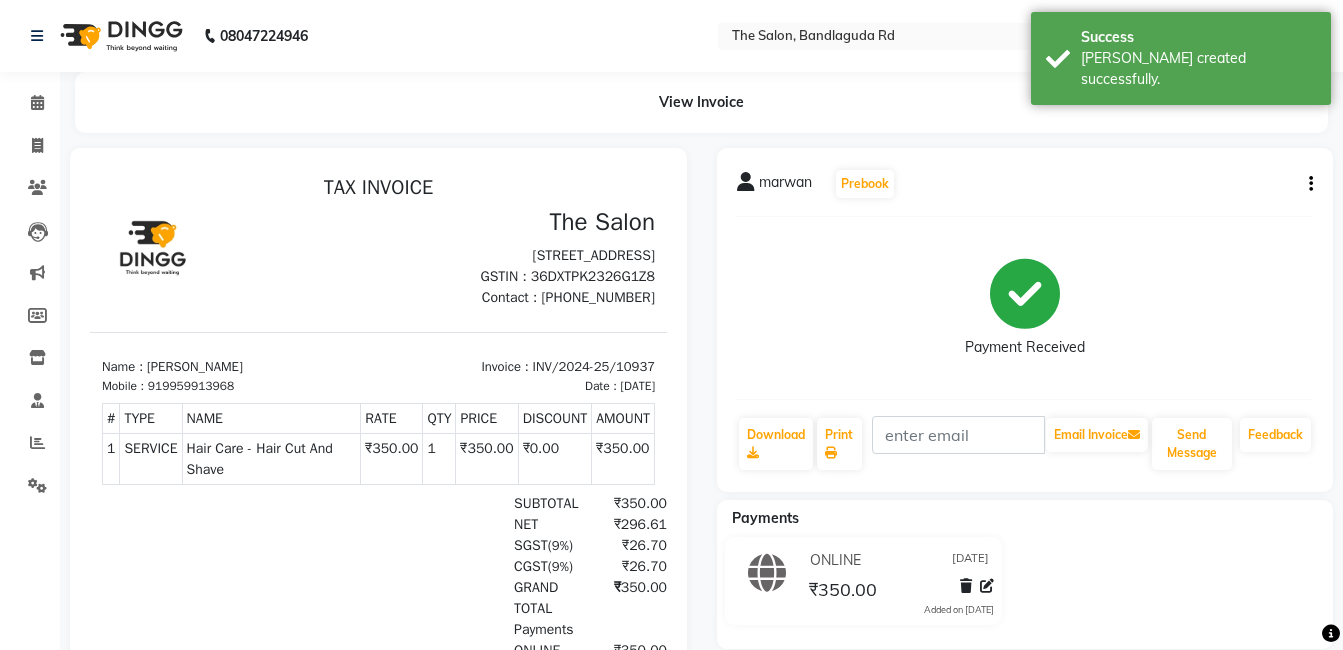 scroll, scrollTop: 0, scrollLeft: 0, axis: both 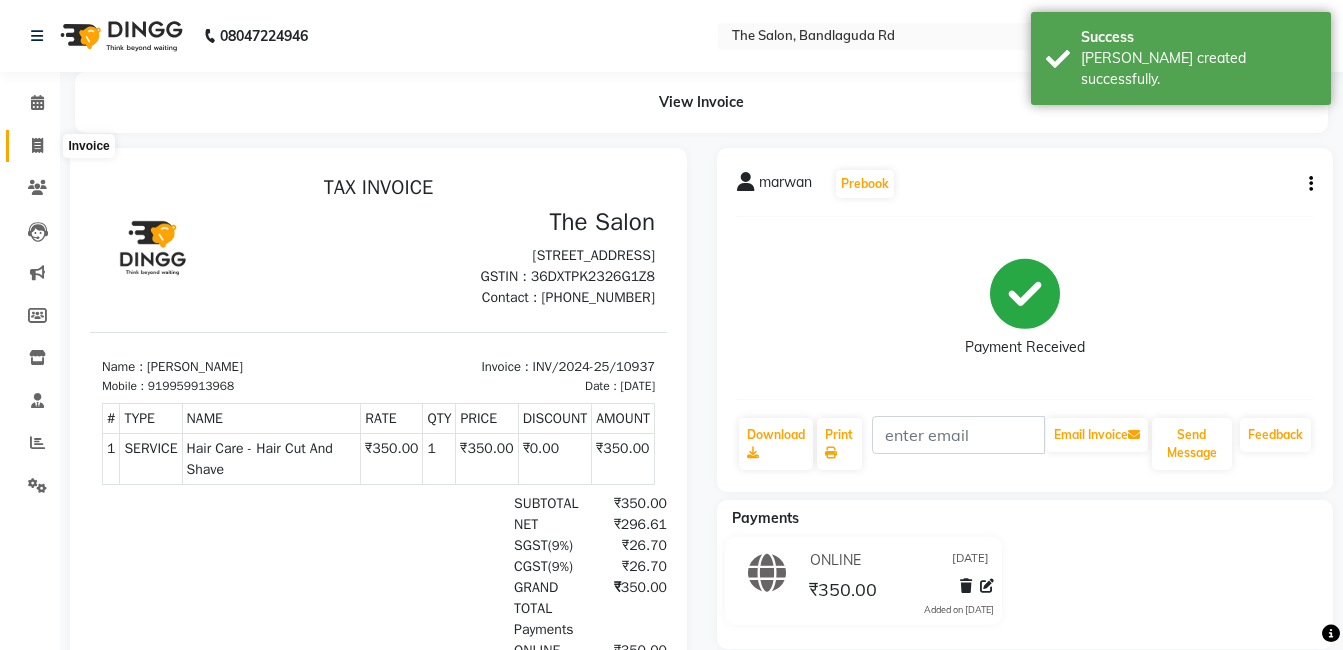 click 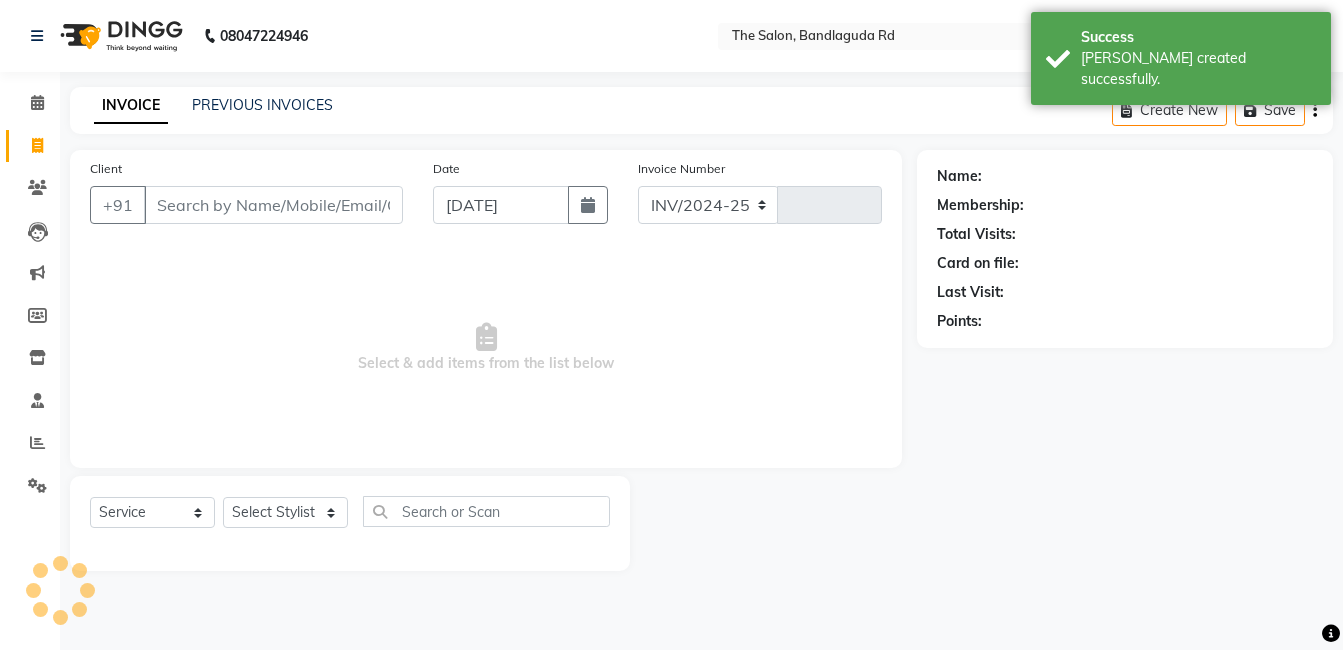 select on "5198" 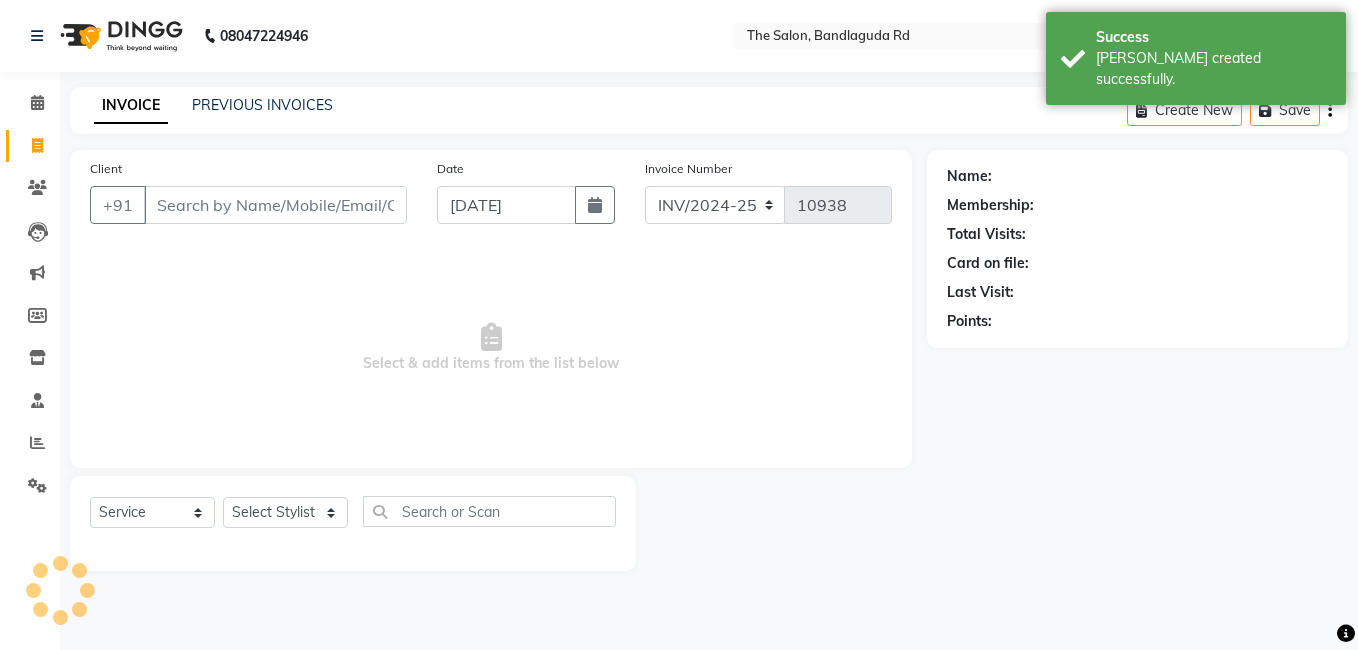 click on "Client" at bounding box center [275, 205] 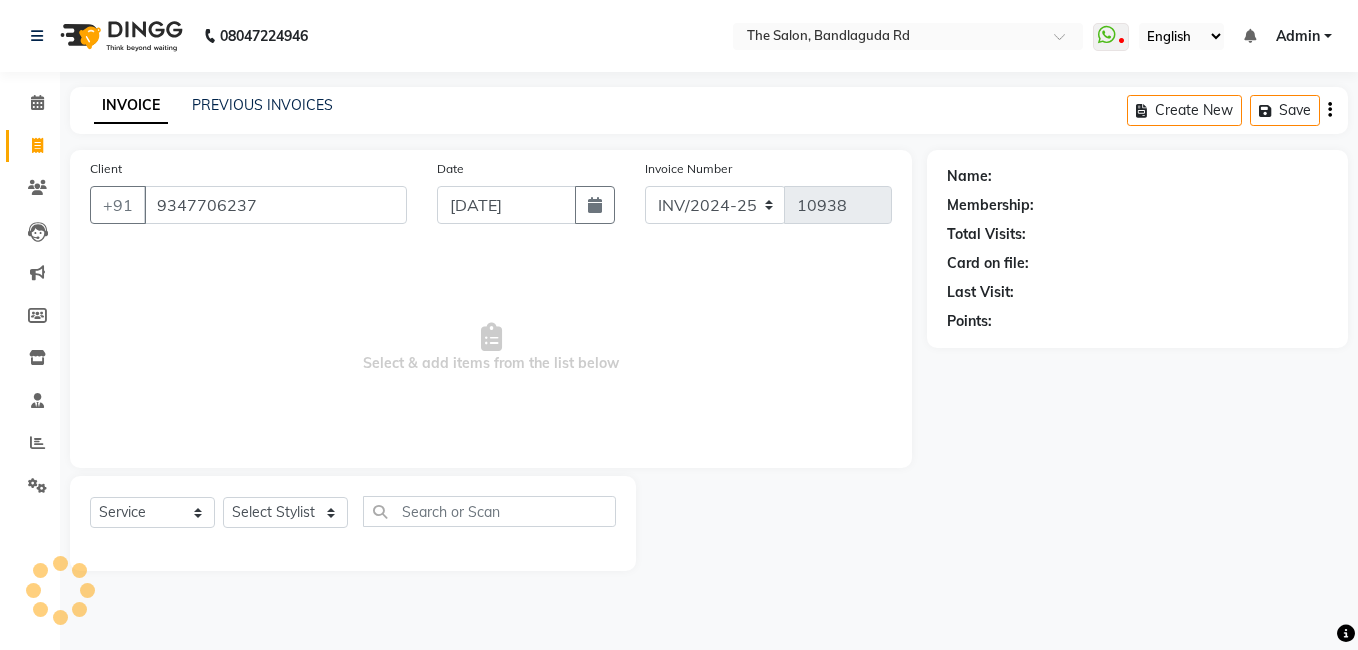 type on "9347706237" 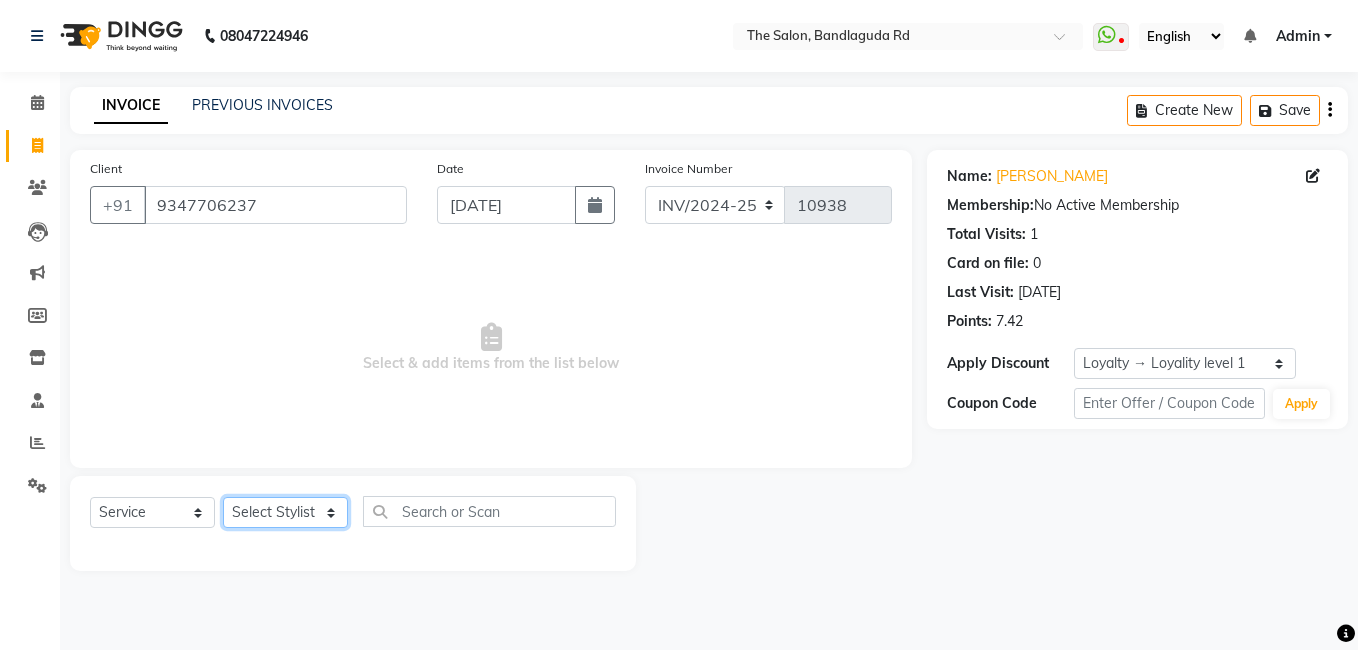 click on "Select Stylist [PERSON_NAME] [PERSON_NAME] kasim [PERSON_NAME] sameer [PERSON_NAME] manager" 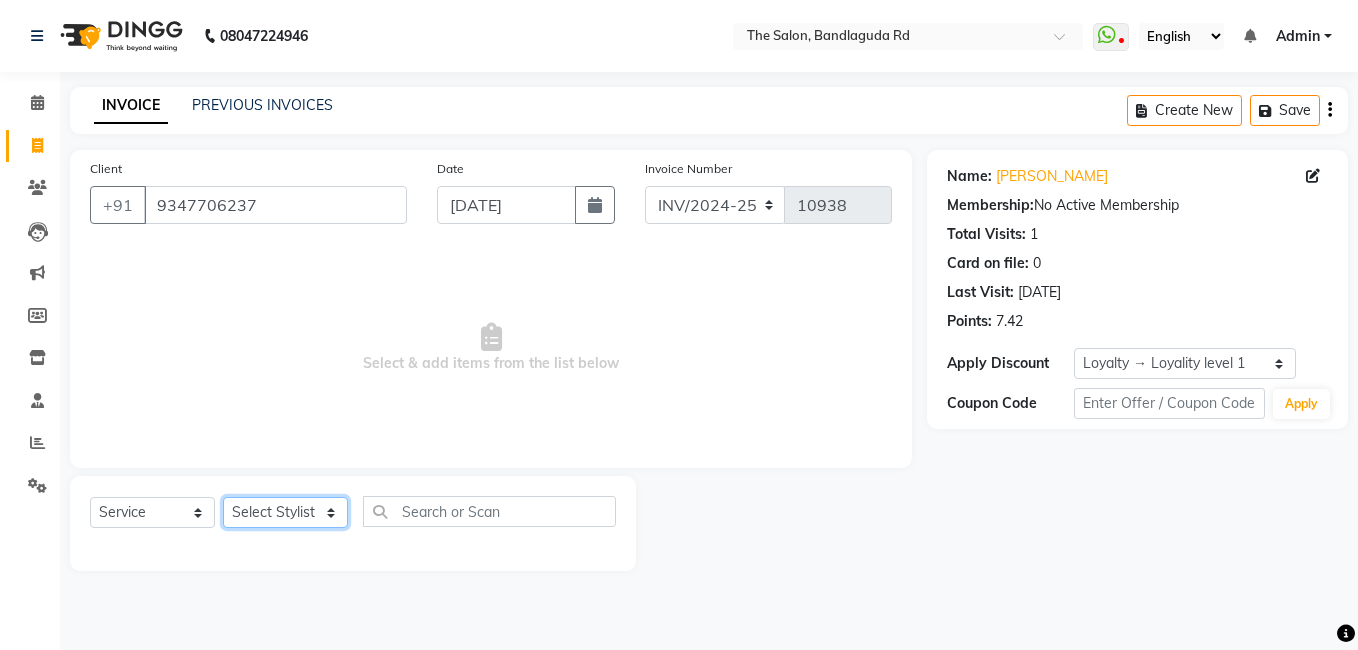 select on "43772" 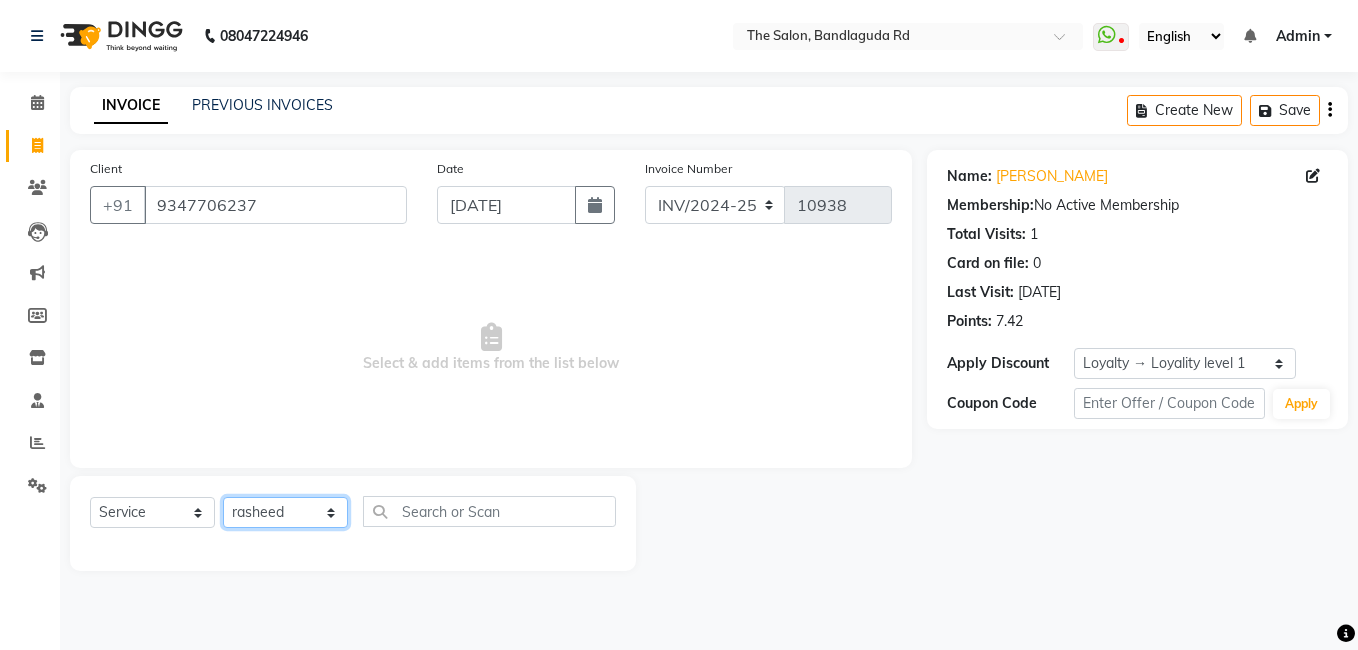 click on "Select Stylist [PERSON_NAME] [PERSON_NAME] kasim [PERSON_NAME] sameer [PERSON_NAME] manager" 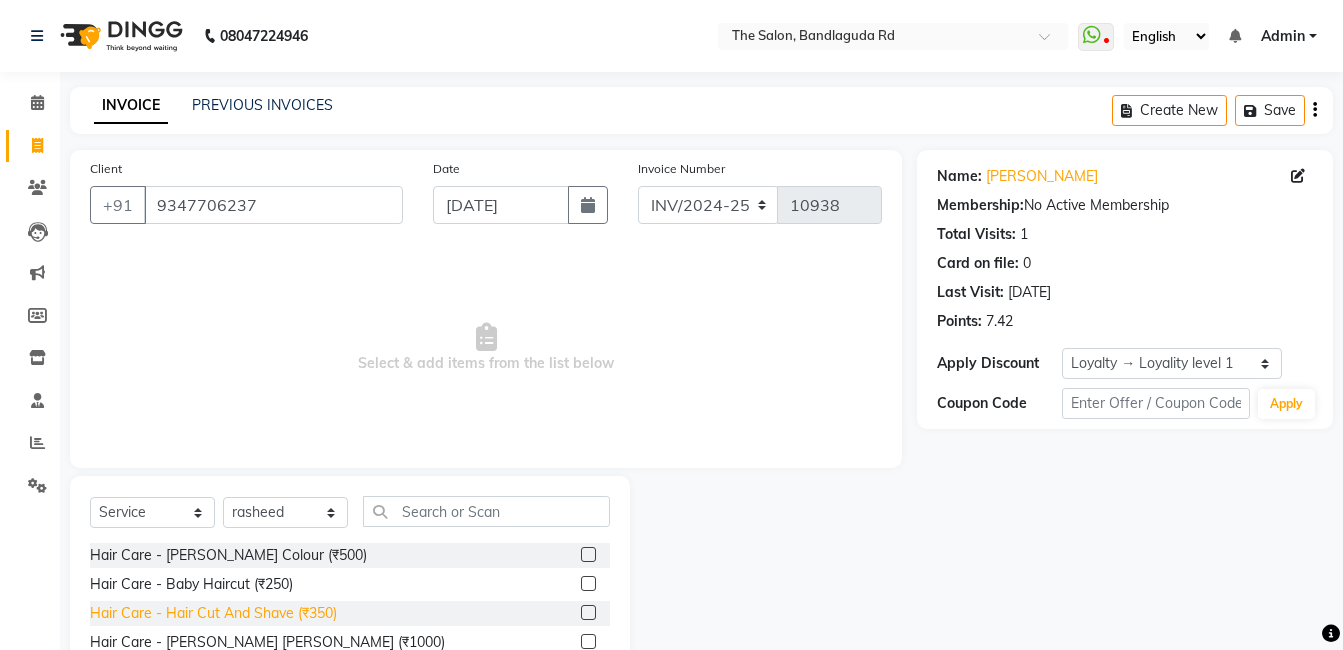 click on "Hair Care - Hair Cut And Shave (₹350)" 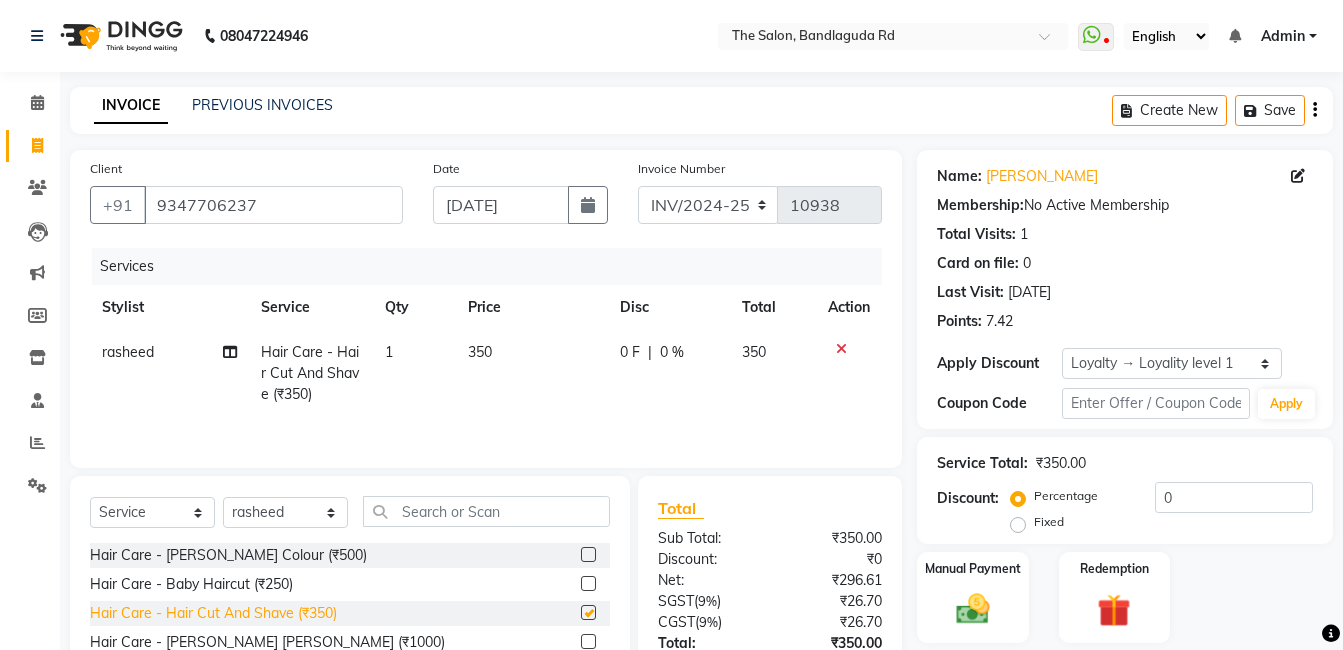 checkbox on "false" 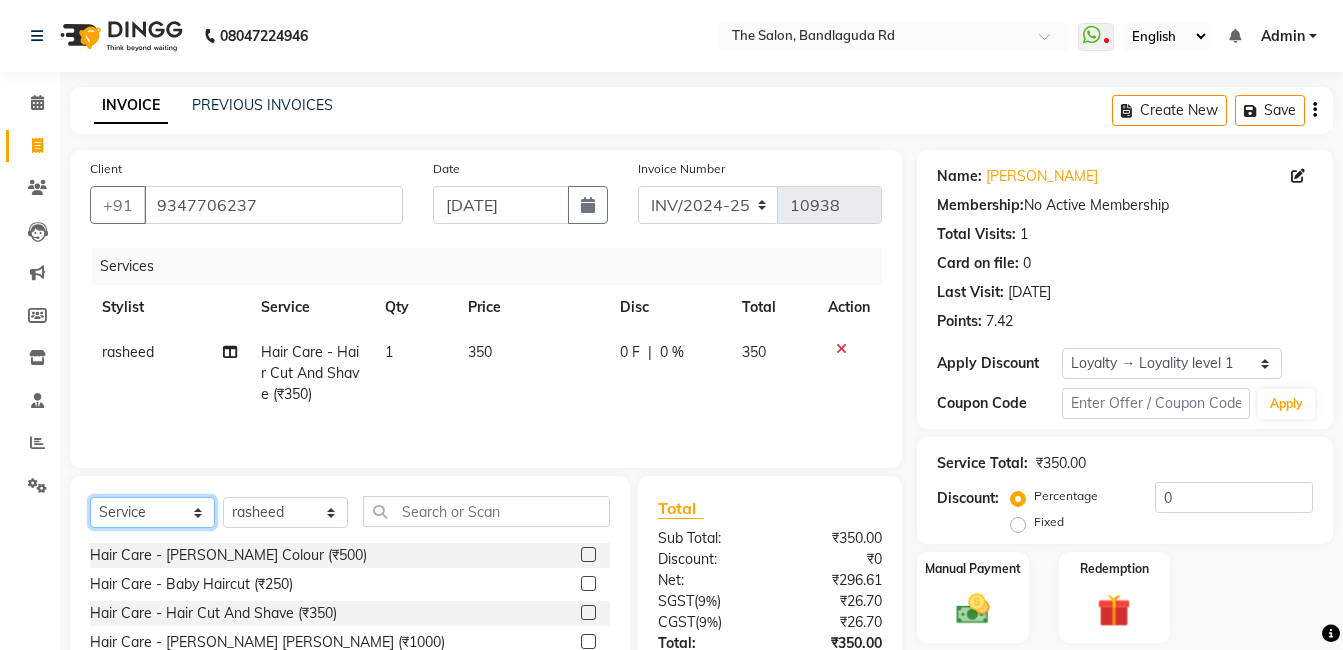 click on "Select  Service  Product  Membership  Package Voucher Prepaid Gift Card" 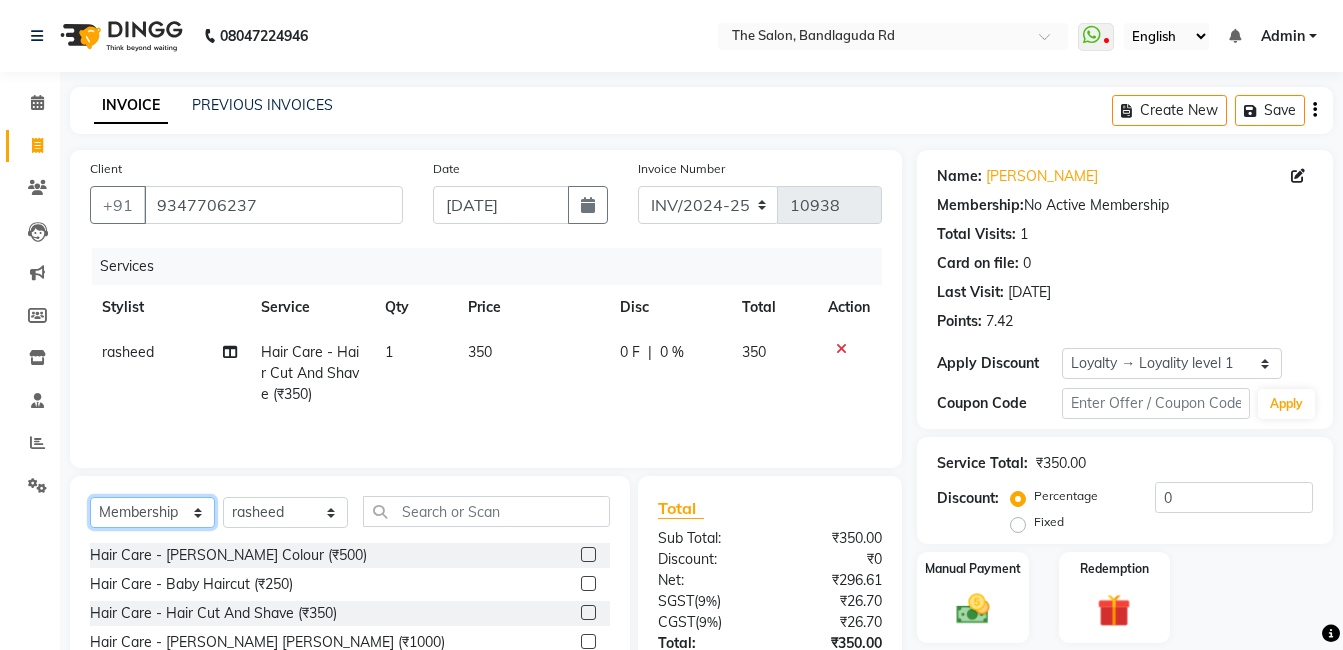 click on "Select  Service  Product  Membership  Package Voucher Prepaid Gift Card" 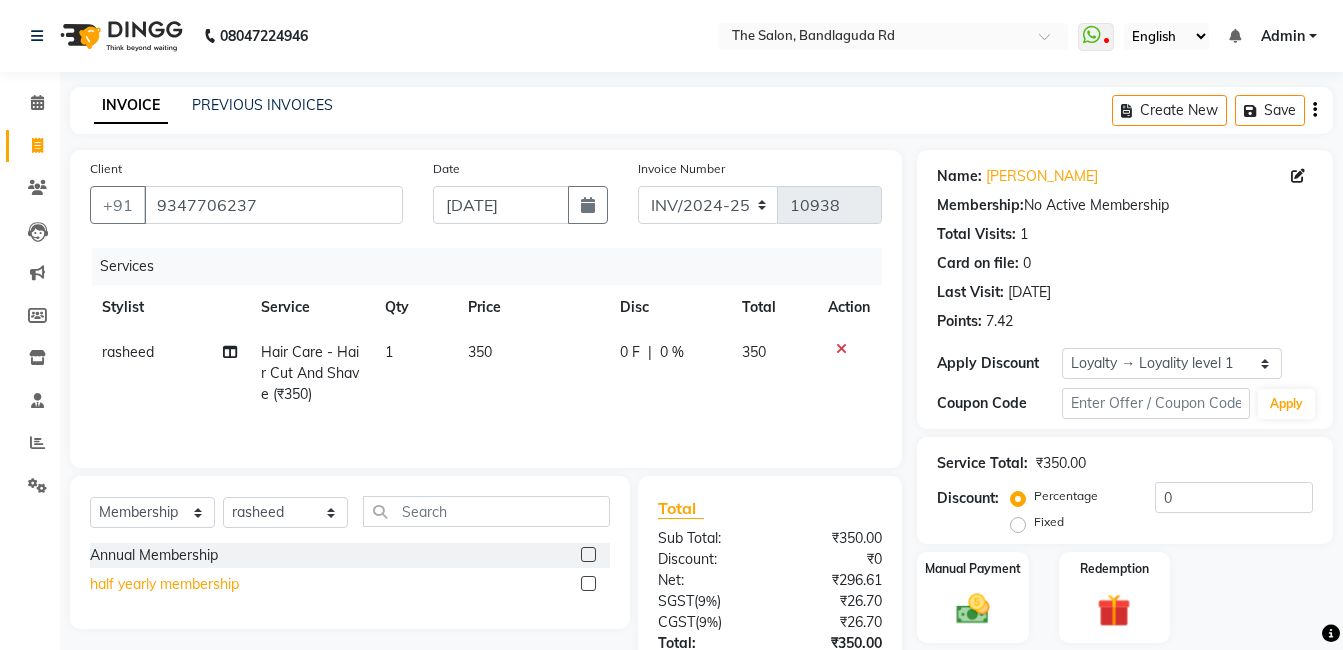 click on "half yearly membership" 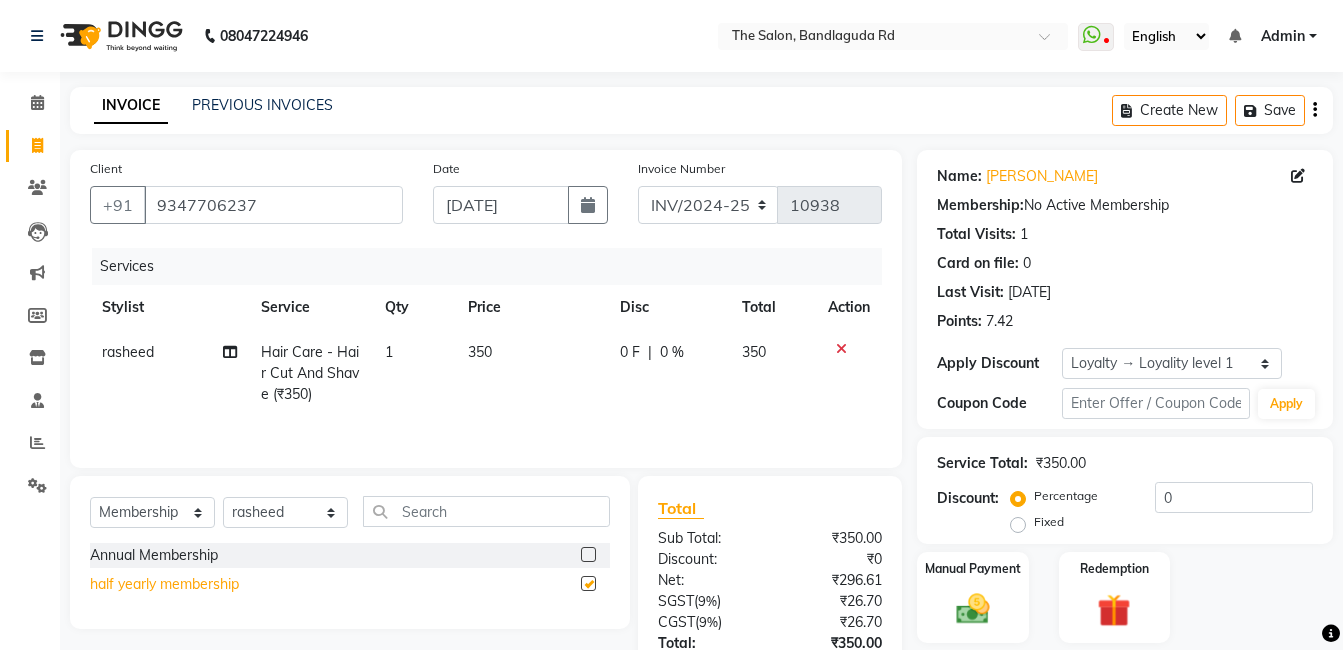 select on "select" 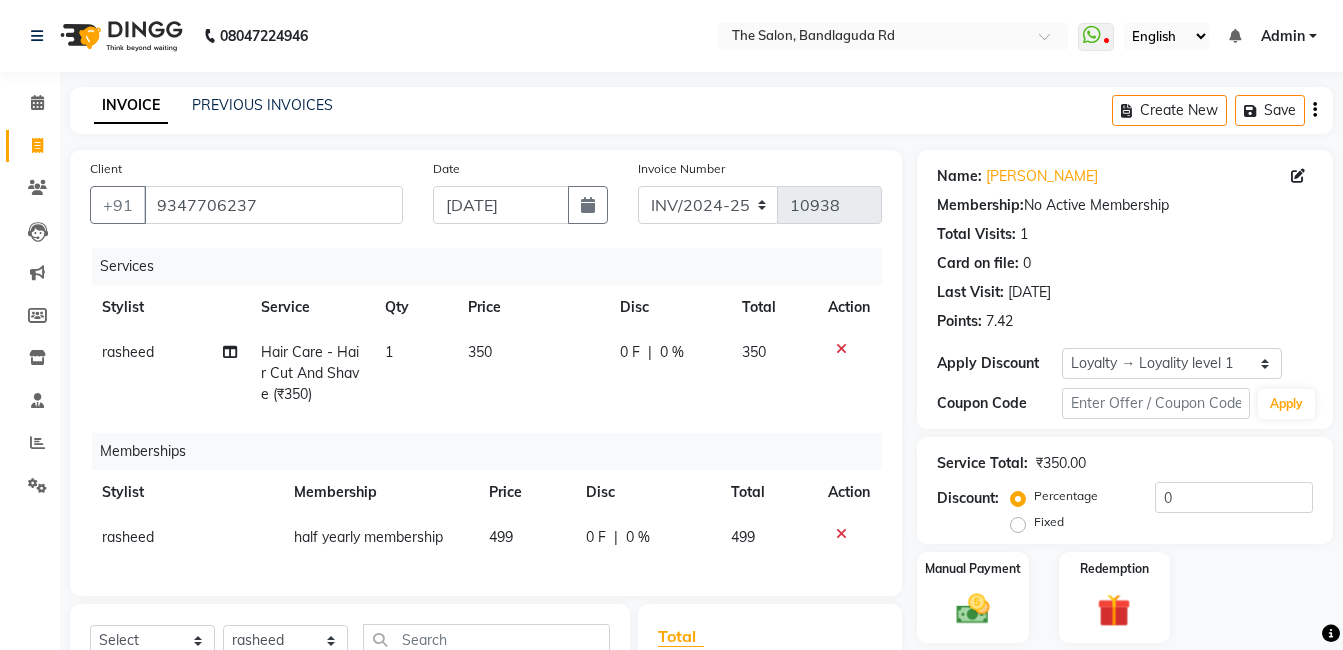 click on "499" 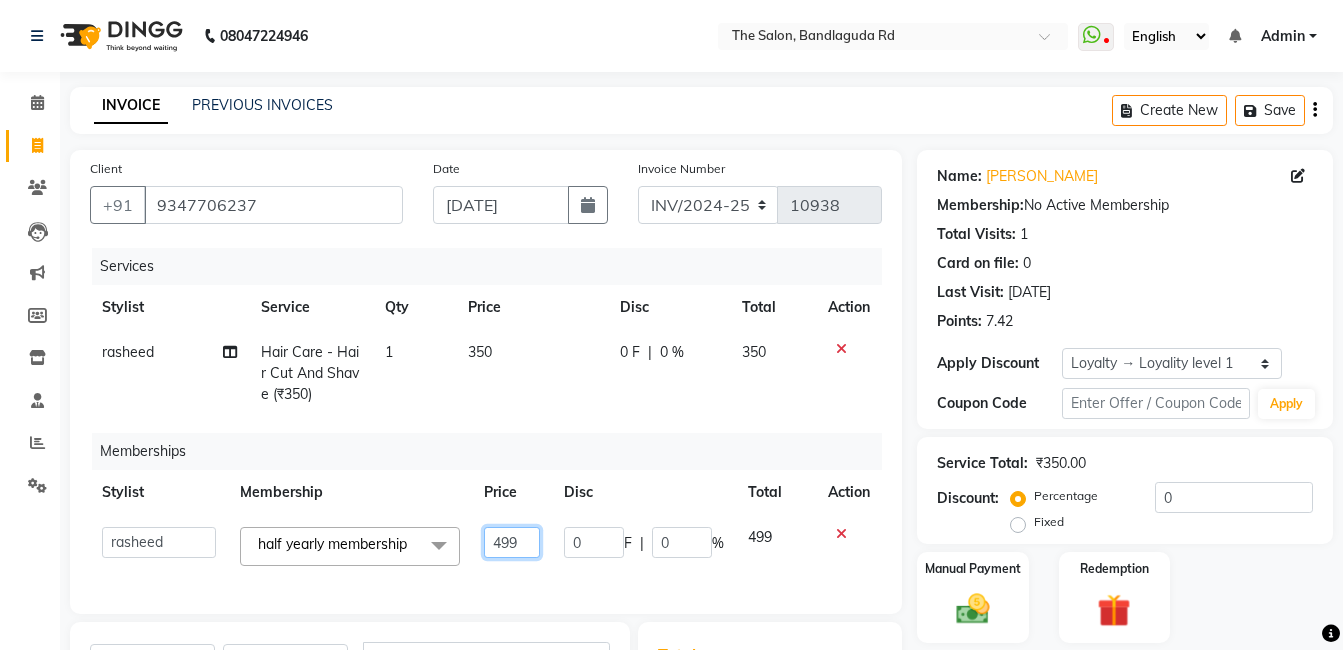 click on "499" 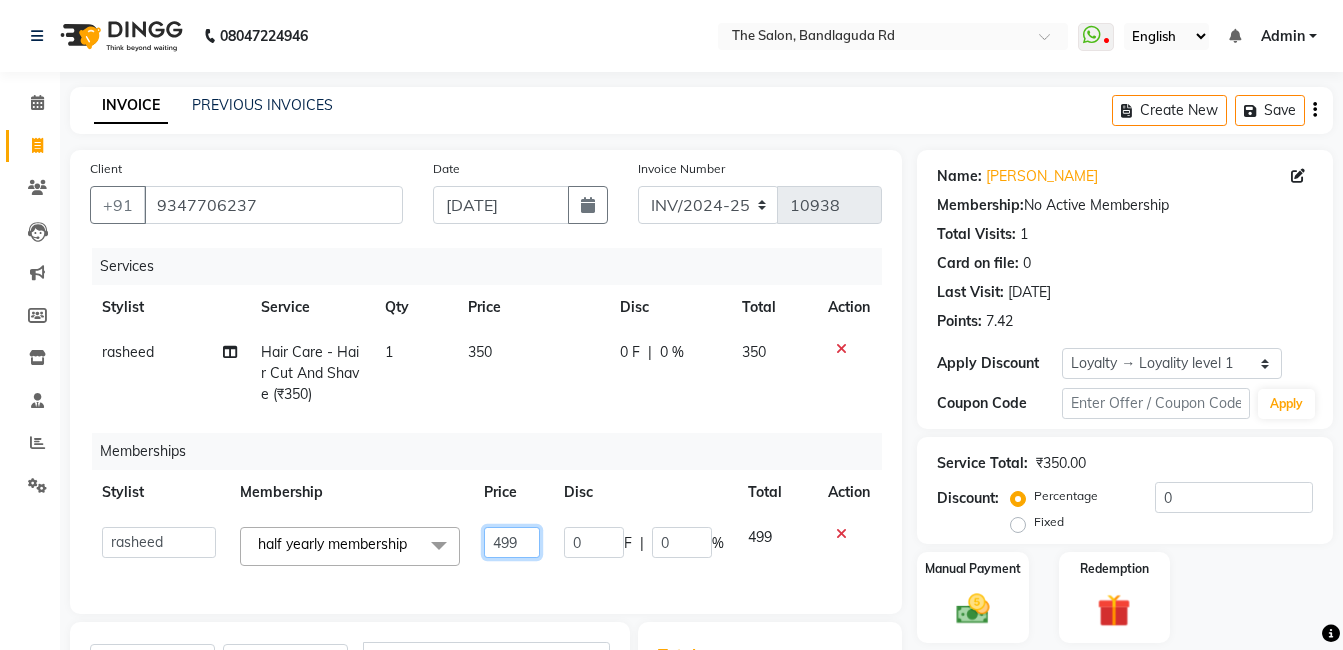 type on "99" 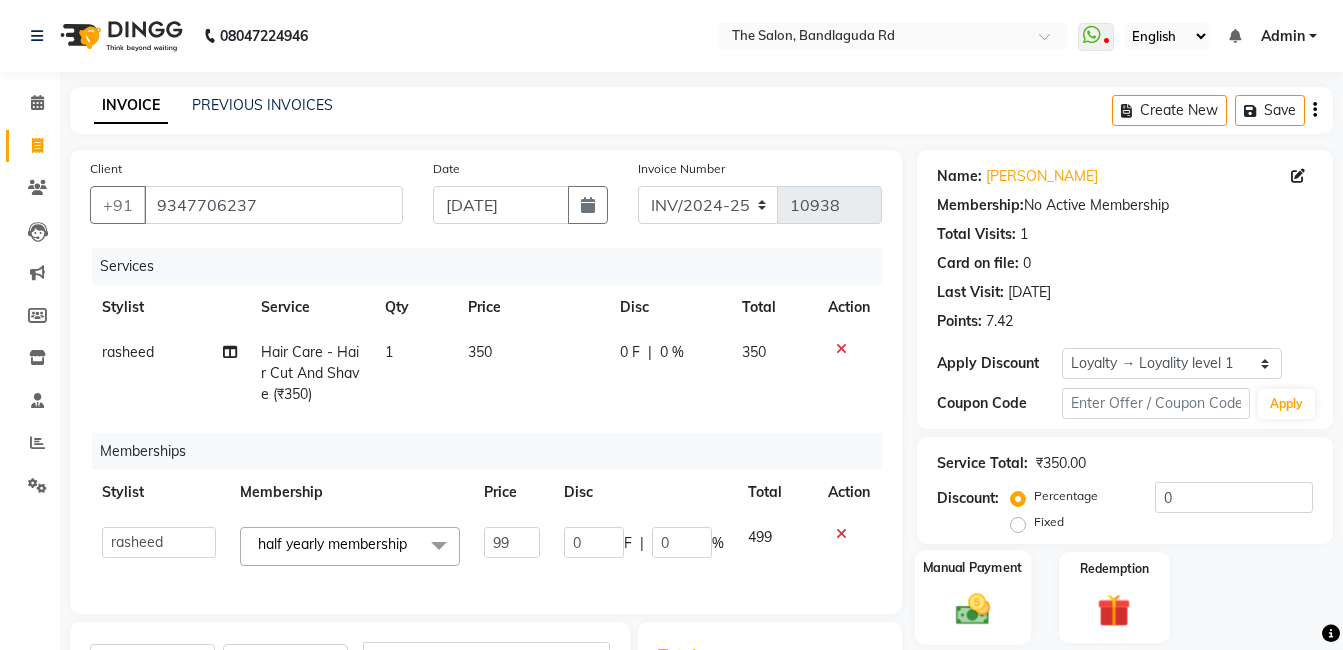 click 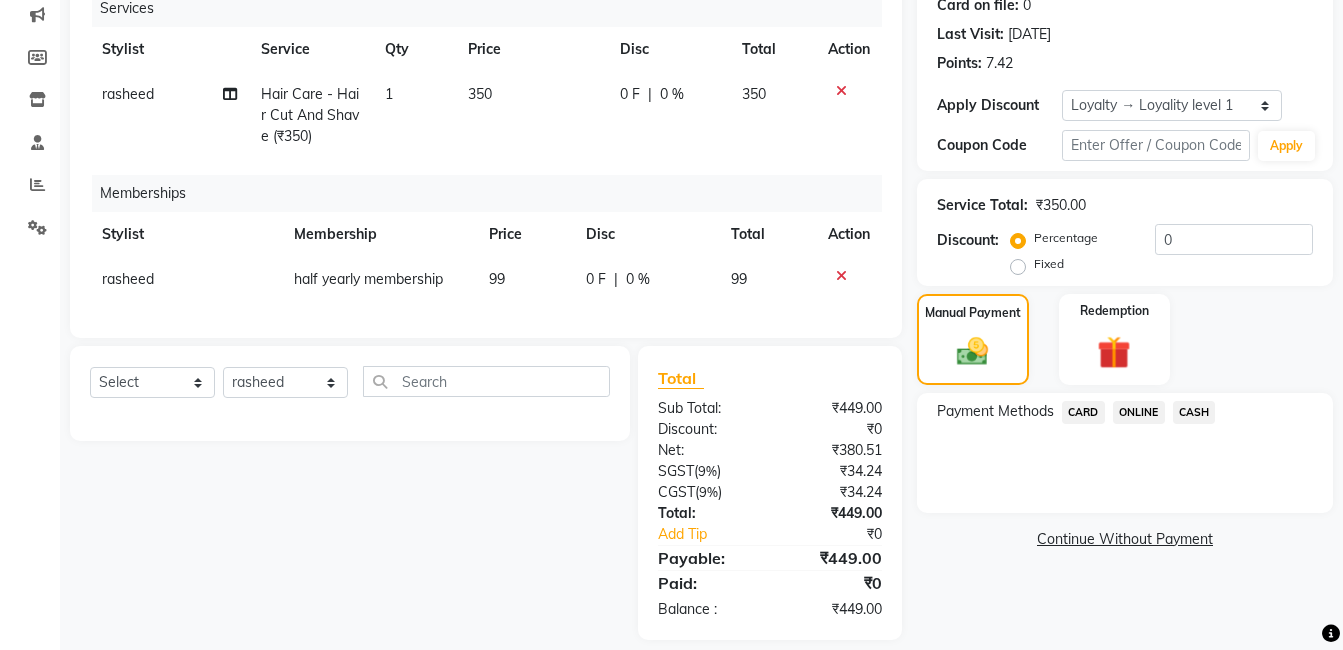 scroll, scrollTop: 293, scrollLeft: 0, axis: vertical 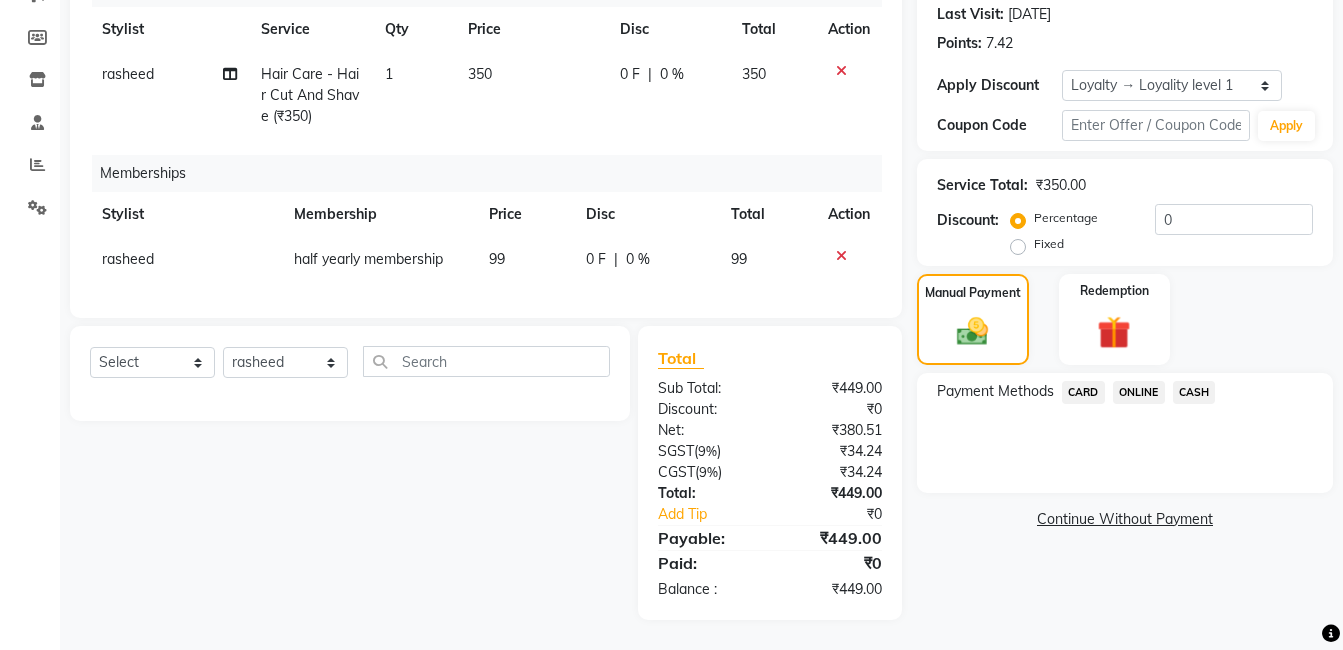 click on "ONLINE" 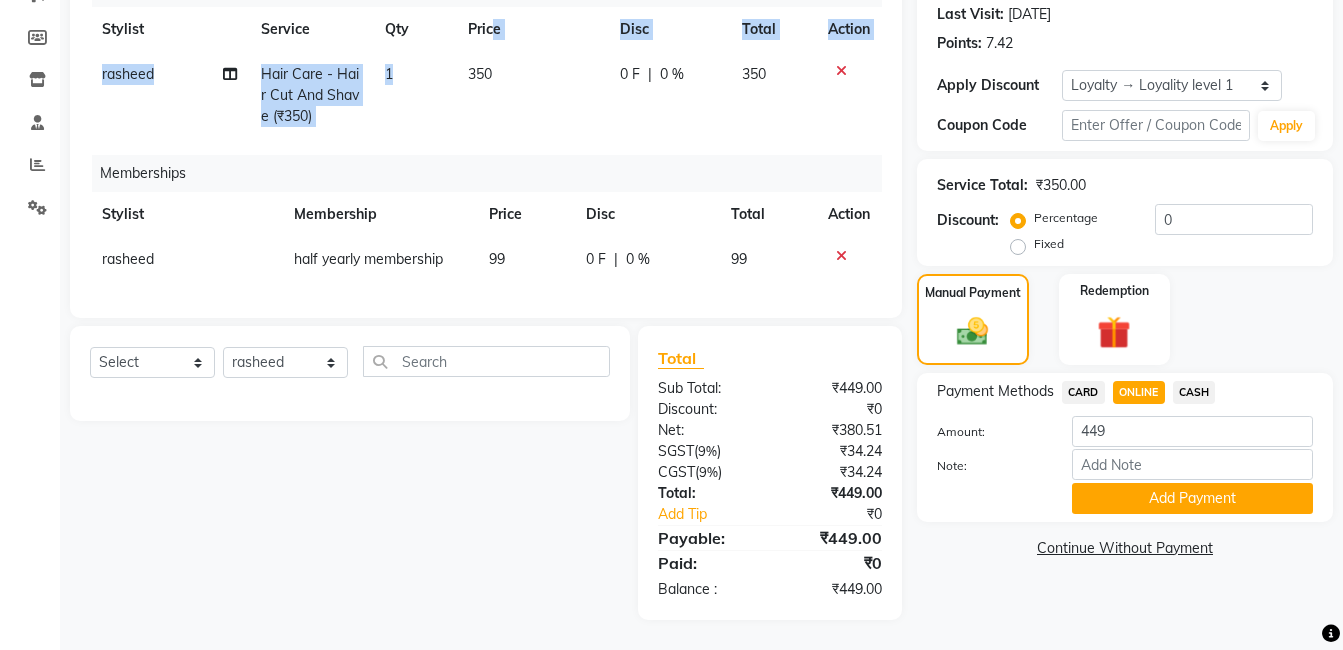 click on "Stylist Service Qty Price Disc Total Action rasheed Hair Care - Hair Cut And Shave (₹350) 1 350 0 F | 0 % 350" 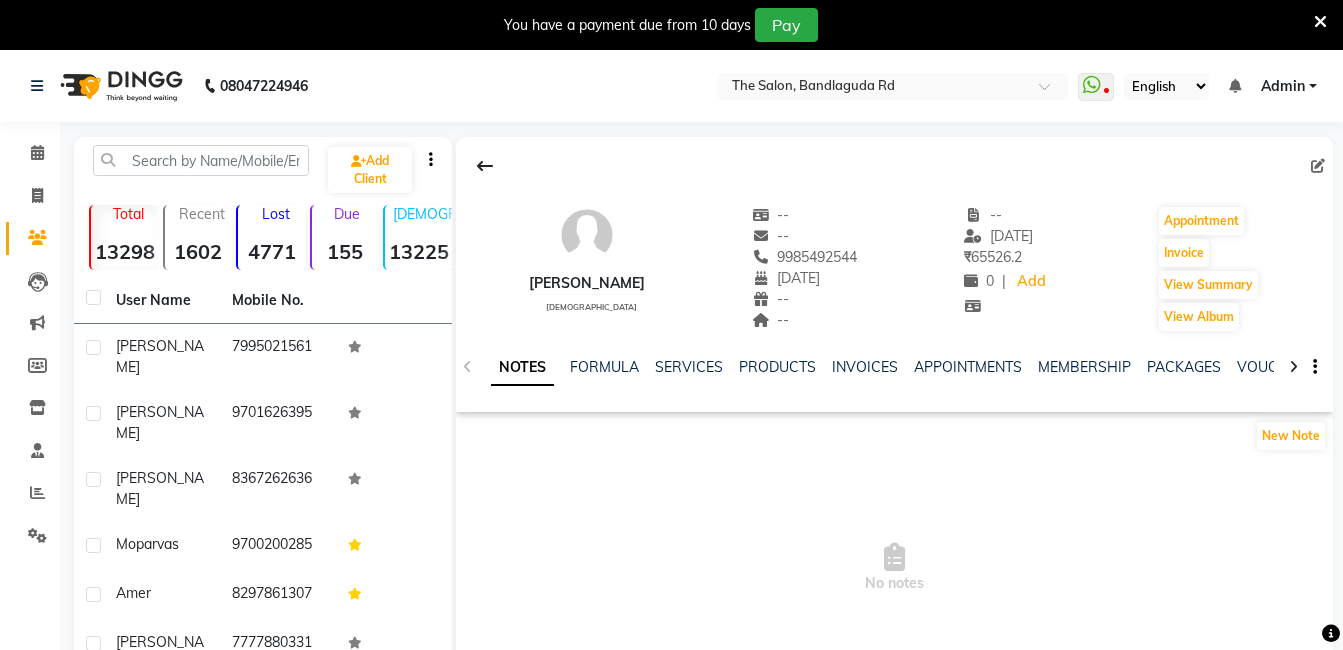 scroll, scrollTop: 0, scrollLeft: 0, axis: both 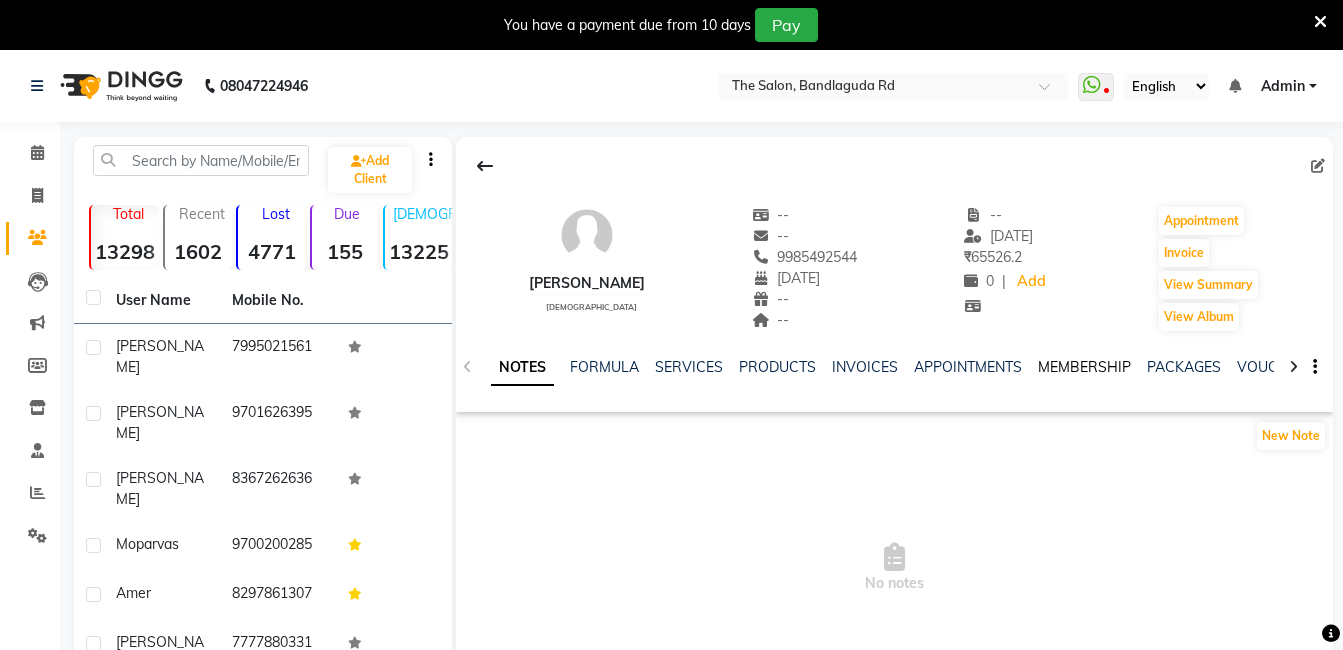 click on "MEMBERSHIP" 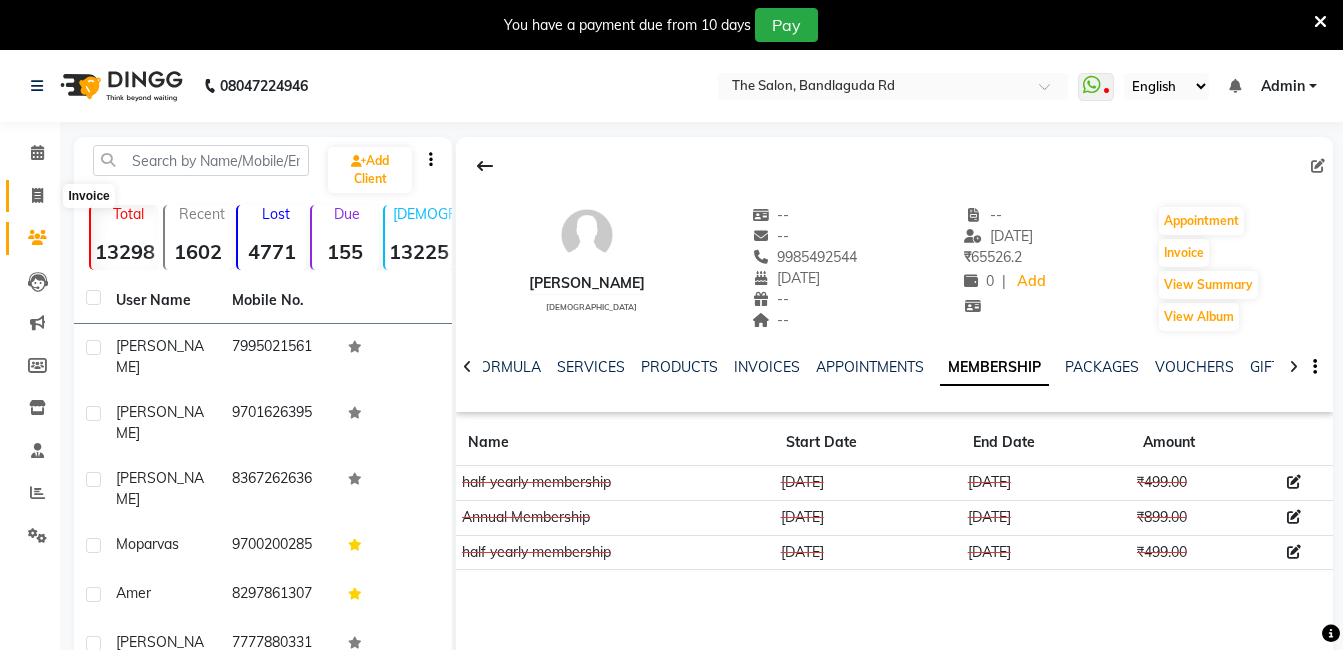 click 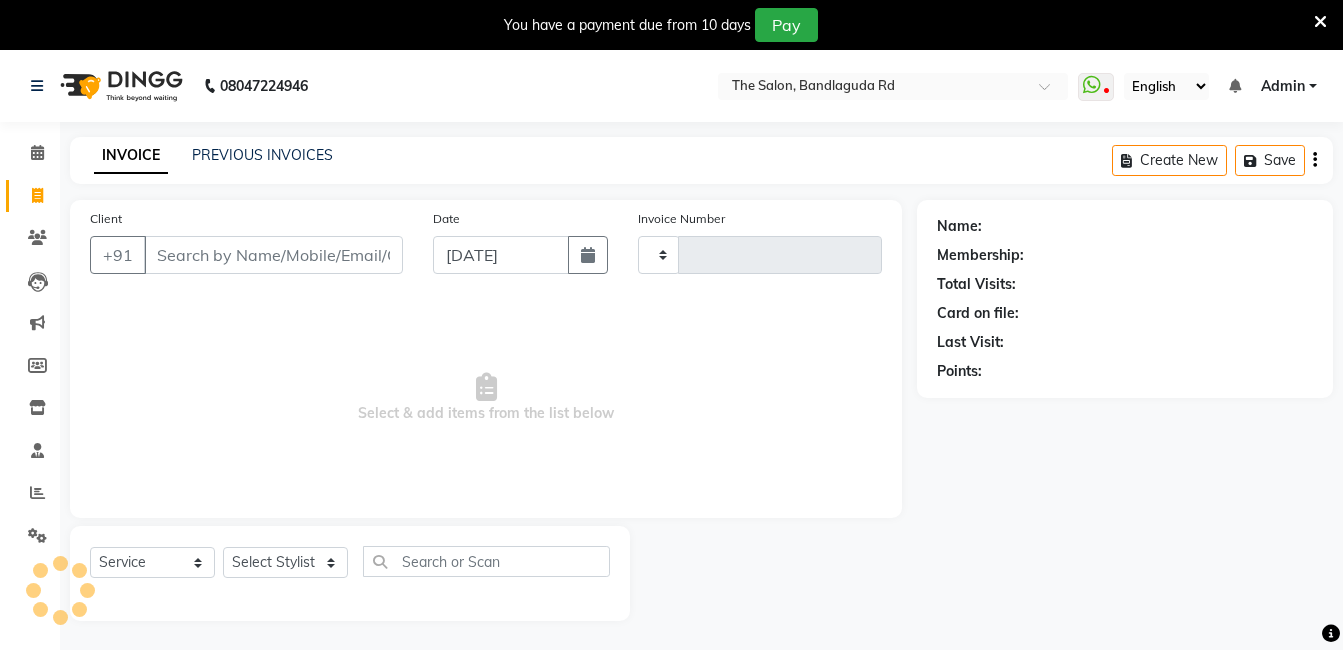scroll, scrollTop: 50, scrollLeft: 0, axis: vertical 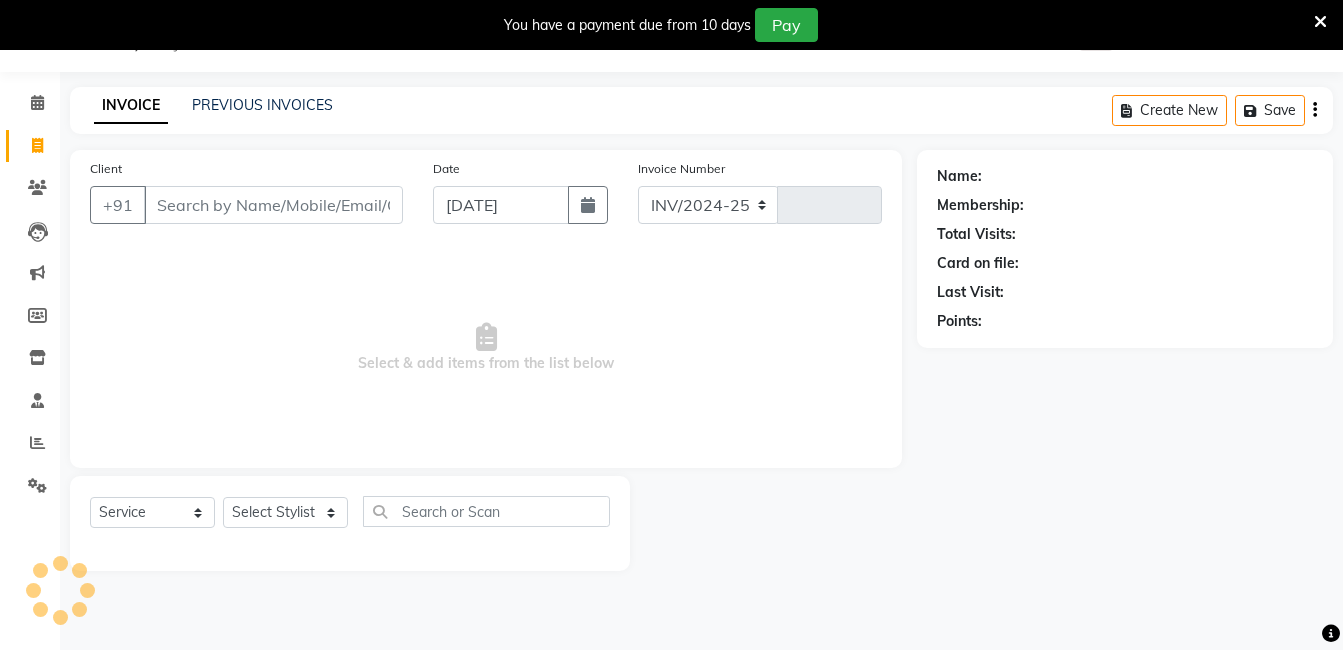 select on "5198" 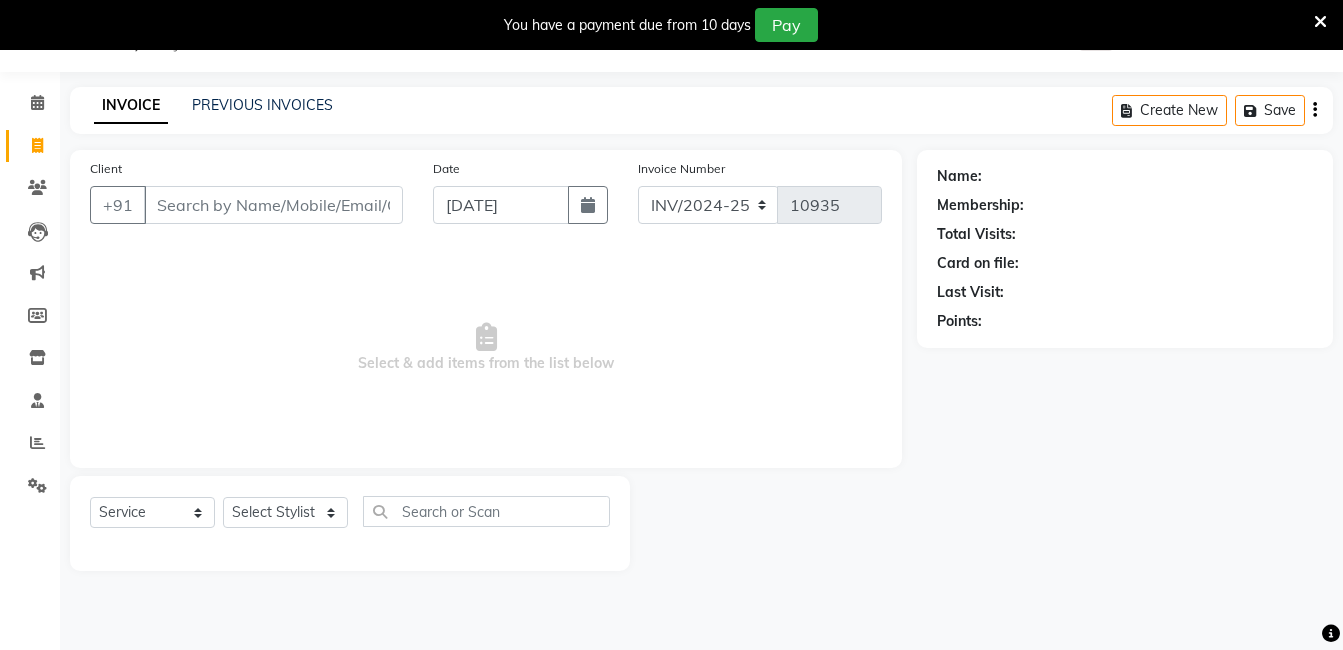 click on "Client" at bounding box center (273, 205) 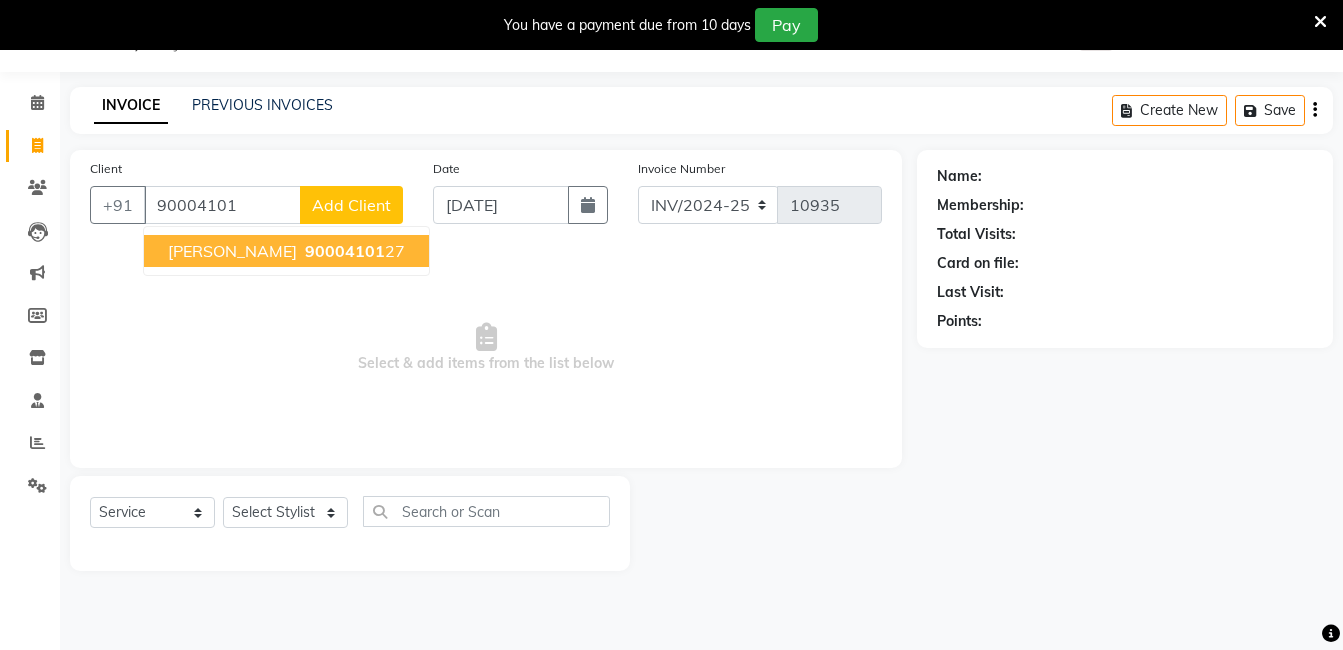 click on "90004101" at bounding box center [345, 251] 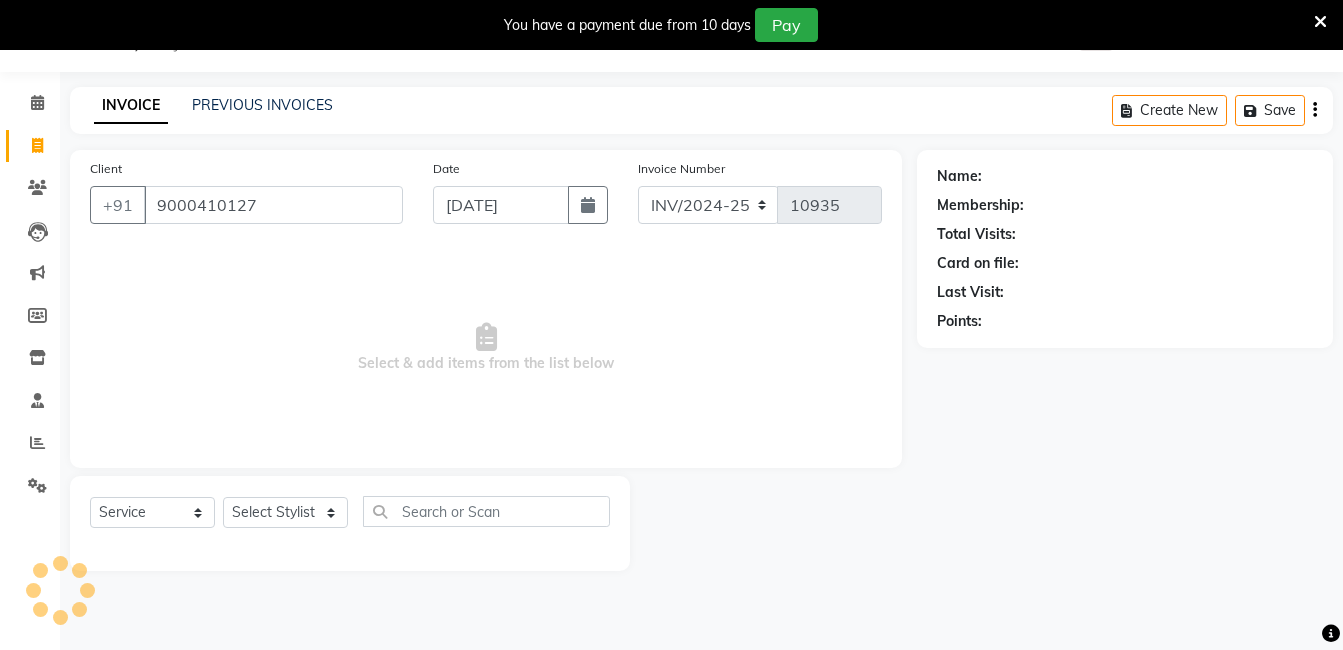 type on "9000410127" 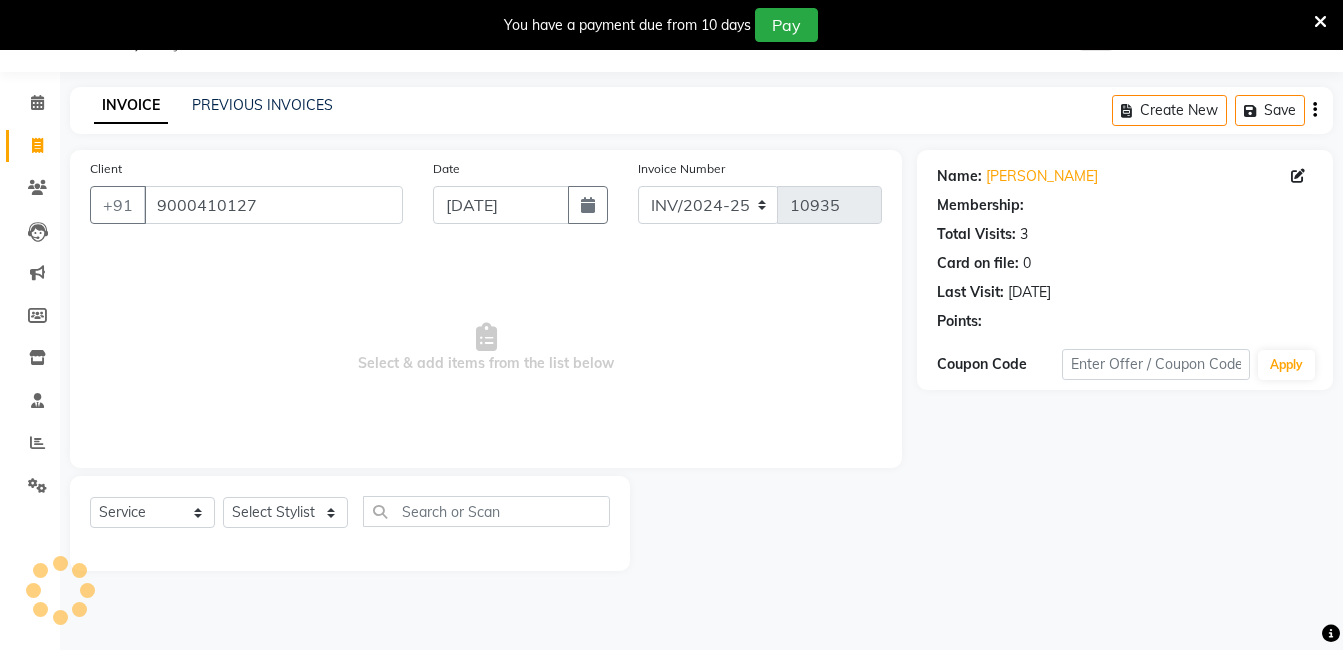 select on "2: Object" 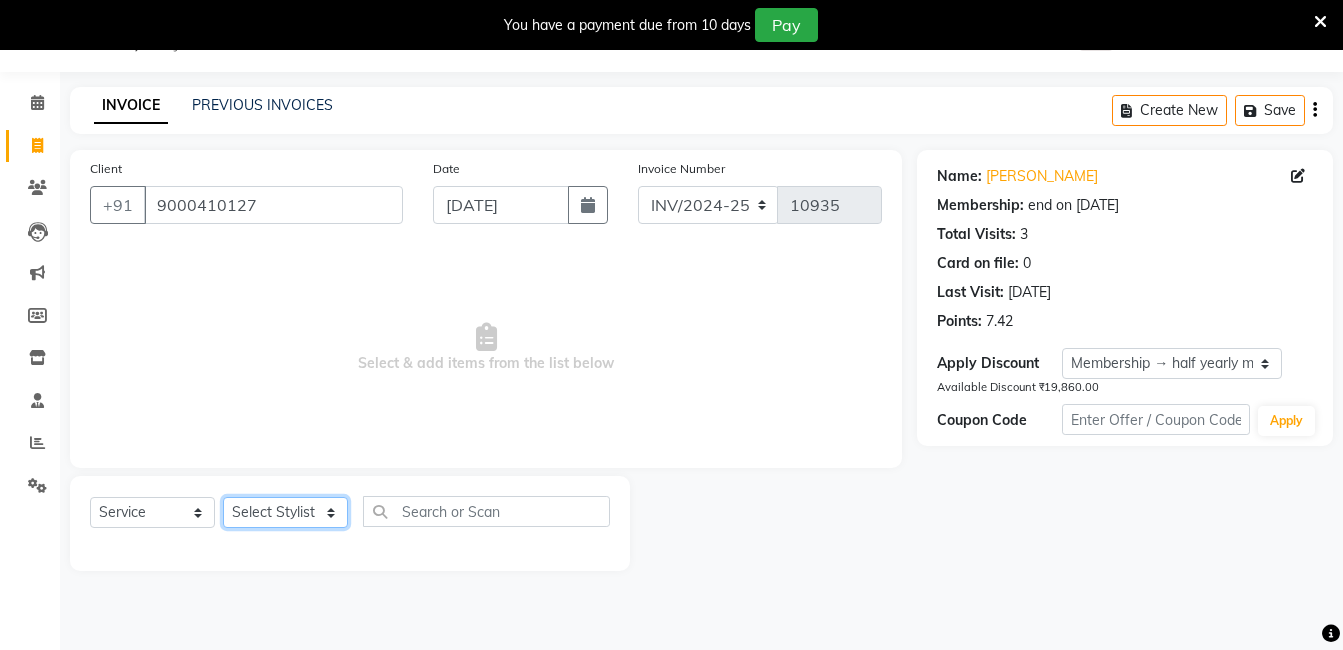 click on "Select Stylist [PERSON_NAME] [PERSON_NAME] kasim [PERSON_NAME] sameer [PERSON_NAME] manager" 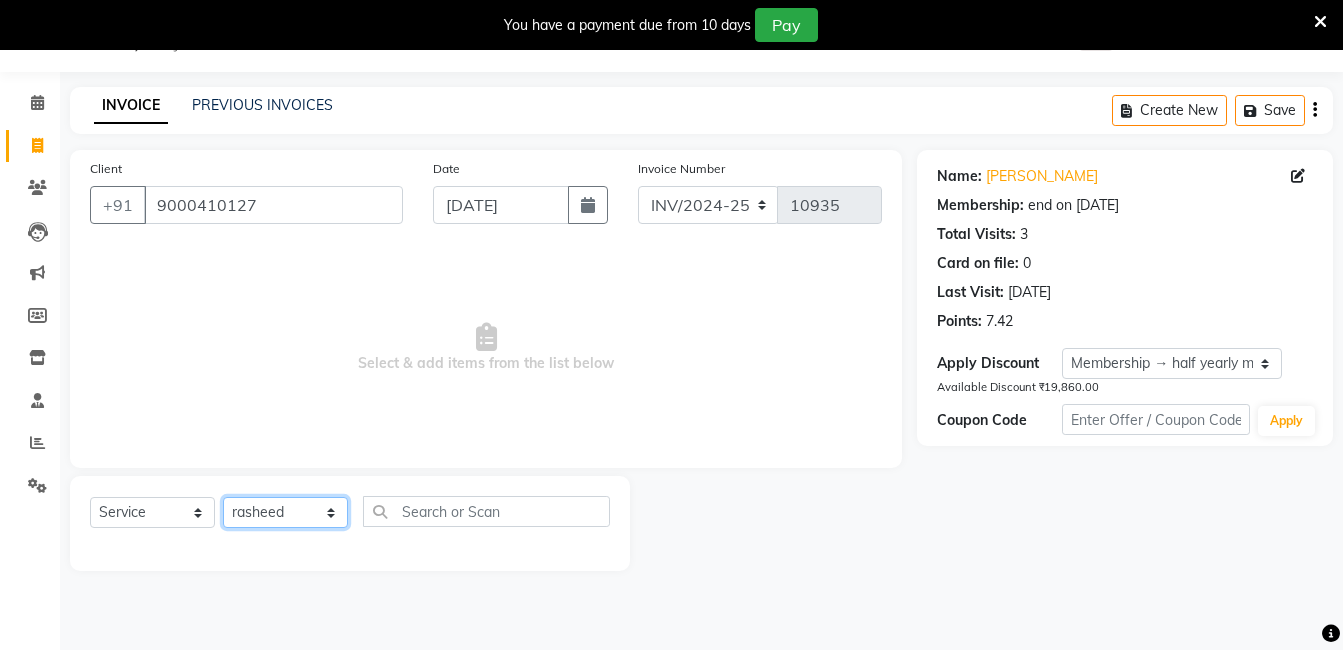click on "Select Stylist [PERSON_NAME] [PERSON_NAME] kasim [PERSON_NAME] sameer [PERSON_NAME] manager" 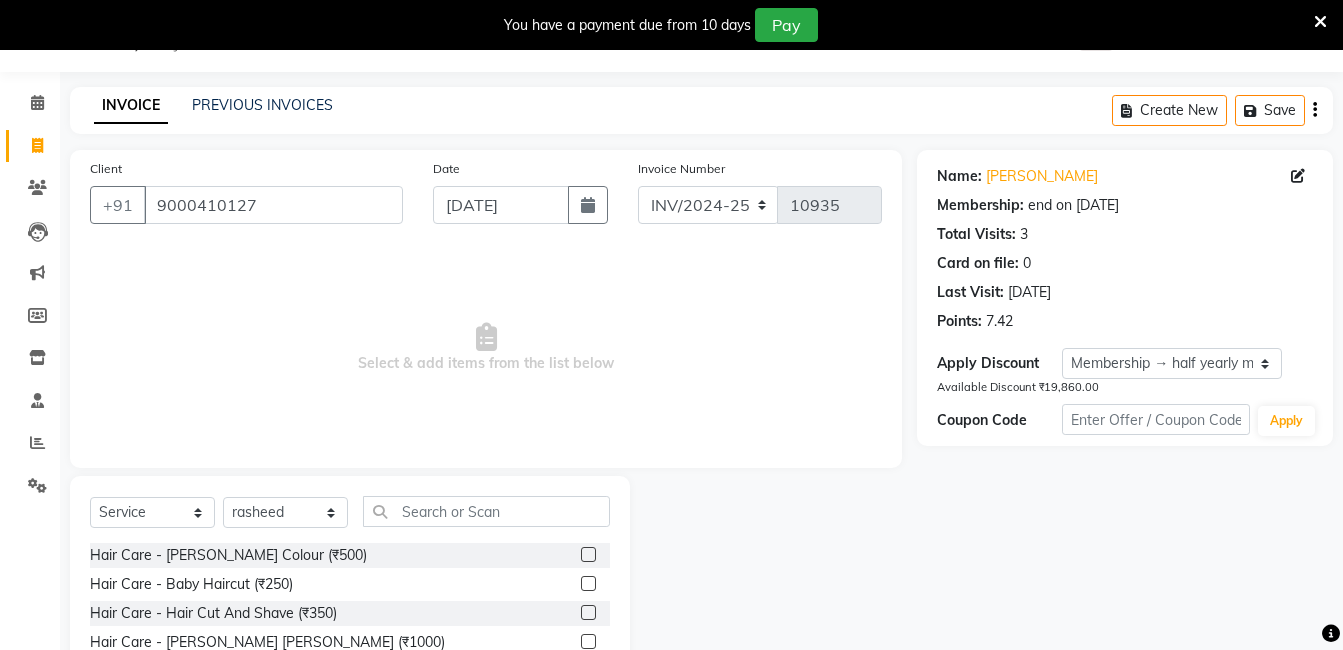 click on "Select & add items from the list below" at bounding box center [486, 348] 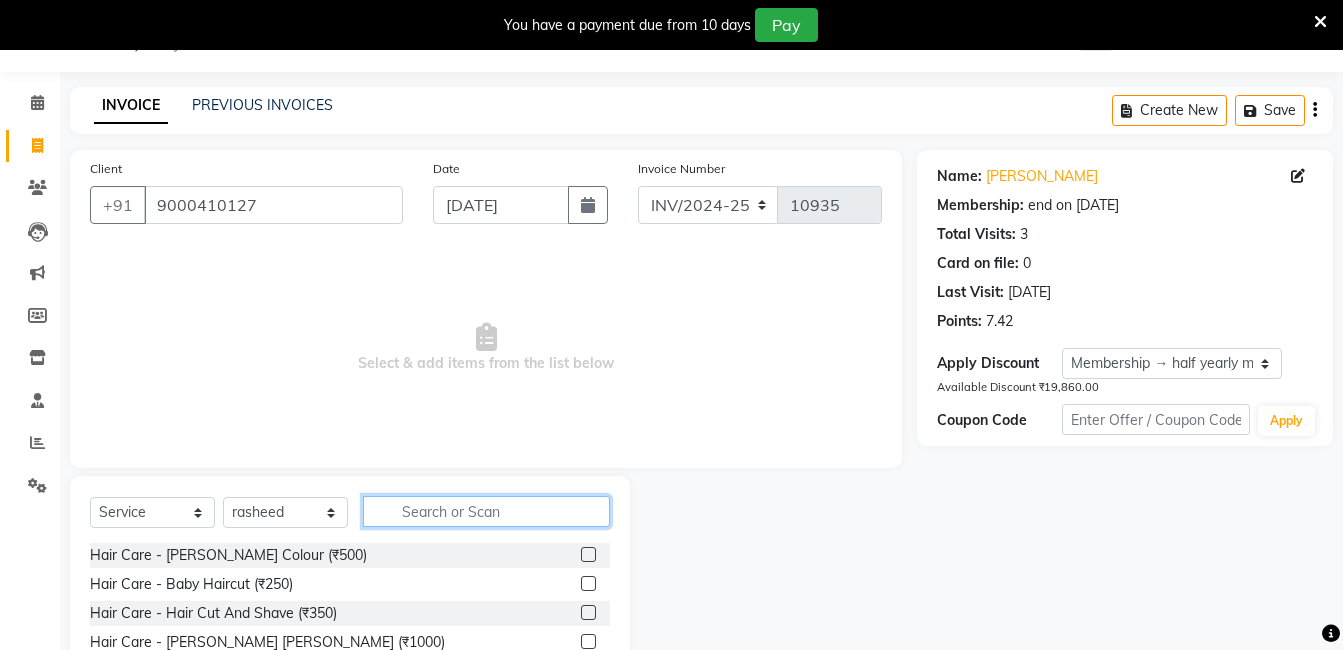 click 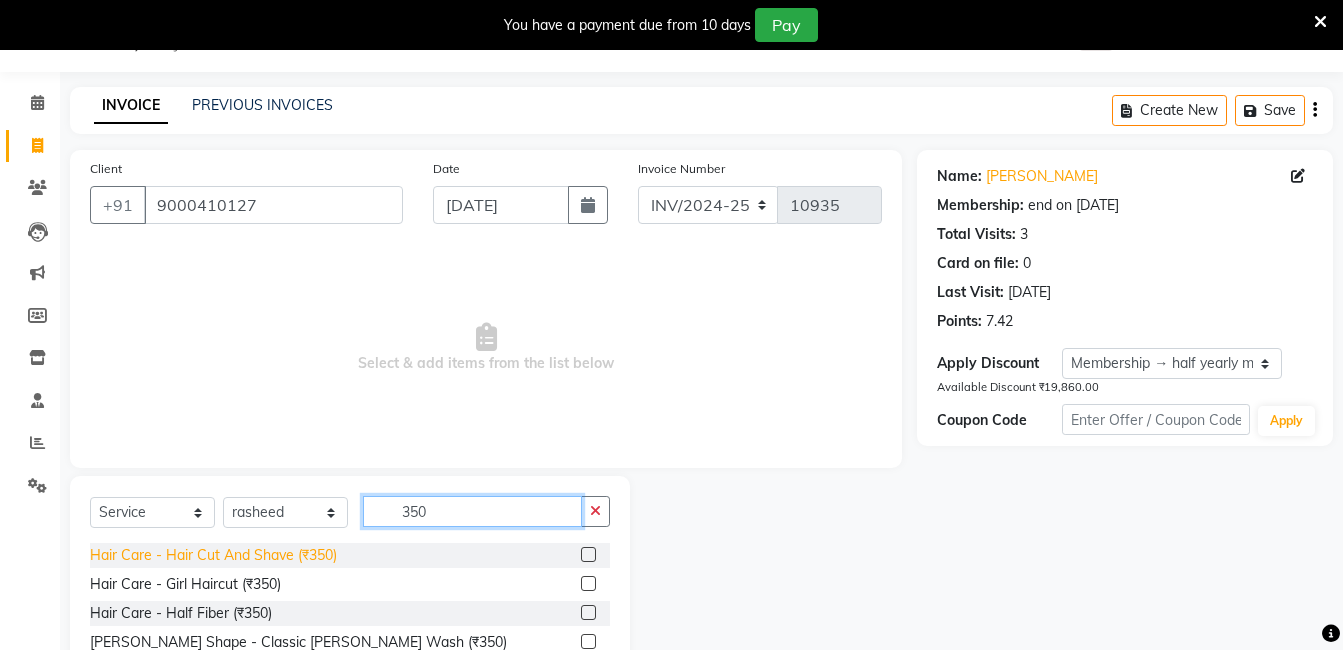 type on "350" 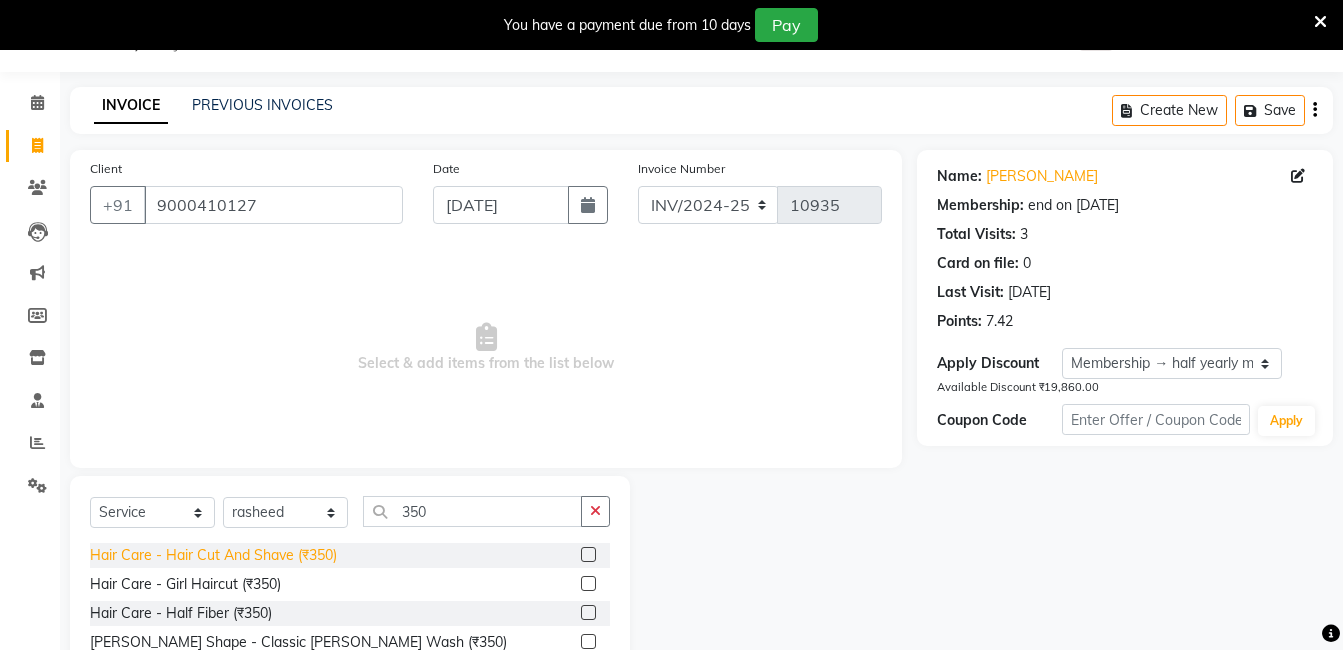 click on "Hair Care - Hair Cut And Shave (₹350)" 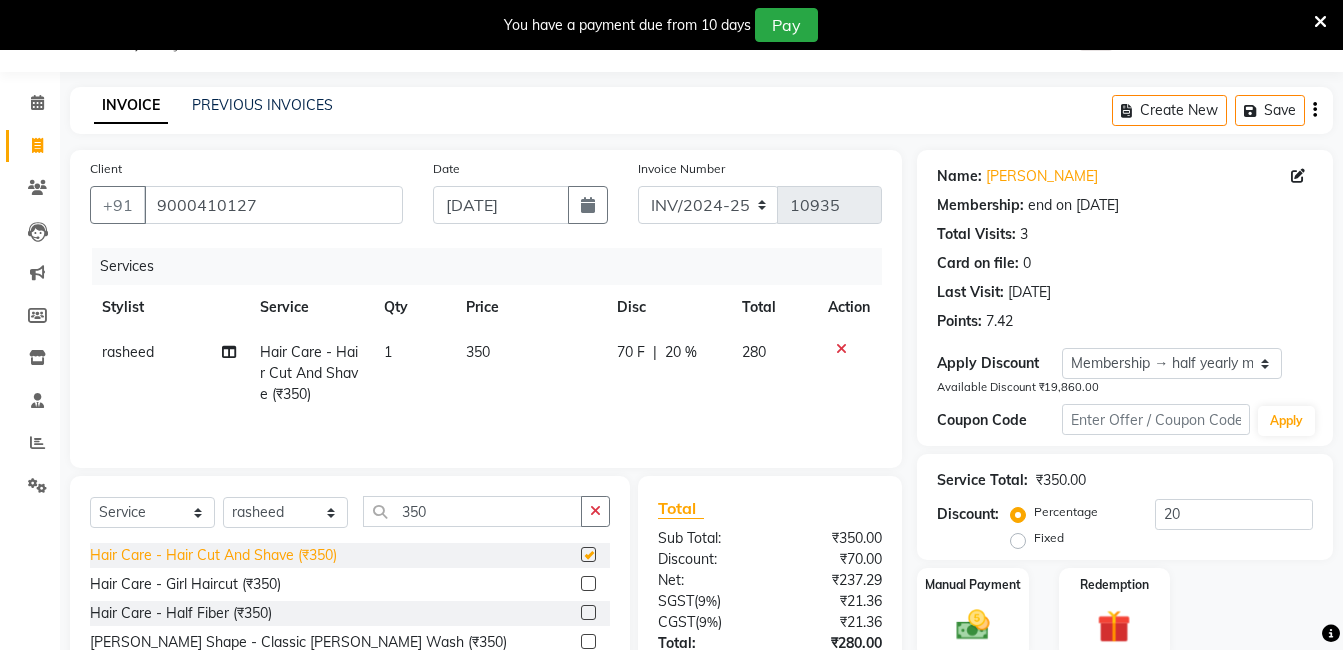 checkbox on "false" 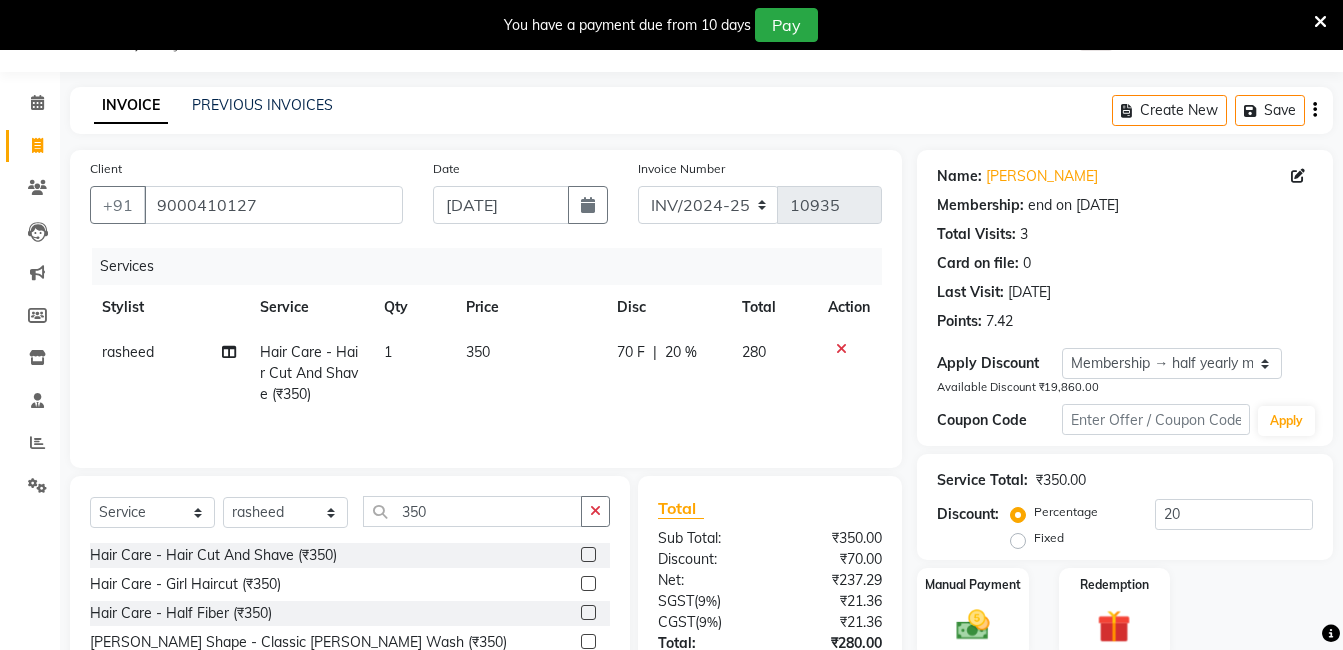 scroll, scrollTop: 200, scrollLeft: 0, axis: vertical 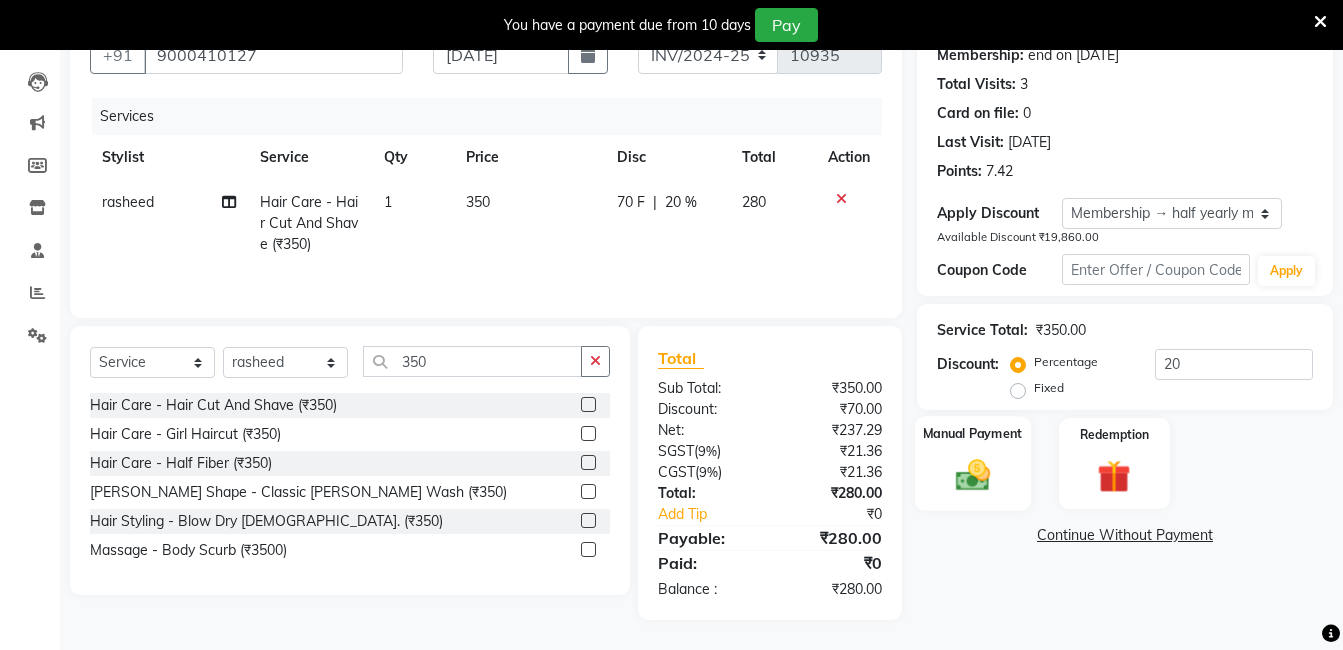 click on "Manual Payment" 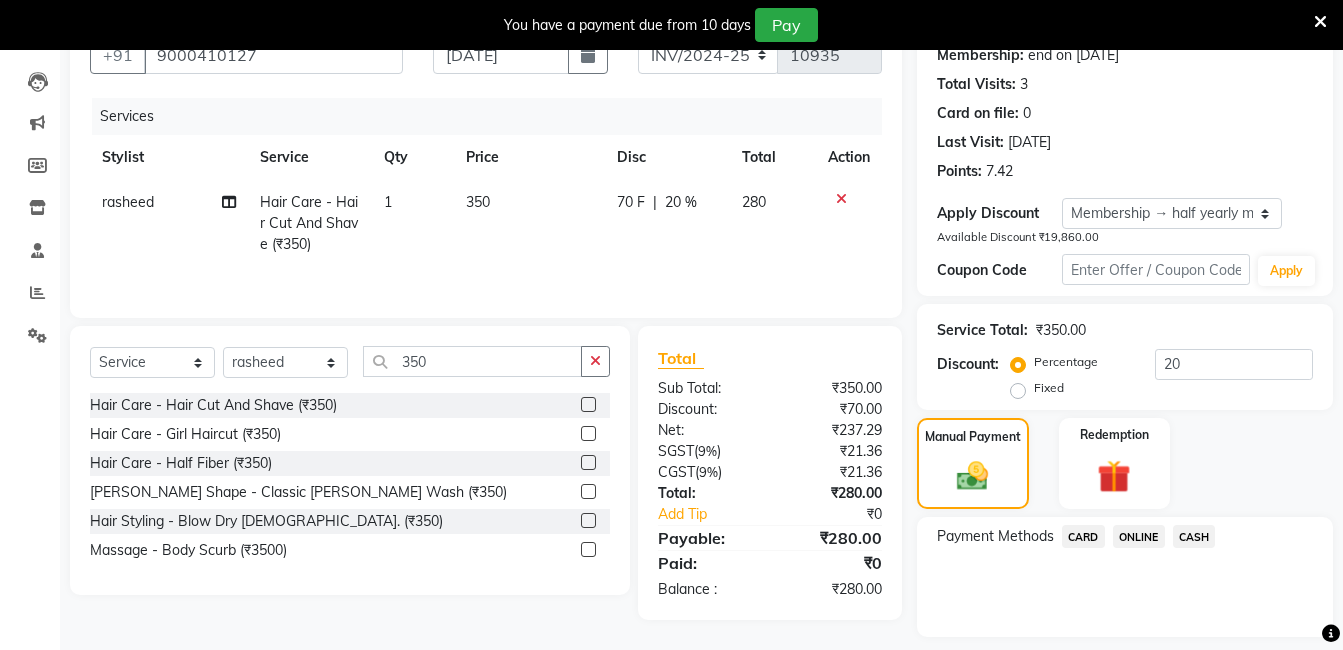 click on "CASH" 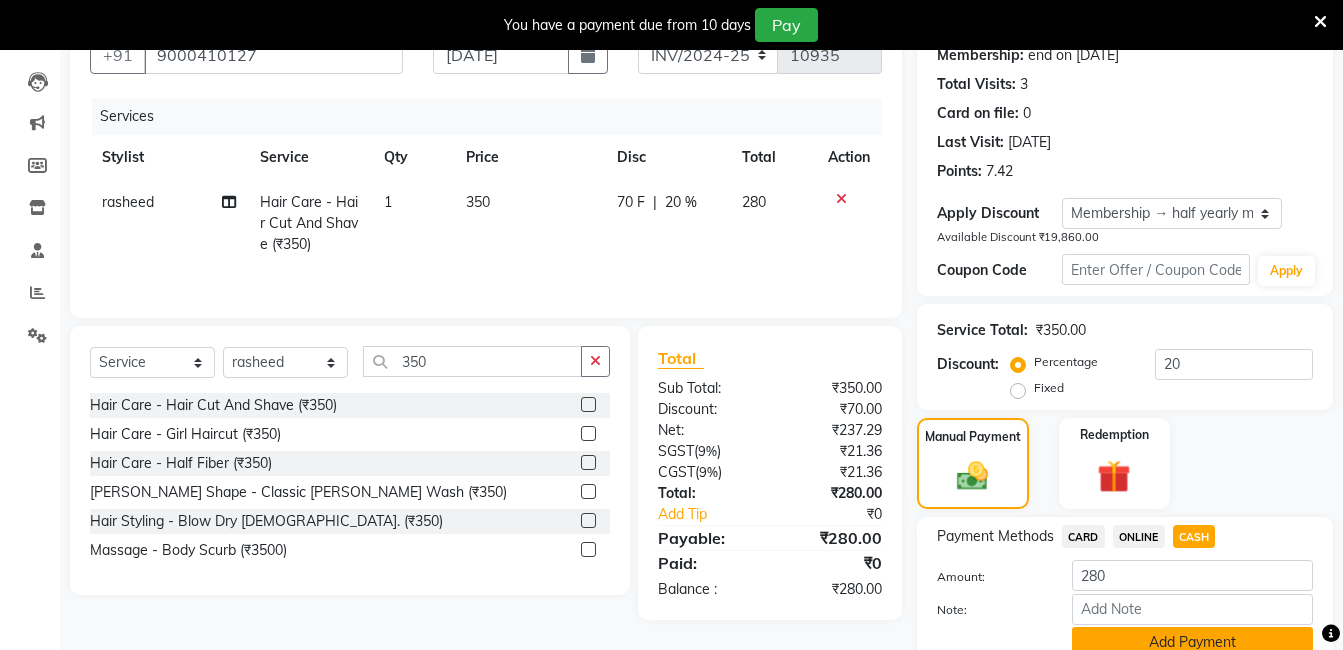 click on "Add Payment" 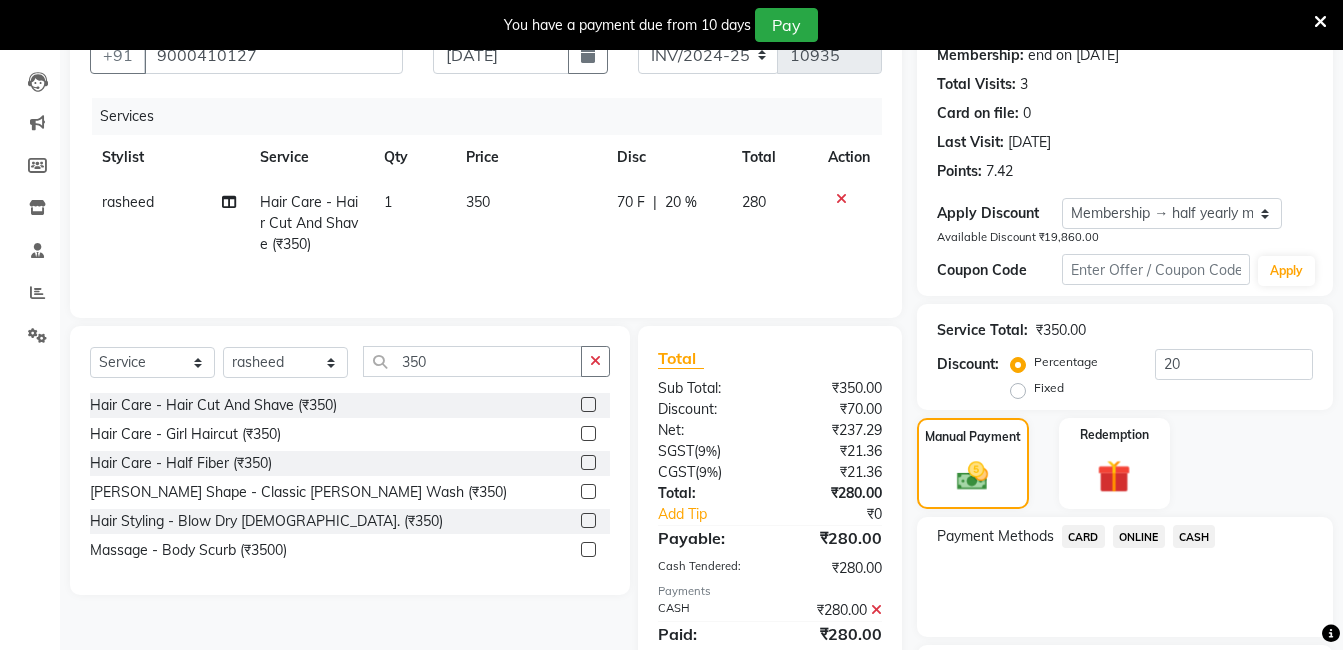 scroll, scrollTop: 371, scrollLeft: 0, axis: vertical 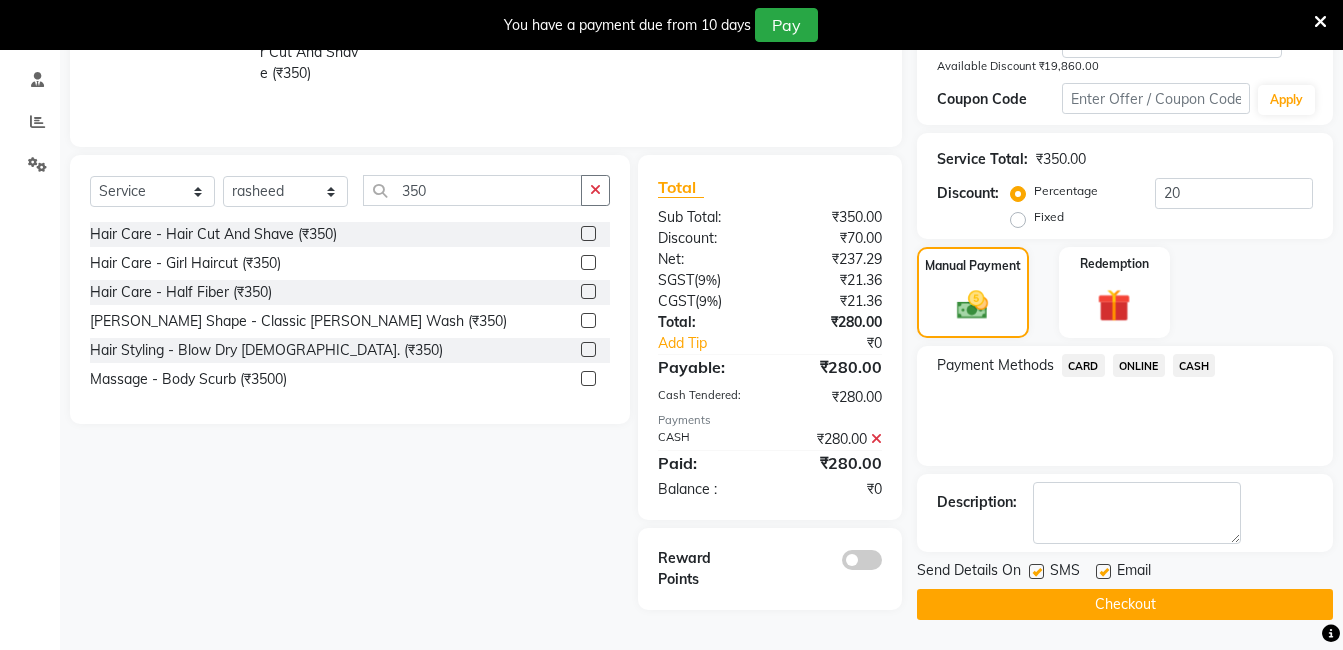 click on "Checkout" 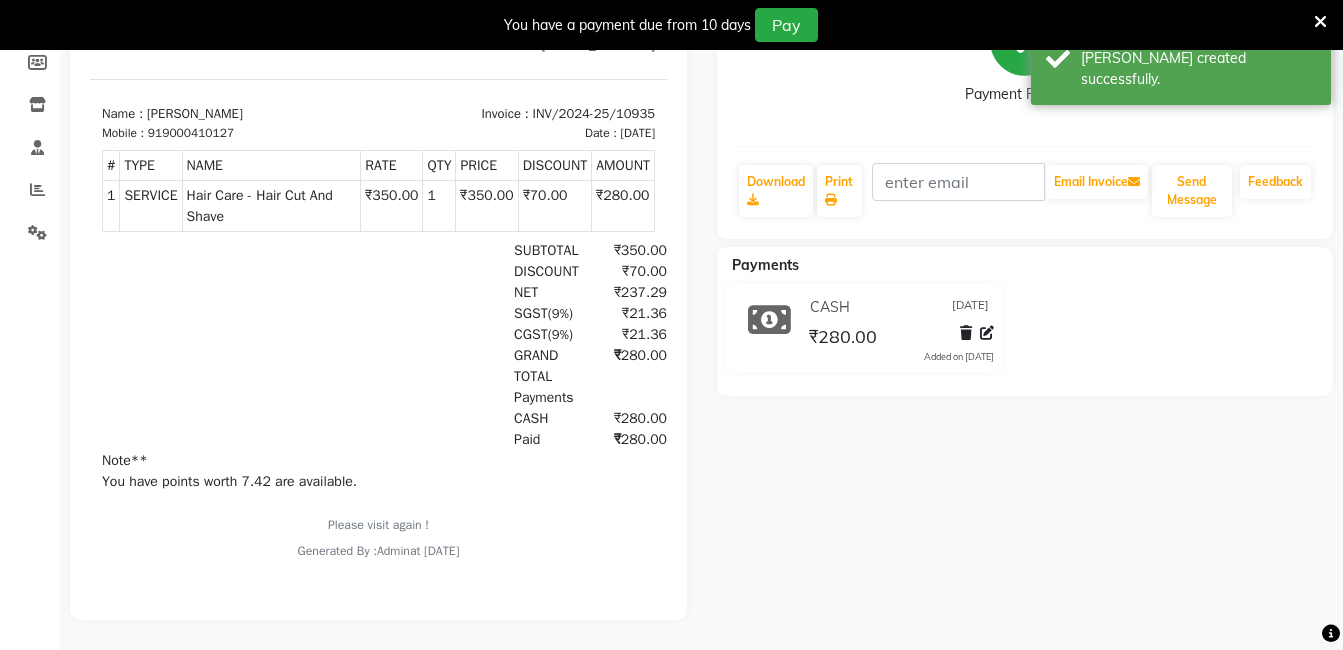scroll, scrollTop: 0, scrollLeft: 0, axis: both 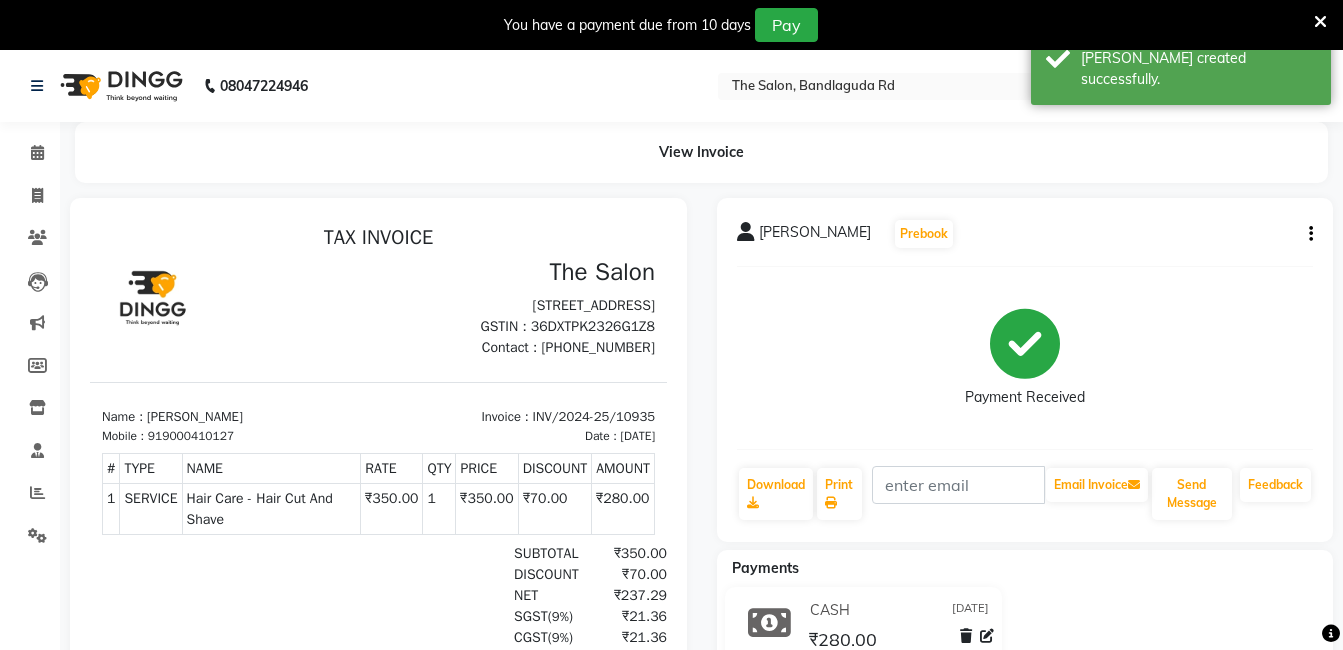click on "08047224946 Select Location × The Salon, Bandlaguda Rd  WhatsApp Status  ✕ Status:  Disconnected Recent Service Activity: [DATE]     05:30 AM  08047224946 Whatsapp Settings English ENGLISH Español العربية मराठी हिंदी ગુજરાતી தமிழ் 中文 Notifications nothing to show Admin Manage Profile Change Password Sign out  Version:3.15.4" 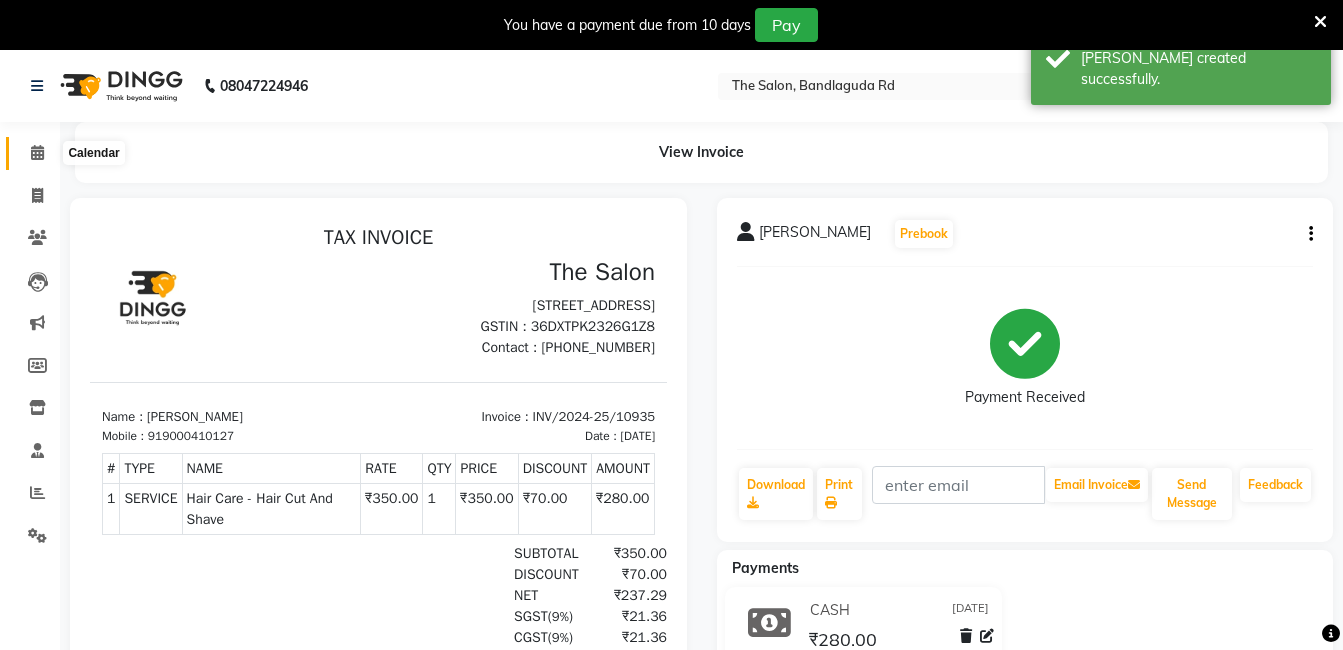 click 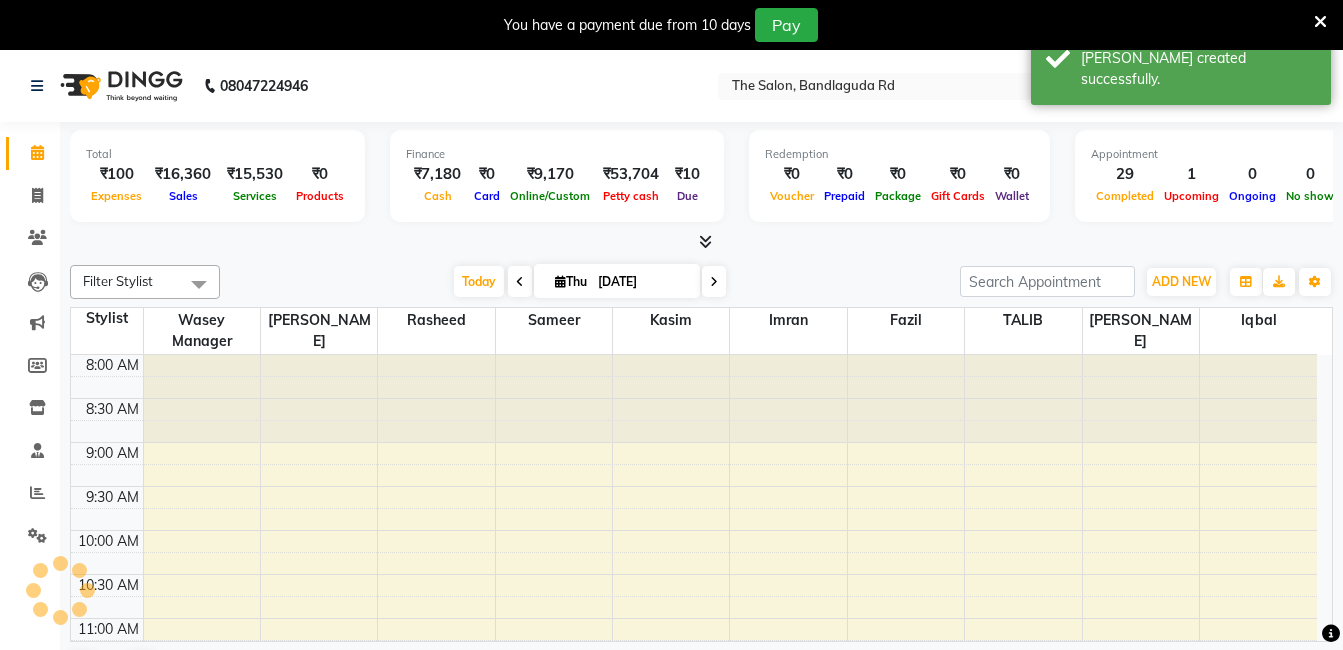 scroll, scrollTop: 0, scrollLeft: 0, axis: both 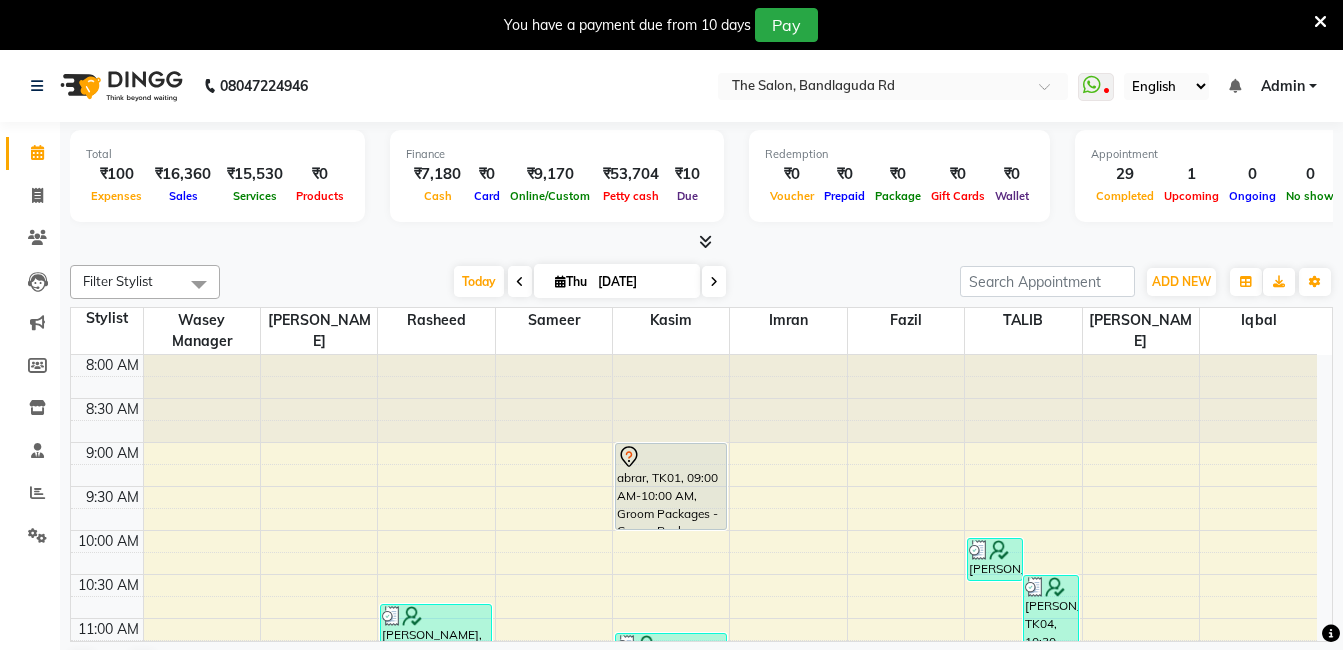 drag, startPoint x: 189, startPoint y: 273, endPoint x: 151, endPoint y: 270, distance: 38.118237 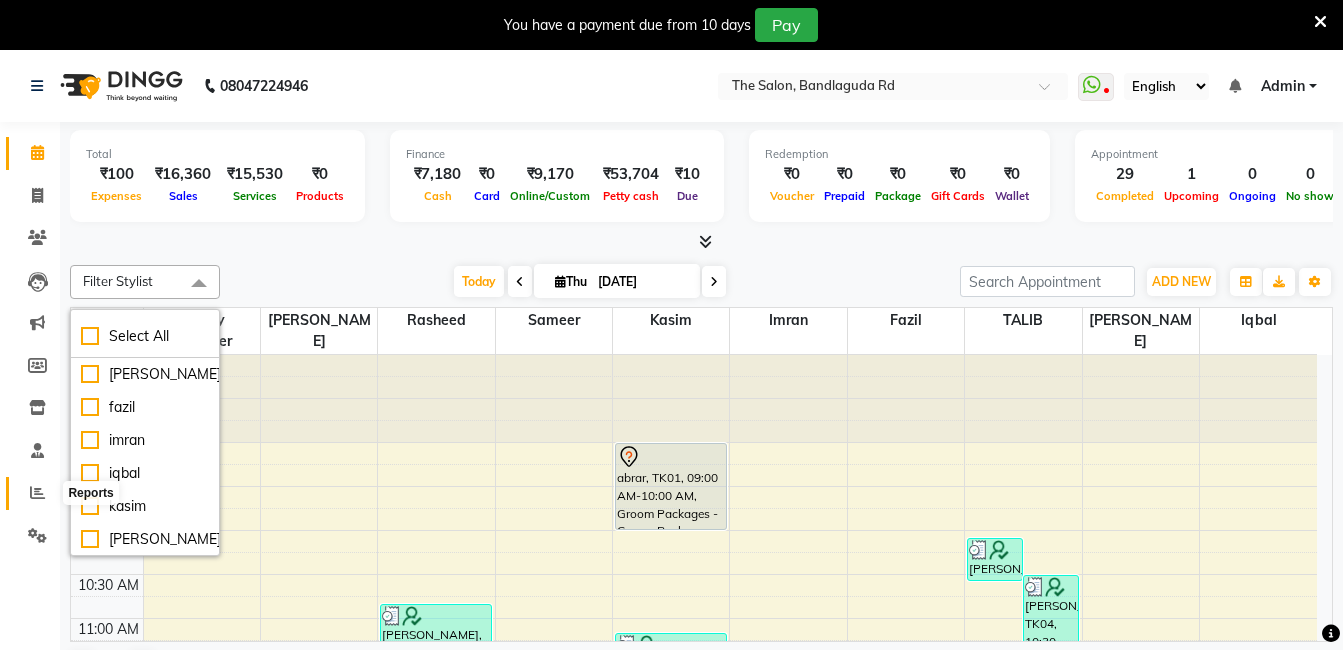 click 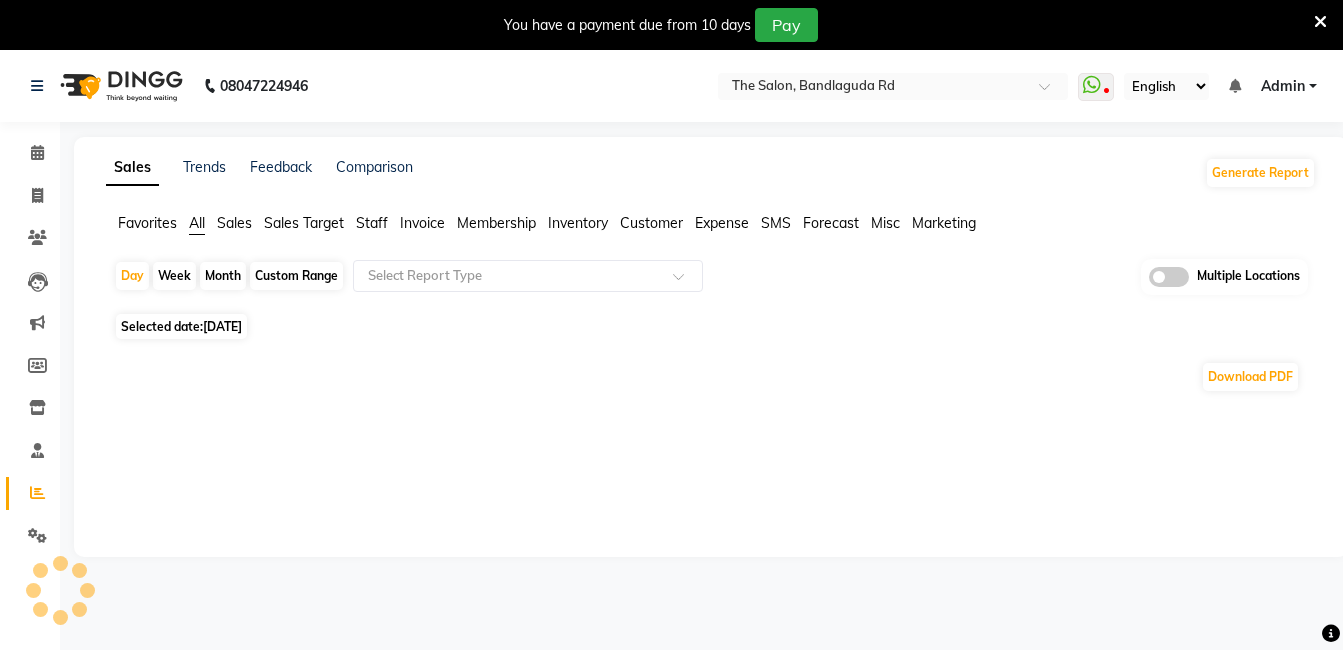 click on "Download PDF" 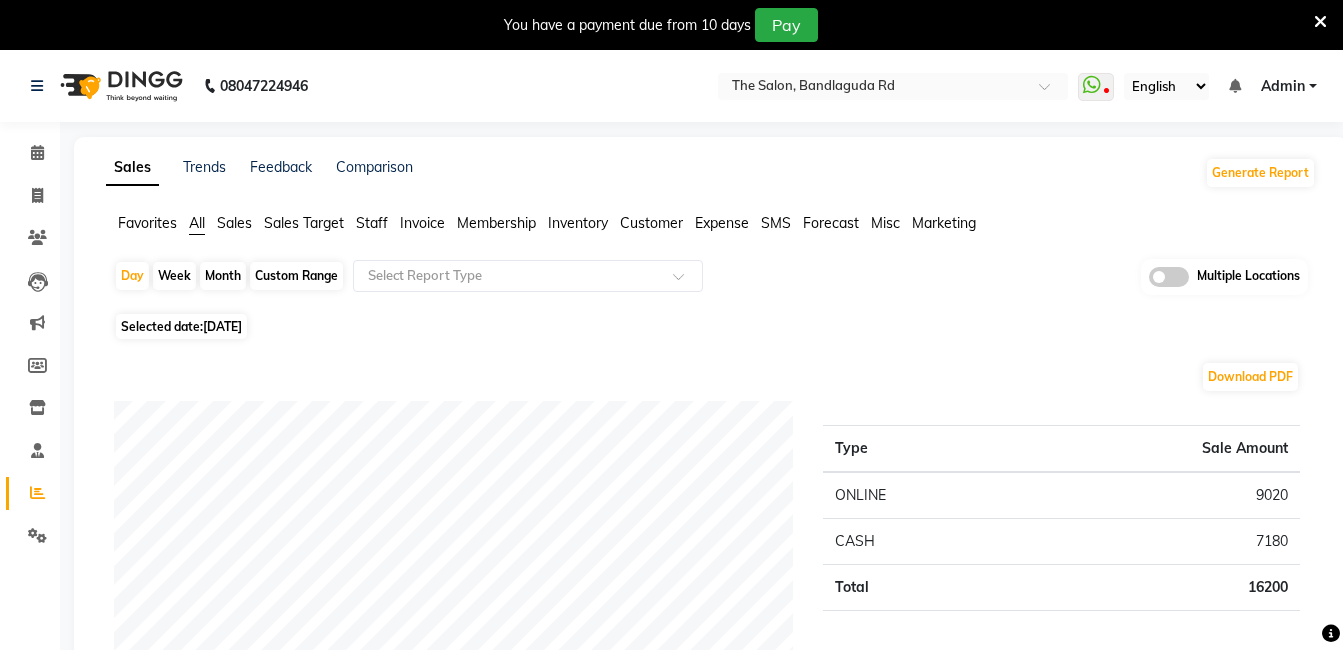 scroll, scrollTop: 568, scrollLeft: 0, axis: vertical 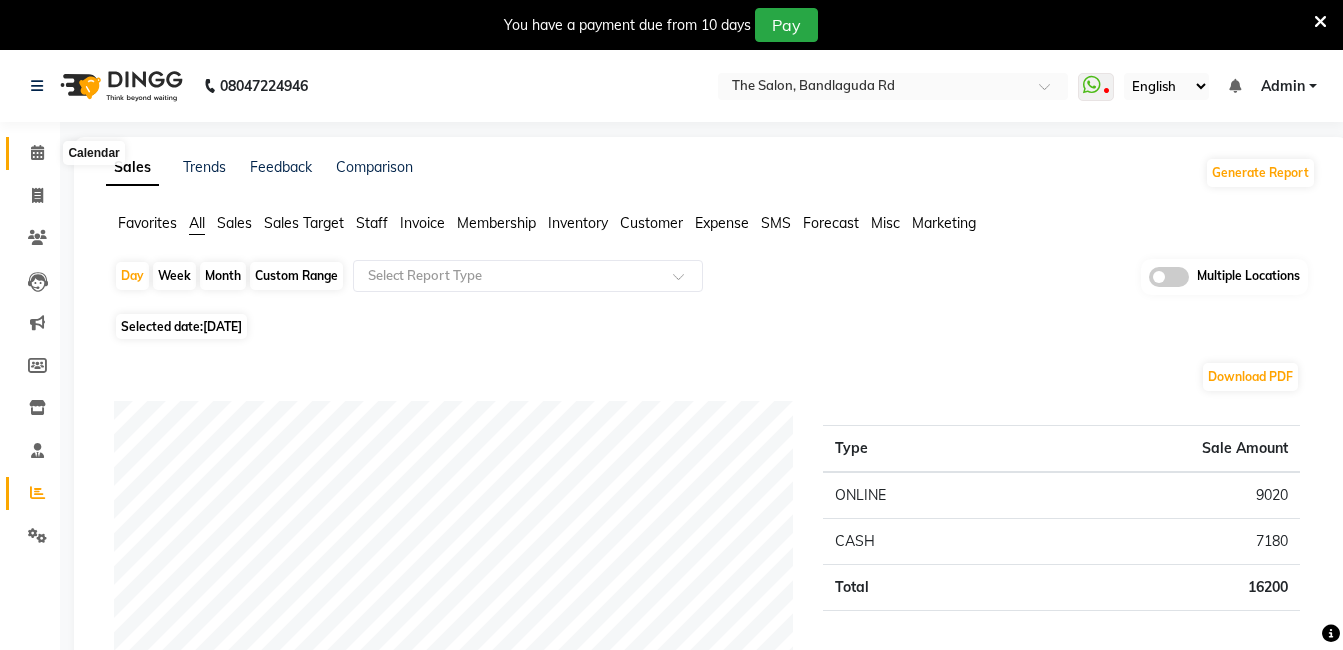 click 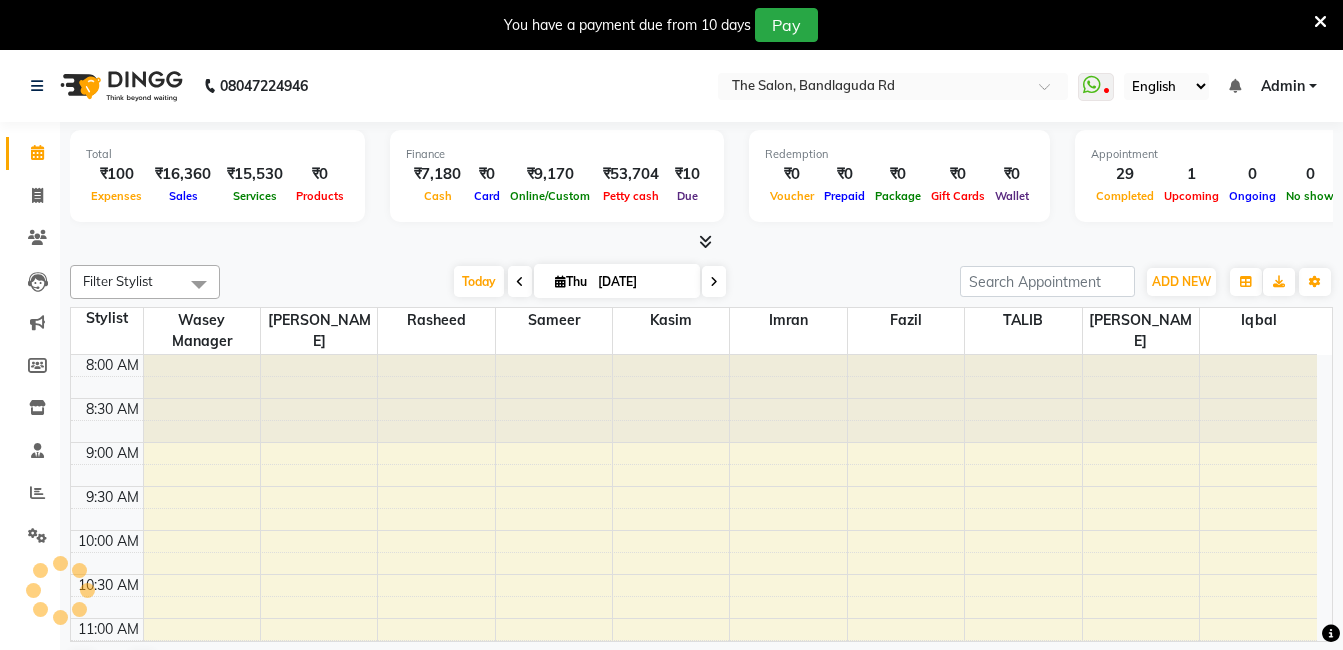scroll, scrollTop: 0, scrollLeft: 0, axis: both 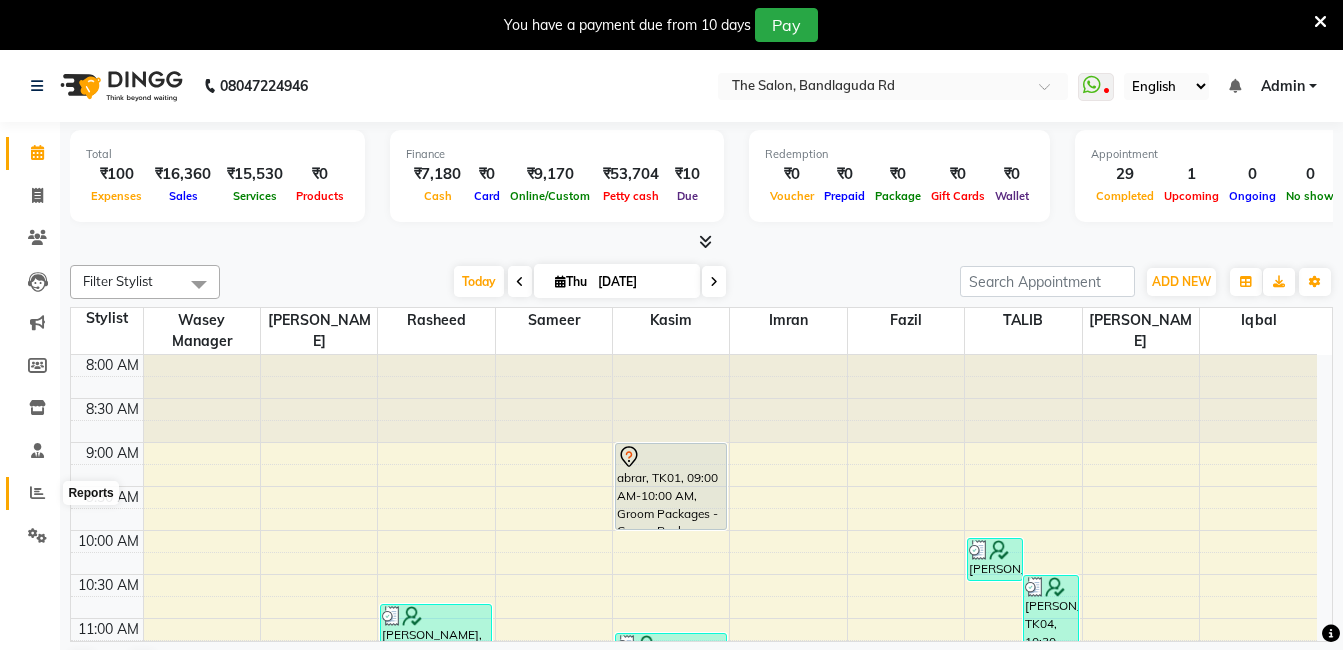 click 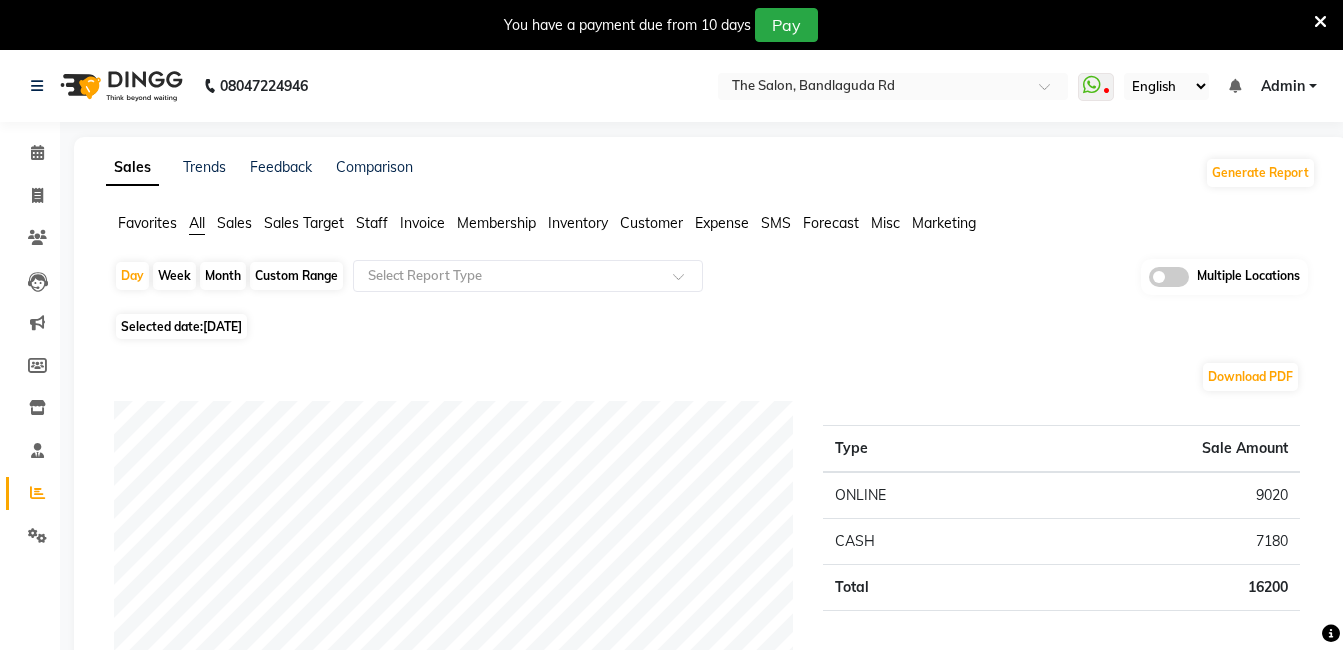 scroll, scrollTop: 568, scrollLeft: 0, axis: vertical 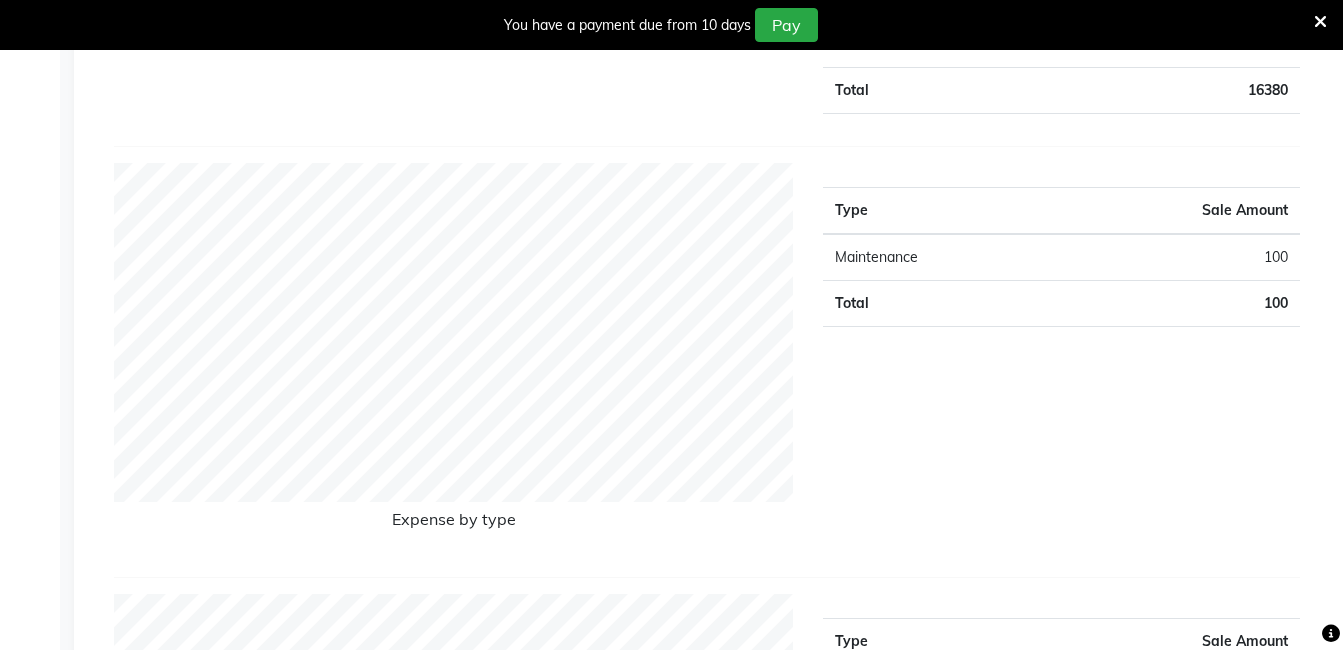 click on "Maintenance" 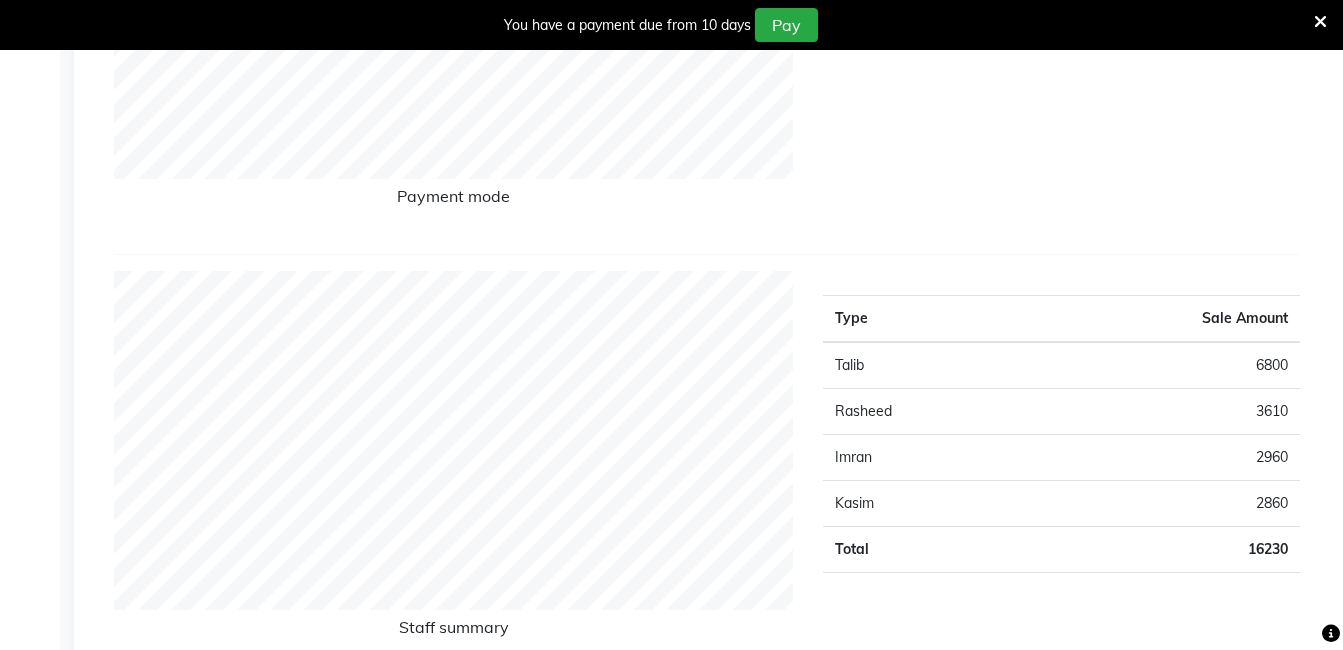 scroll, scrollTop: 545, scrollLeft: 0, axis: vertical 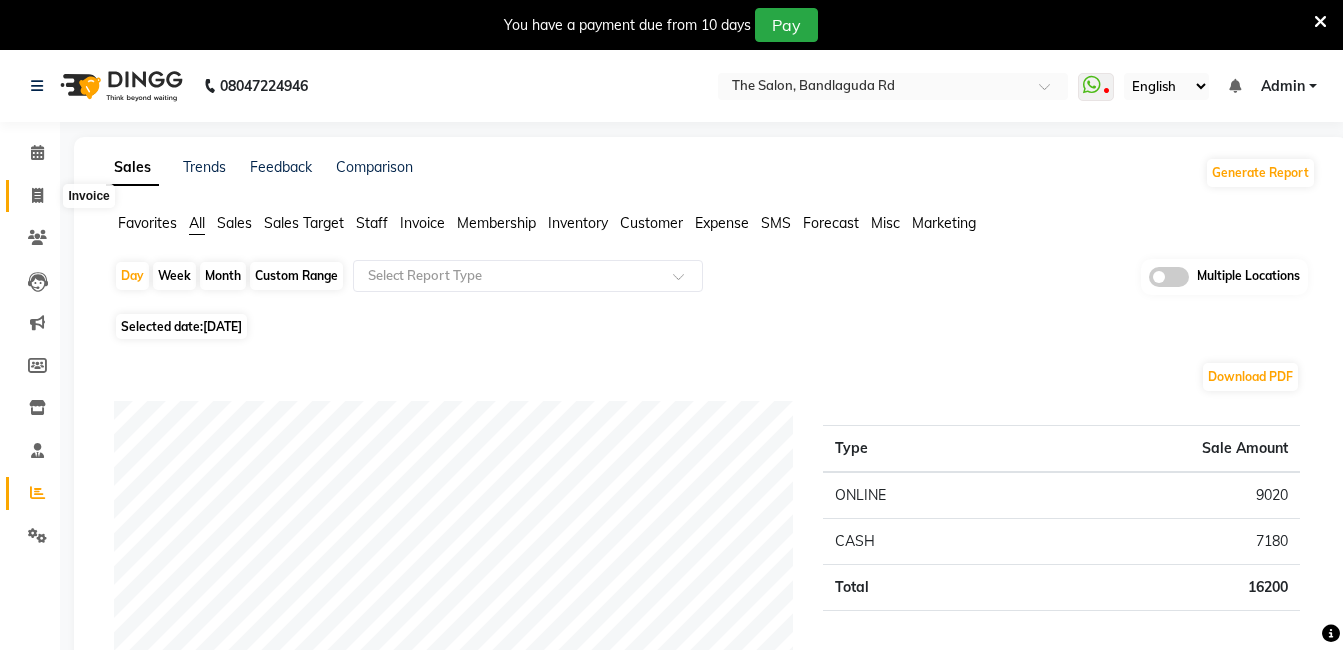 click 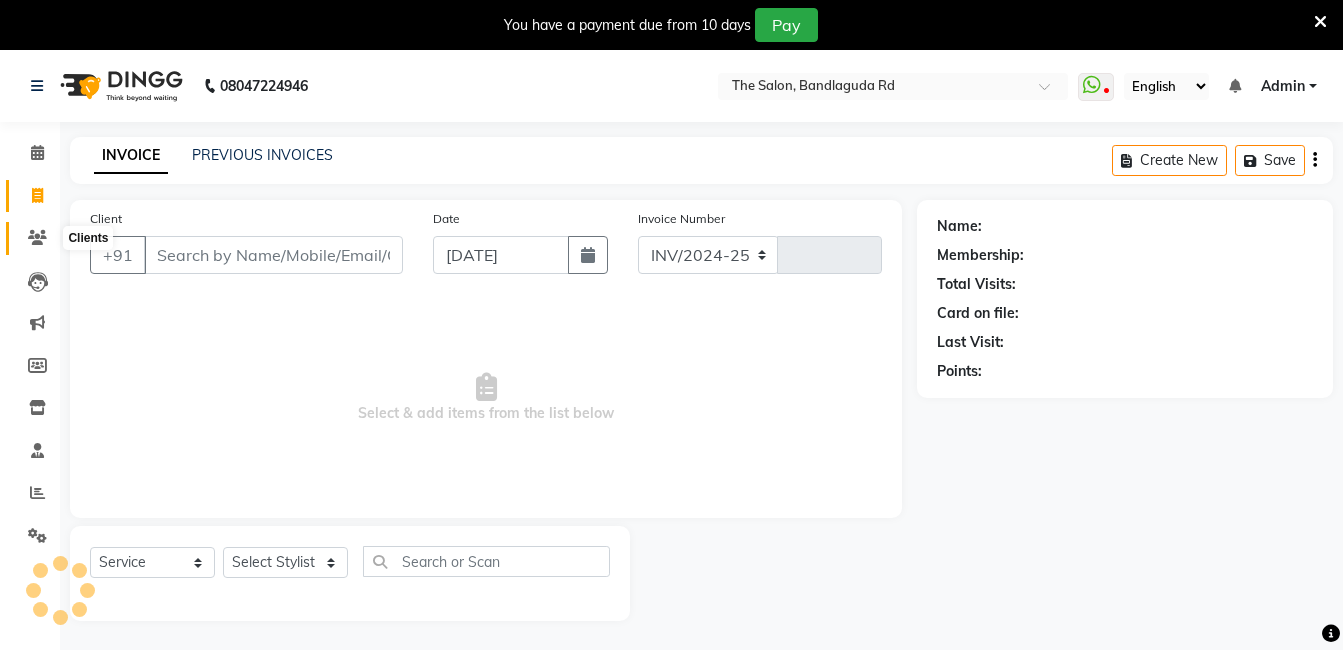 select on "5198" 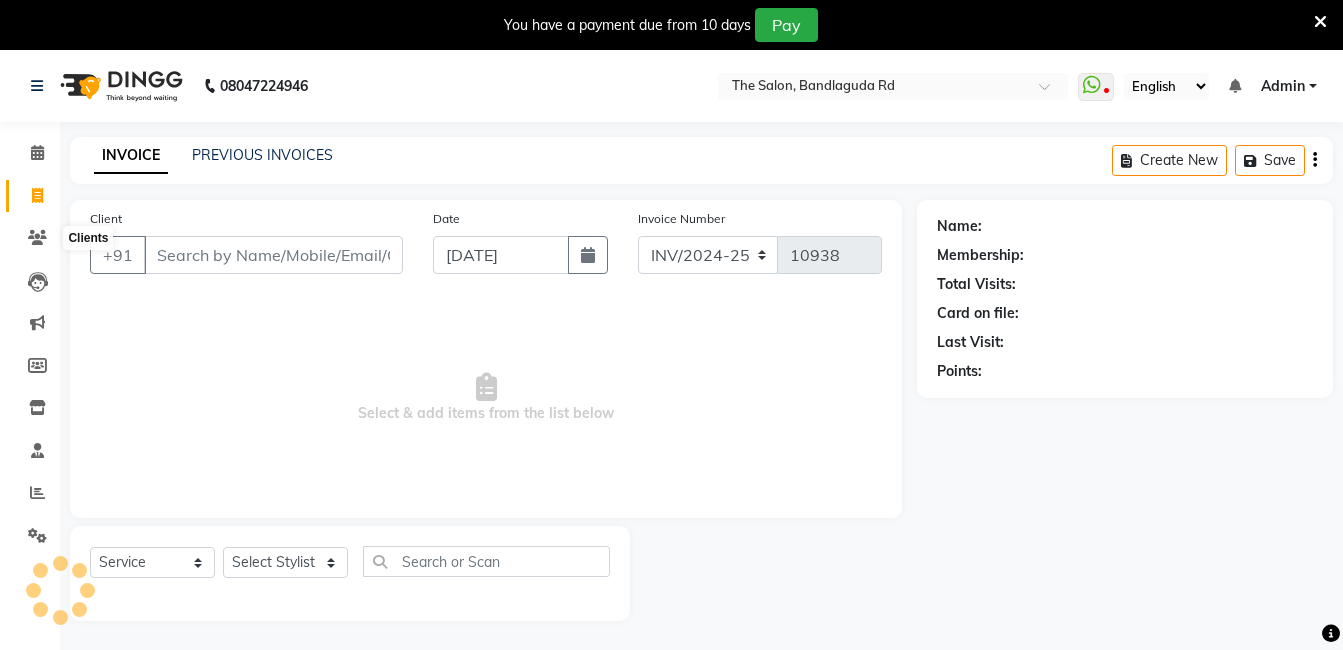 scroll, scrollTop: 50, scrollLeft: 0, axis: vertical 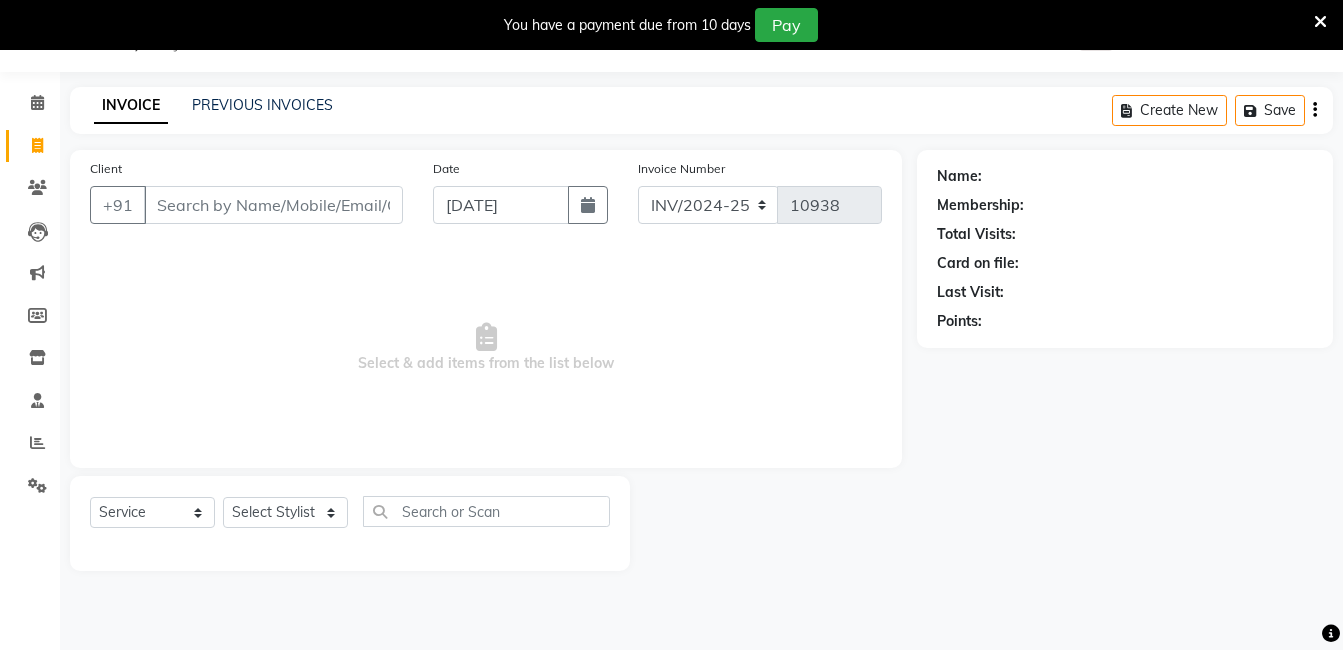 click on "Client" at bounding box center [273, 205] 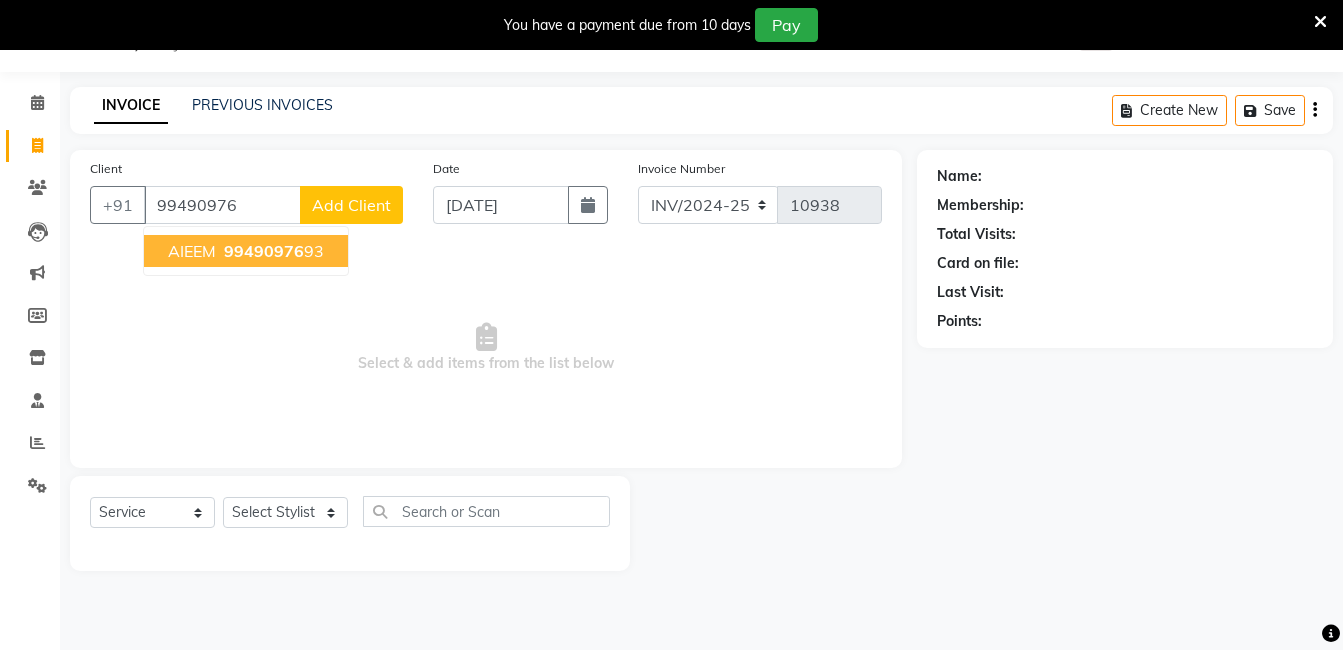 click on "99490976" at bounding box center (264, 251) 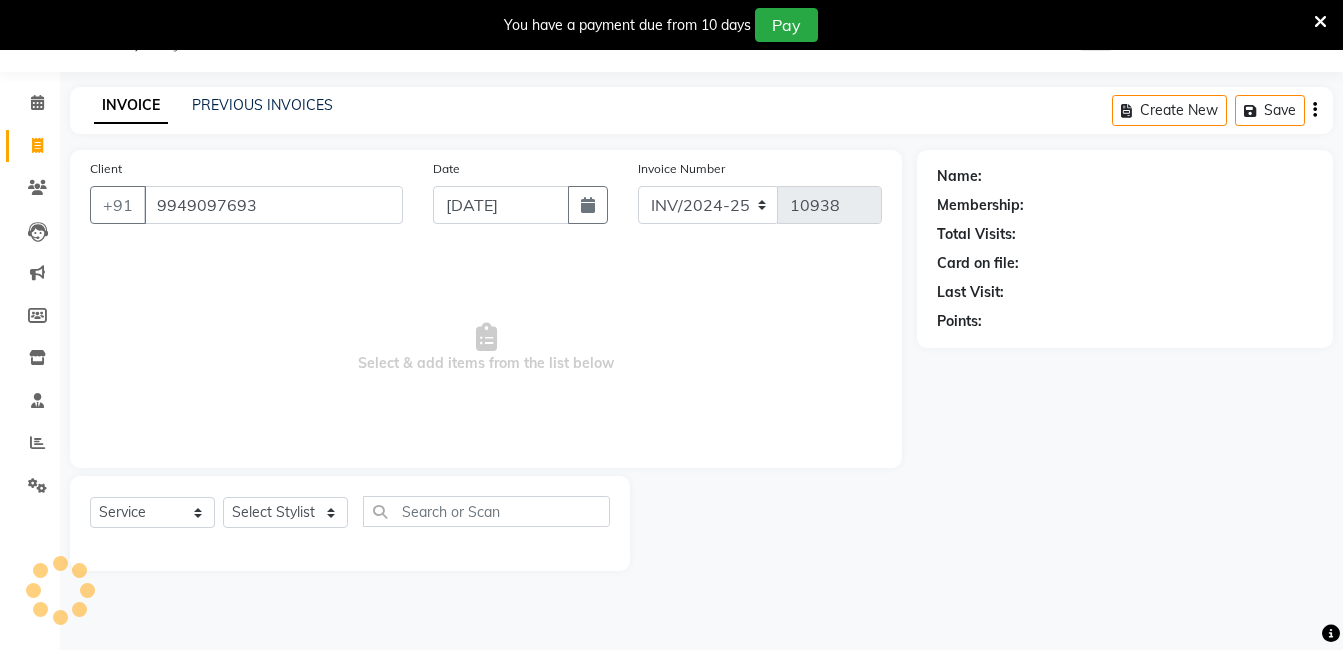 type on "9949097693" 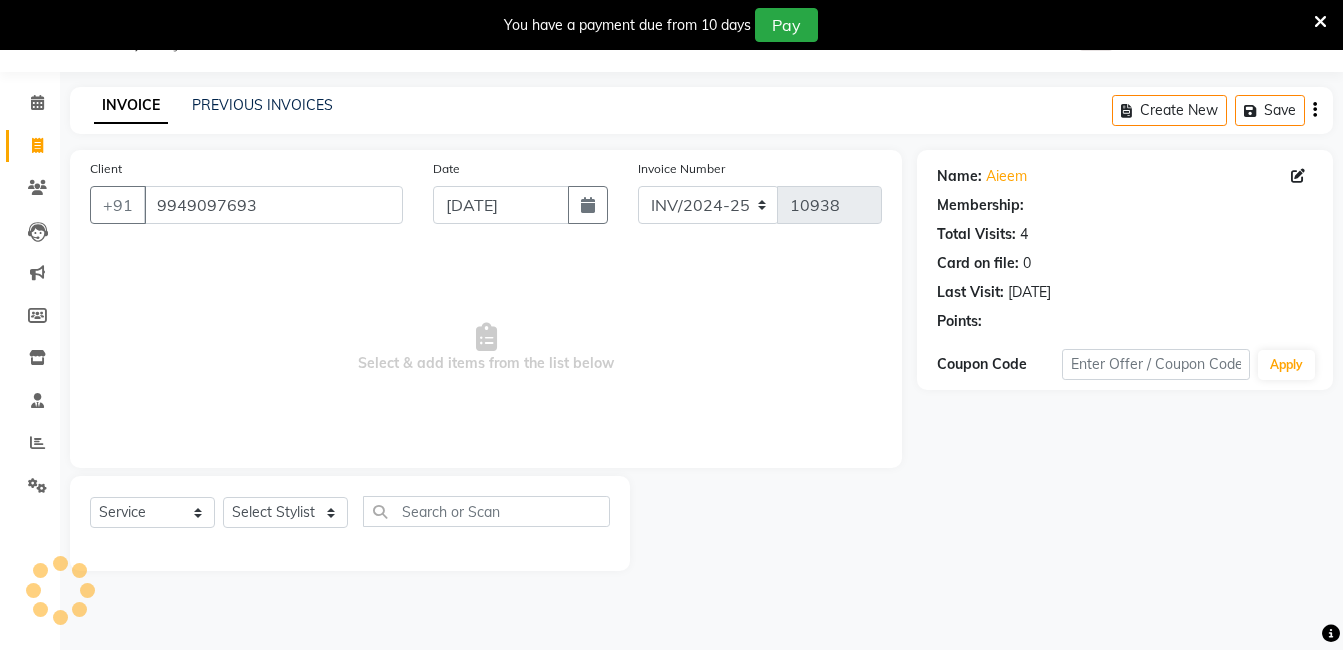 select on "1: Object" 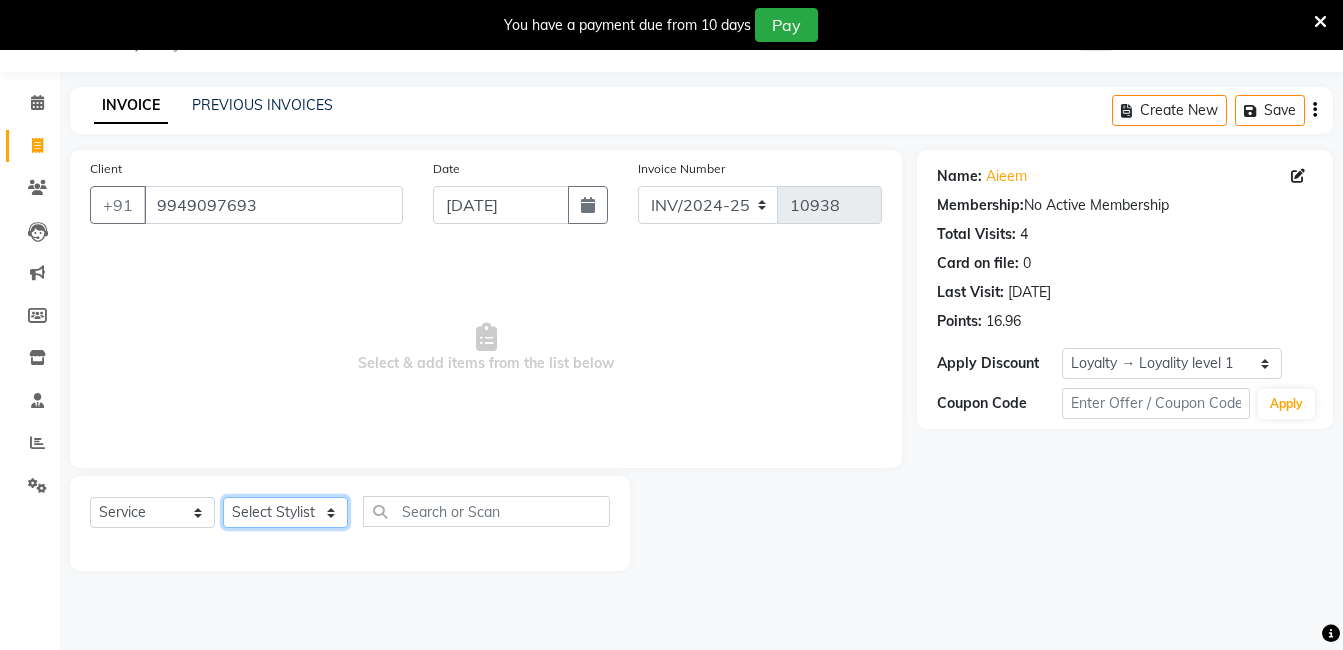 click on "Select Stylist [PERSON_NAME] [PERSON_NAME] kasim [PERSON_NAME] sameer [PERSON_NAME] manager" 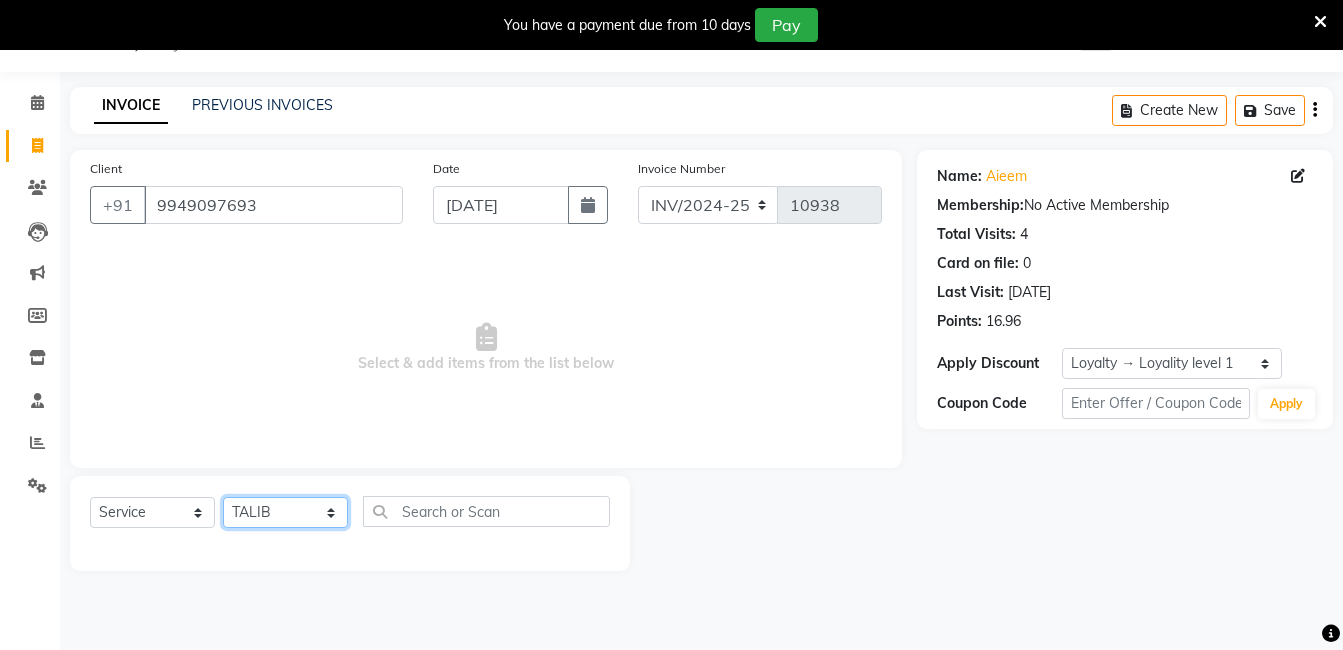 click on "Select Stylist [PERSON_NAME] [PERSON_NAME] kasim [PERSON_NAME] sameer [PERSON_NAME] manager" 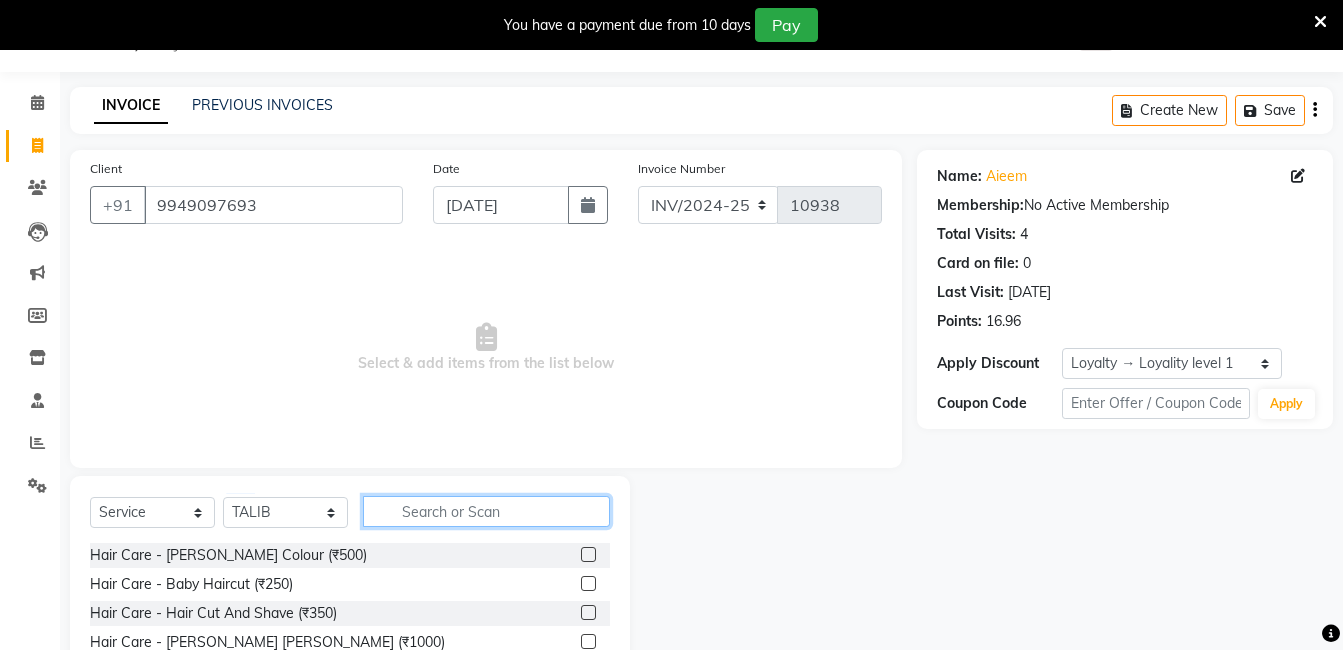 click 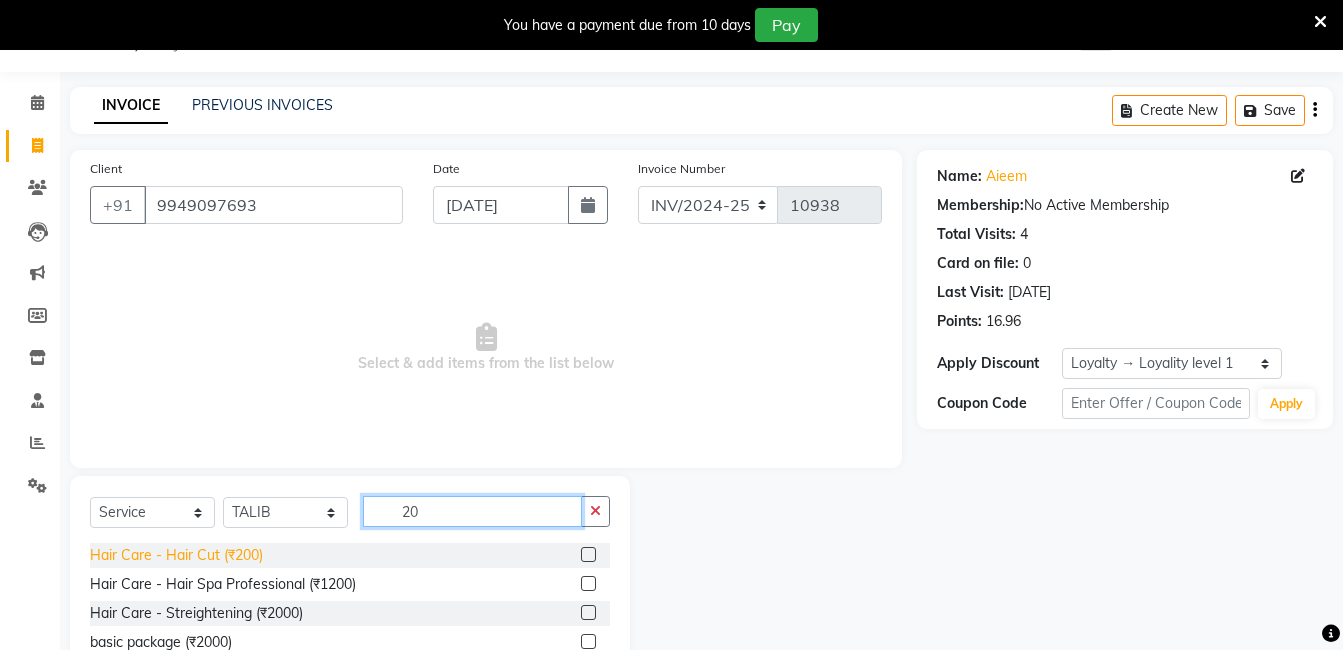 type on "20" 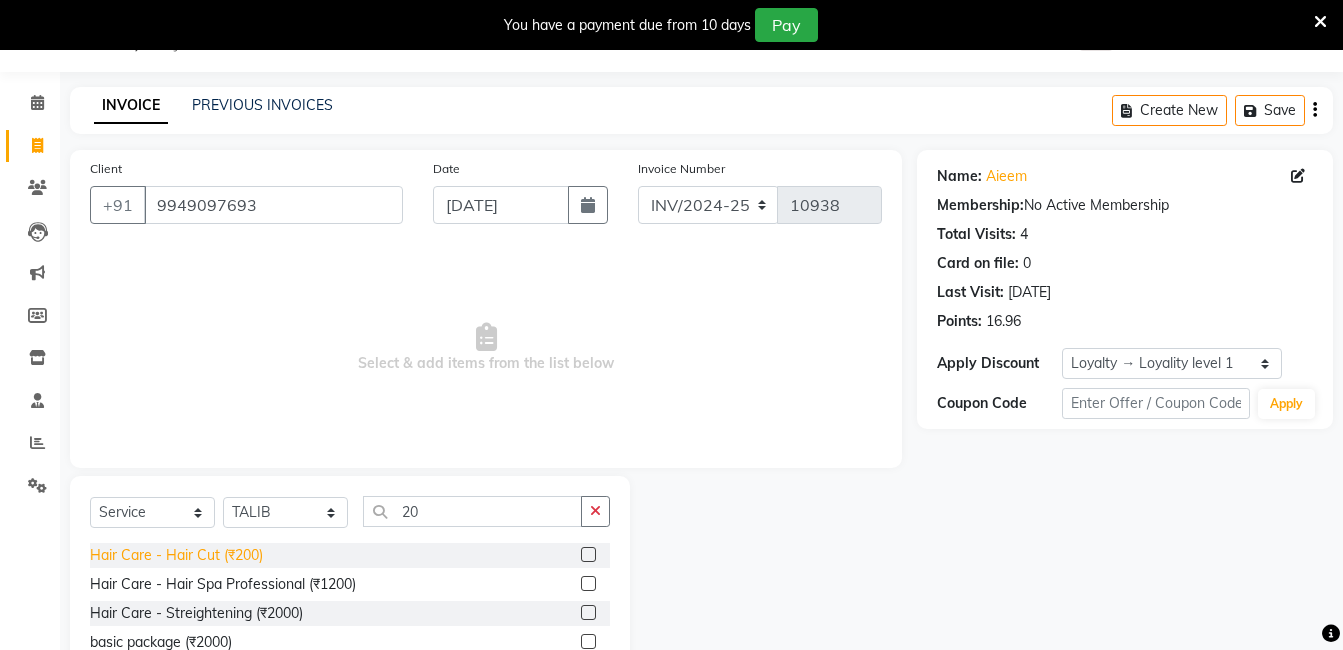 click on "Hair Care - Hair Cut (₹200)" 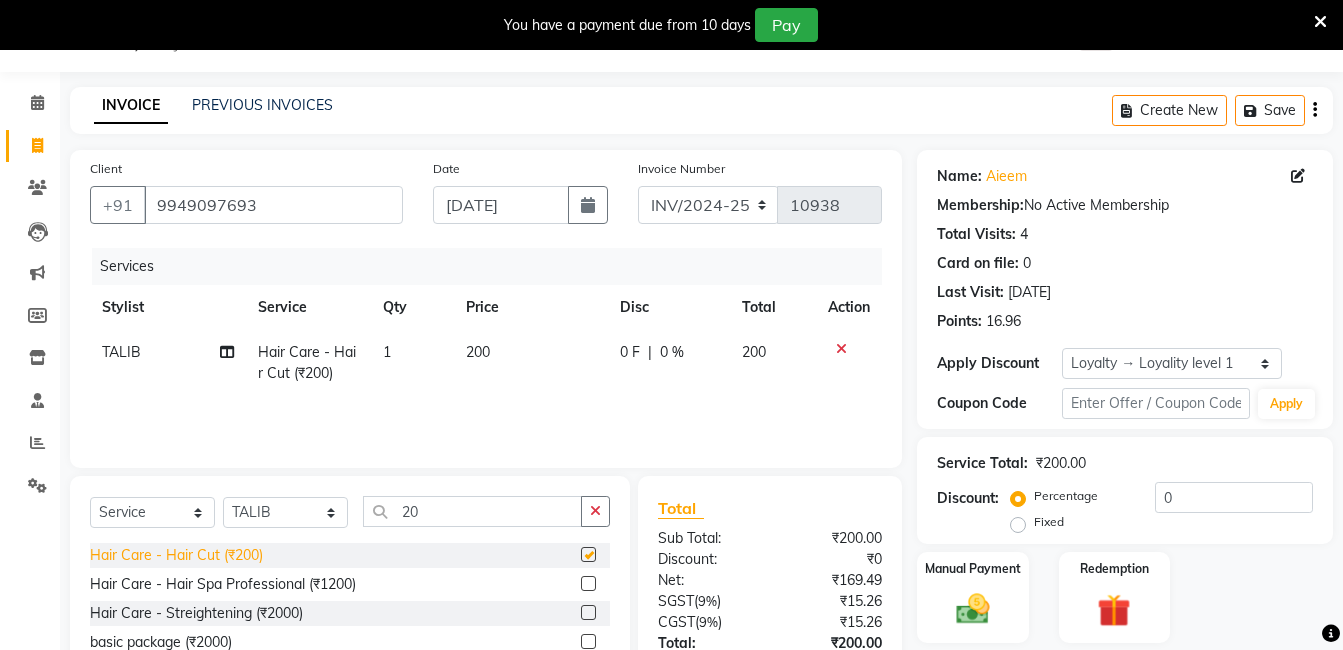checkbox on "false" 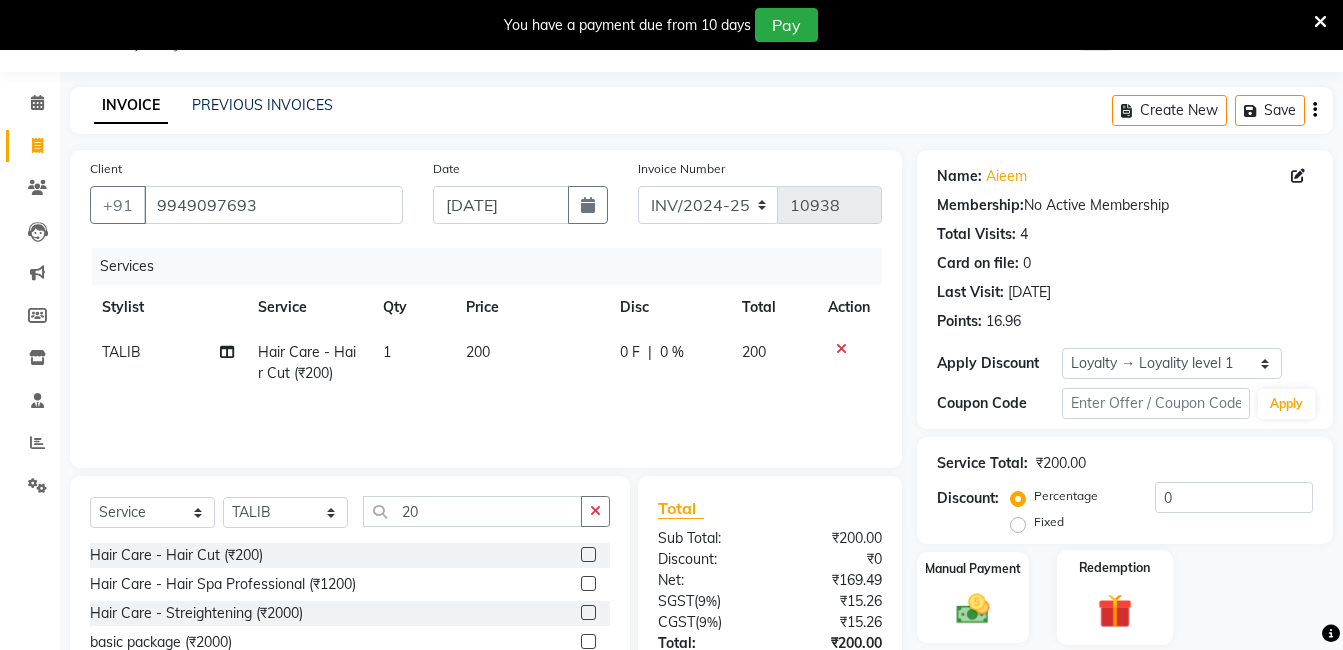 scroll, scrollTop: 201, scrollLeft: 0, axis: vertical 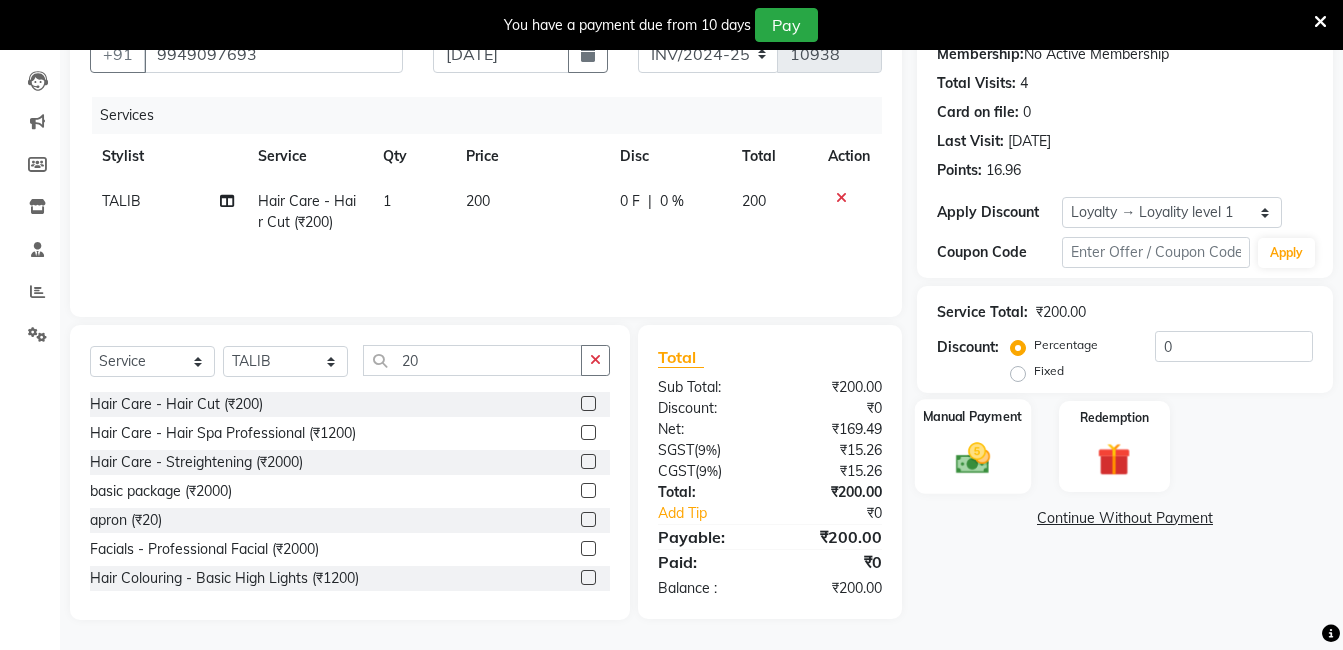 click 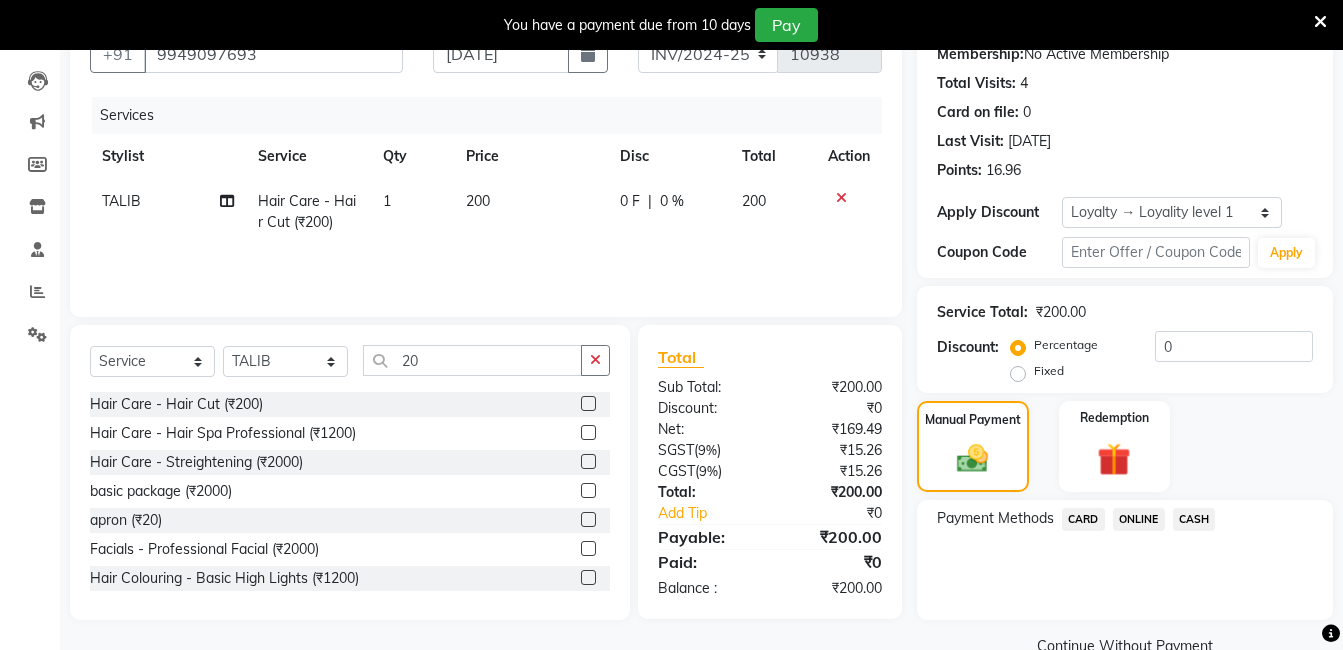 click on "ONLINE" 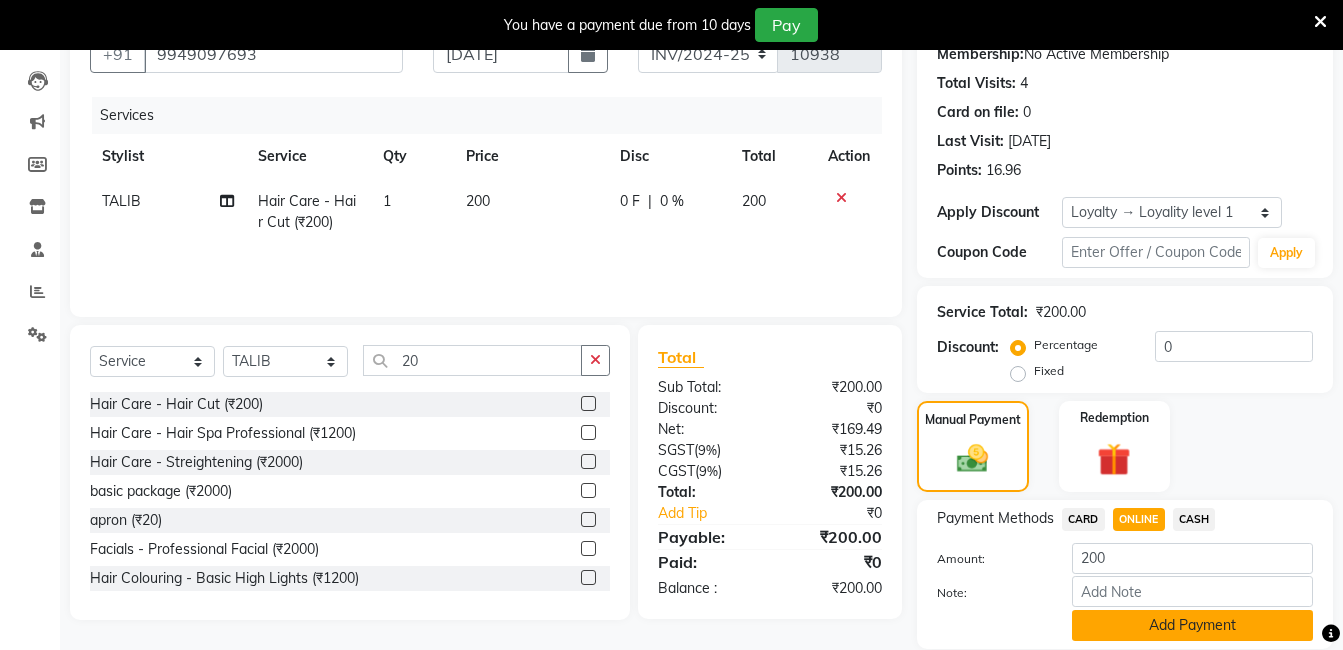 click on "Add Payment" 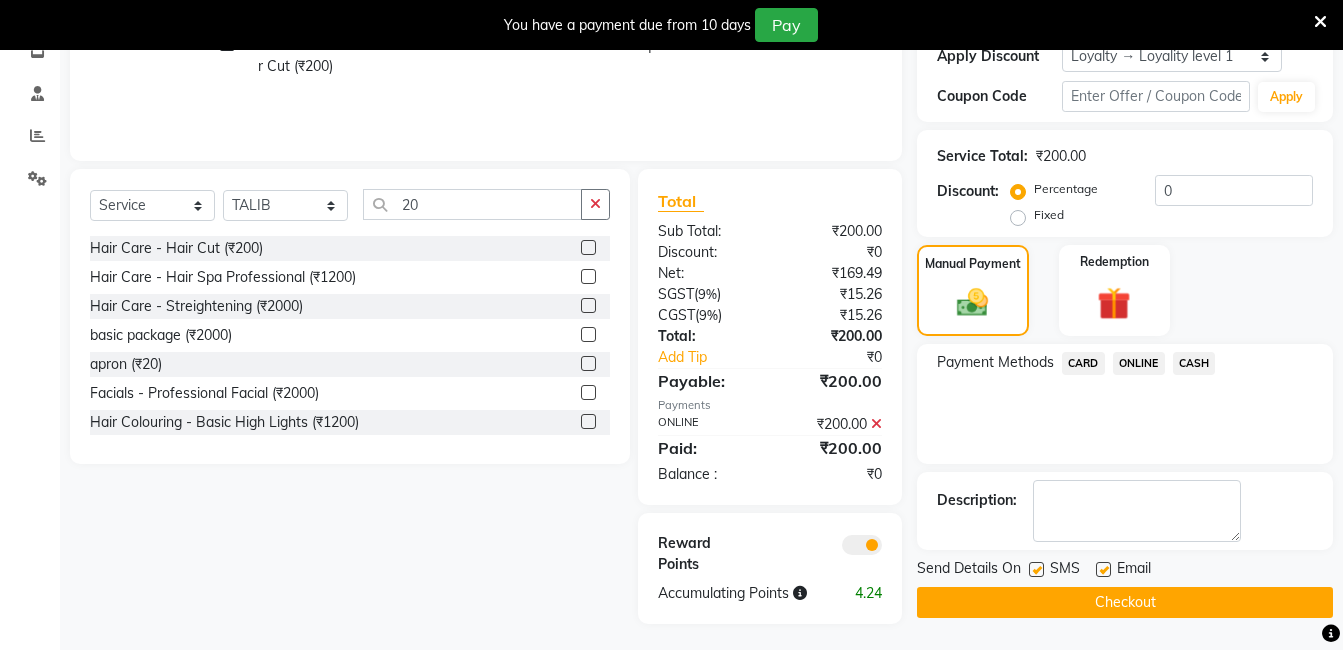 scroll, scrollTop: 361, scrollLeft: 0, axis: vertical 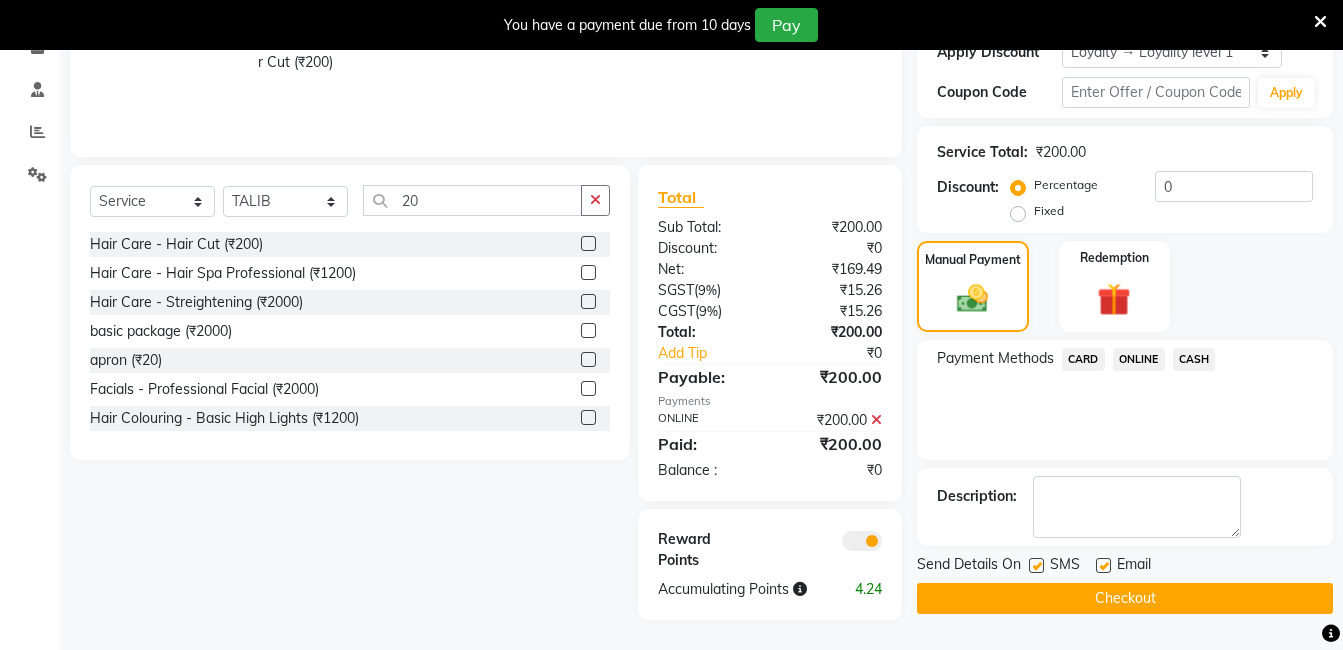 click on "Checkout" 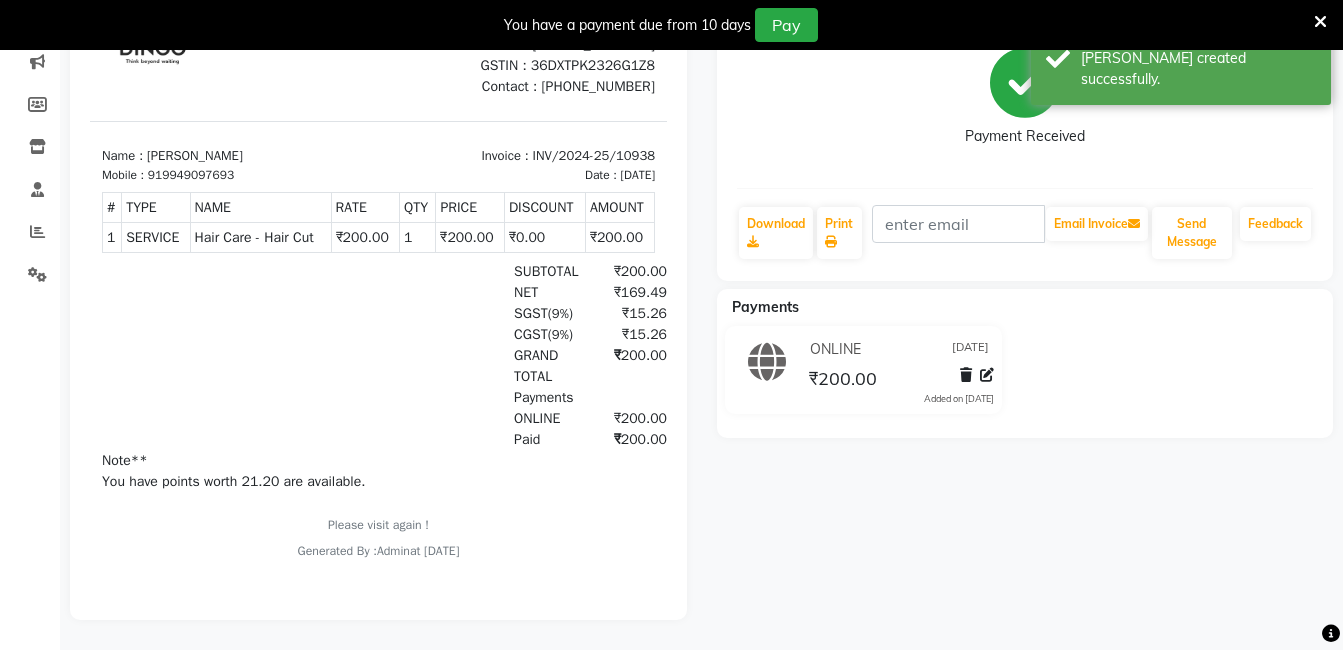 scroll, scrollTop: 0, scrollLeft: 0, axis: both 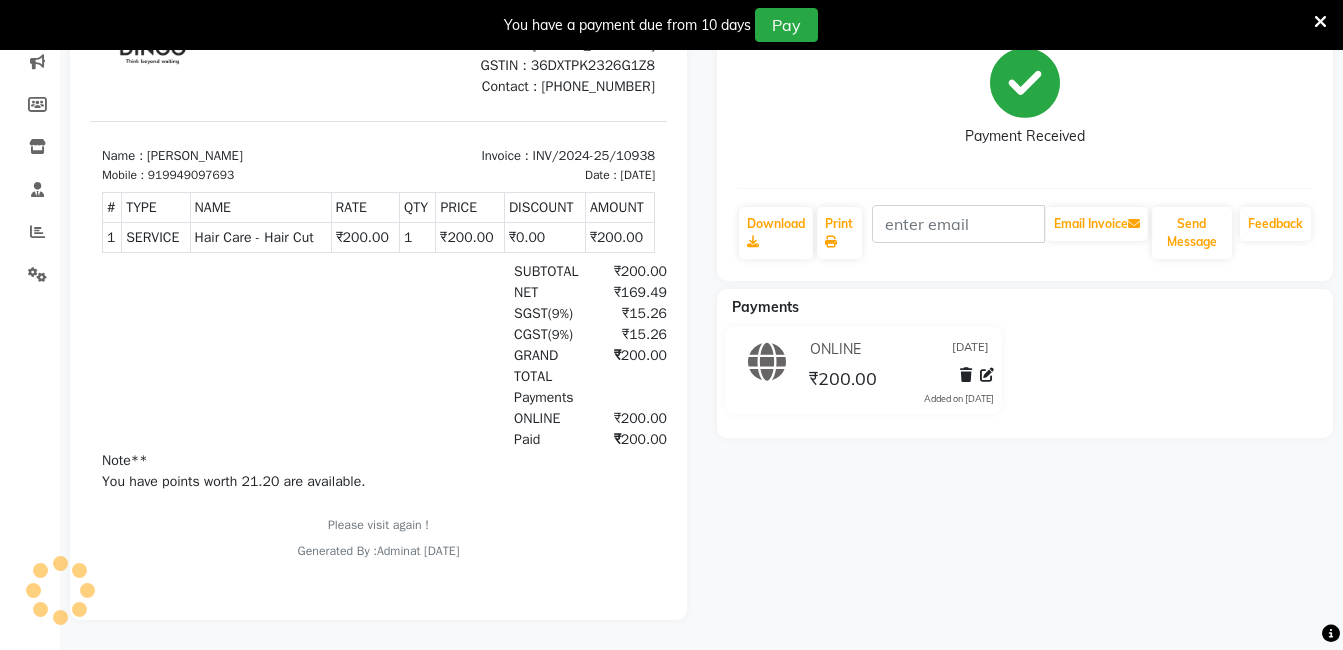 click on "₹200.00" at bounding box center [626, 366] 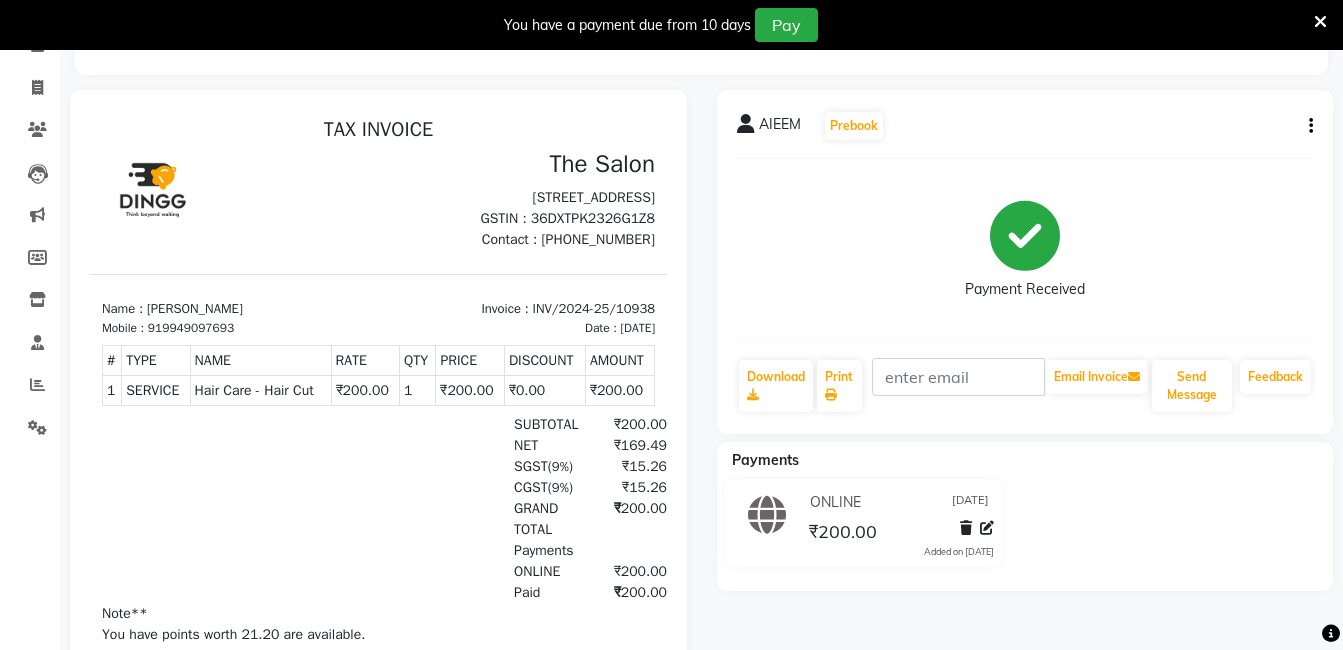 scroll, scrollTop: 0, scrollLeft: 0, axis: both 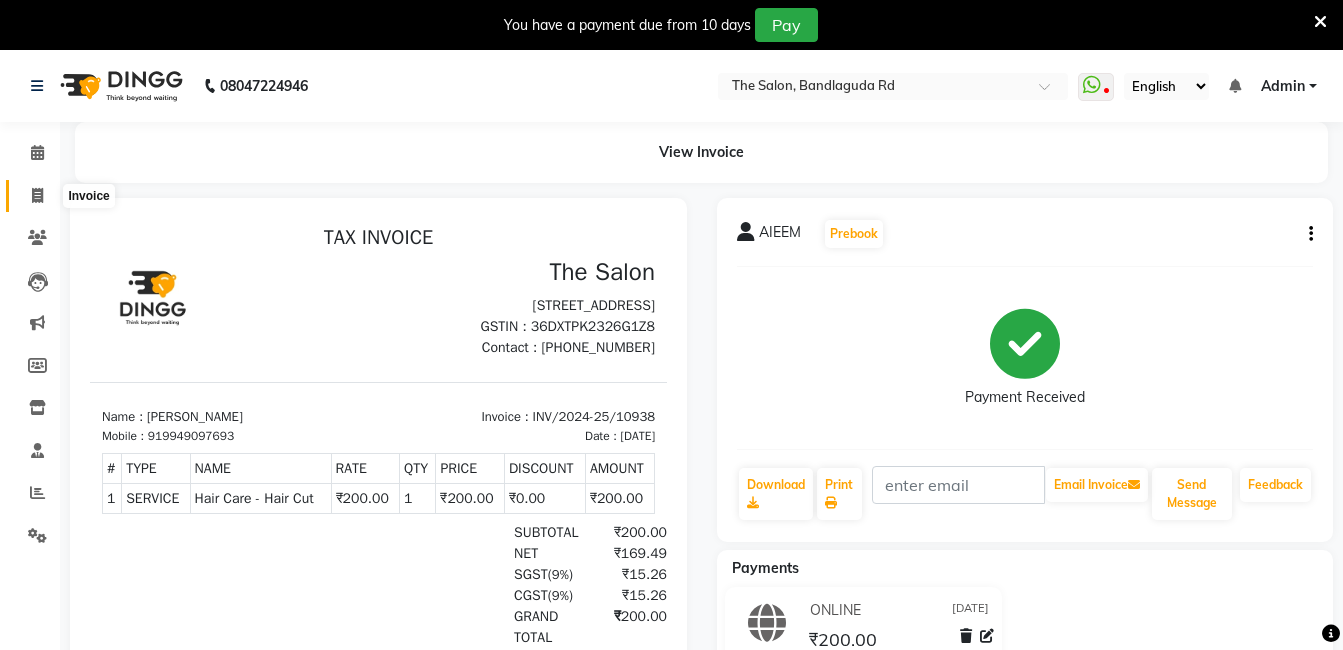 click 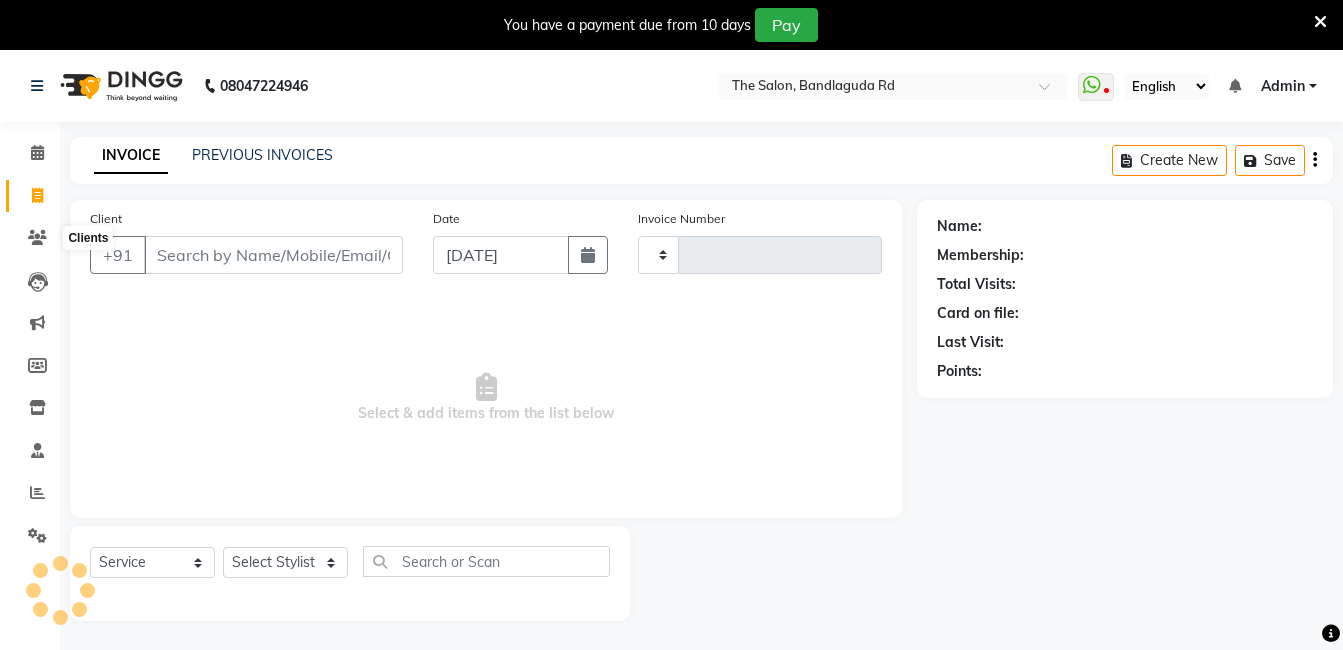 type on "10939" 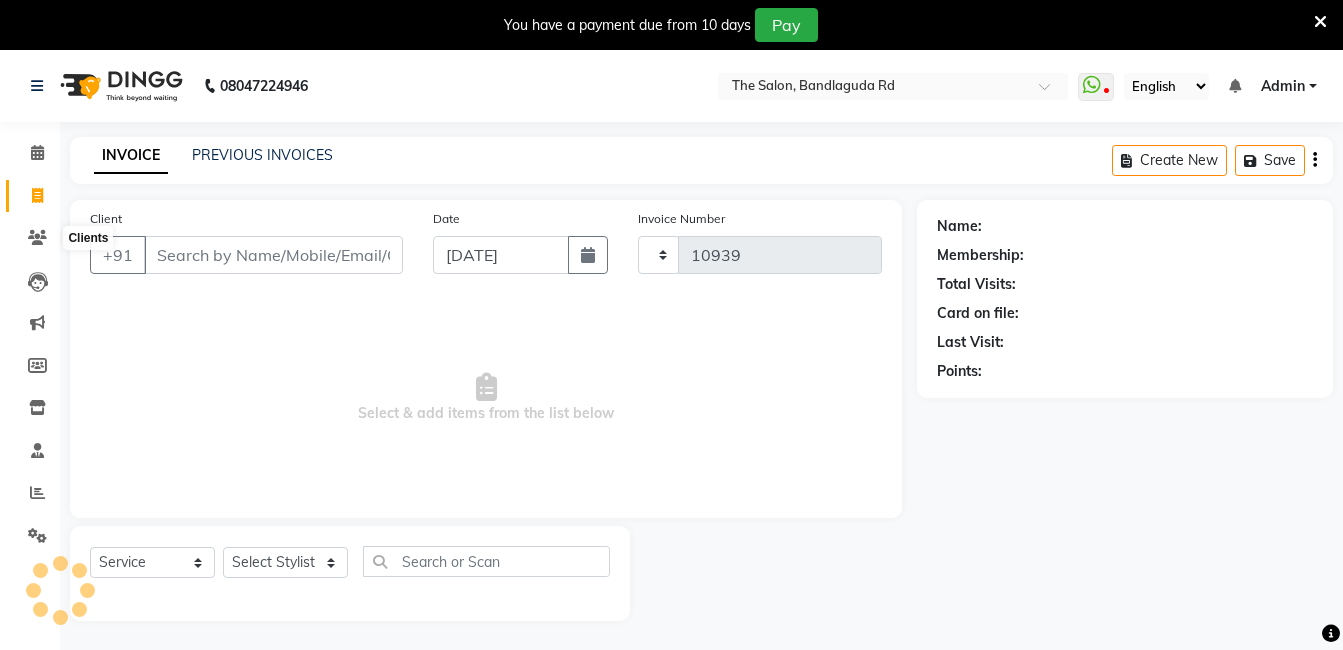 select on "5198" 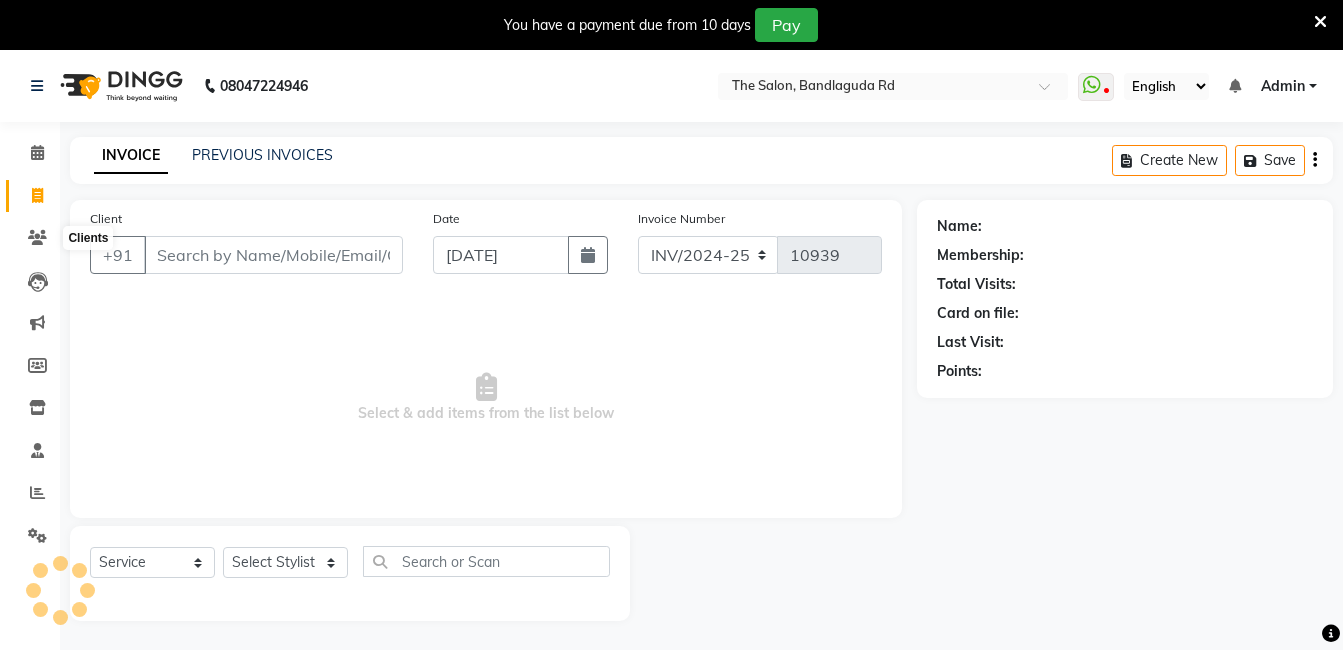 scroll, scrollTop: 50, scrollLeft: 0, axis: vertical 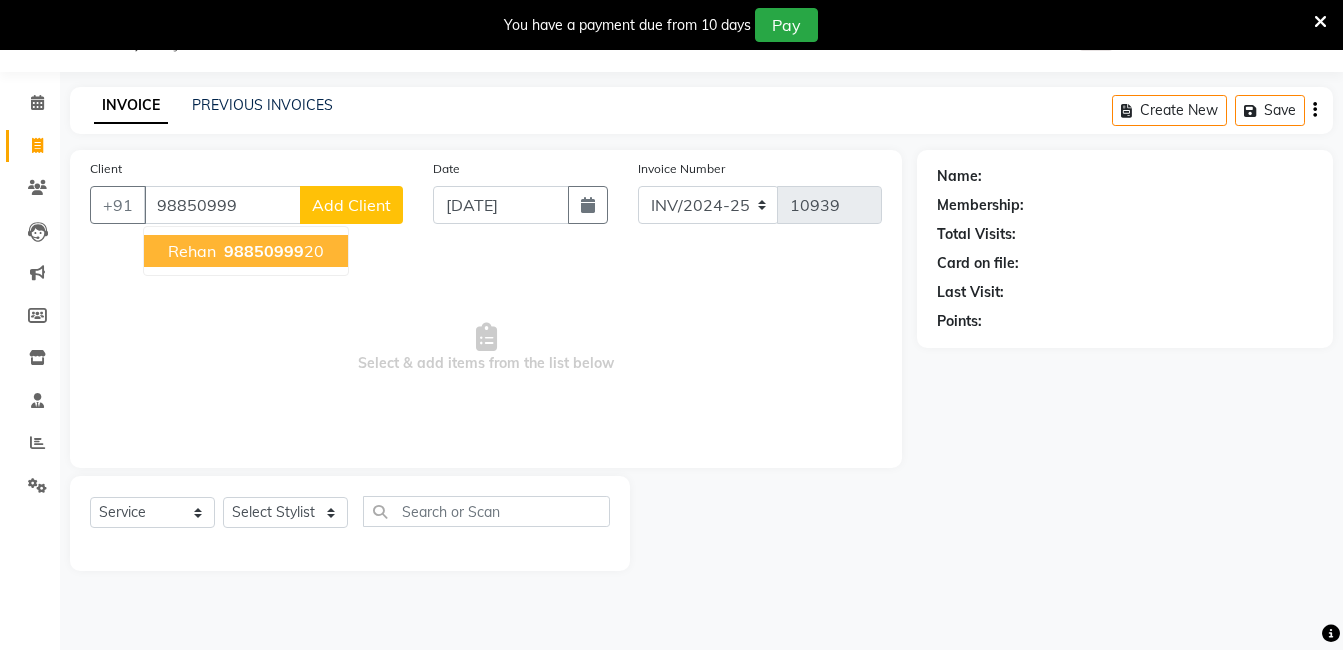 click on "98850999" at bounding box center (264, 251) 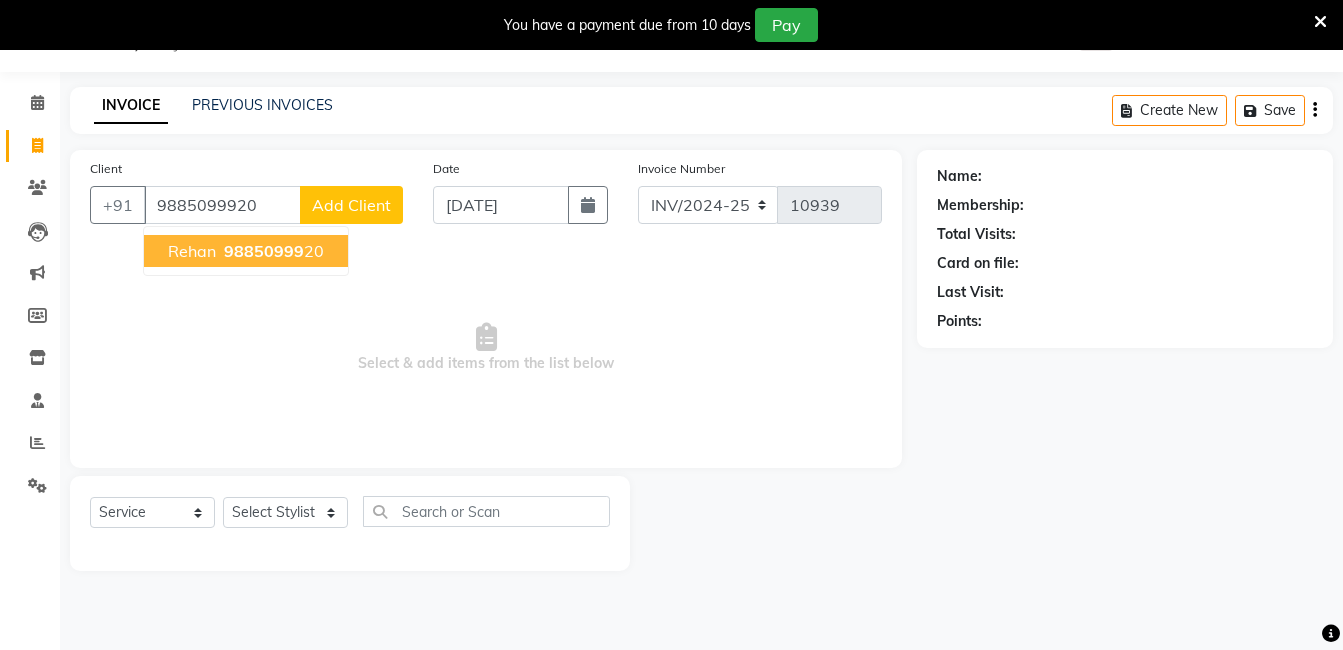 type on "9885099920" 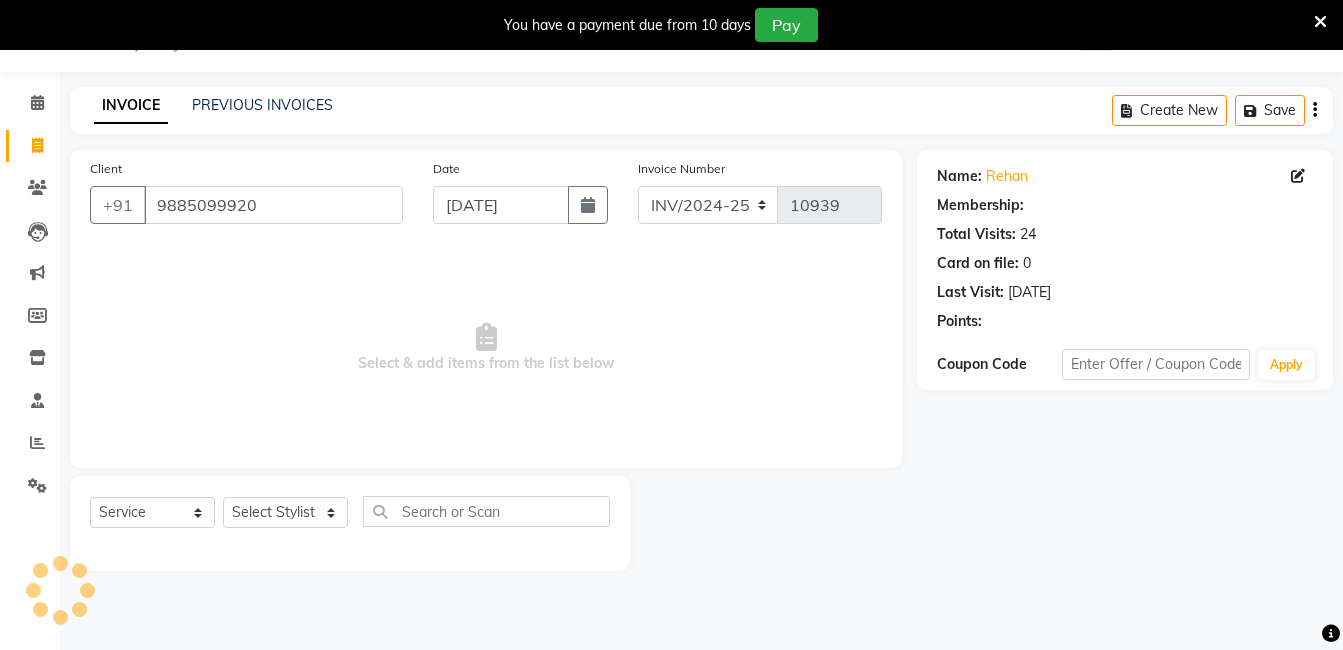 select on "2: Object" 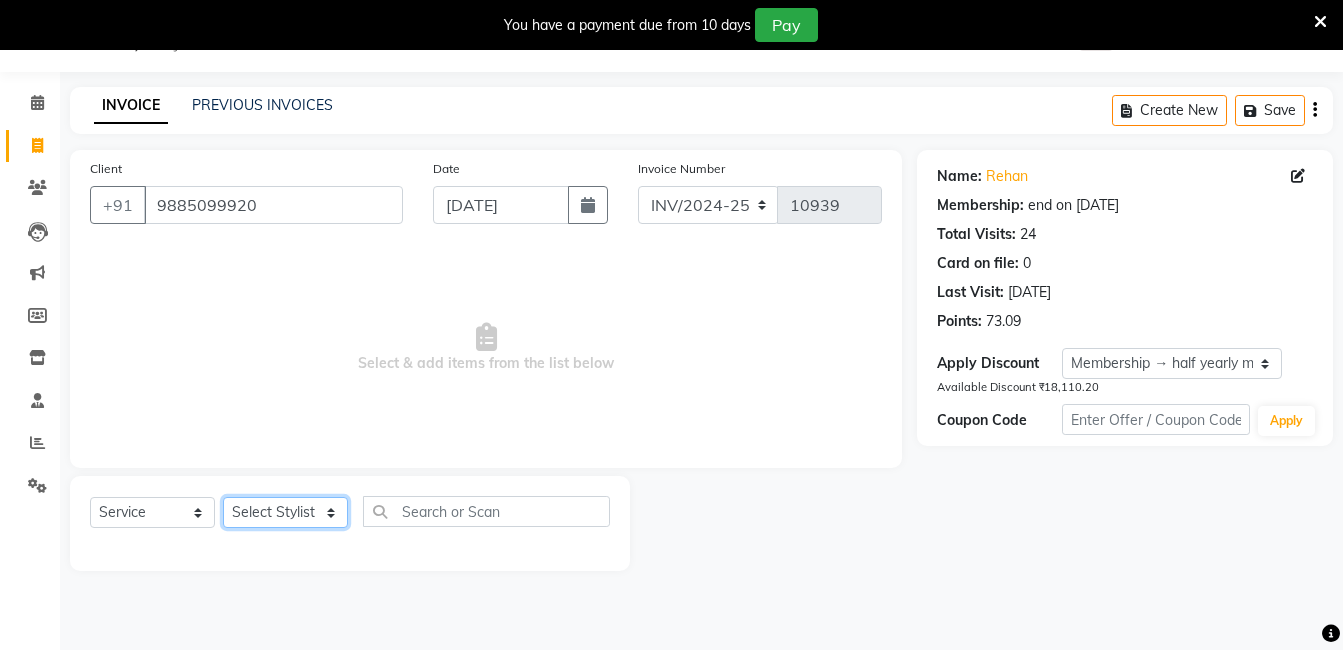 click on "Select Stylist [PERSON_NAME] [PERSON_NAME] kasim [PERSON_NAME] sameer [PERSON_NAME] manager" 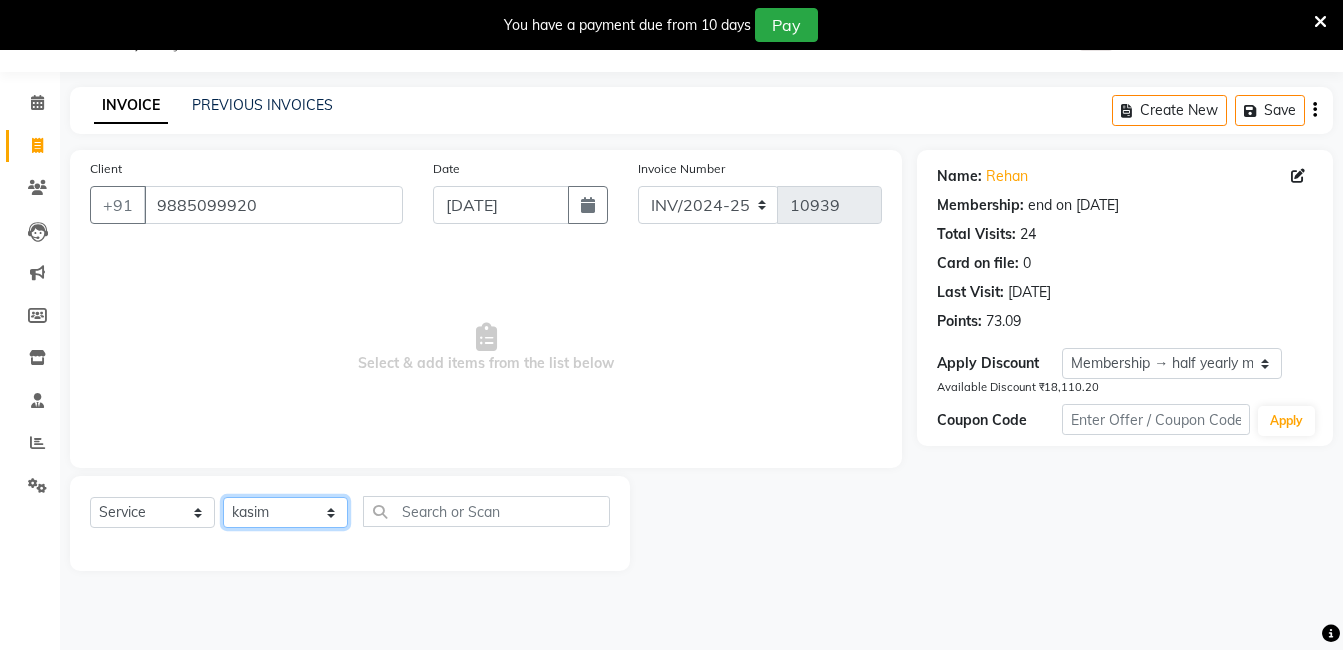 click on "Select Stylist [PERSON_NAME] [PERSON_NAME] kasim [PERSON_NAME] sameer [PERSON_NAME] manager" 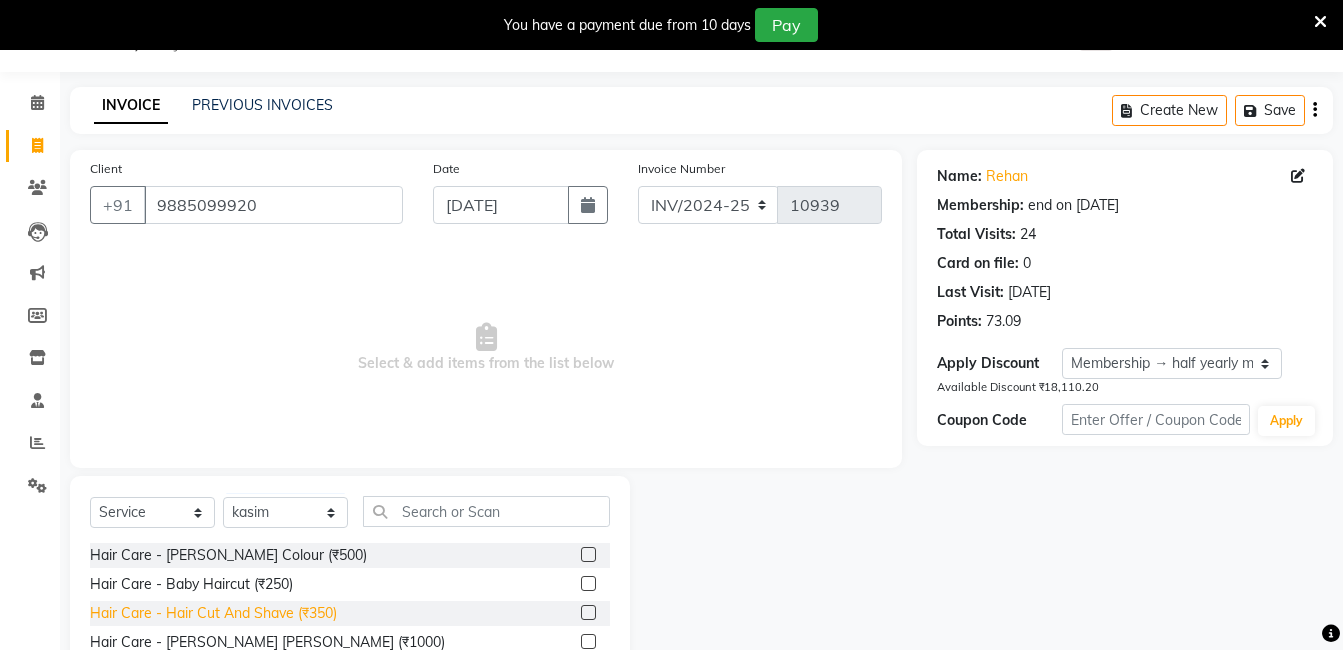 click on "Hair Care - Hair Cut And Shave (₹350)" 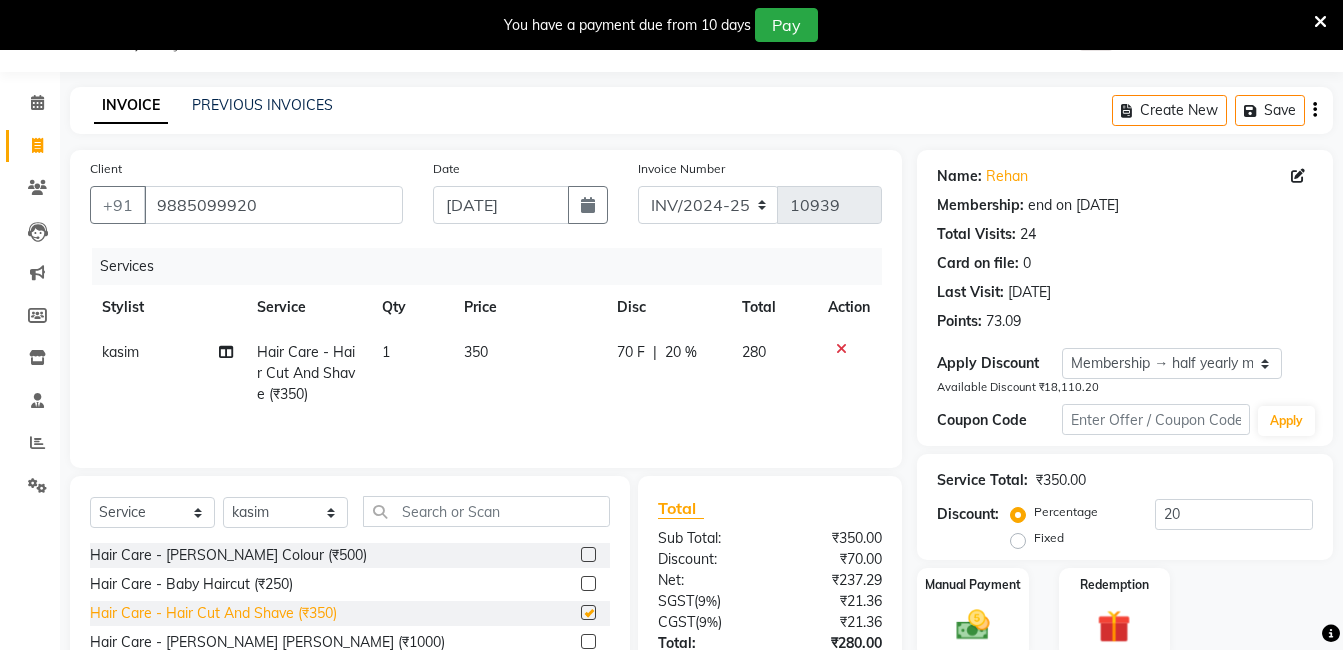 checkbox on "false" 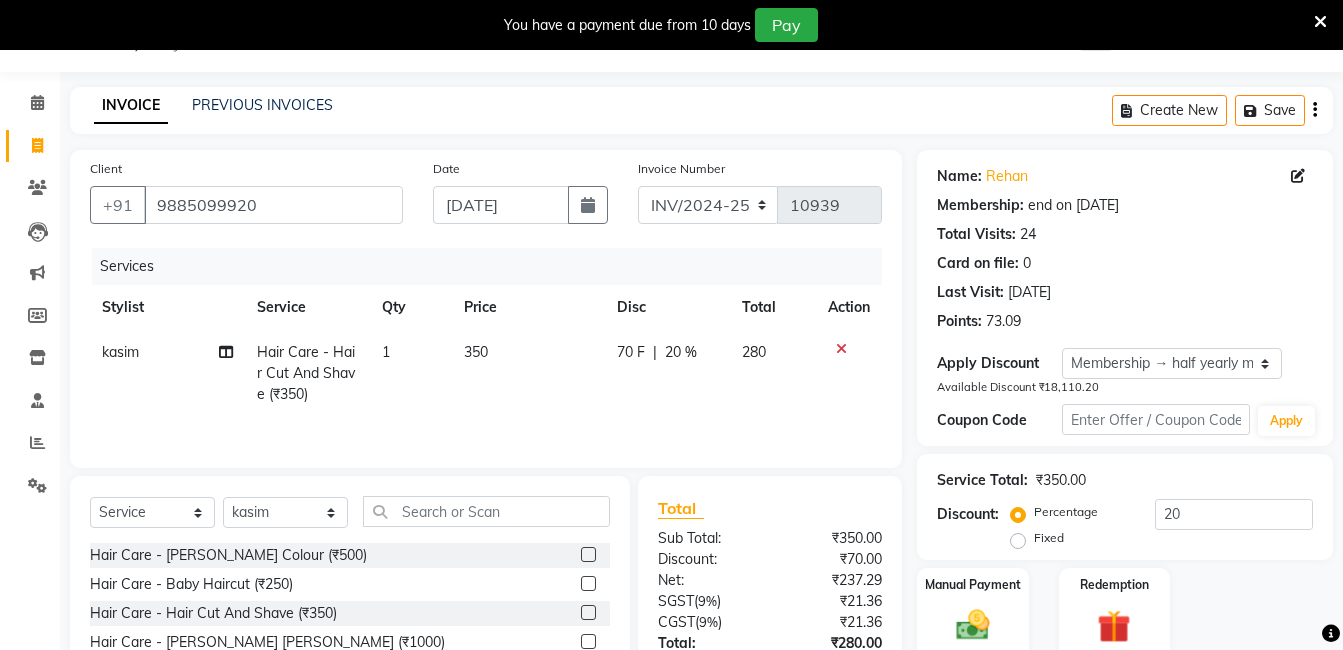 scroll, scrollTop: 201, scrollLeft: 0, axis: vertical 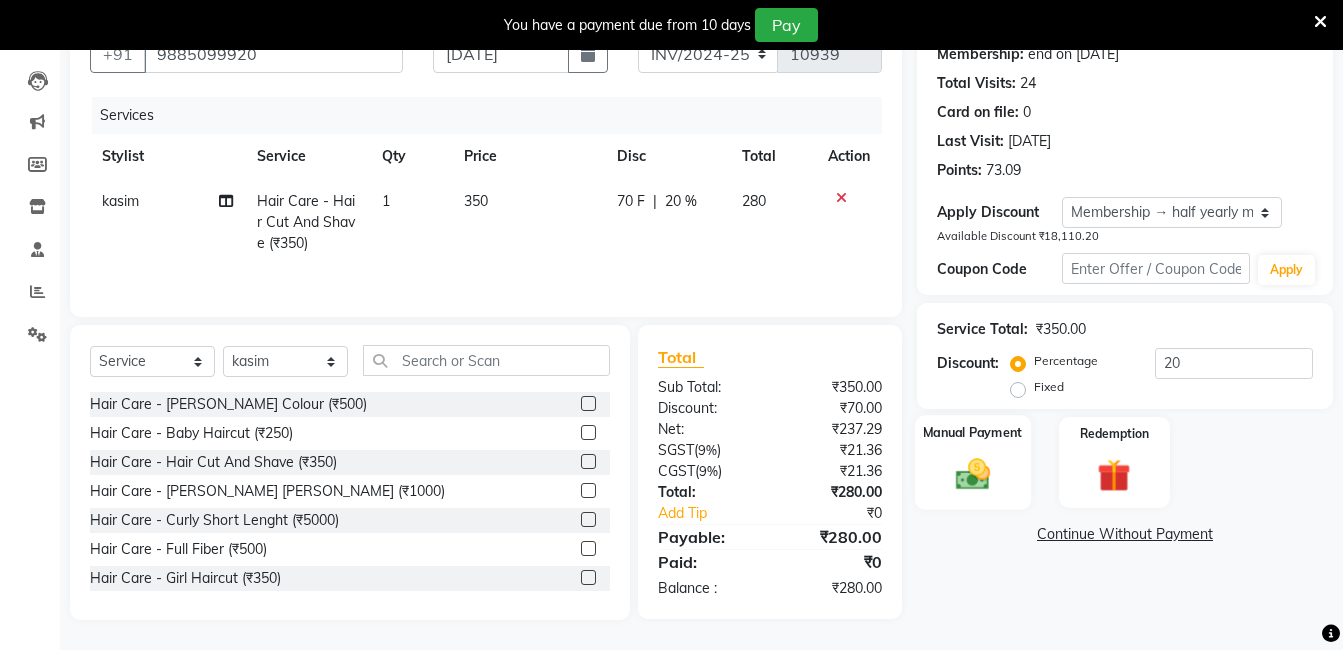 click 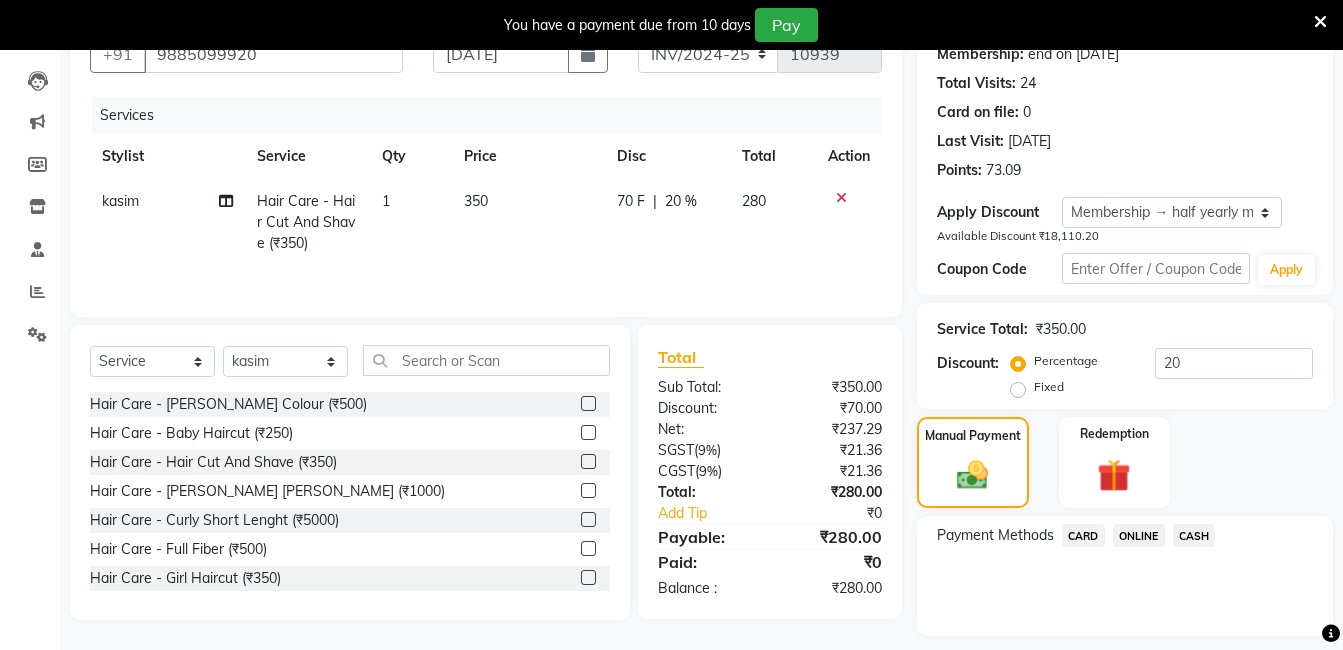 click on "ONLINE" 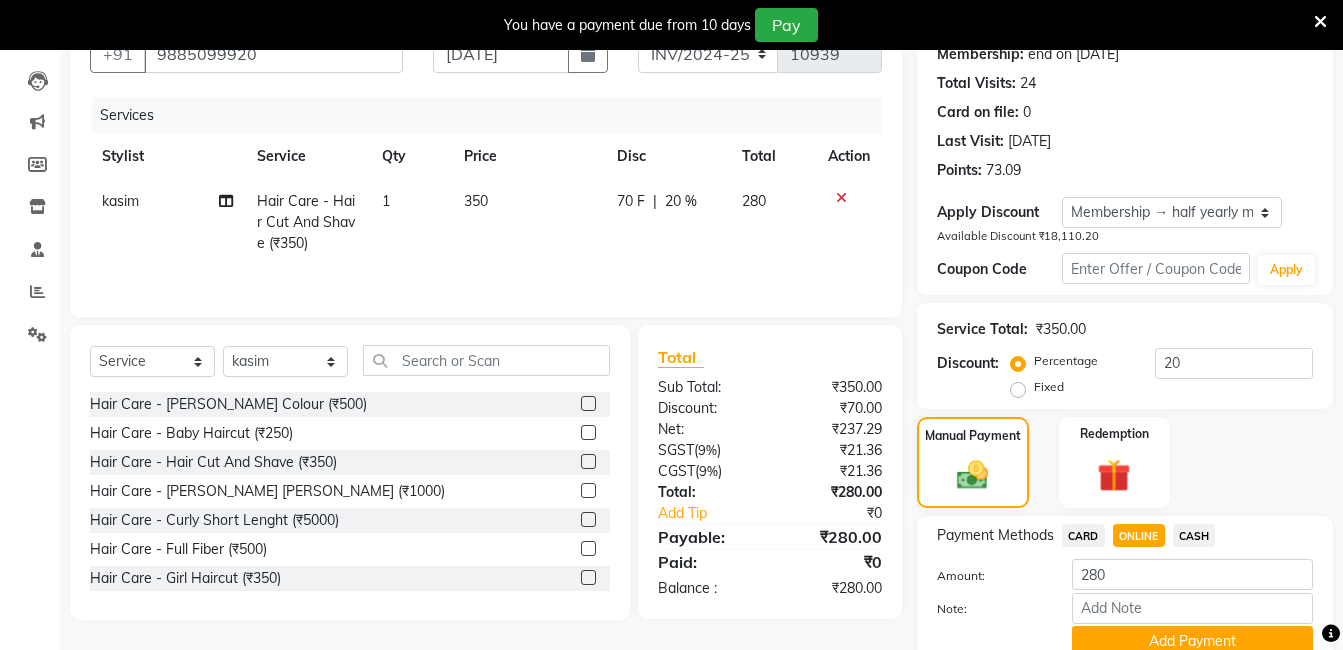 scroll, scrollTop: 287, scrollLeft: 0, axis: vertical 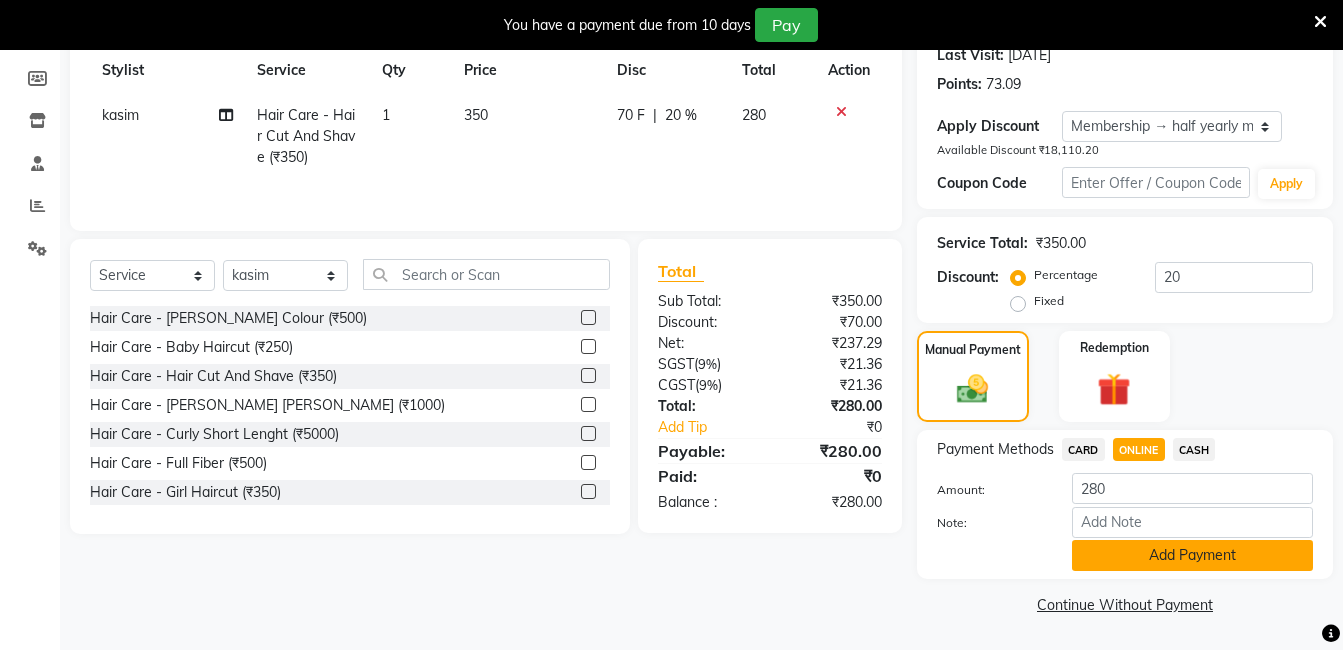 click on "Add Payment" 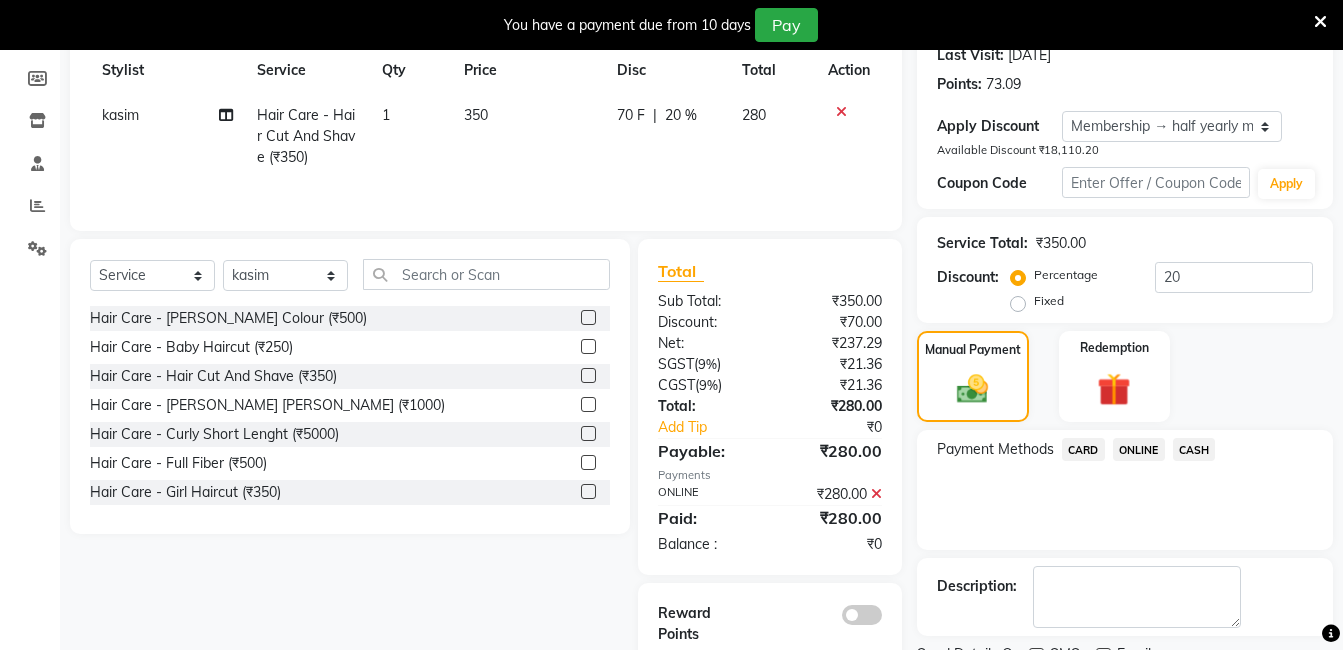 scroll, scrollTop: 371, scrollLeft: 0, axis: vertical 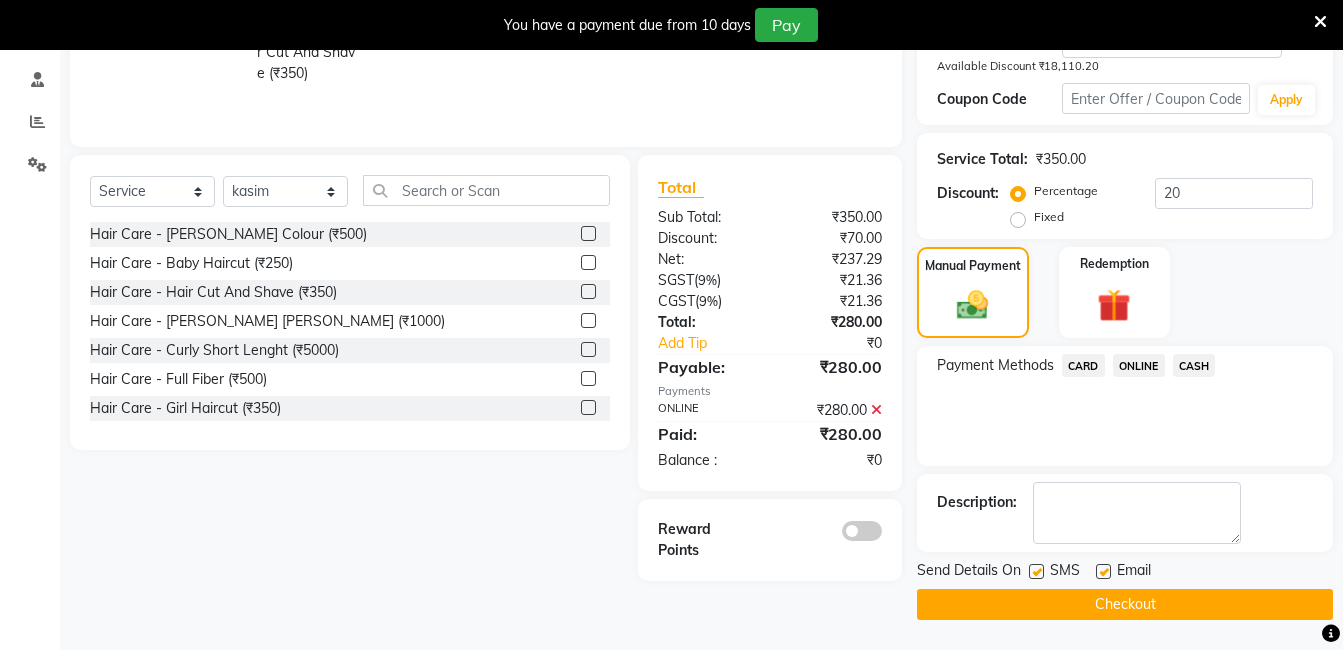 click on "Checkout" 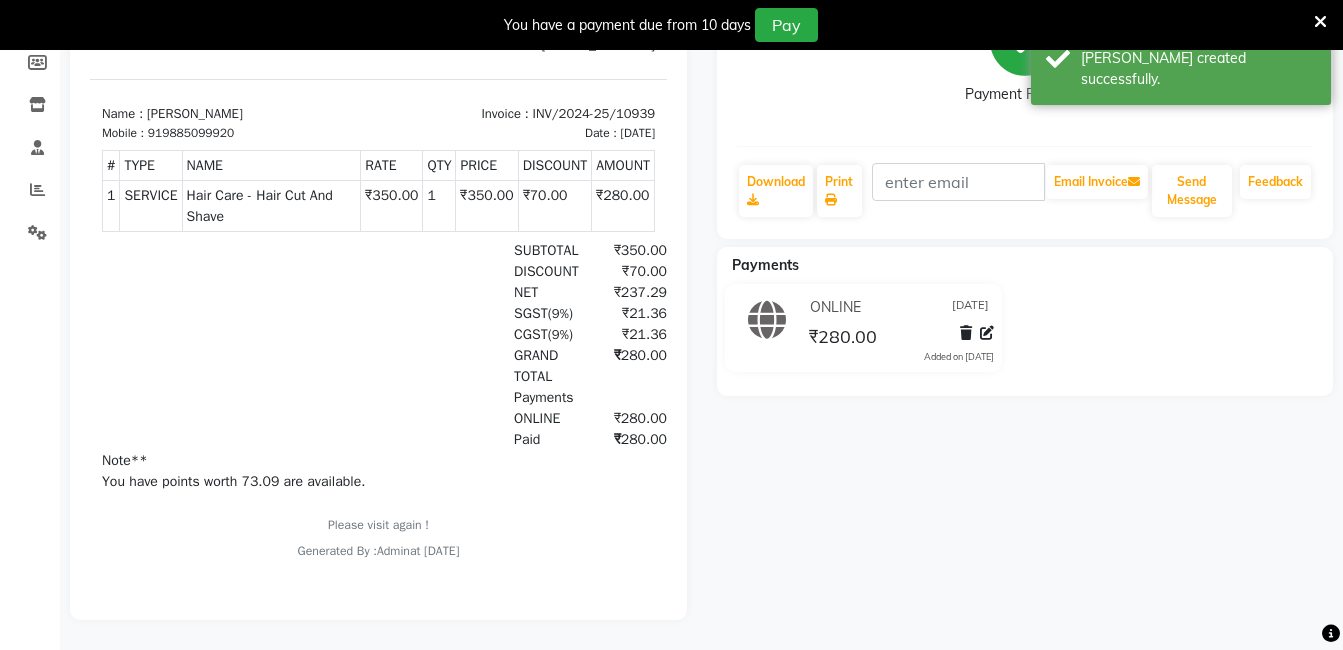 scroll, scrollTop: 0, scrollLeft: 0, axis: both 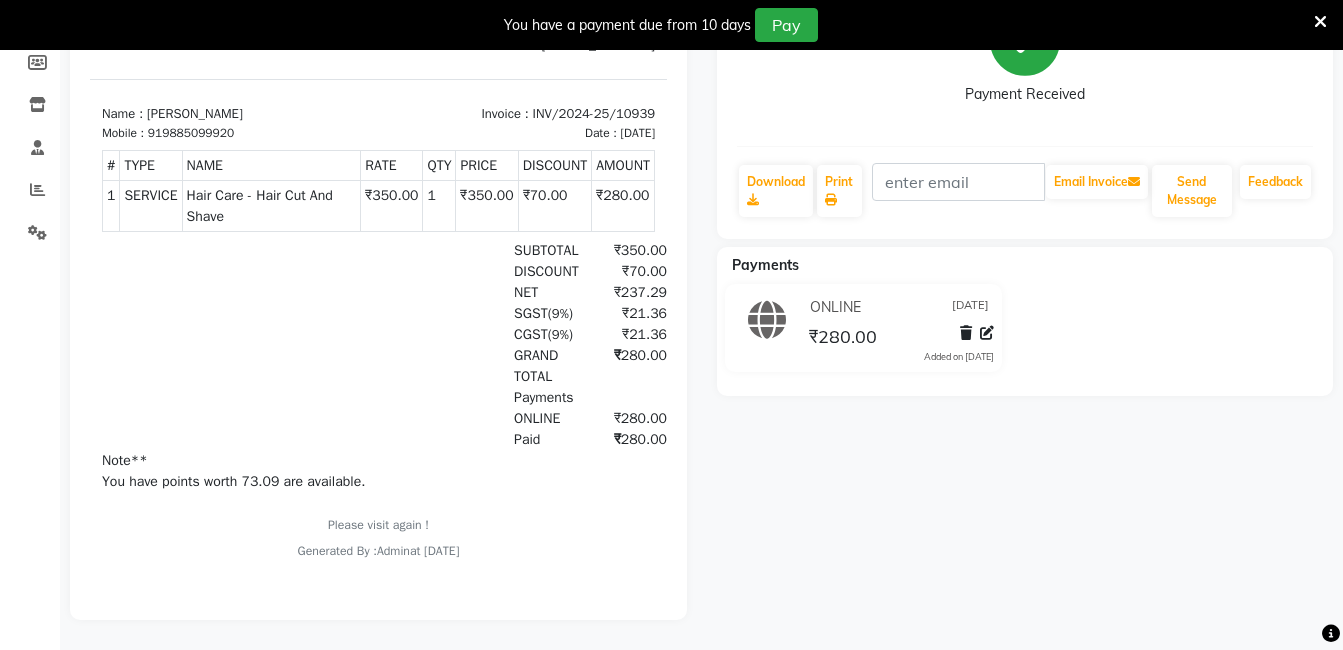 click on "rehan   Prebook   Payment Received  Download  Print   Email Invoice   Send Message Feedback  Payments ONLINE 10-07-2025 ₹280.00  Added on 10-07-2025" 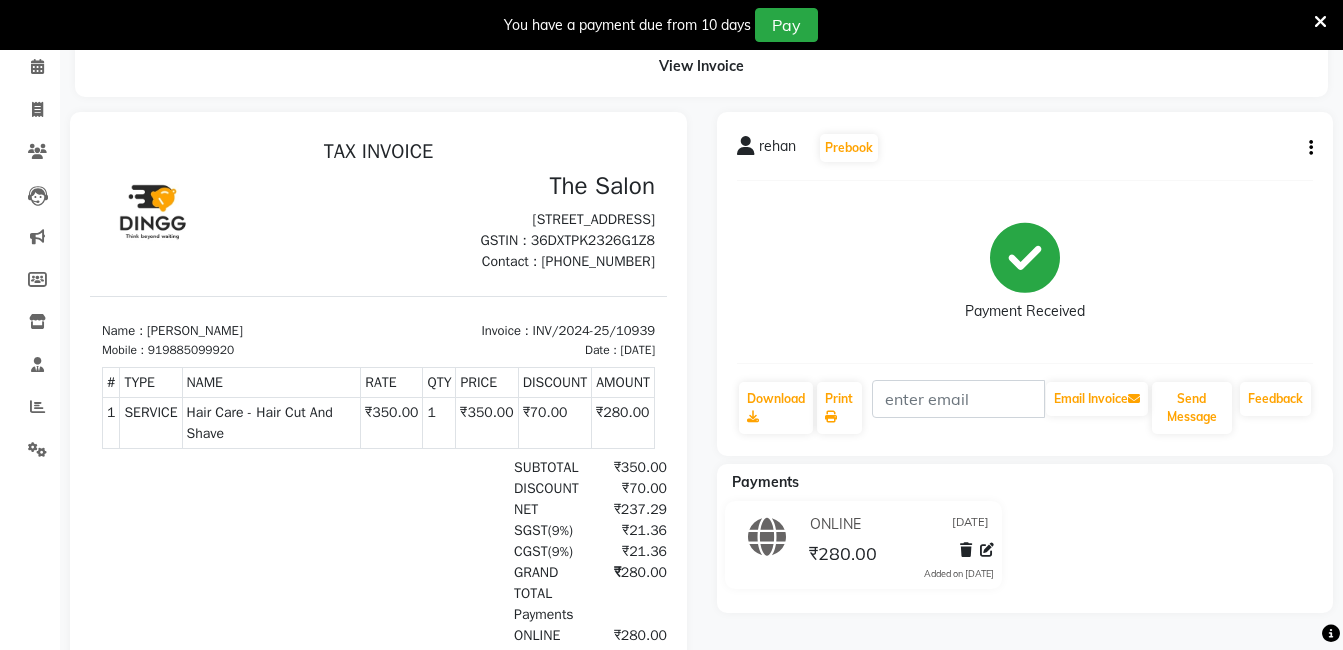 click on "rehan   Prebook   Payment Received  Download  Print   Email Invoice   Send Message Feedback  Payments ONLINE 10-07-2025 ₹280.00  Added on 10-07-2025" 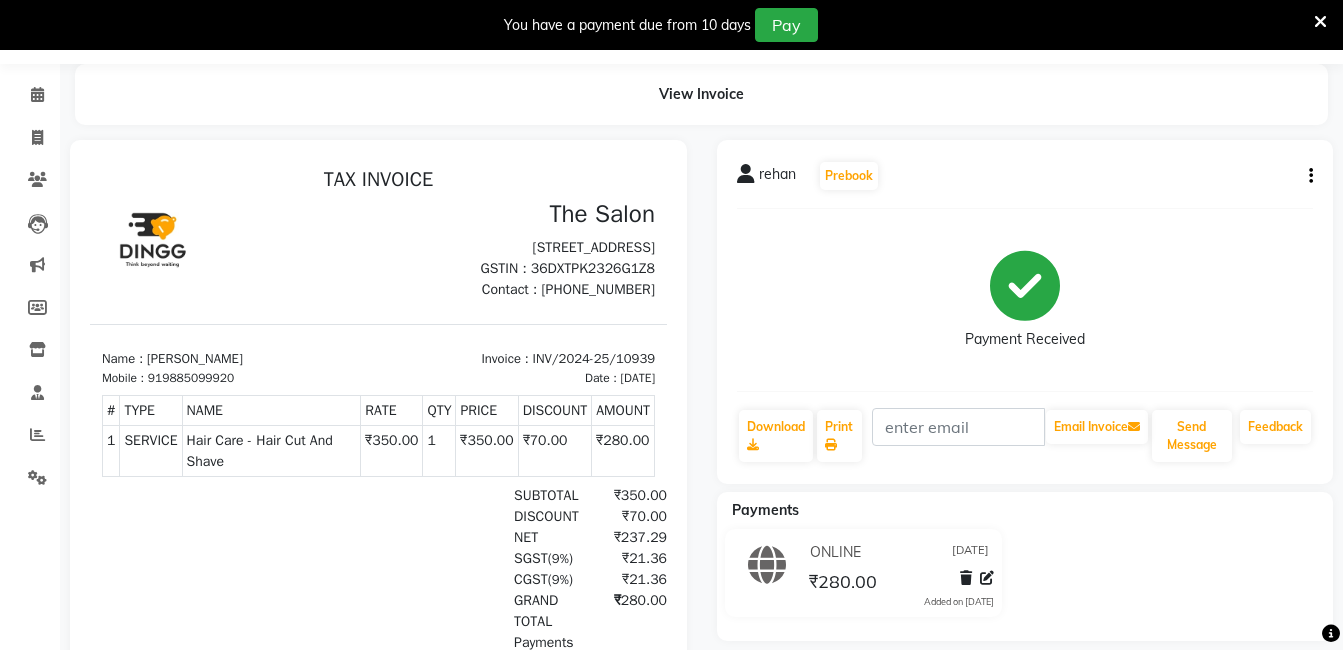 scroll, scrollTop: 0, scrollLeft: 0, axis: both 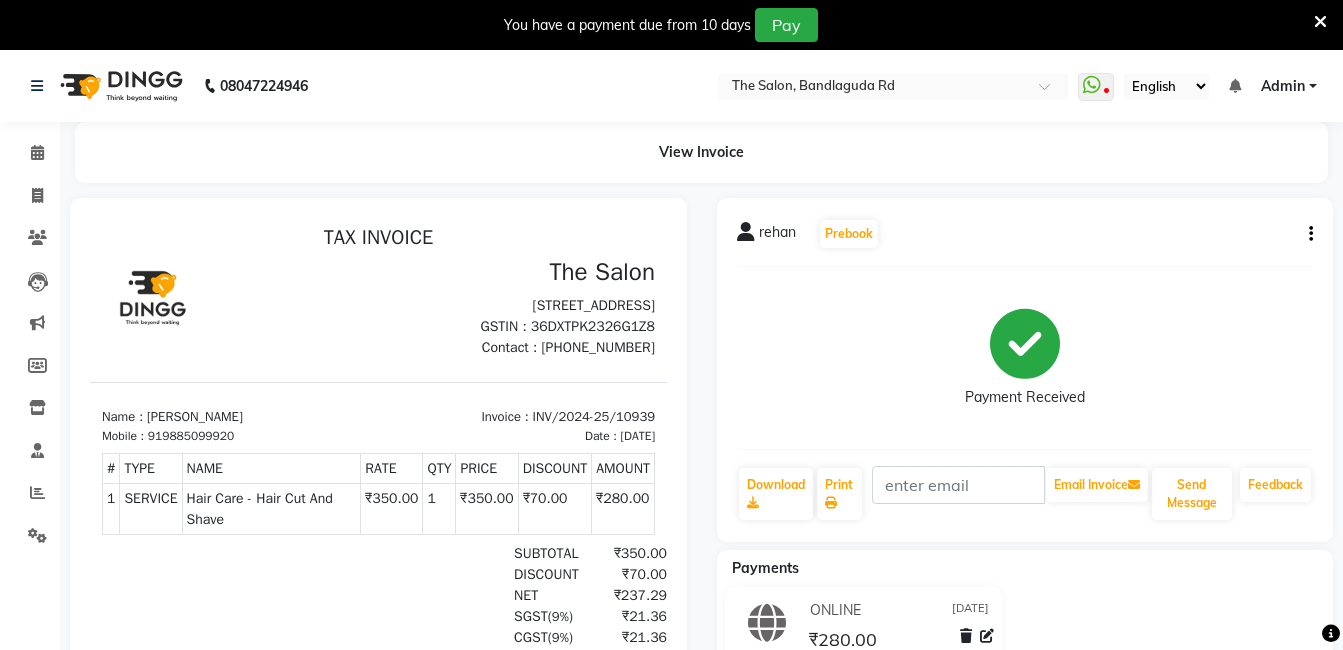 click on "The Salon
Bandlaguda Rd, Tulsi Nagar, Jahangirabad, Chandrayangutta, Hyderabad, Telangana 500005
GSTIN : 36DXTPK2326G1Z8
Contact : 9010101900" at bounding box center (523, 308) 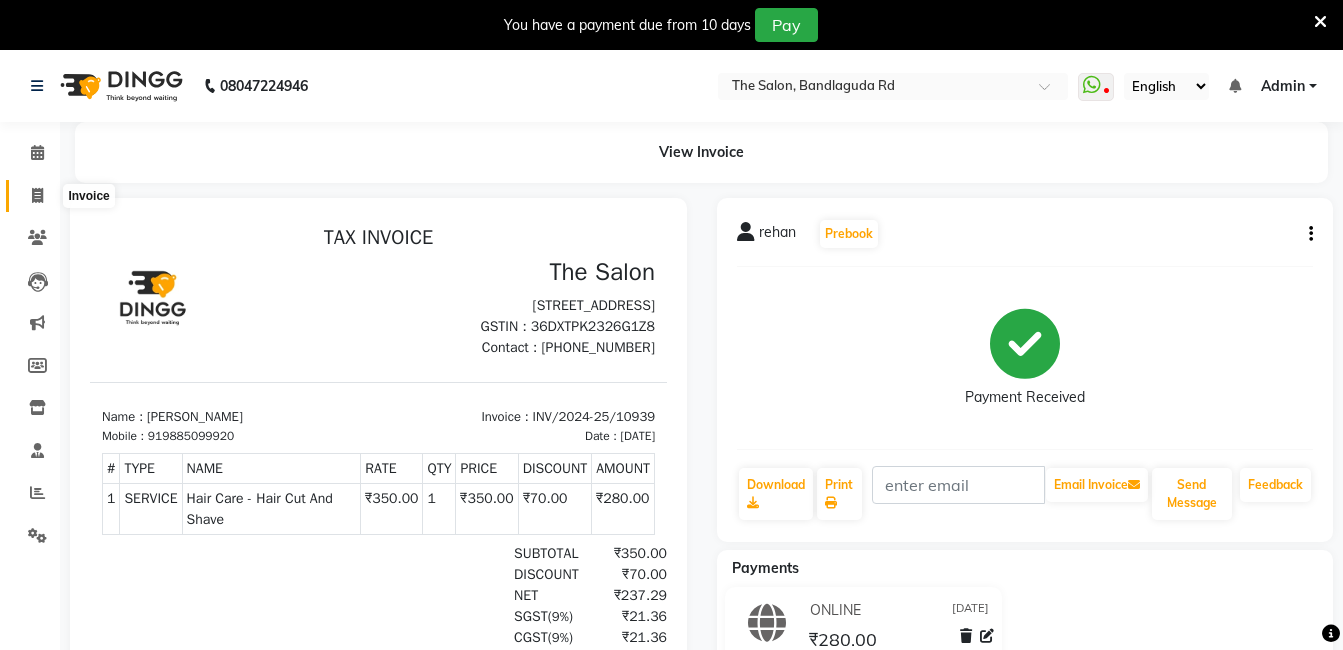 click 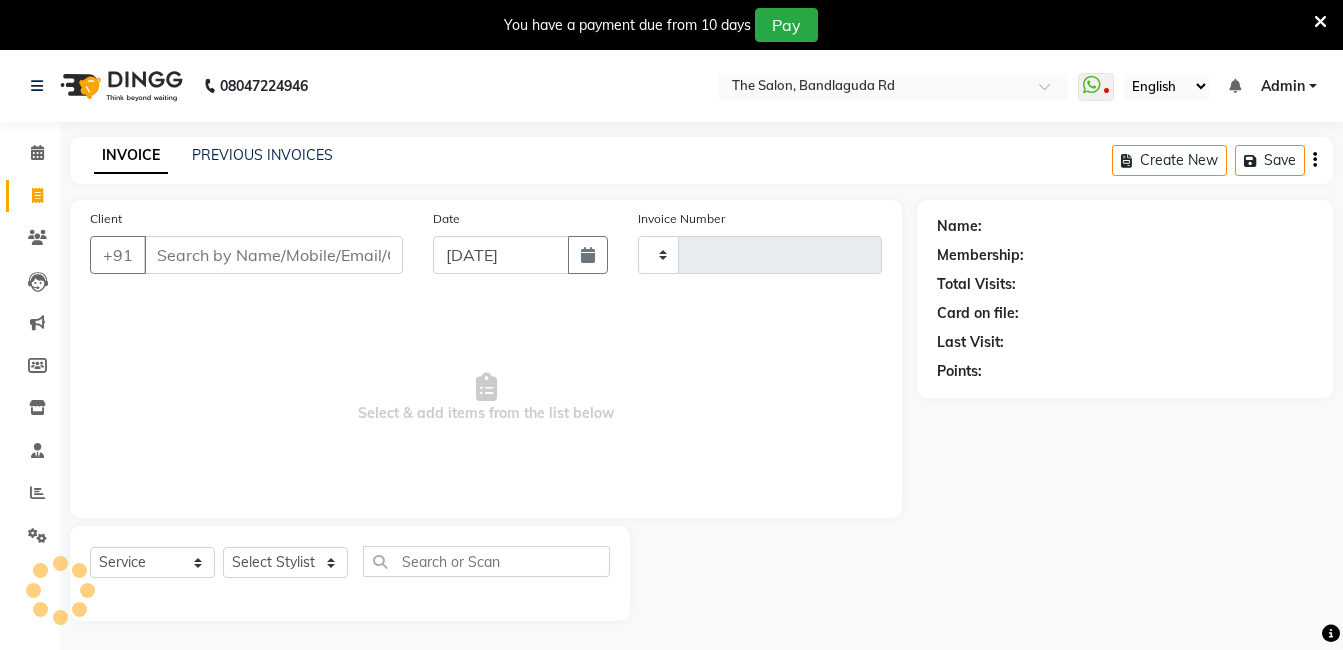 scroll, scrollTop: 50, scrollLeft: 0, axis: vertical 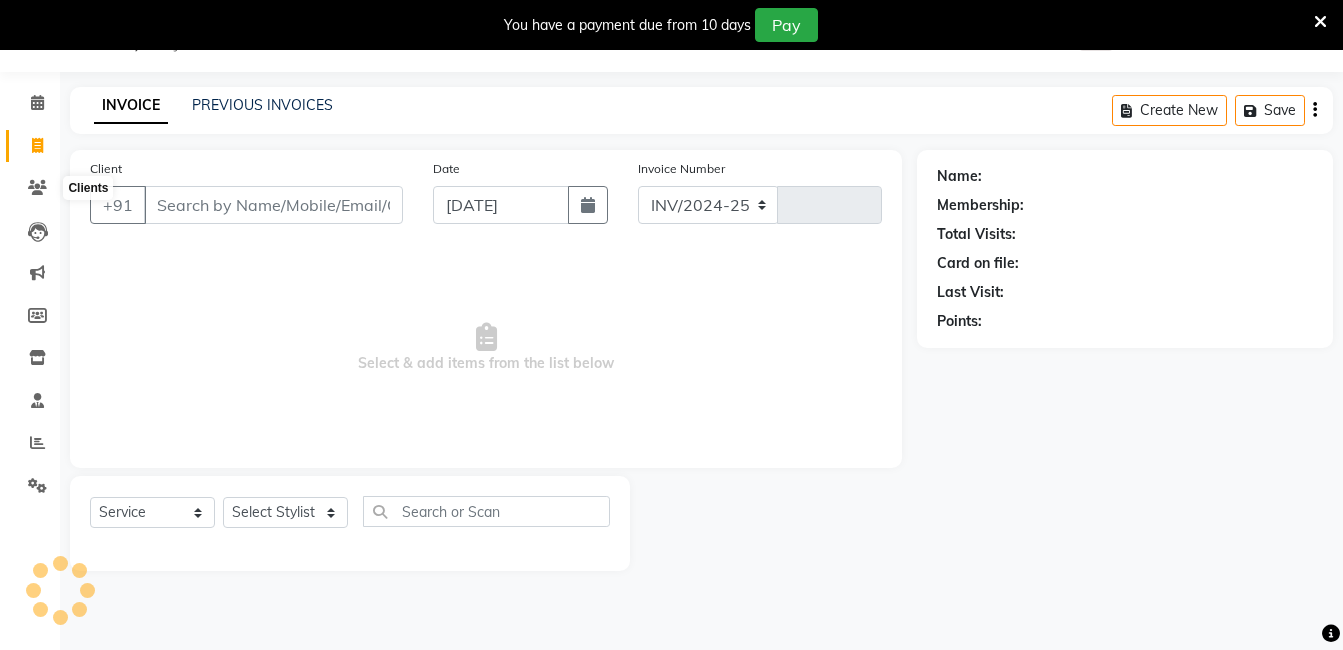 select on "5198" 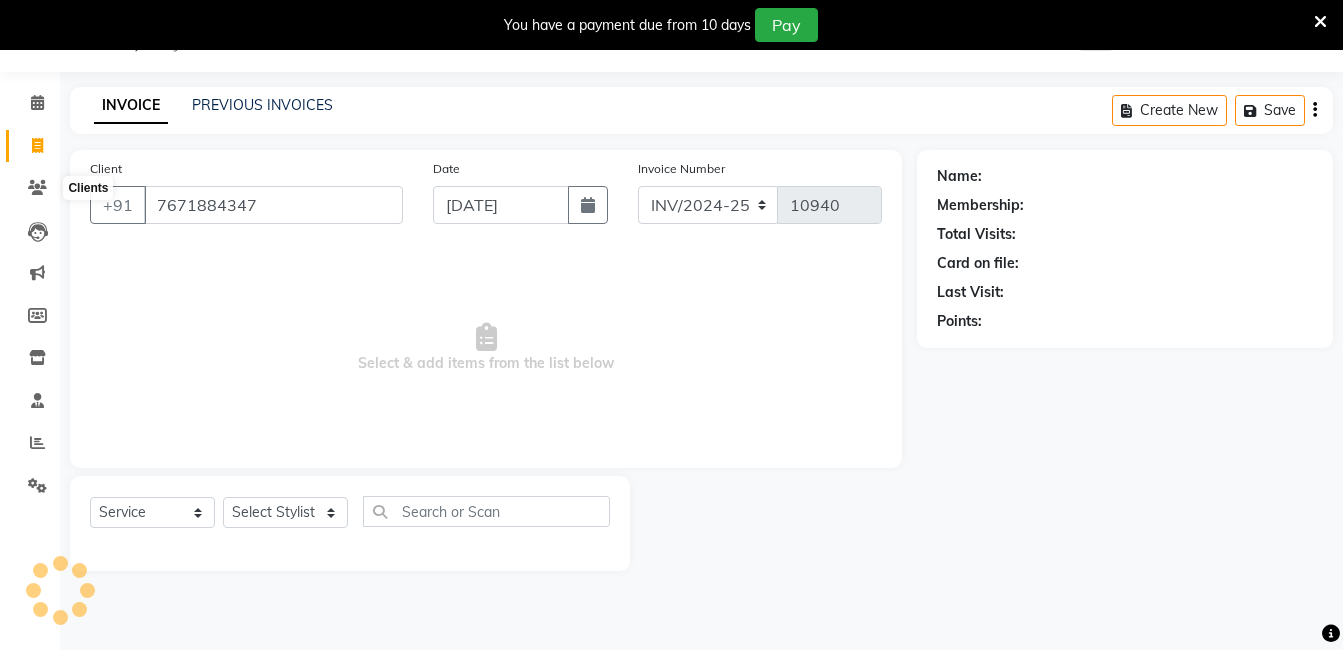 type on "7671884347" 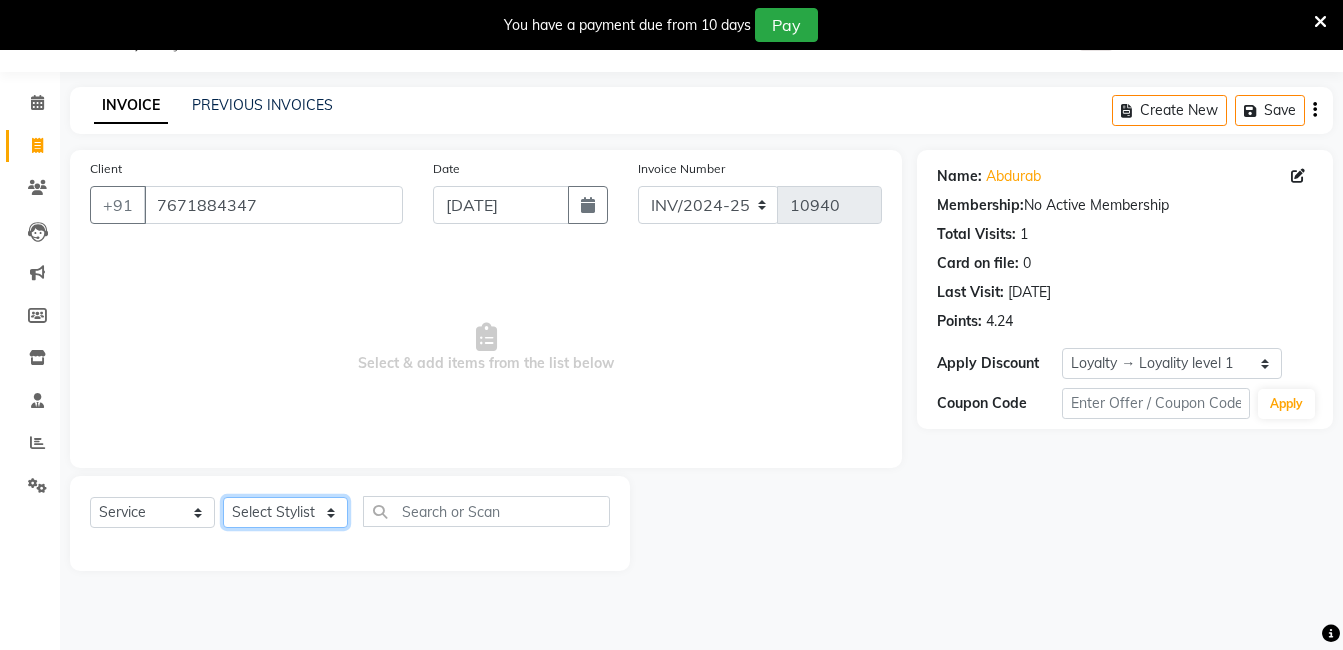 click on "Select Stylist [PERSON_NAME] [PERSON_NAME] kasim [PERSON_NAME] sameer [PERSON_NAME] manager" 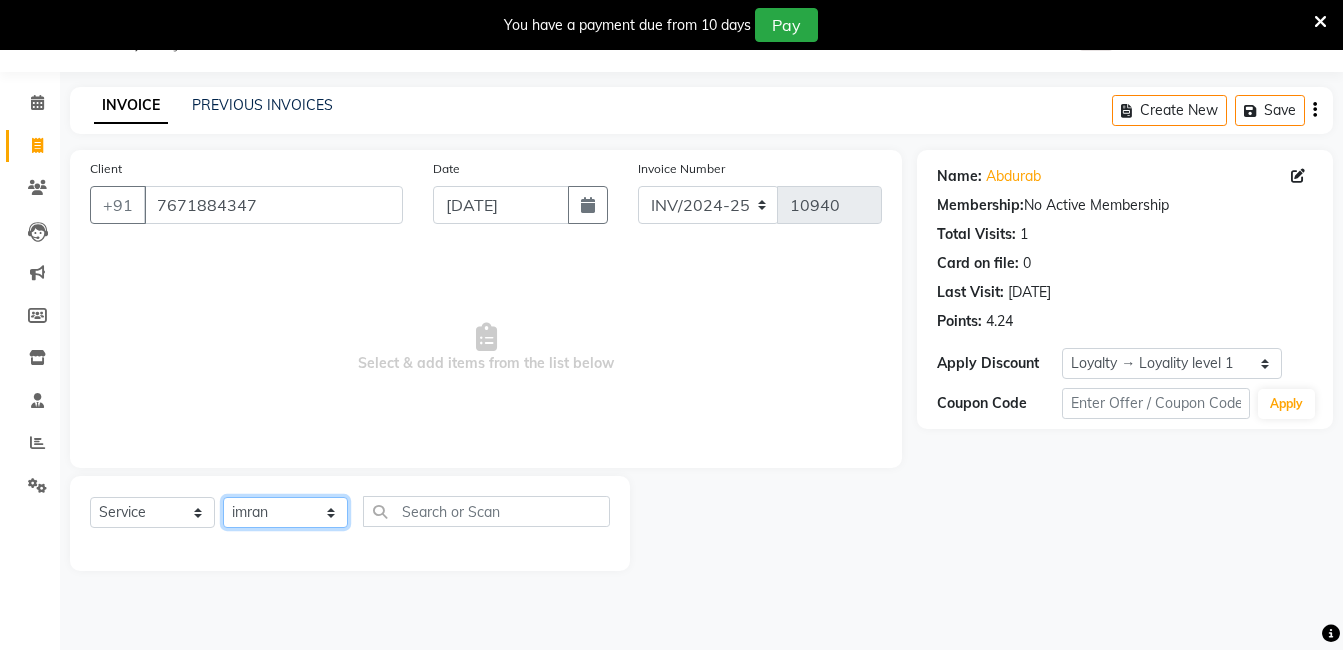 click on "Select Stylist [PERSON_NAME] [PERSON_NAME] kasim [PERSON_NAME] sameer [PERSON_NAME] manager" 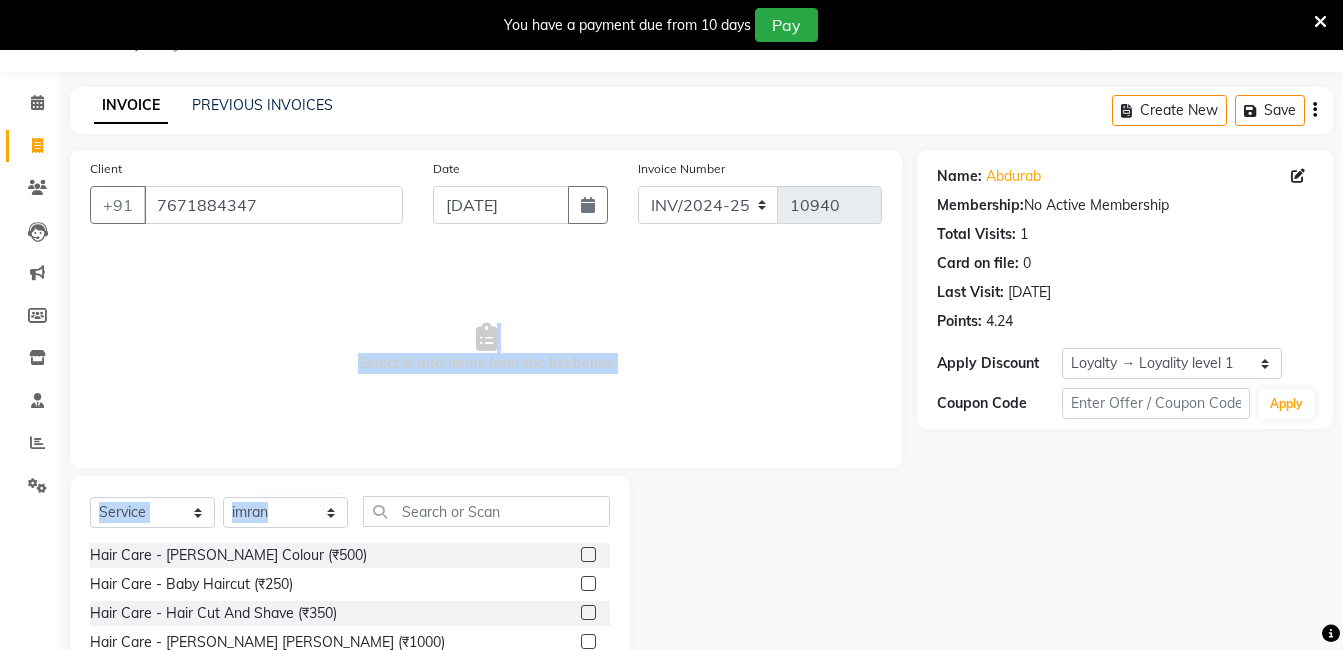 click on "Client +91 7671884347 Date 10-07-2025 Invoice Number INV/2024-25 V/2025 V/2025-26 10940  Select & add items from the list below  Select  Service  Product  Membership  Package Voucher Prepaid Gift Card  Select Stylist adil fazil imran iqbal kasim mohd rasheed sameer TALIB wasey manager Hair Care - Beard Colour (₹500)  Hair Care - Baby Haircut (₹250)  Hair Care - Hair Cut And Shave (₹350)  Hair Care - Beard Streight (₹1000)  Hair Care - Curly Short Lenght (₹5000)  Hair Care - Full Fiber (₹500)  Hair Care - Girl Haircut (₹350)  Hair Care - Hair Cut (₹200)  Hair Care - Dandruff treatment (₹1500)  Hair Care - Hair Spa Professional (₹1200)  Hair Care - Haircut Girl (₹800)  Hair Care - Half Fiber (₹350)  Hair Care - Head Wash (₹50)  Hair Care - Keratin Medium Length (₹7000)  Hair Care - Keratin Short Length1 (₹4000)  Hair Care - Keratin Short Length (₹2500)  Hair Care - Keratin Wash (₹300)  Hair Care - Matrix Colour (₹500)  Hair Care - Normal Haircut Girl (₹500)  apron (₹20)" 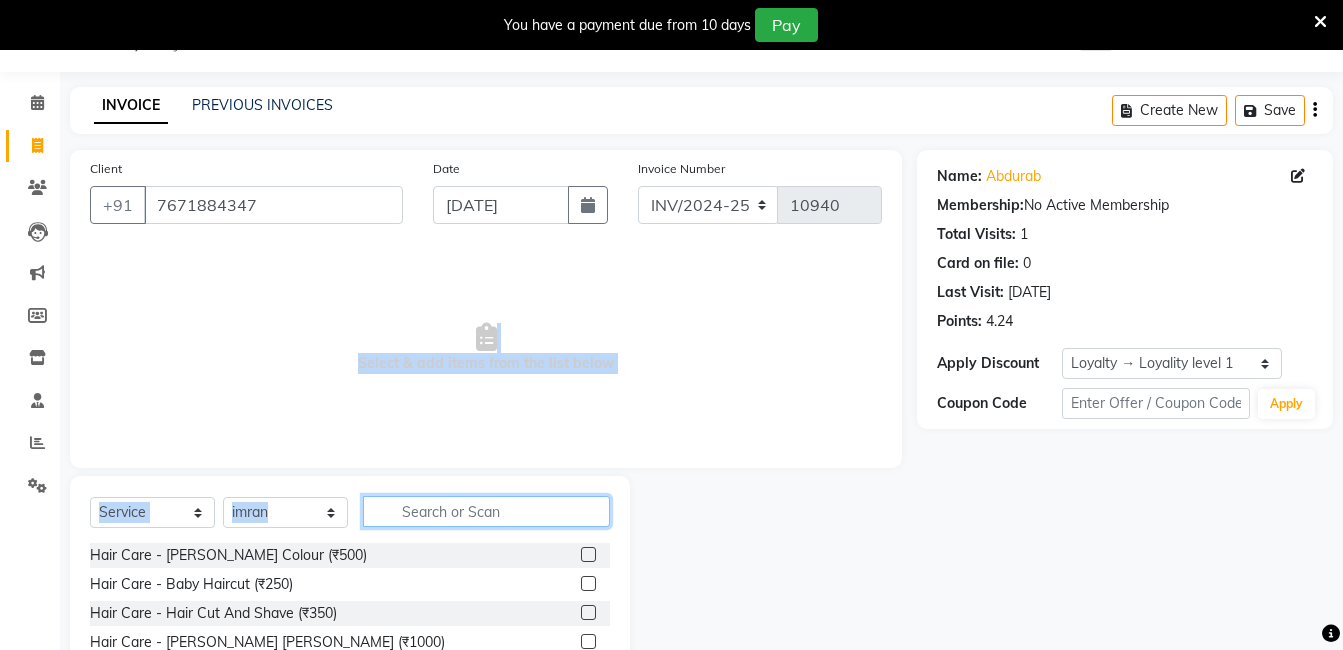 drag, startPoint x: 402, startPoint y: 544, endPoint x: 385, endPoint y: 516, distance: 32.75668 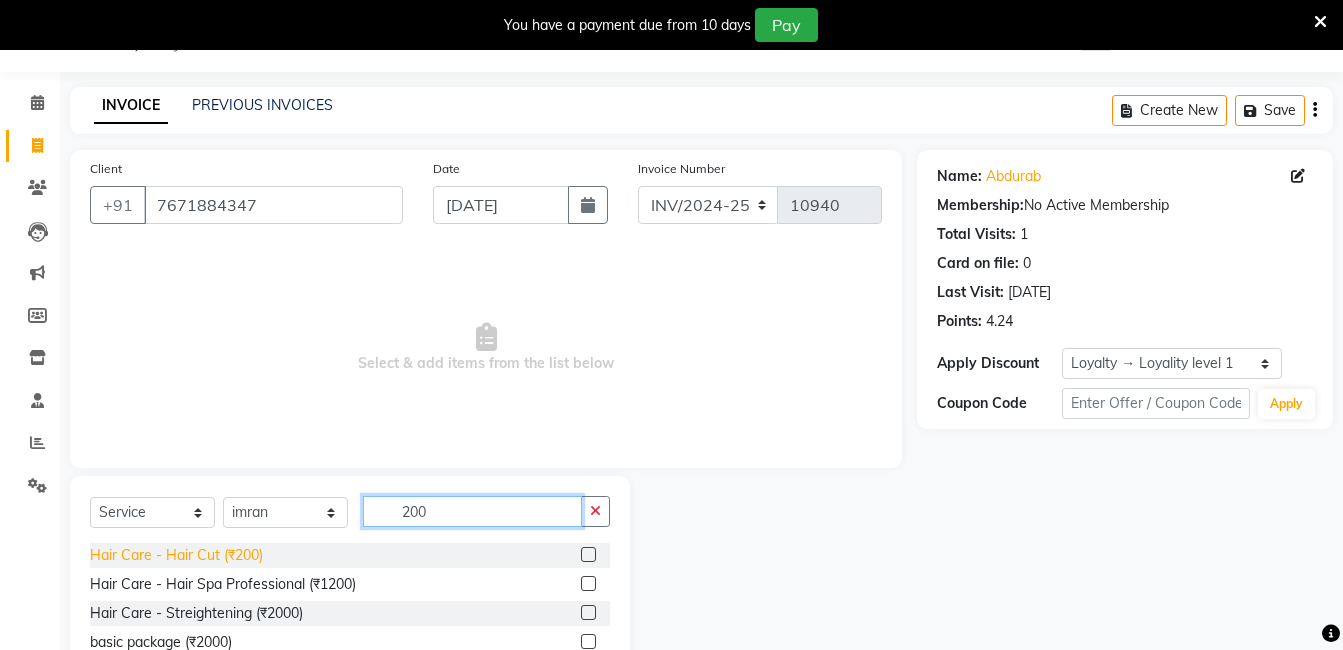 type on "200" 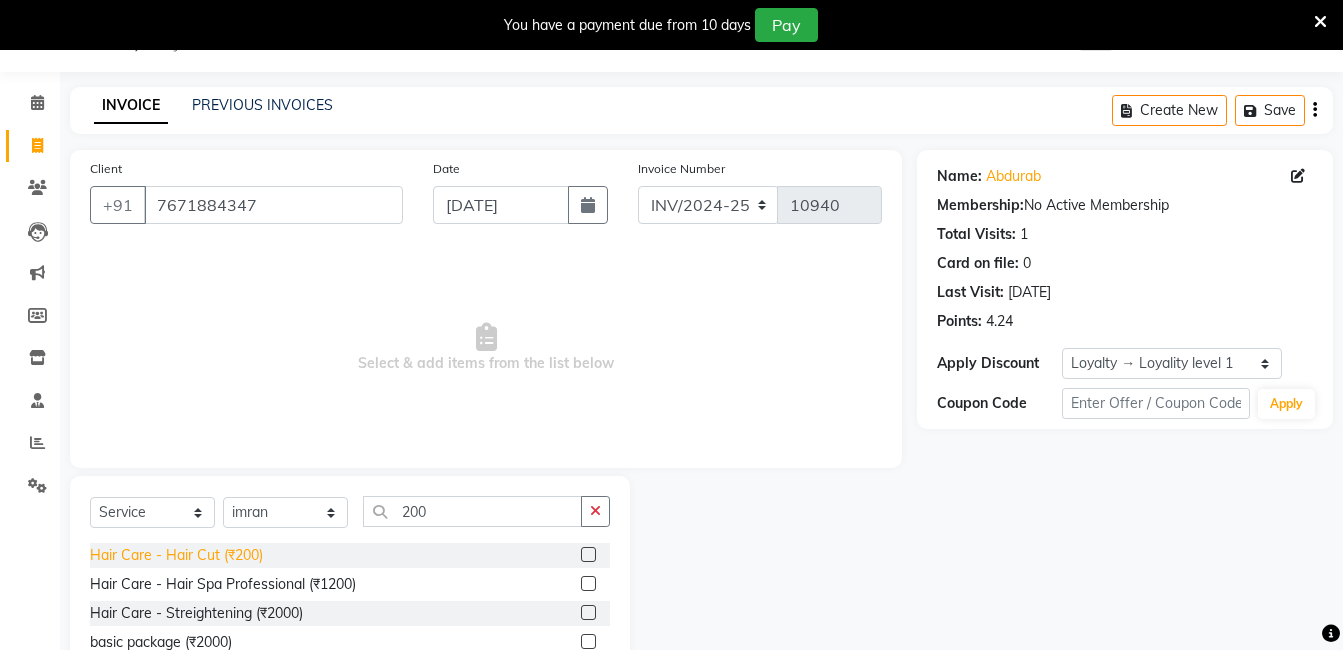 click on "Hair Care - Hair Cut (₹200)" 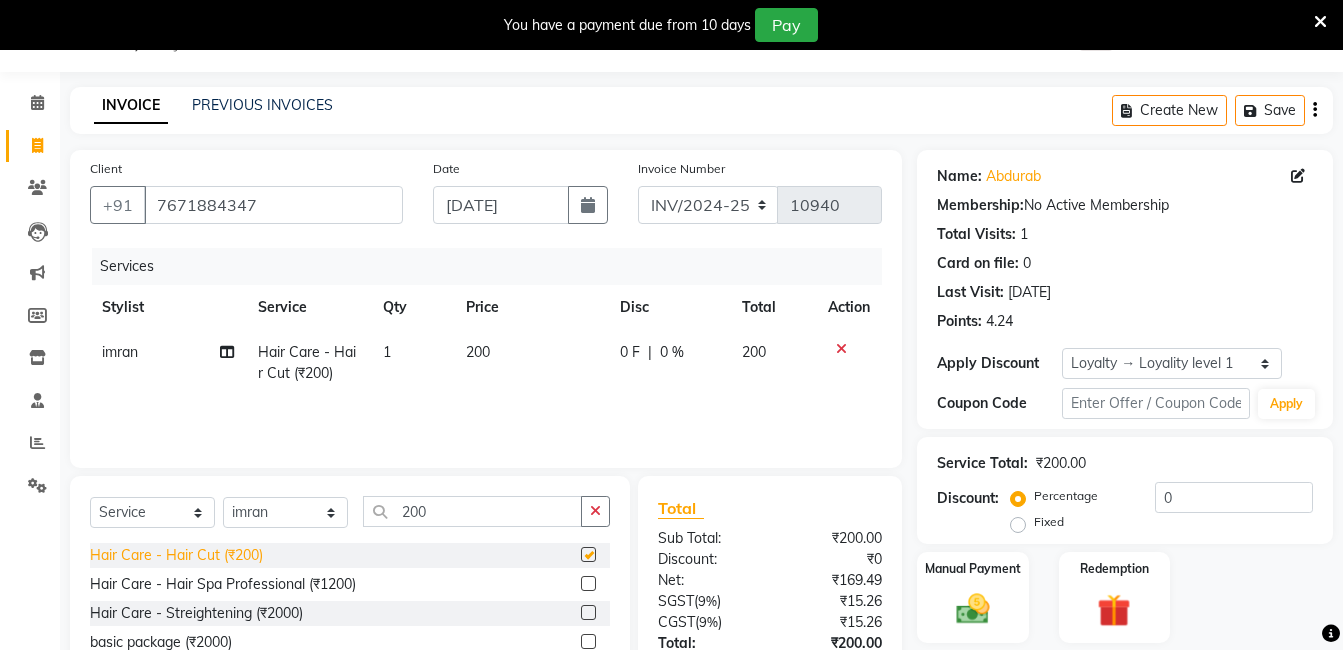 checkbox on "false" 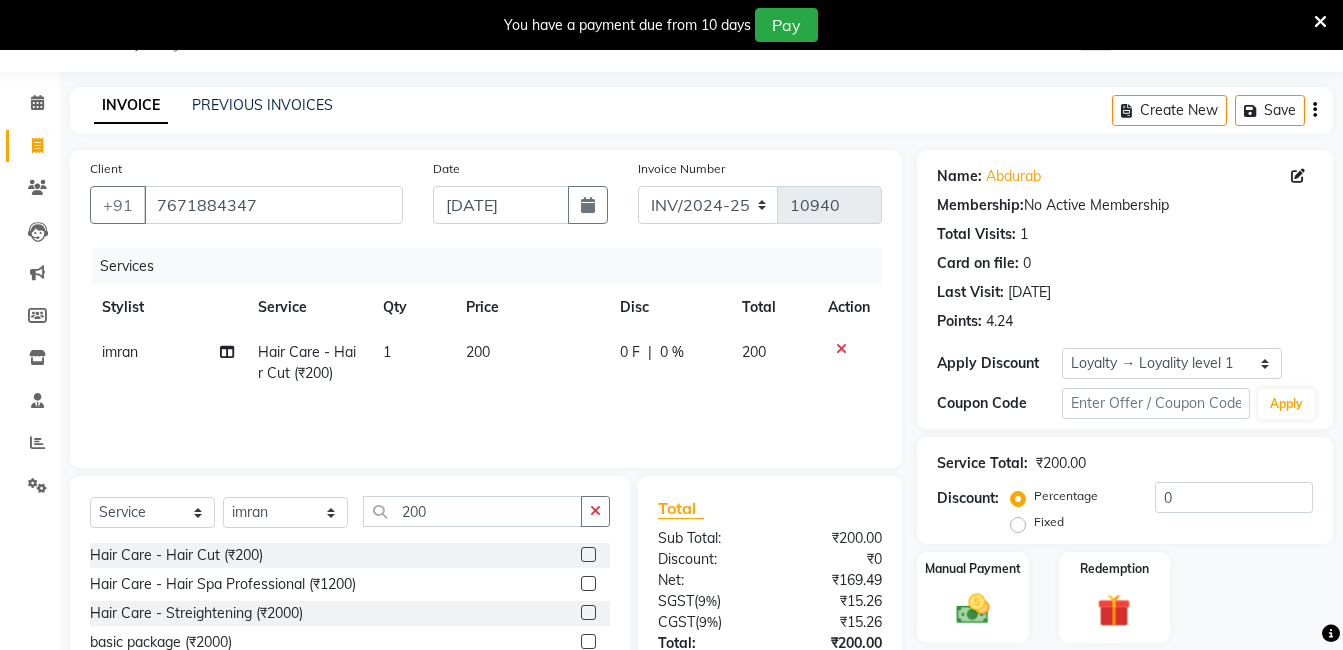 scroll, scrollTop: 201, scrollLeft: 0, axis: vertical 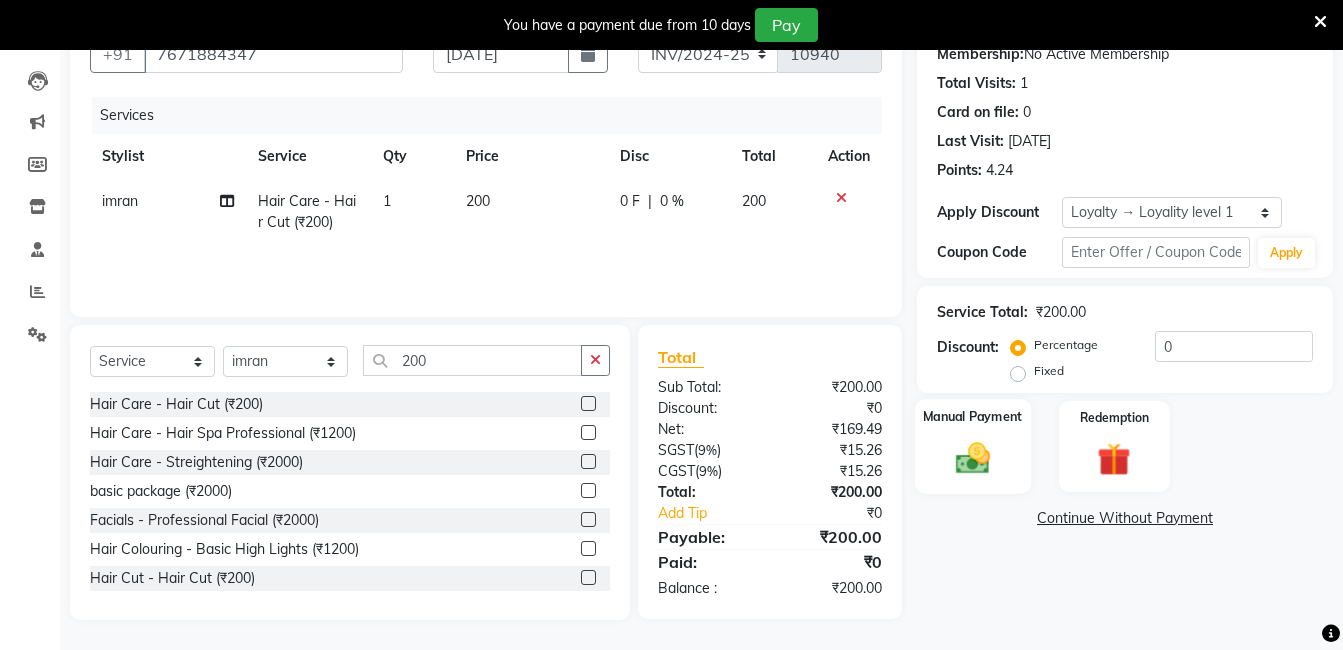 click 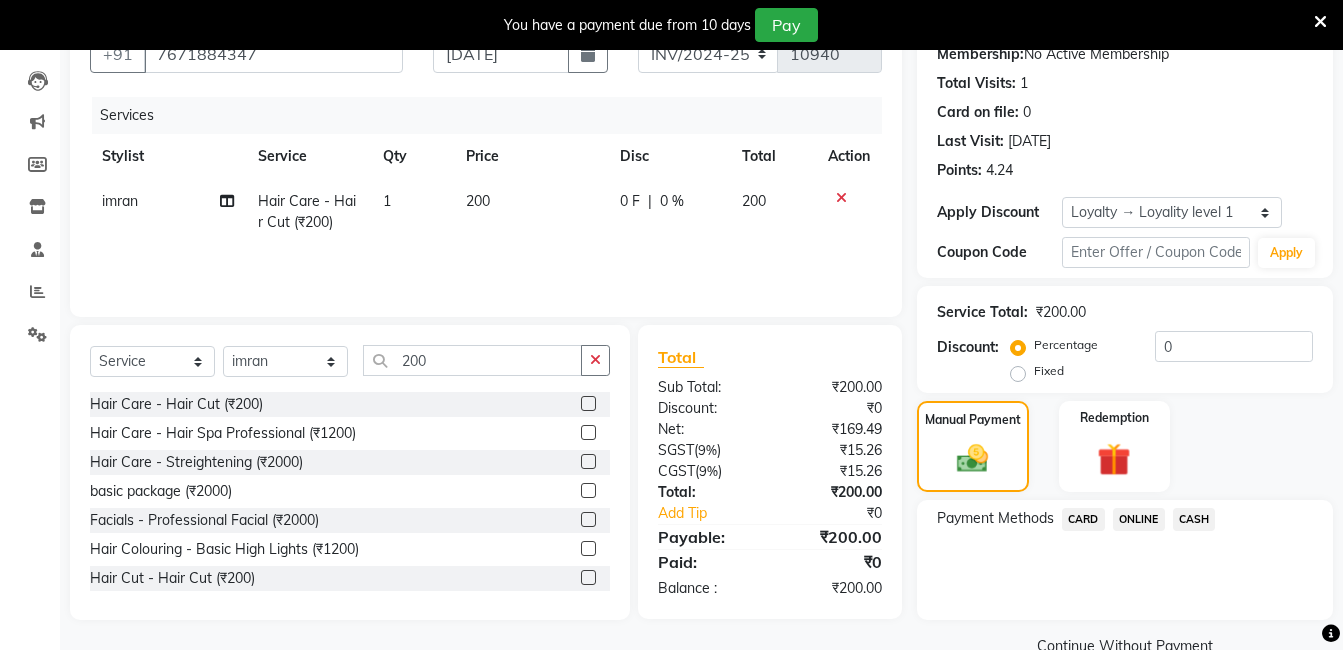click on "CASH" 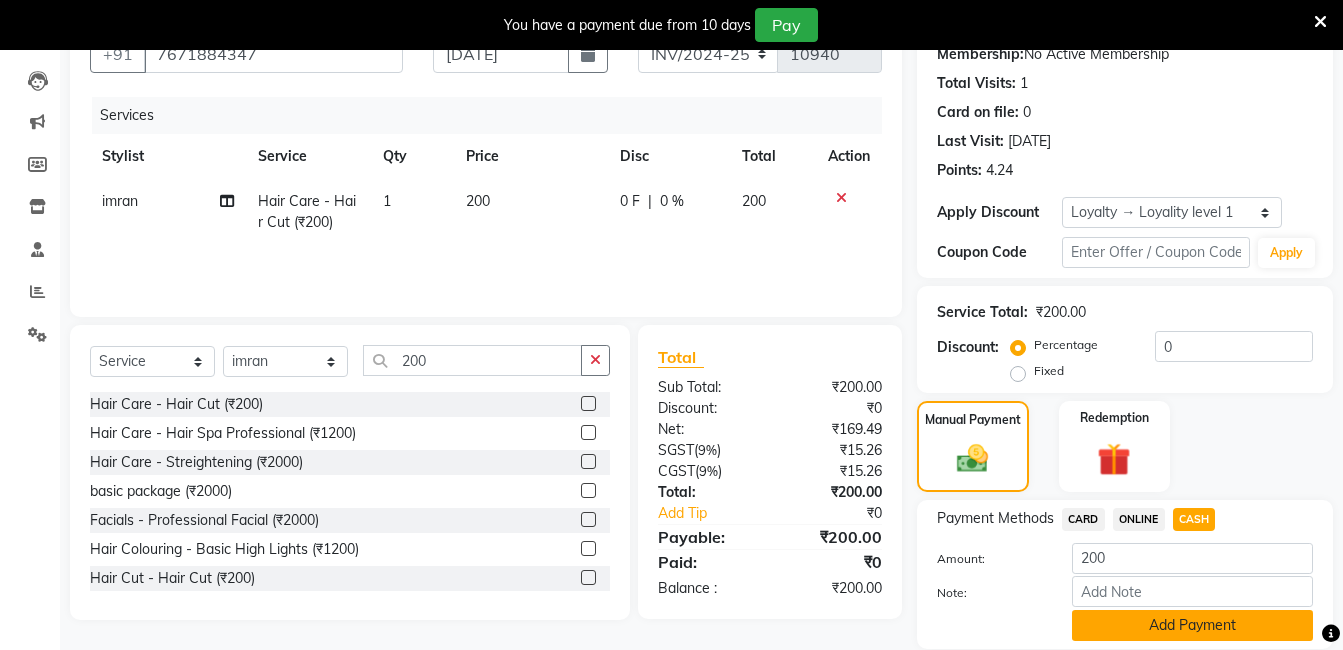 click on "Add Payment" 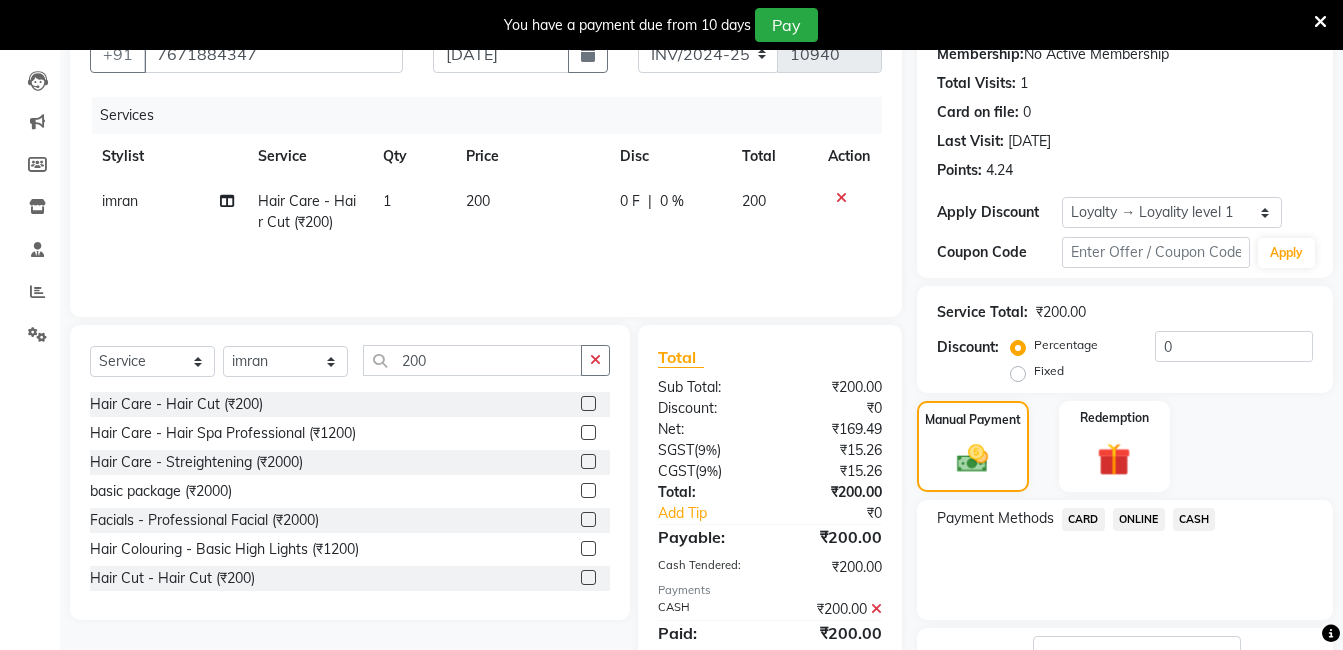 scroll, scrollTop: 390, scrollLeft: 0, axis: vertical 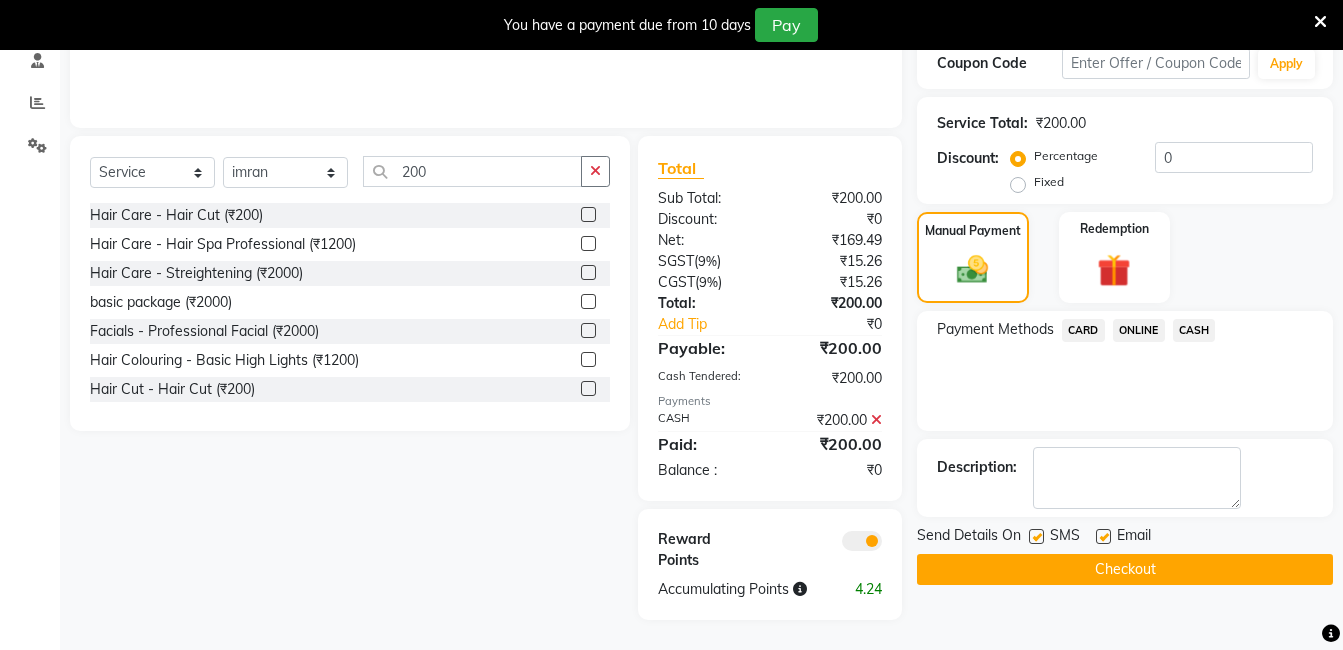click on "Checkout" 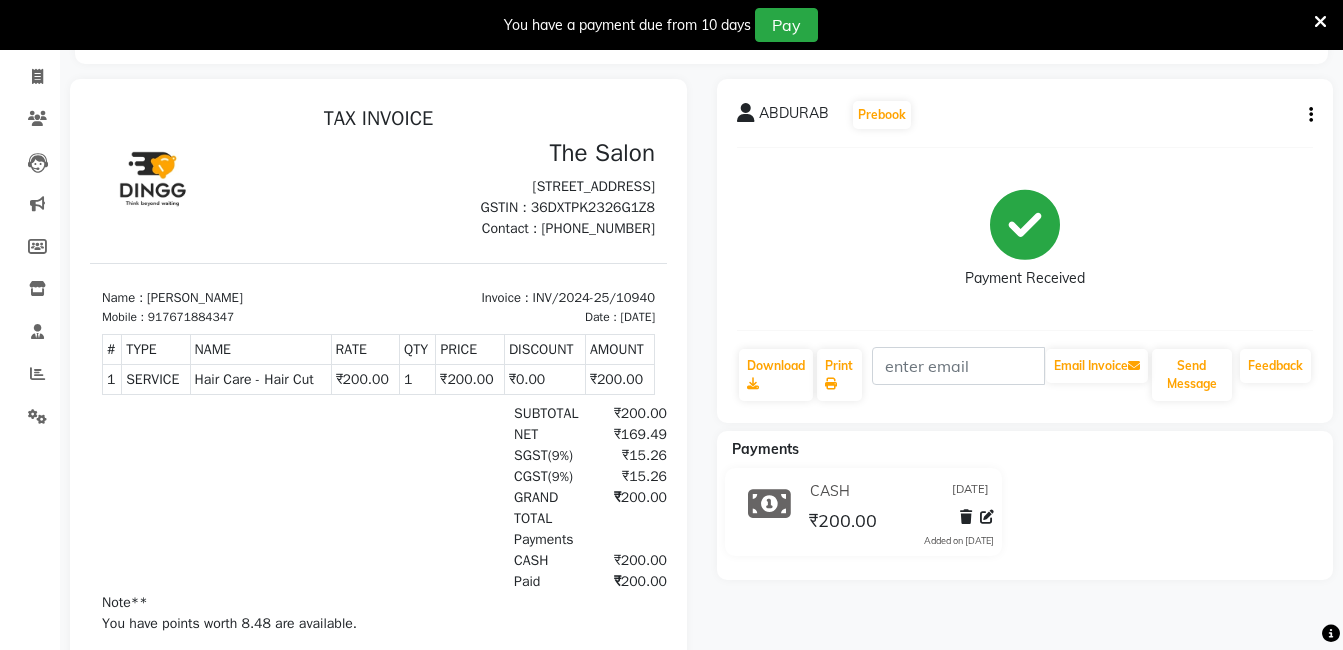 scroll, scrollTop: 0, scrollLeft: 0, axis: both 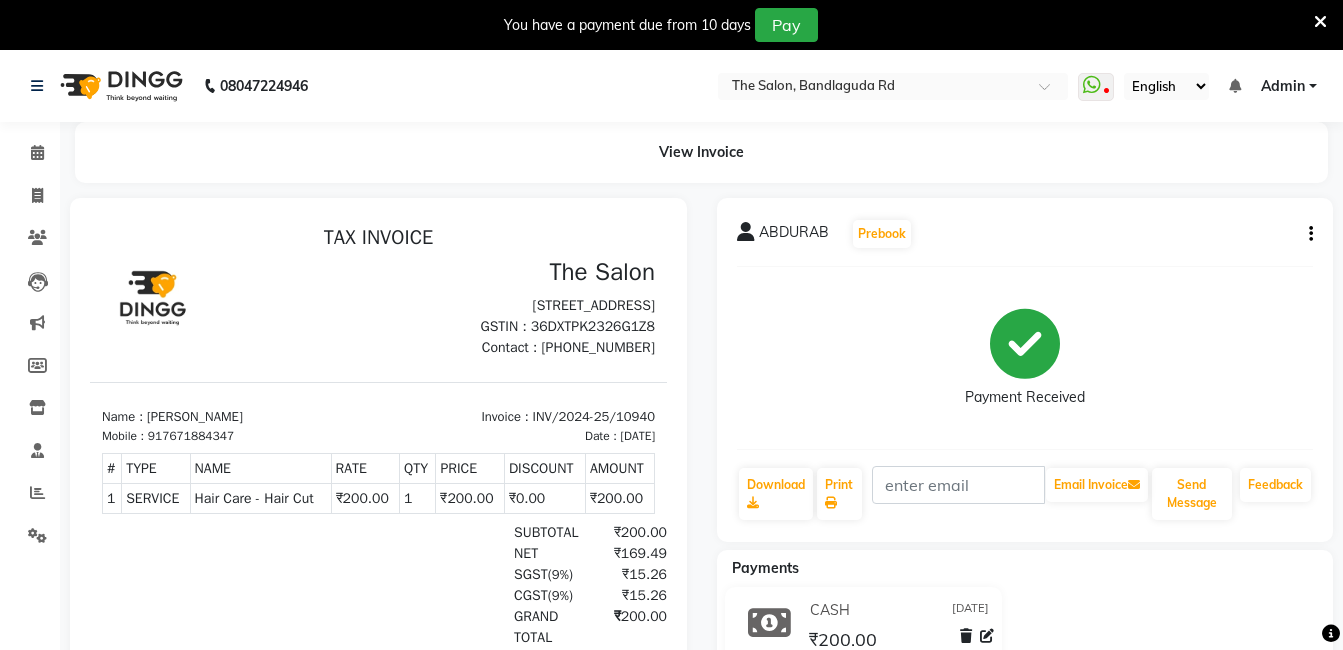 click on "View Invoice      ABDURAB   Prebook   Payment Received  Download  Print   Email Invoice   Send Message Feedback  Payments CASH 10-07-2025 ₹200.00  Added on 10-07-2025" 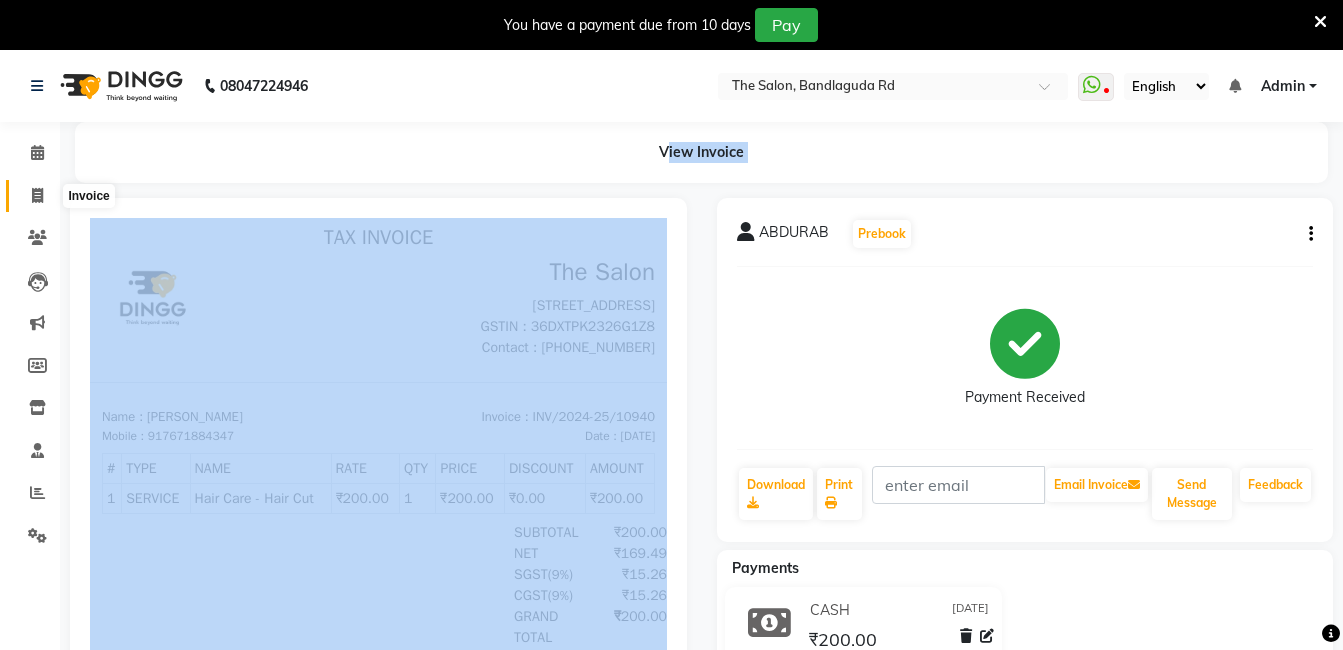 click 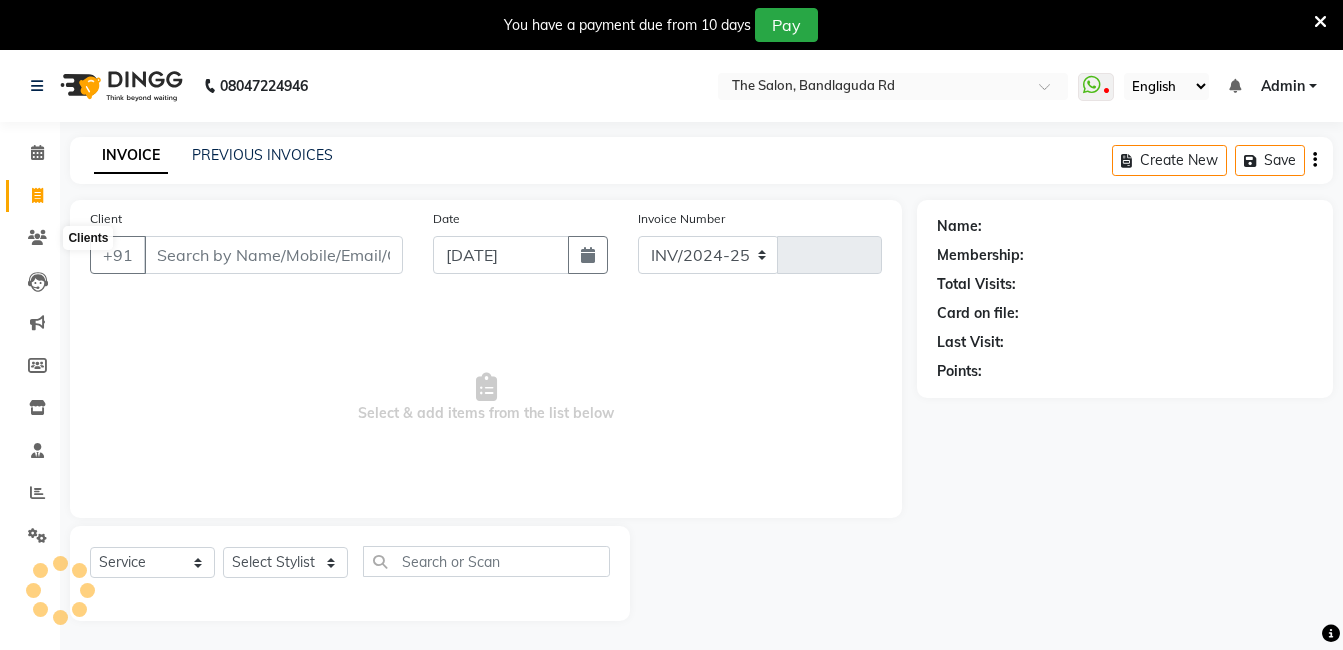 scroll, scrollTop: 50, scrollLeft: 0, axis: vertical 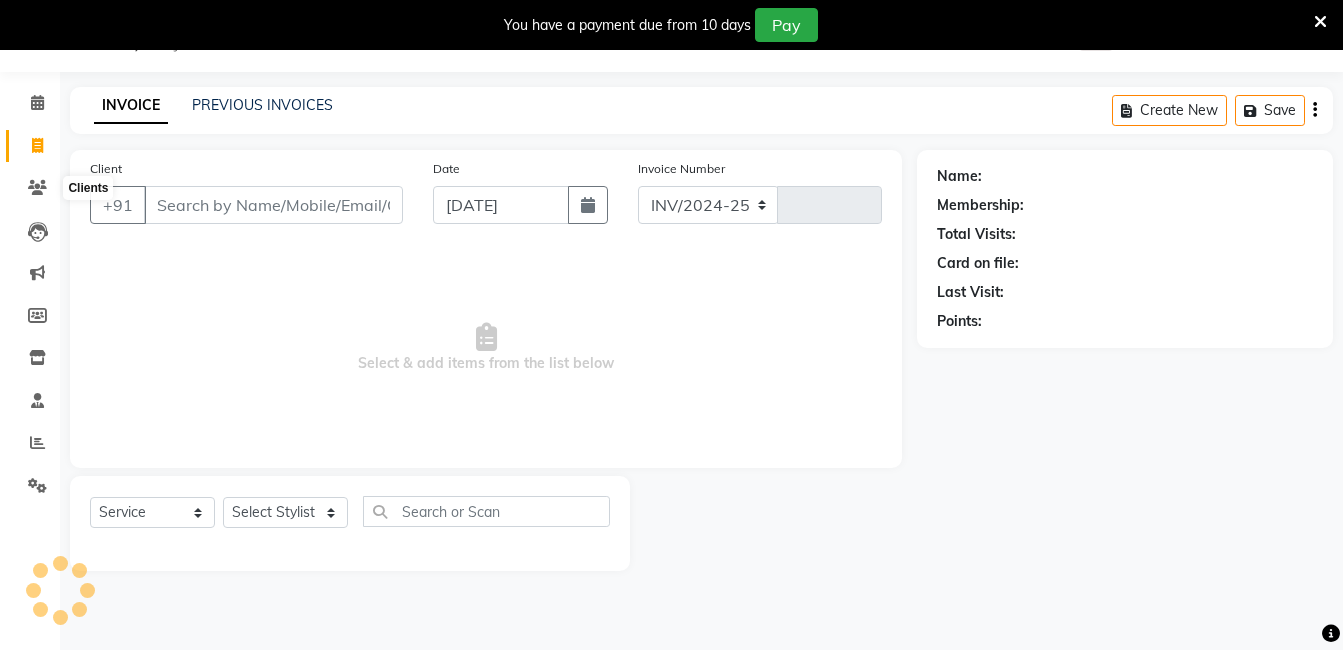 select on "5198" 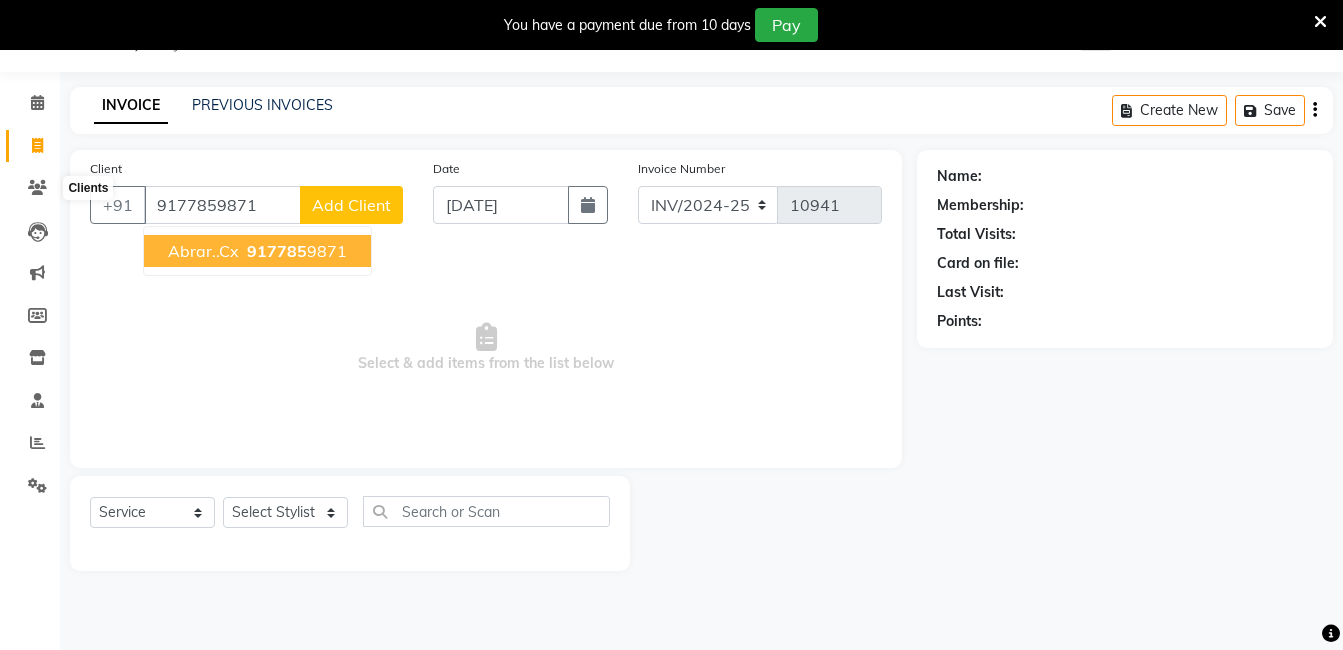 type on "9177859871" 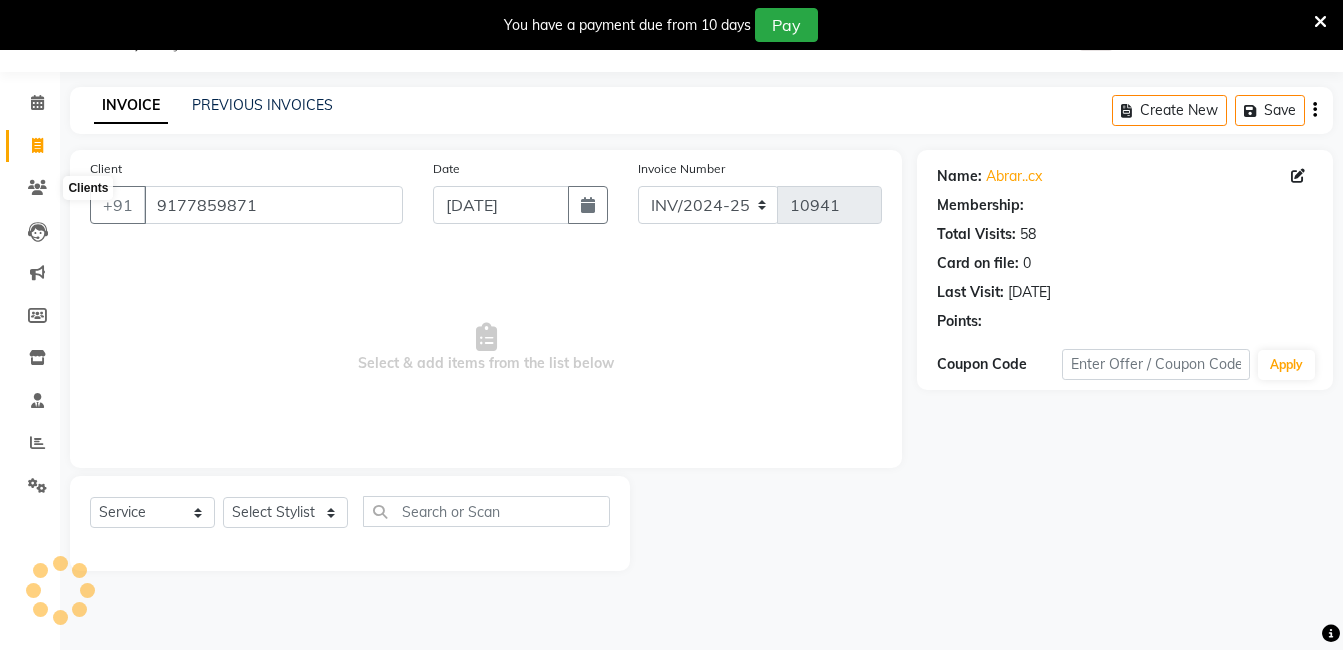 select on "2: Object" 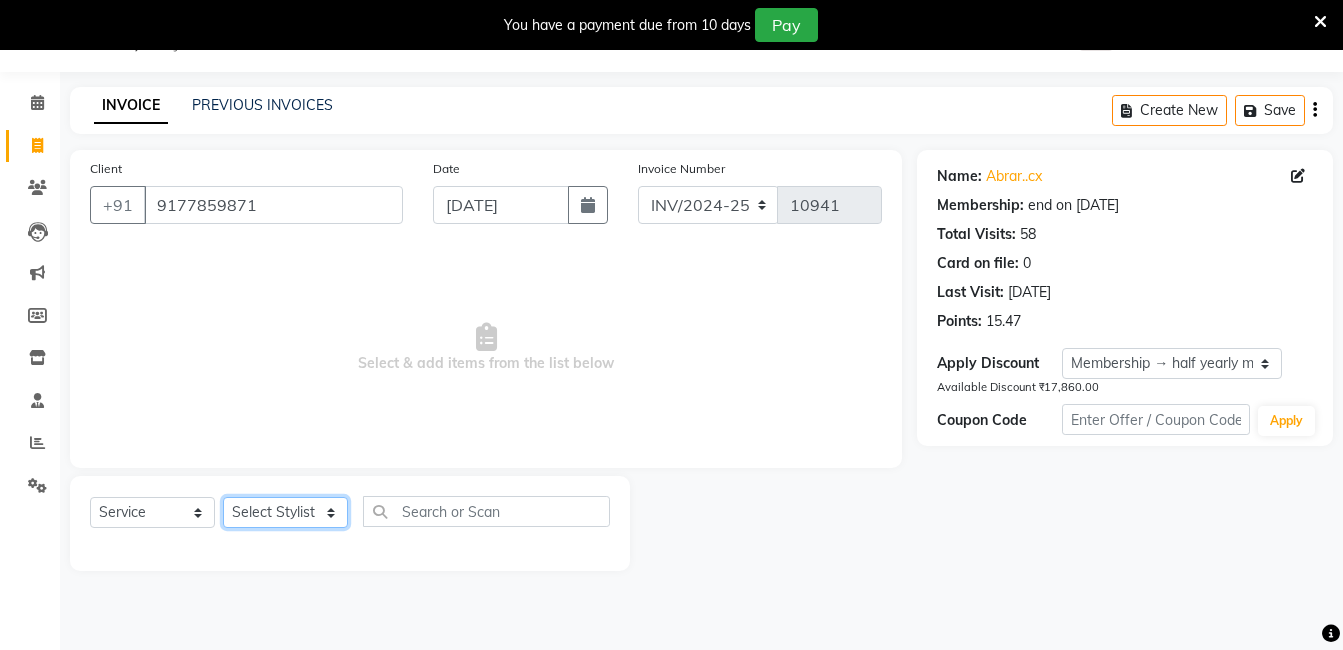 click on "Select Stylist [PERSON_NAME] [PERSON_NAME] kasim [PERSON_NAME] sameer [PERSON_NAME] manager" 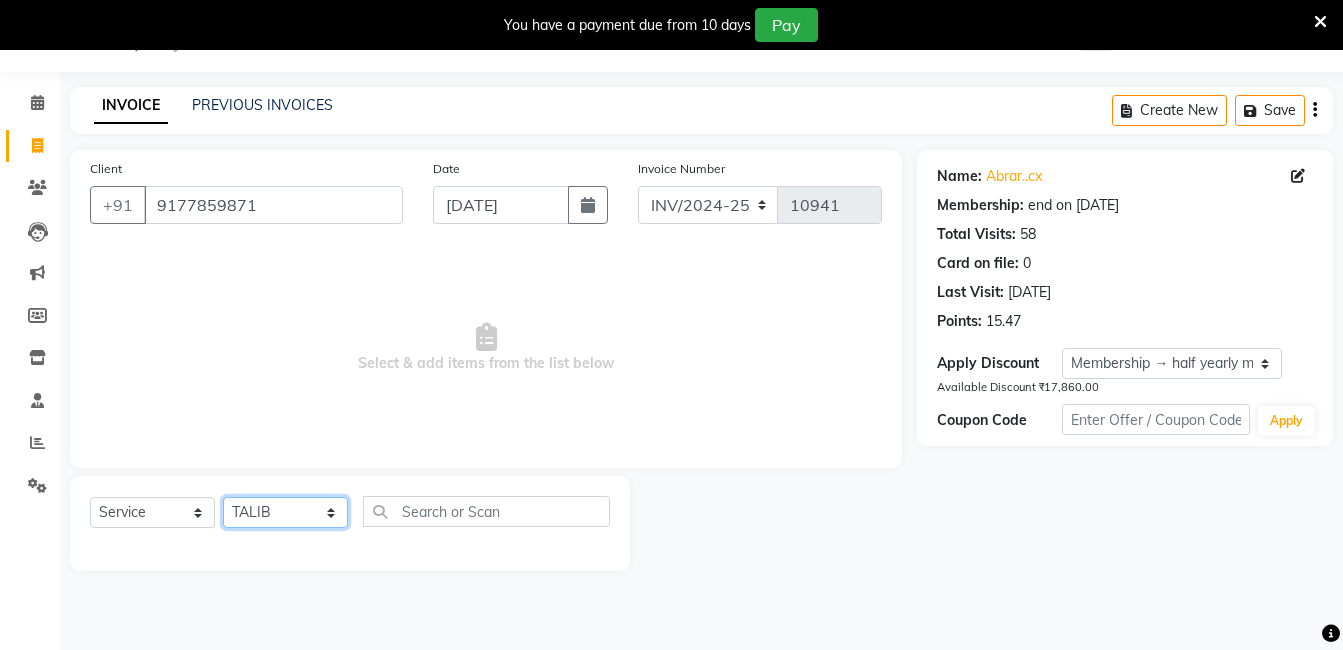 click on "Select Stylist [PERSON_NAME] [PERSON_NAME] kasim [PERSON_NAME] sameer [PERSON_NAME] manager" 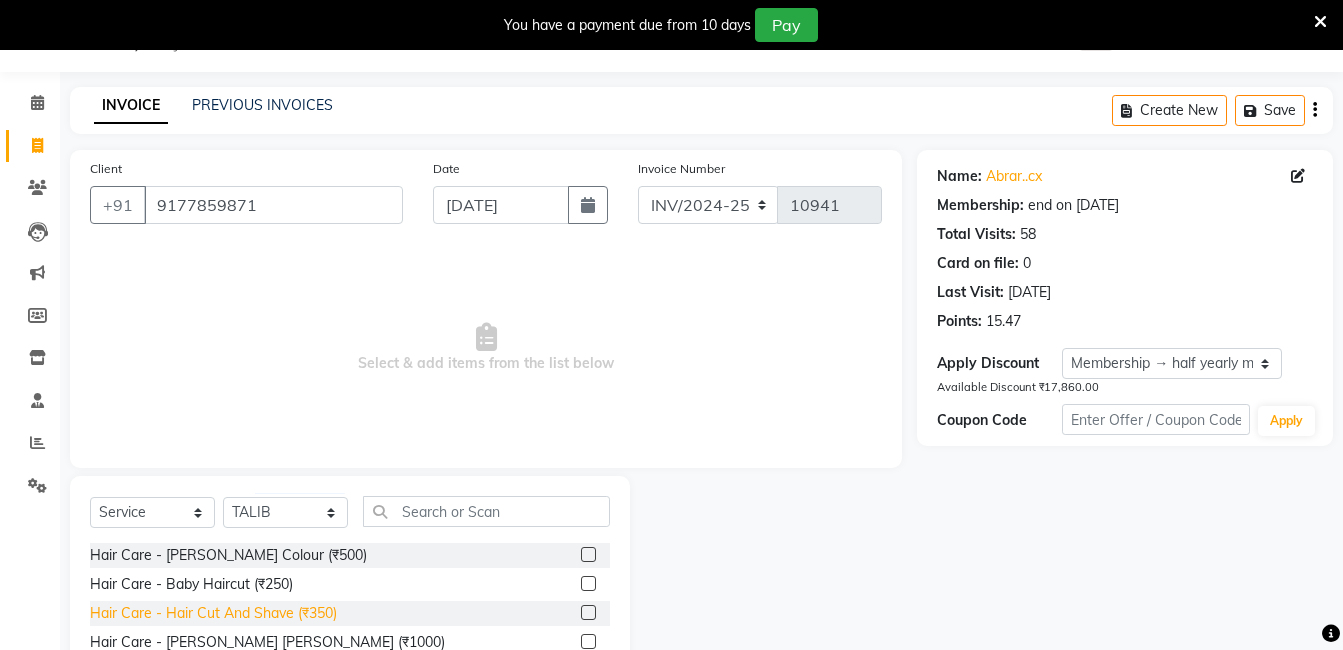 click on "Hair Care - Hair Cut And Shave (₹350)" 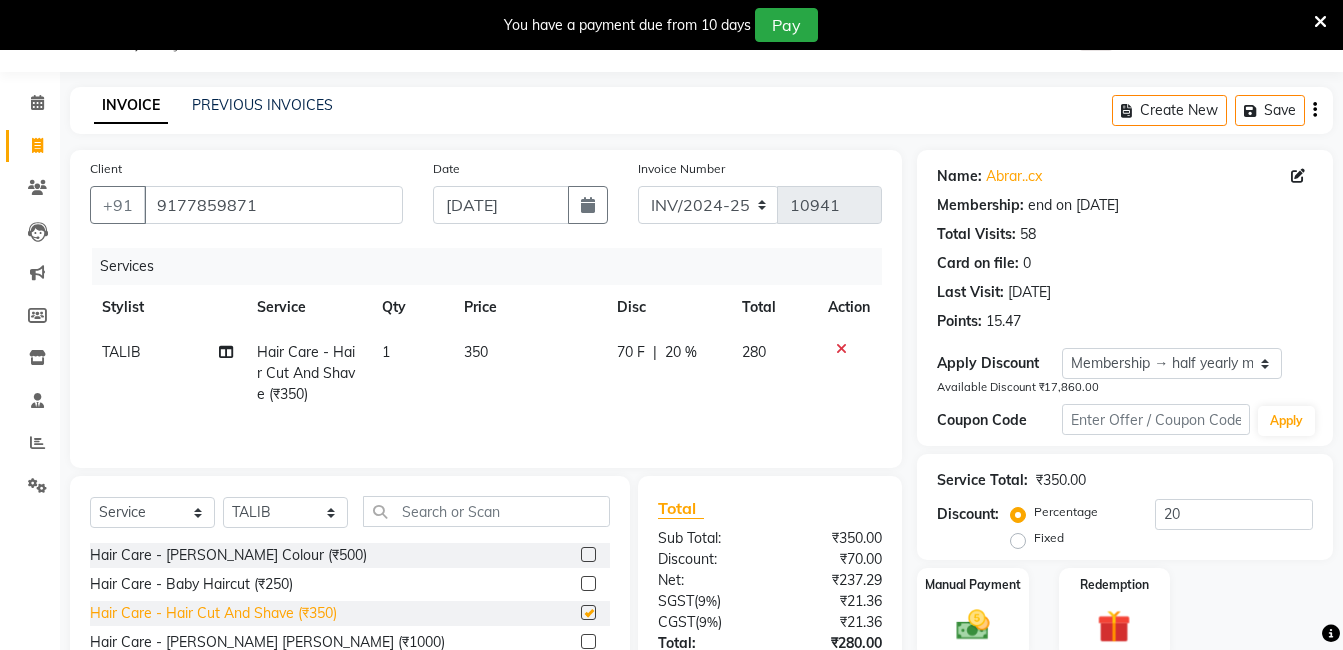 checkbox on "false" 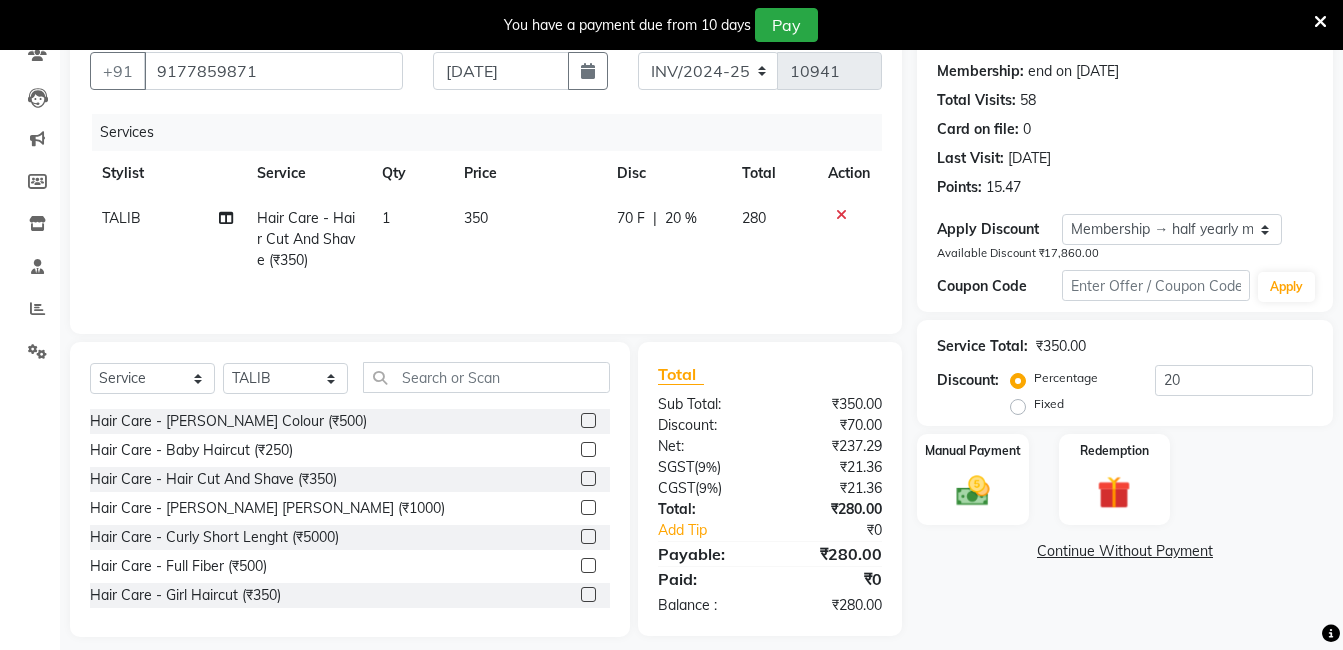 scroll, scrollTop: 201, scrollLeft: 0, axis: vertical 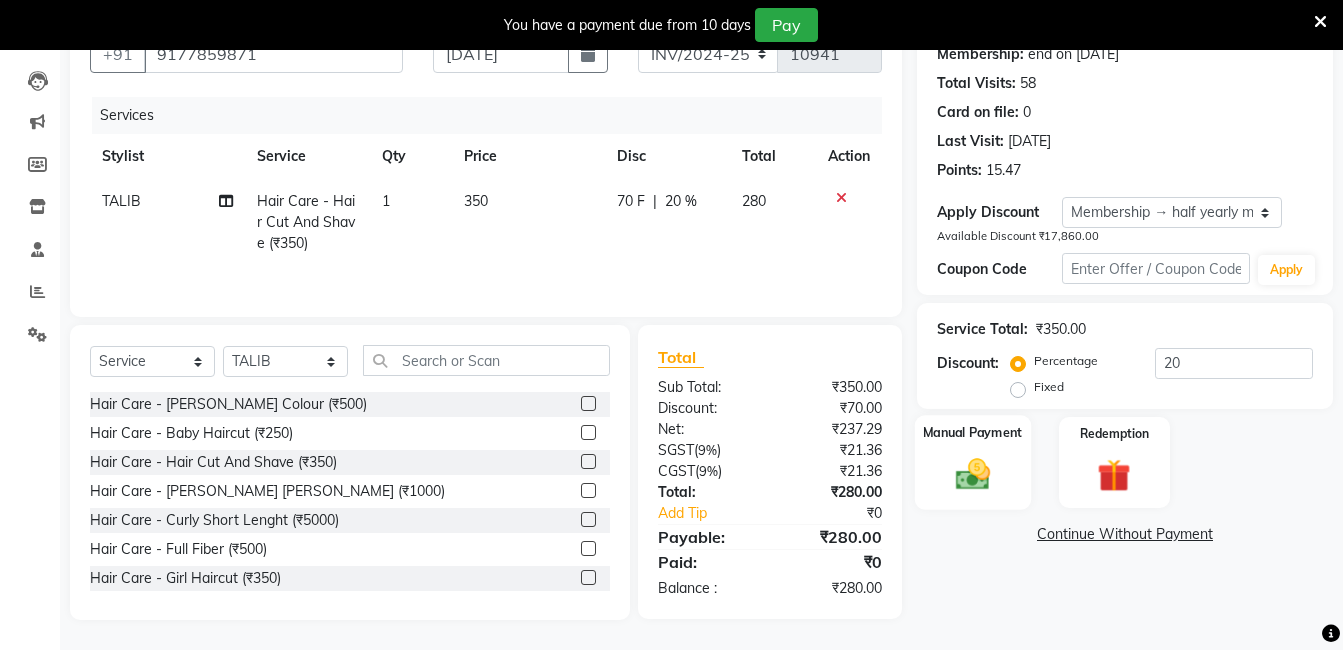 click on "Manual Payment" 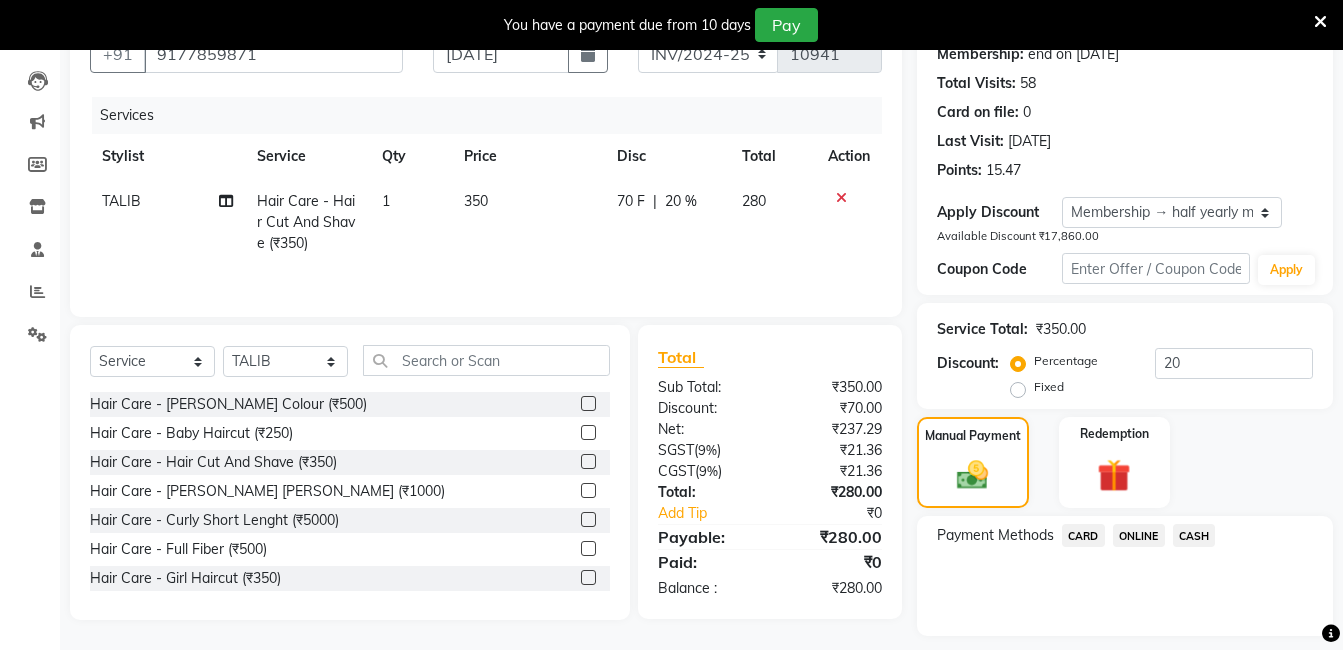 click on "ONLINE" 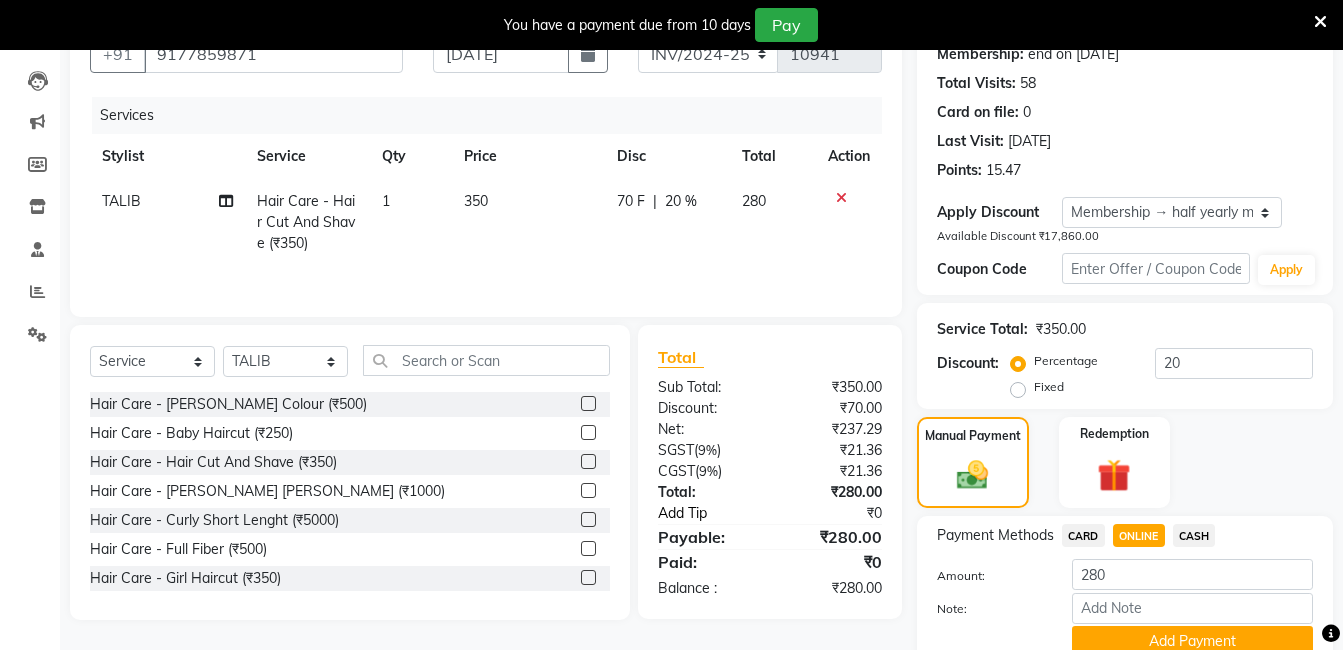 click on "Add Tip" 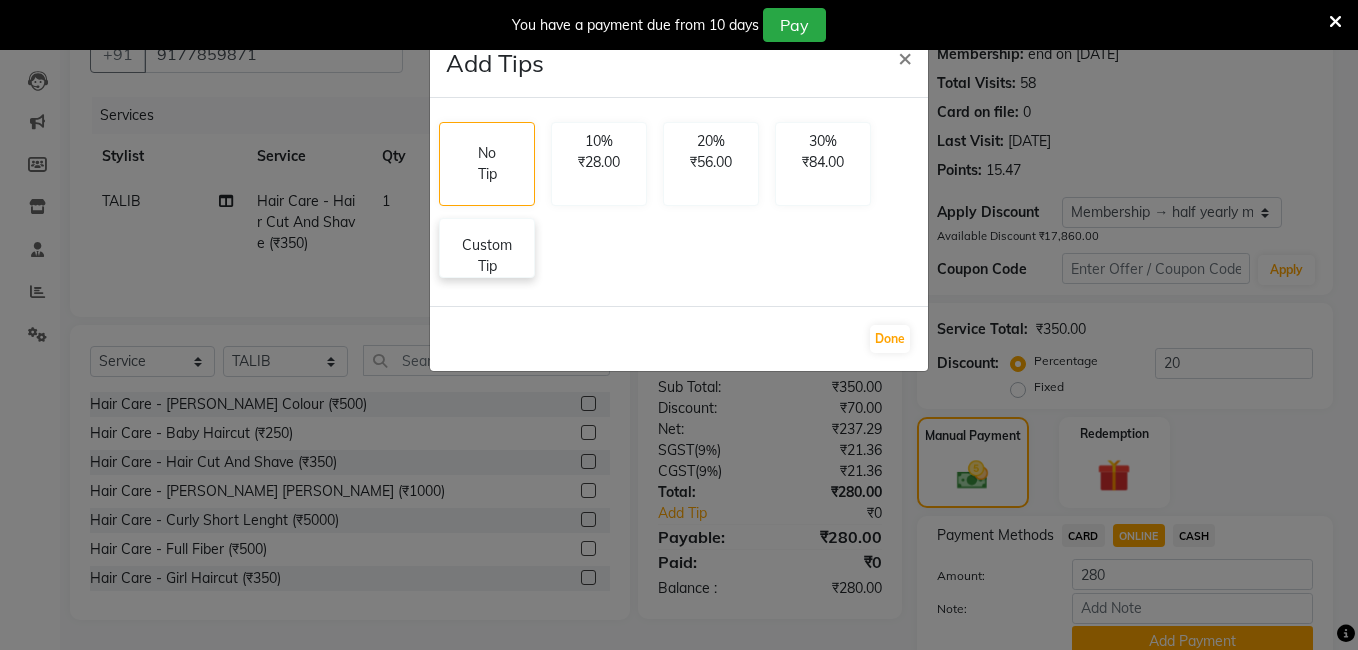 click on "Custom Tip" 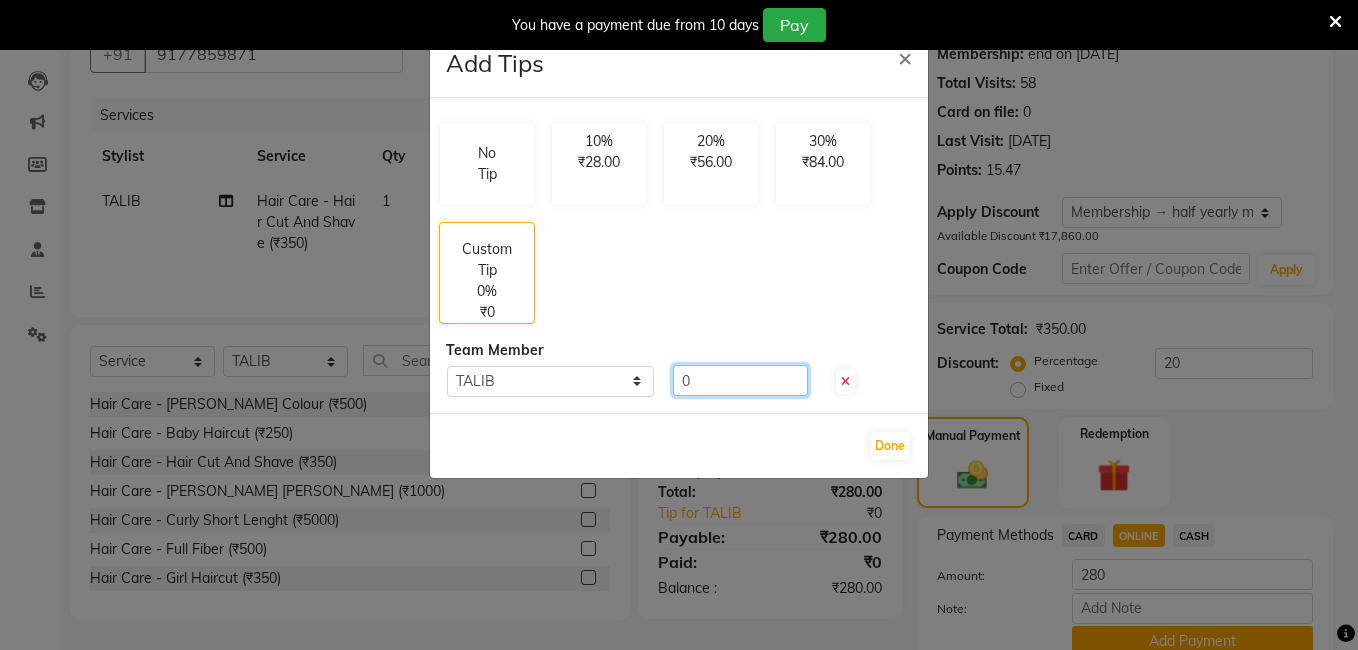 click on "0" 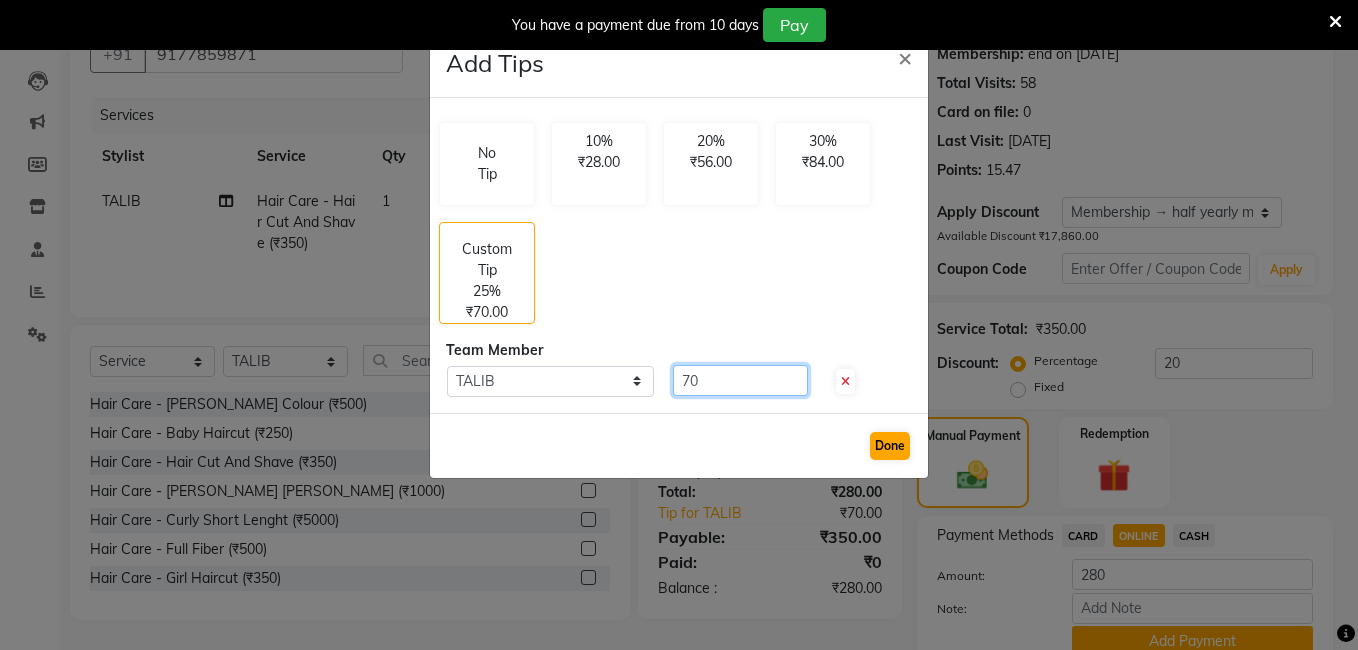 type on "70" 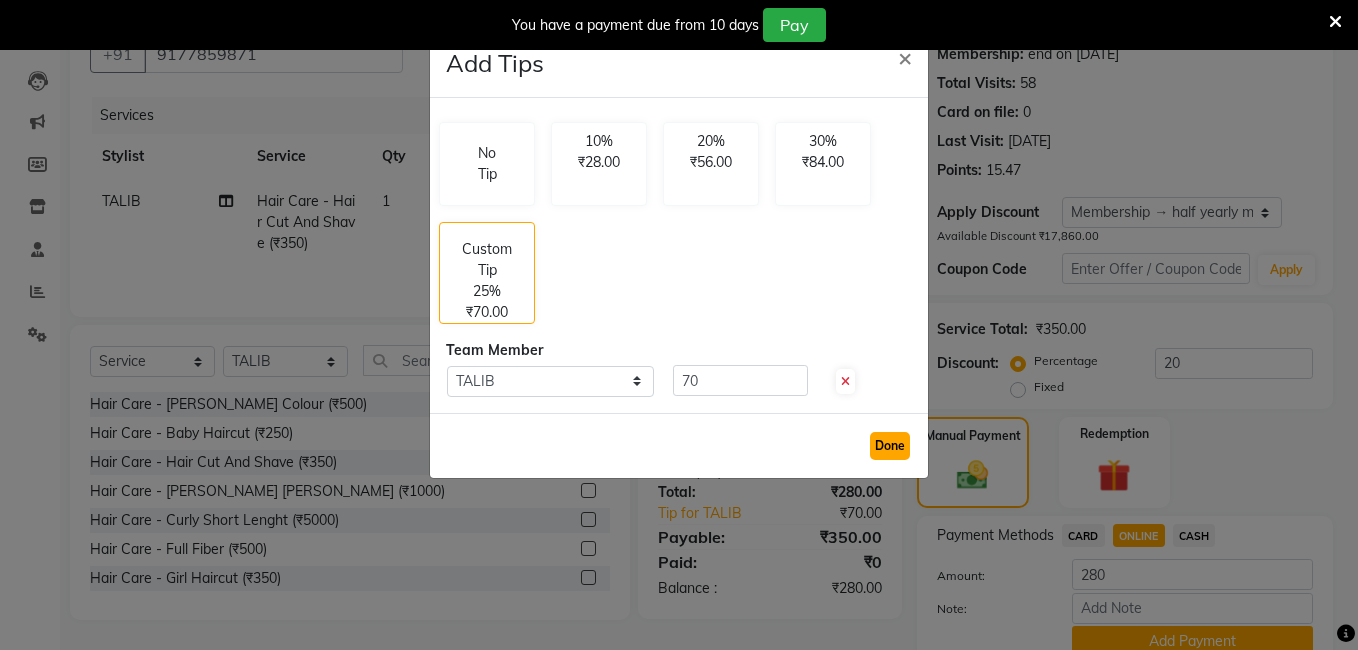 click on "Done" 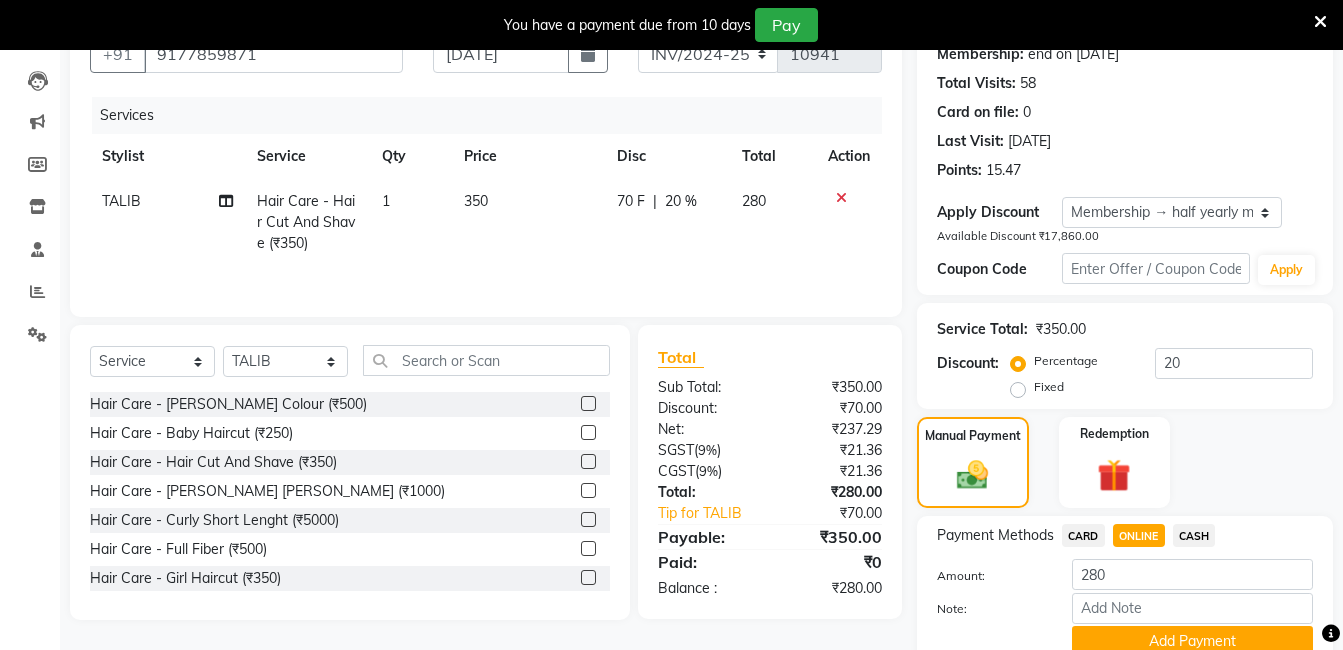 click on "ONLINE" 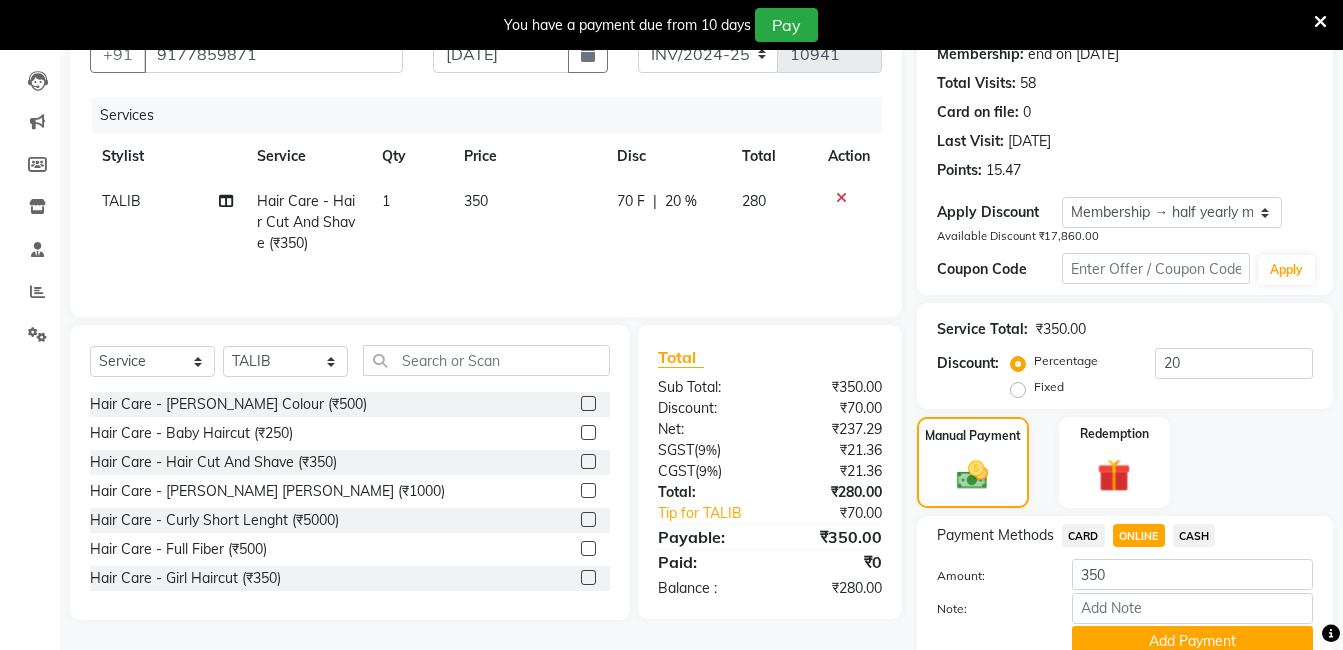 scroll, scrollTop: 287, scrollLeft: 0, axis: vertical 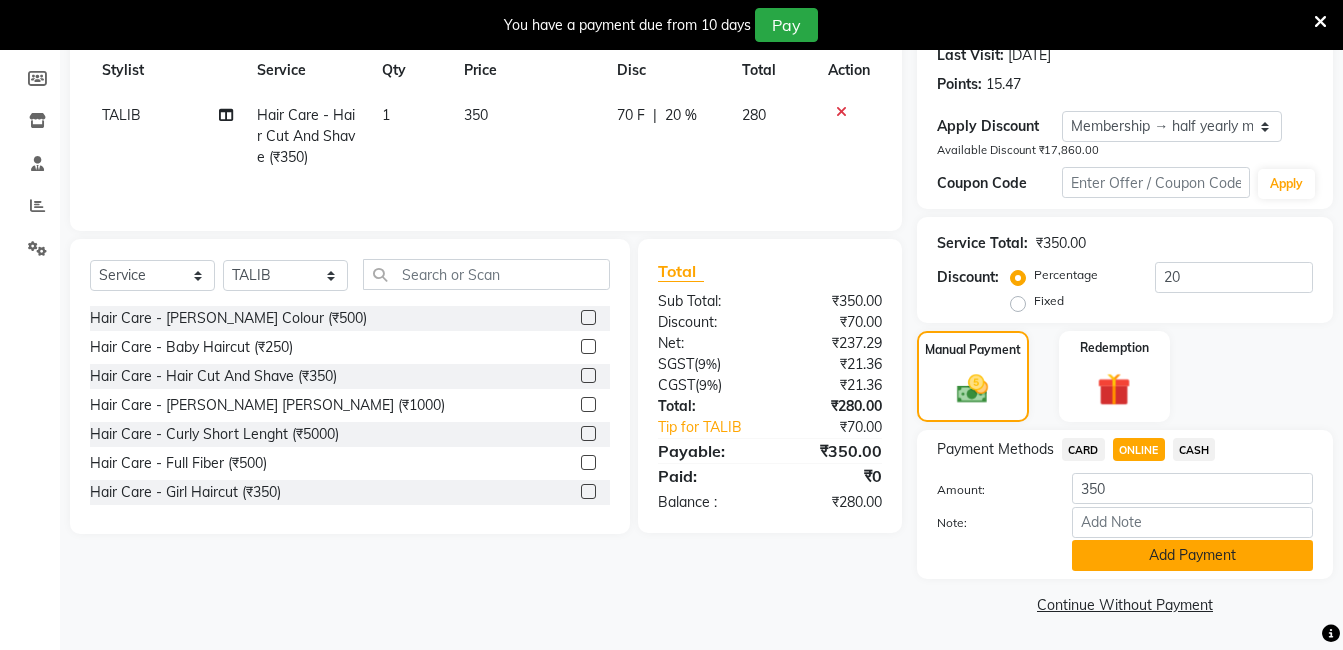 click on "Add Payment" 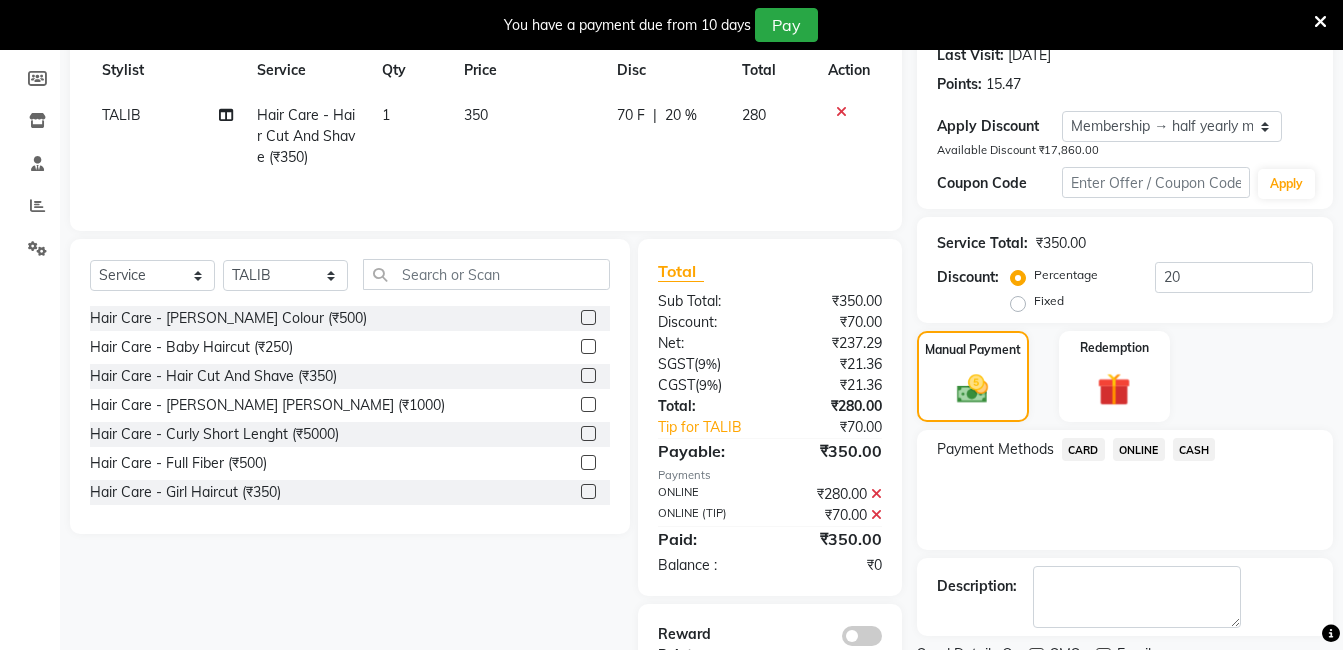 scroll, scrollTop: 371, scrollLeft: 0, axis: vertical 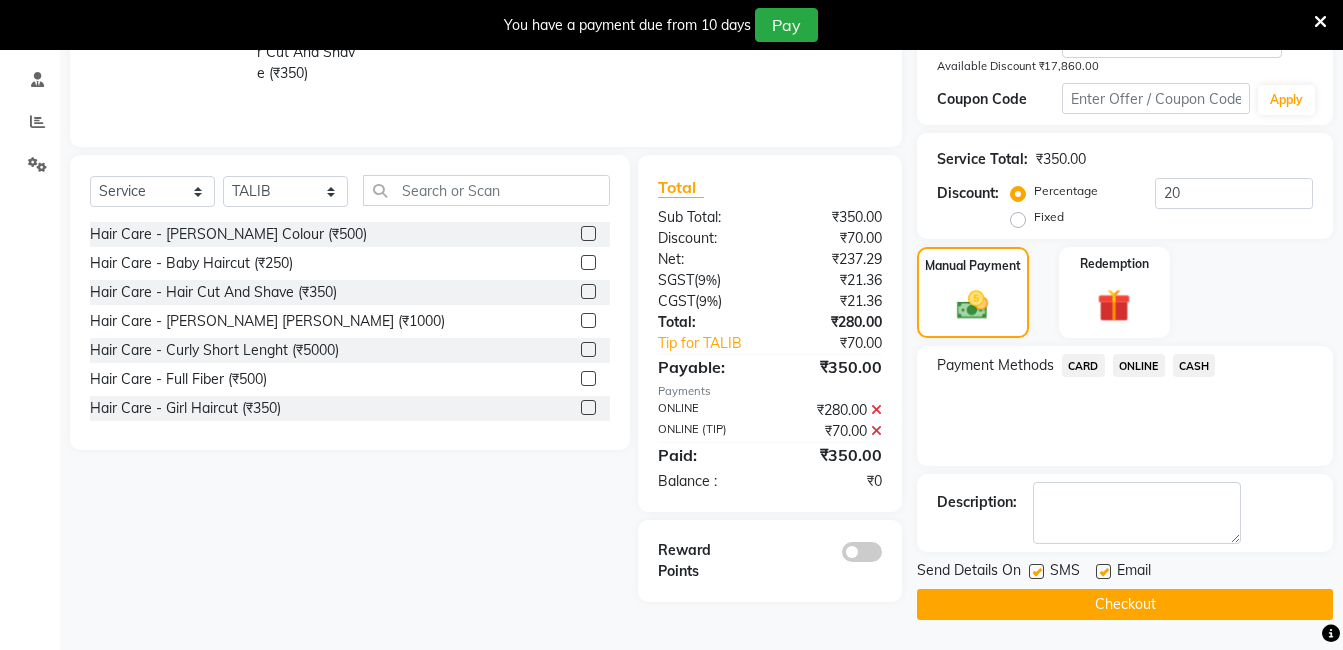 click on "Checkout" 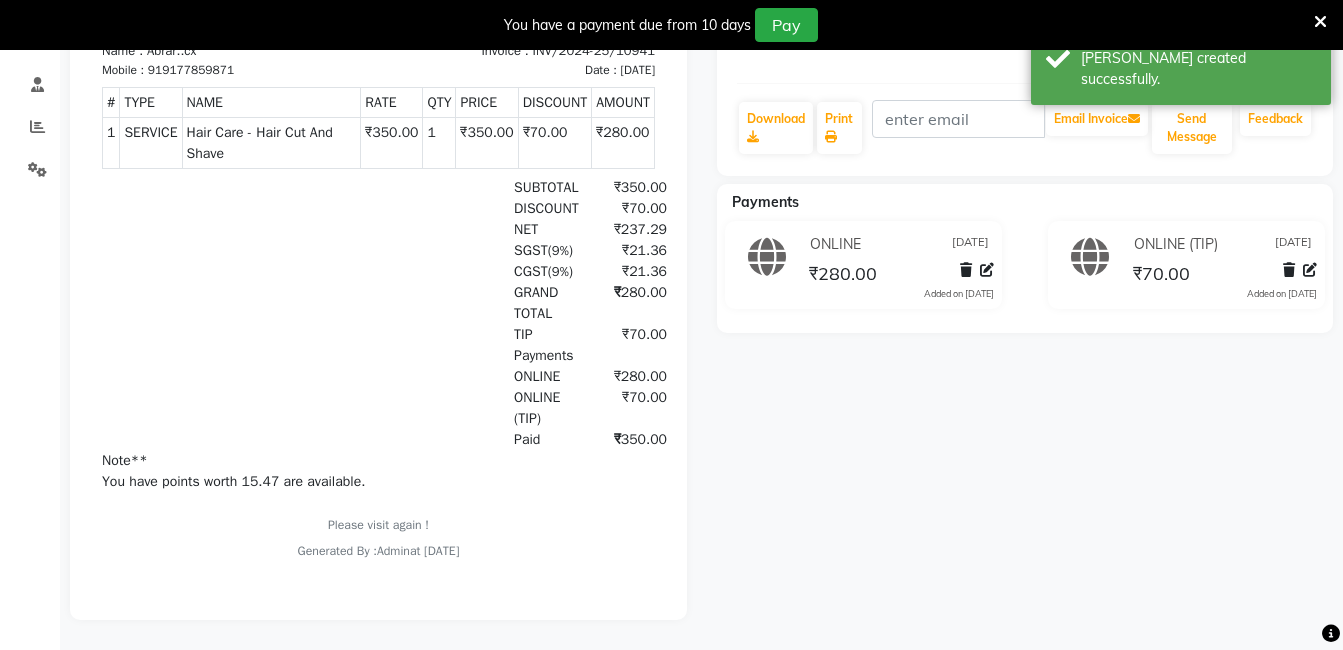 scroll, scrollTop: 0, scrollLeft: 0, axis: both 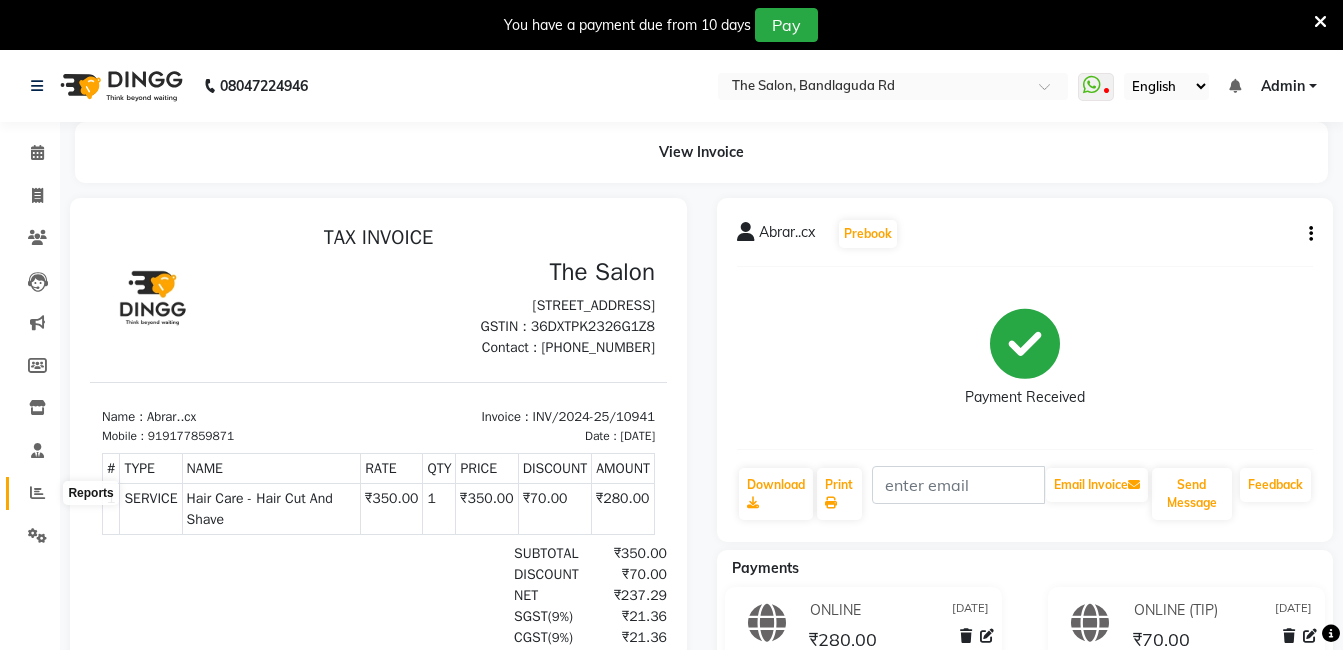 click 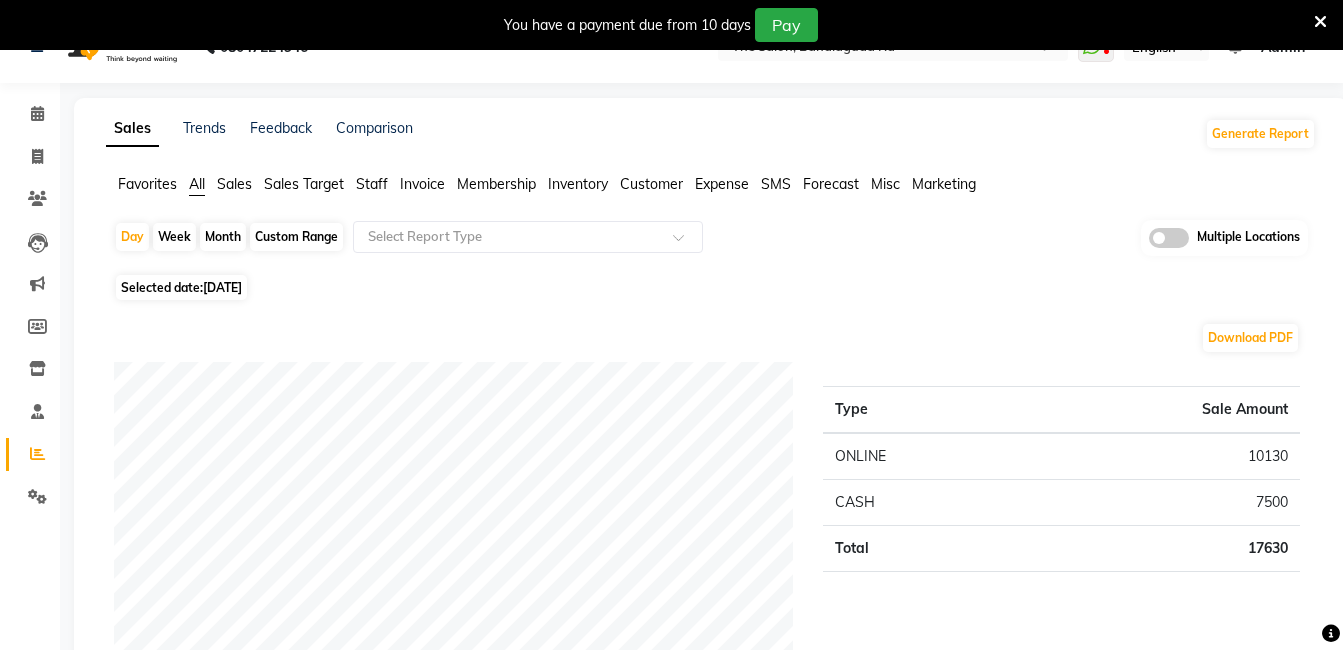 scroll, scrollTop: 0, scrollLeft: 0, axis: both 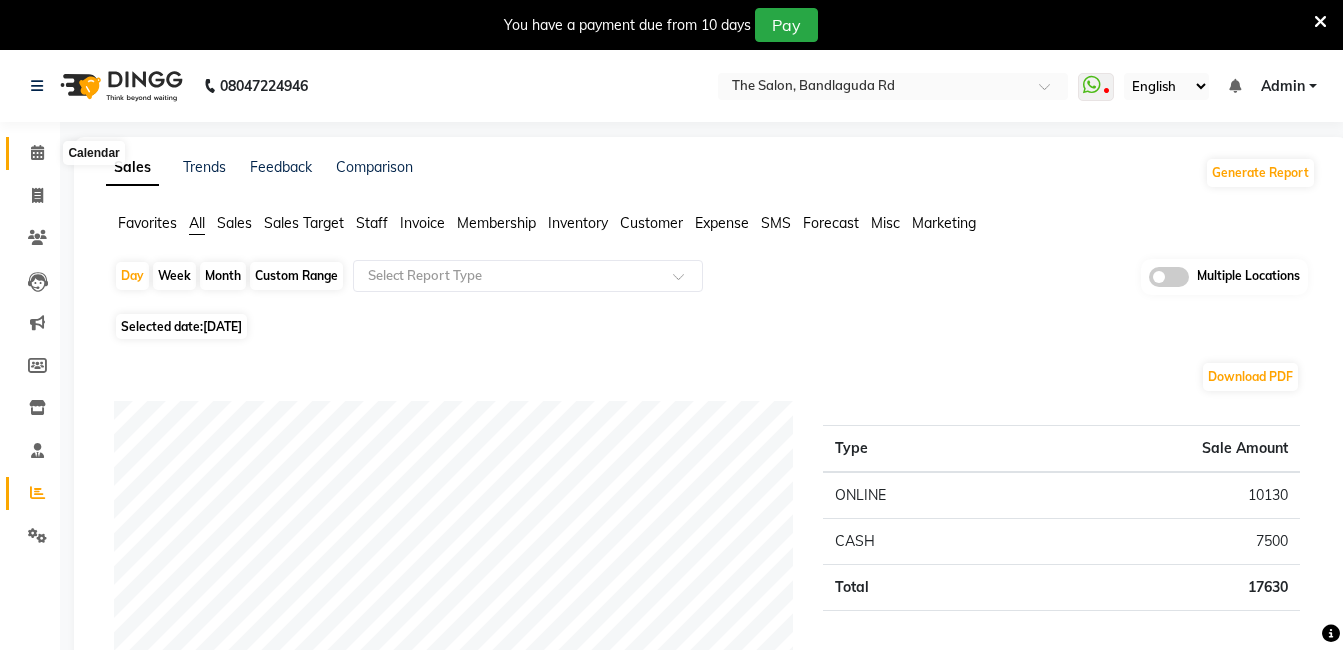 click 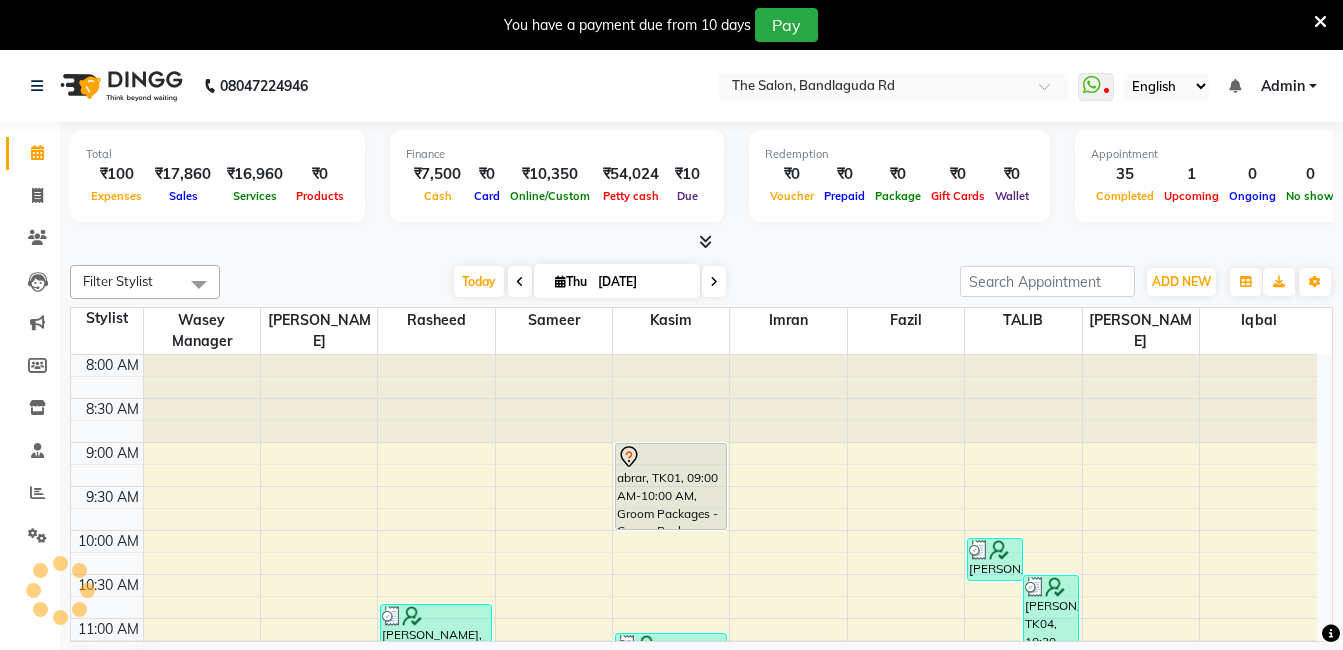 scroll, scrollTop: 0, scrollLeft: 0, axis: both 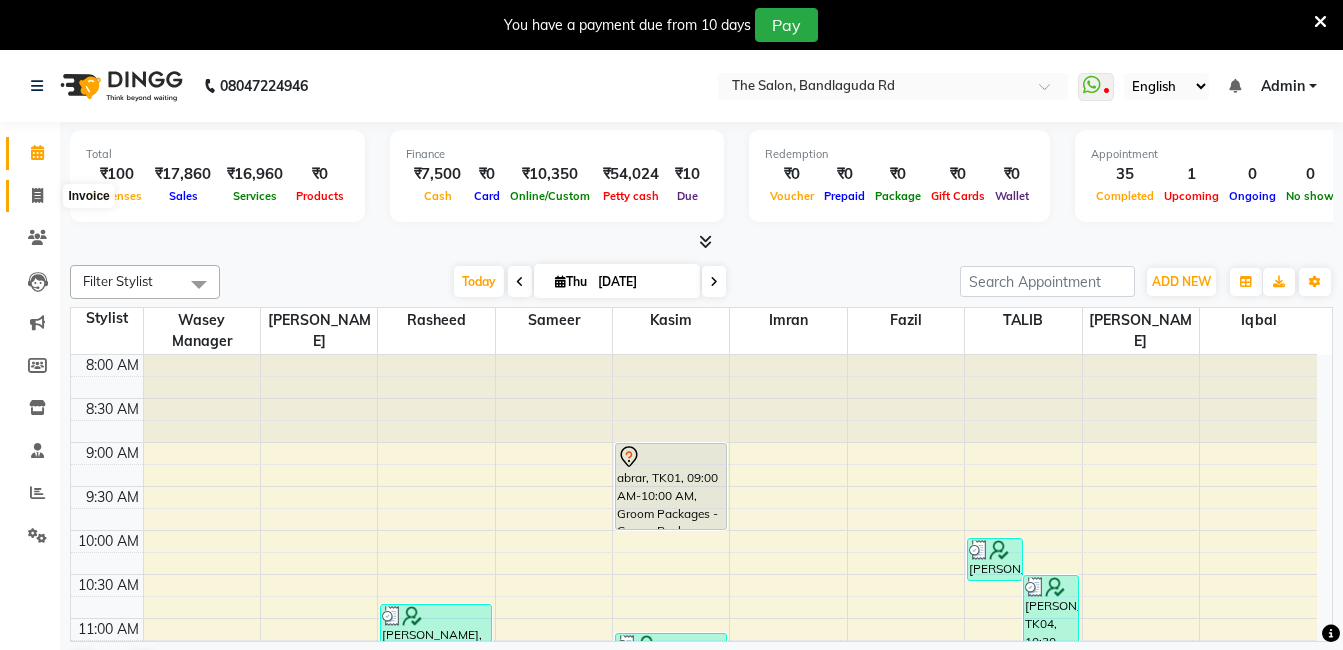 click 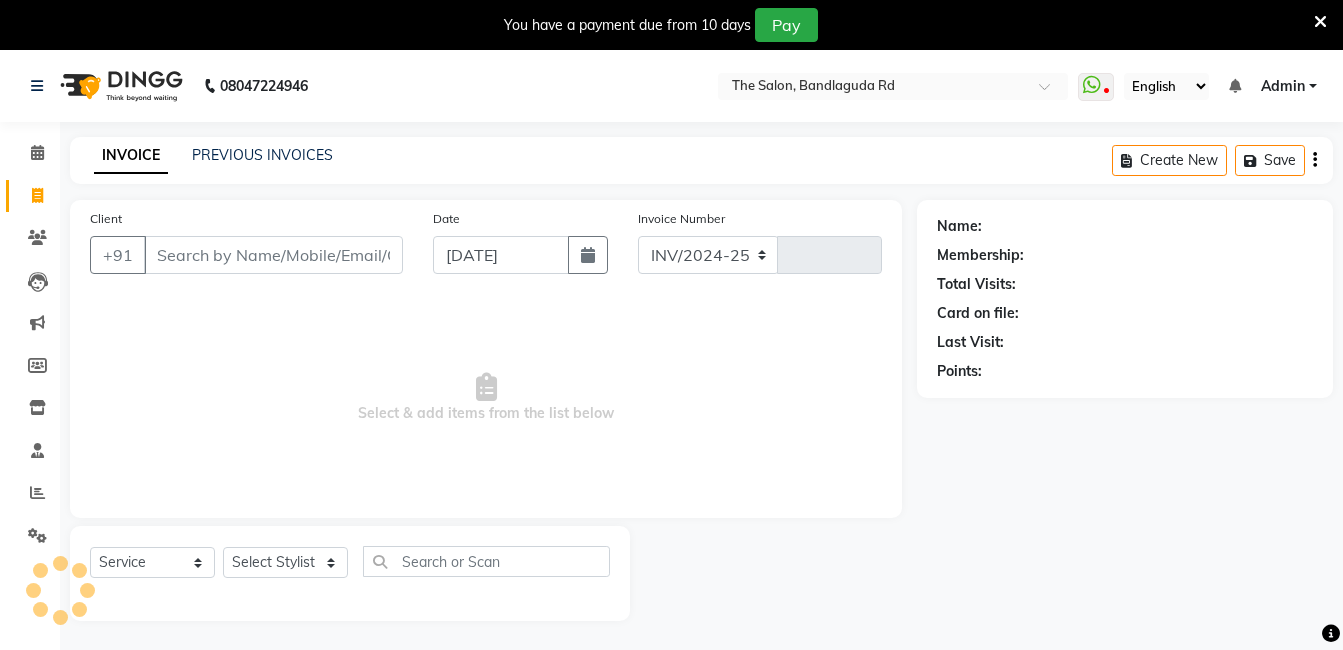 select on "5198" 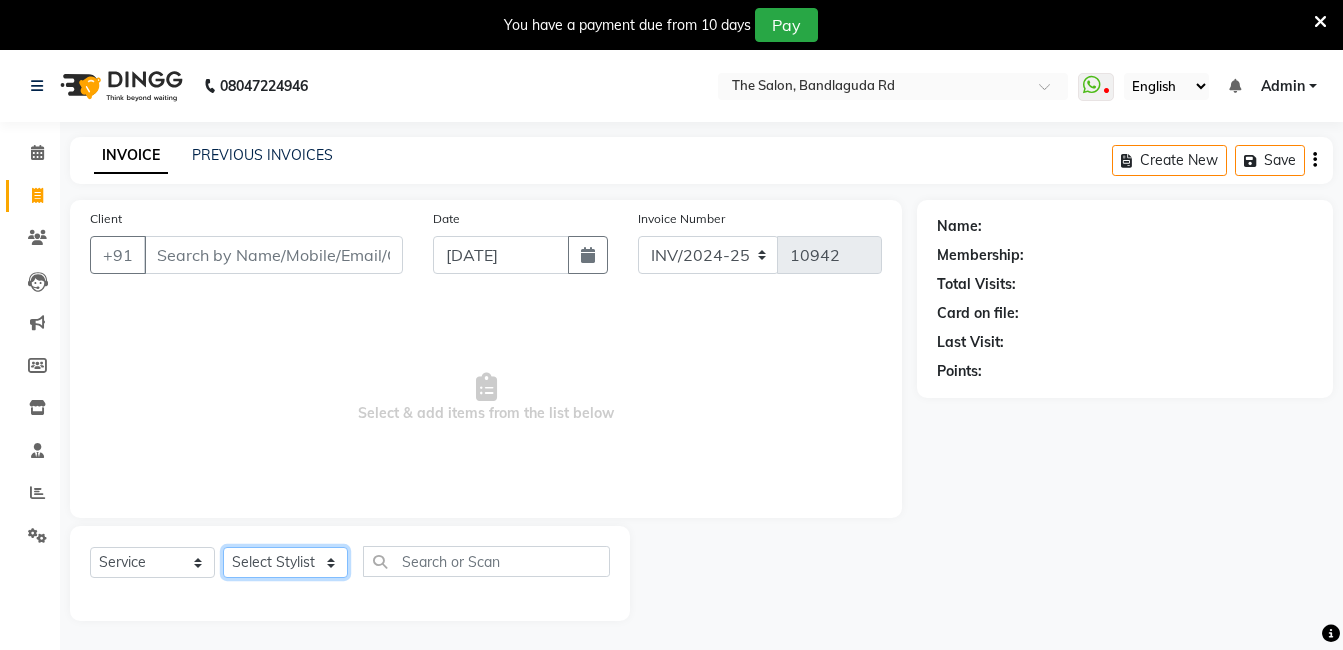 click on "Select Stylist [PERSON_NAME] [PERSON_NAME] kasim [PERSON_NAME] sameer [PERSON_NAME] manager" 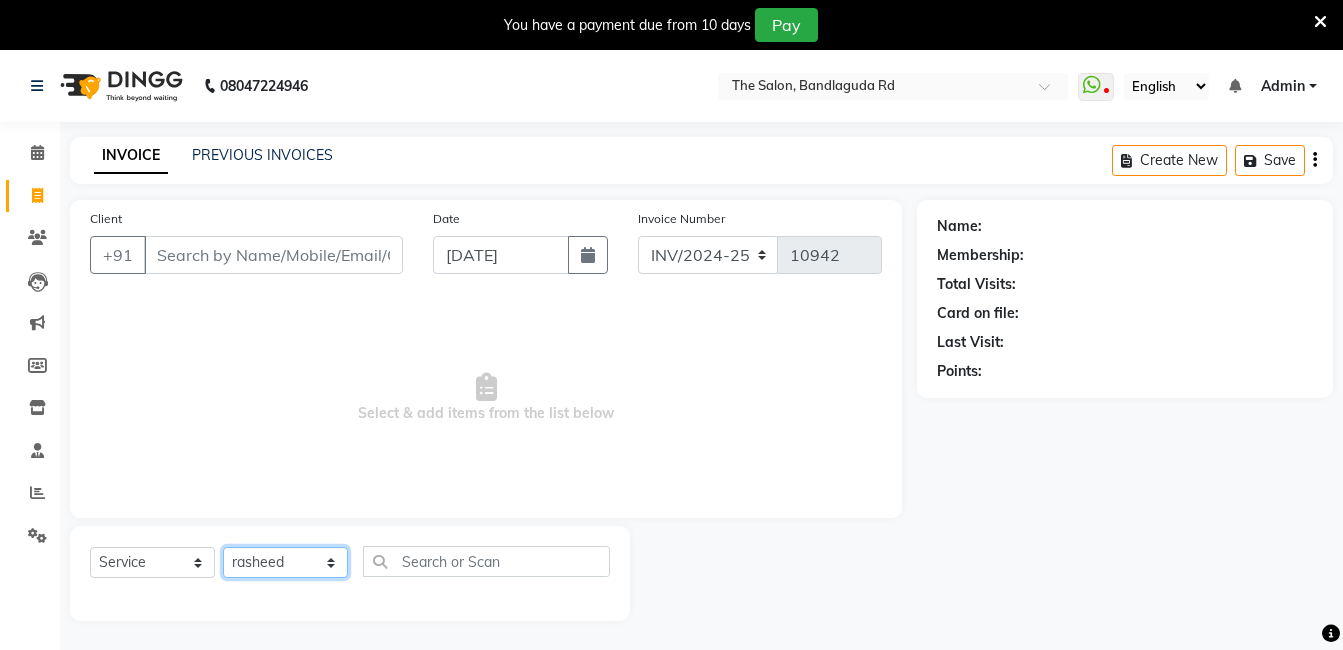 click on "Select Stylist [PERSON_NAME] [PERSON_NAME] kasim [PERSON_NAME] sameer [PERSON_NAME] manager" 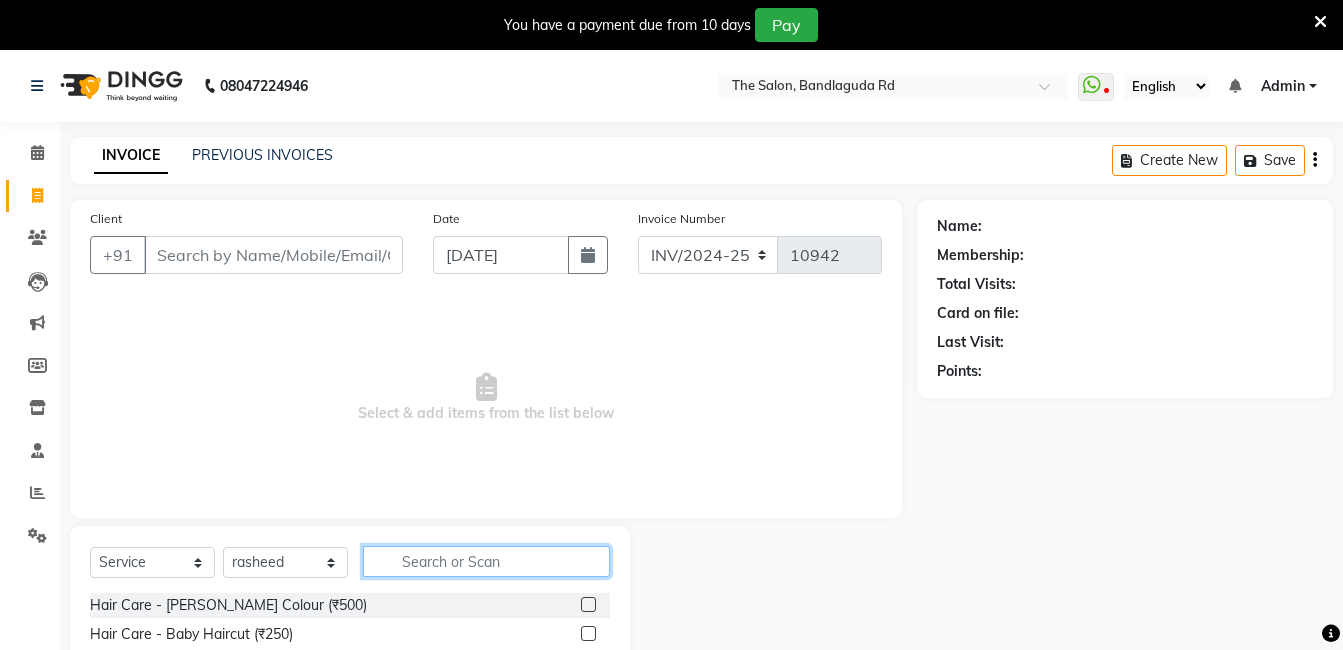 click 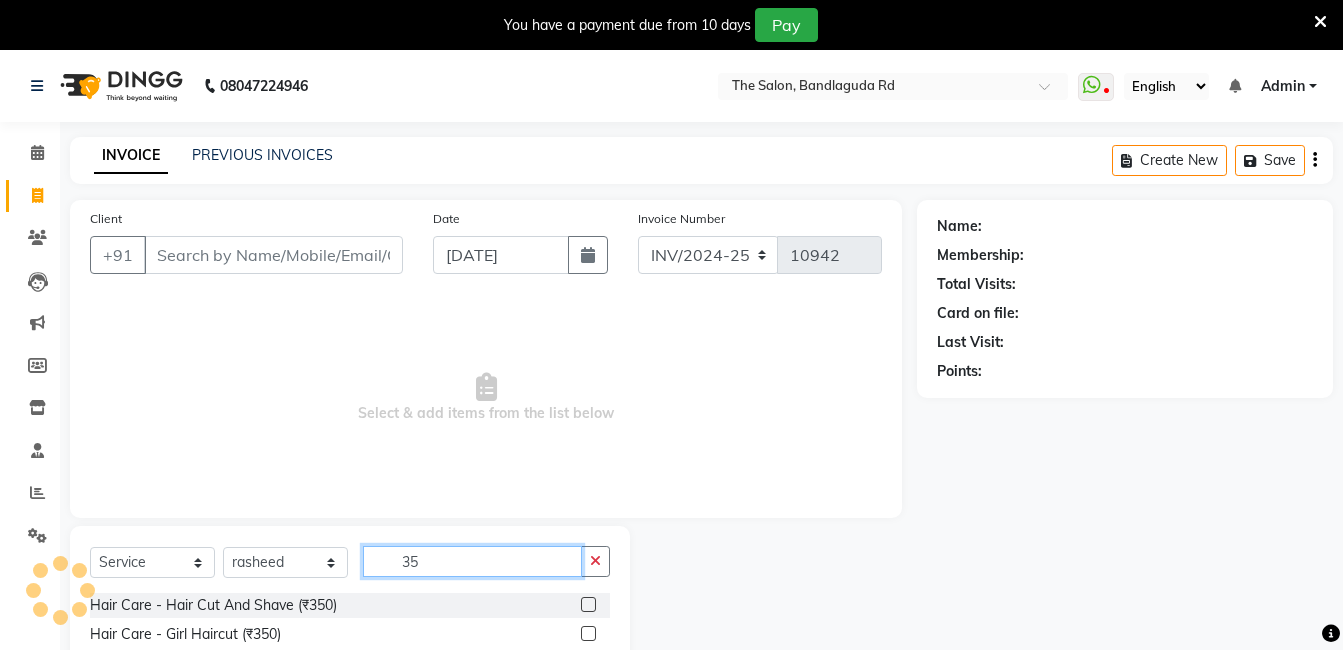 type on "35" 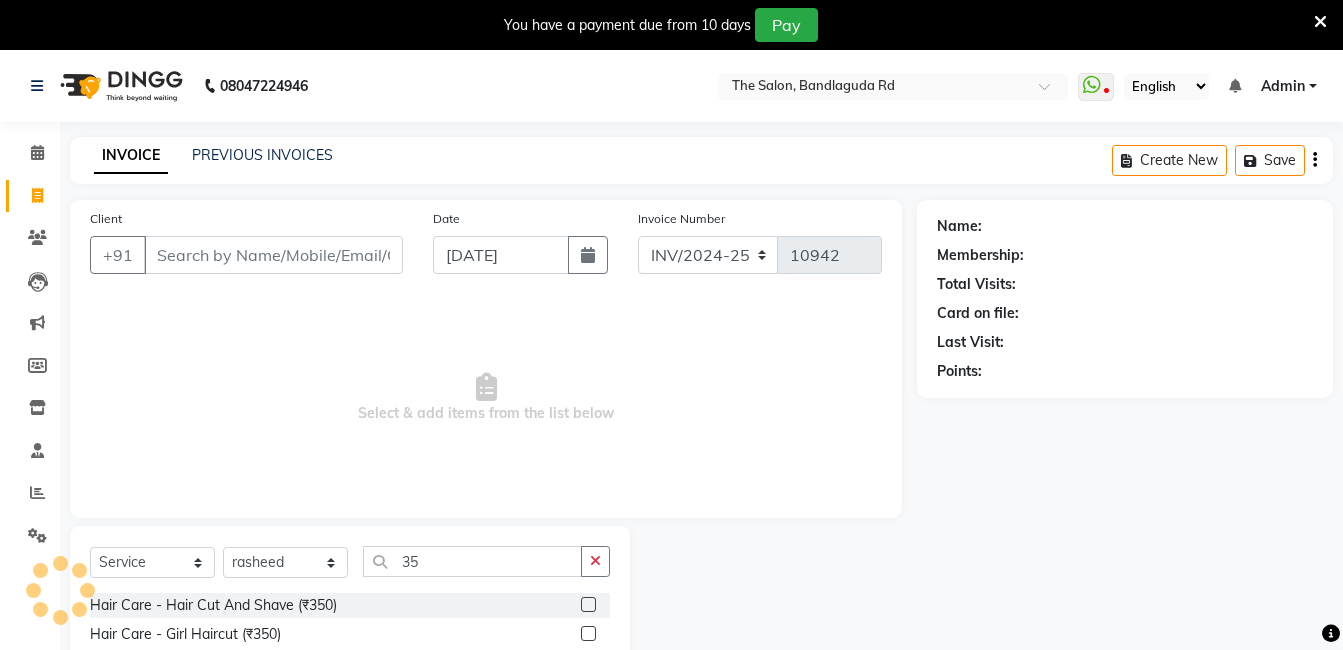 click on "Hair Care - Hair Cut And Shave (₹350)" 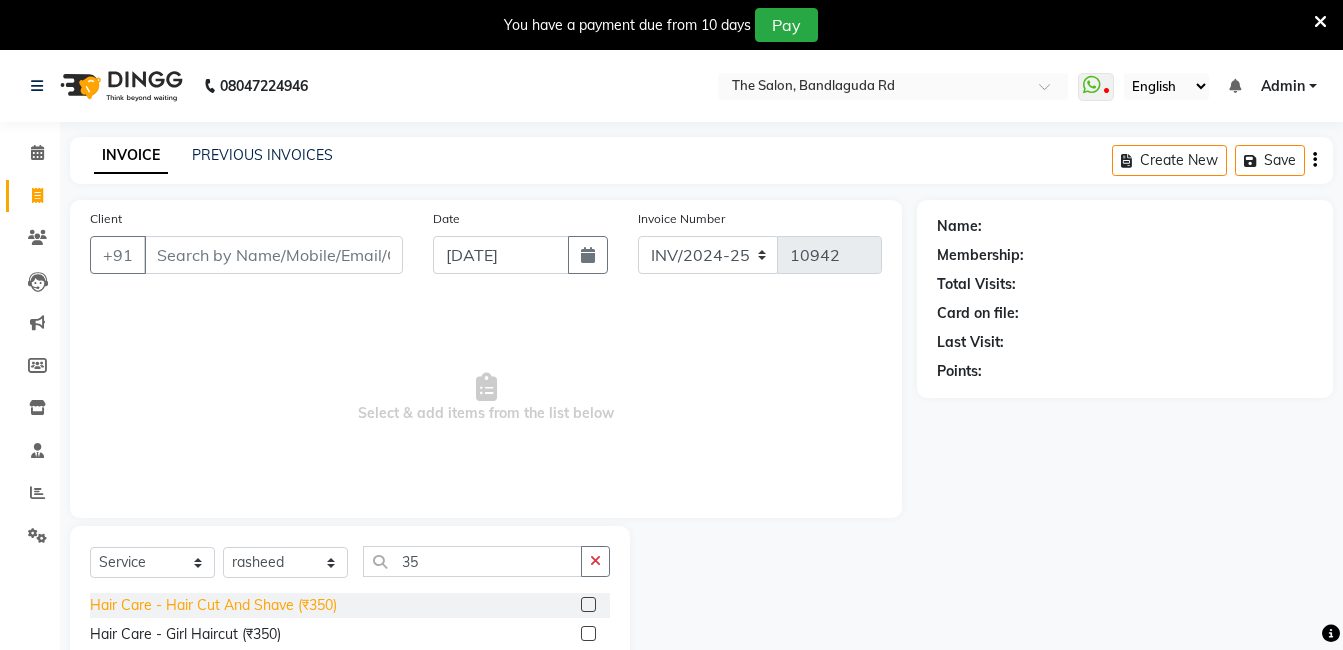 click on "Hair Care - Hair Cut And Shave (₹350)" 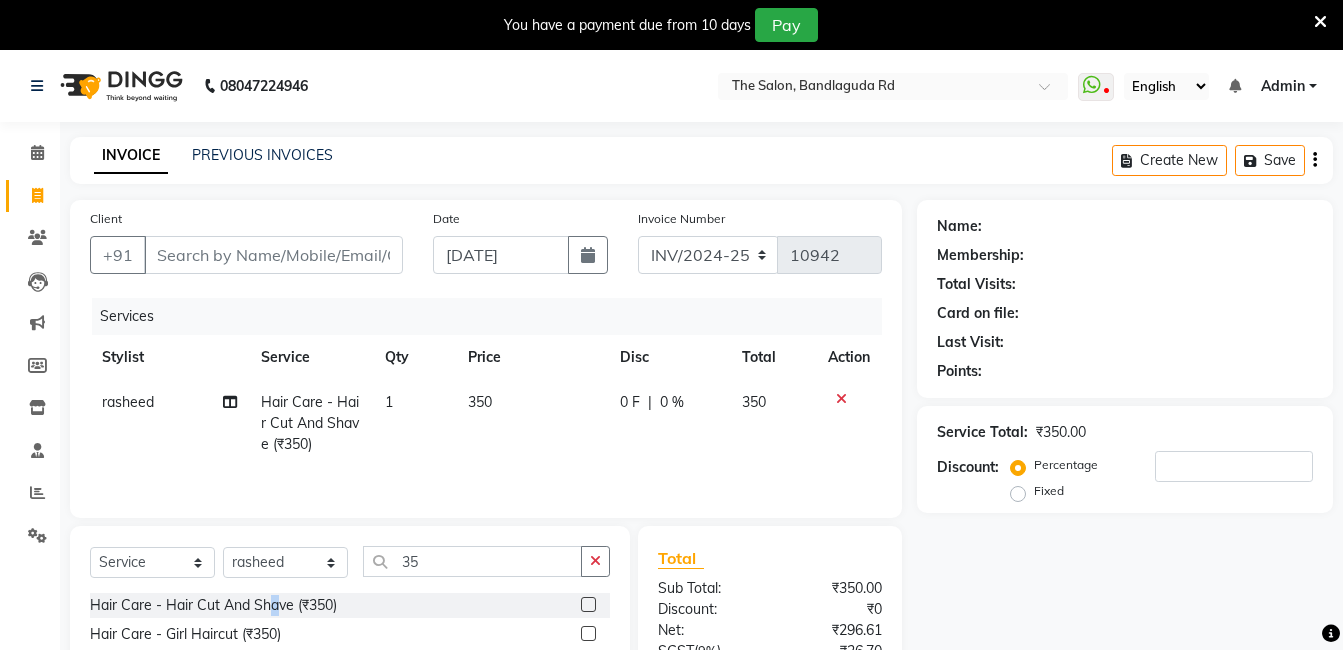 drag, startPoint x: 275, startPoint y: 609, endPoint x: 379, endPoint y: 565, distance: 112.92475 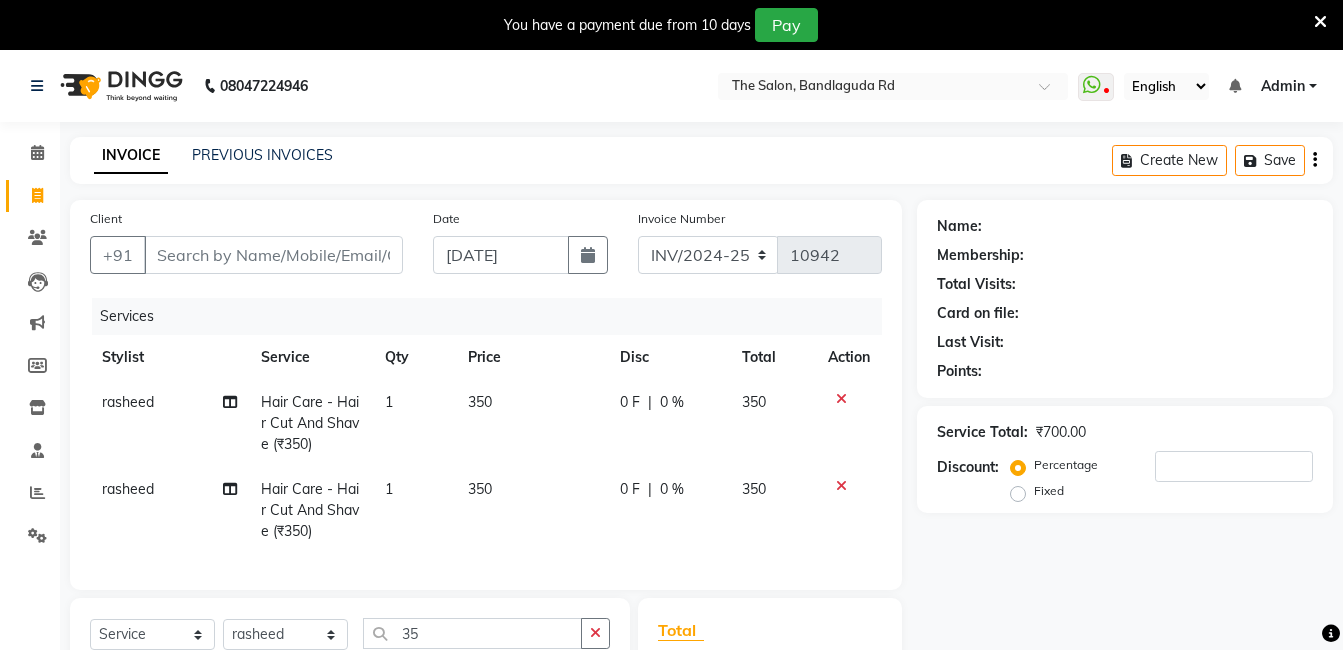 checkbox on "false" 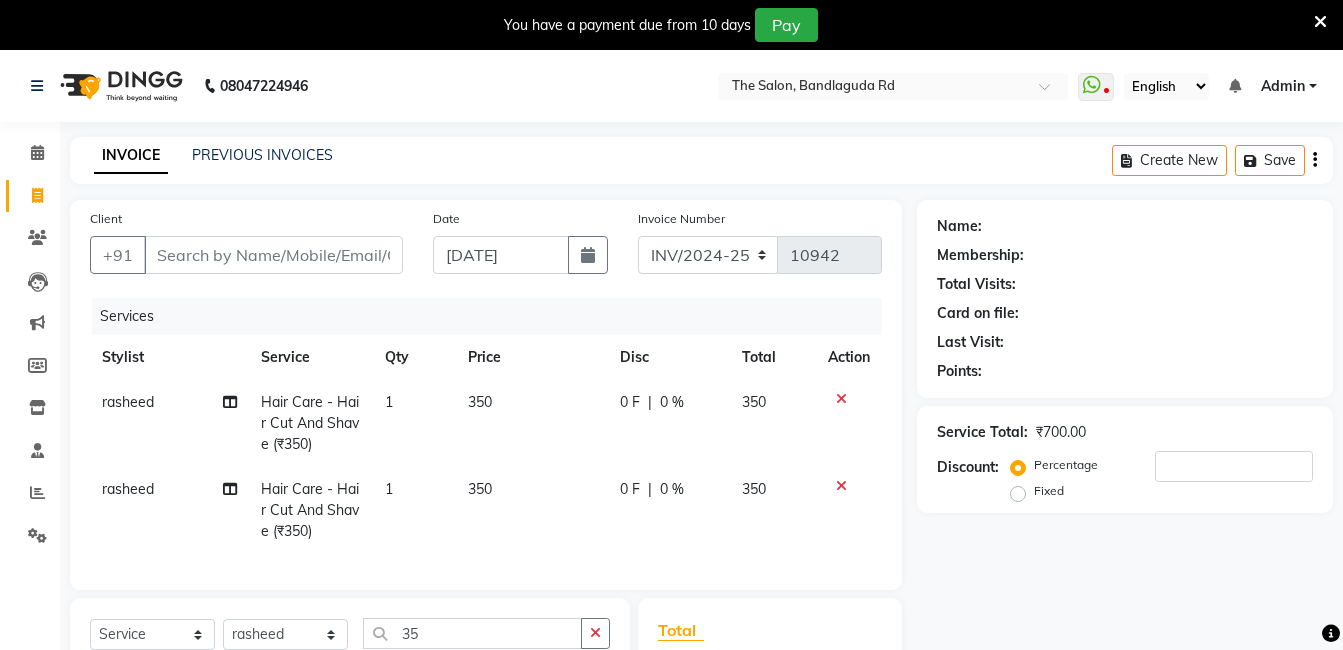 click 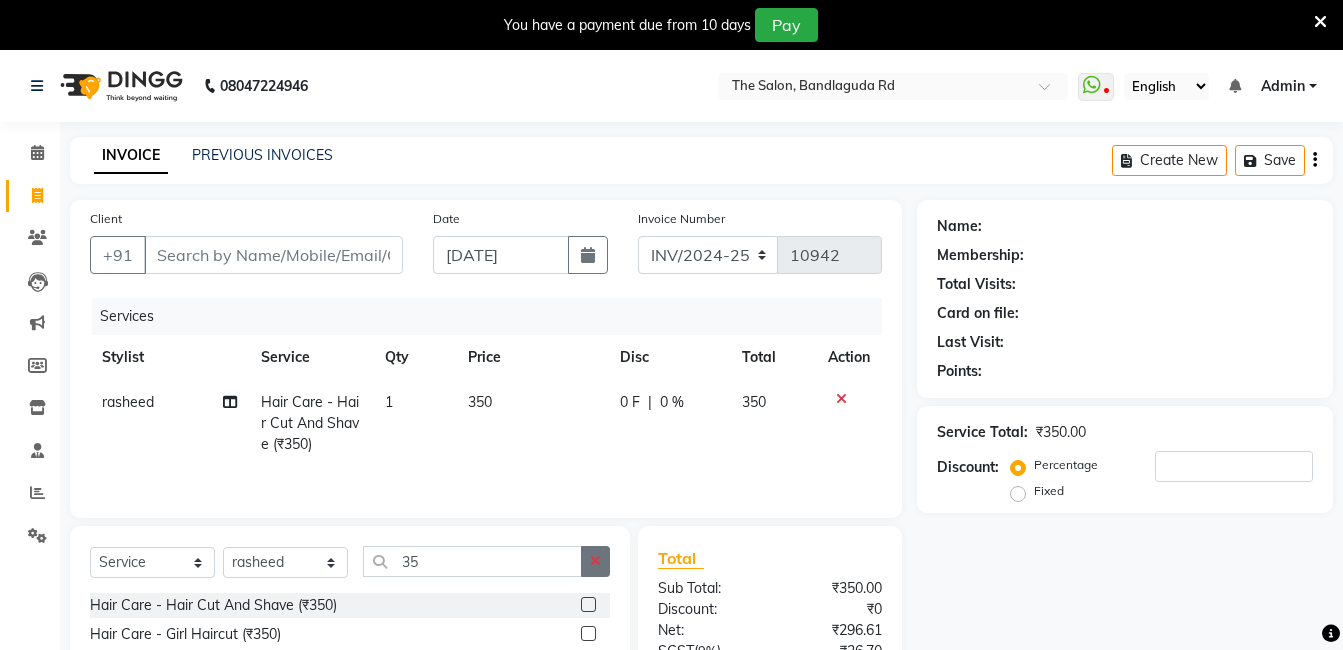 click 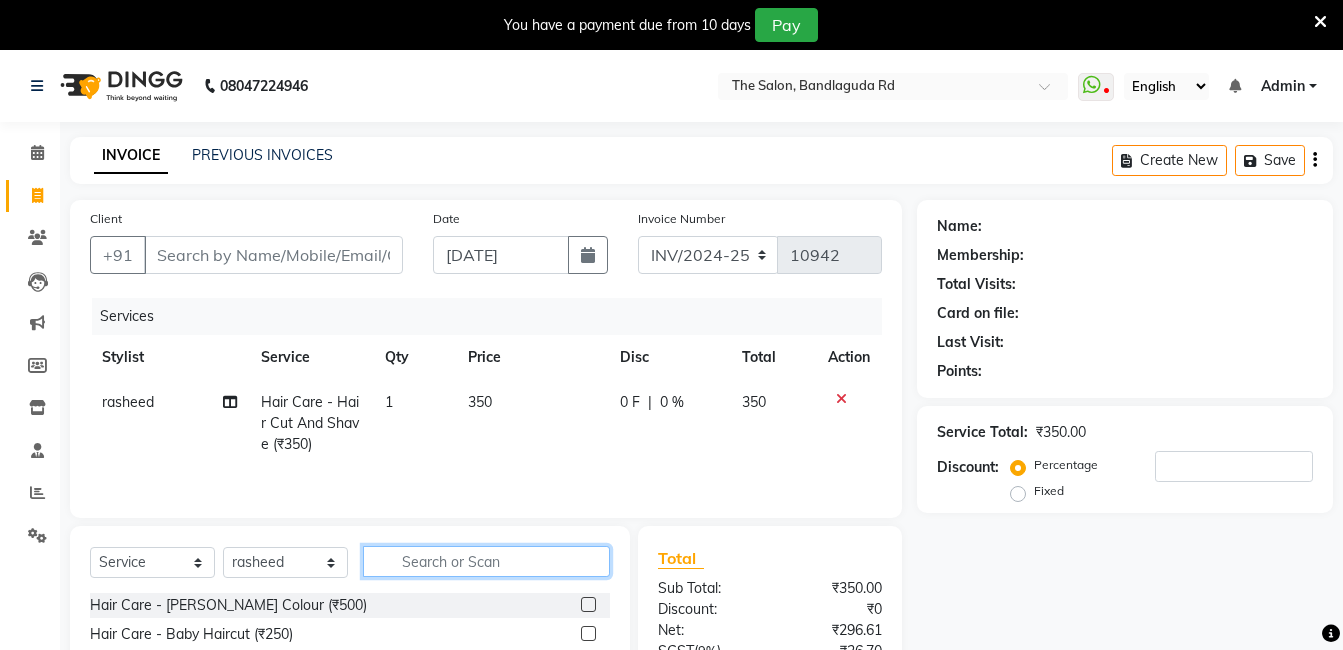 click 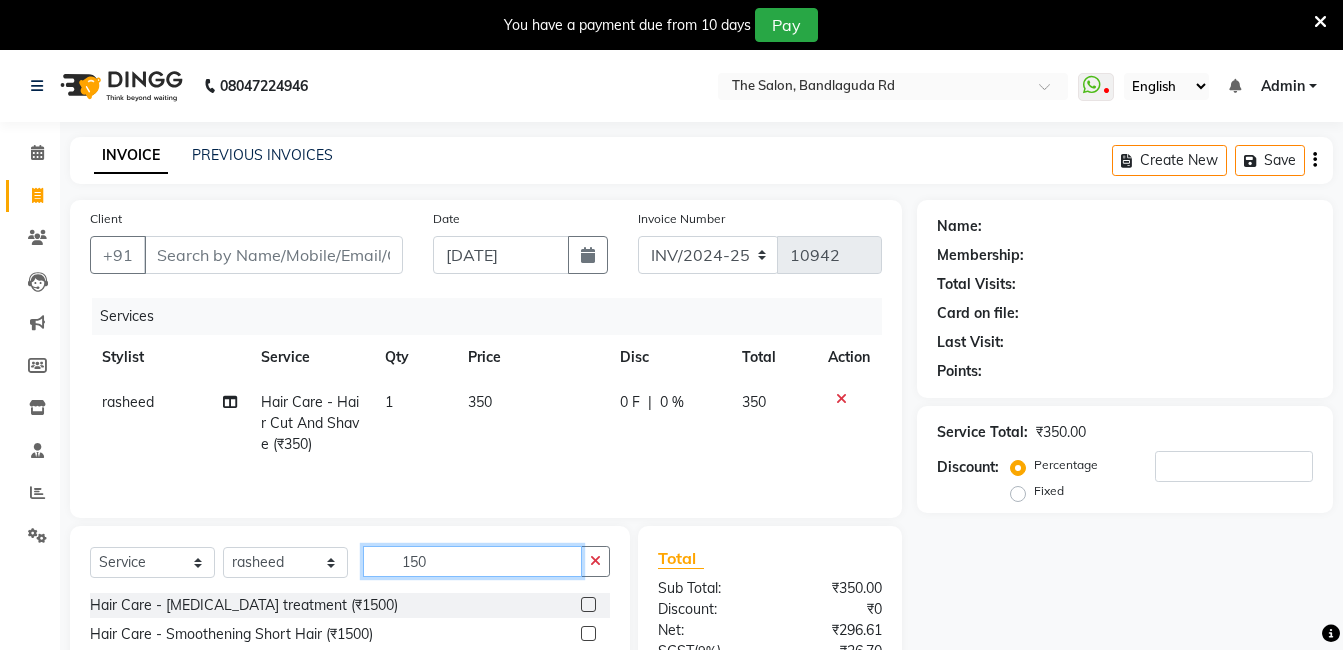 scroll, scrollTop: 201, scrollLeft: 0, axis: vertical 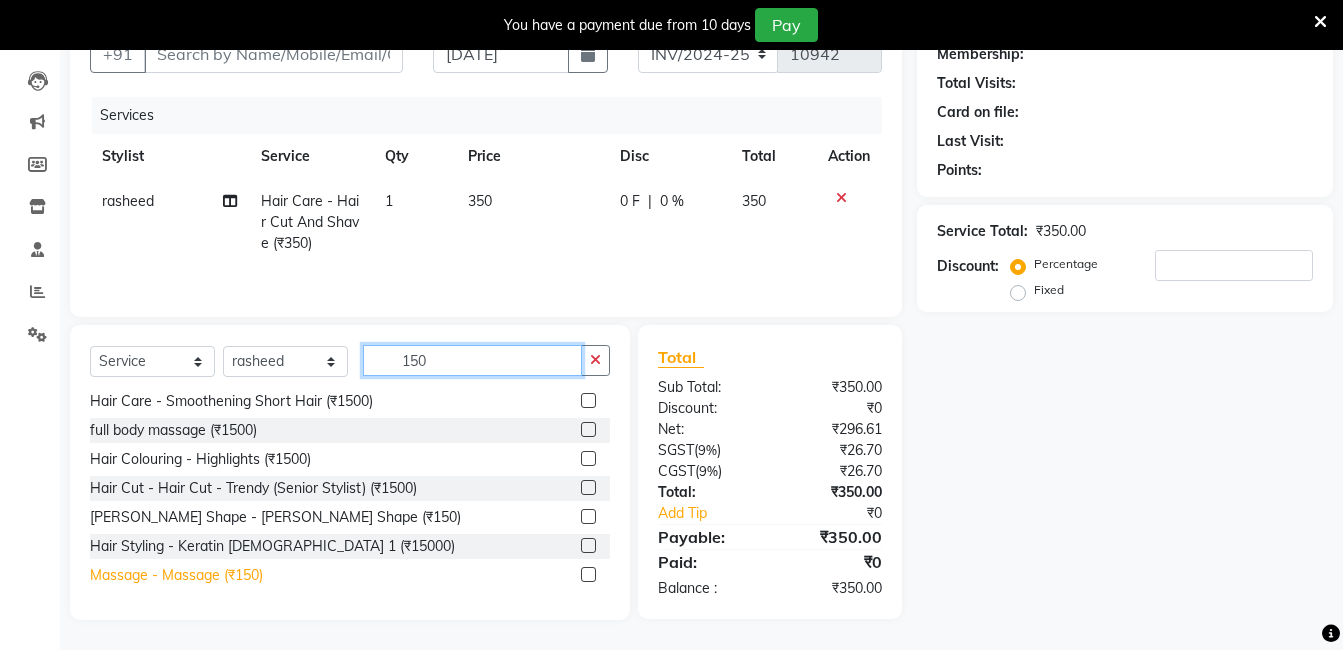 type on "150" 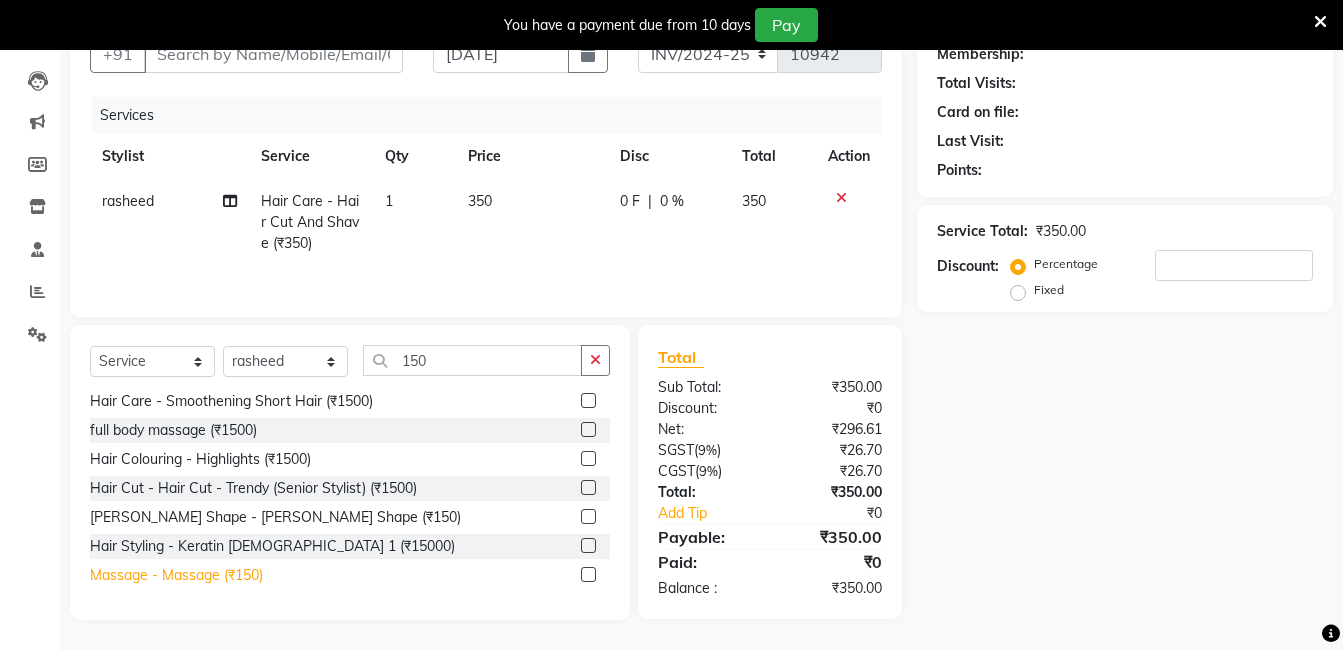 click on "Massage - Massage (₹150)" 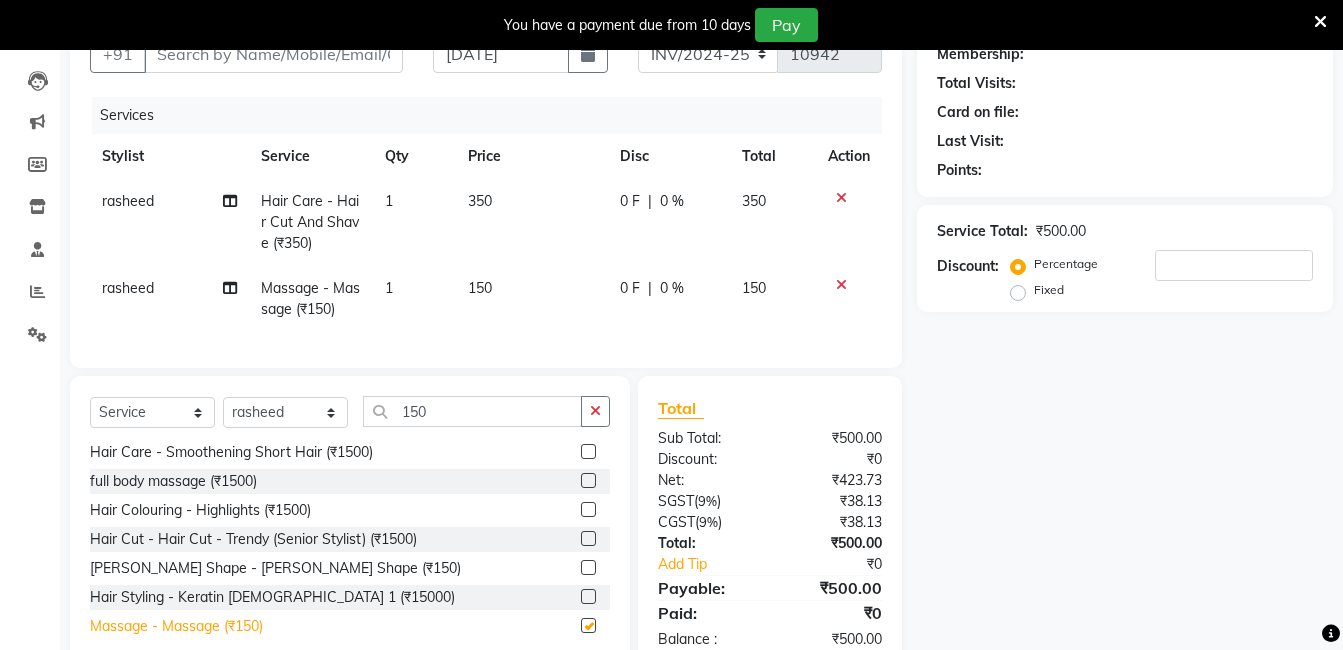 checkbox on "false" 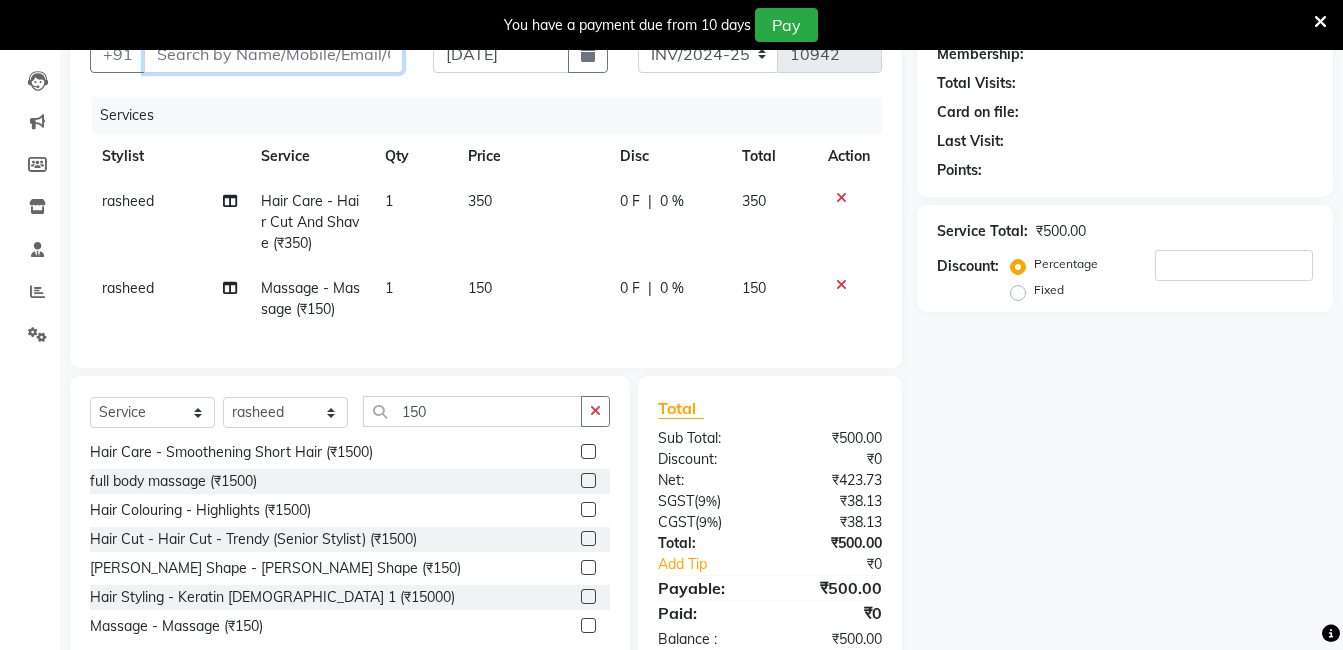click on "Client" at bounding box center [273, 54] 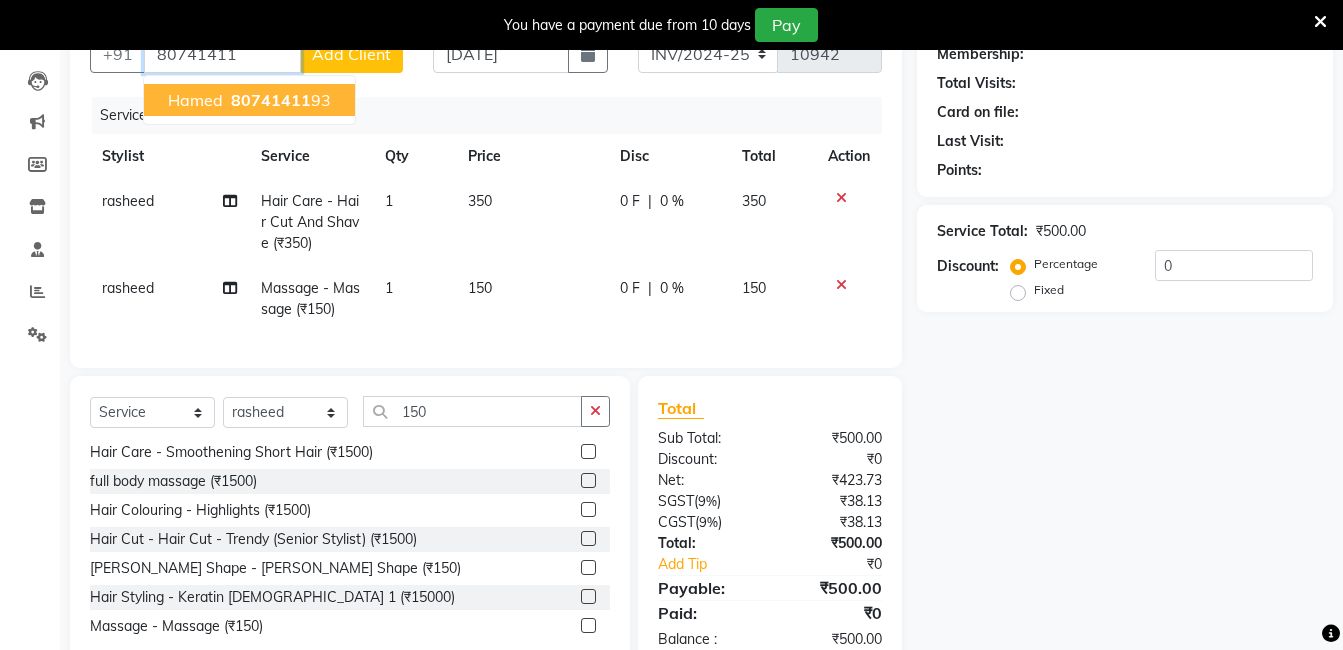 click on "80741411" at bounding box center [271, 100] 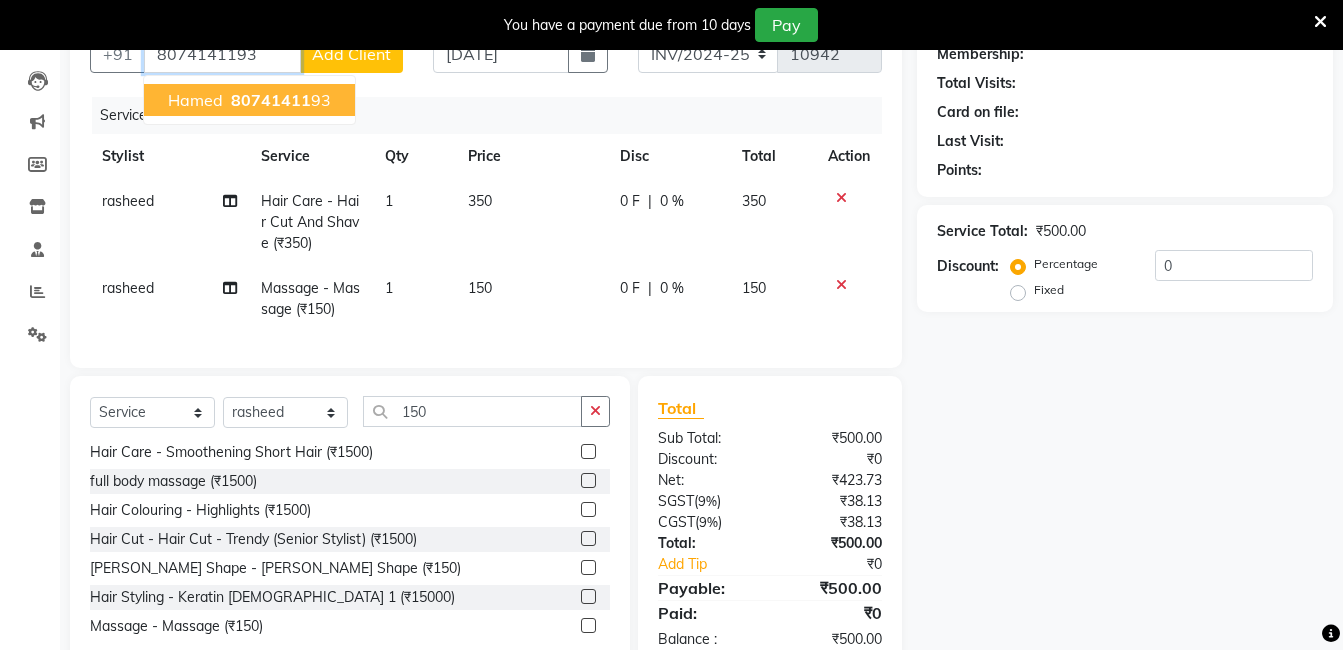 type on "8074141193" 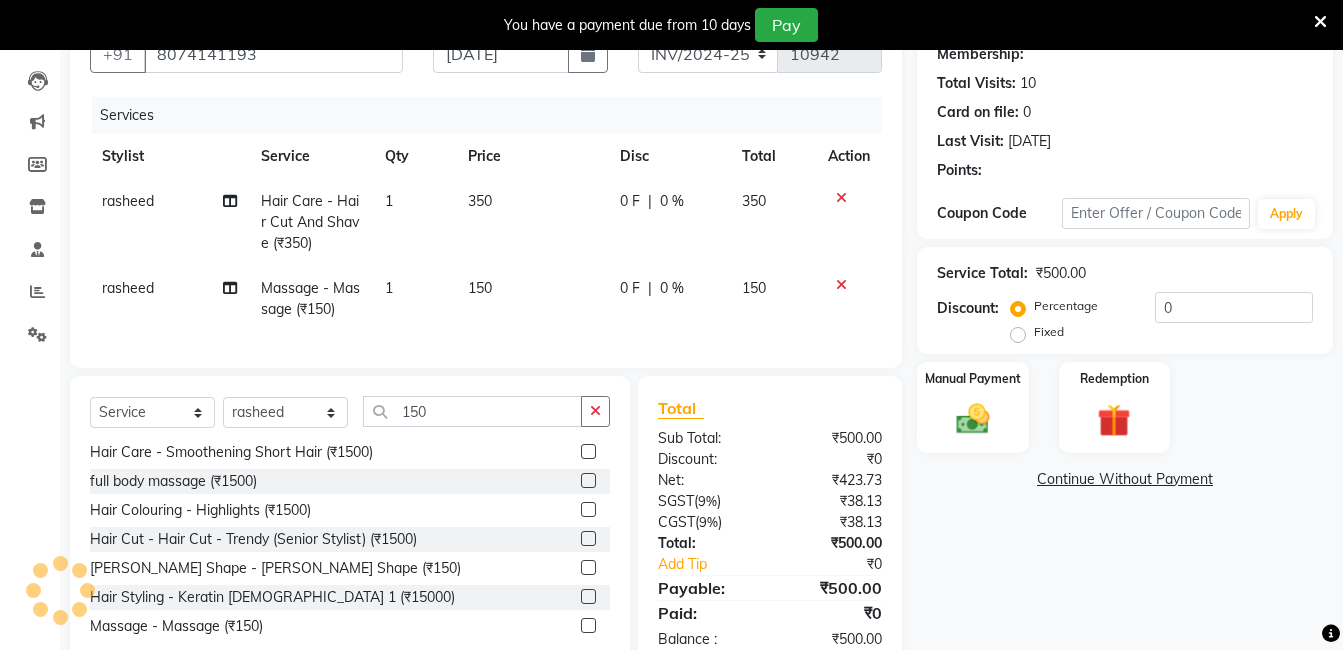 select on "1: Object" 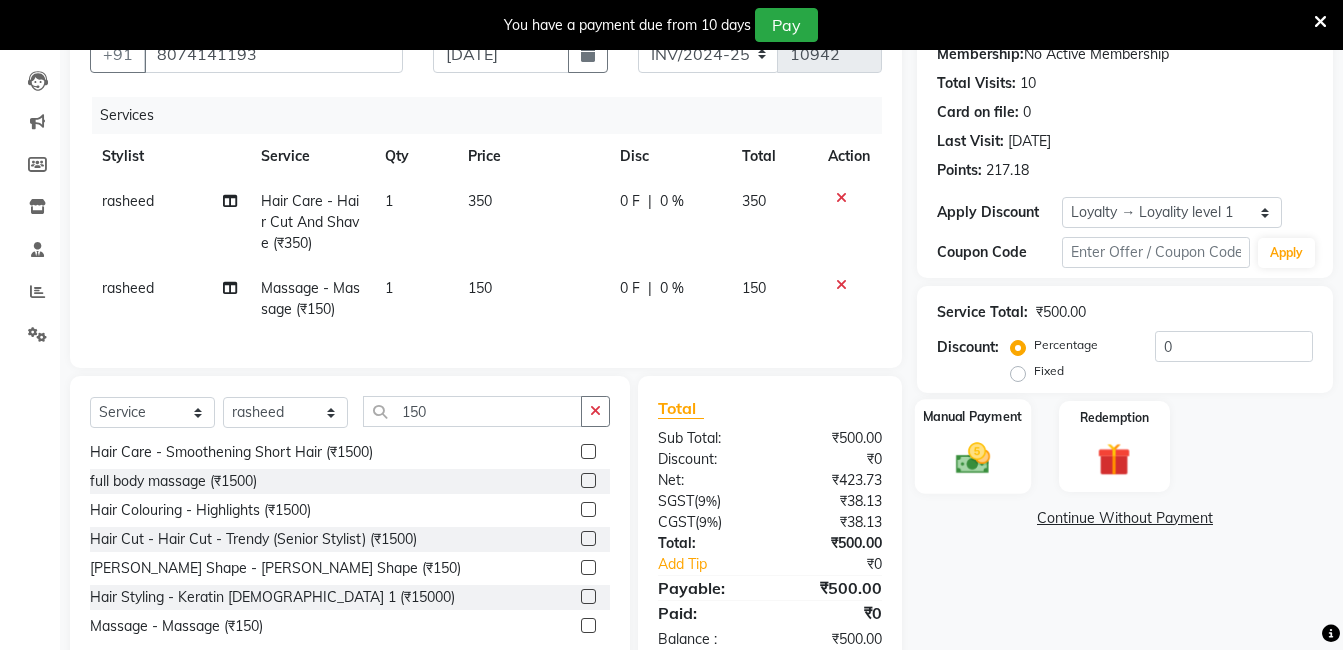 click 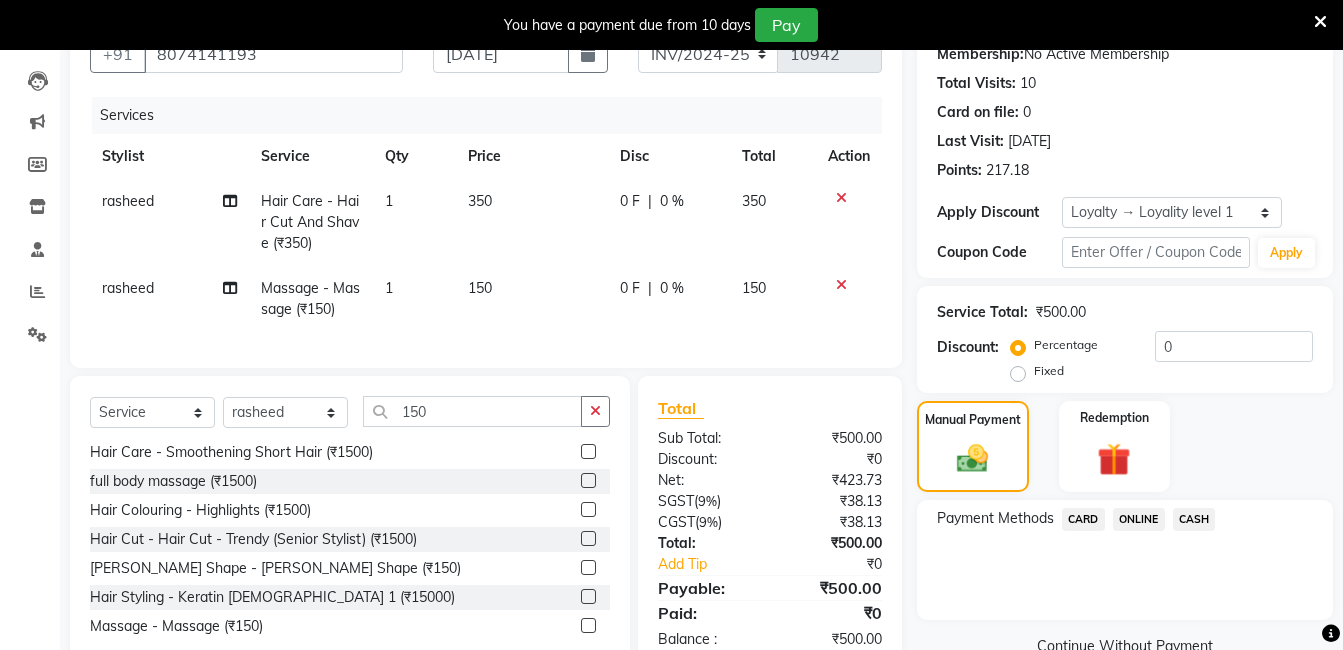 click on "CASH" 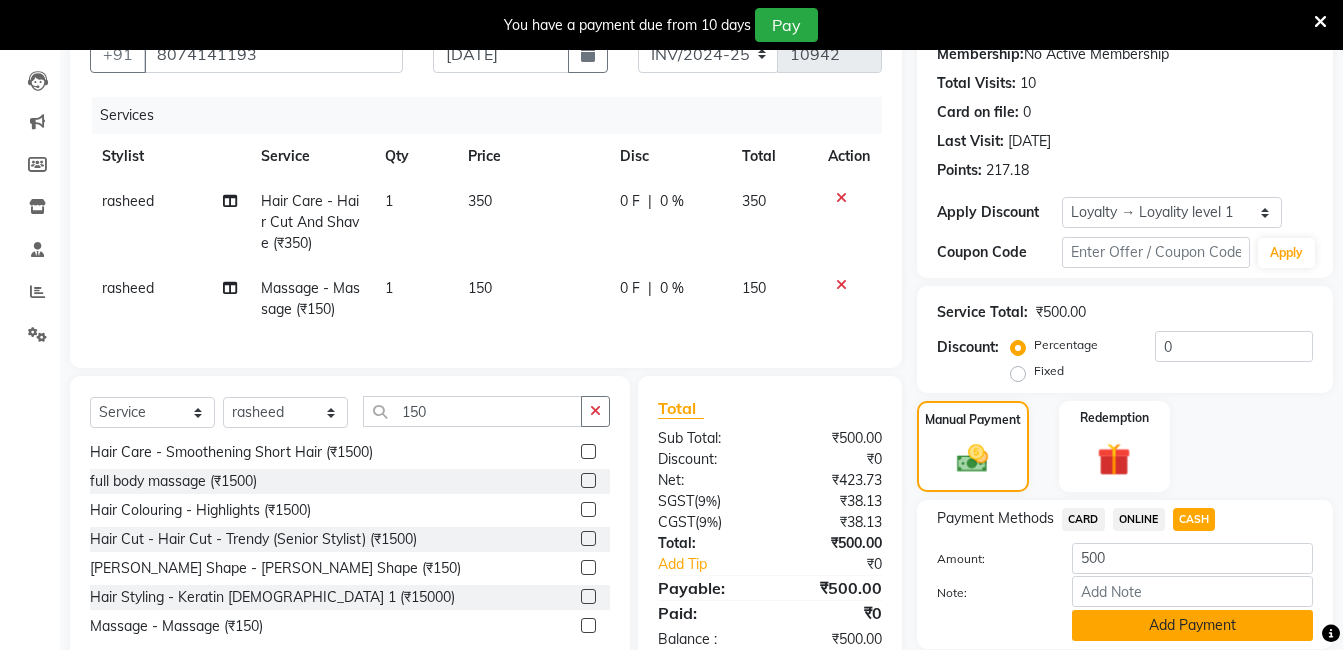 click on "Add Payment" 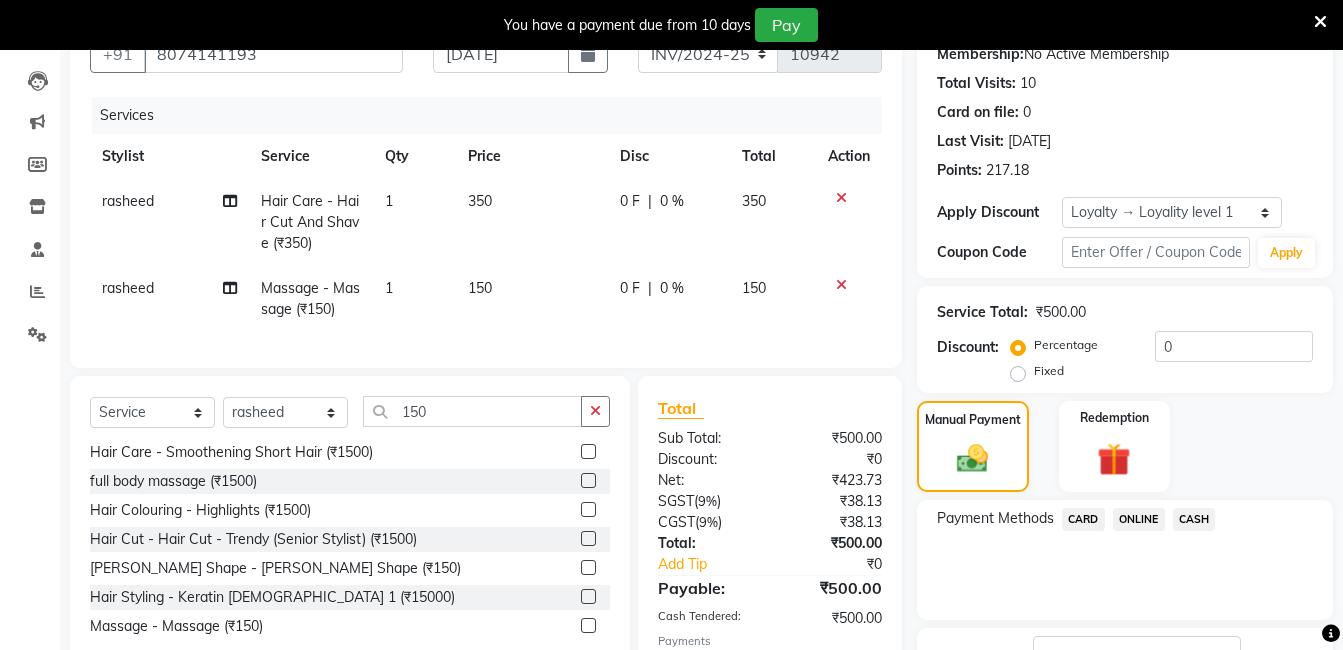 scroll, scrollTop: 477, scrollLeft: 0, axis: vertical 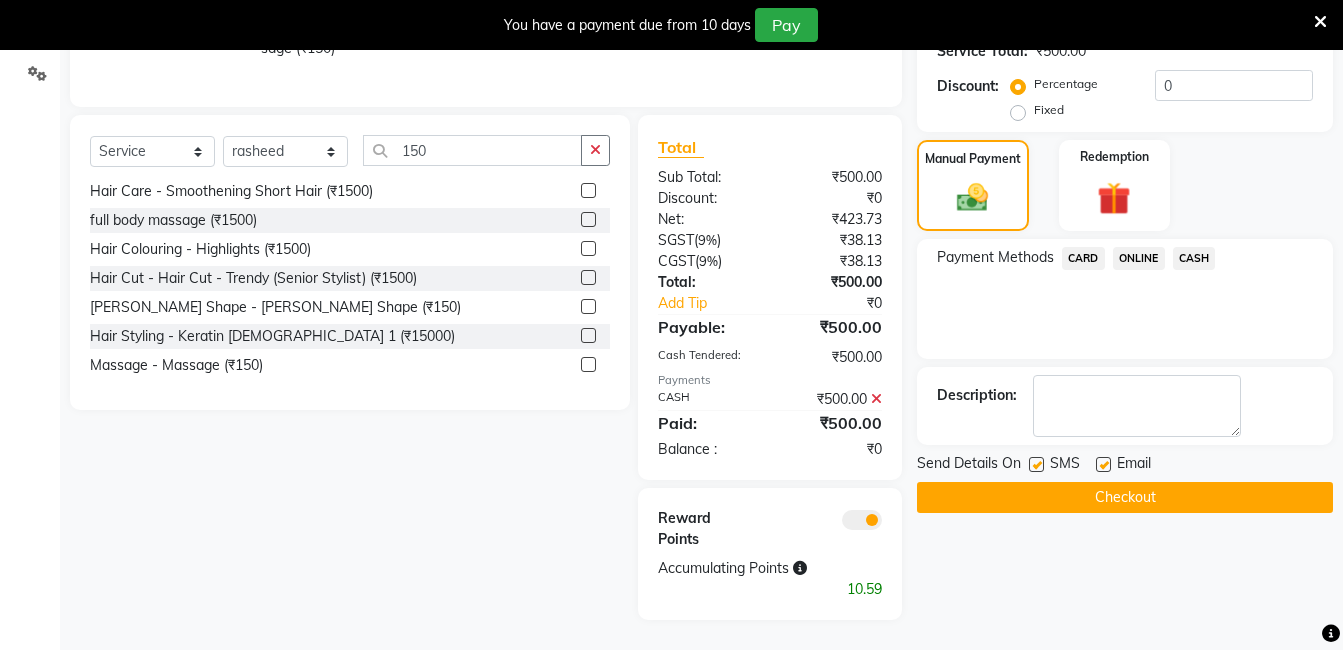 click on "Checkout" 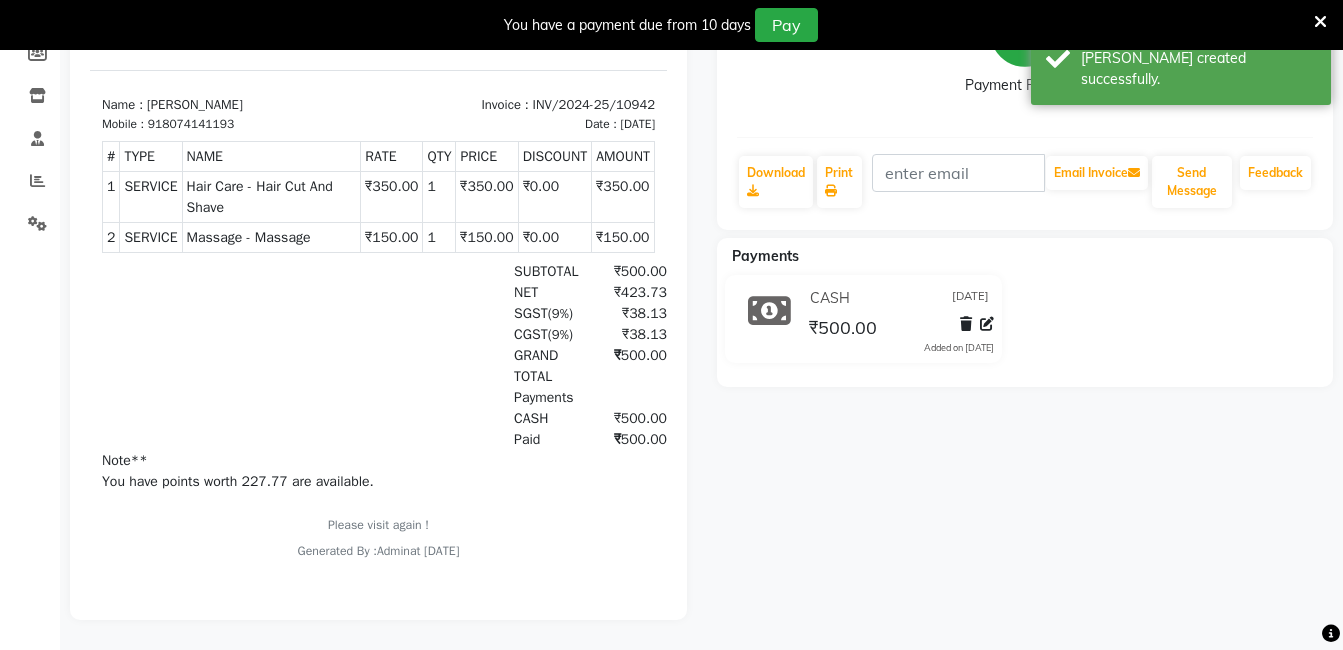 scroll, scrollTop: 0, scrollLeft: 0, axis: both 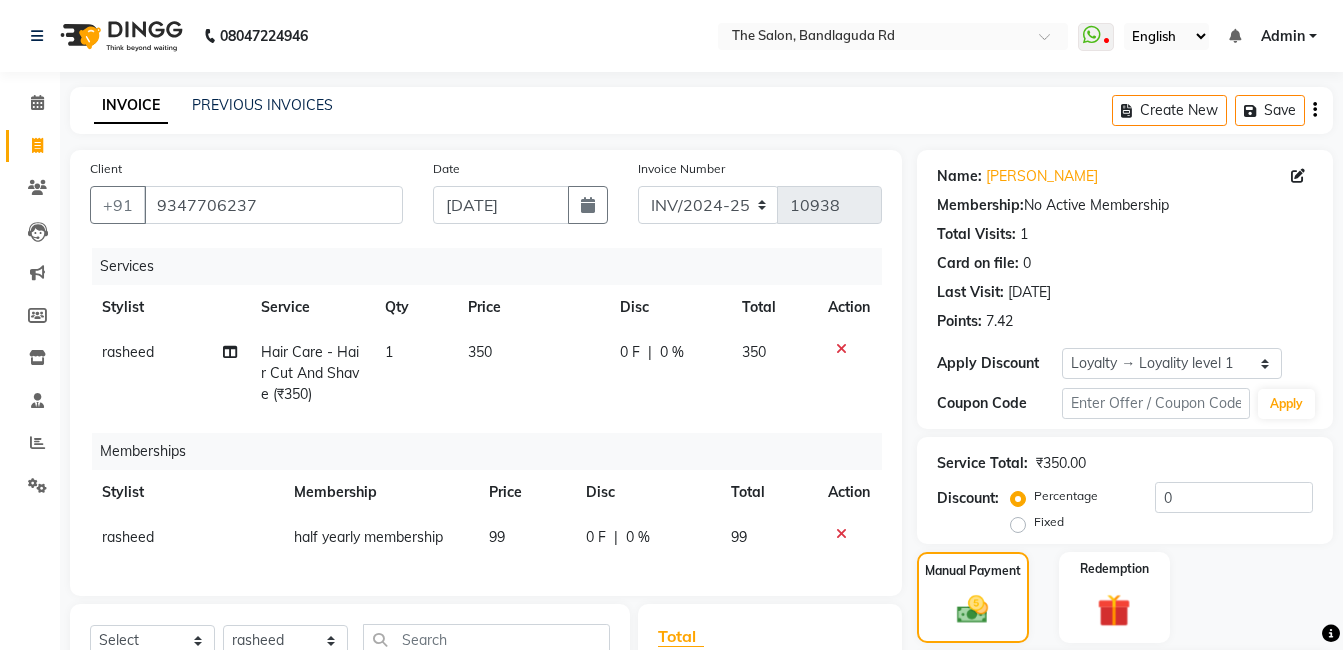 select on "43772" 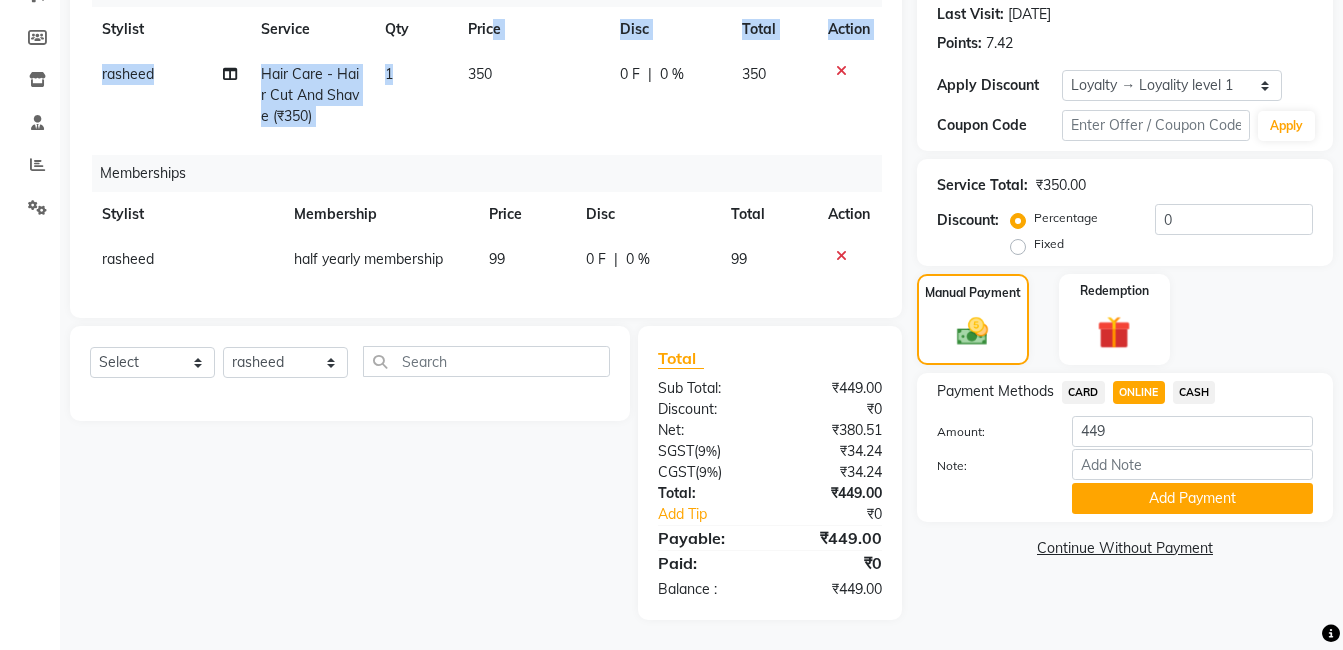 scroll, scrollTop: 0, scrollLeft: 0, axis: both 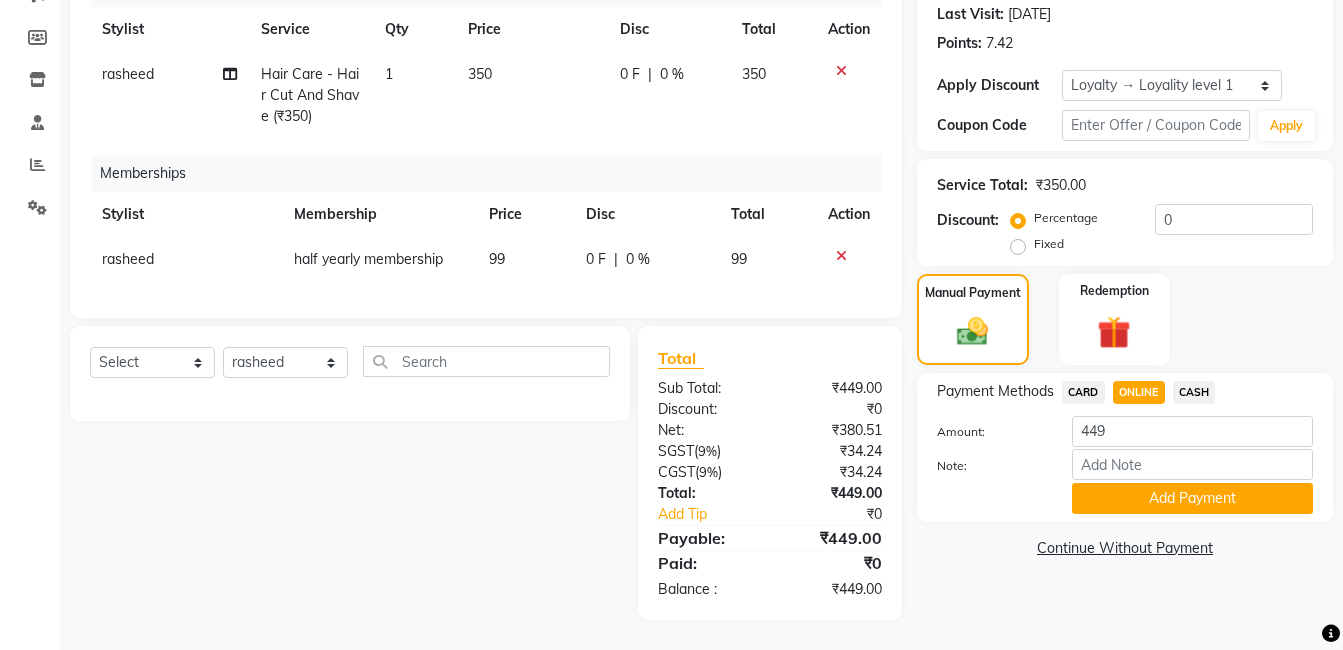 click on "CASH" 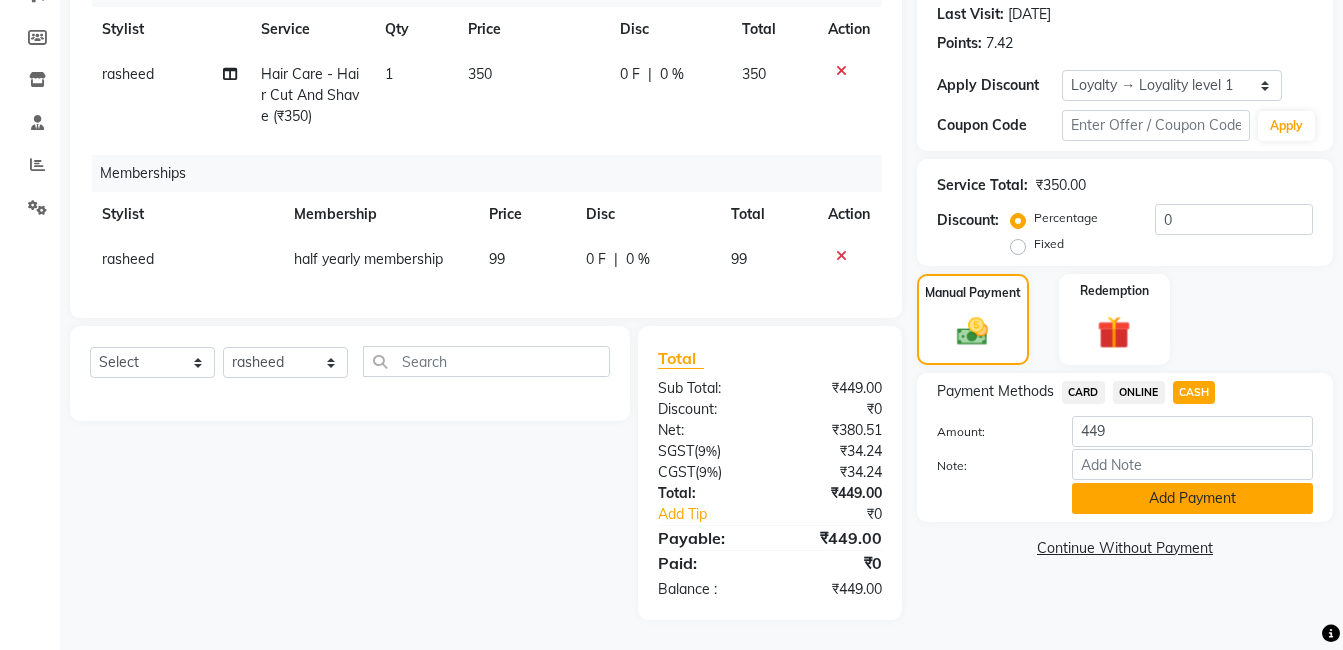 click on "Add Payment" 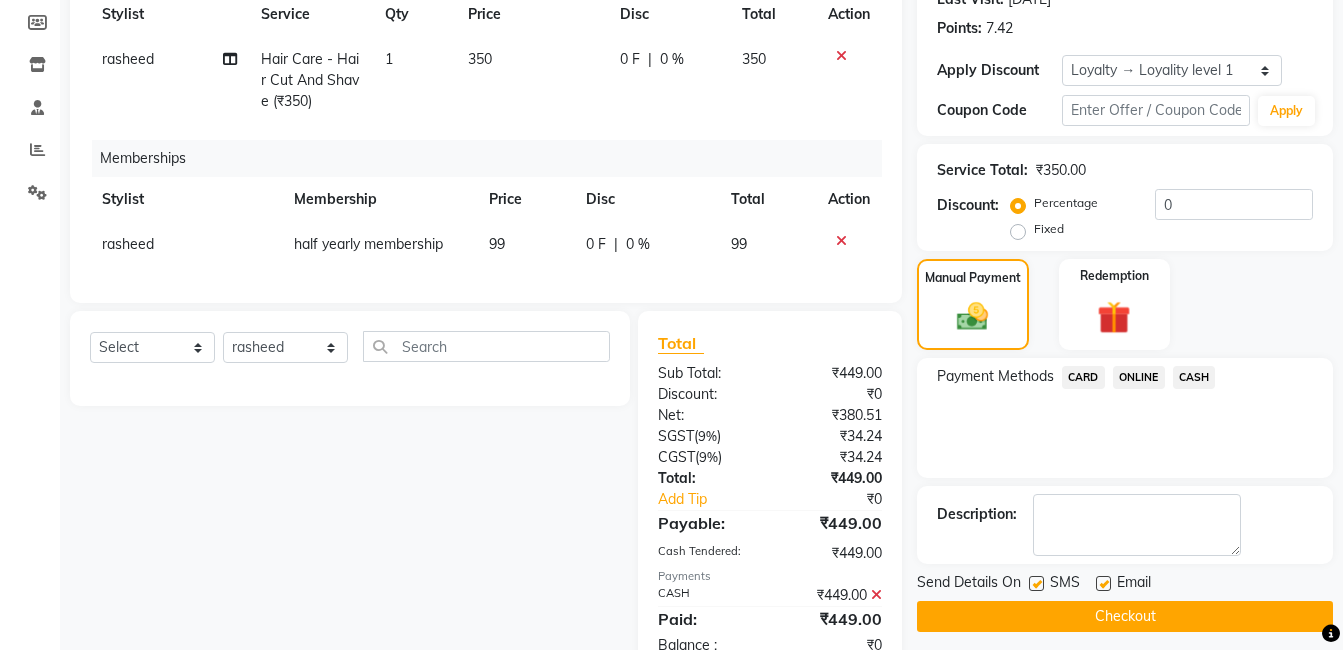 scroll, scrollTop: 483, scrollLeft: 0, axis: vertical 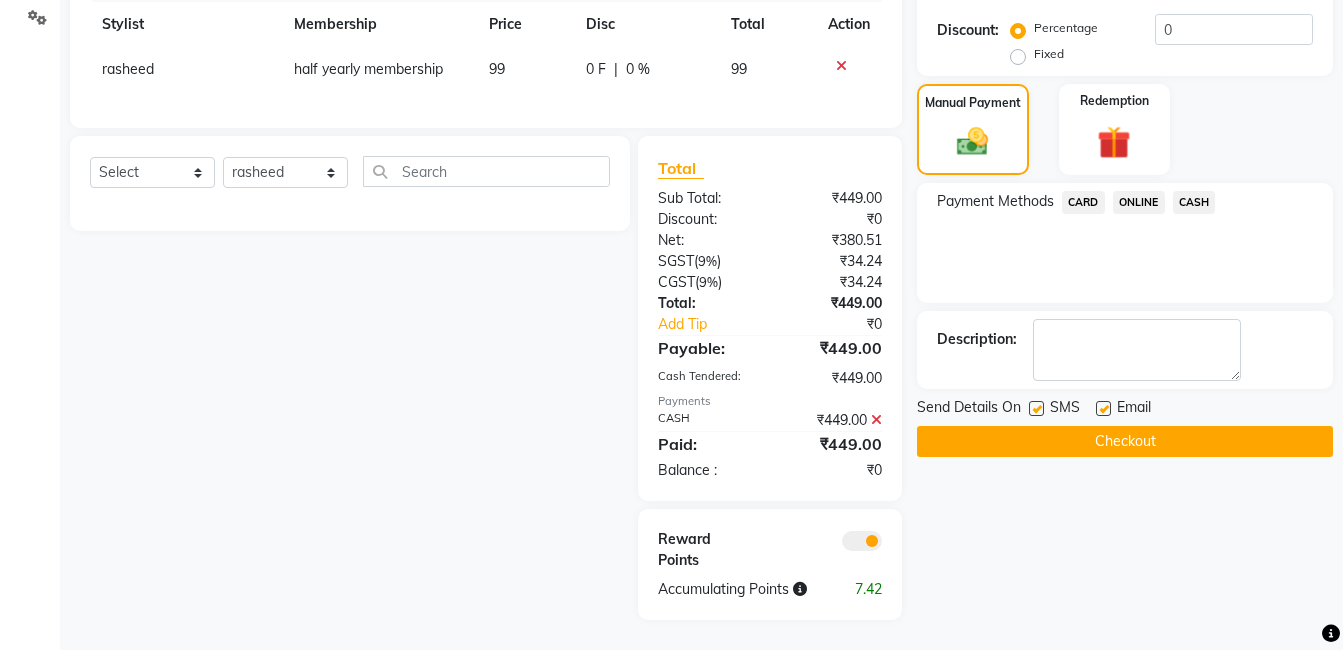 click on "Checkout" 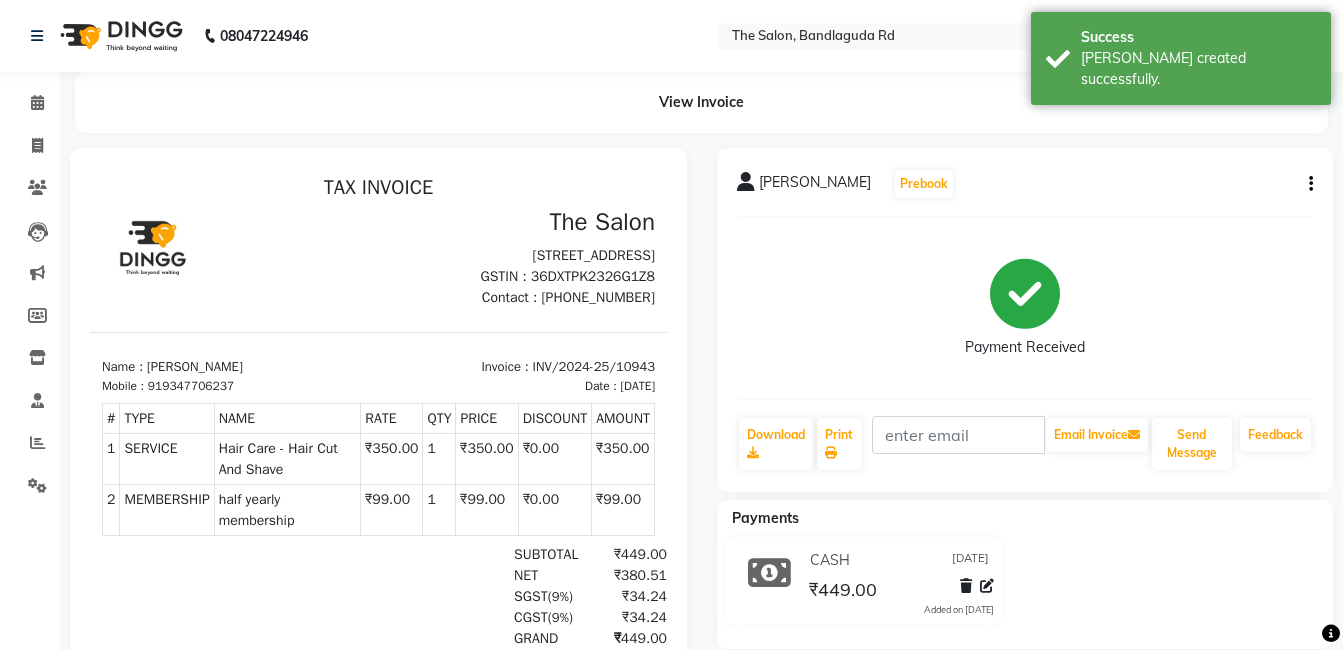 scroll, scrollTop: 0, scrollLeft: 0, axis: both 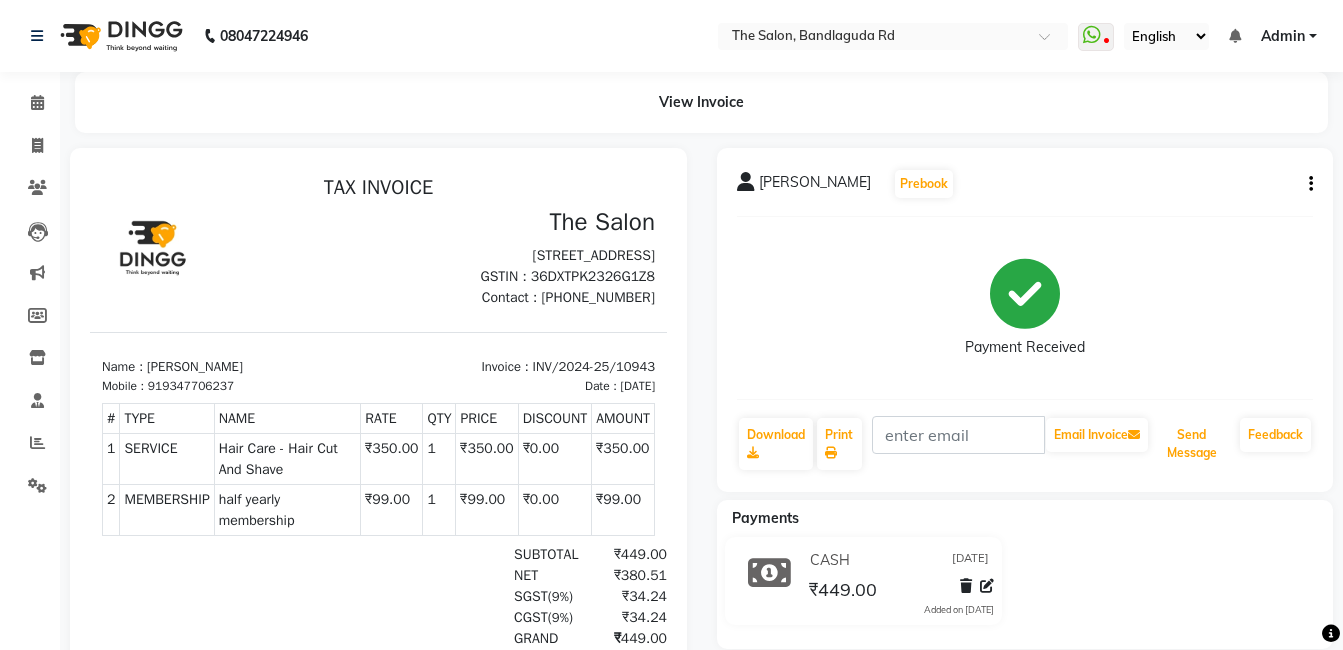click on "Send Message" 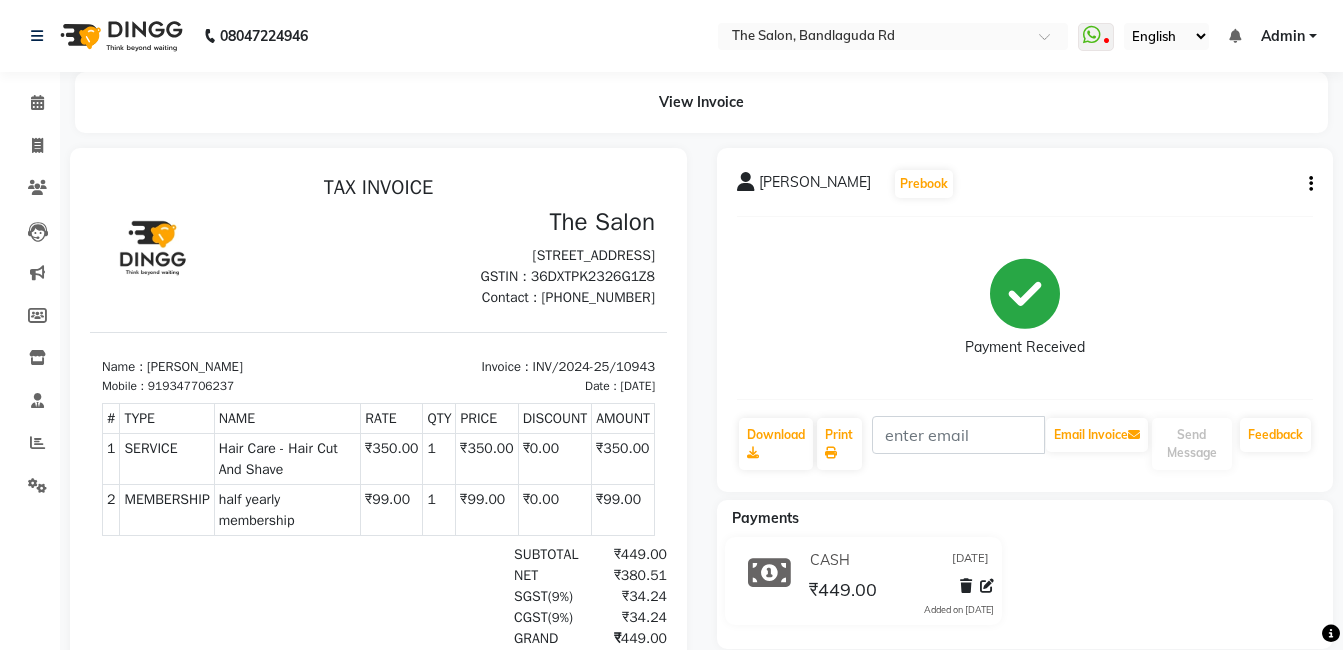 click on "nayeem   Prebook   Payment Received  Download  Print   Email Invoice   Send Message Feedback" 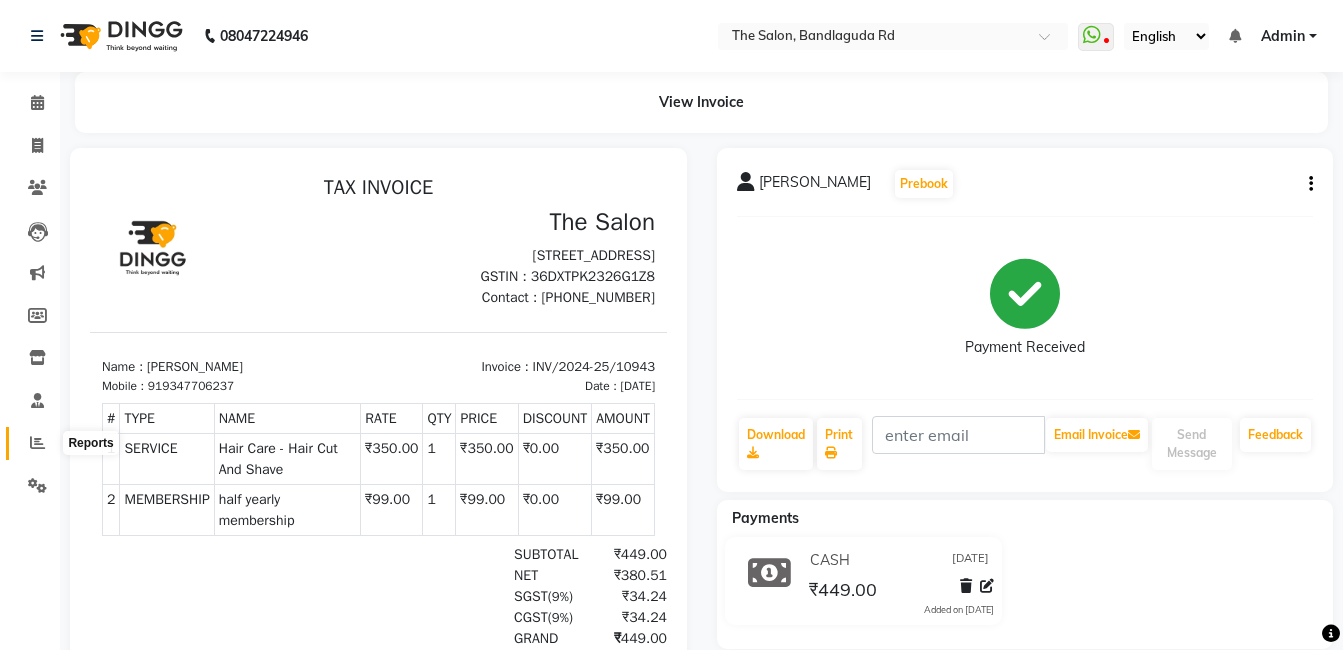 click 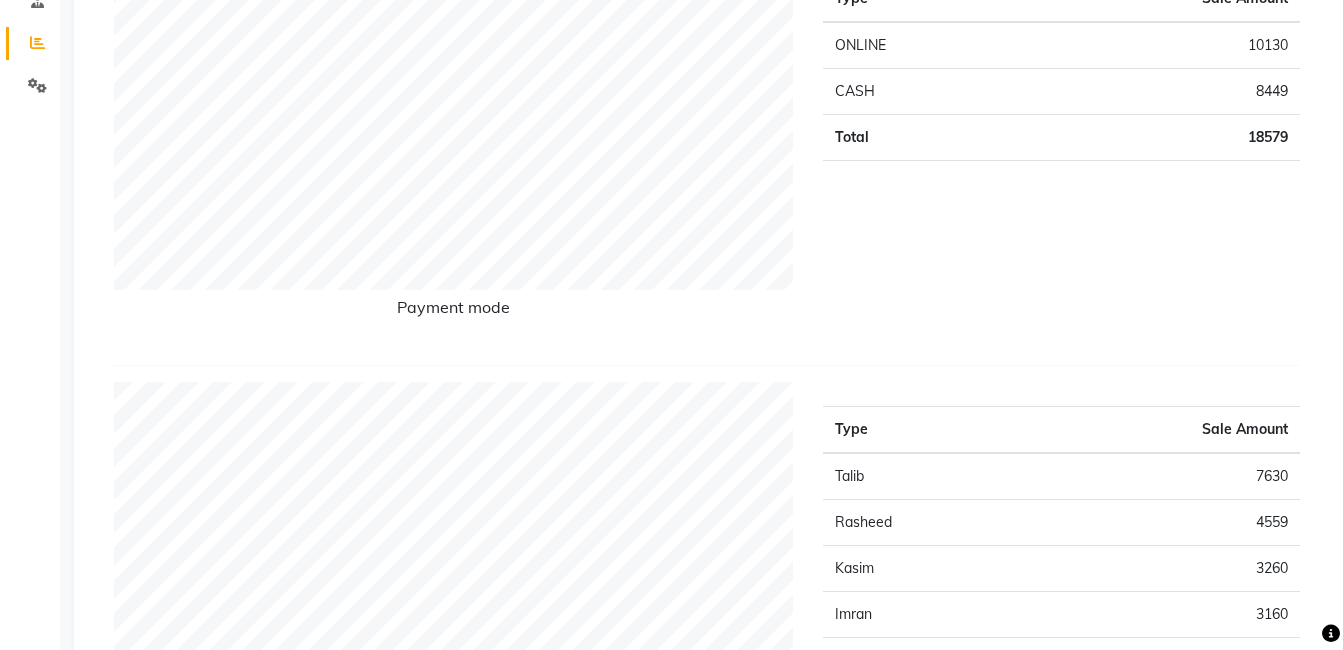scroll, scrollTop: 440, scrollLeft: 0, axis: vertical 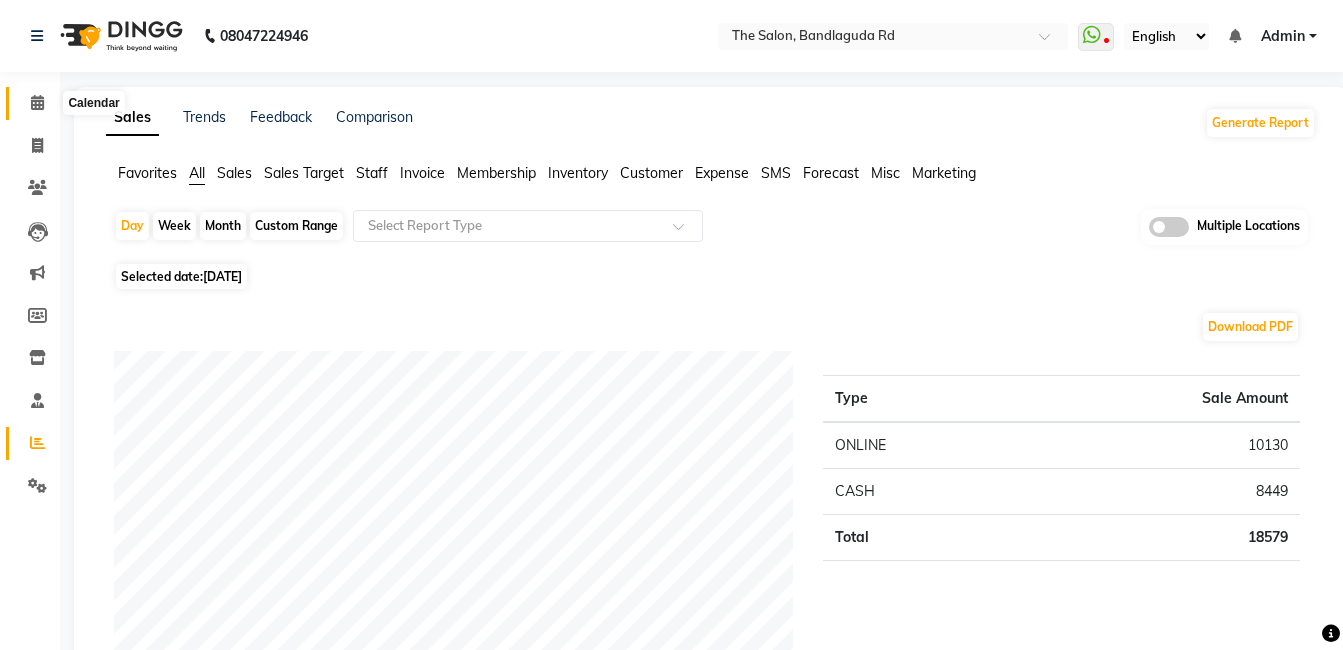 click 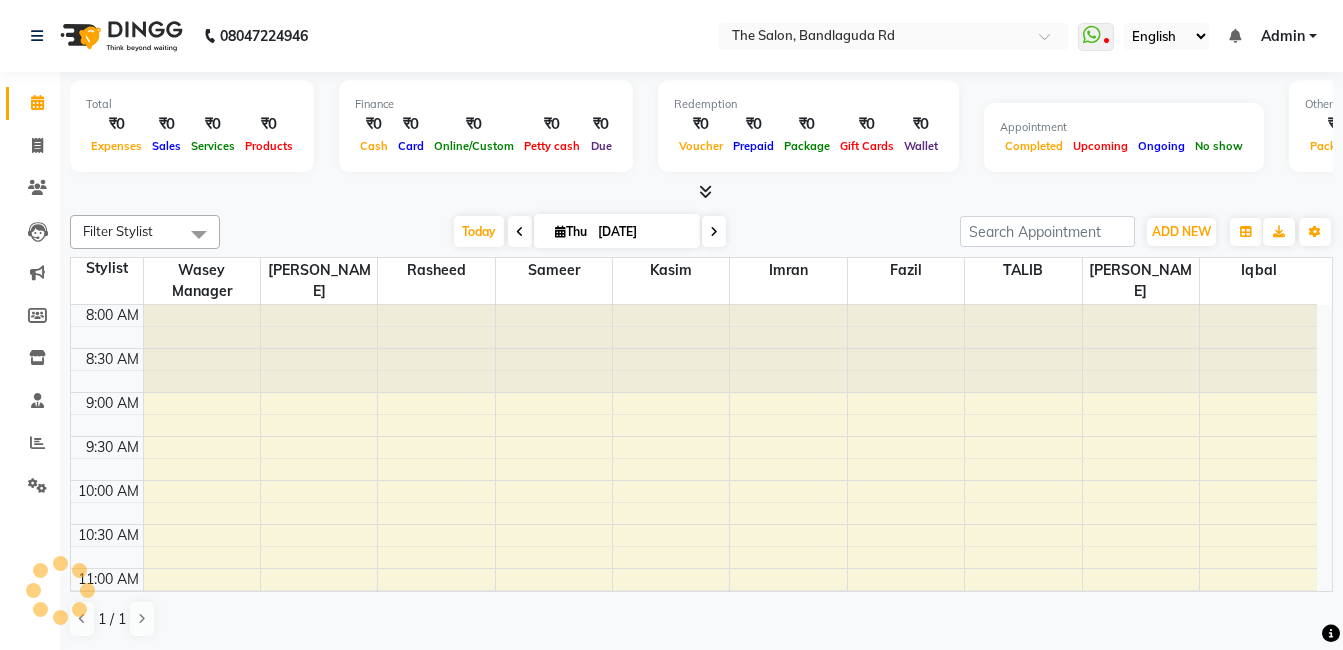 scroll, scrollTop: 0, scrollLeft: 0, axis: both 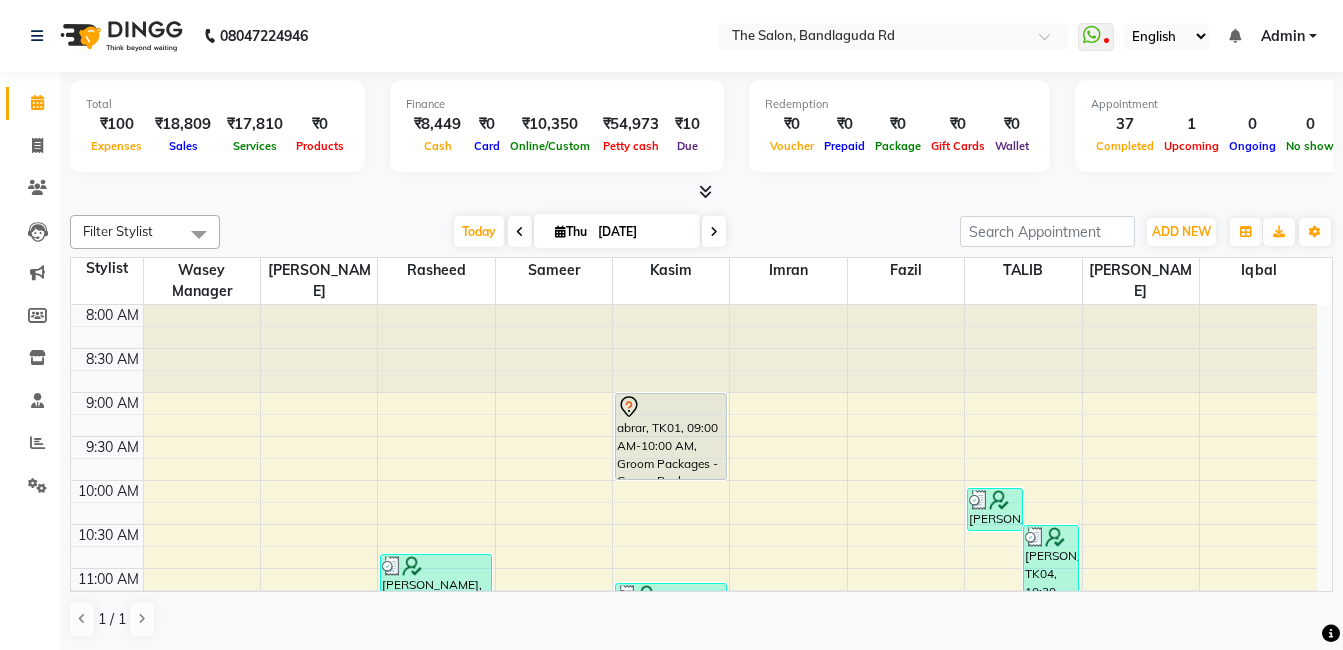 click at bounding box center (701, 192) 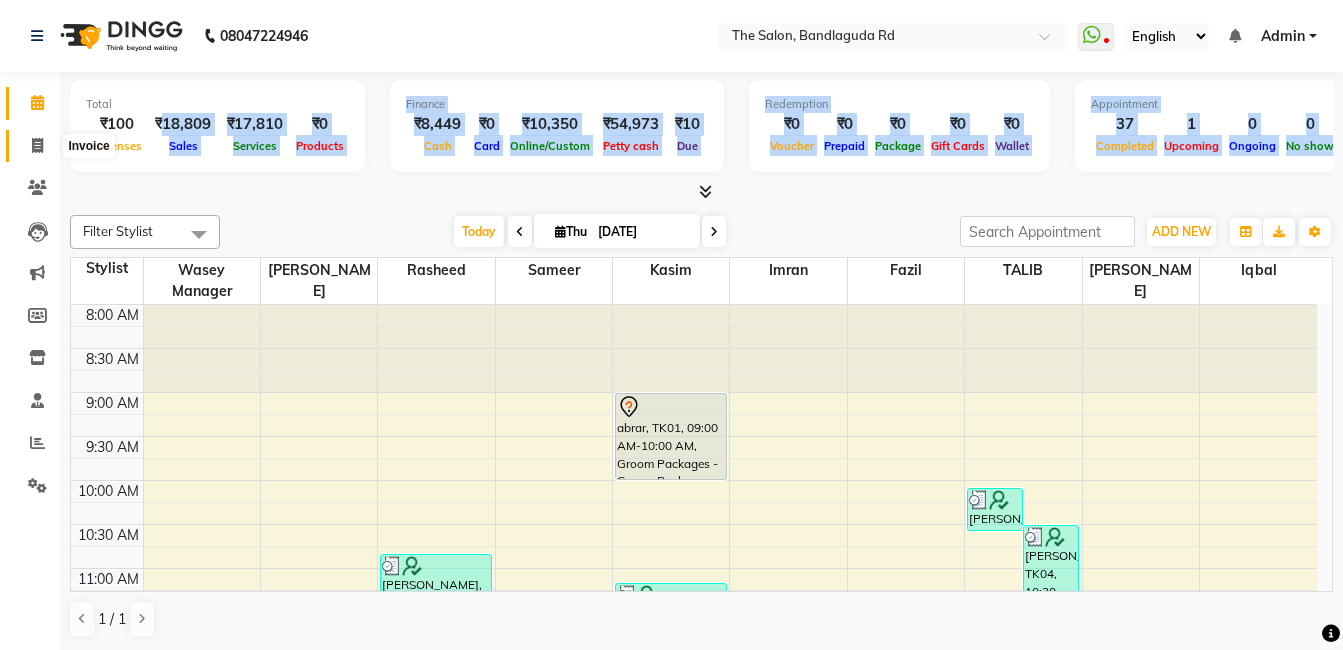 click 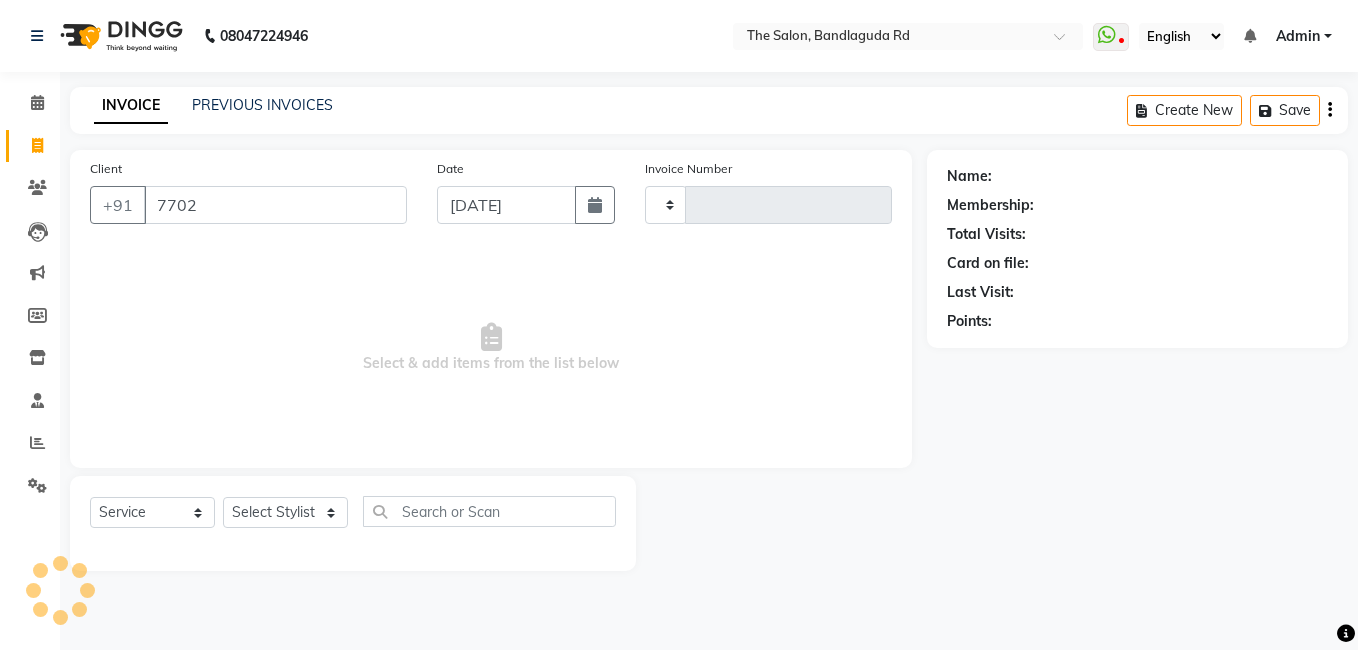 type on "77026" 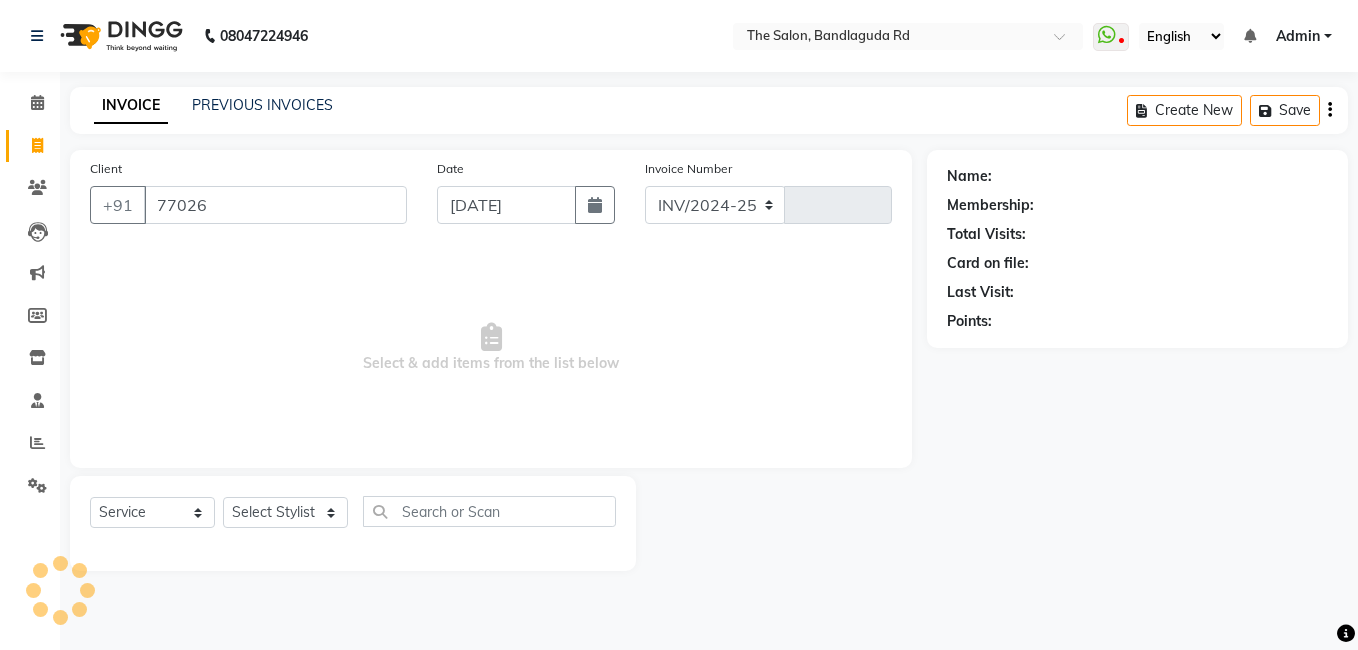 select on "5198" 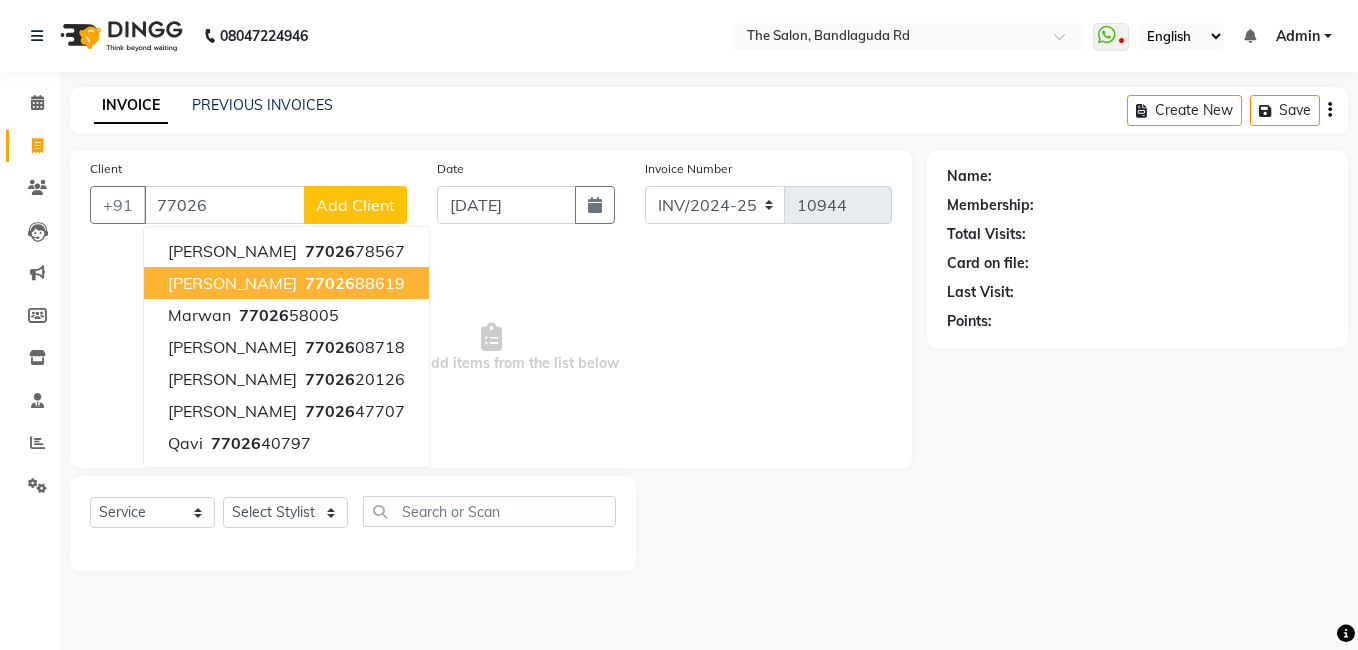 click on "Ayub khan   77026 88619" at bounding box center (286, 283) 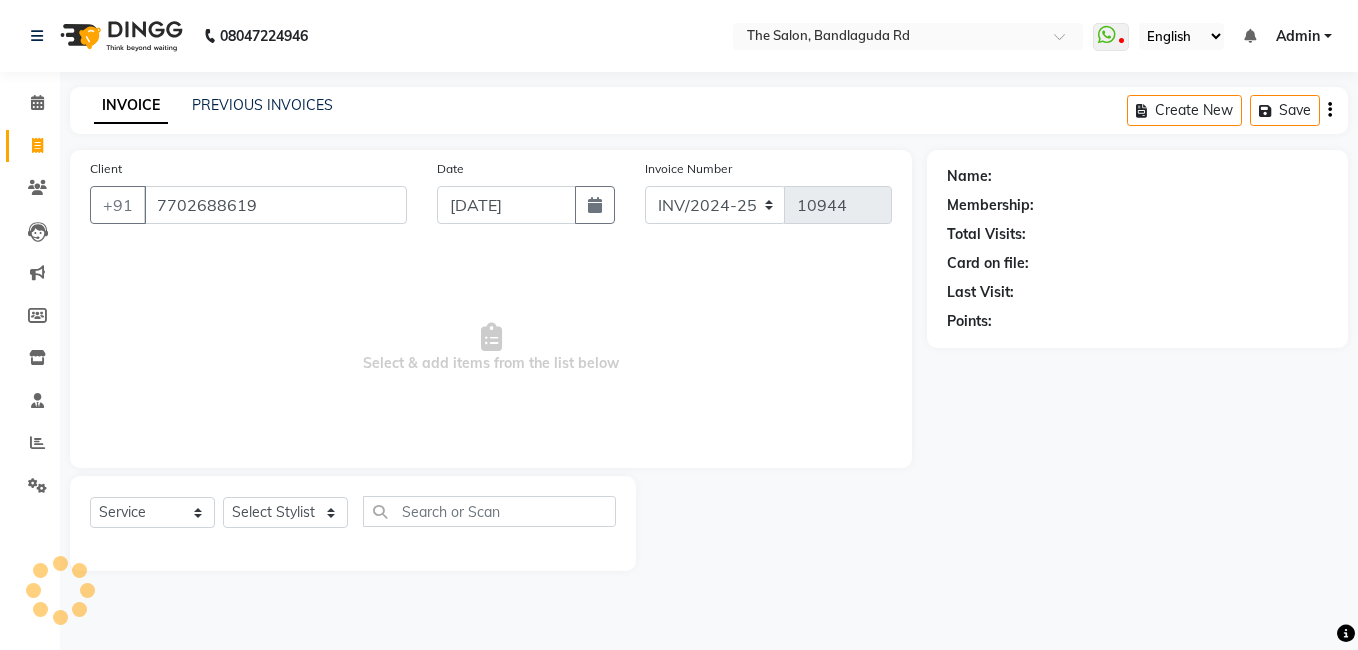 type on "7702688619" 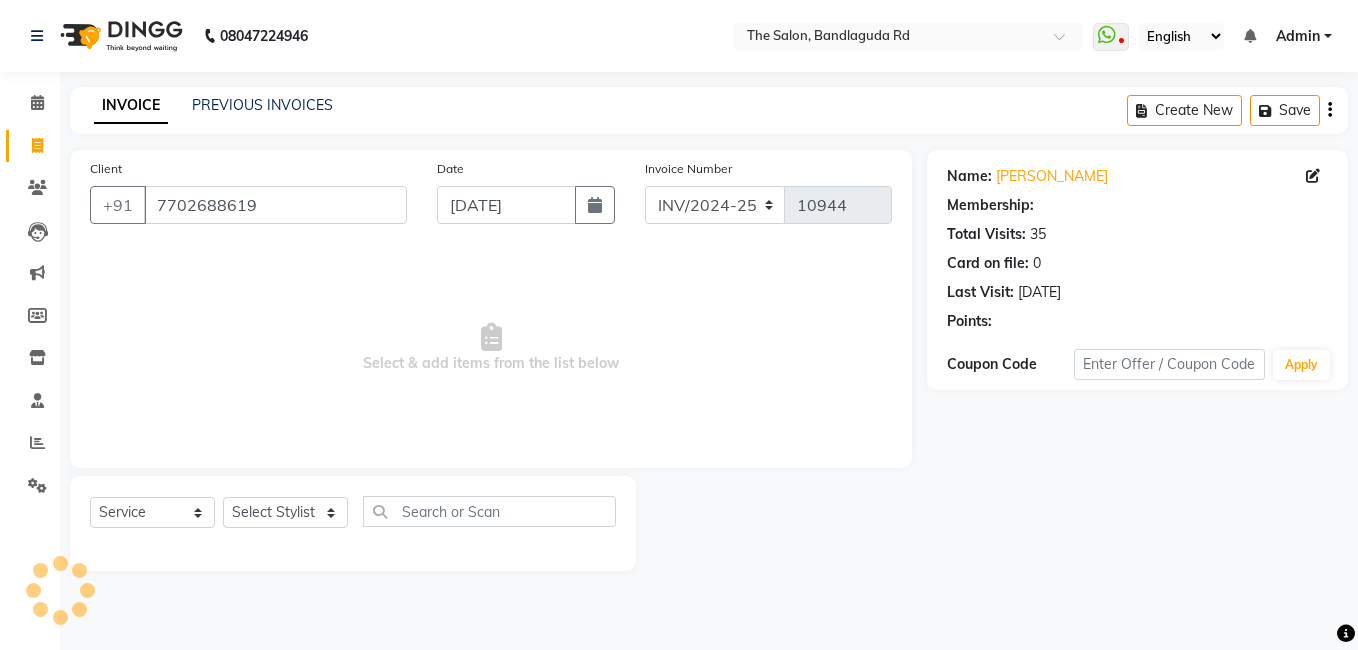 select on "1: Object" 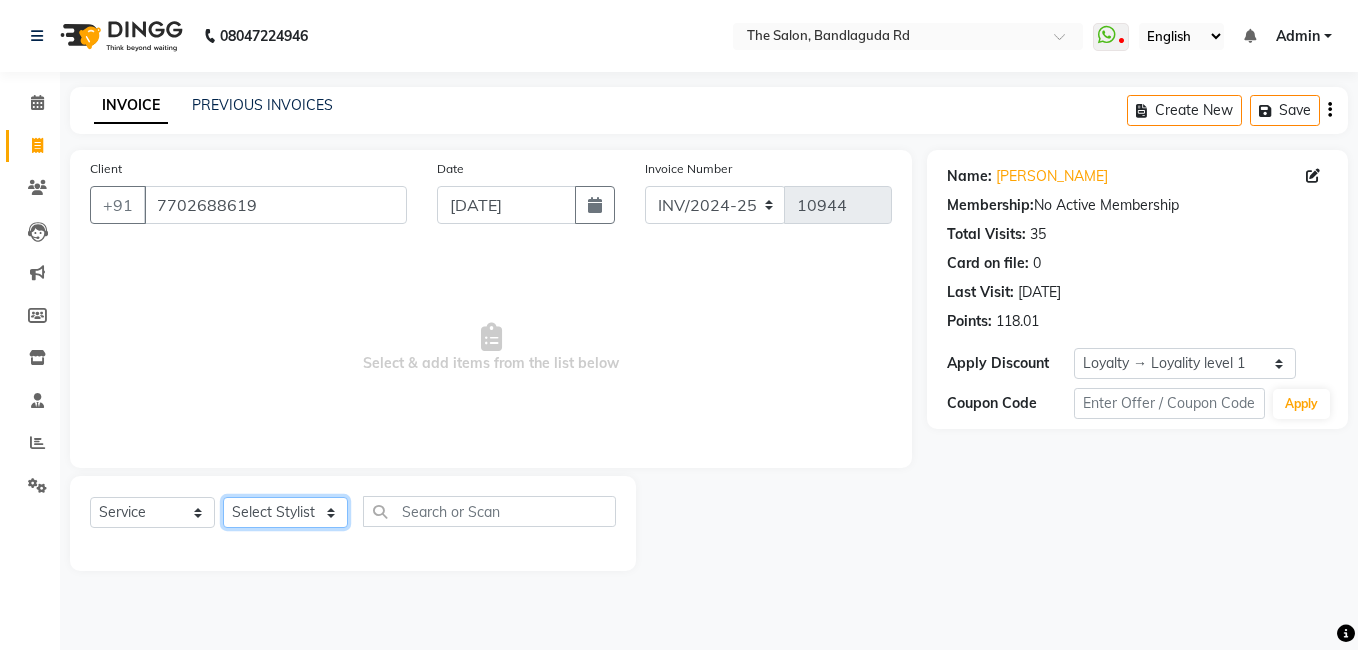 click on "Select Stylist [PERSON_NAME] [PERSON_NAME] kasim [PERSON_NAME] sameer [PERSON_NAME] manager" 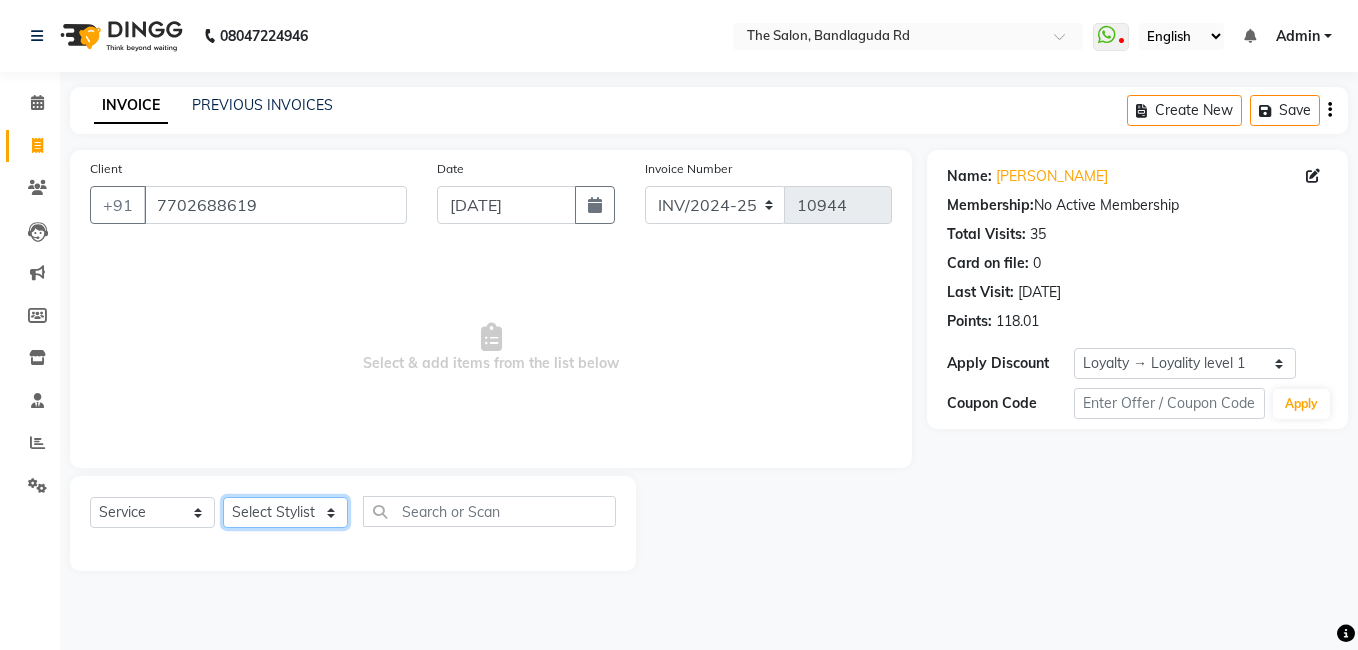 select on "65400" 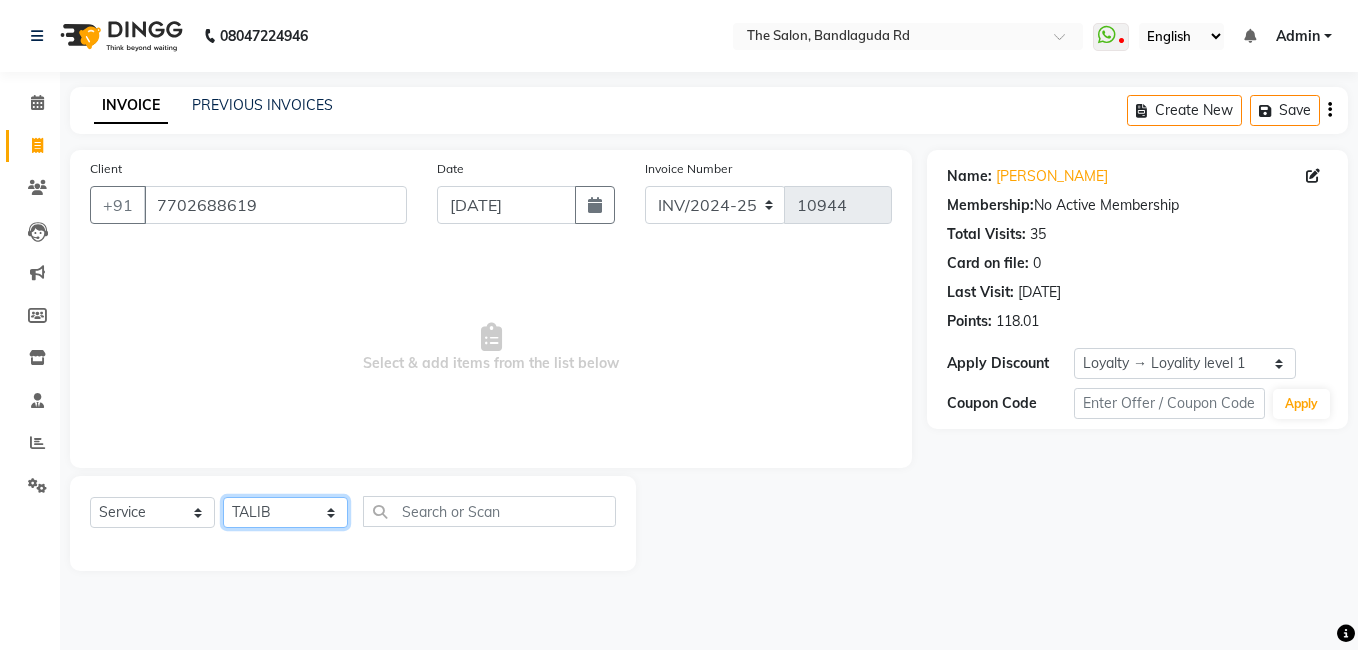 click on "Select Stylist [PERSON_NAME] [PERSON_NAME] kasim [PERSON_NAME] sameer [PERSON_NAME] manager" 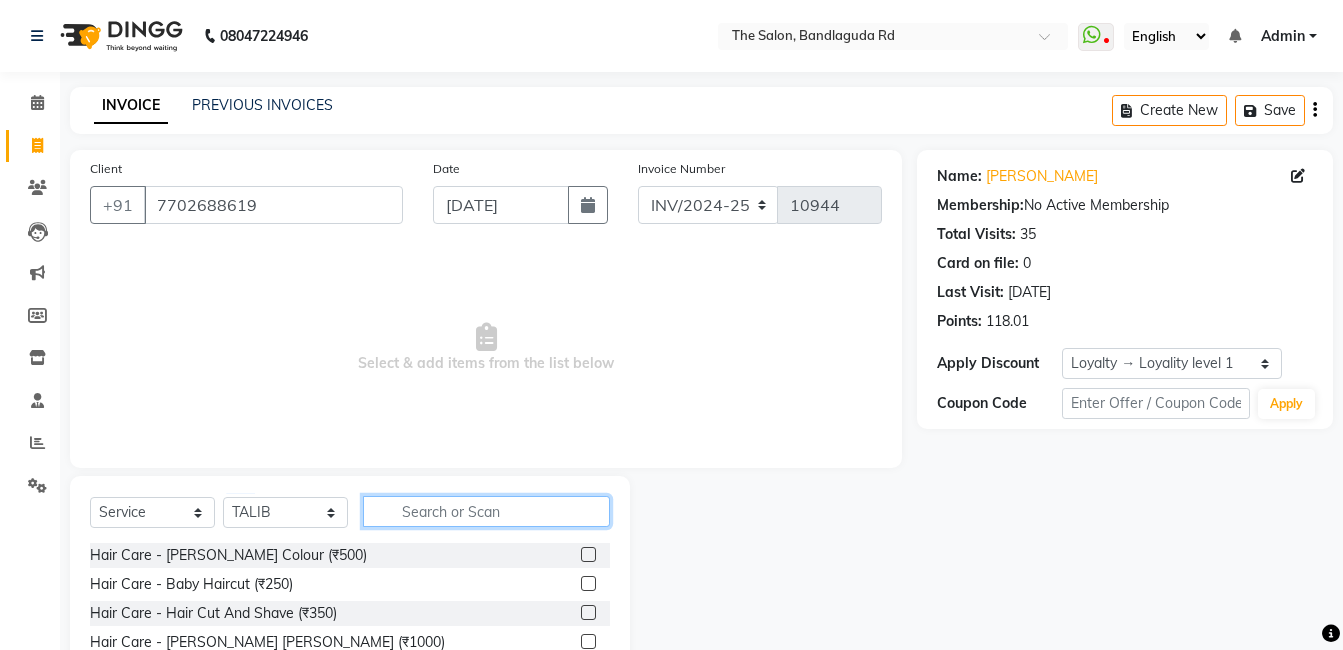 click 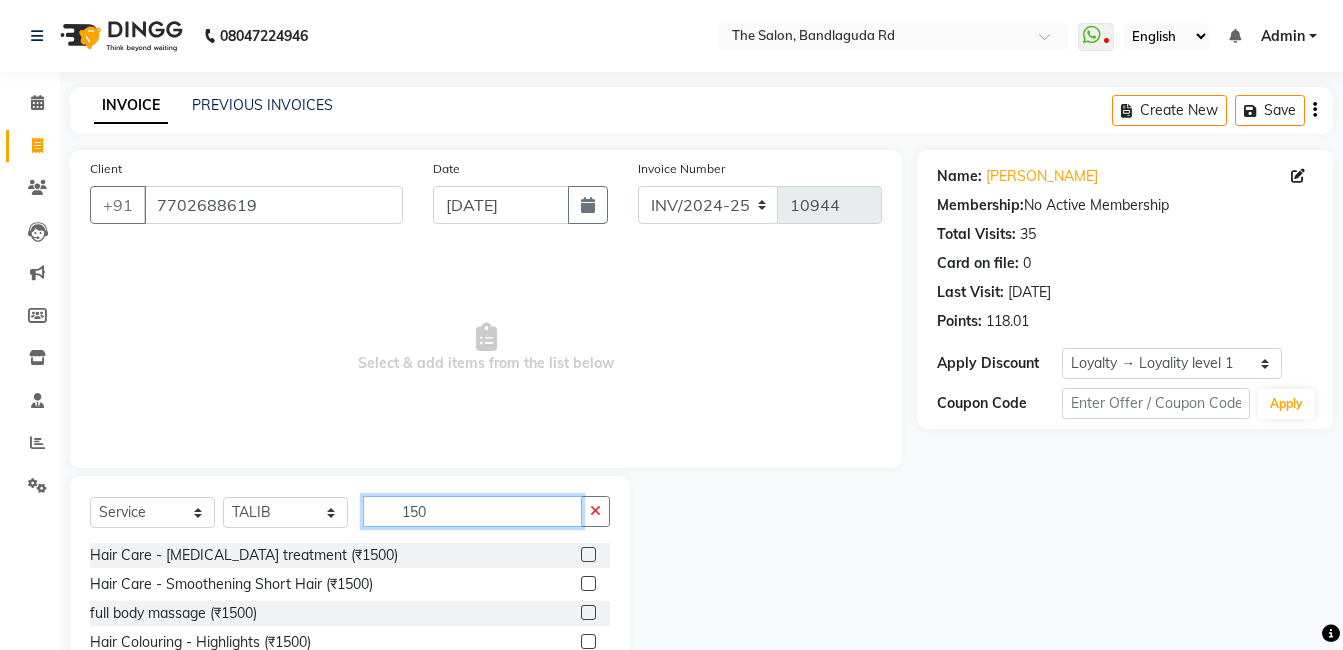 scroll, scrollTop: 151, scrollLeft: 0, axis: vertical 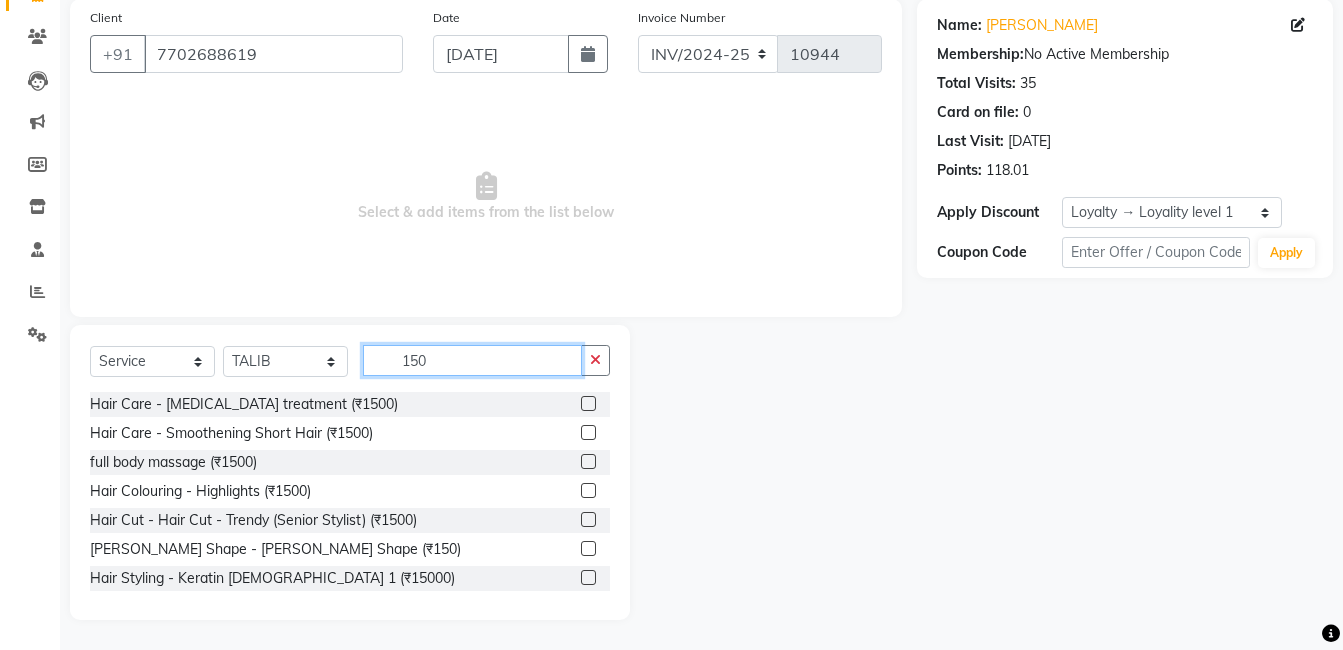 type on "150" 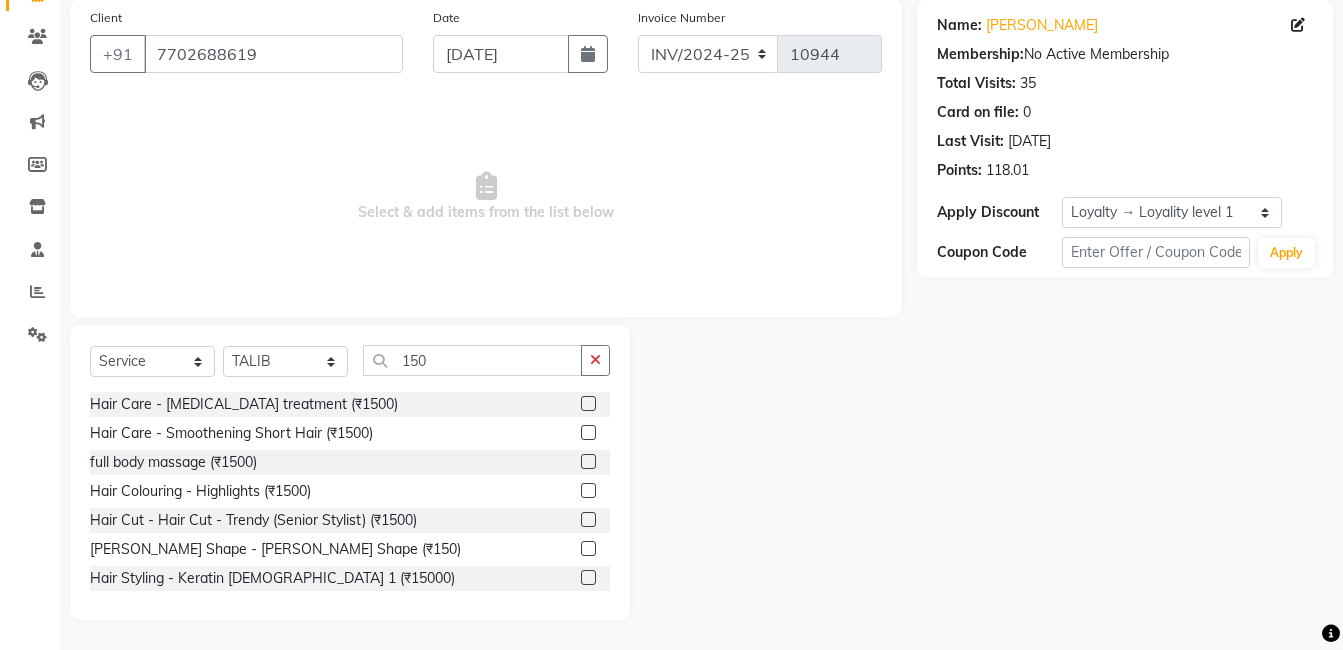 click on "Name: Ayub Khan Membership:  No Active Membership  Total Visits:  35 Card on file:  0 Last Visit:   26-04-2025 Points:   118.01  Apply Discount Select  Loyalty → Loyality level 1  Coupon Code Apply" 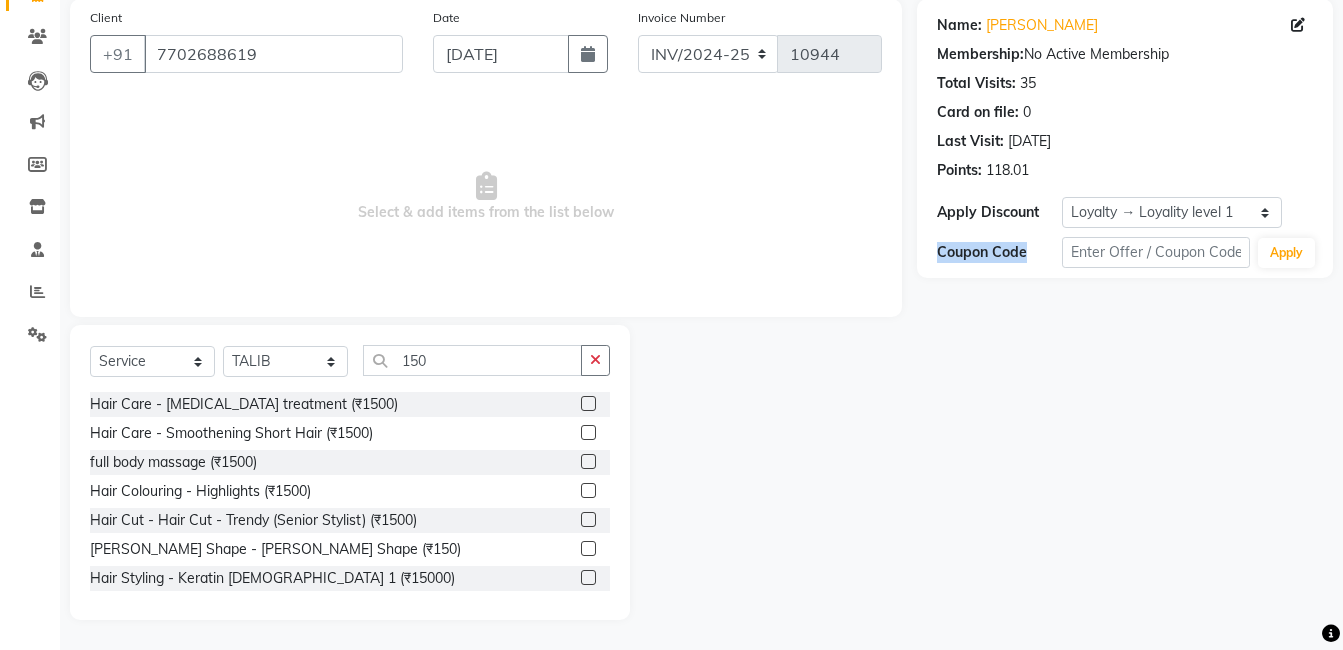 click on "Name: Ayub Khan Membership:  No Active Membership  Total Visits:  35 Card on file:  0 Last Visit:   26-04-2025 Points:   118.01  Apply Discount Select  Loyalty → Loyality level 1  Coupon Code Apply" 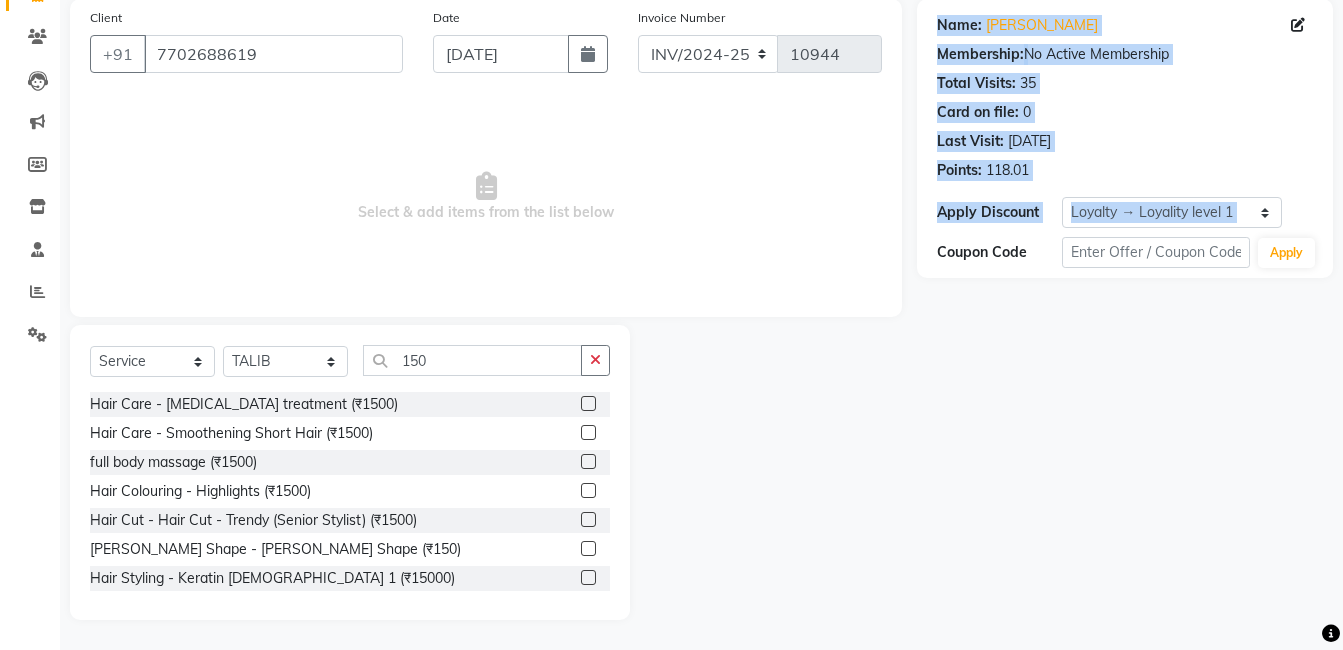 drag, startPoint x: 932, startPoint y: 376, endPoint x: 653, endPoint y: 492, distance: 302.15393 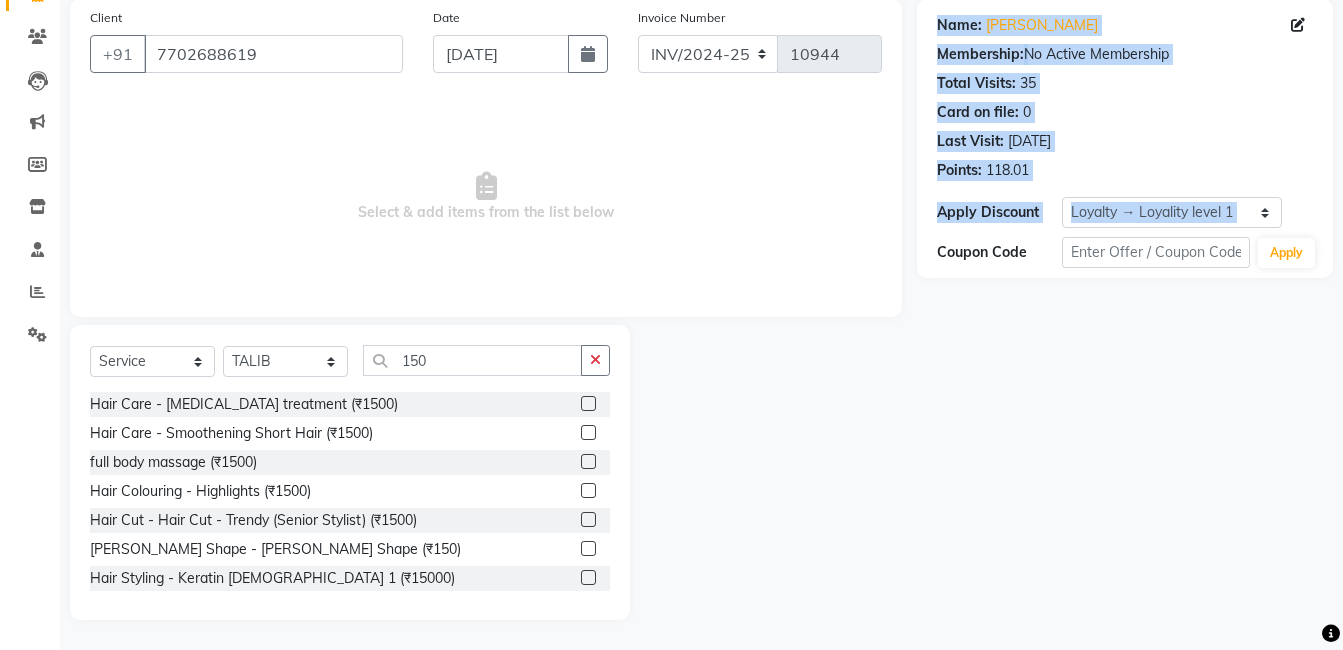 click on "Client +91 7702688619 Date 10-07-2025 Invoice Number INV/2024-25 V/2025 V/2025-26 10944  Select & add items from the list below  Select  Service  Product  Membership  Package Voucher Prepaid Gift Card  Select Stylist adil fazil imran iqbal kasim mohd rasheed sameer TALIB wasey manager 150 Hair Care - Dandruff treatment (₹1500)  Hair Care - Smoothening Short Hair (₹1500)   full body massage (₹1500)  Hair Colouring - Highlights (₹1500)  Hair Cut - Hair Cut - Trendy (Senior Stylist) (₹1500)  Beard Shape - Beard Shape (₹150)  Hair Styling - Keratin Ladies 1 (₹15000)  Massage - Massage (₹150)  Name: Ayub Khan Membership:  No Active Membership  Total Visits:  35 Card on file:  0 Last Visit:   26-04-2025 Points:   118.01  Apply Discount Select  Loyalty → Loyality level 1  Coupon Code Apply" 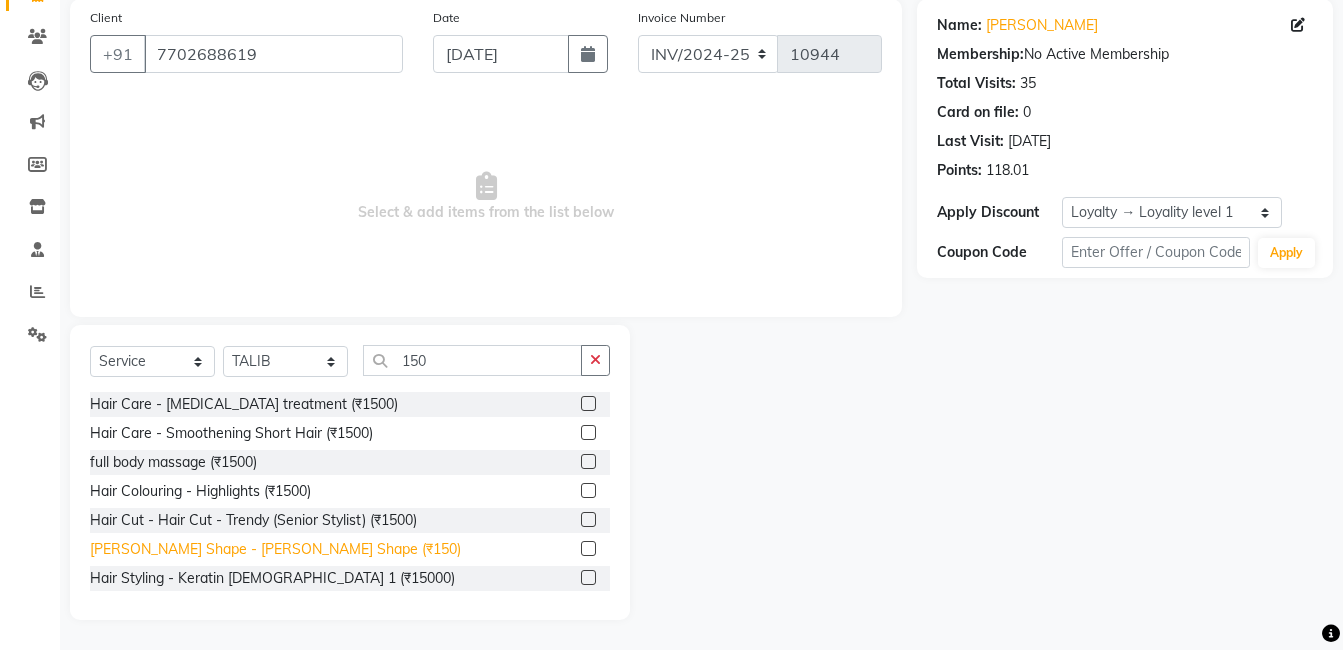 click on "[PERSON_NAME] Shape - [PERSON_NAME] Shape (₹150)" 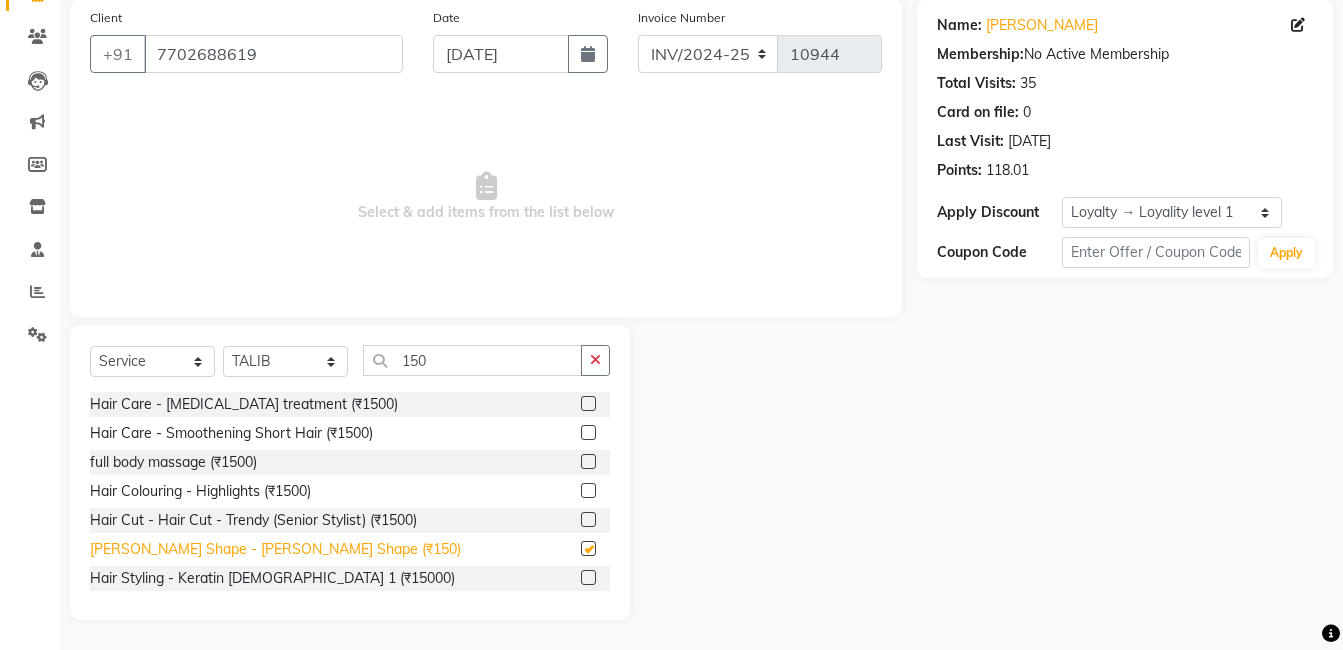 checkbox on "false" 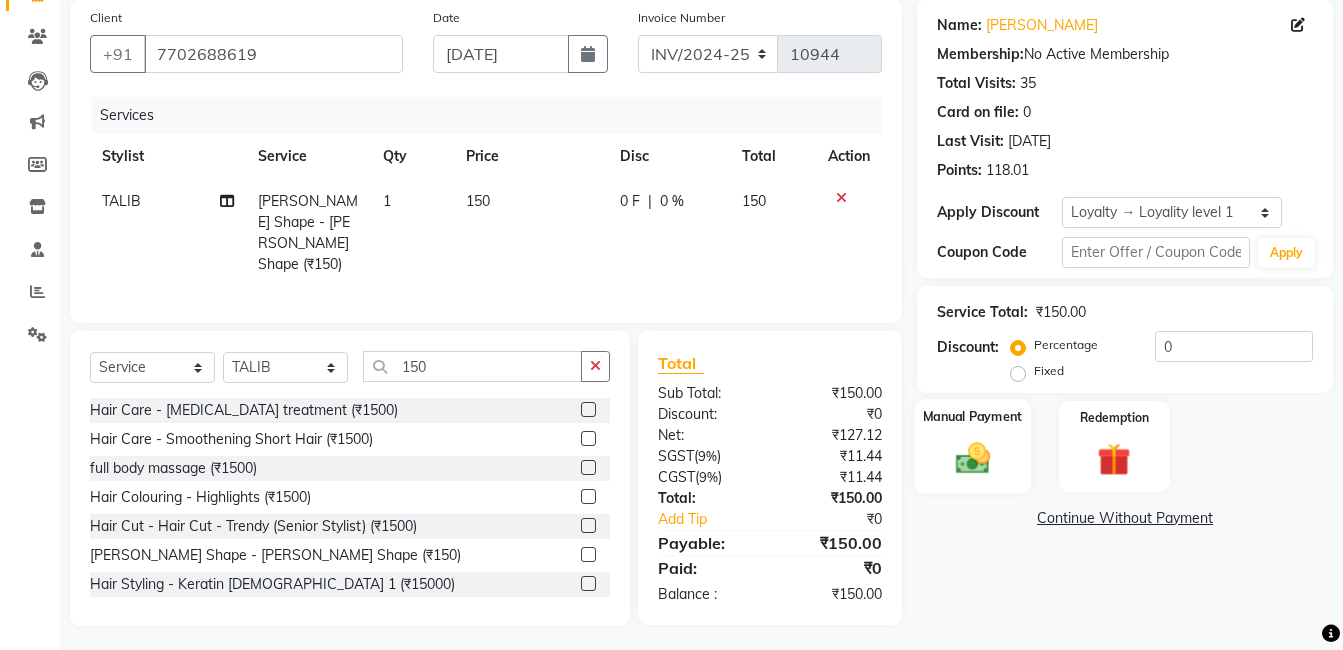 click 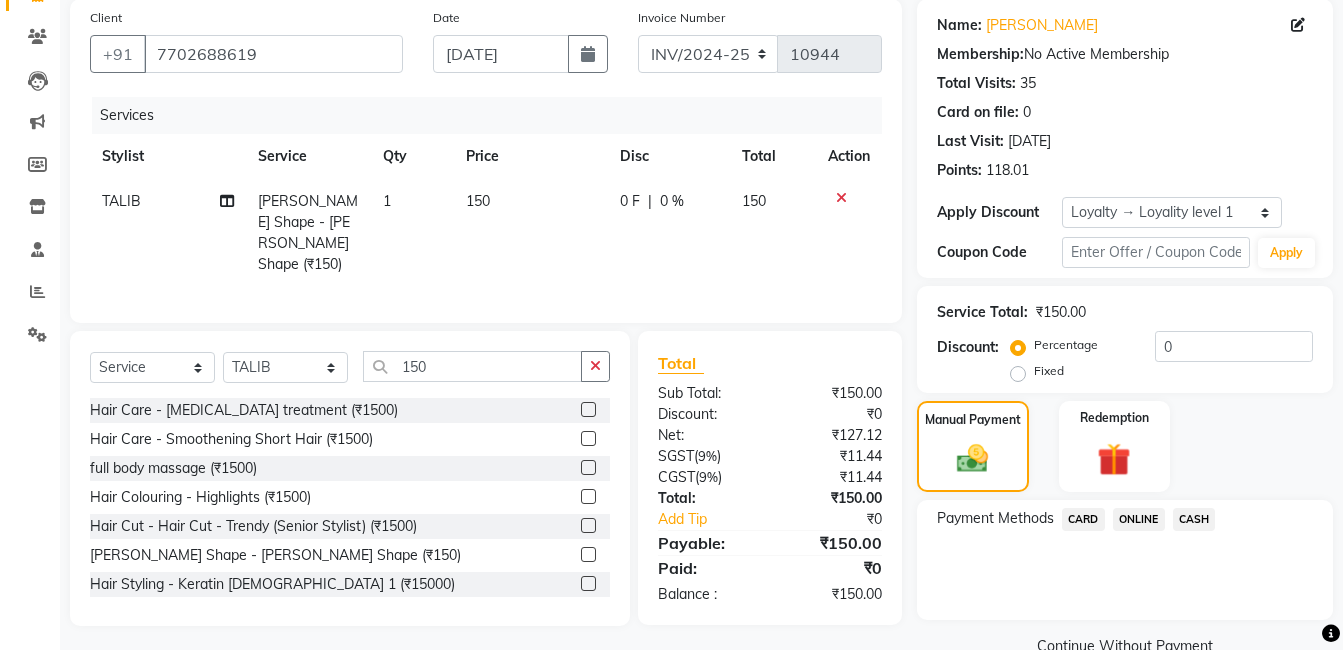 click on "ONLINE" 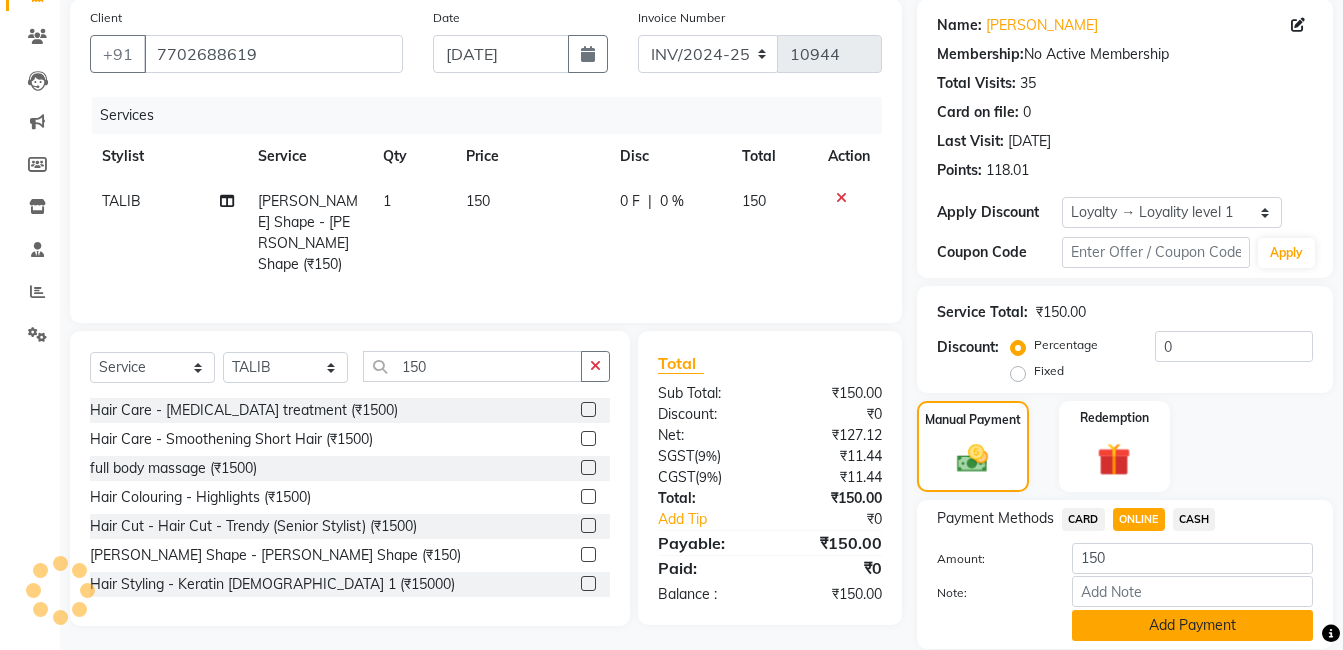click on "Add Payment" 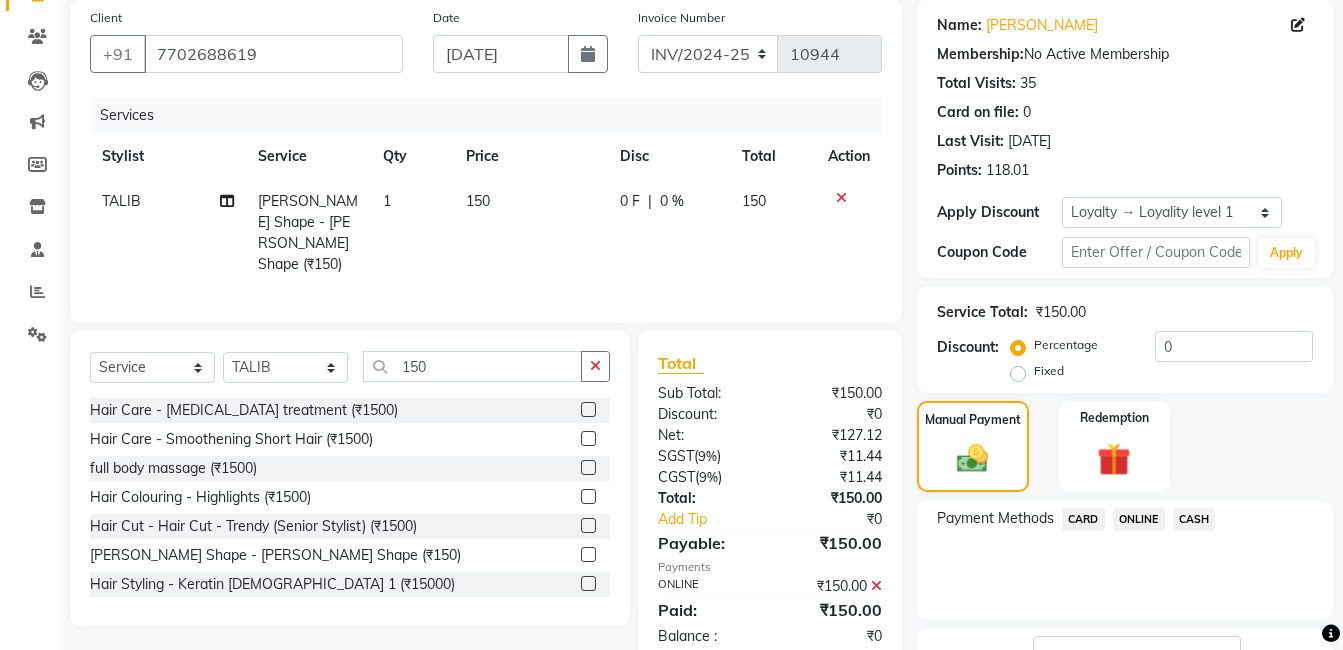 scroll, scrollTop: 311, scrollLeft: 0, axis: vertical 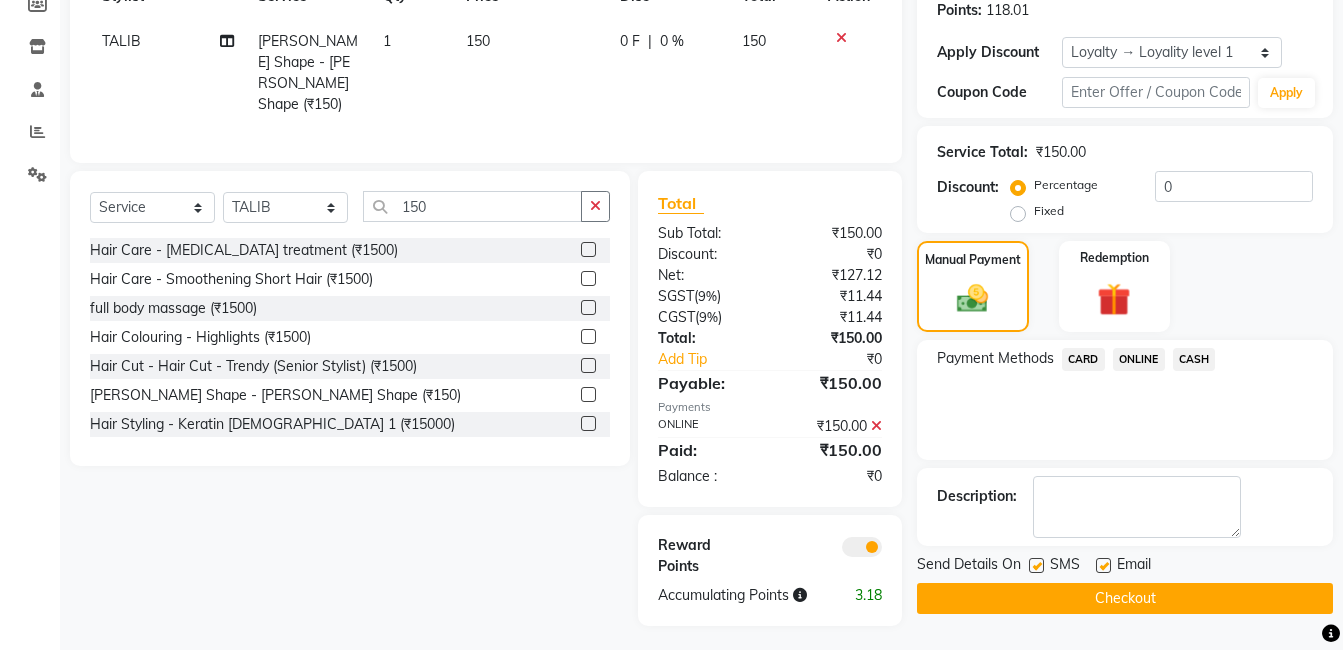 click on "Checkout" 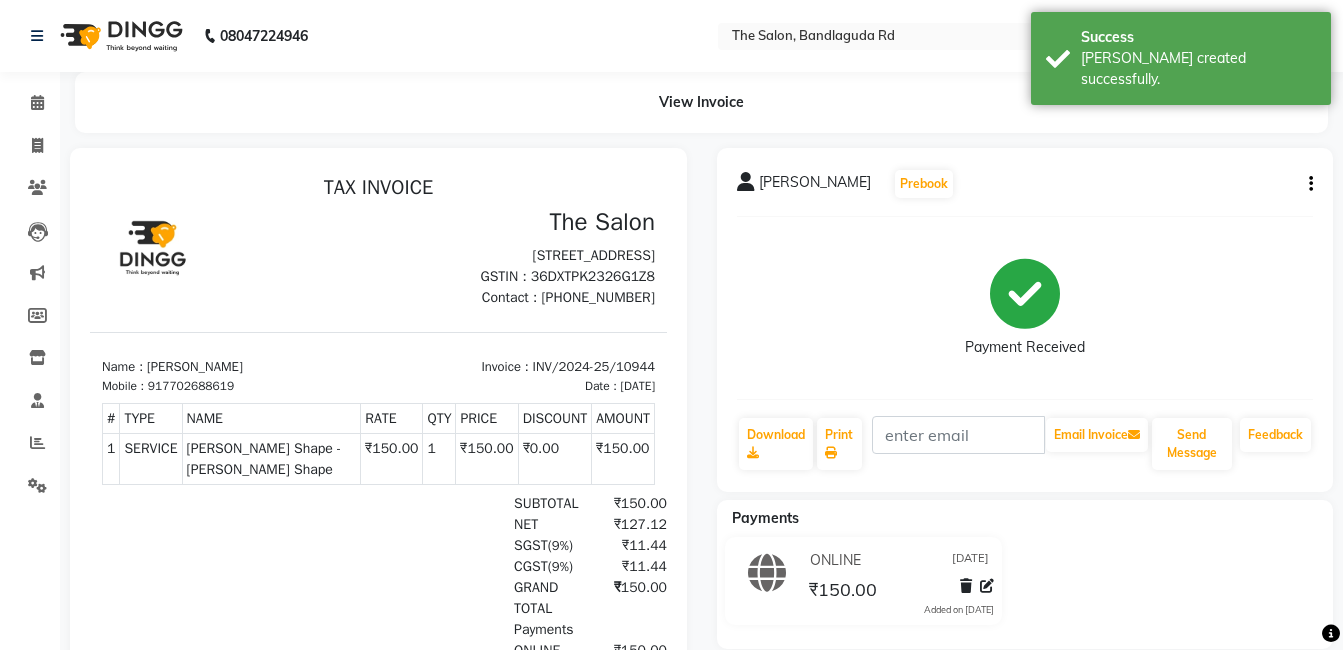 scroll, scrollTop: 0, scrollLeft: 0, axis: both 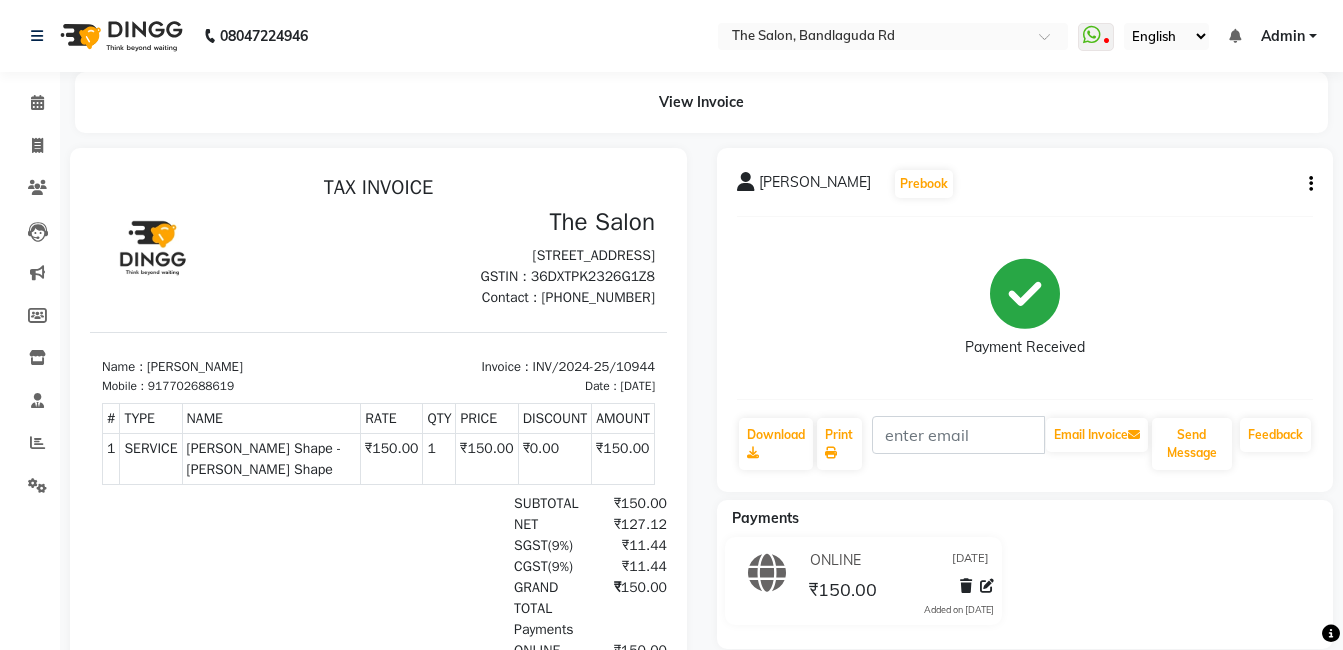 click on "Ayub khan  Prebook   Payment Received  Download  Print   Email Invoice   Send Message Feedback  Payments ONLINE 10-07-2025 ₹150.00  Added on 10-07-2025" 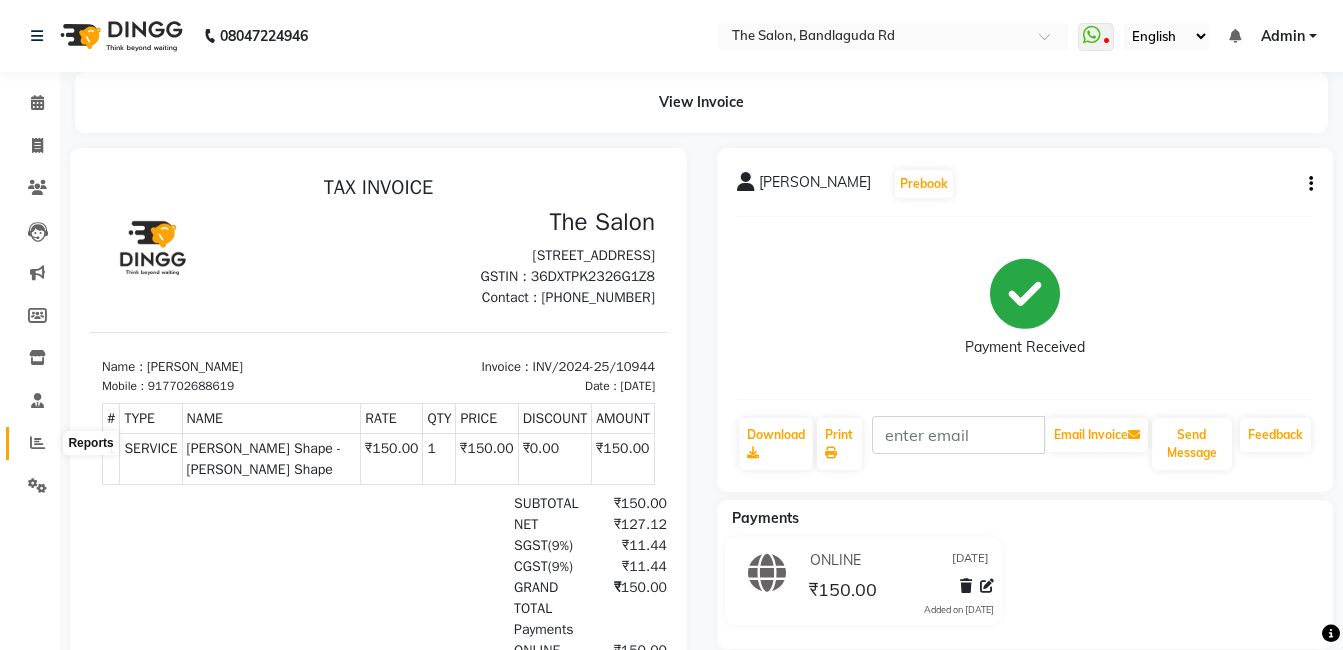 click 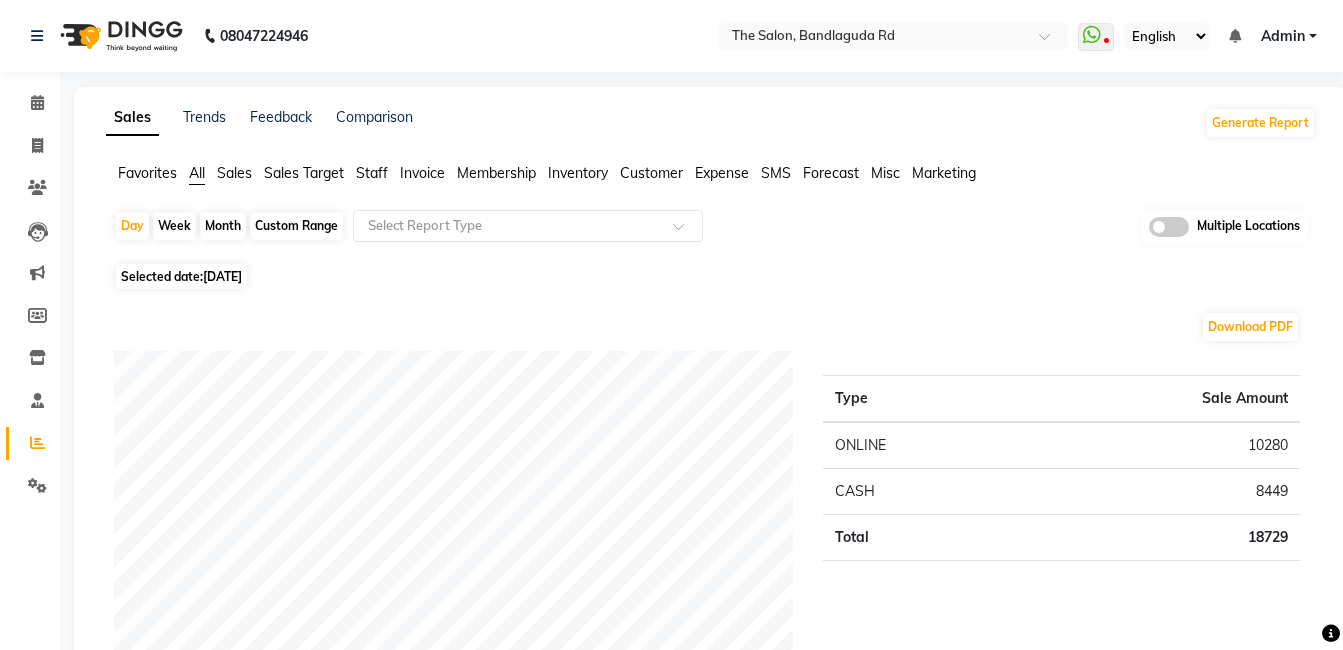 click on "Month" 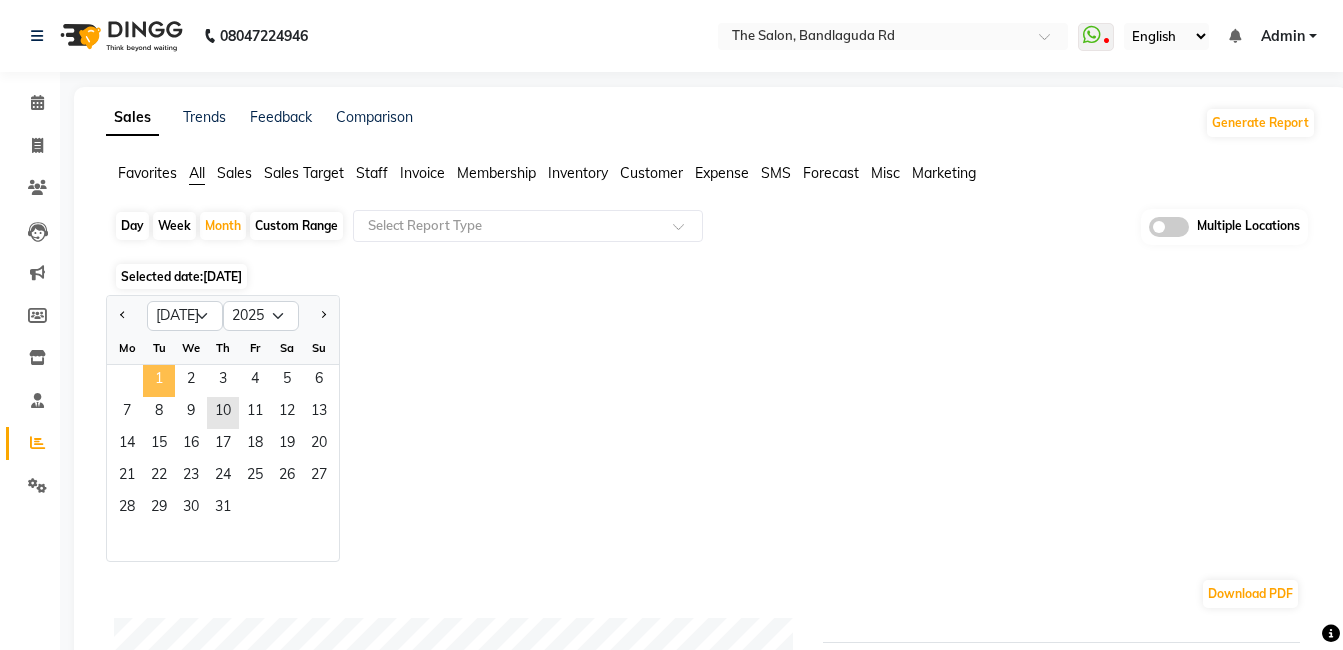 click on "1" 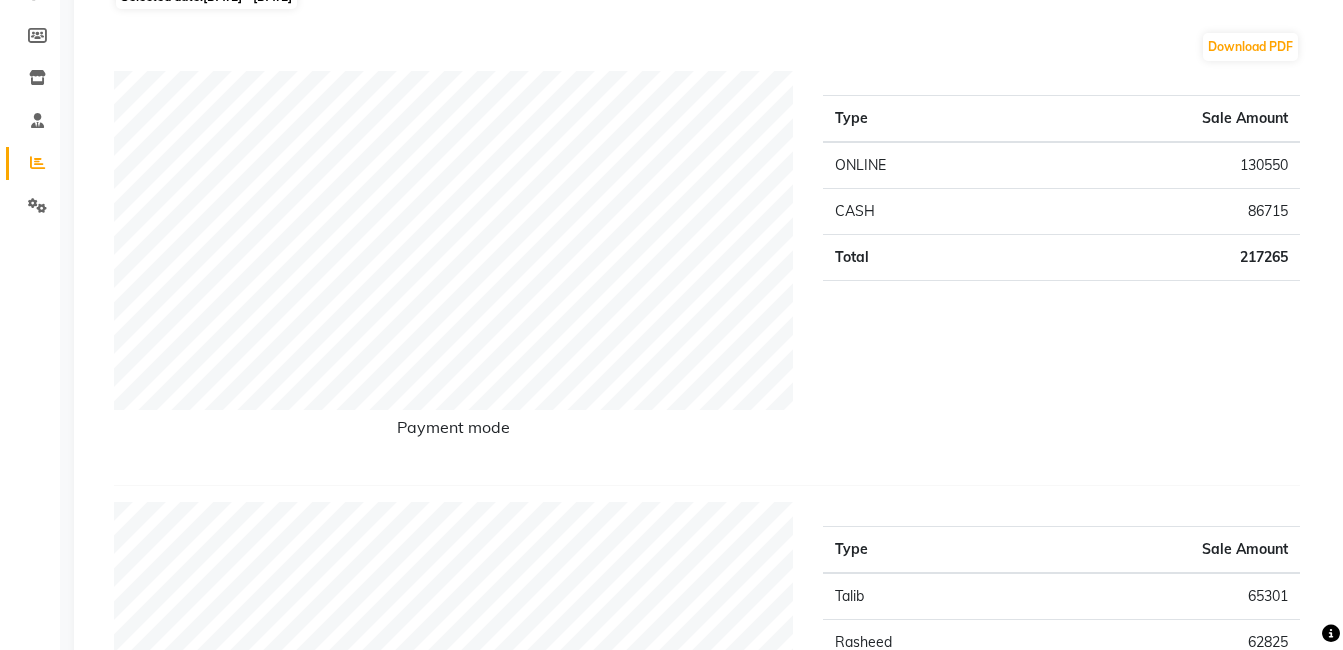 scroll, scrollTop: 0, scrollLeft: 0, axis: both 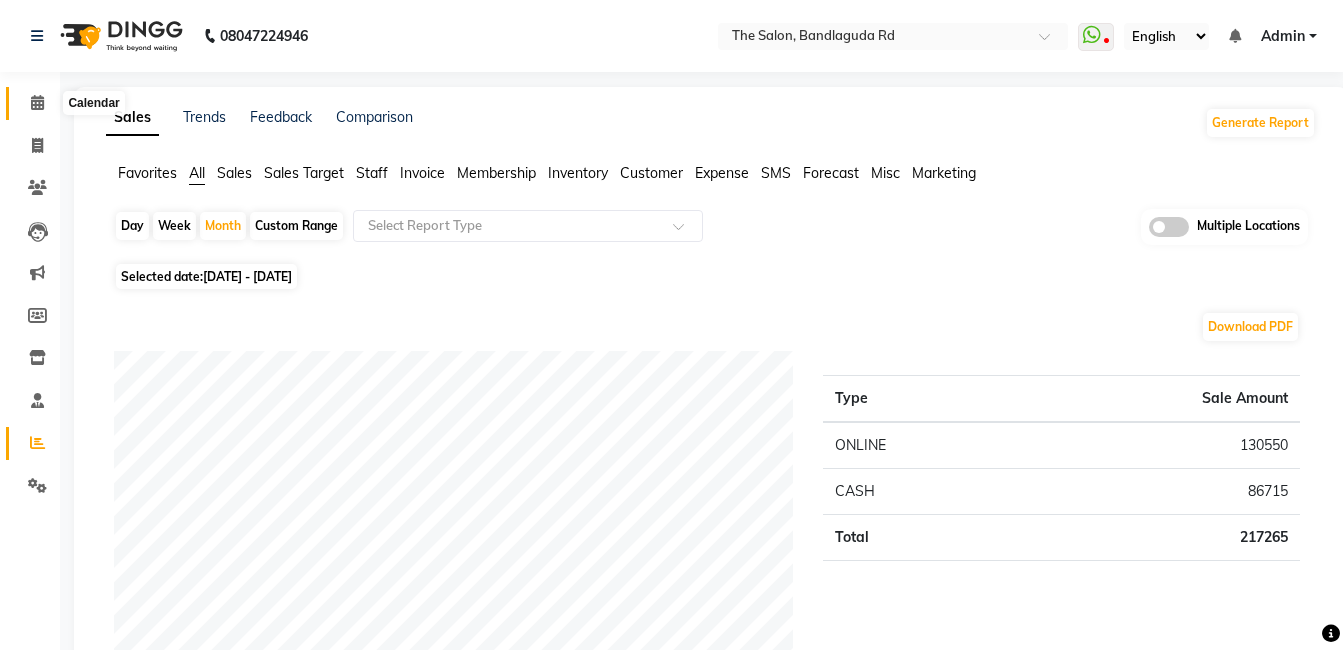 click 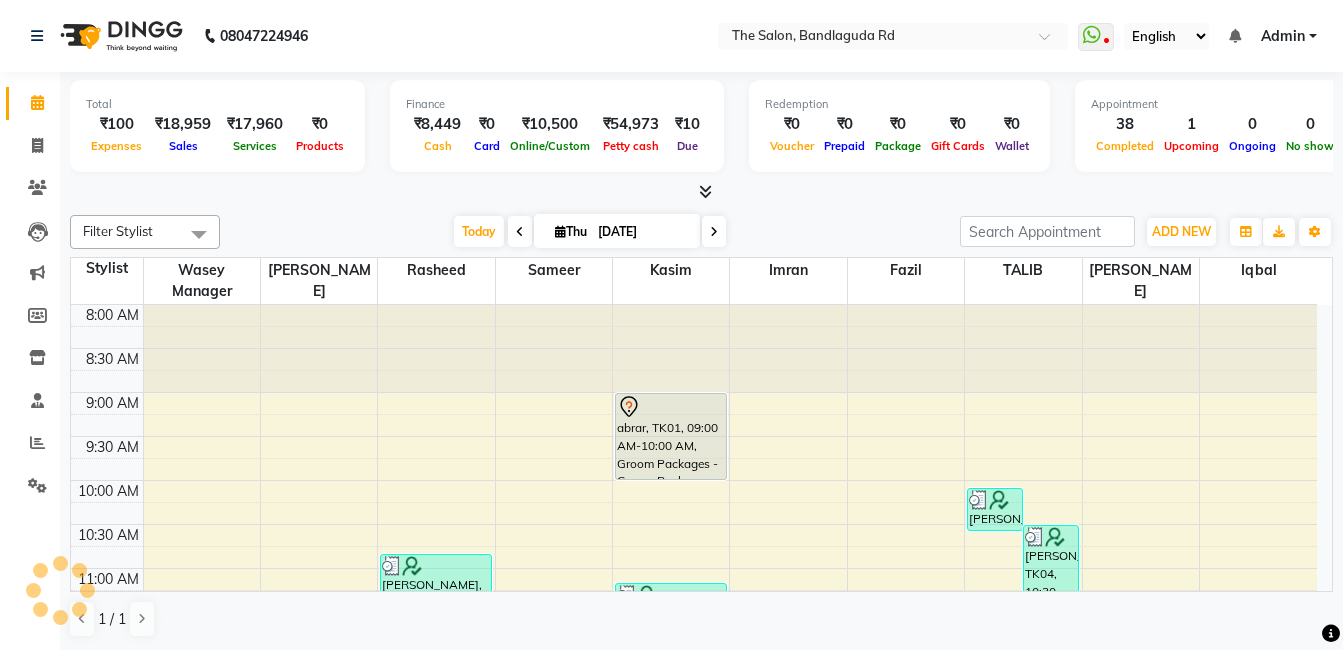 scroll, scrollTop: 0, scrollLeft: 0, axis: both 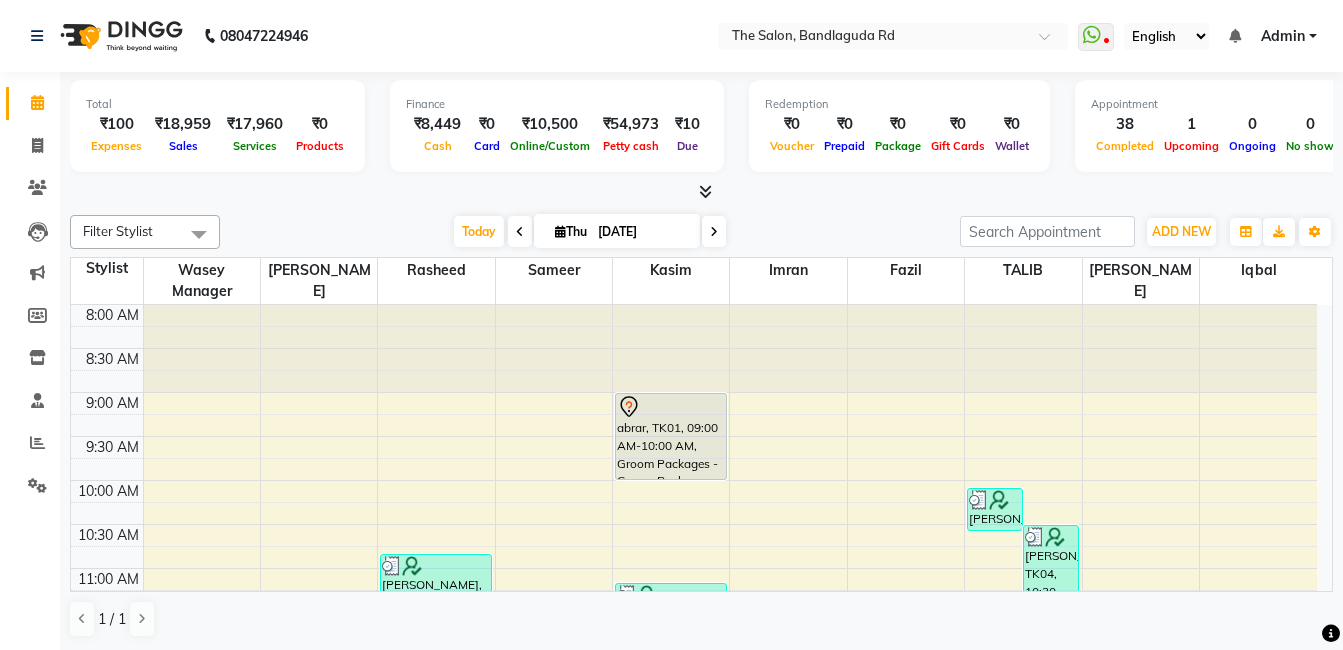 drag, startPoint x: 34, startPoint y: 102, endPoint x: 34, endPoint y: 128, distance: 26 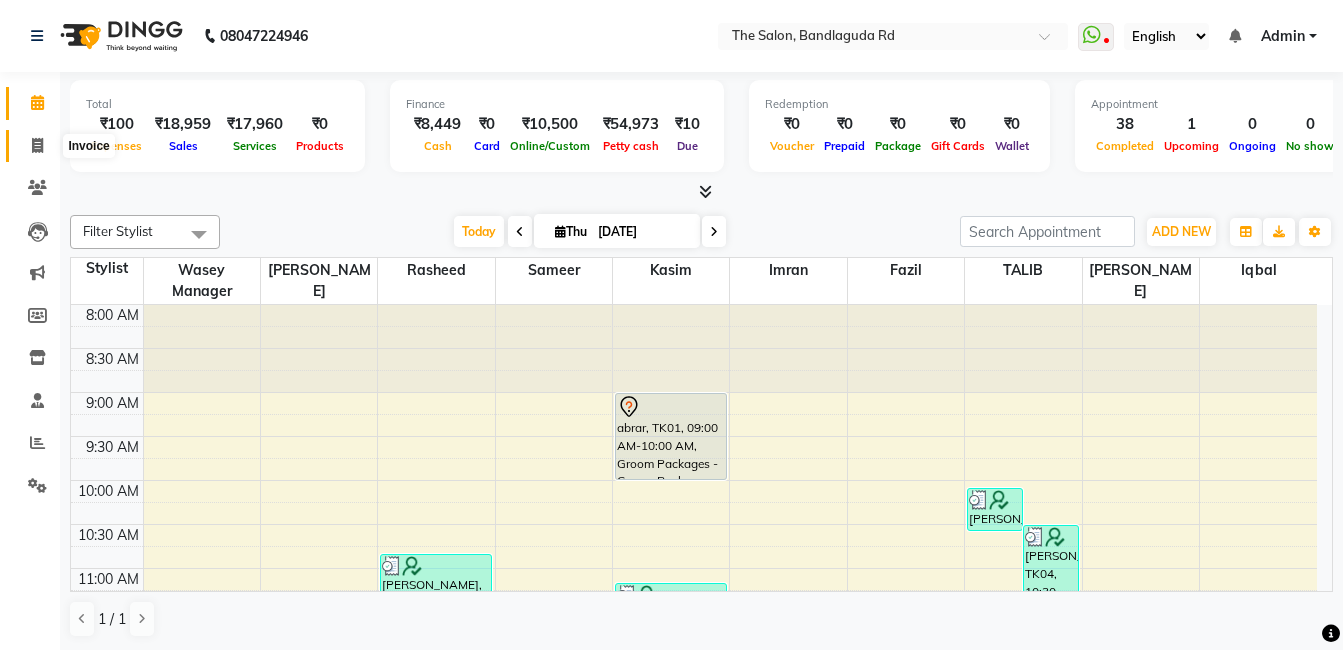 click 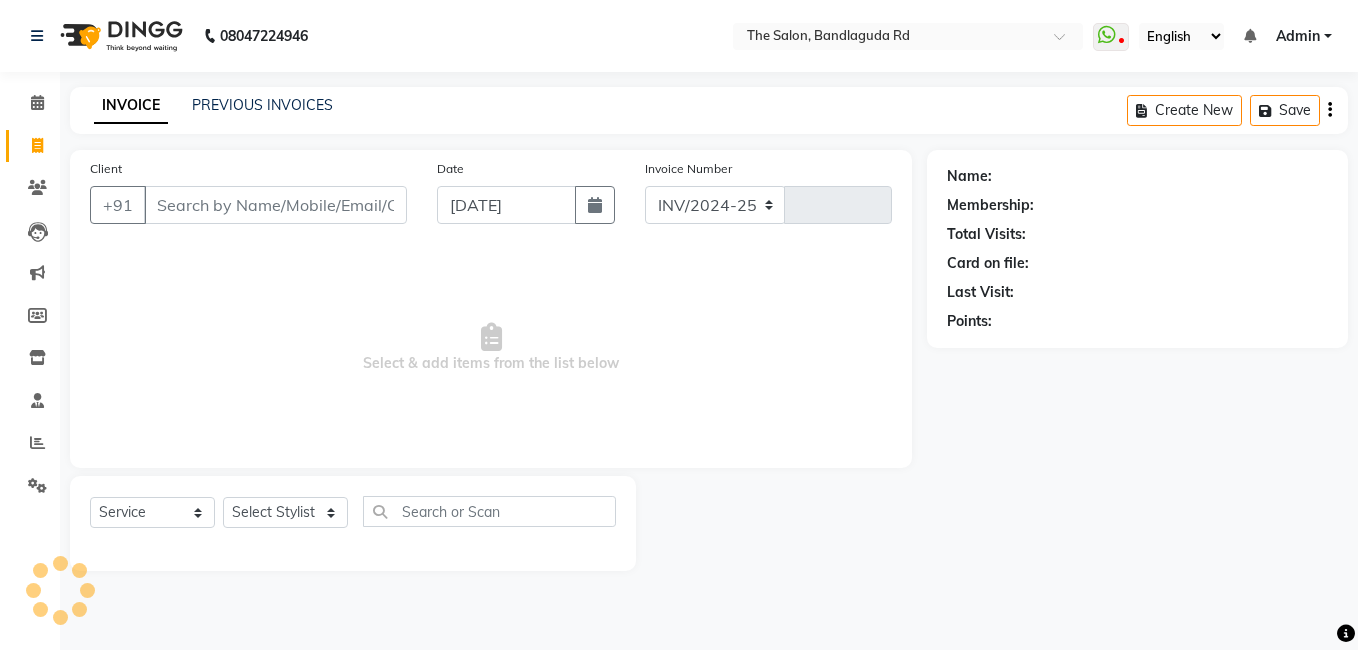 select on "5198" 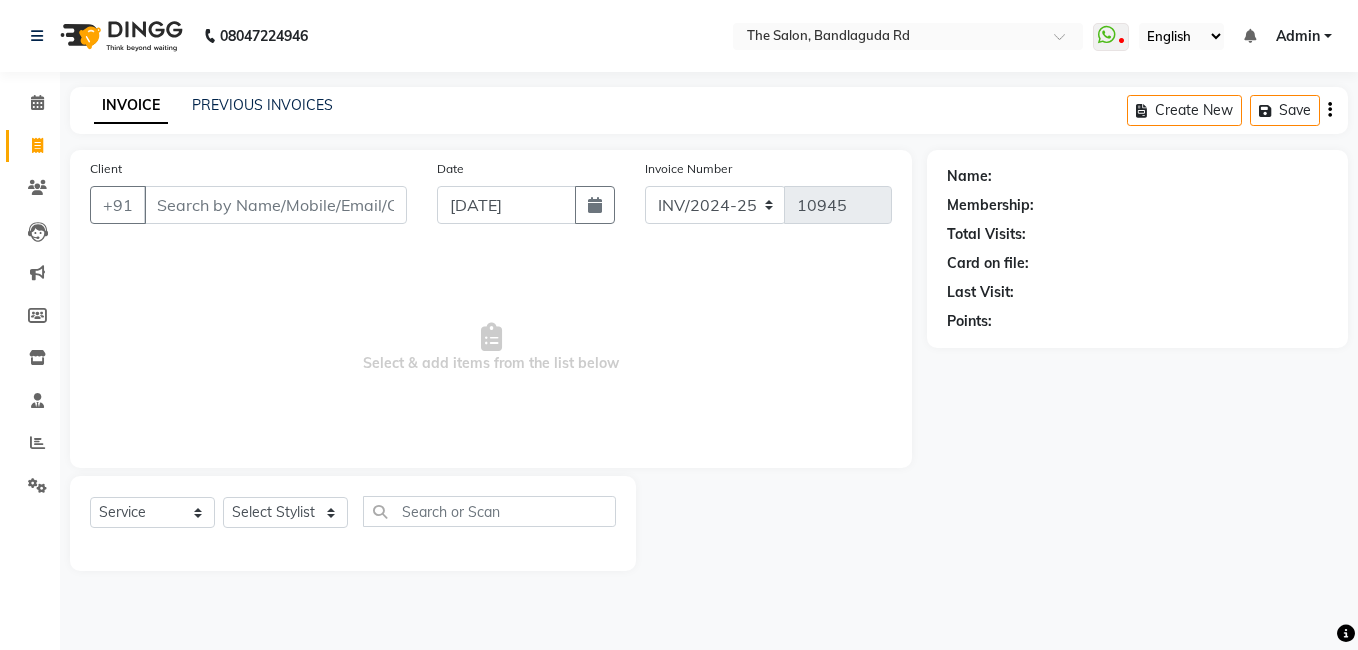click on "Client" at bounding box center [275, 205] 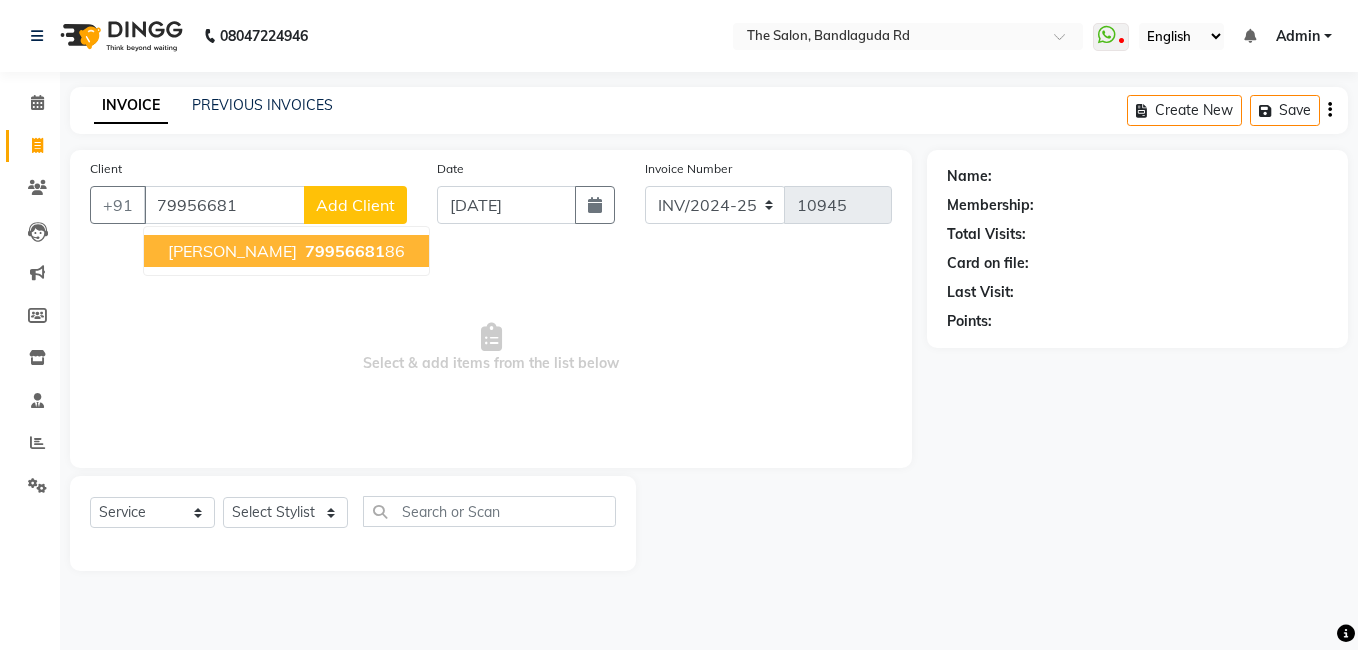 click on "79956681 86" at bounding box center (353, 251) 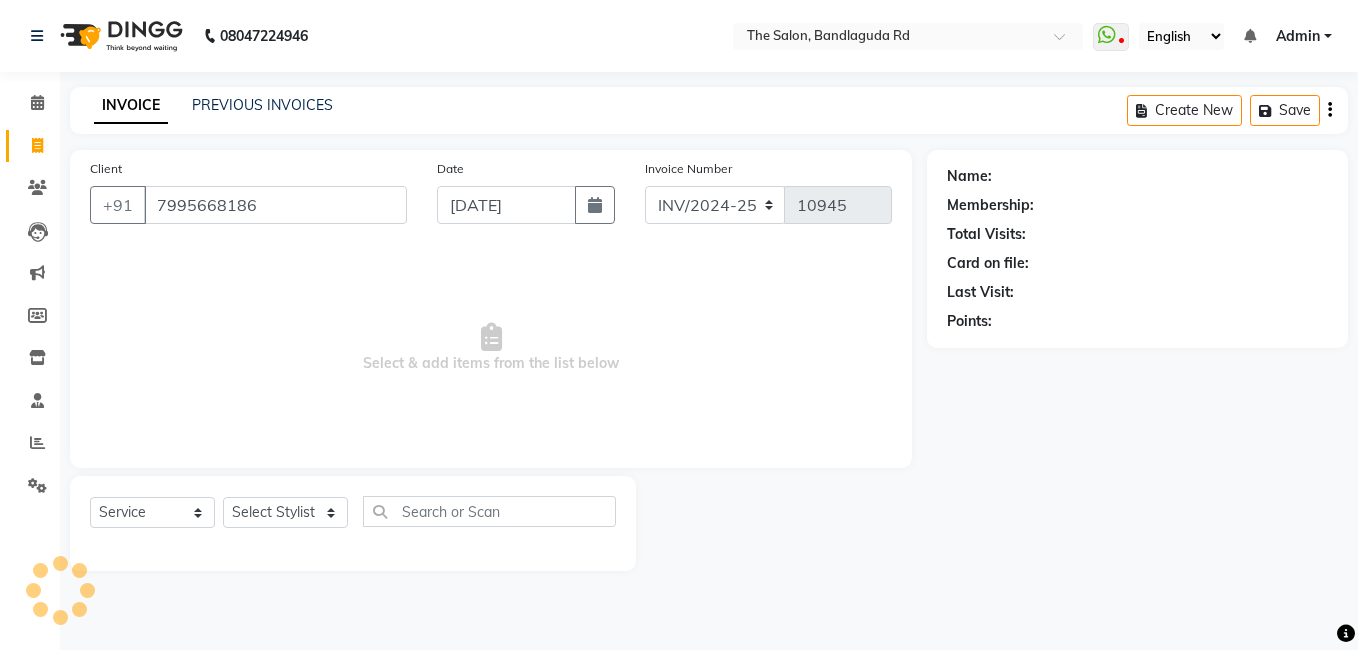 type on "7995668186" 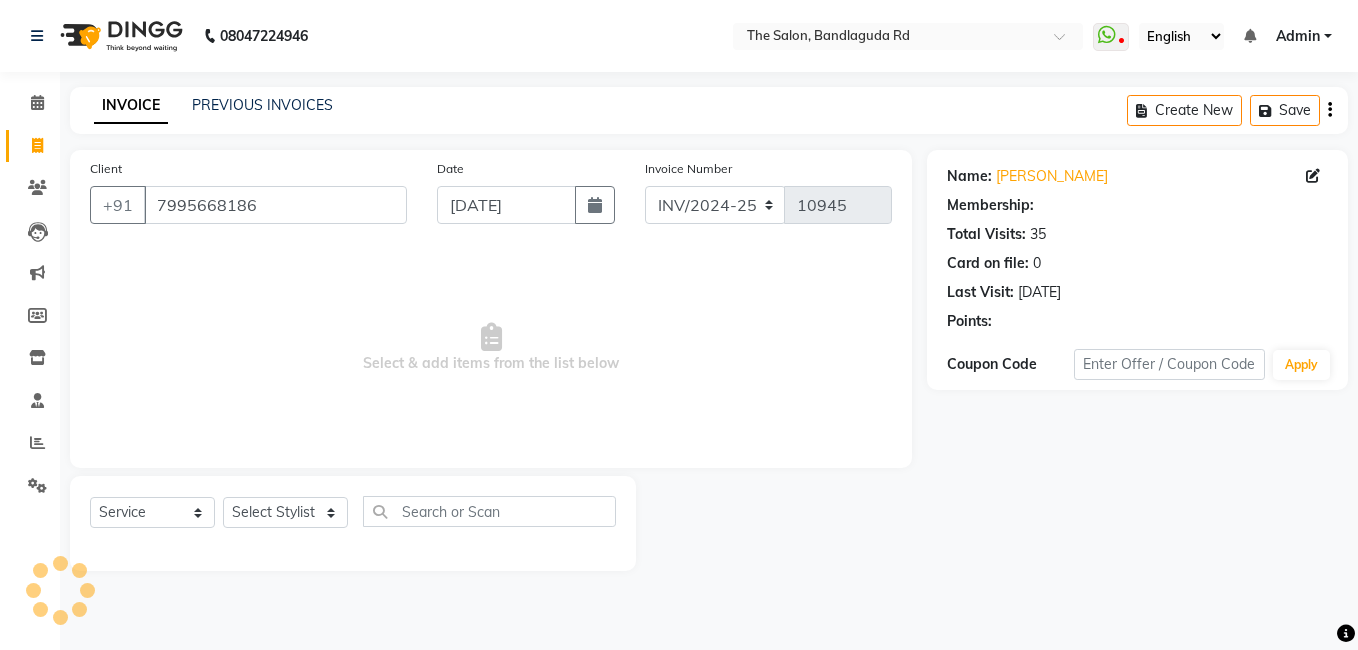 select on "2: Object" 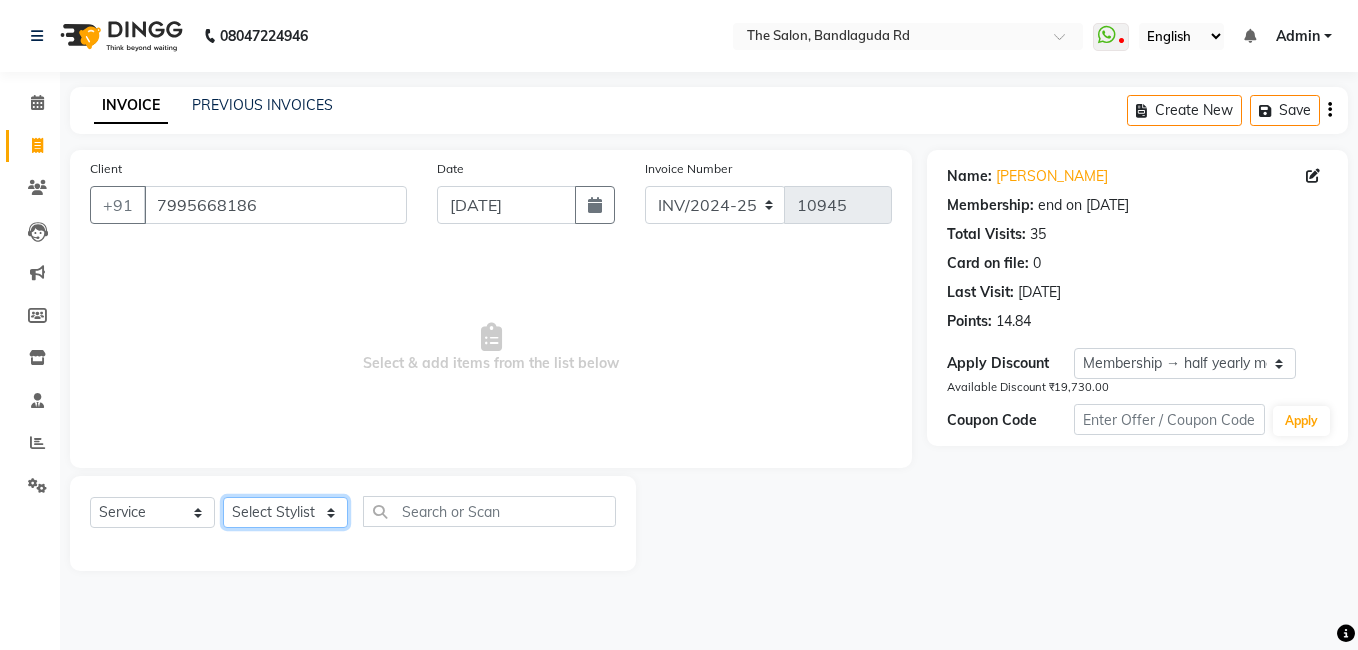 click on "Select Stylist [PERSON_NAME] [PERSON_NAME] kasim [PERSON_NAME] sameer [PERSON_NAME] manager" 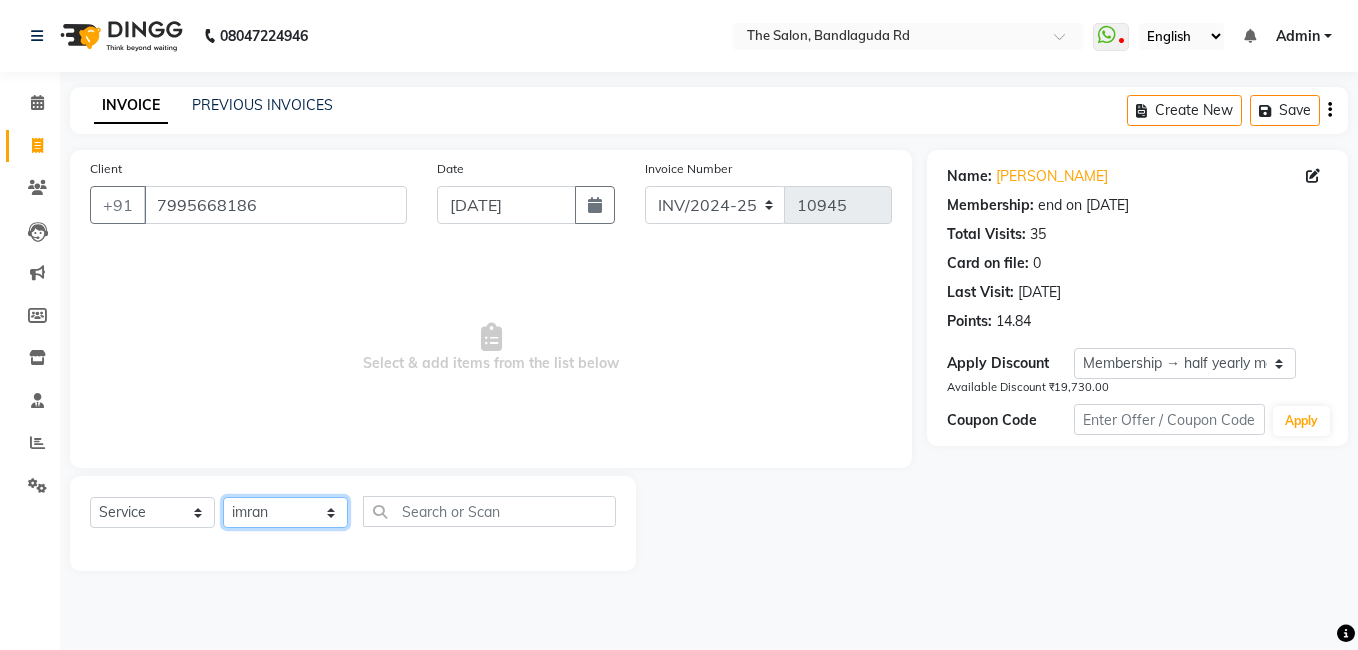 click on "Select Stylist [PERSON_NAME] [PERSON_NAME] kasim [PERSON_NAME] sameer [PERSON_NAME] manager" 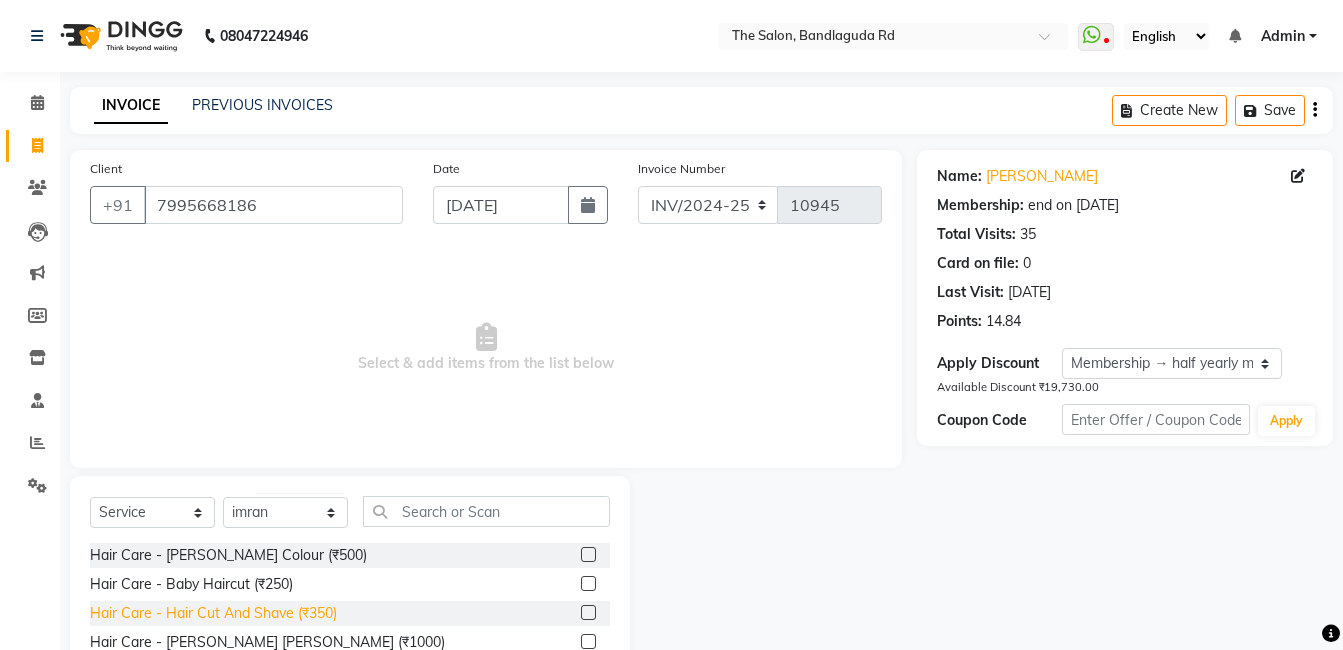 click on "Hair Care - Hair Cut And Shave (₹350)" 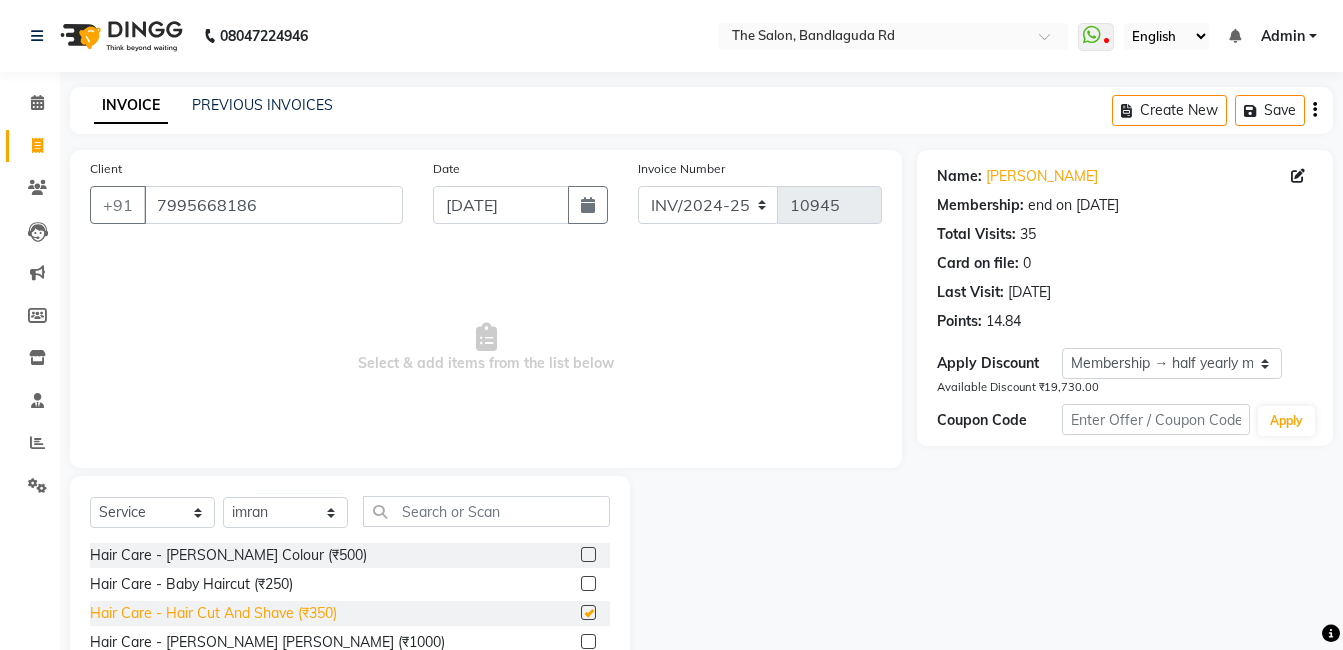 checkbox on "false" 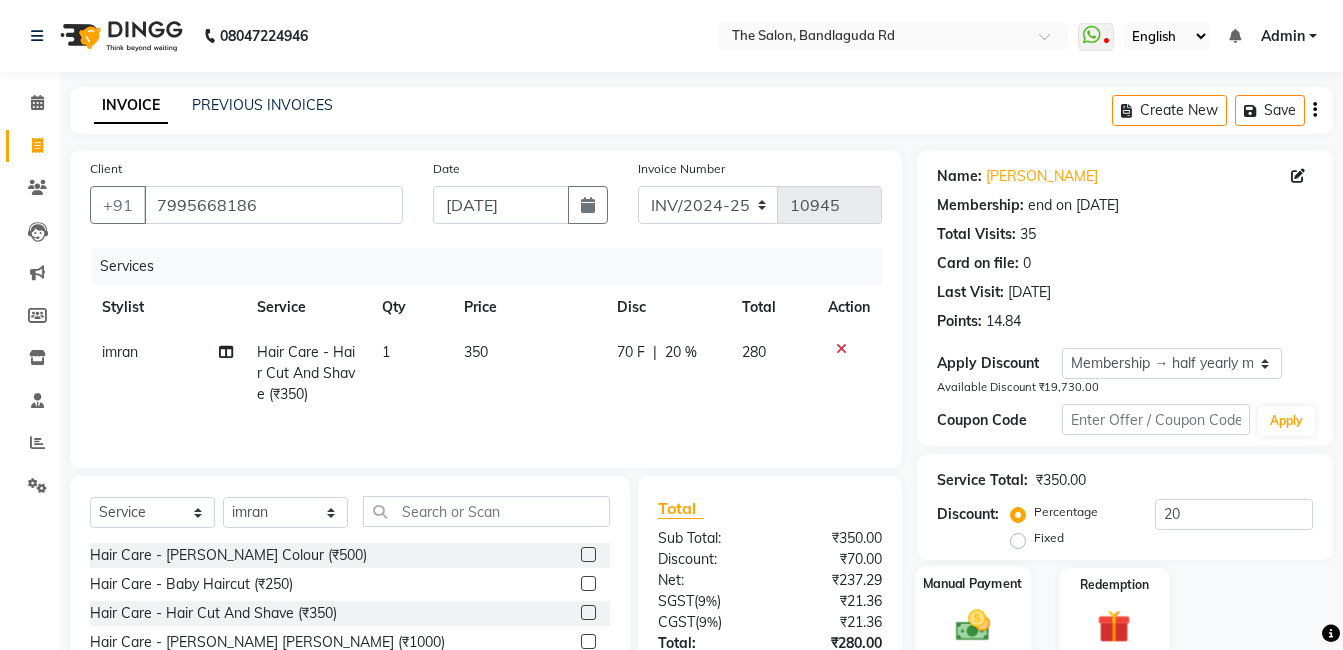 scroll, scrollTop: 151, scrollLeft: 0, axis: vertical 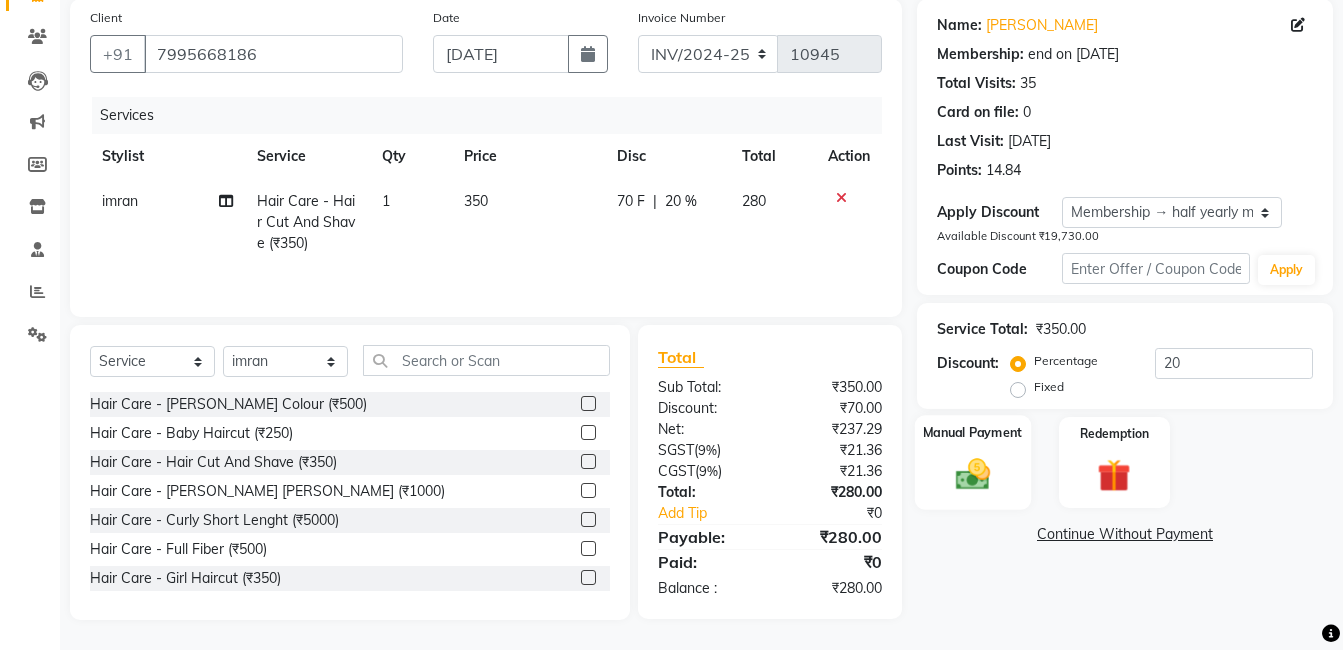 click 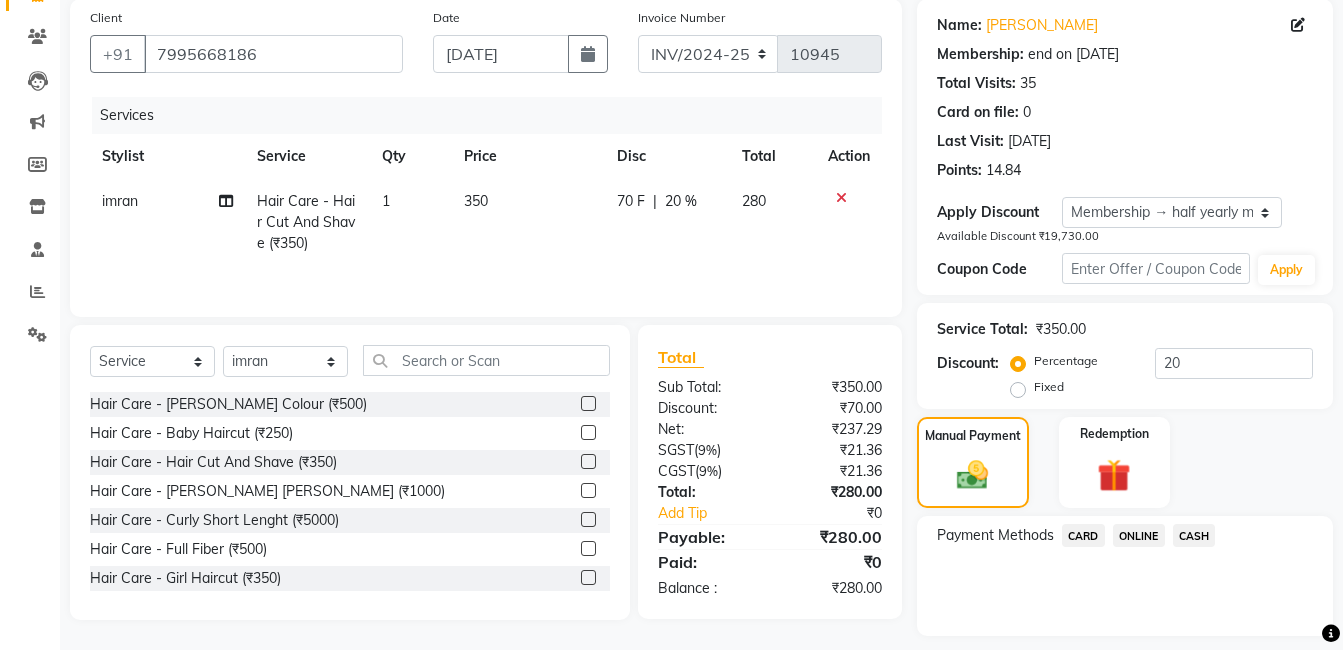 click on "ONLINE" 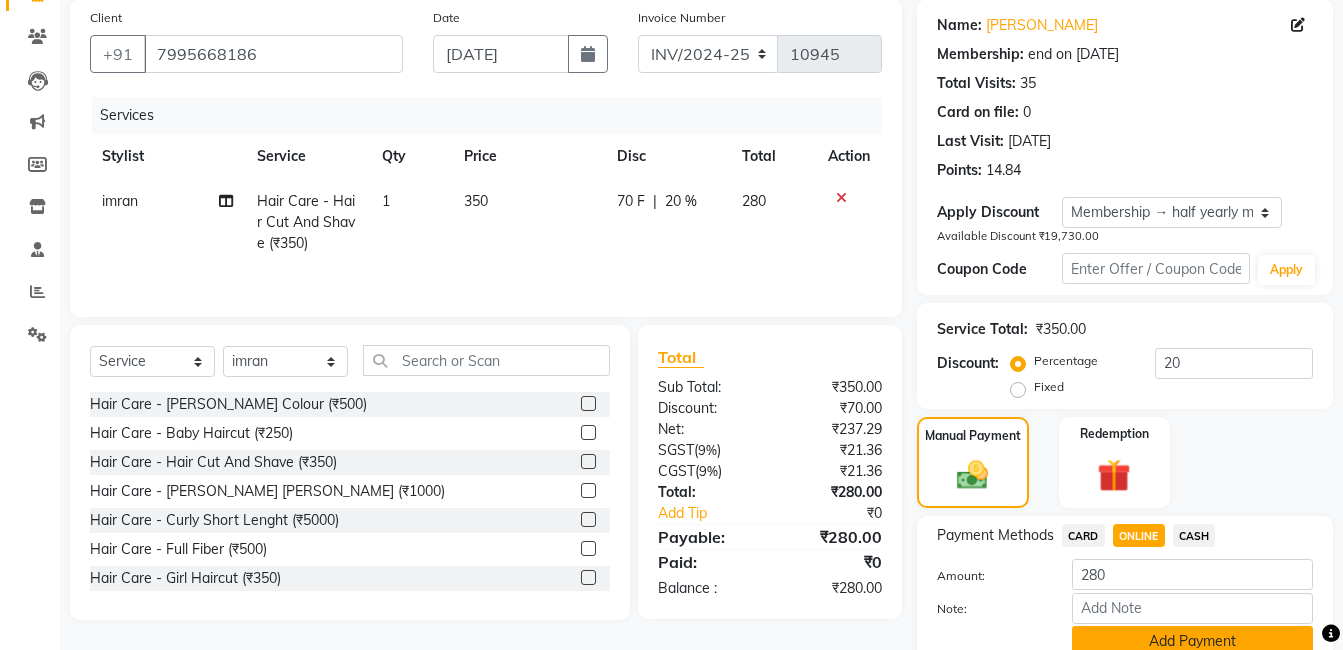 click on "Add Payment" 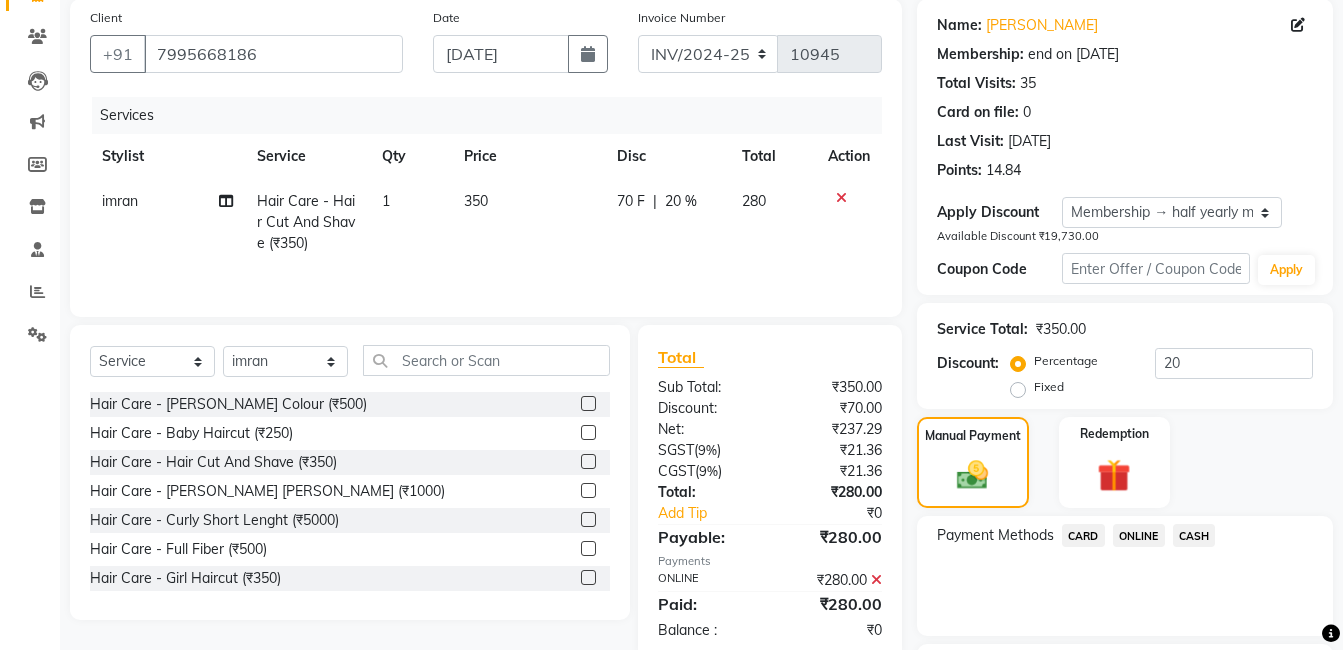 scroll, scrollTop: 321, scrollLeft: 0, axis: vertical 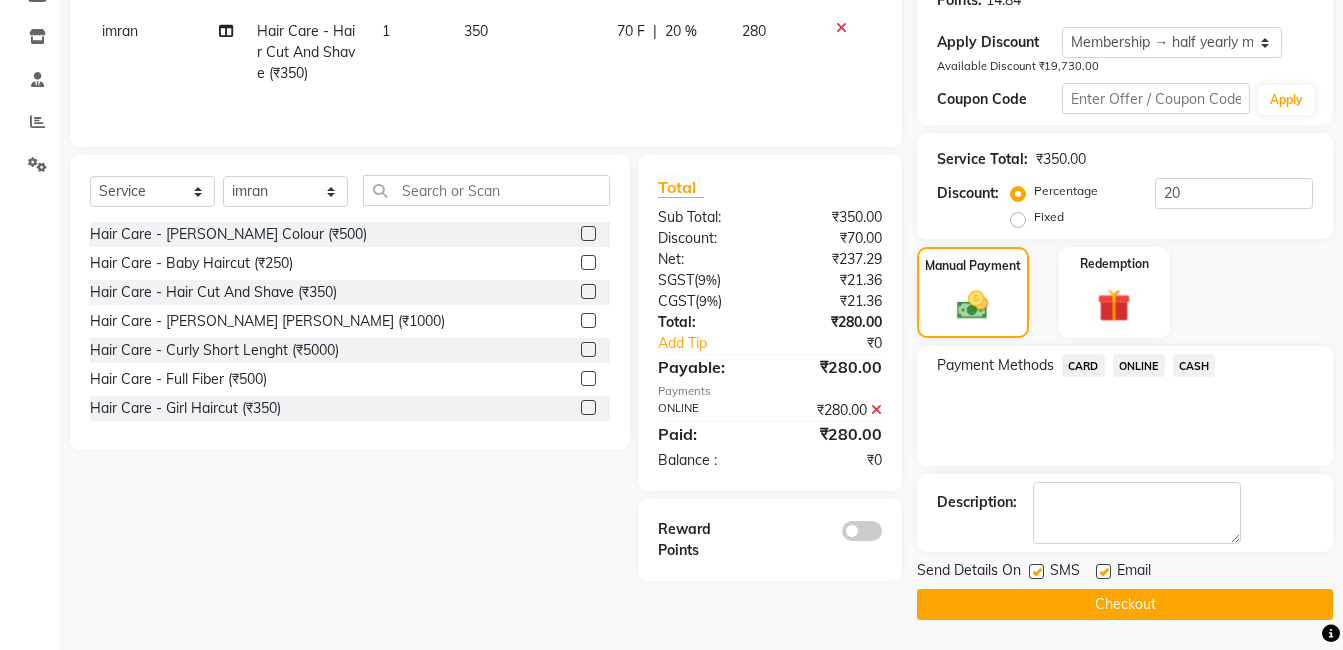 click on "Checkout" 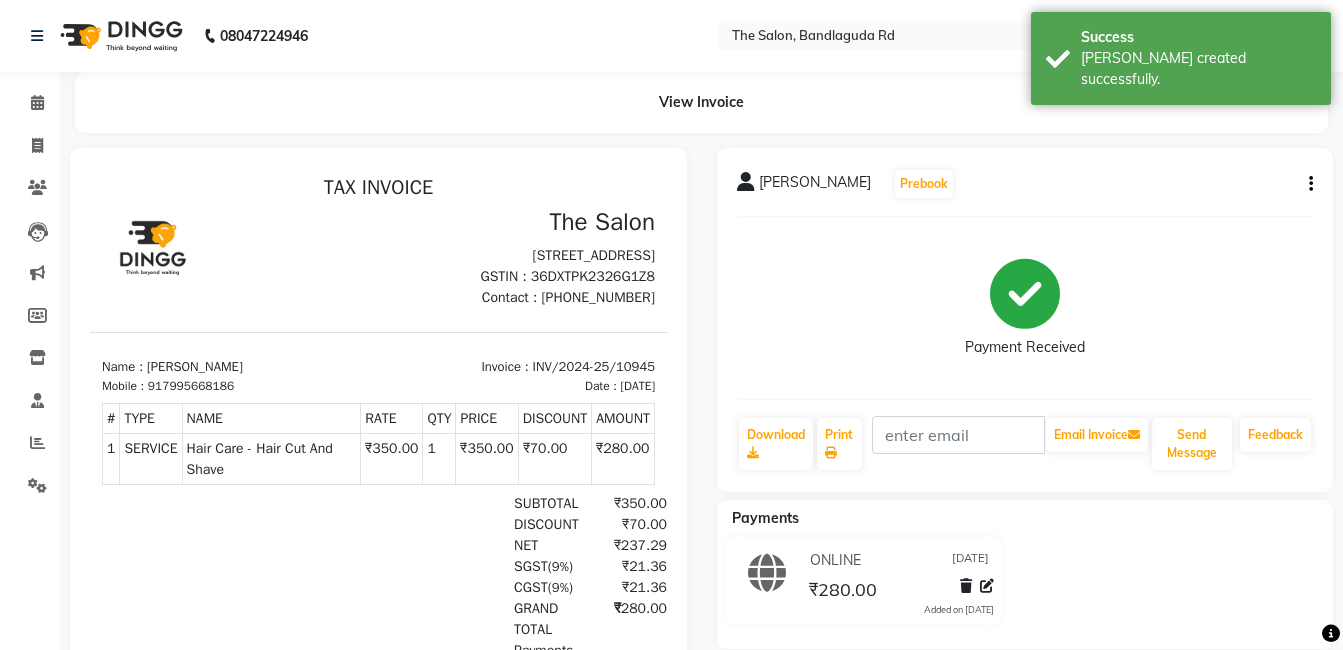 scroll, scrollTop: 0, scrollLeft: 0, axis: both 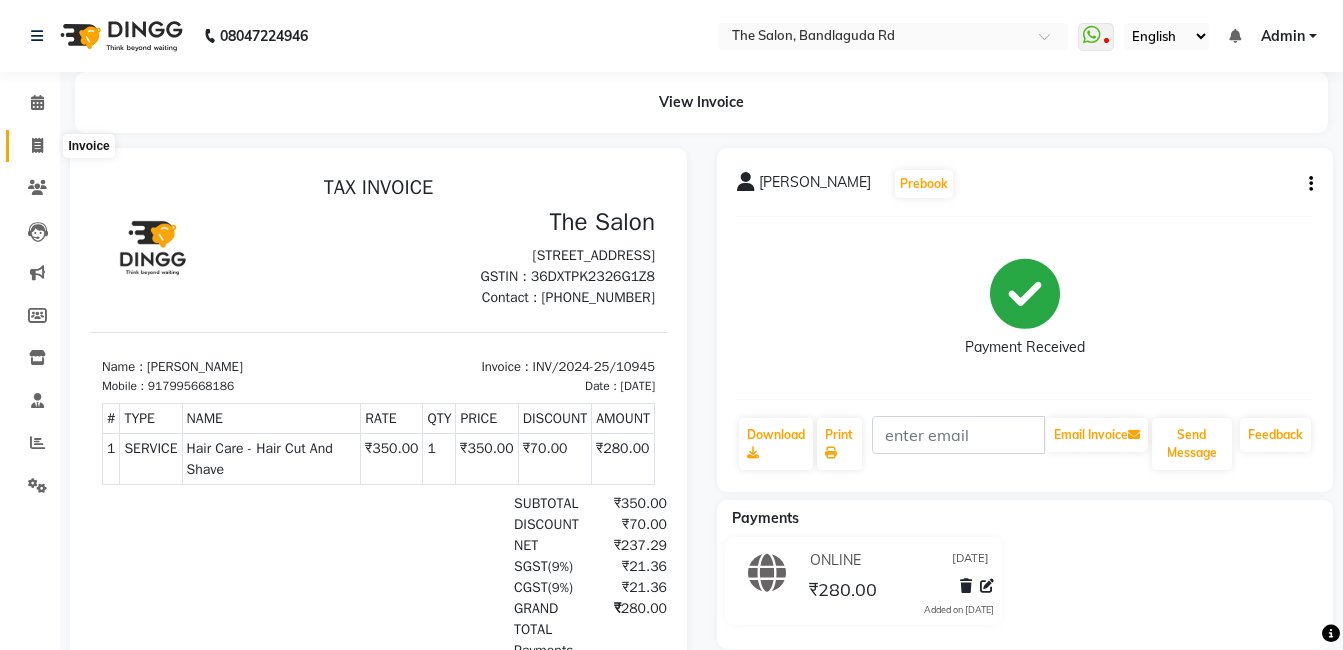 click 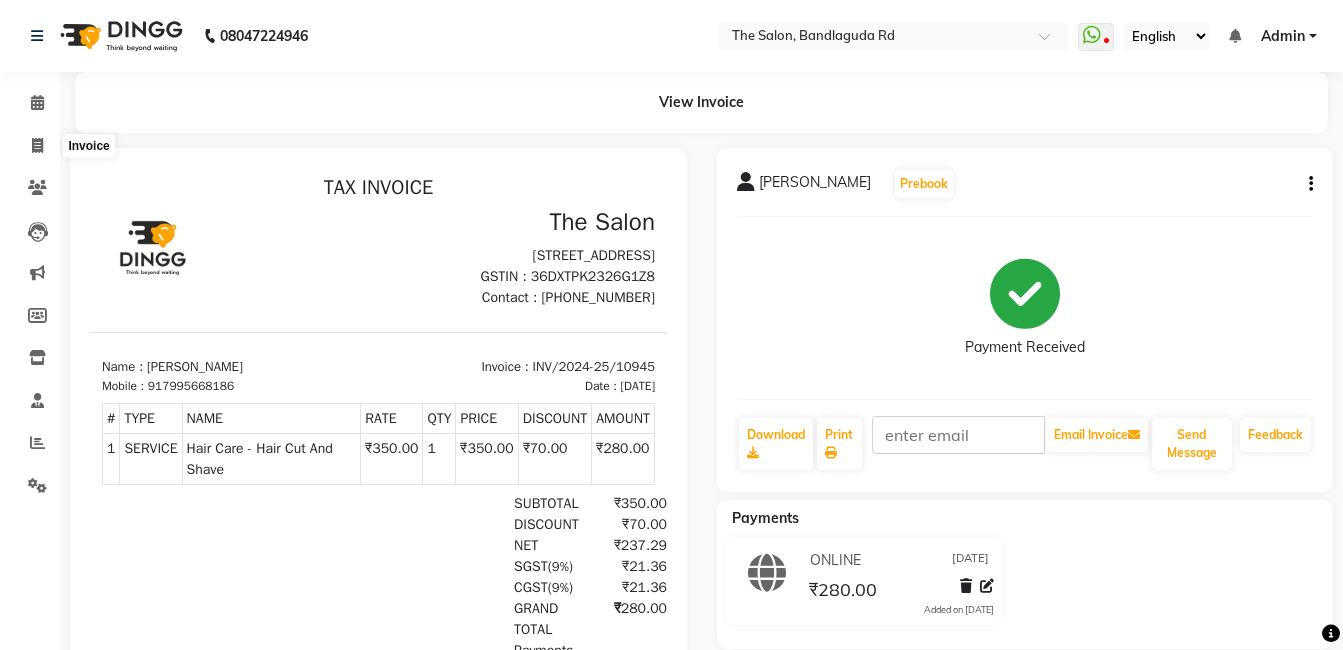select on "service" 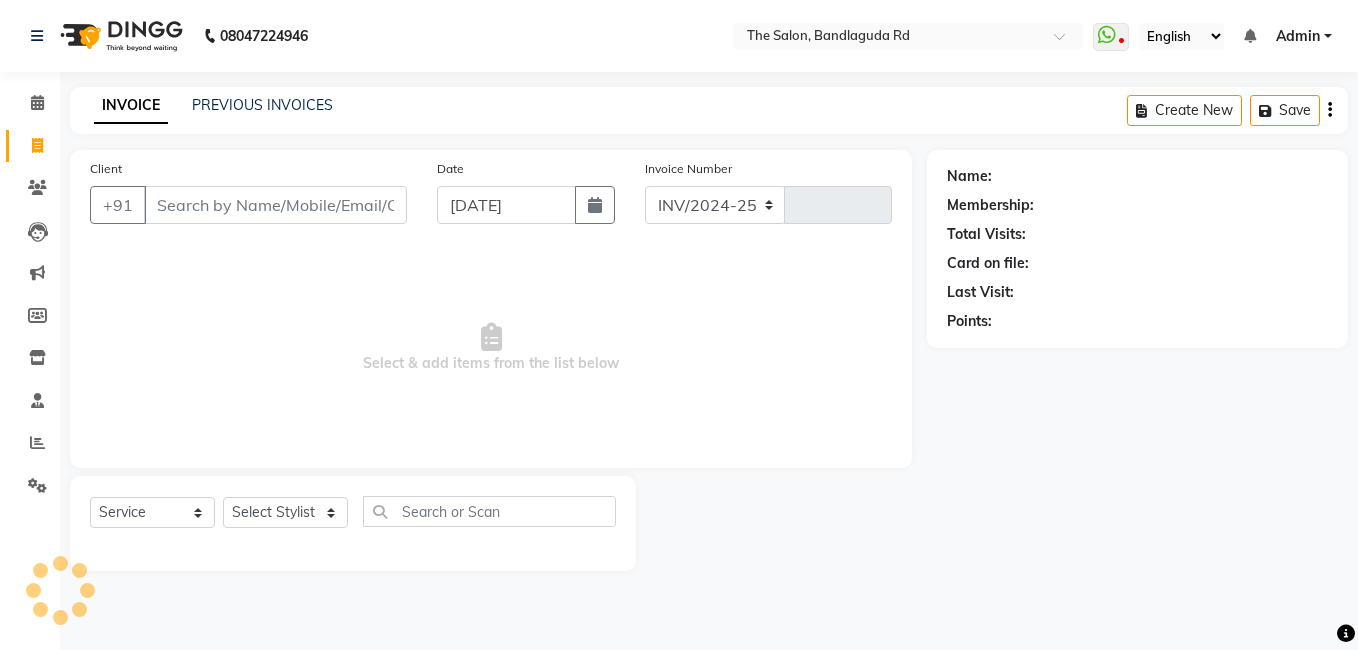 select on "5198" 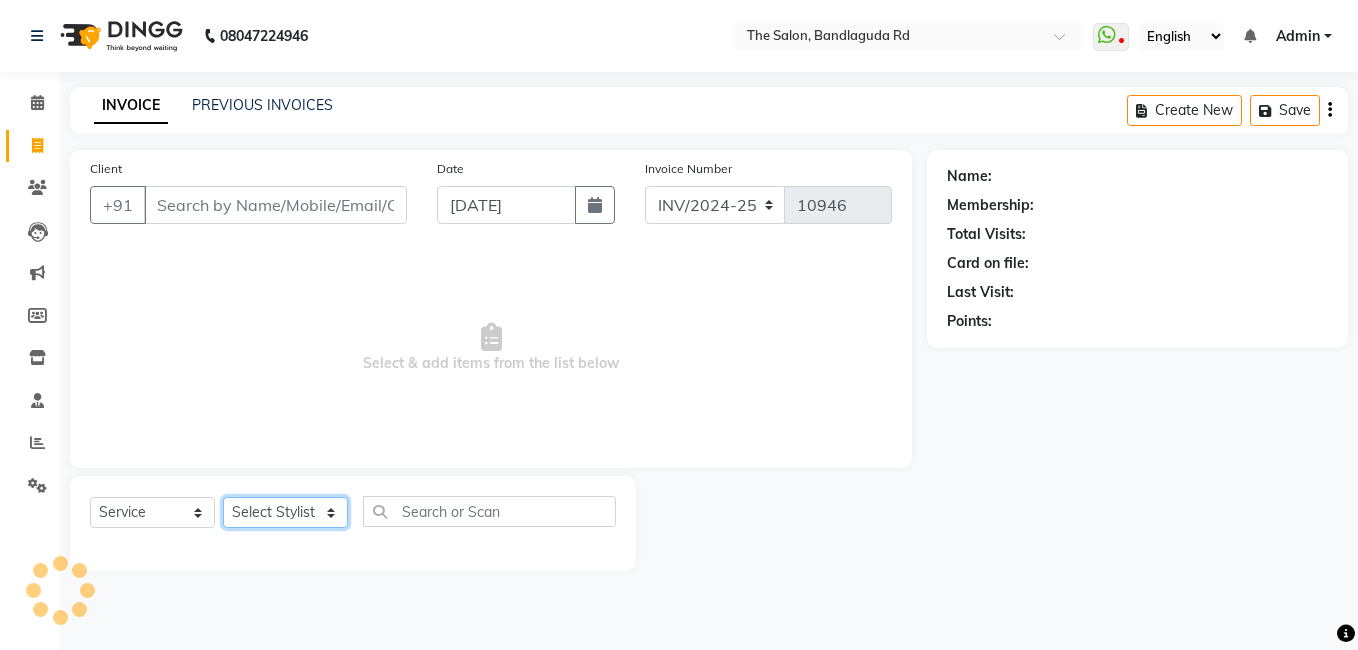 click on "Select Stylist" 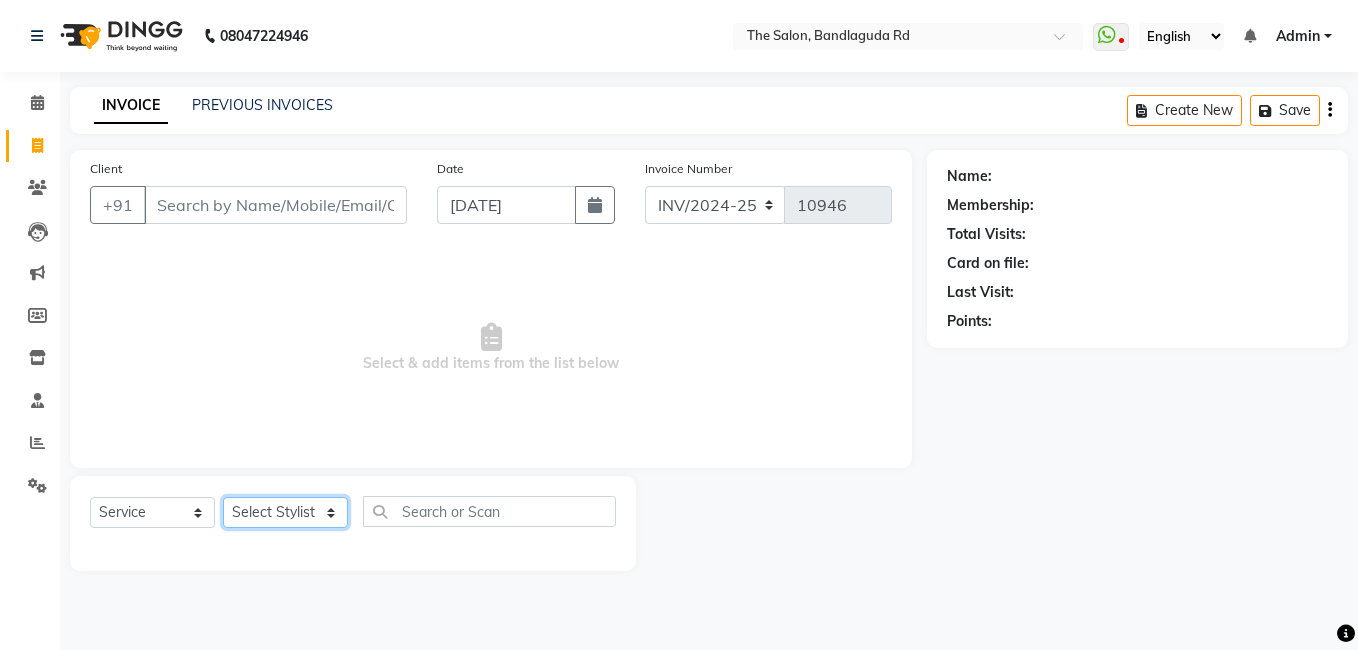 click on "Select Stylist [PERSON_NAME] [PERSON_NAME] kasim [PERSON_NAME] sameer [PERSON_NAME] manager" 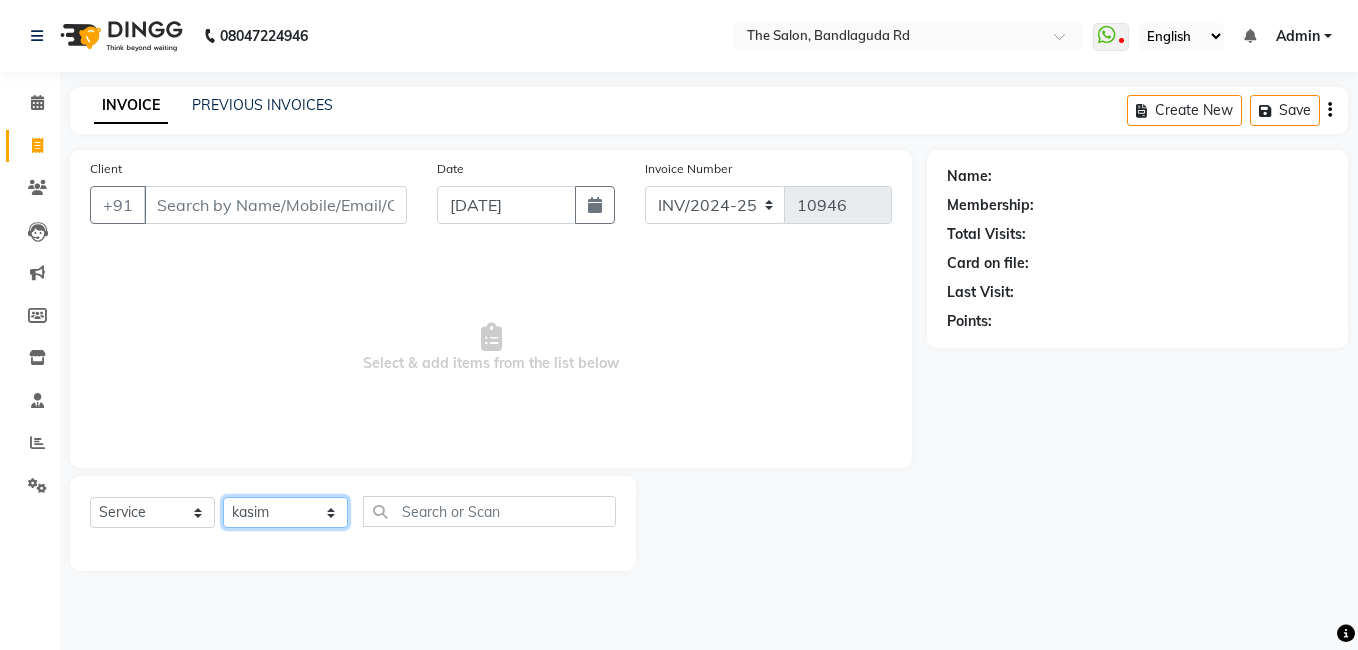 click on "Select Stylist [PERSON_NAME] [PERSON_NAME] kasim [PERSON_NAME] sameer [PERSON_NAME] manager" 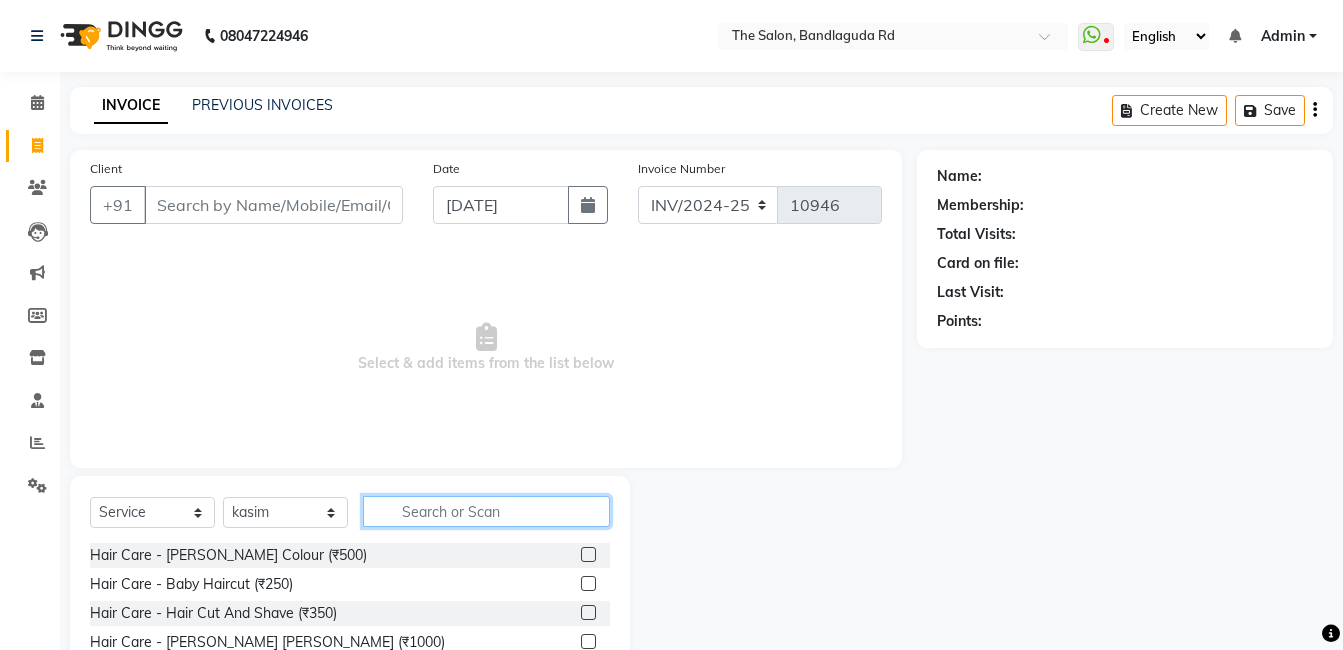 click 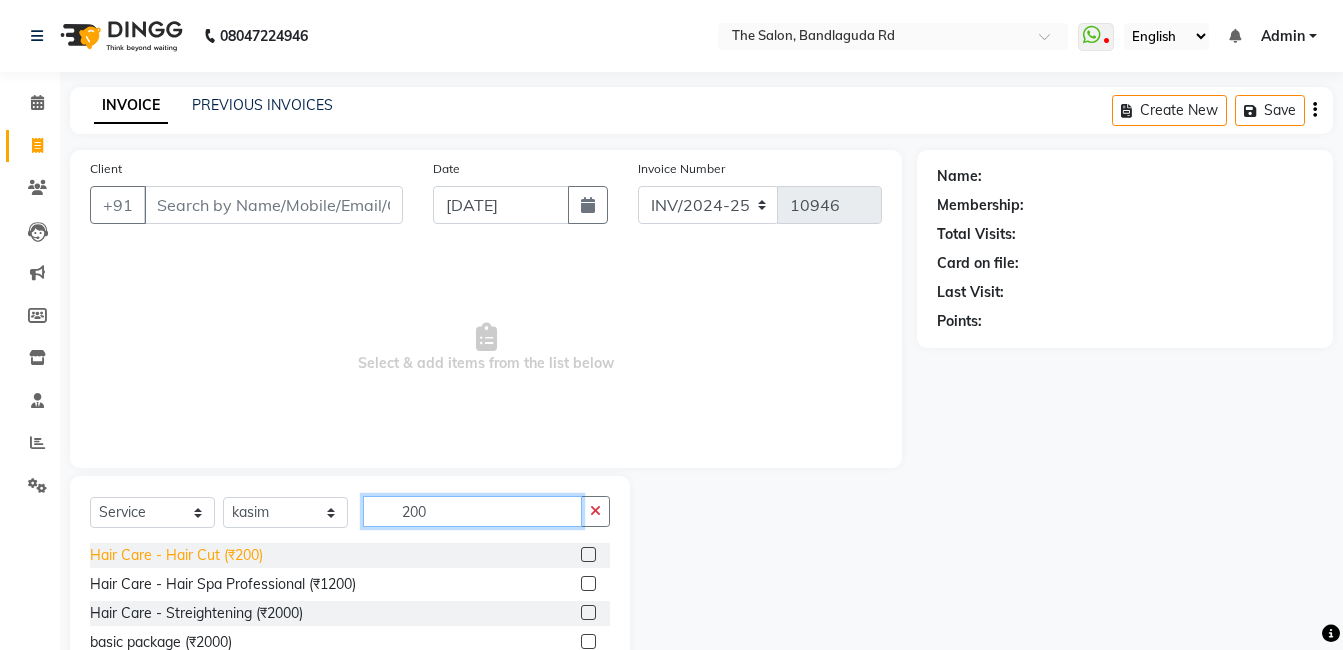 type on "200" 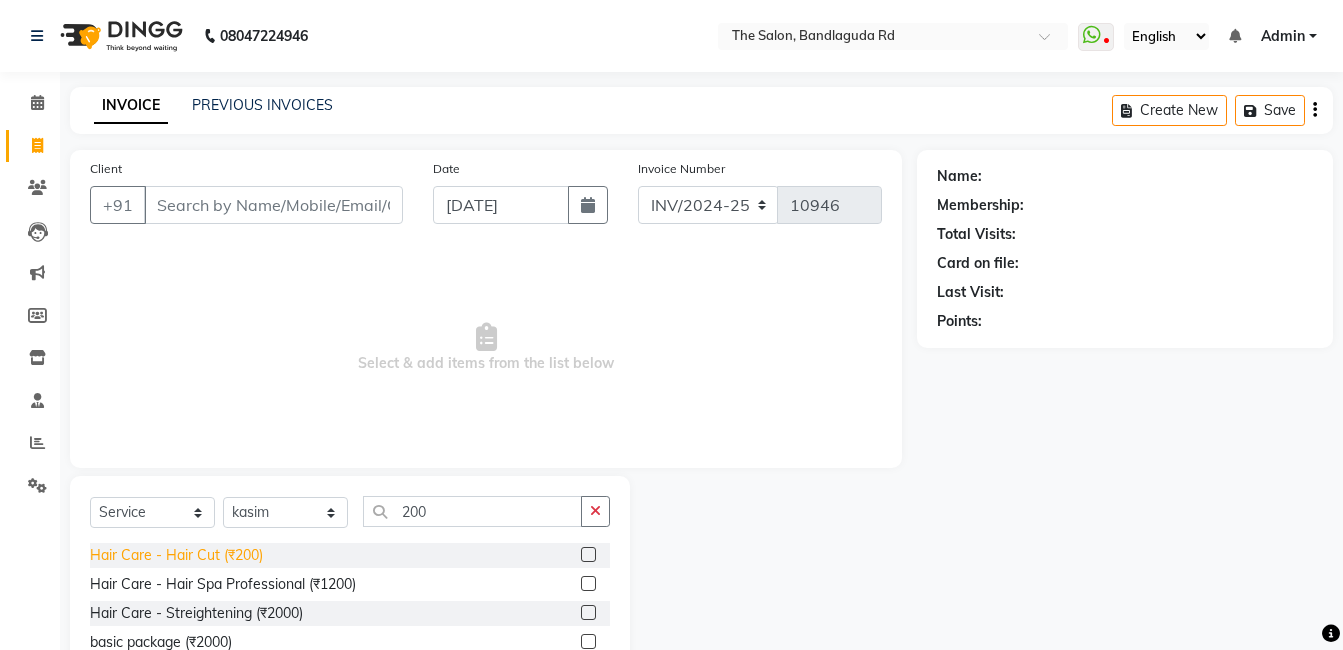 click on "Hair Care - Hair Cut (₹200)" 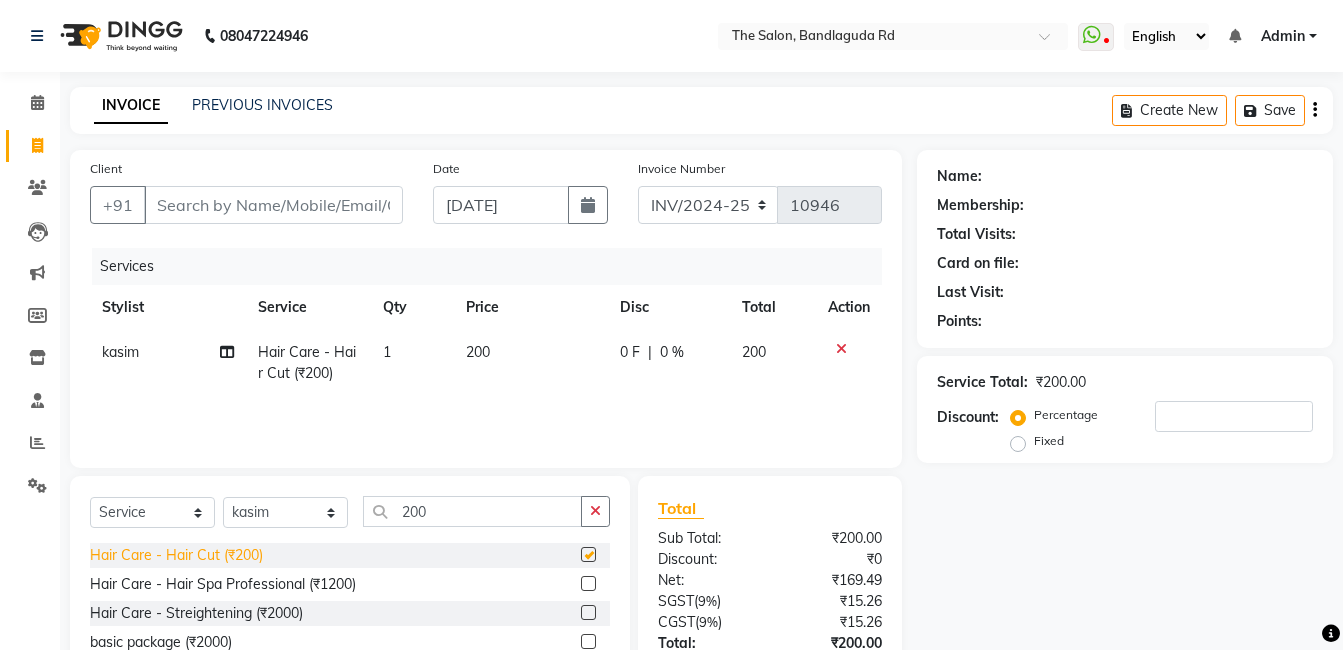checkbox on "false" 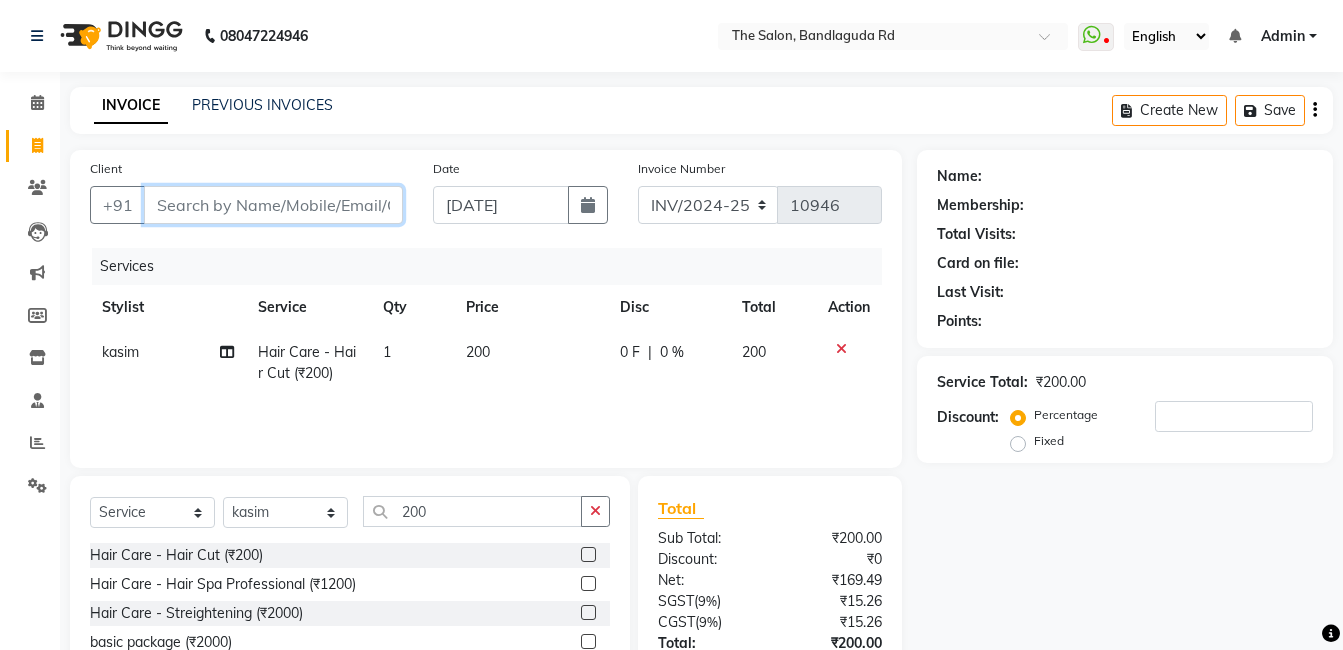 click on "Client" at bounding box center [273, 205] 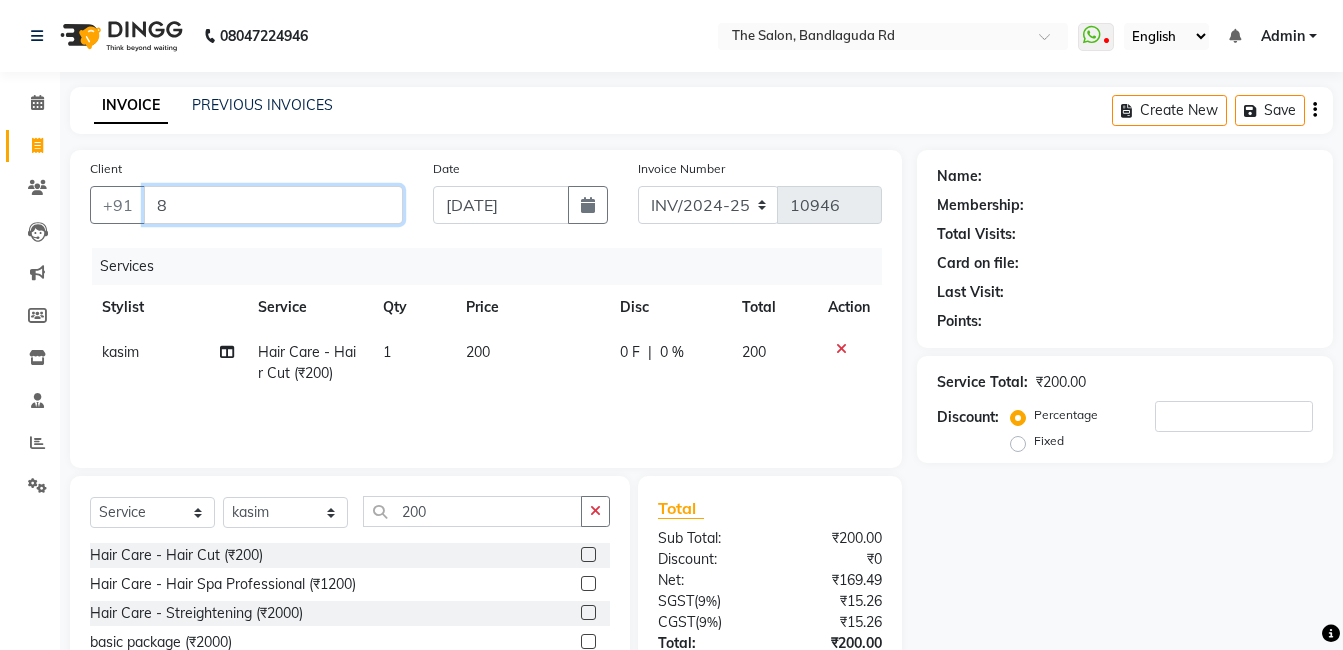type on "0" 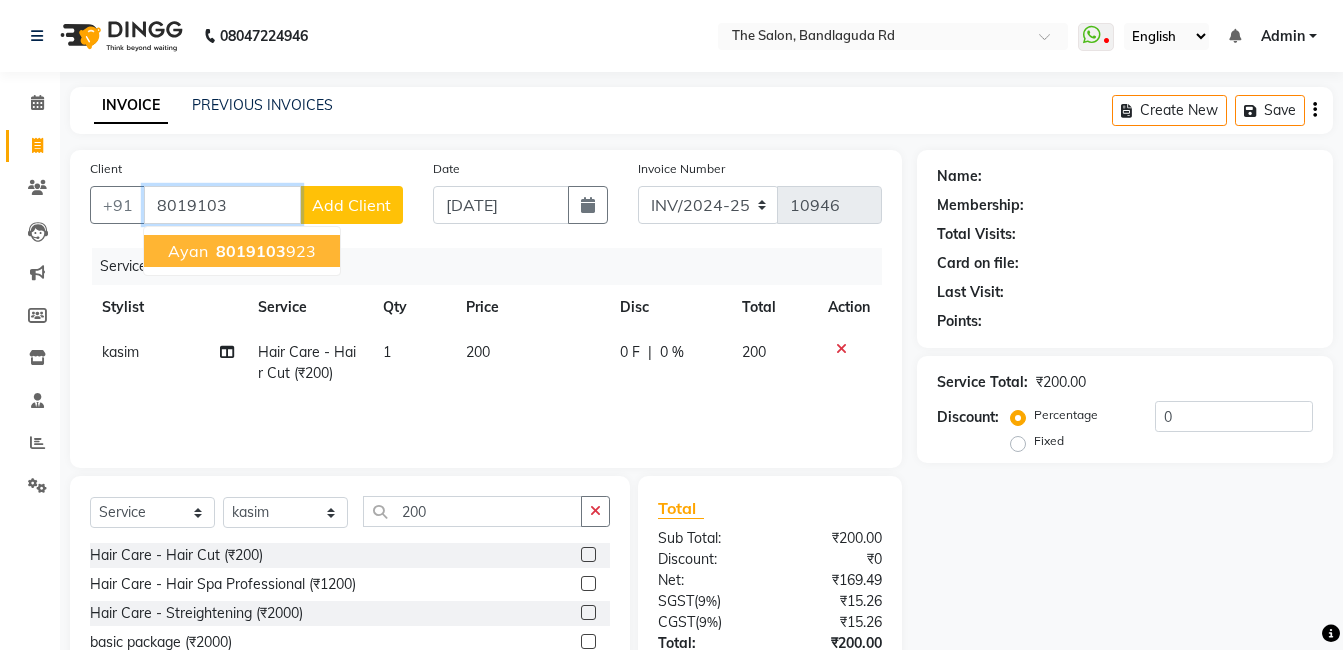 click on "Ayan   8019103 923" at bounding box center (242, 251) 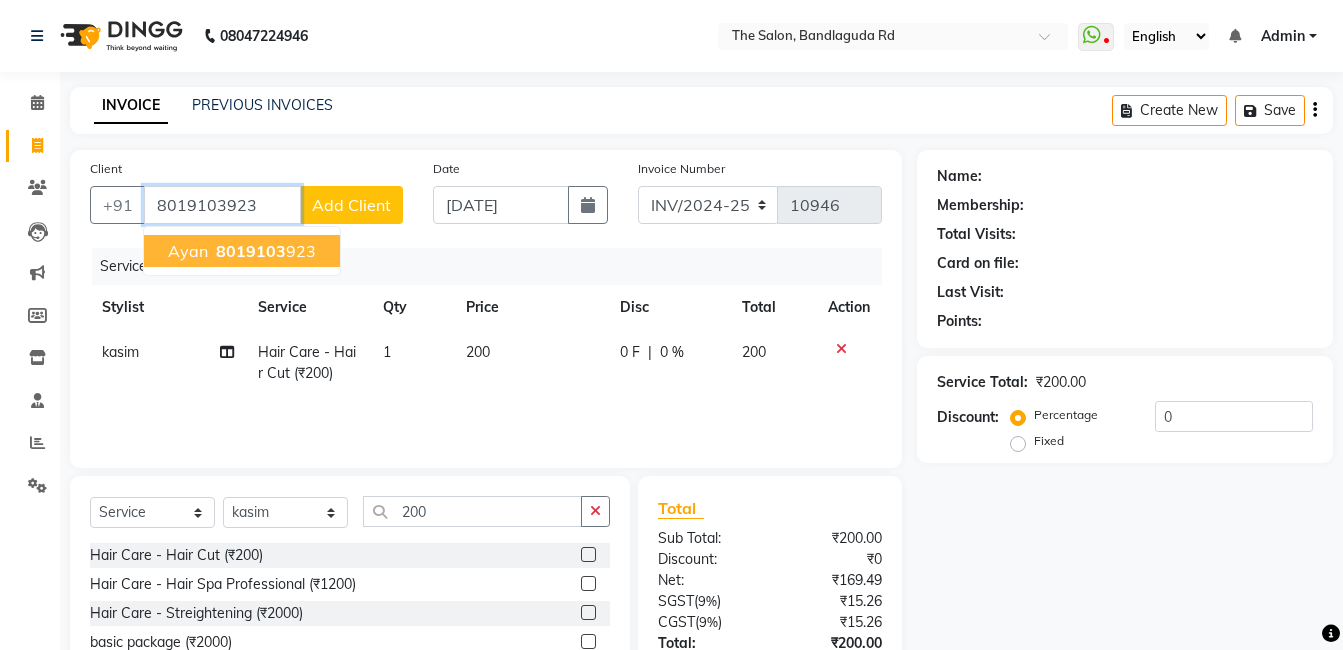 type on "8019103923" 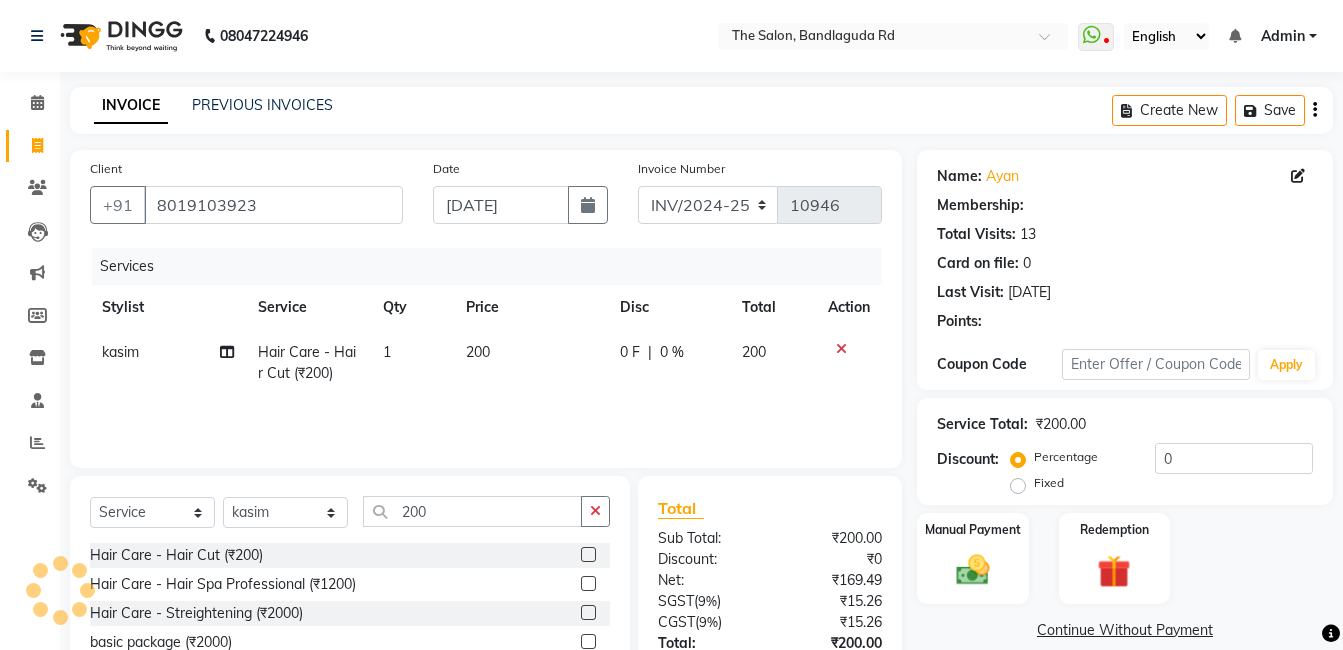 select on "2: Object" 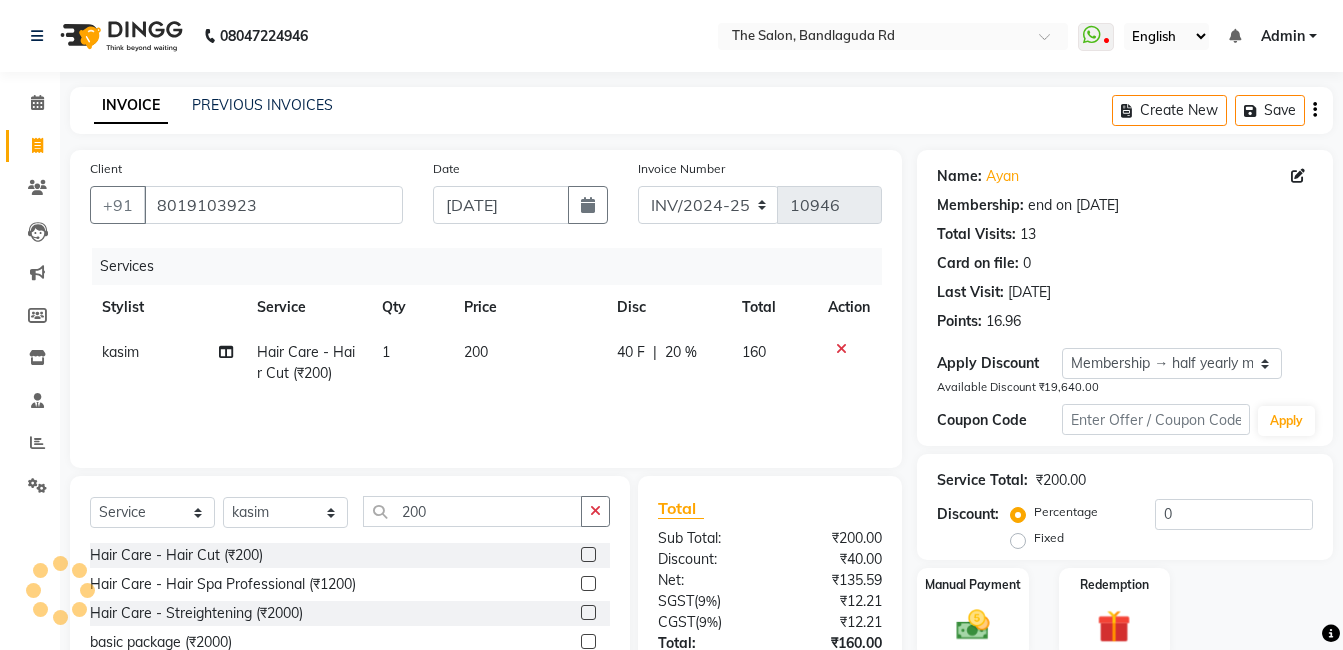 type on "20" 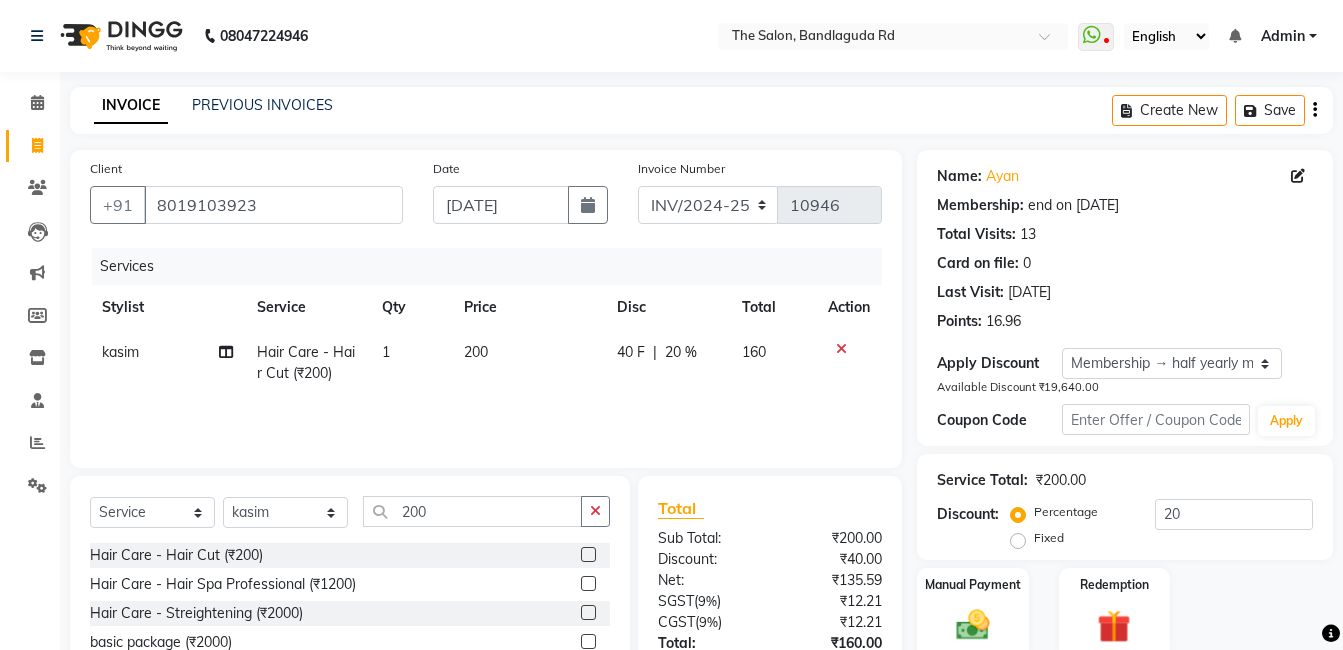 scroll, scrollTop: 33, scrollLeft: 0, axis: vertical 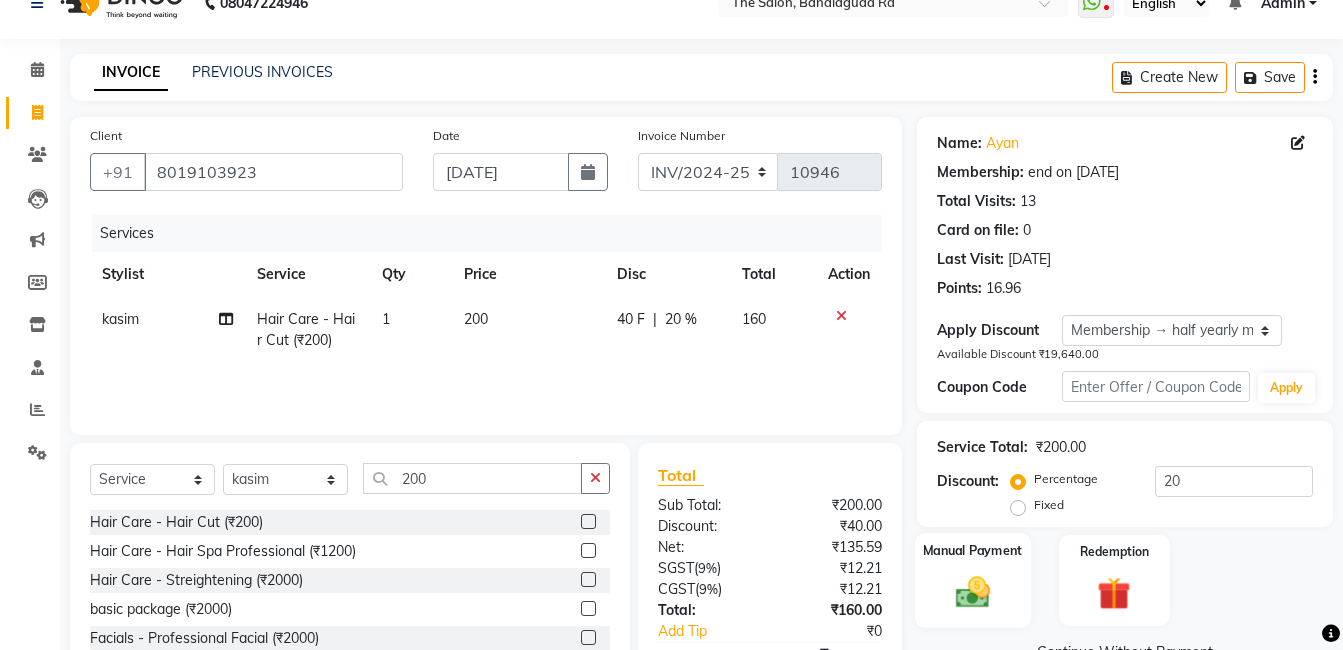 click on "Manual Payment" 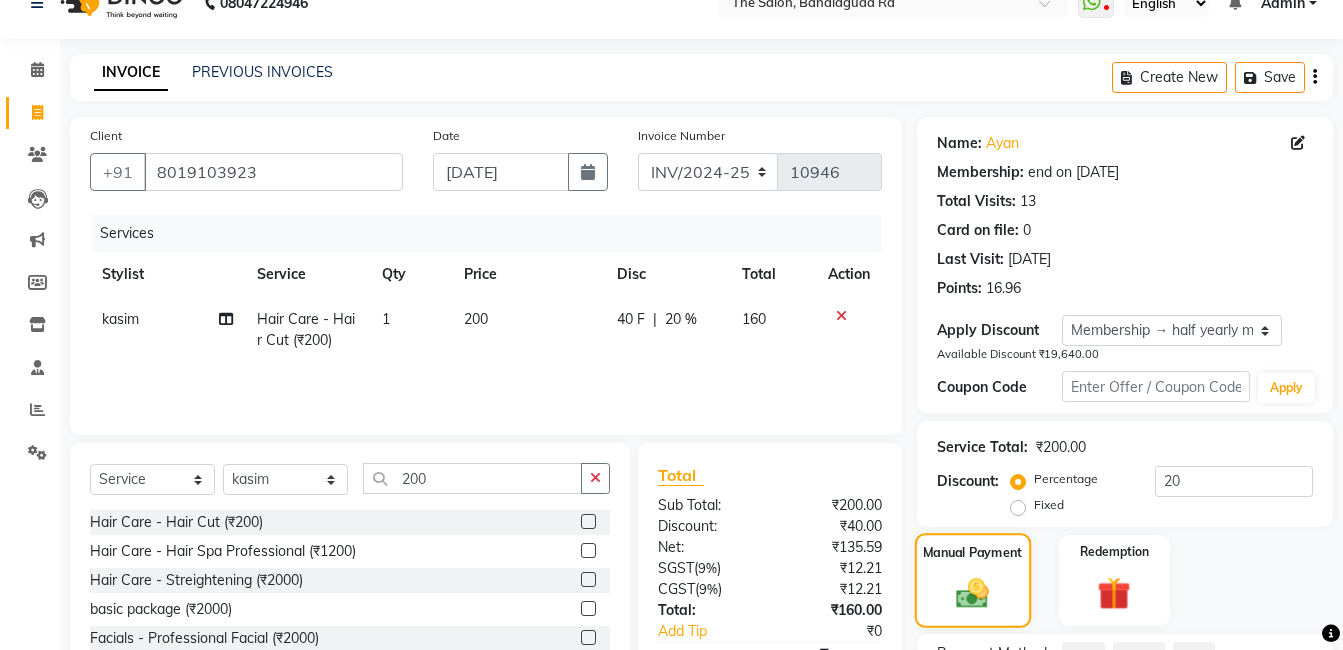 scroll, scrollTop: 208, scrollLeft: 0, axis: vertical 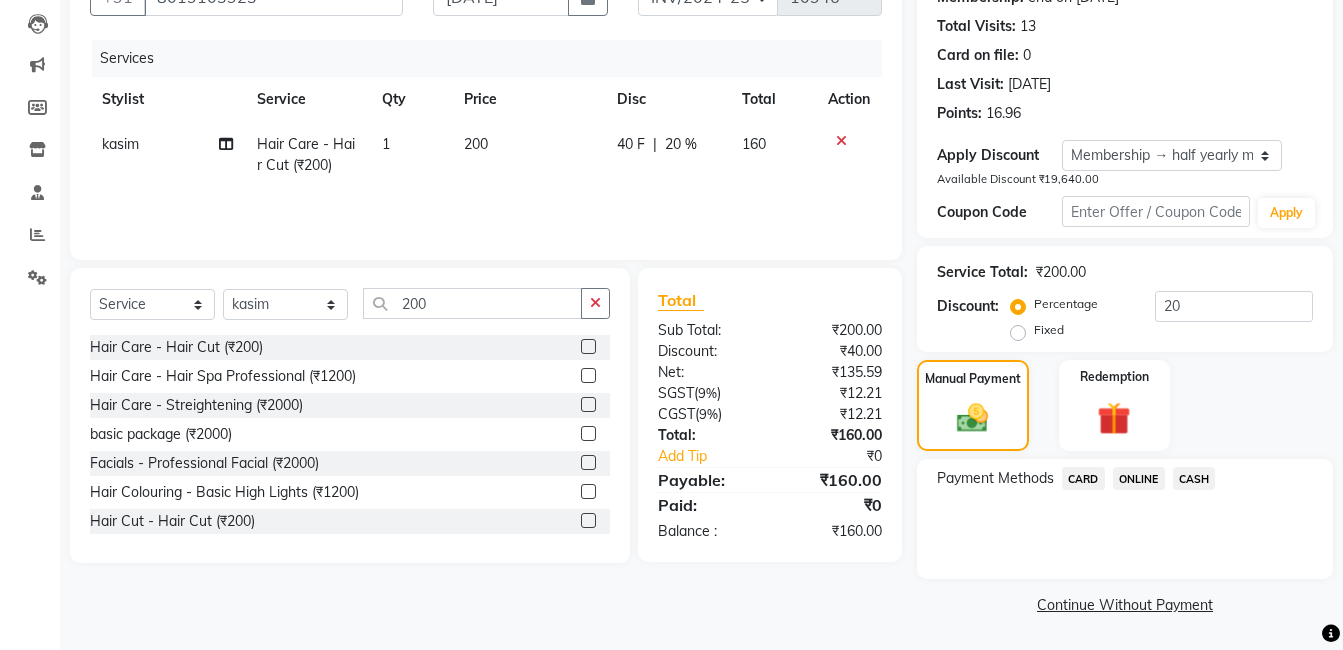click on "ONLINE" 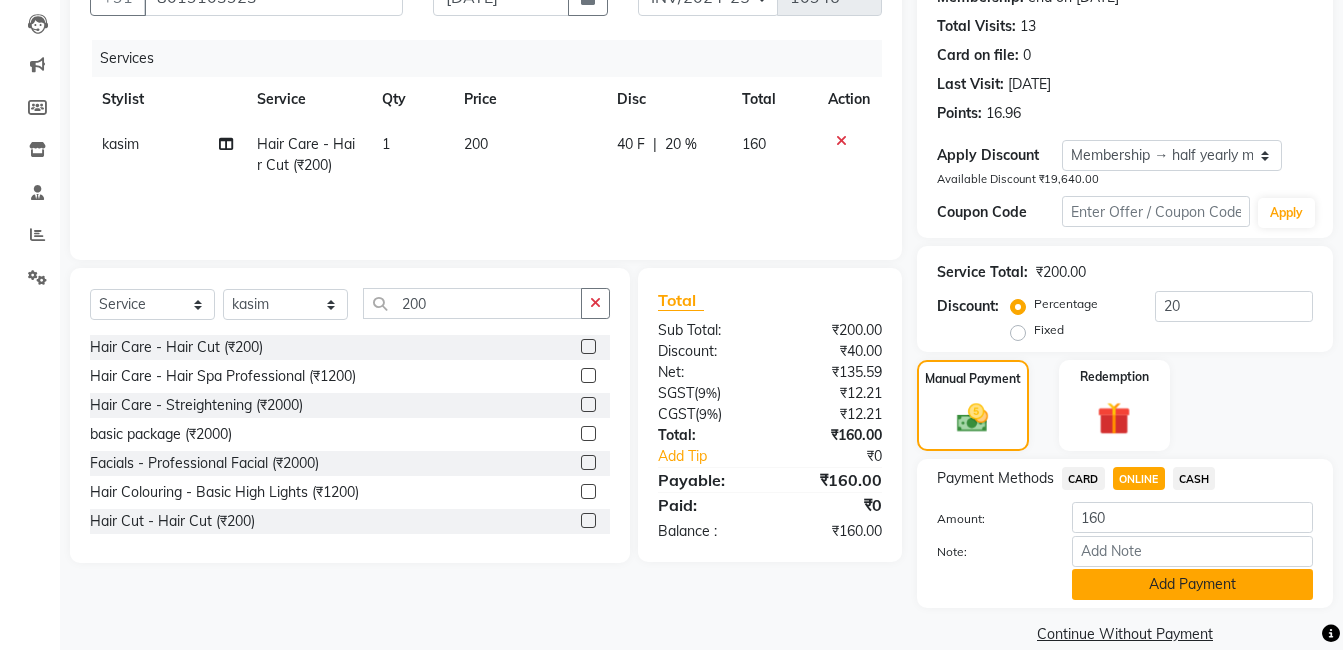 click on "Add Payment" 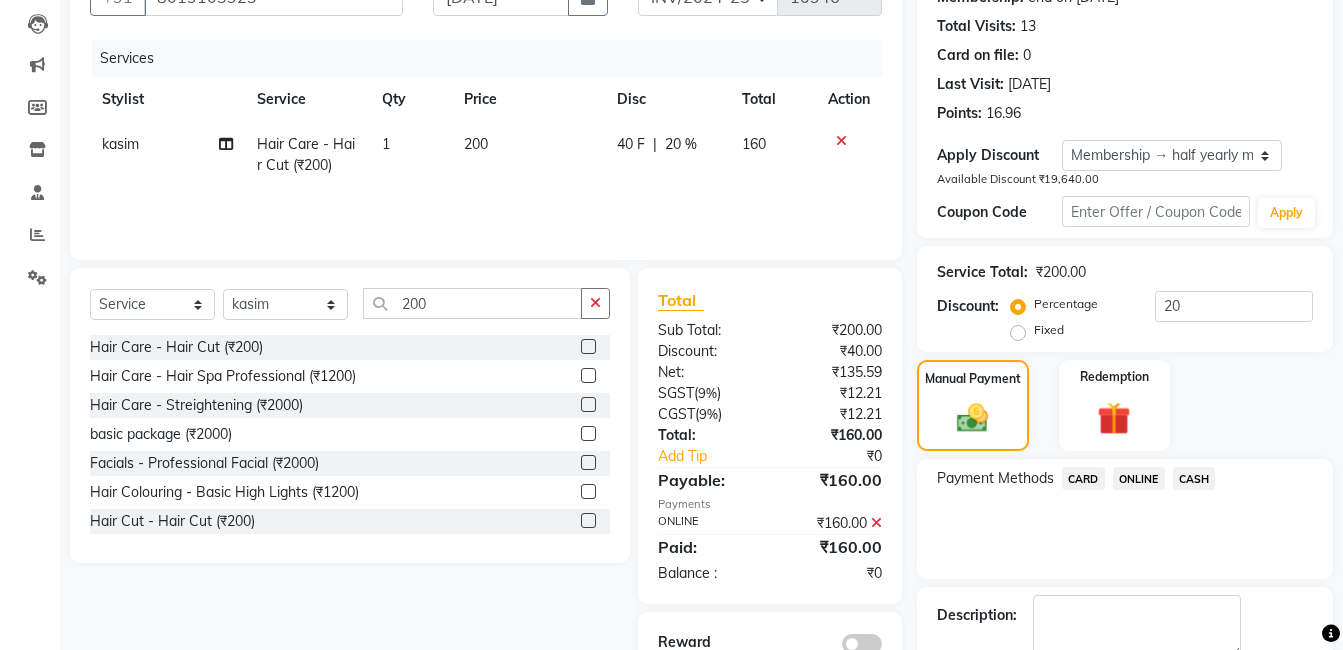 scroll, scrollTop: 321, scrollLeft: 0, axis: vertical 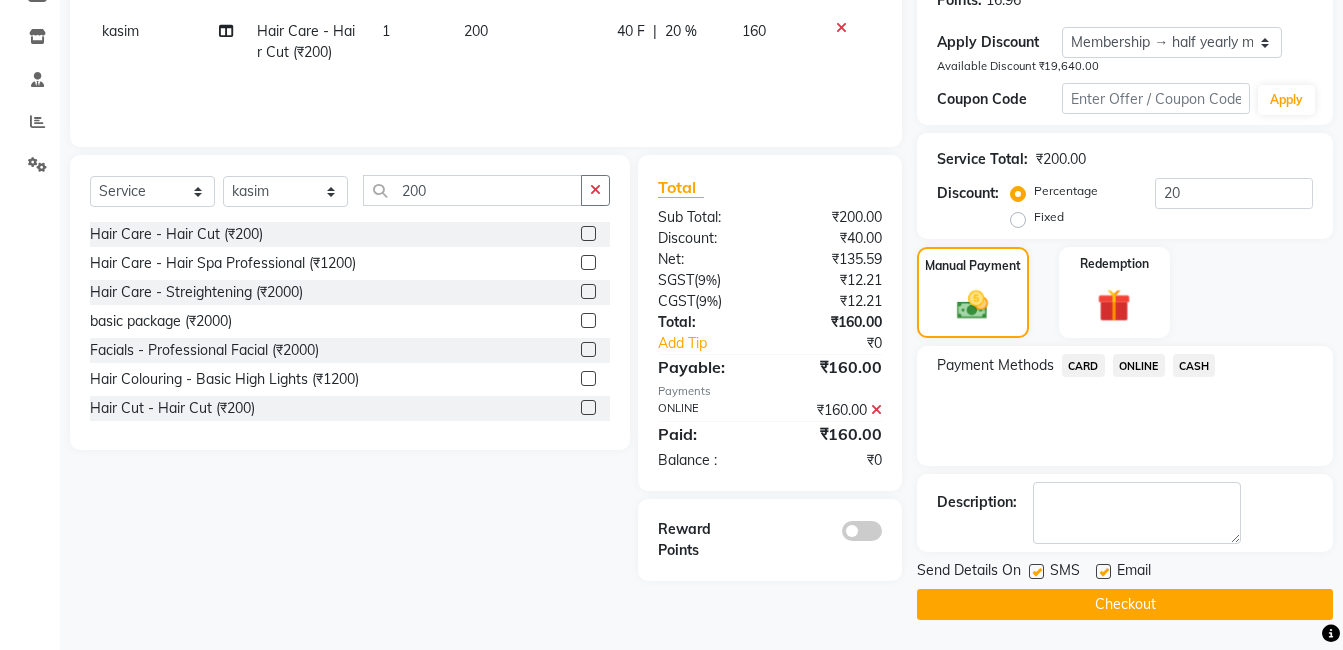 click on "Checkout" 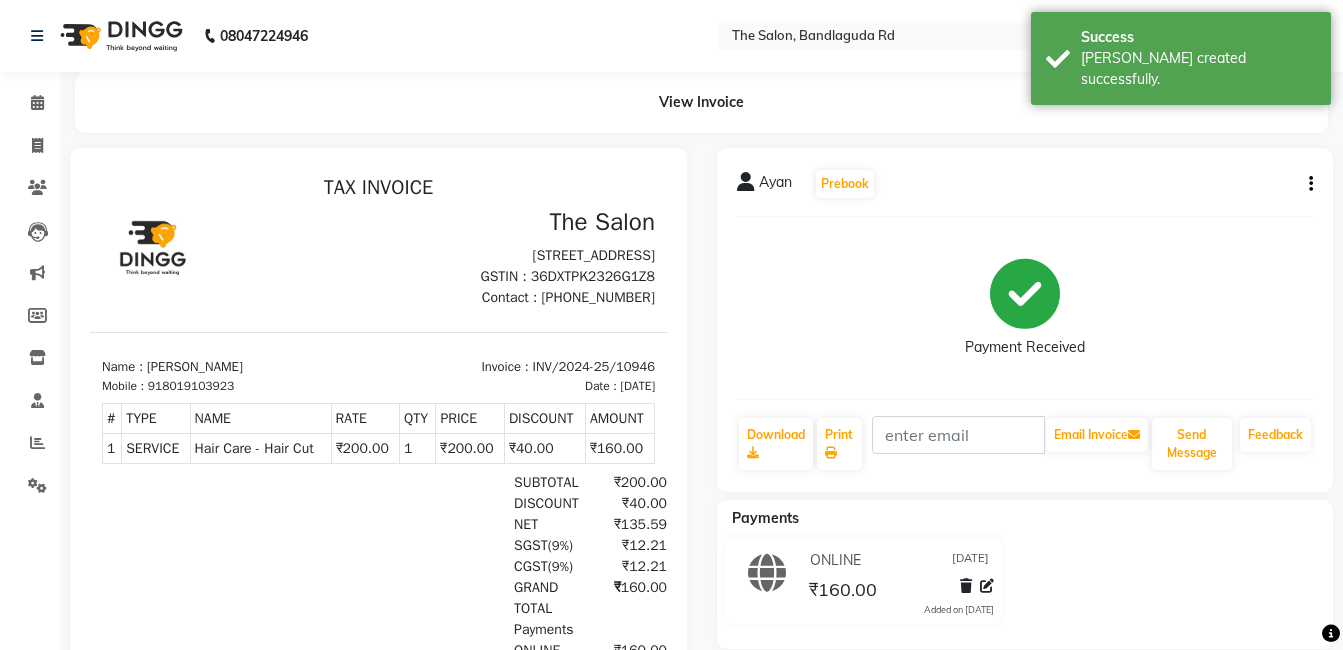 scroll, scrollTop: 0, scrollLeft: 0, axis: both 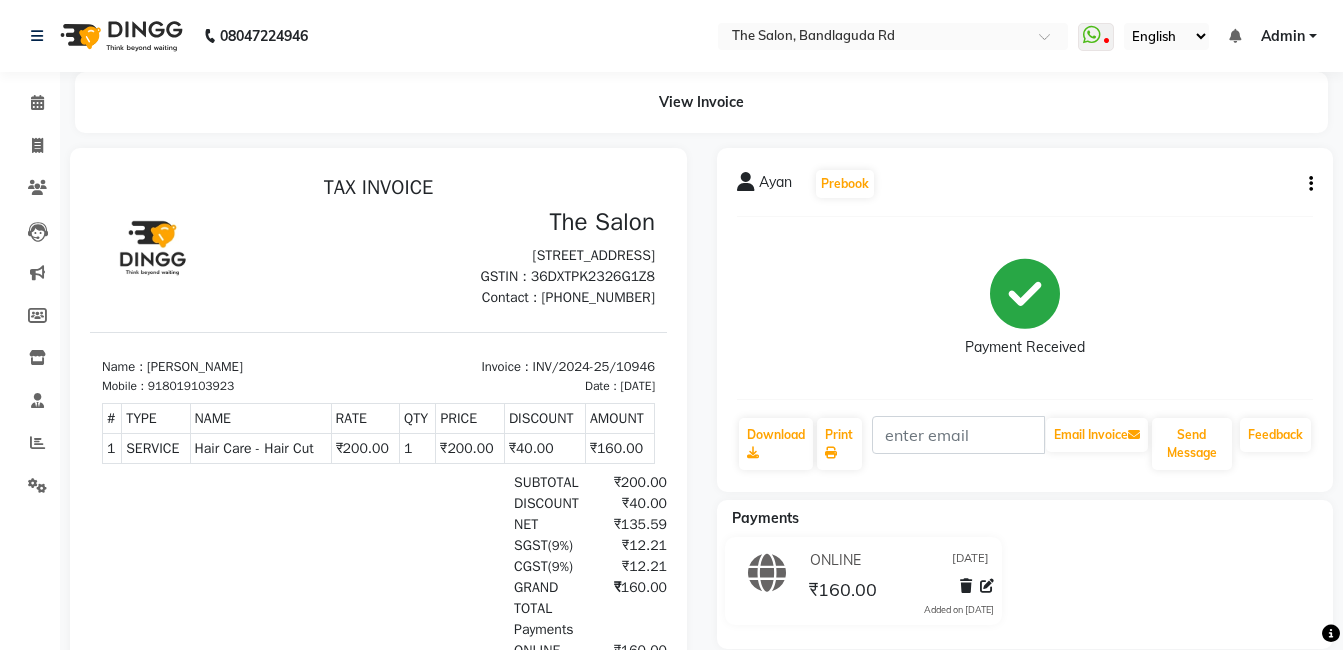 click at bounding box center [234, 258] 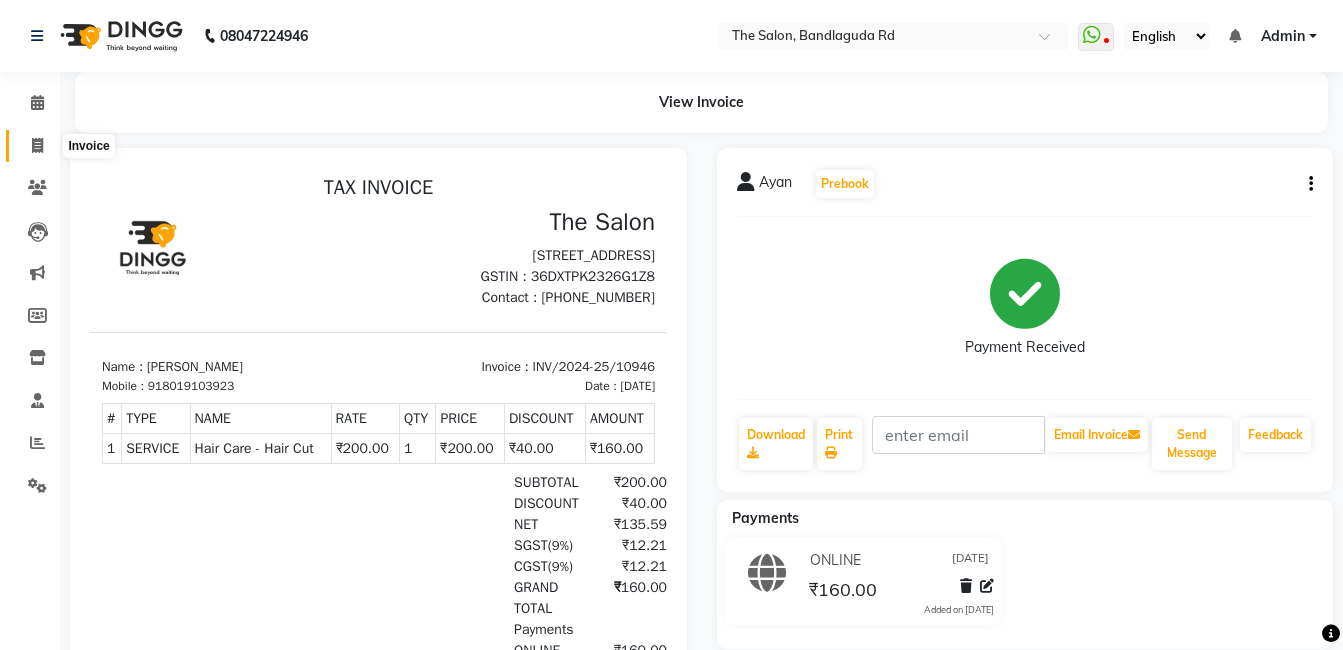 click 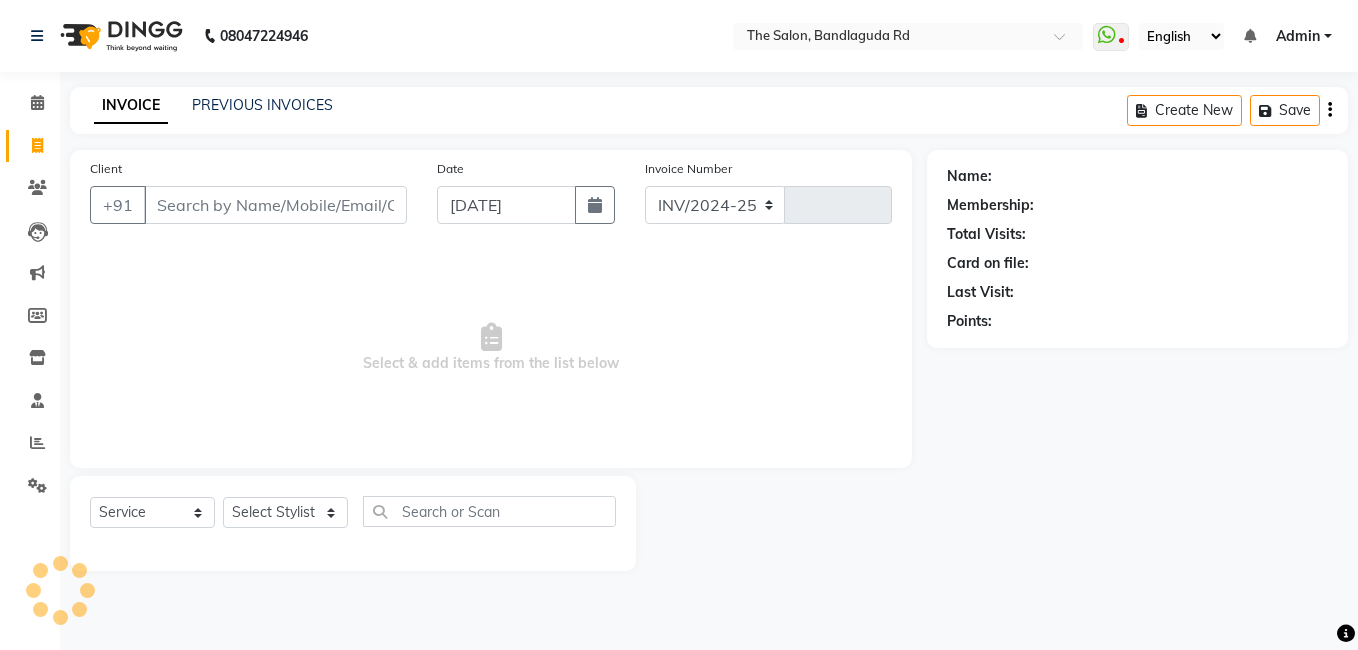 click on "Client" at bounding box center [275, 205] 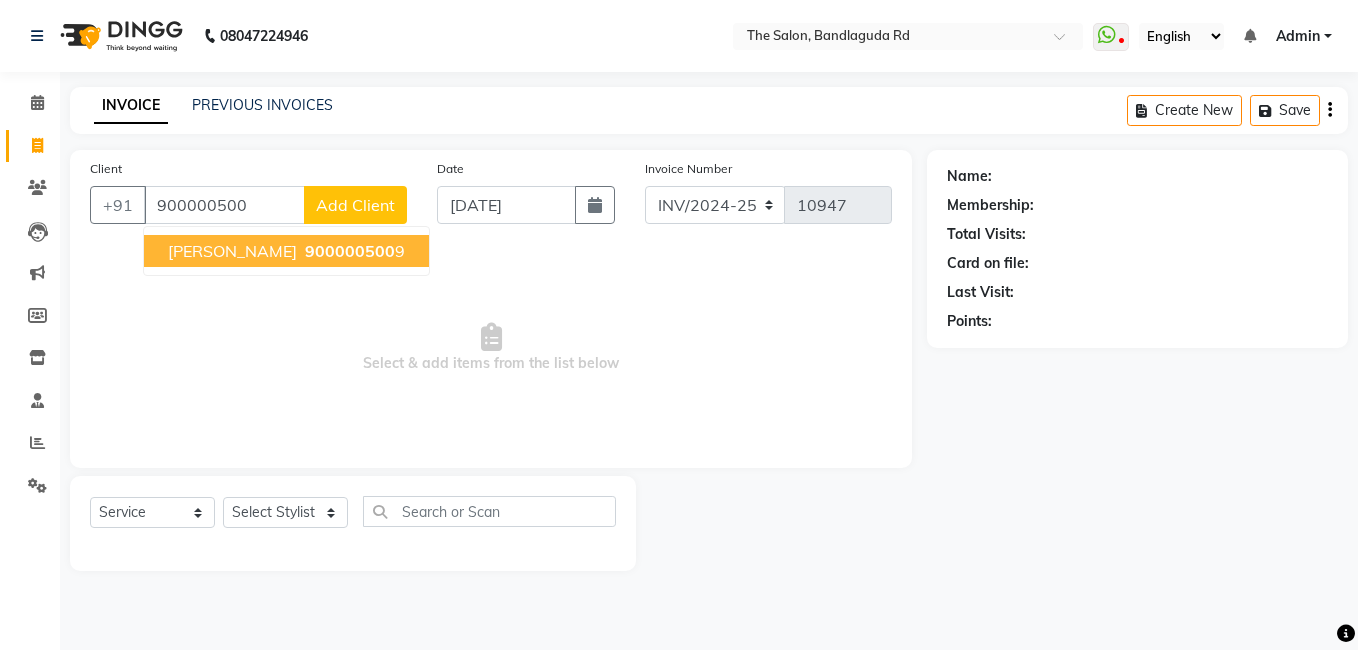 click on "900000500" at bounding box center [350, 251] 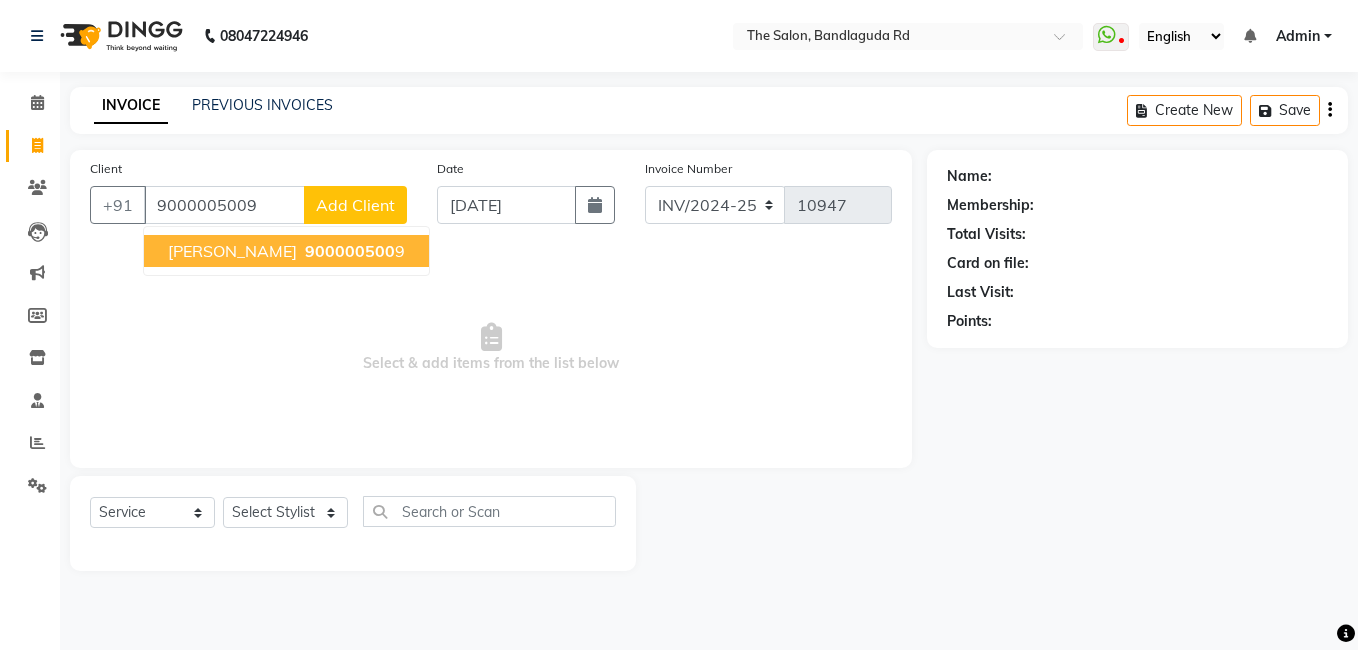 type on "9000005009" 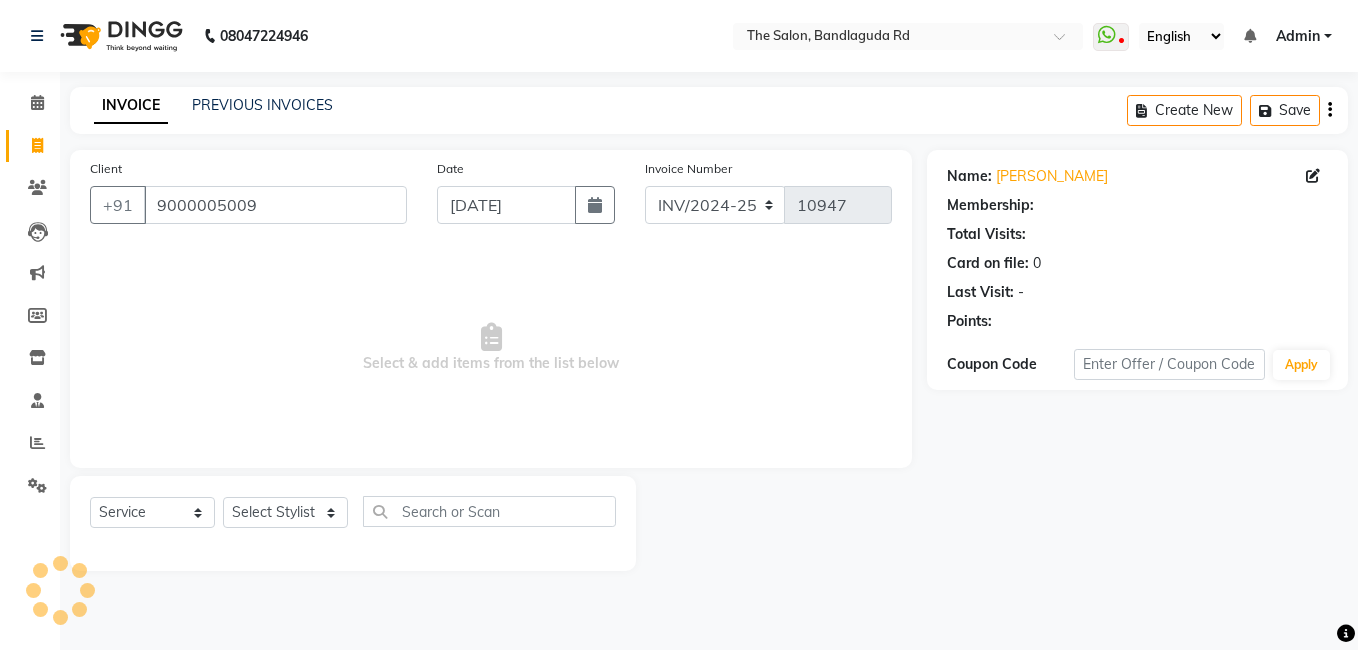 select on "1: Object" 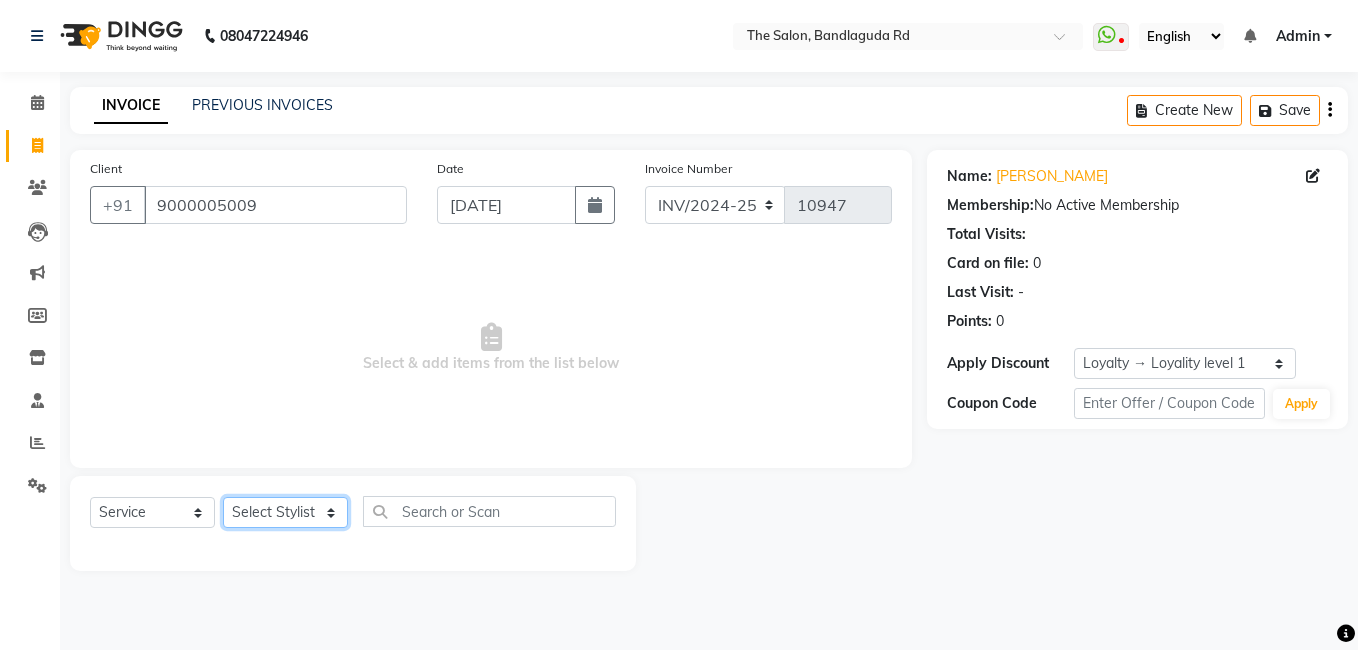 click on "Select Stylist [PERSON_NAME] [PERSON_NAME] kasim [PERSON_NAME] sameer [PERSON_NAME] manager" 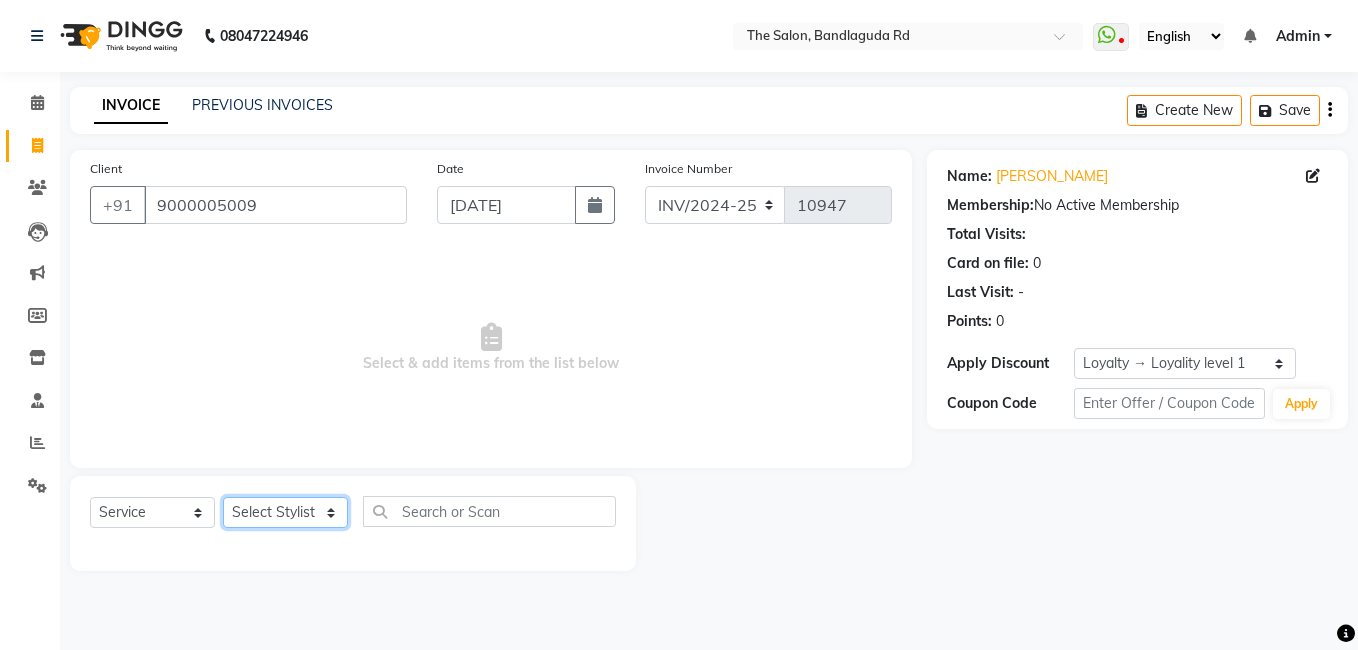 select on "65400" 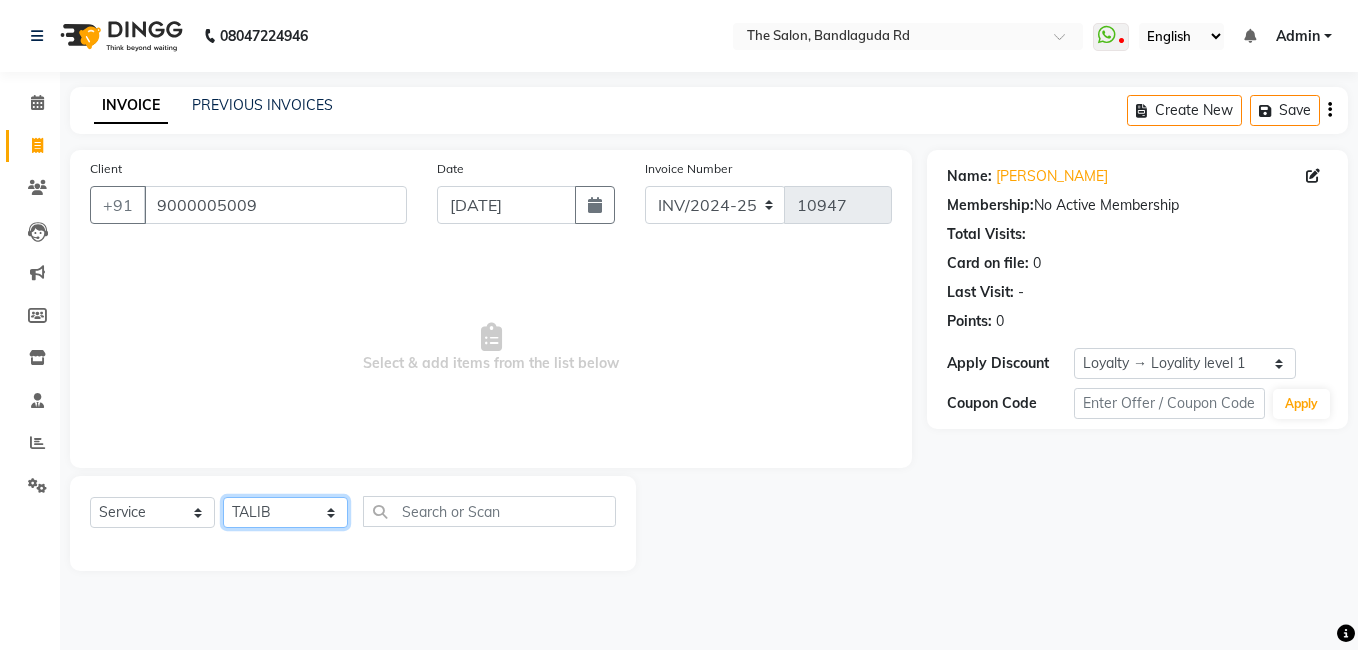 click on "Select Stylist [PERSON_NAME] [PERSON_NAME] kasim [PERSON_NAME] sameer [PERSON_NAME] manager" 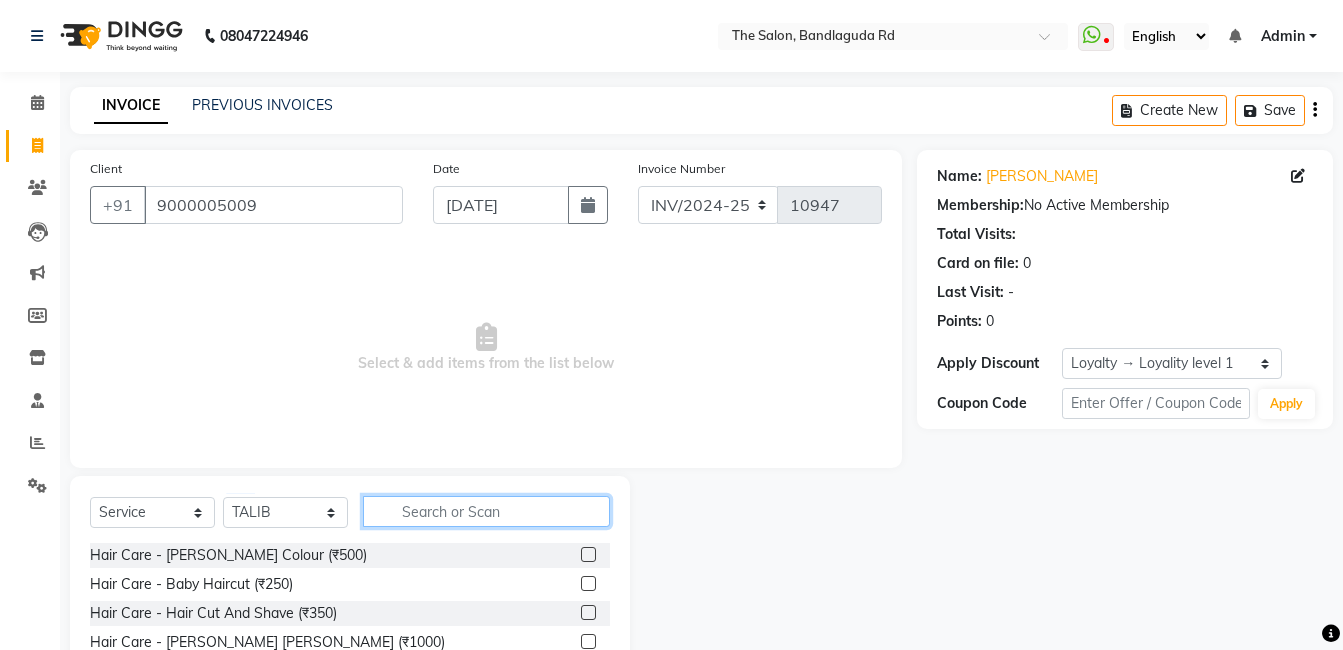 click 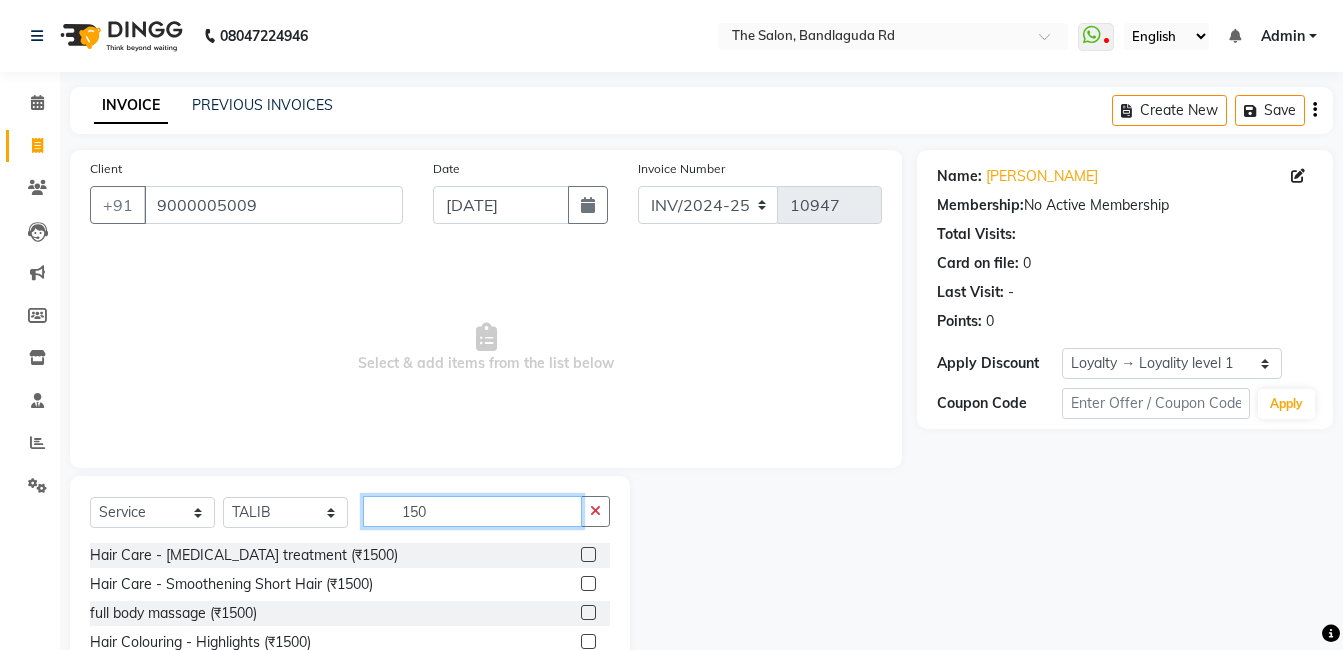 scroll, scrollTop: 149, scrollLeft: 0, axis: vertical 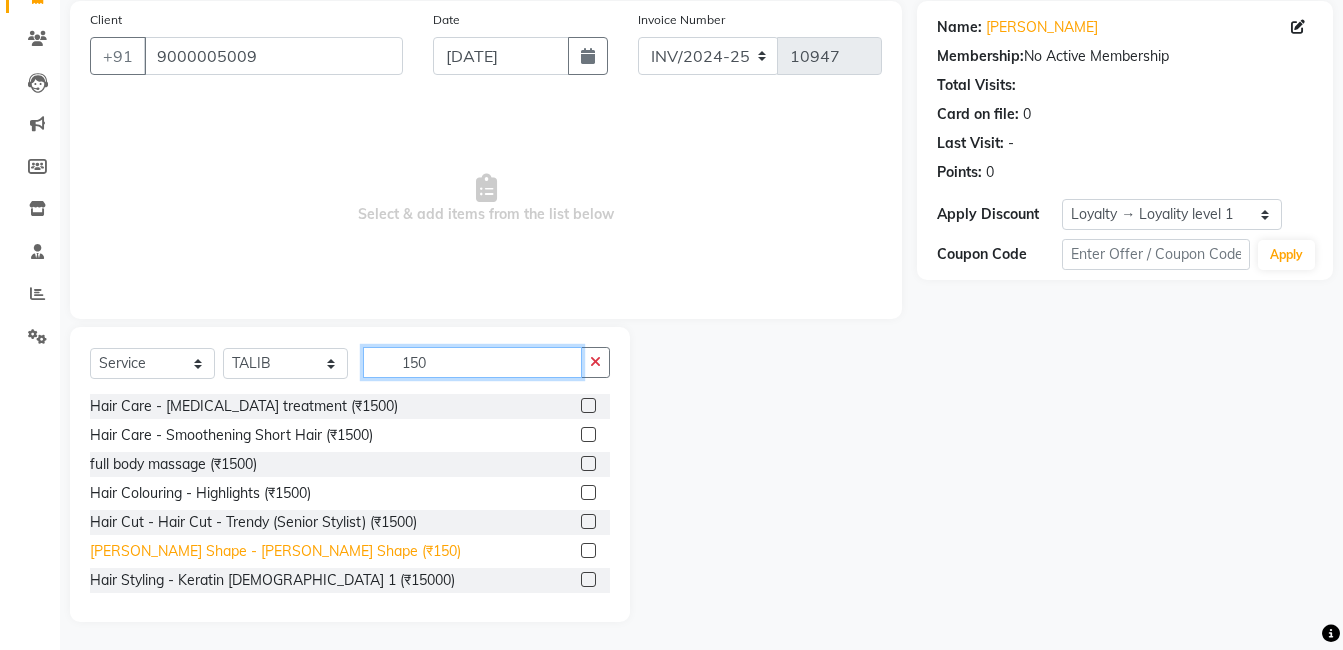 type on "150" 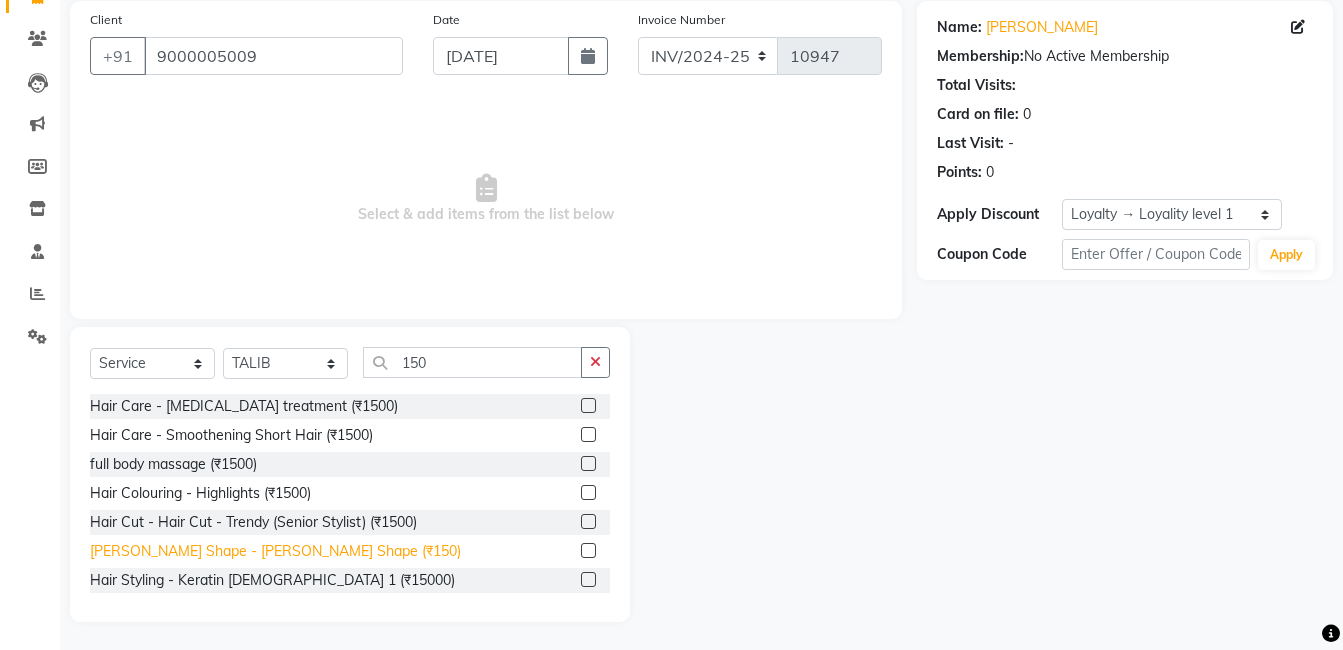 click on "[PERSON_NAME] Shape - [PERSON_NAME] Shape (₹150)" 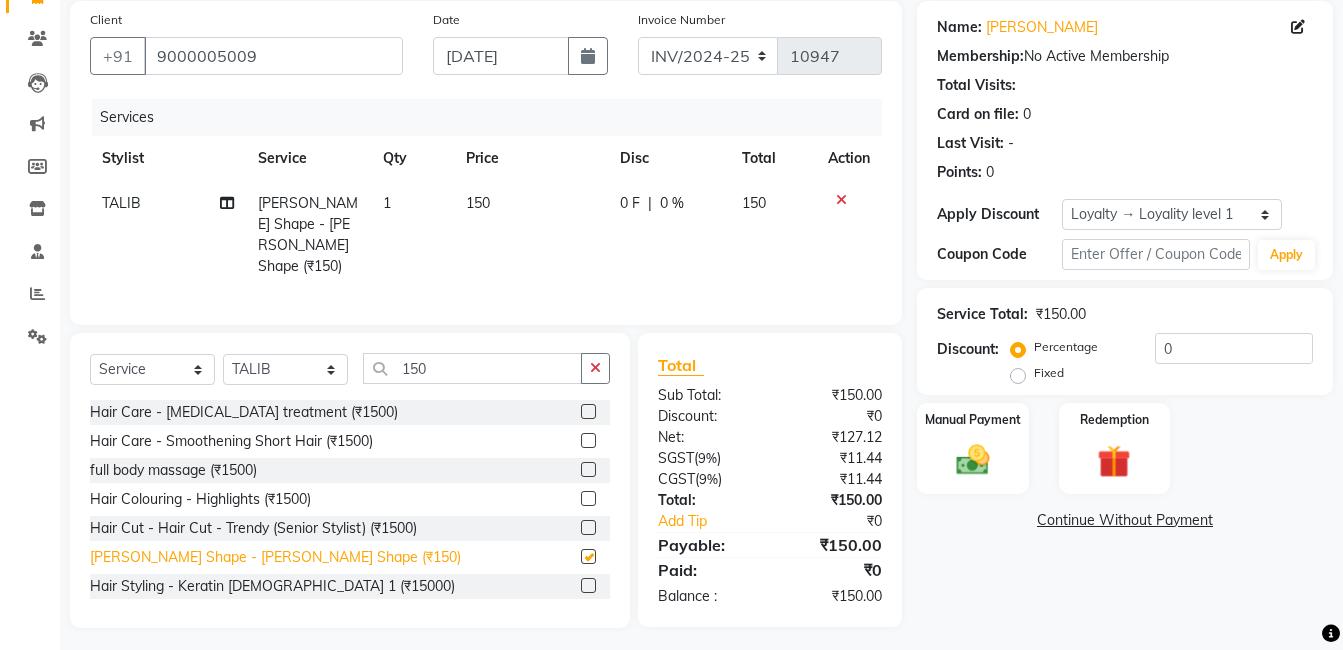 checkbox on "false" 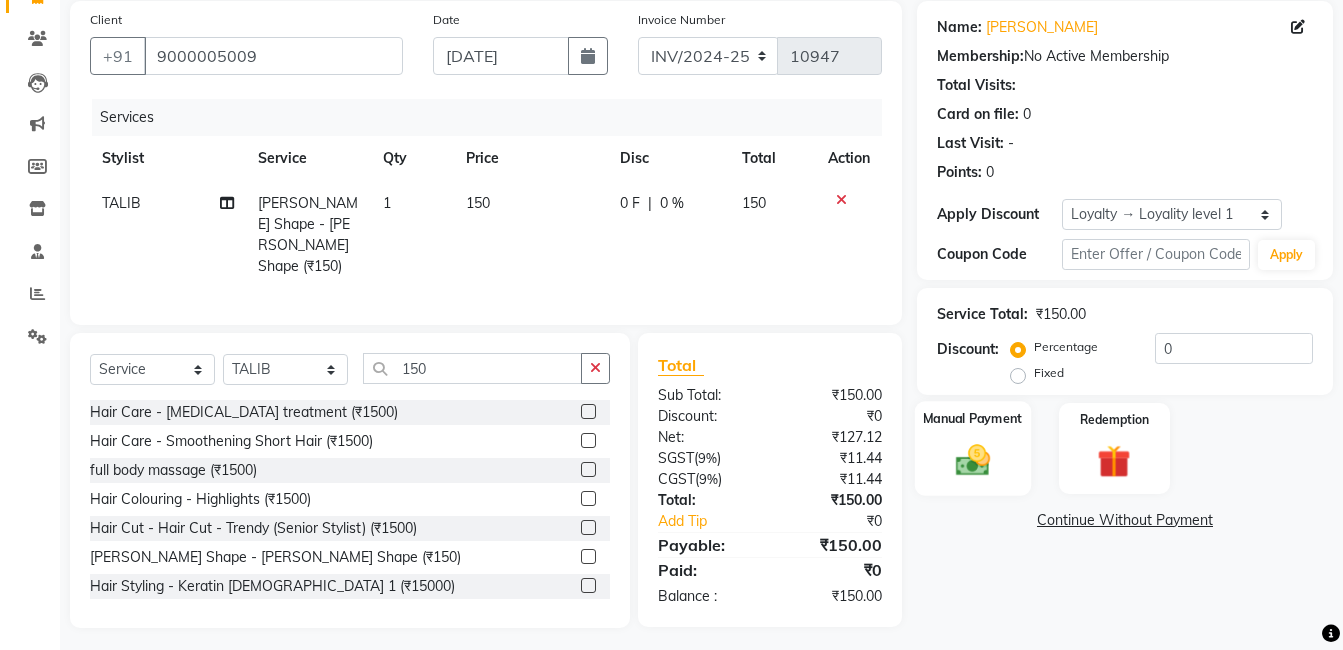 click 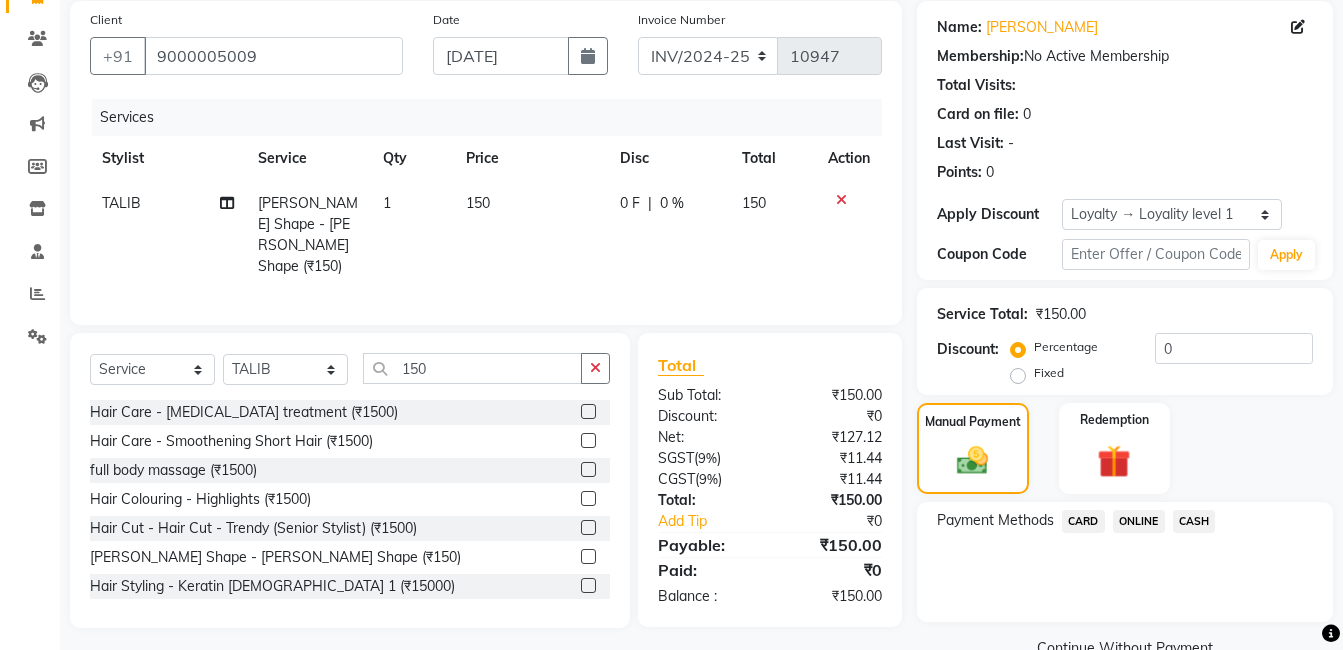 click on "CASH" 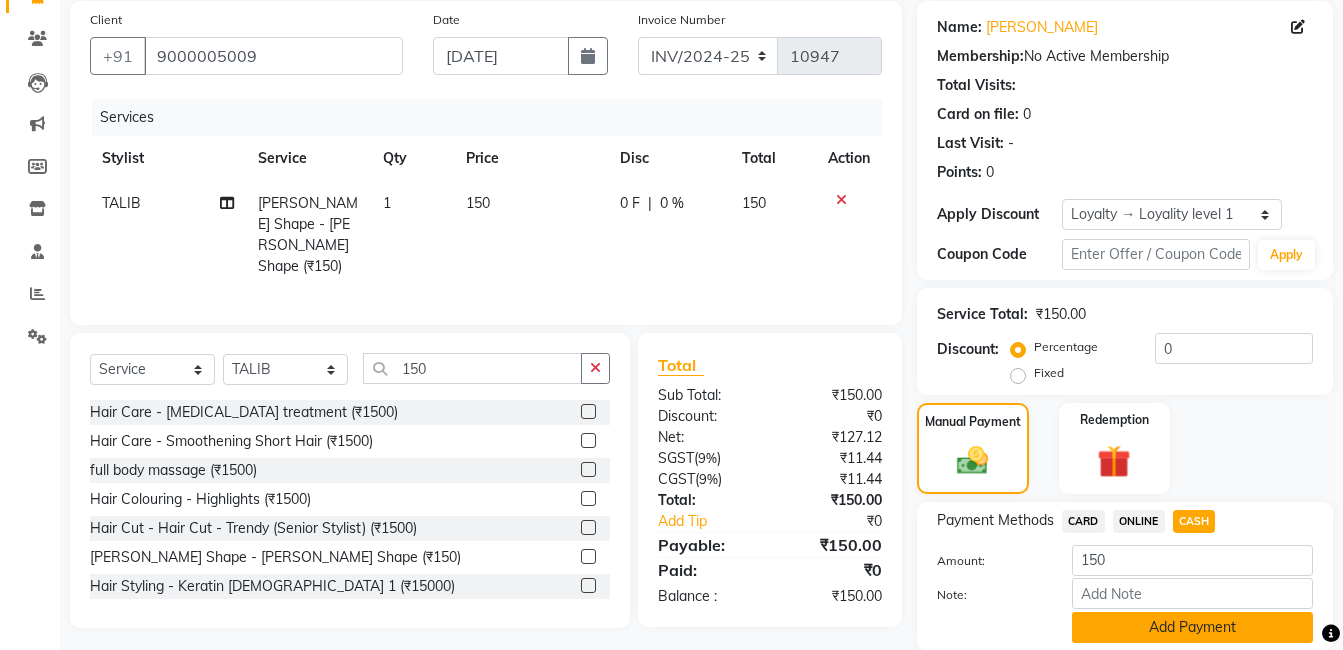 click on "Add Payment" 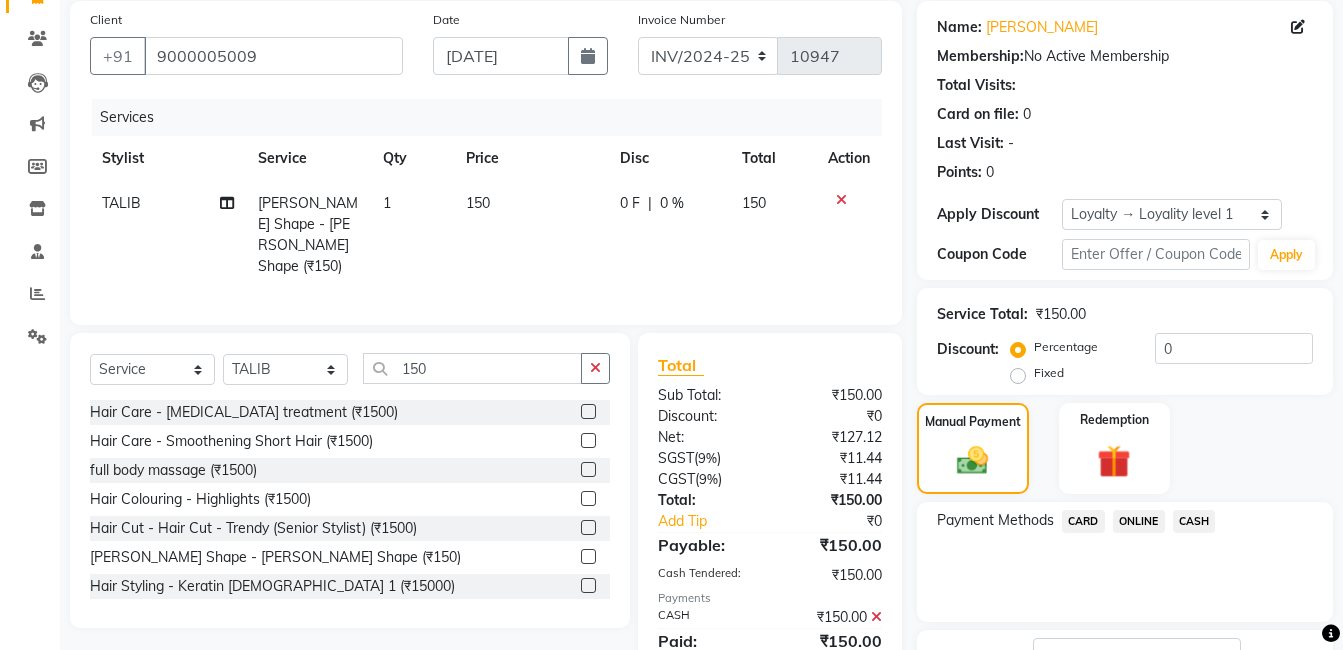 scroll, scrollTop: 340, scrollLeft: 0, axis: vertical 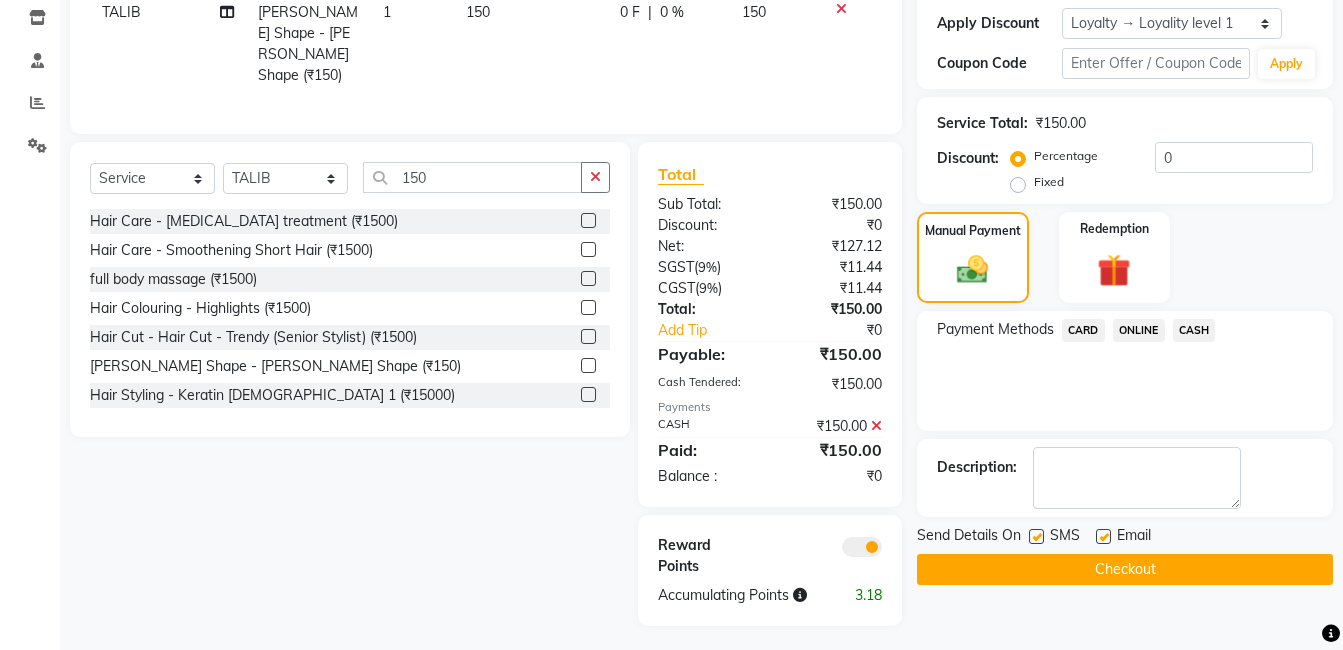 click on "Checkout" 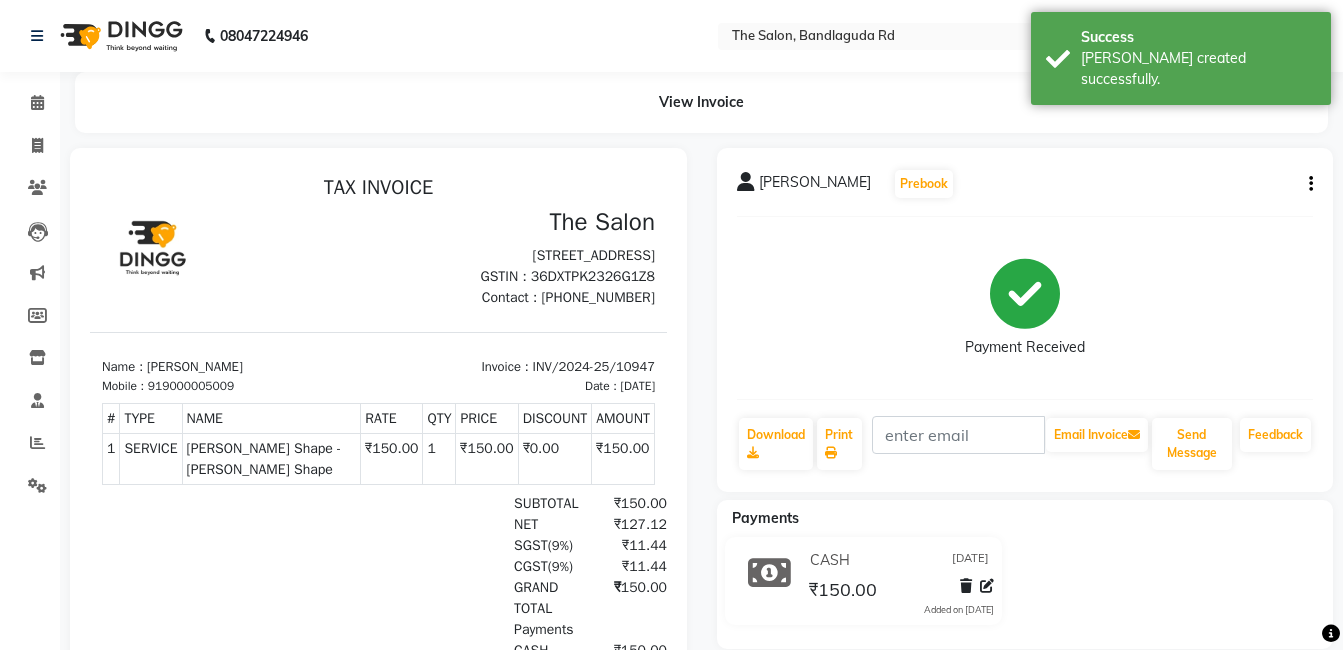 scroll, scrollTop: 0, scrollLeft: 0, axis: both 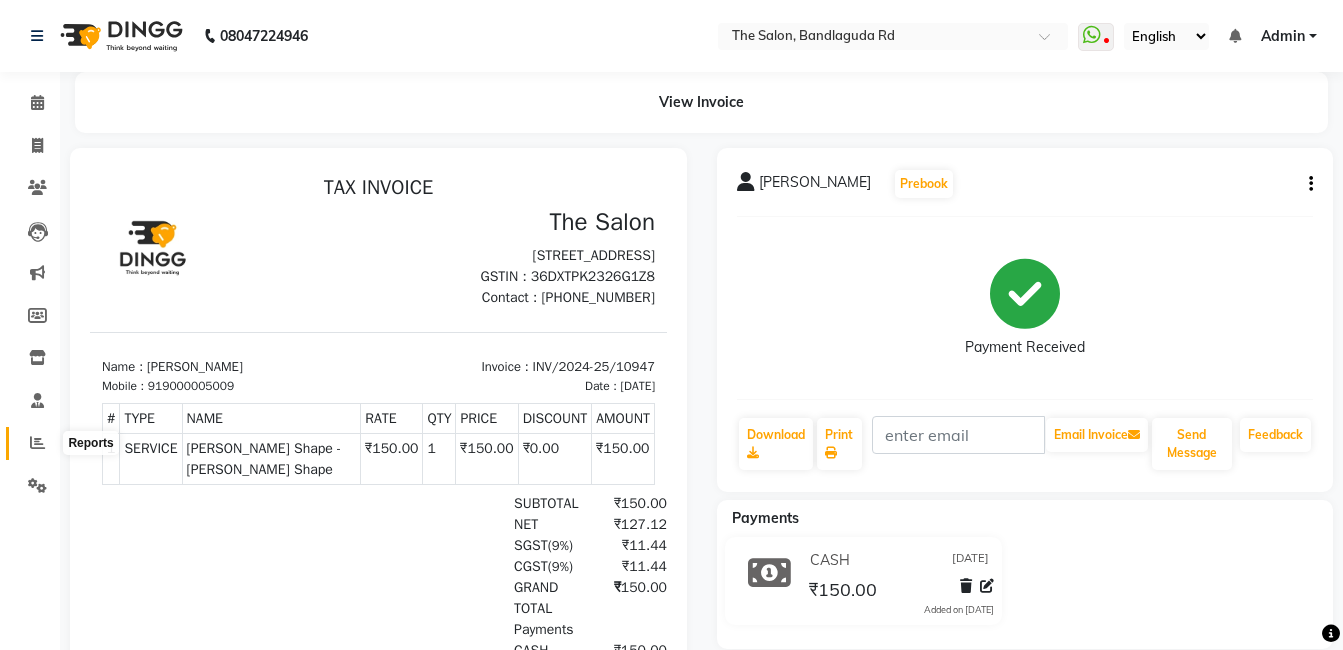 click 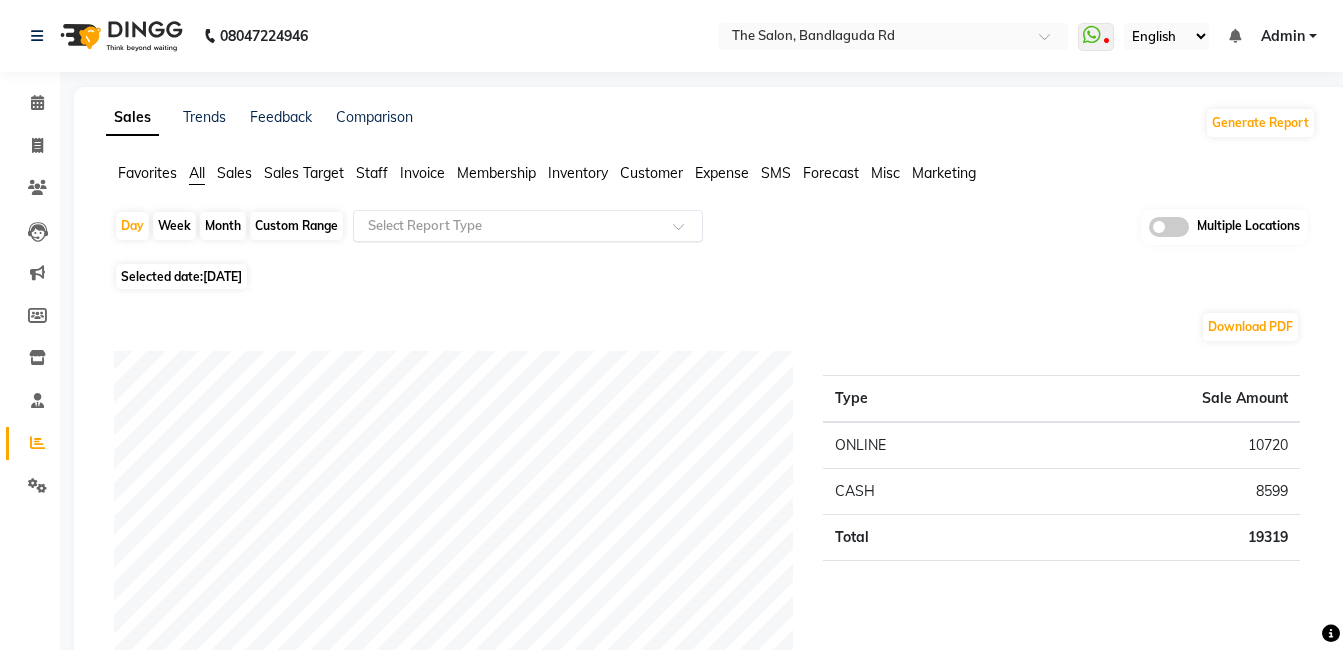 click on "Select Report Type" 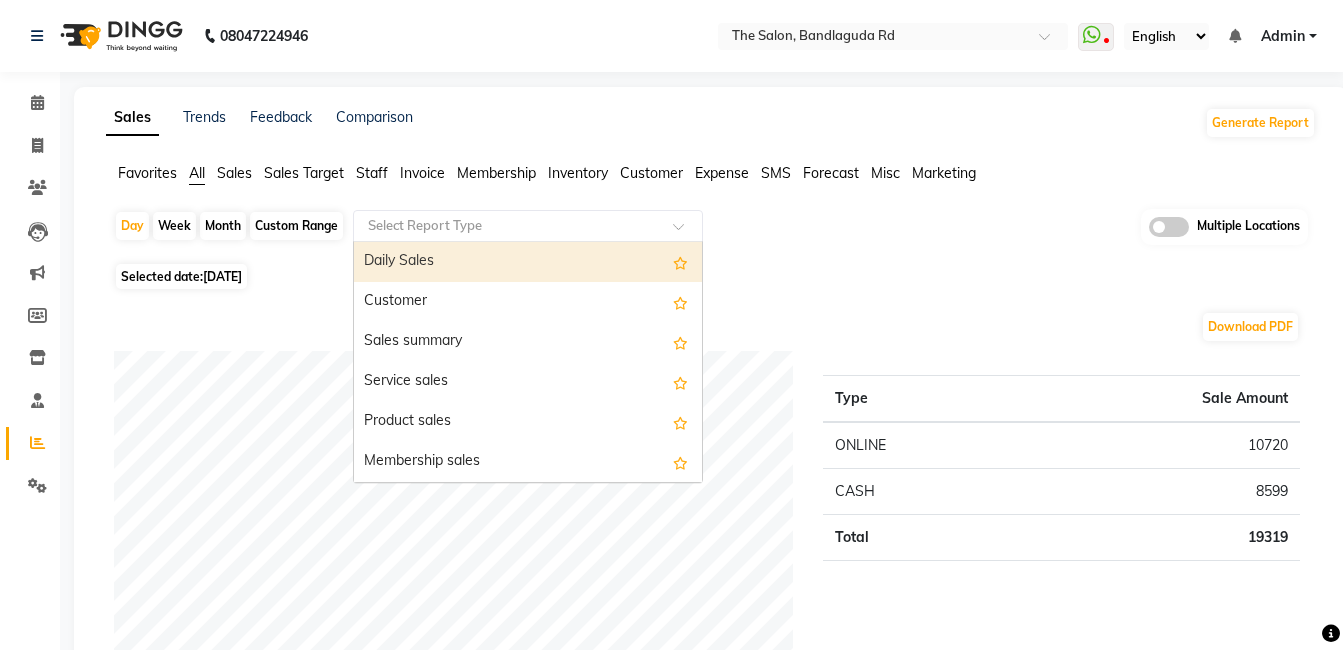click on "Select Report Type" 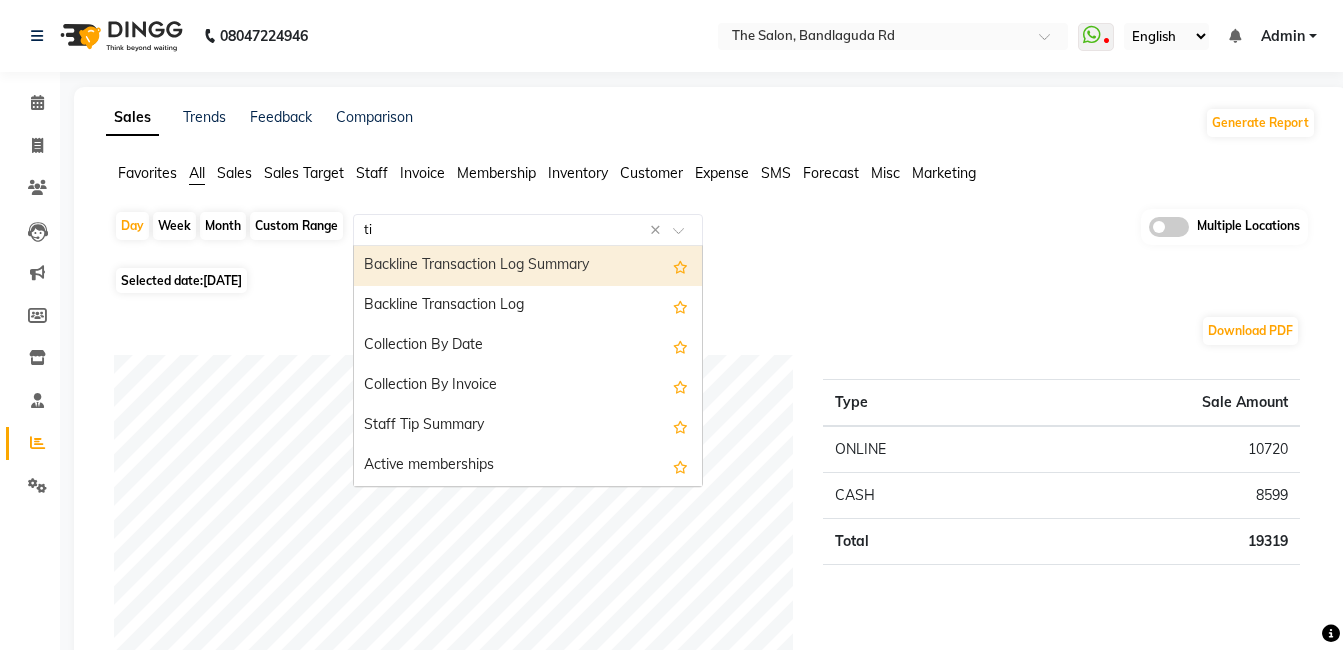 type on "tip" 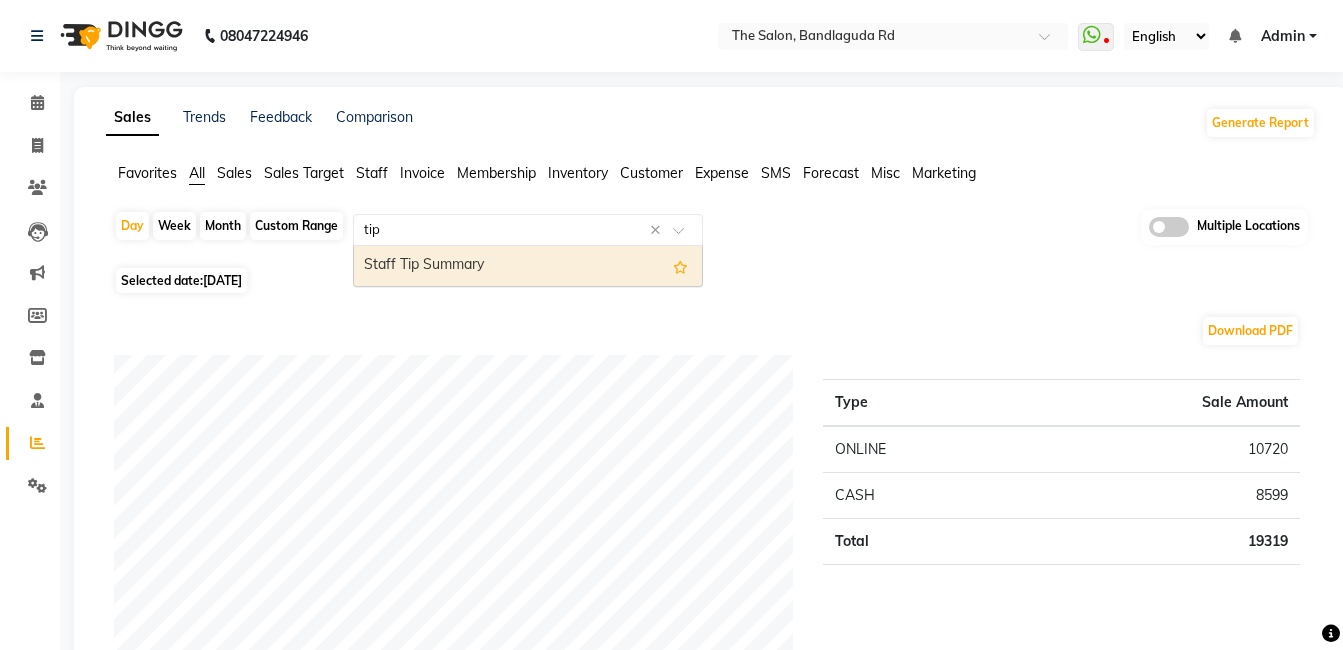 click on "Staff Tip Summary" at bounding box center (528, 266) 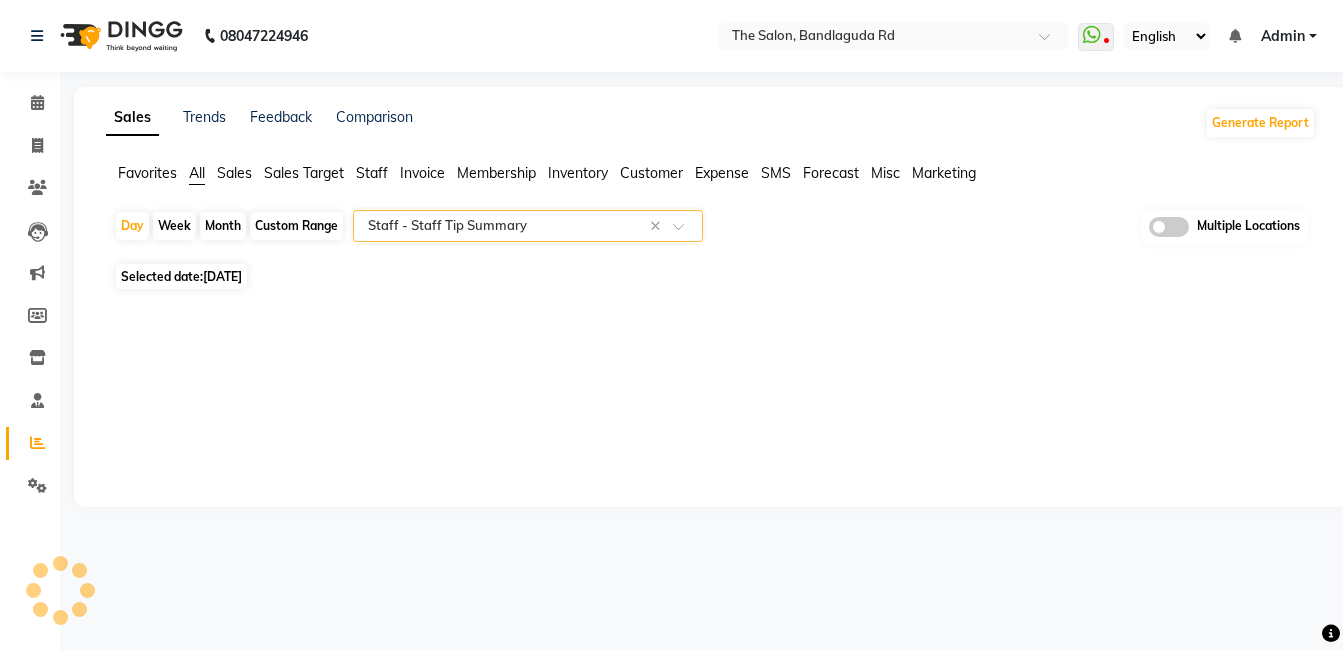 select on "filtered_report" 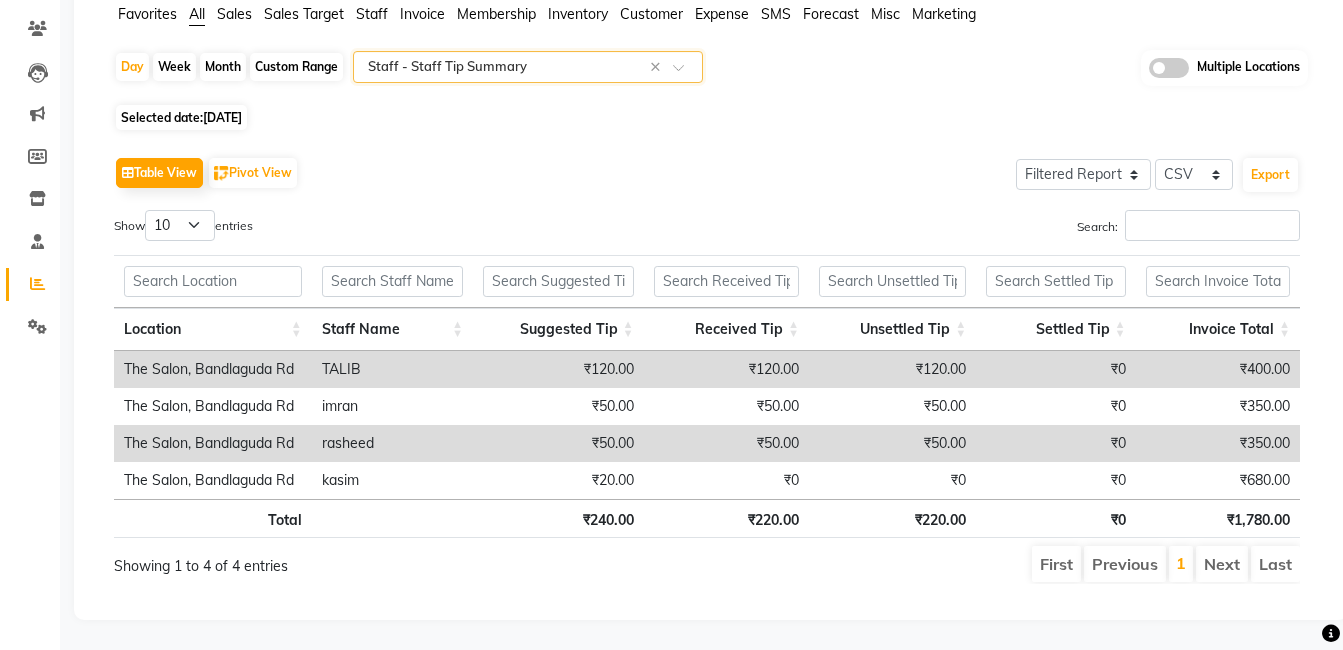 scroll, scrollTop: 0, scrollLeft: 0, axis: both 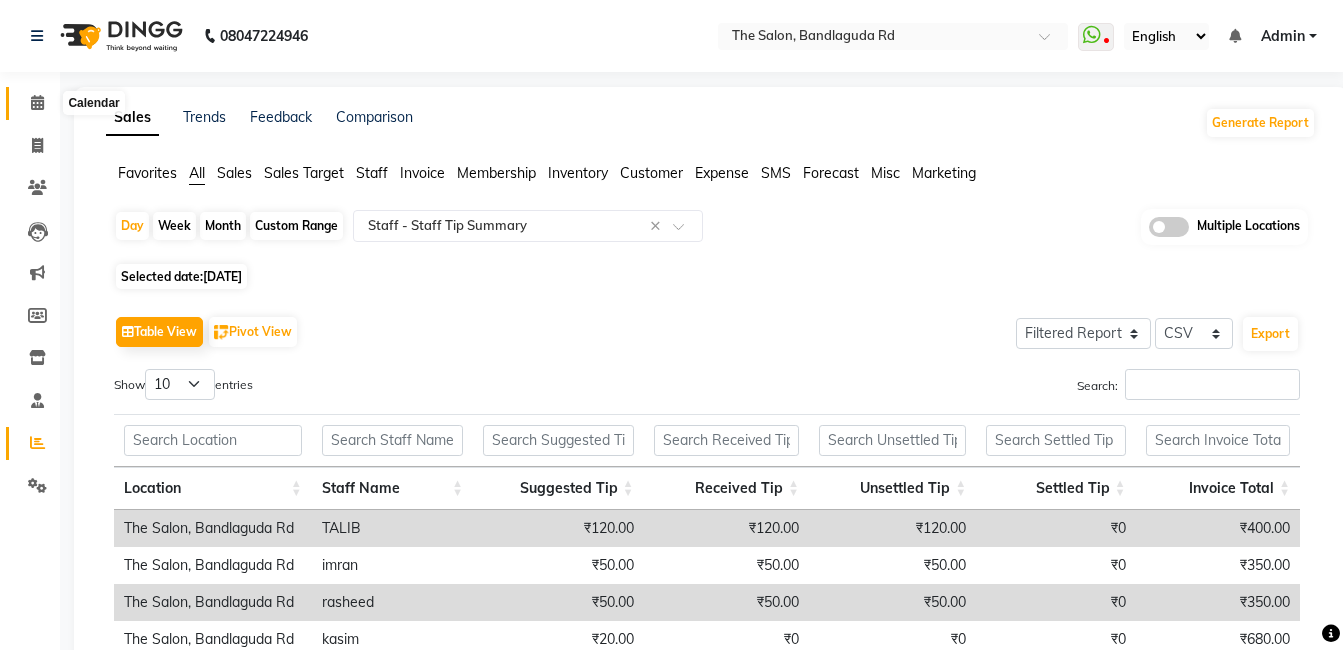 click 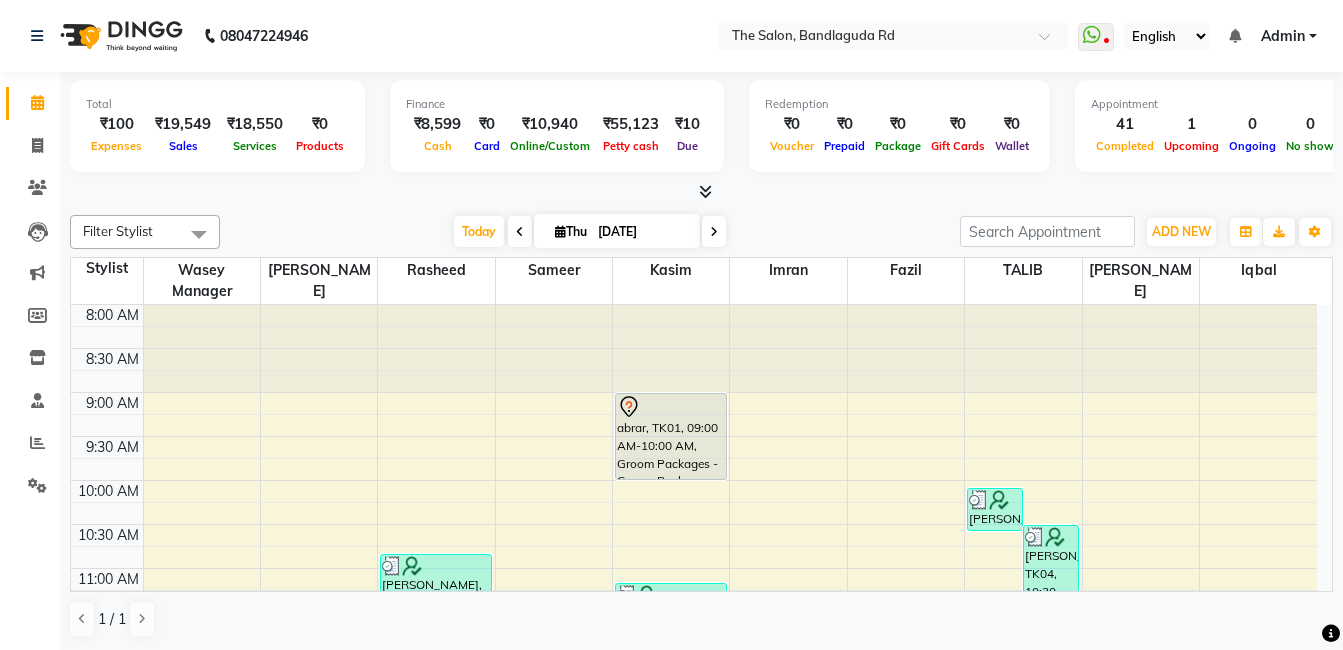 scroll, scrollTop: 0, scrollLeft: 0, axis: both 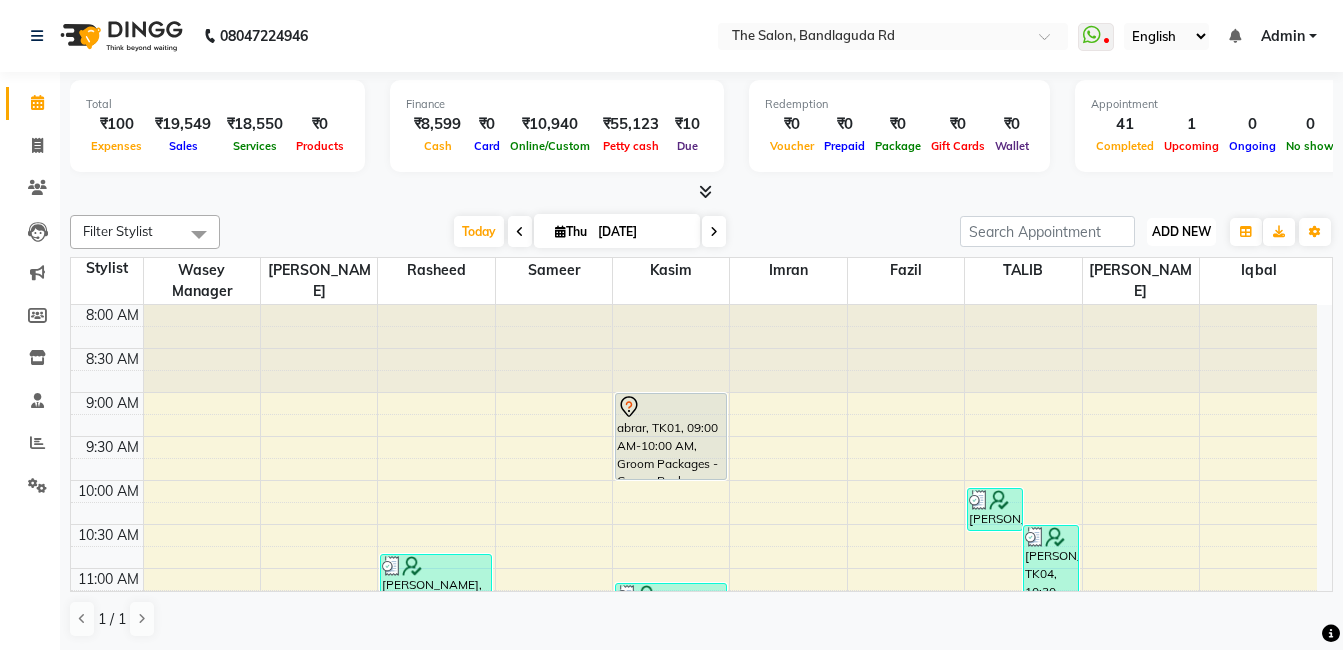 click on "ADD NEW" at bounding box center [1181, 231] 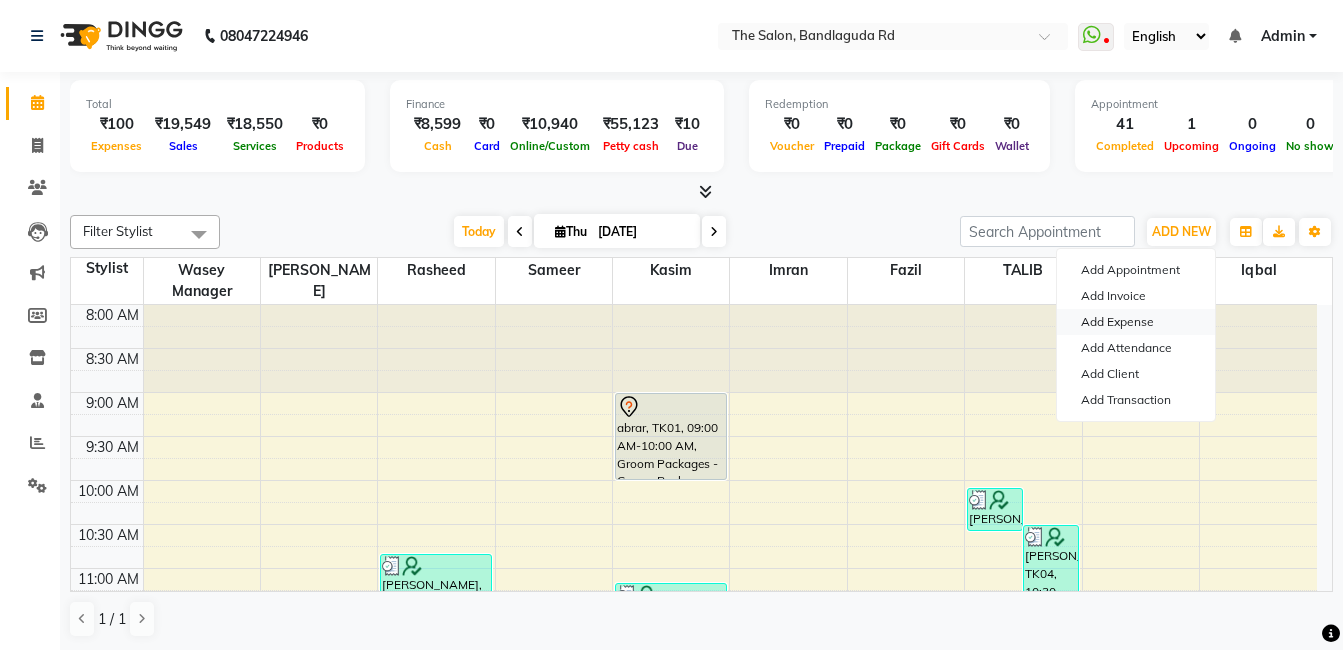 click on "Add Expense" at bounding box center [1136, 322] 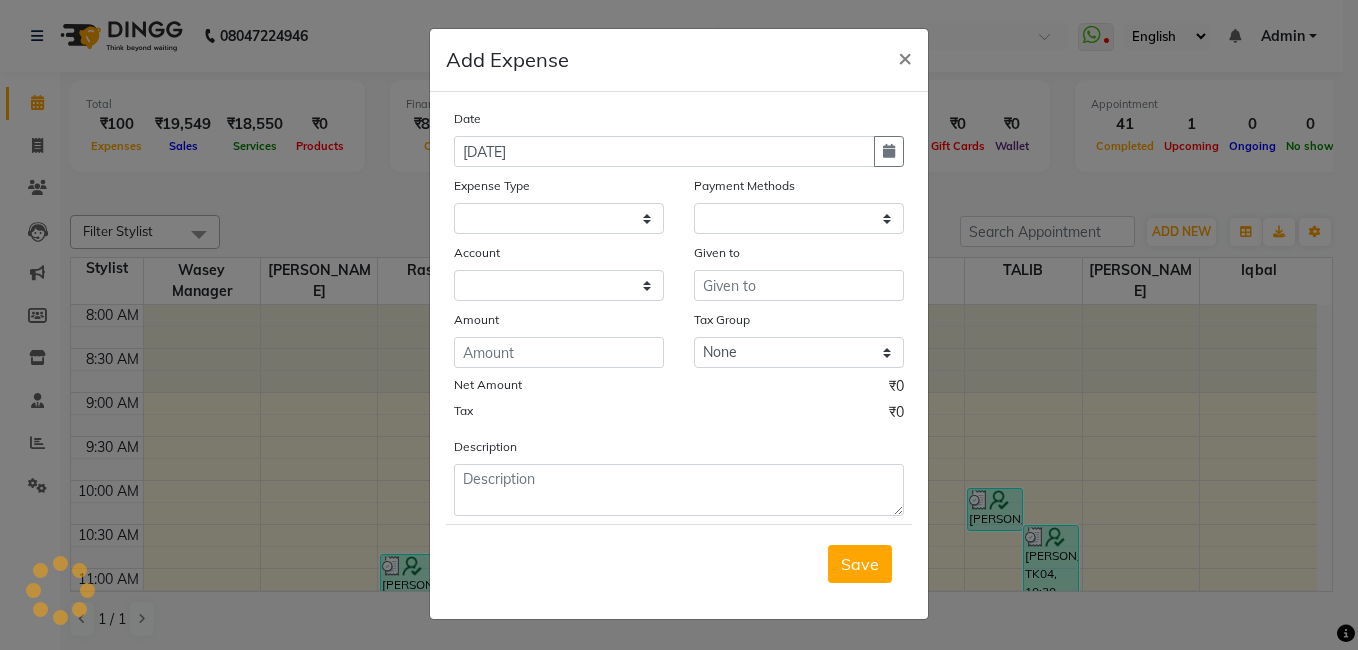 click on "Add Expense  × Date 10-07-2025 Expense Type Payment Methods Account Given to Amount Tax Group None Net Amount ₹0 Tax ₹0 Description  Save" 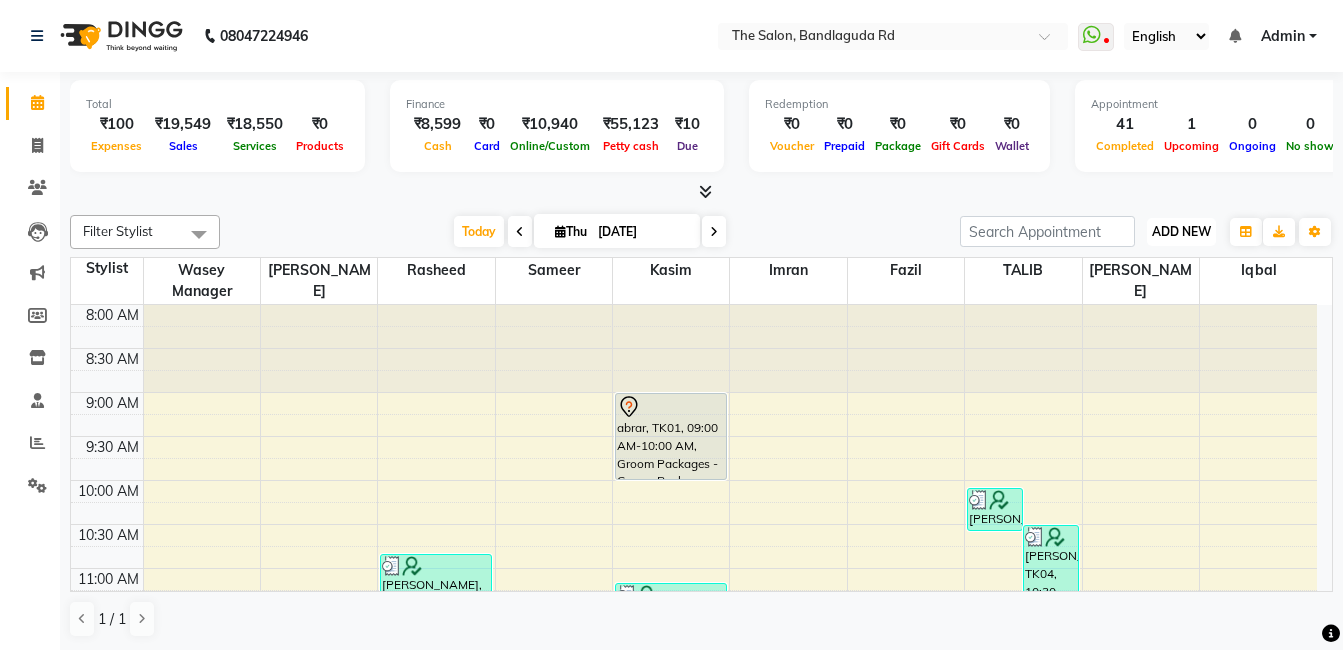 click on "ADD NEW" at bounding box center (1181, 231) 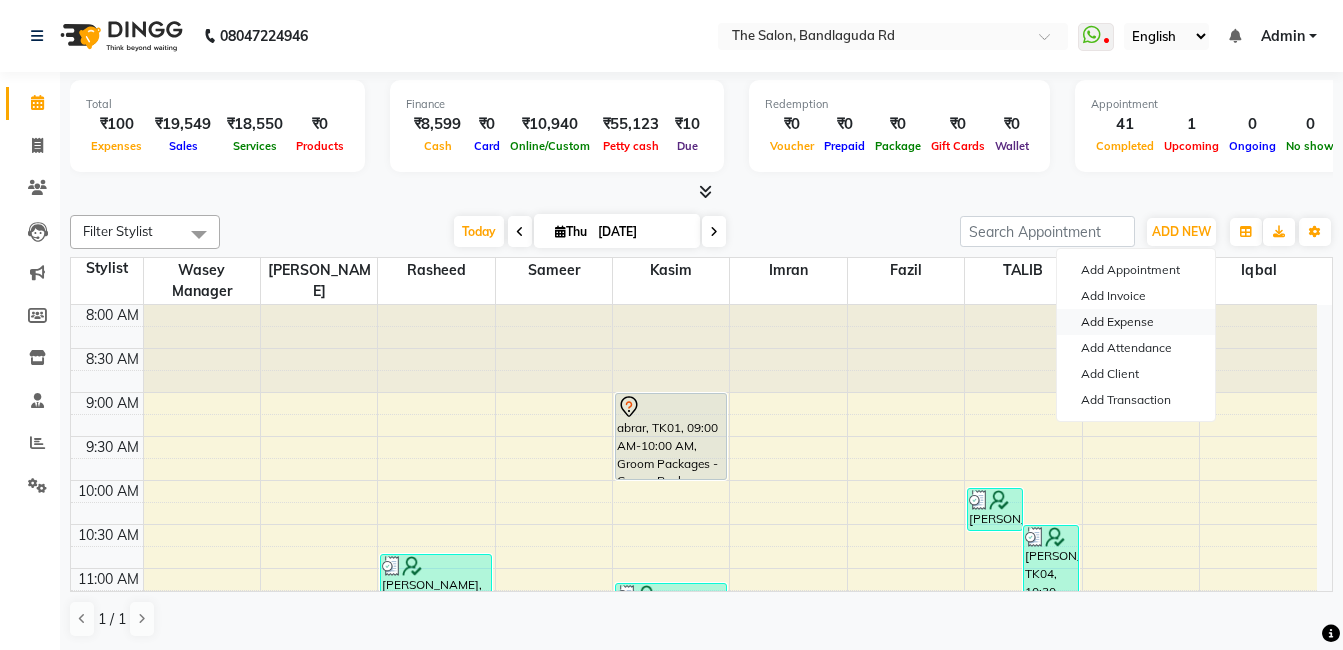 click on "Add Expense" at bounding box center (1136, 322) 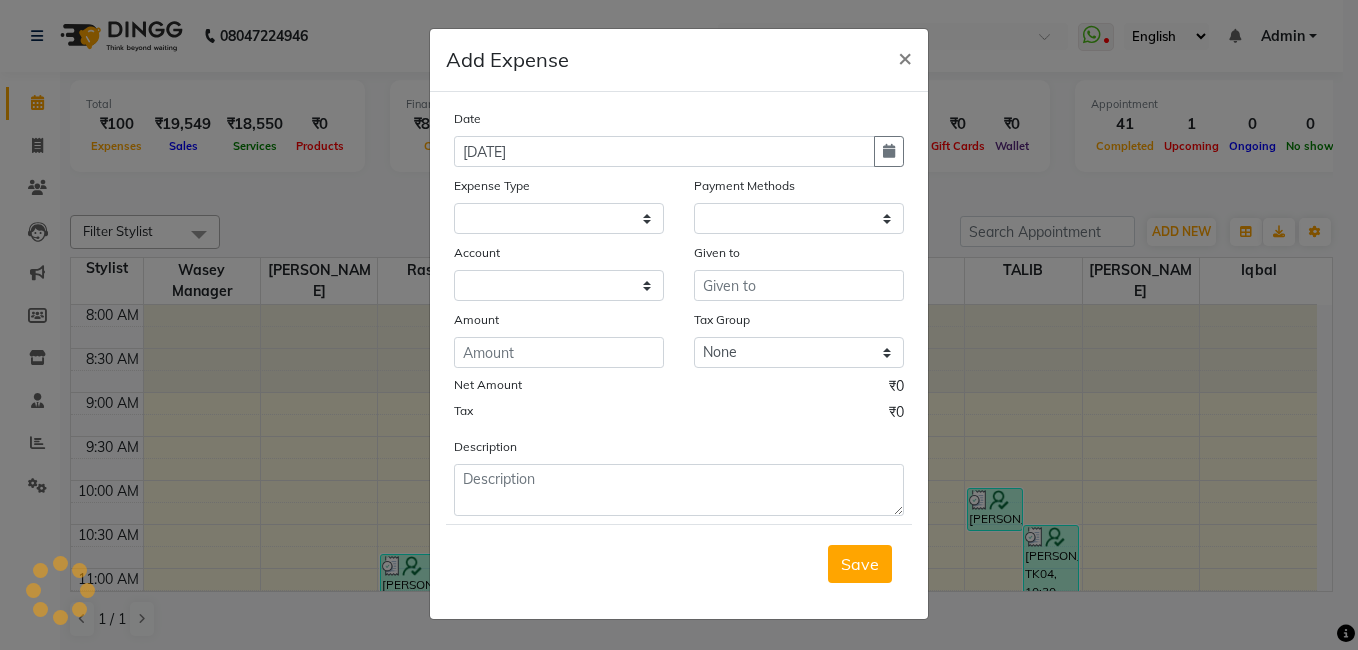 select on "3233" 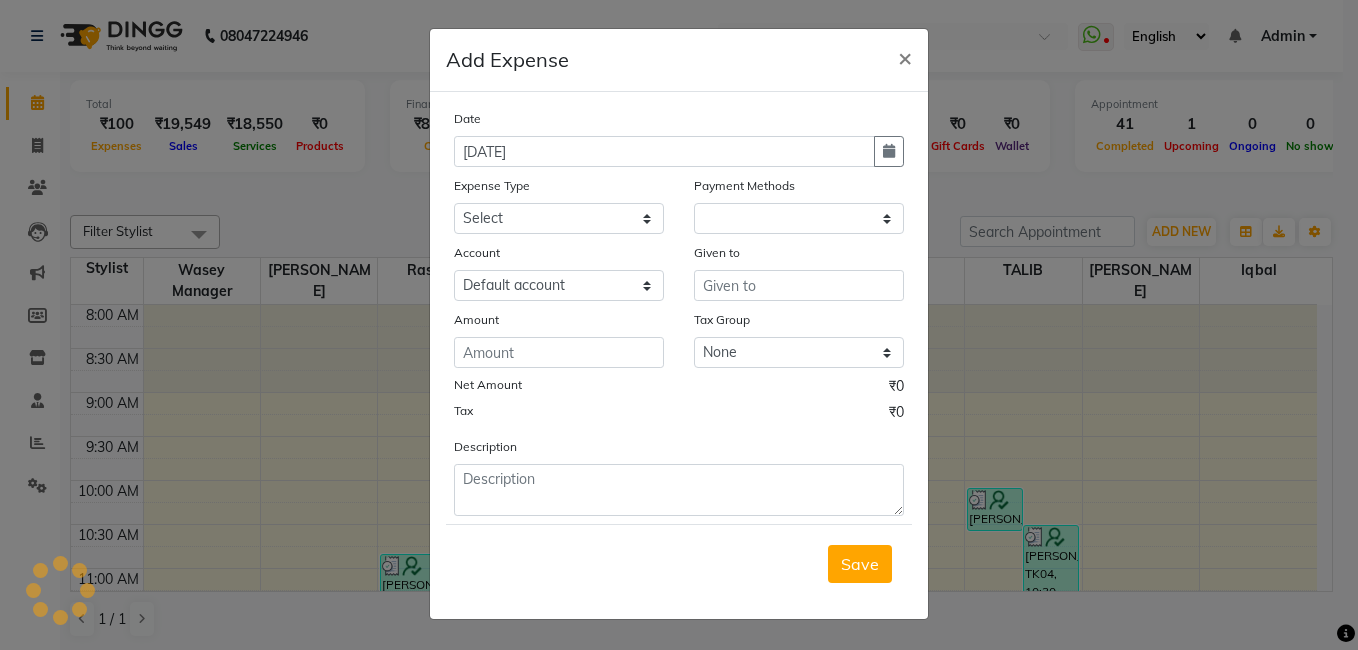 select on "1" 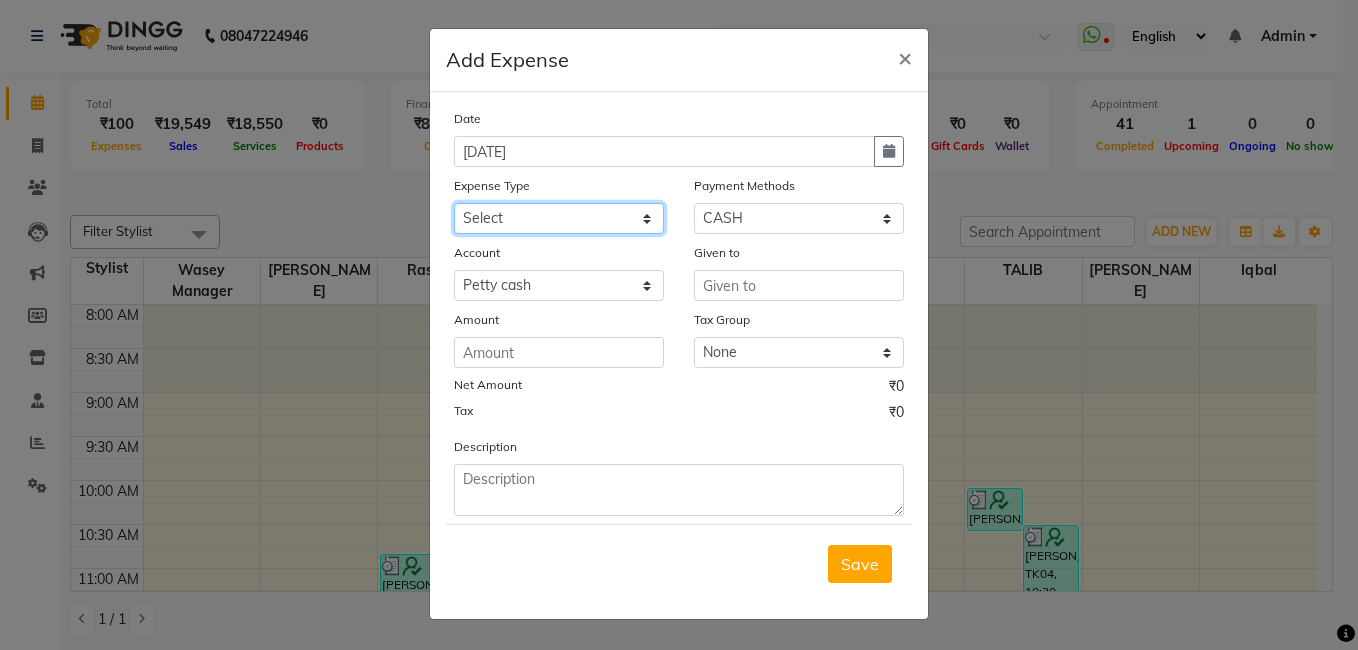 click on "Select Advance Salary aijaz bhai aijaz bhai chitti 10april Auto - Iqbal Bhai Bank charges BEGGAR Car maintenance  Cash transfer to bank Cash transfer to hub chitti sep Client Snacks Clinical charges daily target dev distributions beardo Equipment Fuel Govt fee Incentive Insurance International purchase khalid bhai 27 sep Loan Repayment Lunch Maintenance Marketing Miscellaneous MRA Other Pantry Product RAUNAK ENTERPRISES BEARDO Rent Salary staff Staff Snacks staff tips sunday money Tax Tea & Refreshment Utilities" 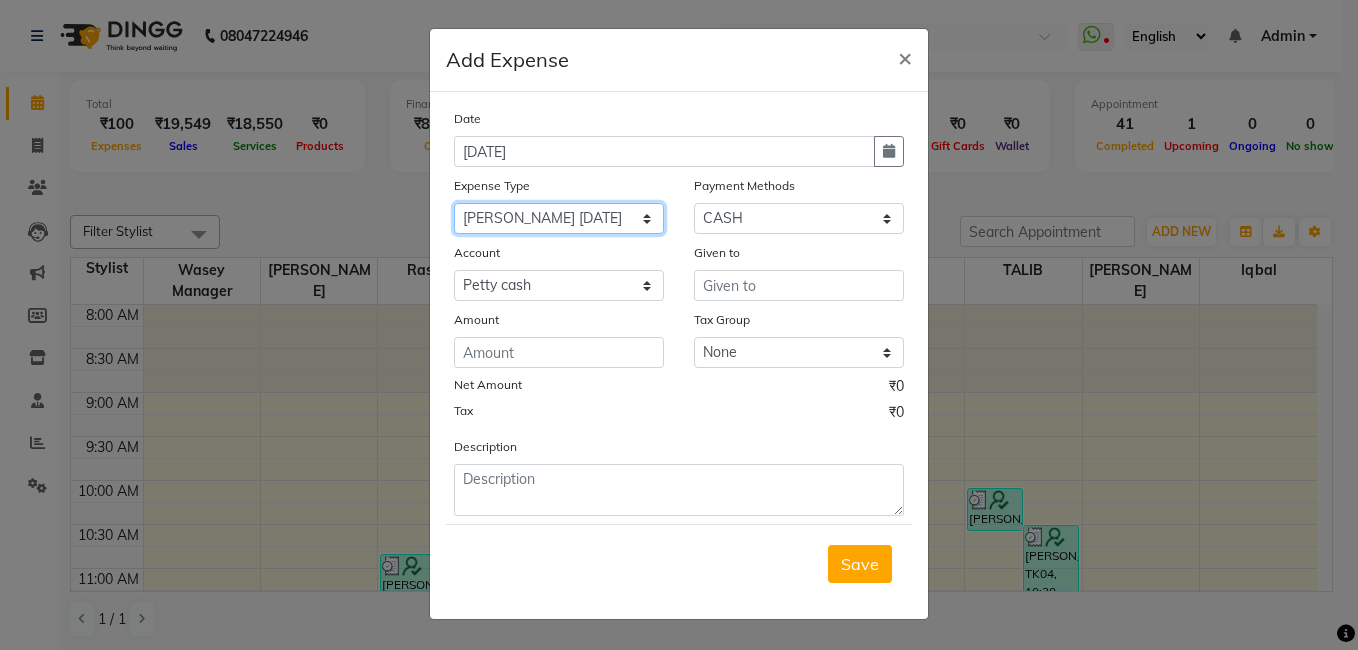 click on "Select Advance Salary aijaz bhai aijaz bhai chitti 10april Auto - Iqbal Bhai Bank charges BEGGAR Car maintenance  Cash transfer to bank Cash transfer to hub chitti sep Client Snacks Clinical charges daily target dev distributions beardo Equipment Fuel Govt fee Incentive Insurance International purchase khalid bhai 27 sep Loan Repayment Lunch Maintenance Marketing Miscellaneous MRA Other Pantry Product RAUNAK ENTERPRISES BEARDO Rent Salary staff Staff Snacks staff tips sunday money Tax Tea & Refreshment Utilities" 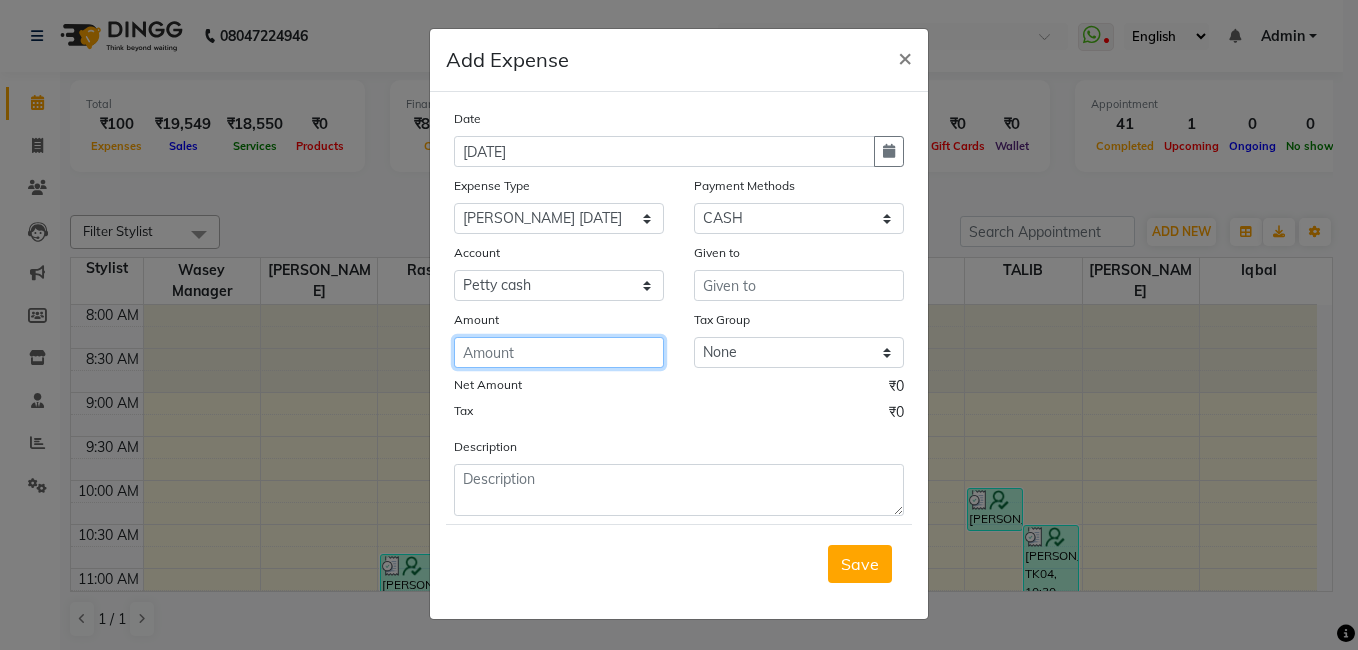 click 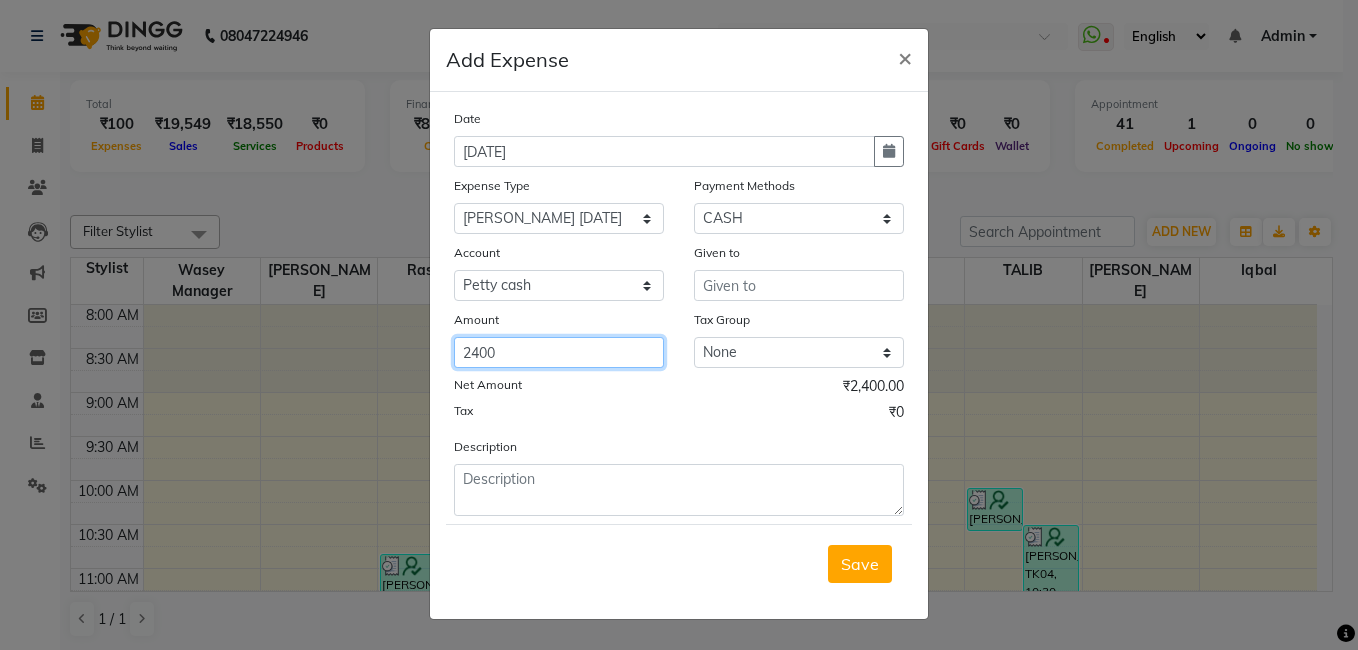 type on "2400" 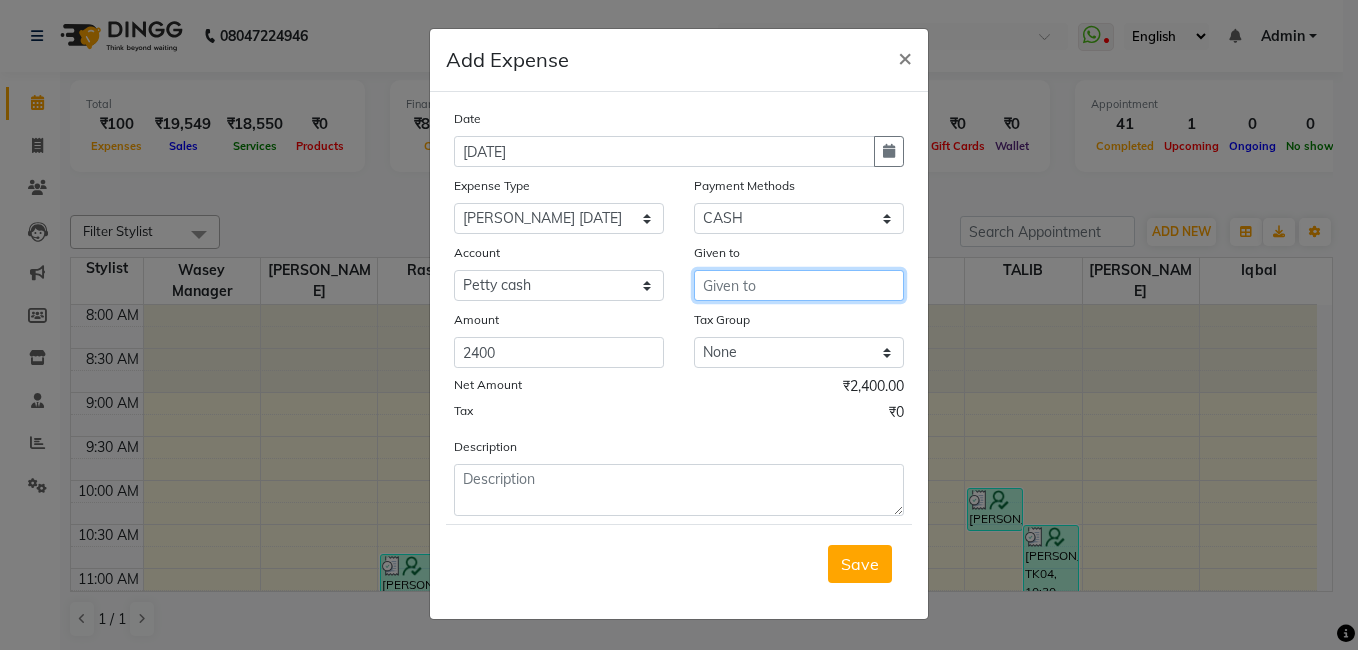 click at bounding box center [799, 285] 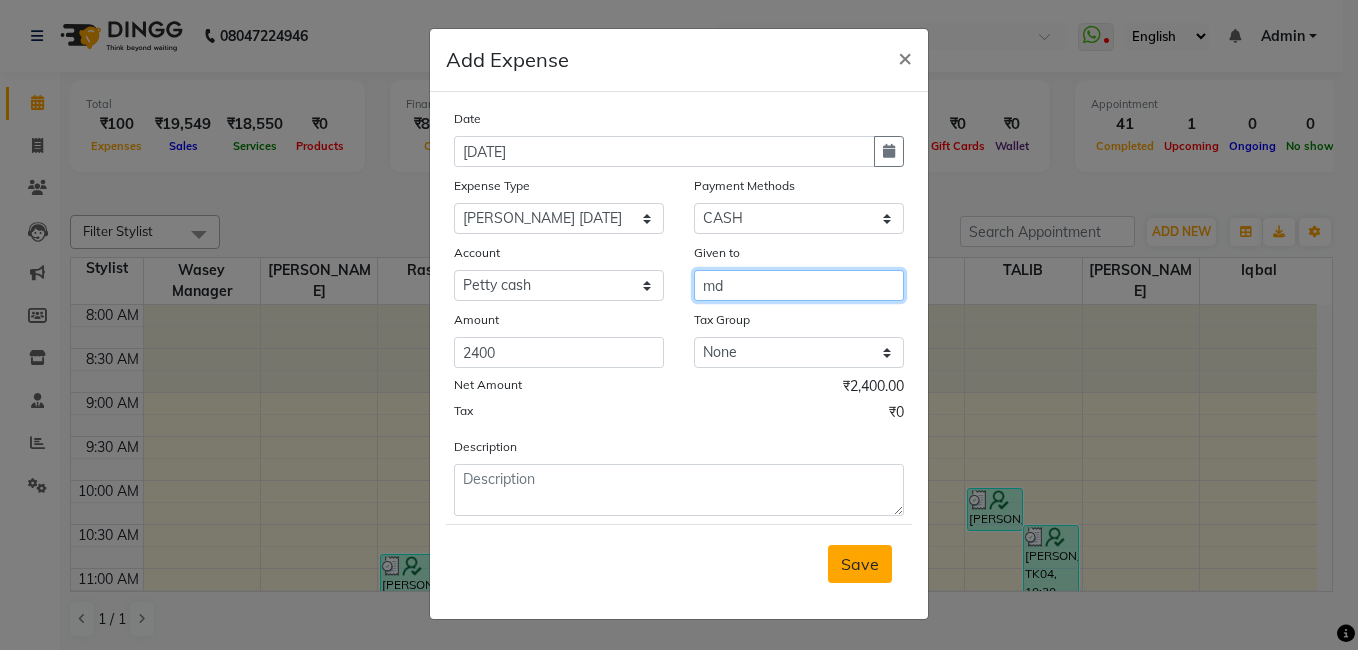 type on "md" 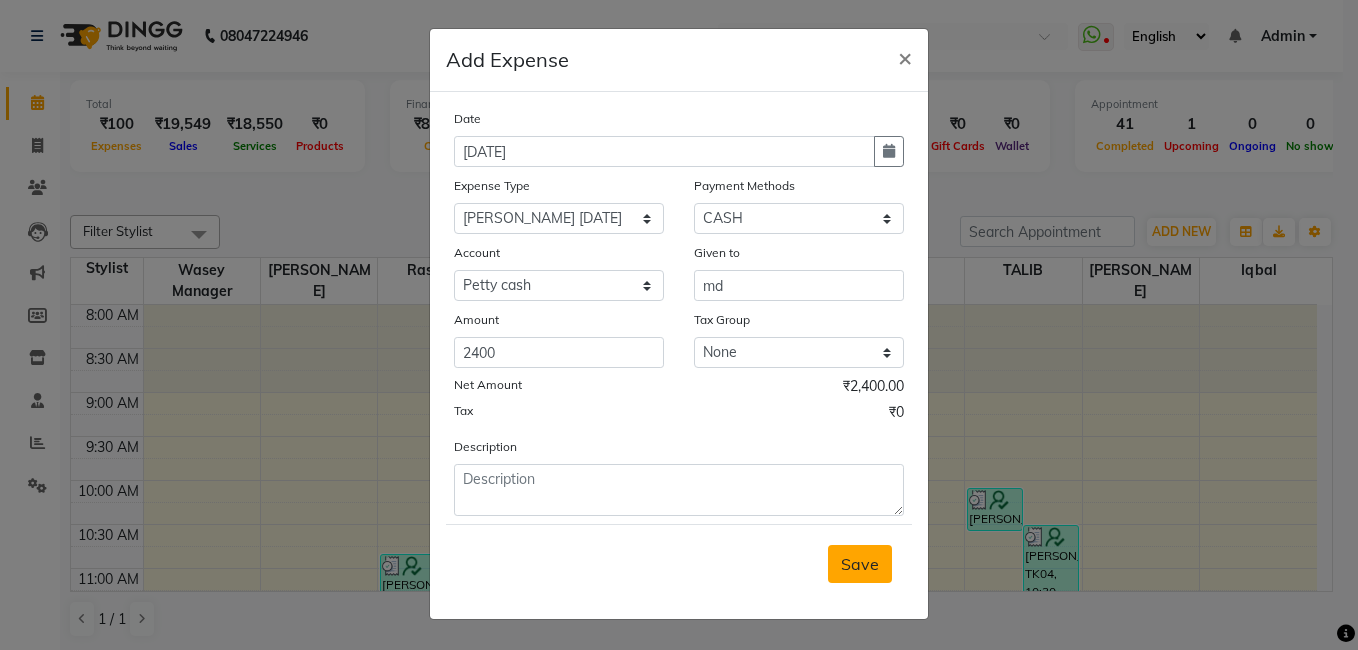 click on "Save" at bounding box center (860, 564) 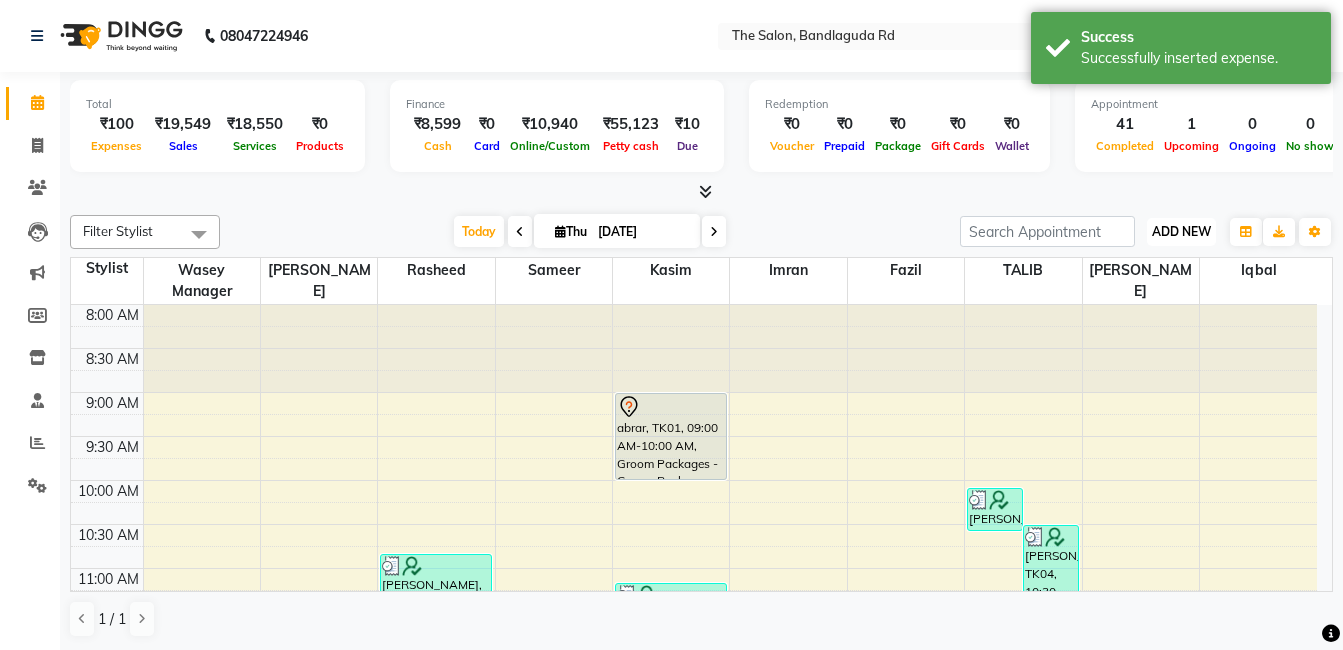click on "ADD NEW" at bounding box center (1181, 231) 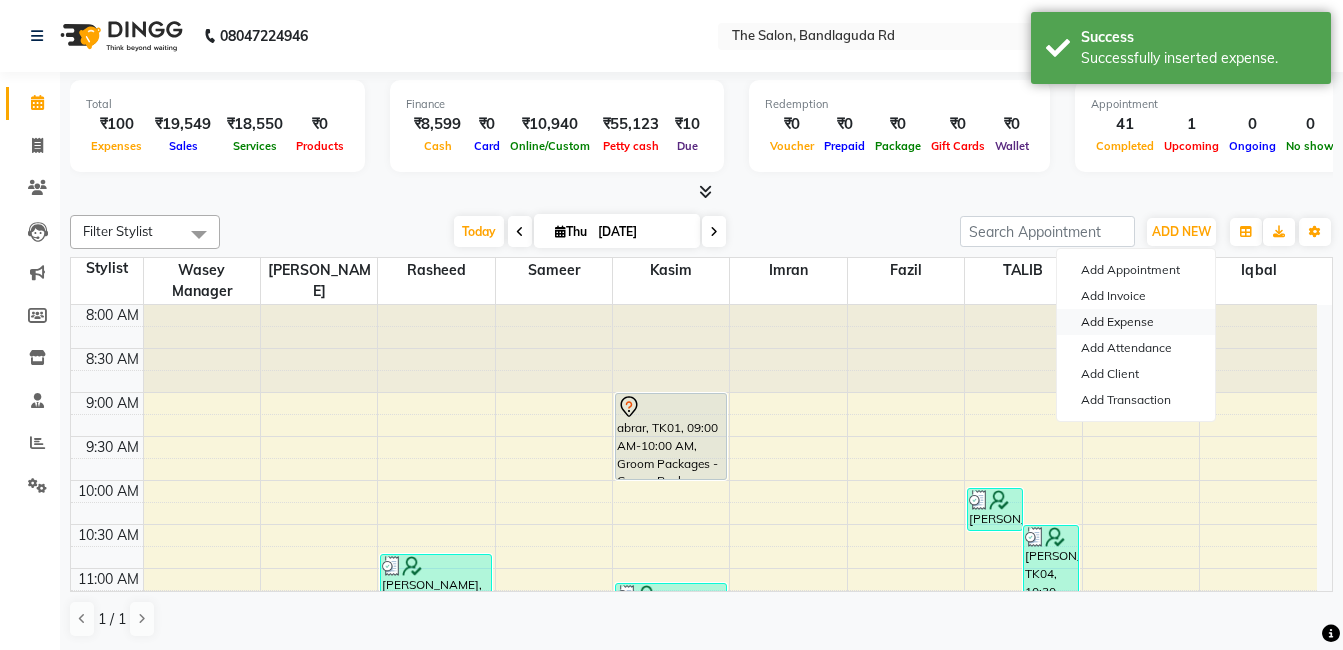 click on "Add Expense" at bounding box center (1136, 322) 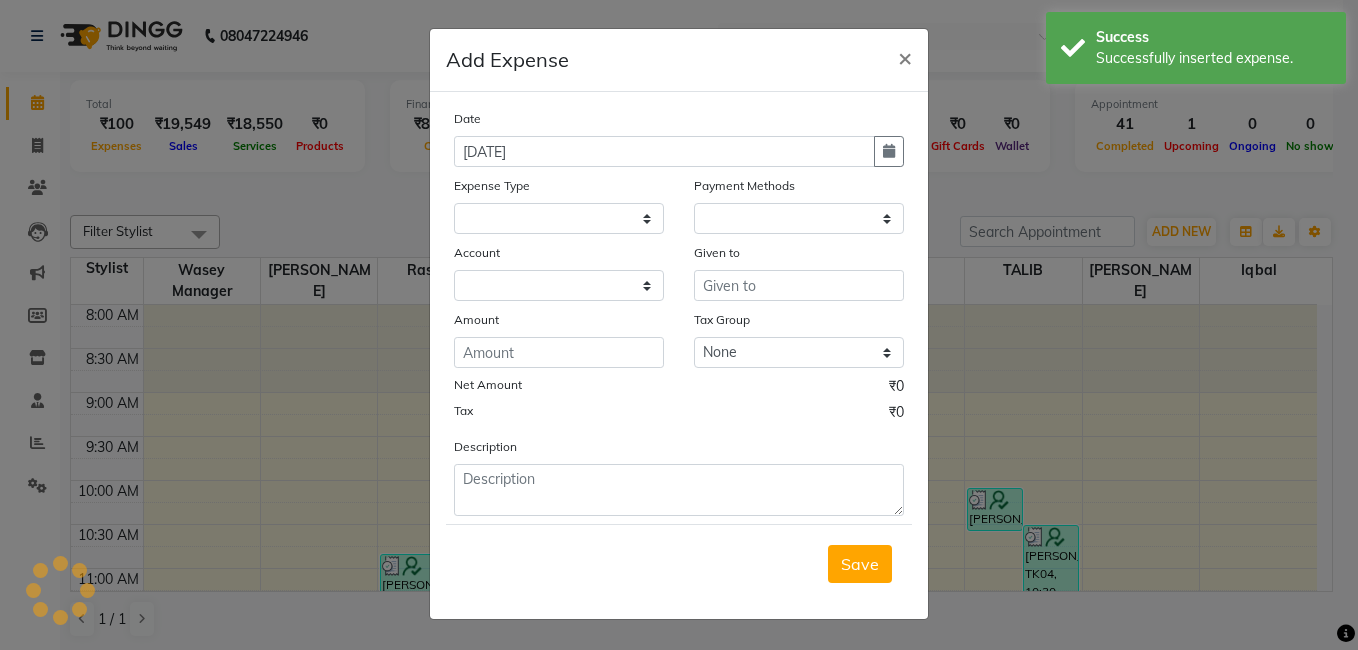 select 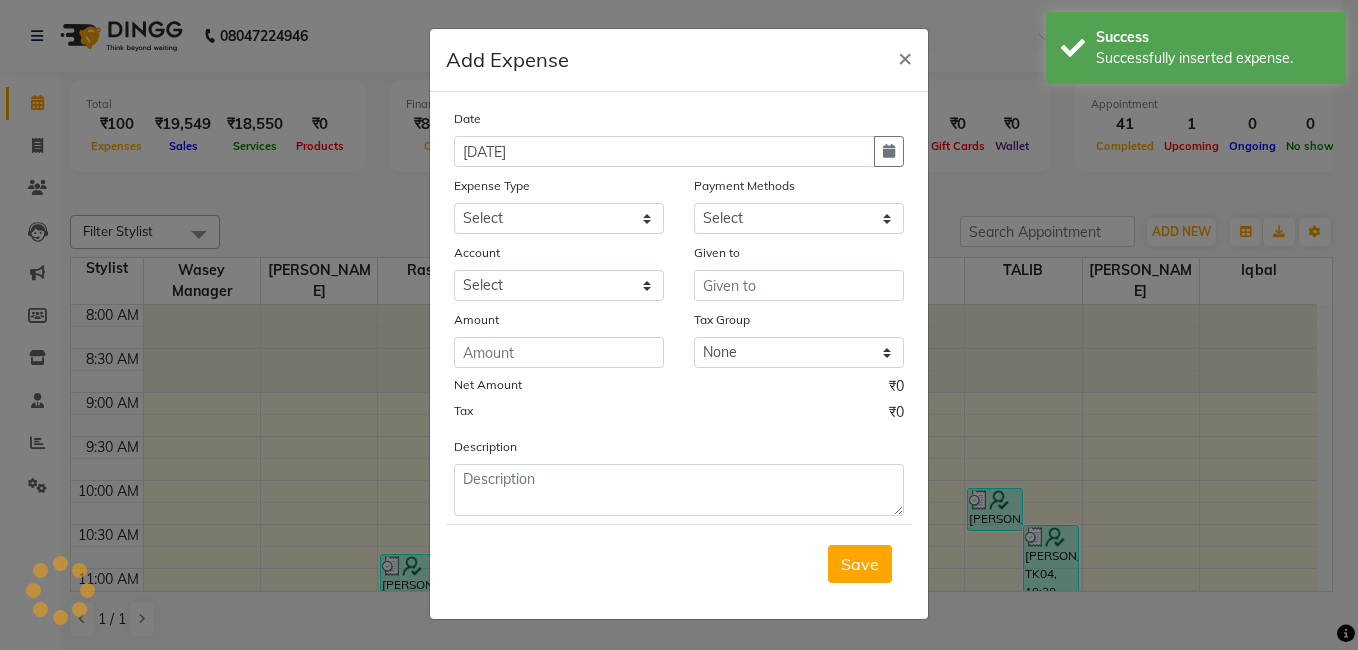select on "1" 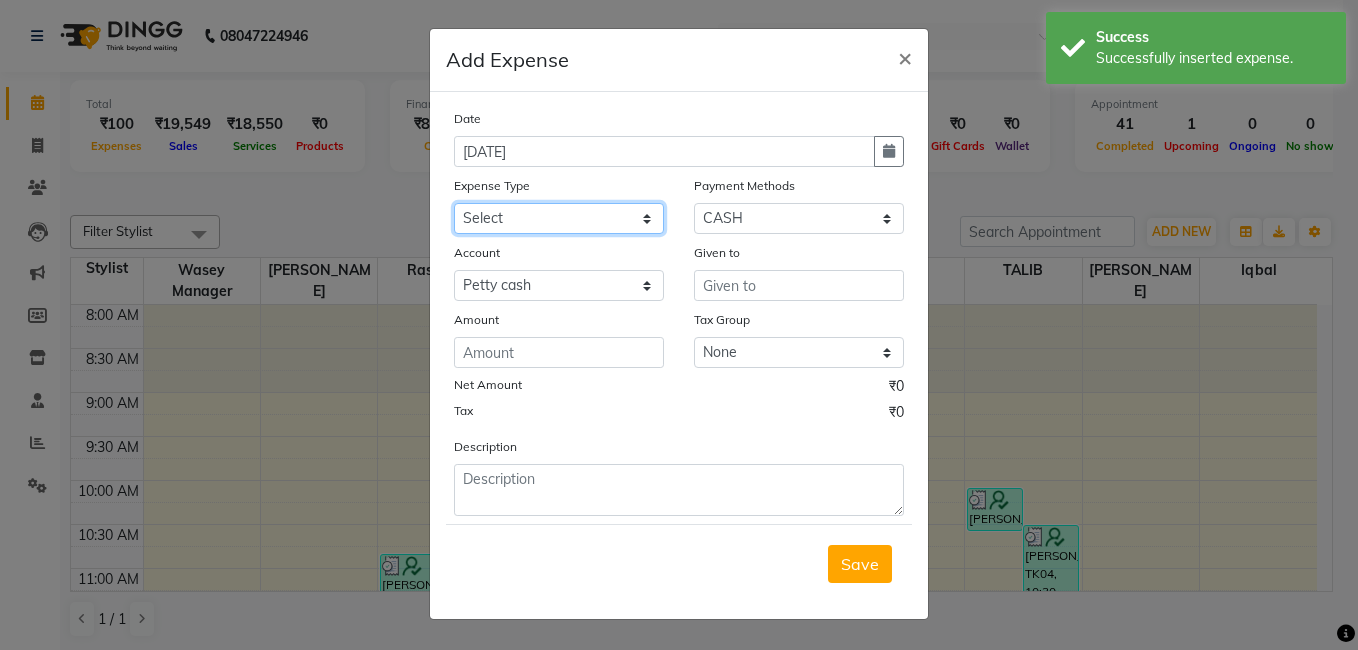 click on "Select Advance Salary aijaz bhai aijaz bhai chitti 10april Auto - Iqbal Bhai Bank charges BEGGAR Car maintenance  Cash transfer to bank Cash transfer to hub chitti sep Client Snacks Clinical charges daily target dev distributions beardo Equipment Fuel Govt fee Incentive Insurance International purchase khalid bhai 27 sep Loan Repayment Lunch Maintenance Marketing Miscellaneous MRA Other Pantry Product RAUNAK ENTERPRISES BEARDO Rent Salary staff Staff Snacks staff tips sunday money Tax Tea & Refreshment Utilities" 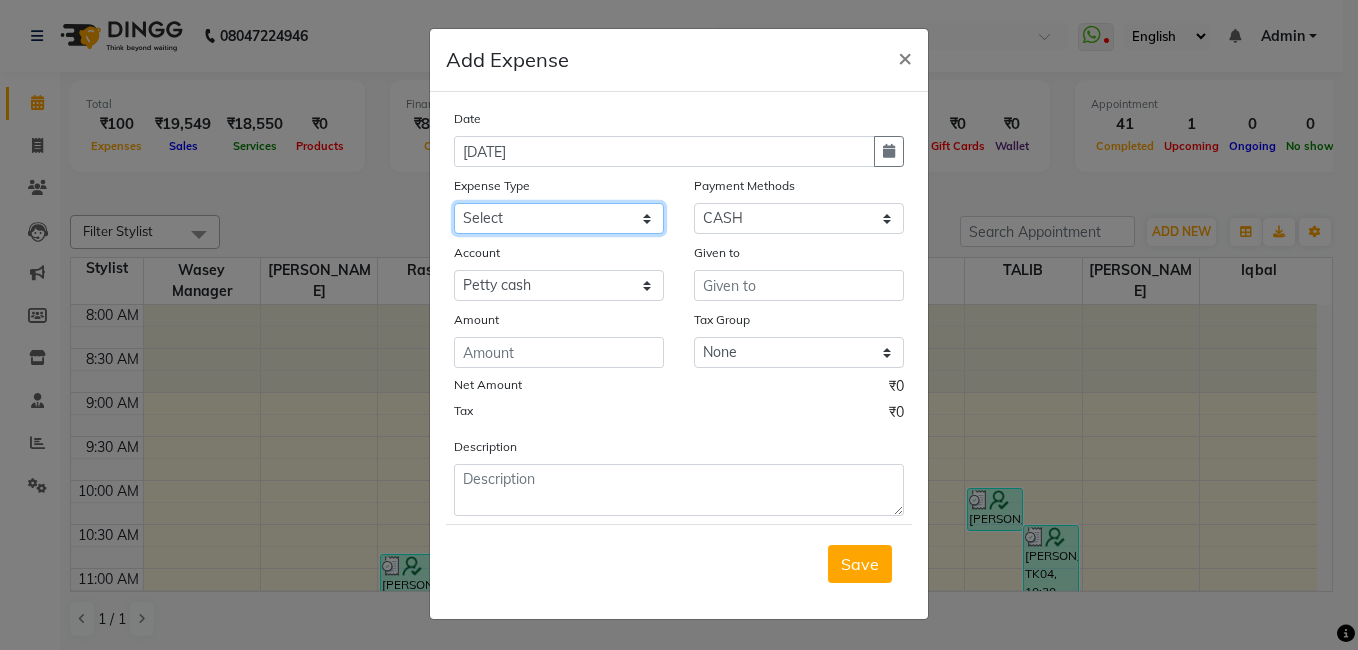 select on "5762" 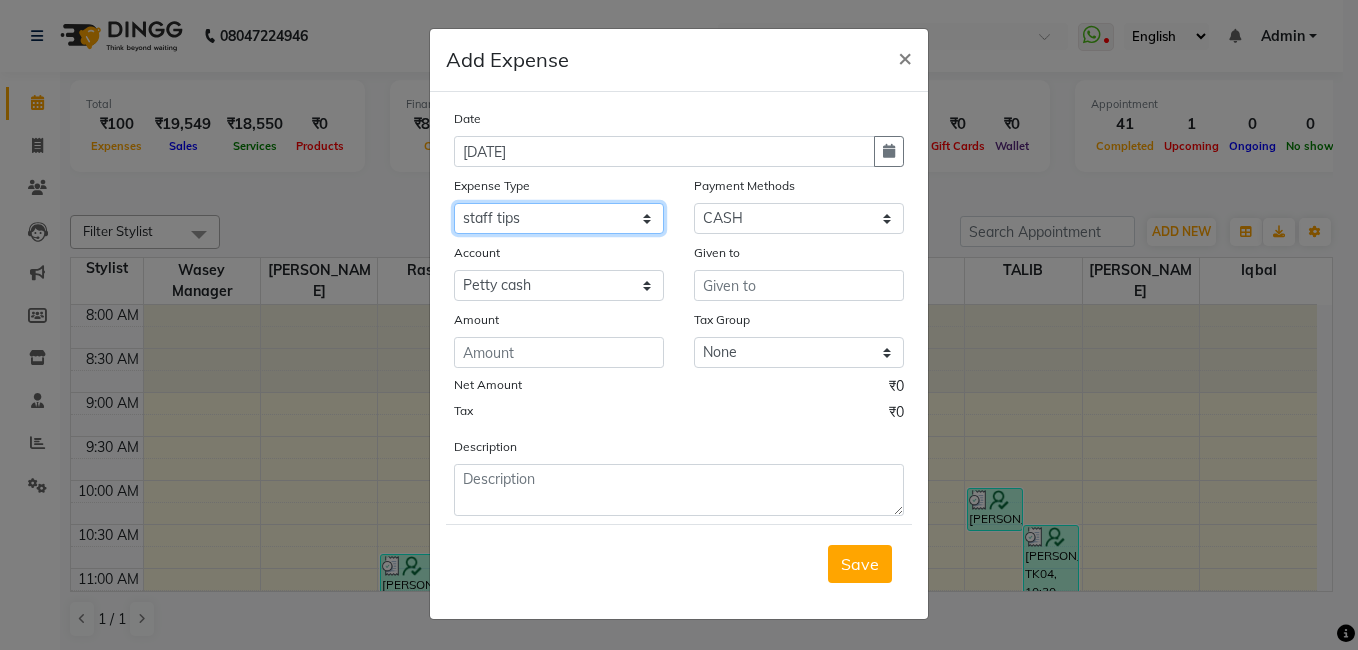 click on "Select Advance Salary aijaz bhai aijaz bhai chitti 10april Auto - Iqbal Bhai Bank charges BEGGAR Car maintenance  Cash transfer to bank Cash transfer to hub chitti sep Client Snacks Clinical charges daily target dev distributions beardo Equipment Fuel Govt fee Incentive Insurance International purchase khalid bhai 27 sep Loan Repayment Lunch Maintenance Marketing Miscellaneous MRA Other Pantry Product RAUNAK ENTERPRISES BEARDO Rent Salary staff Staff Snacks staff tips sunday money Tax Tea & Refreshment Utilities" 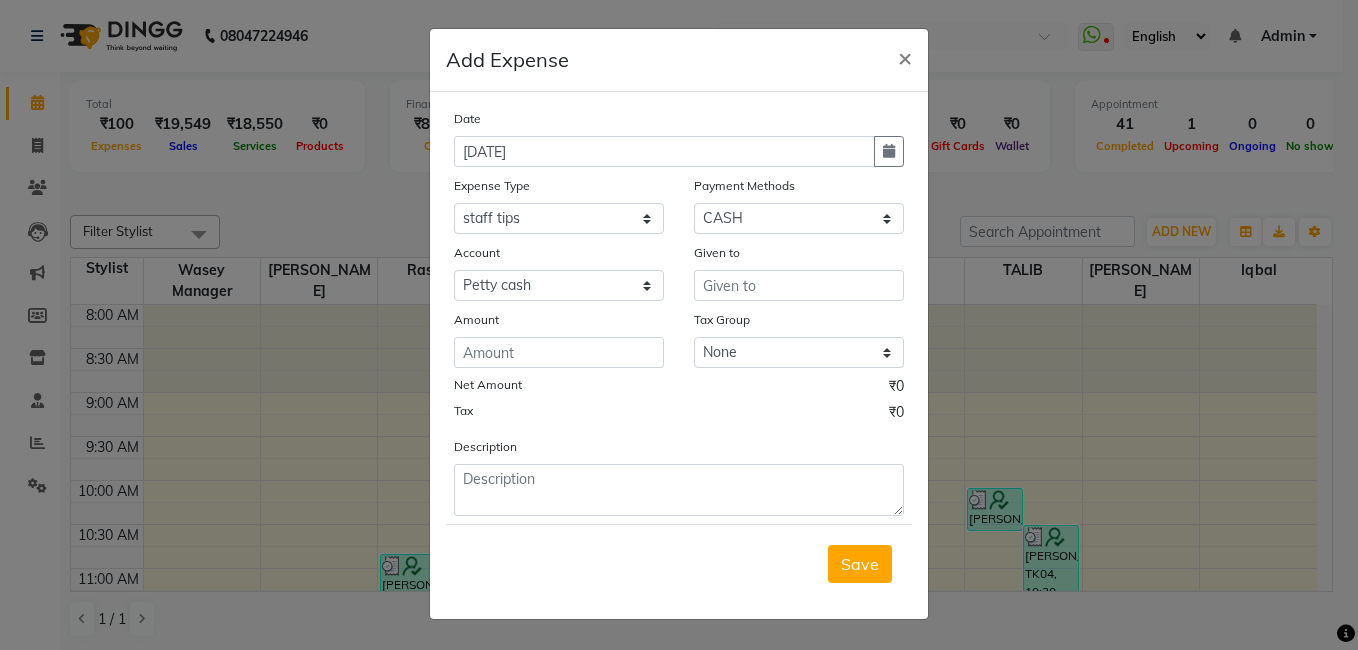 click on "Save" 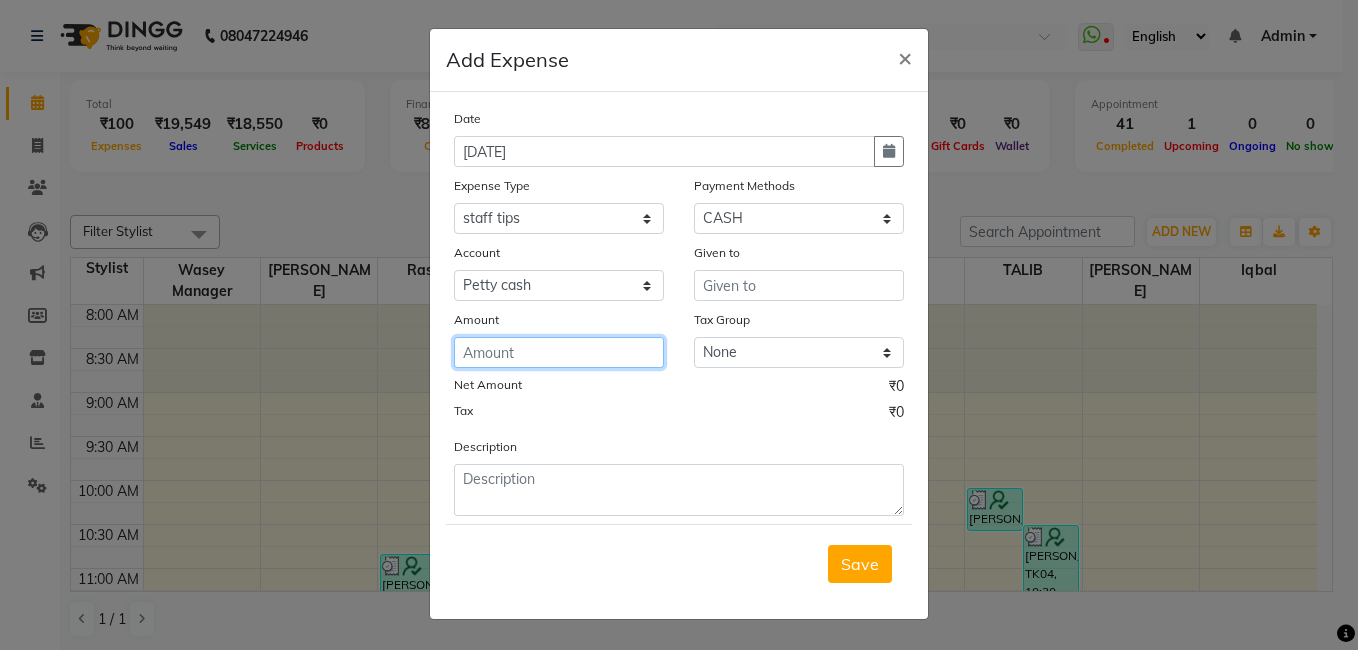 click 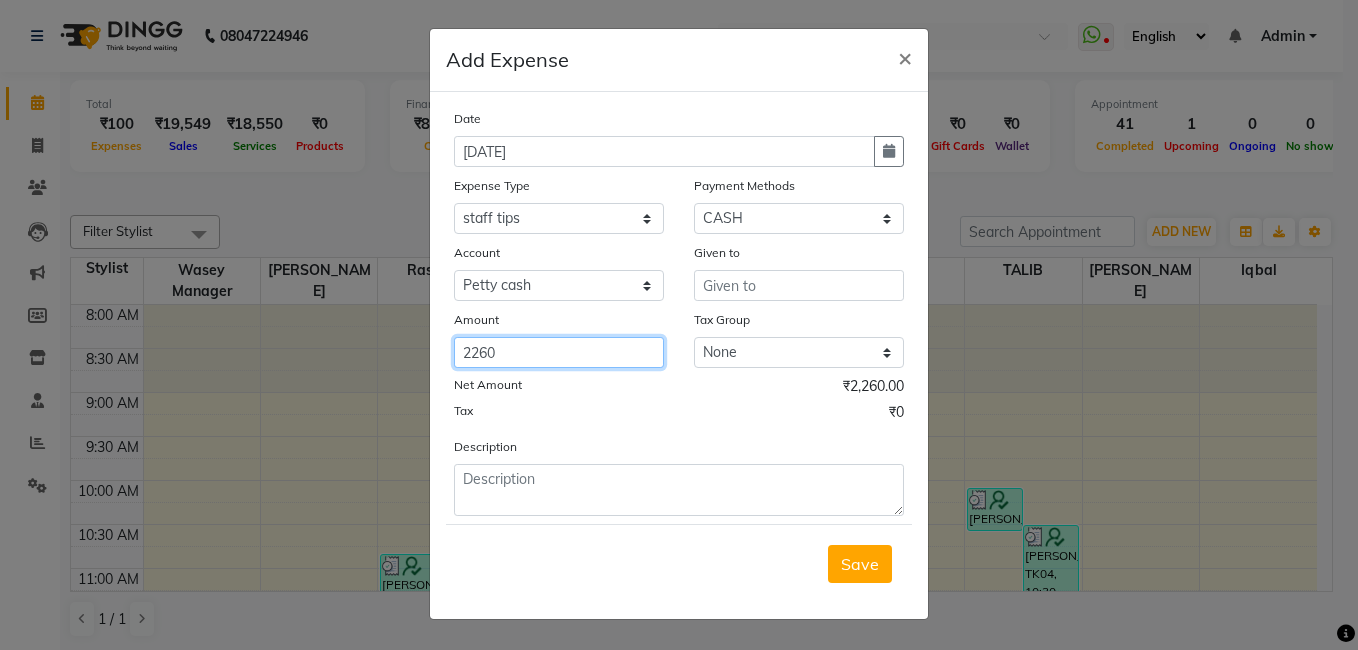 type on "2260" 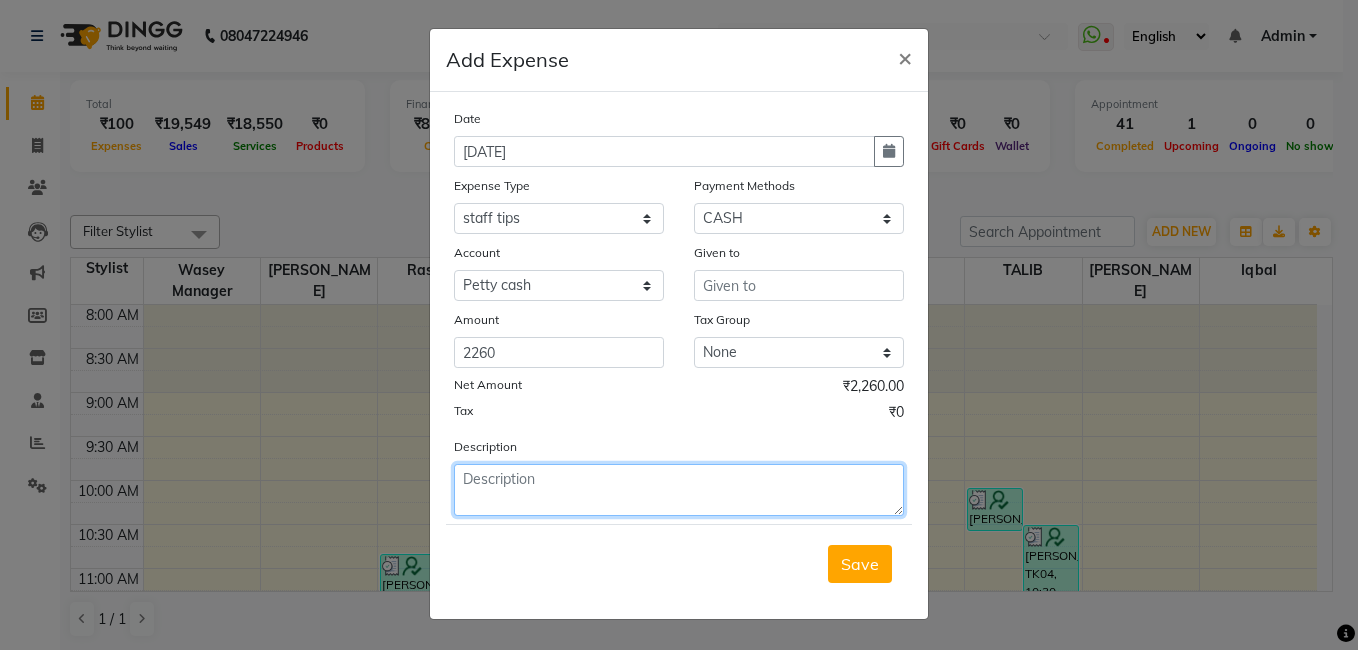 click 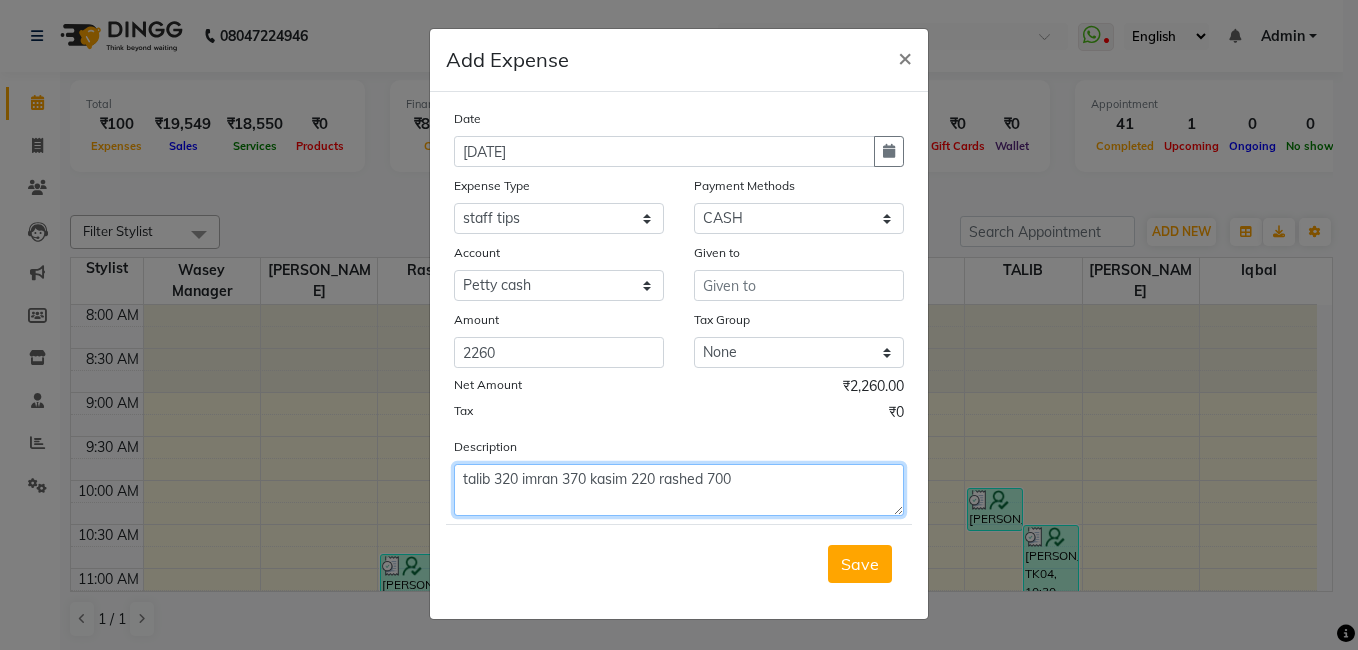 click on "talib 320 imran 370 kasim 220 rashed 700" 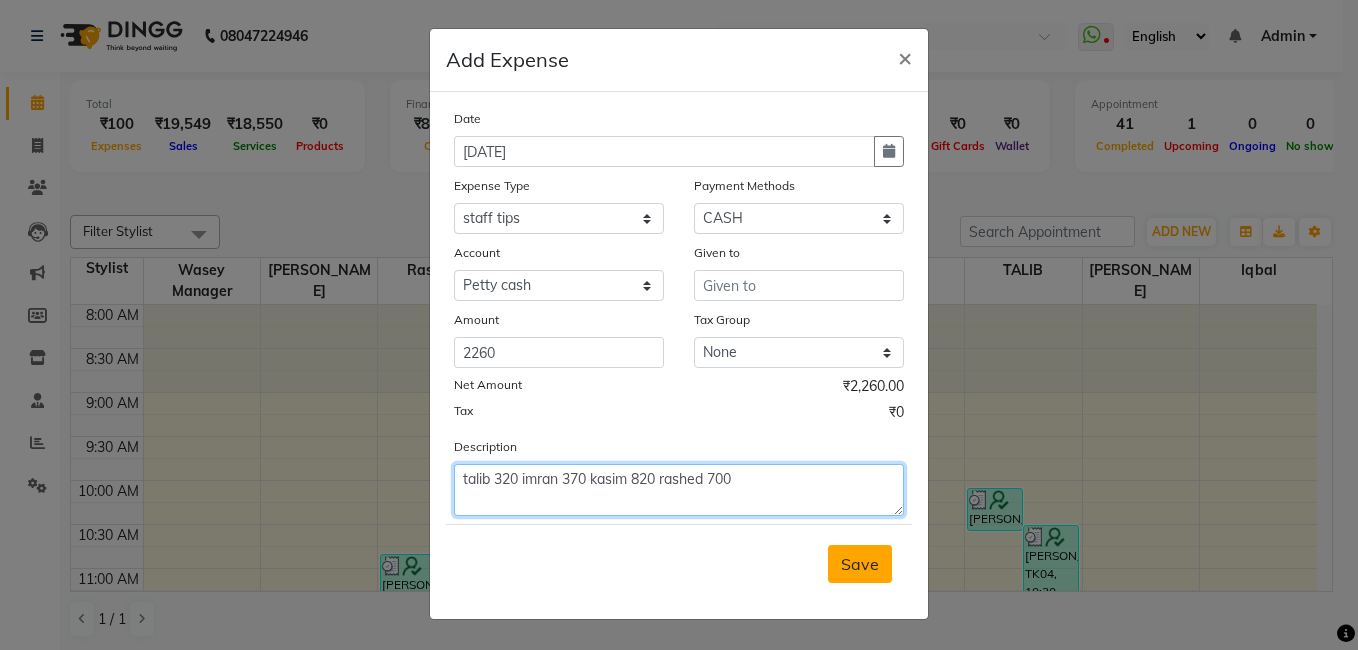 type on "talib 320 imran 370 kasim 820 rashed 700" 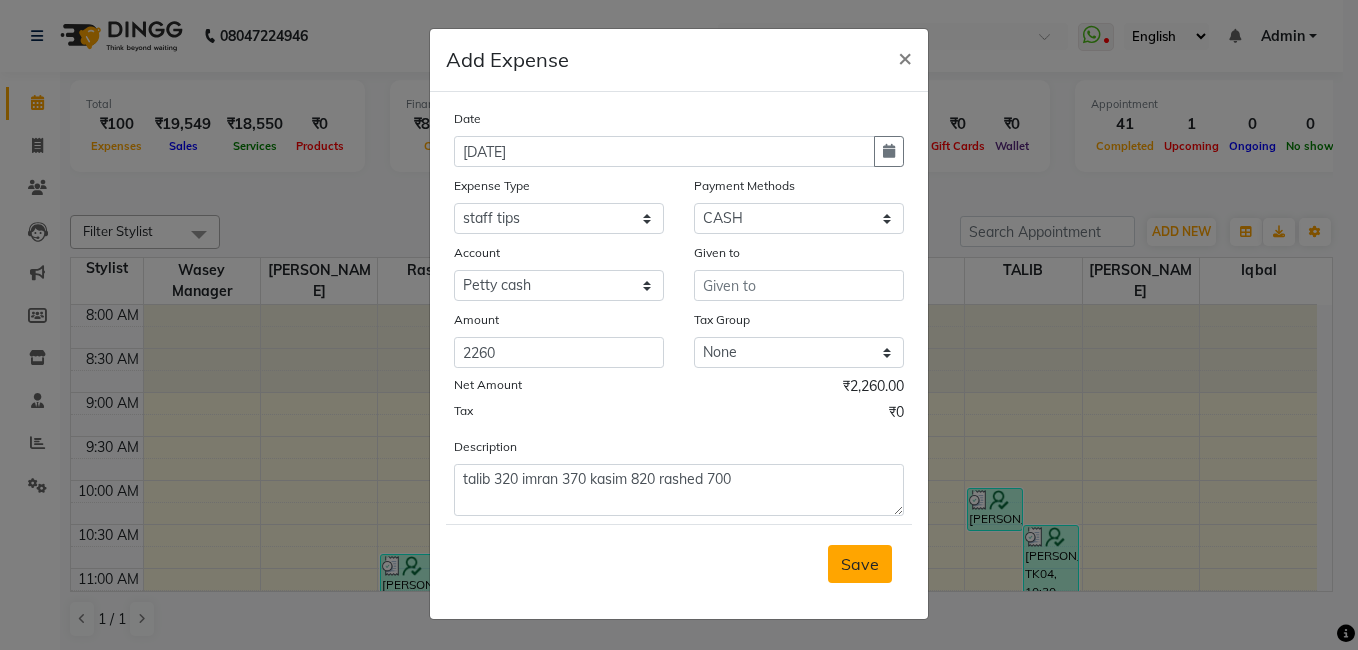 click on "Save" at bounding box center [860, 564] 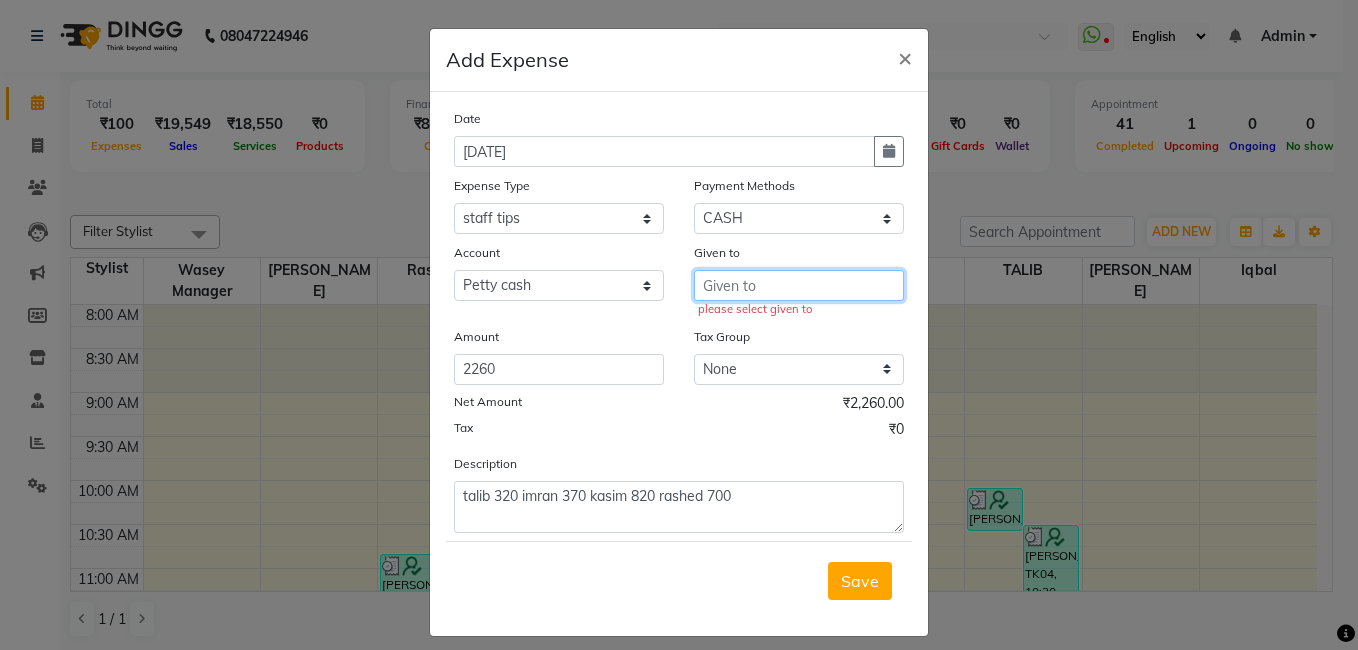 click at bounding box center (799, 285) 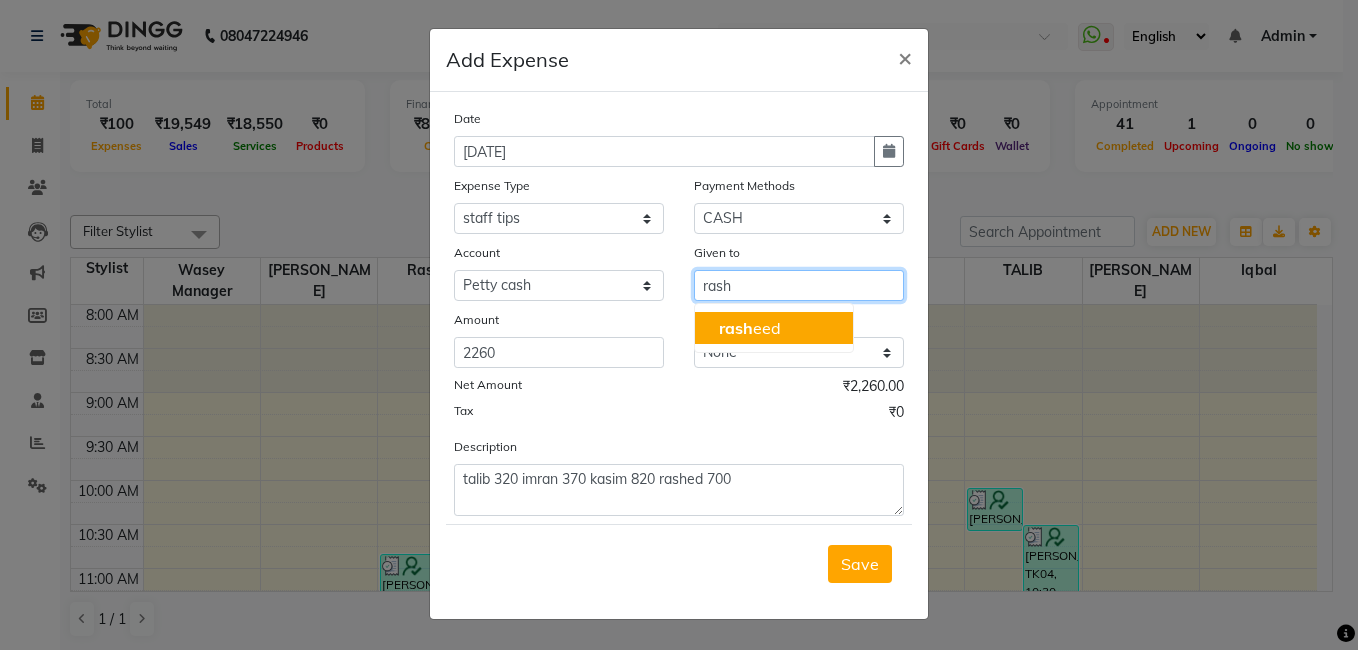 click on "rash eed" at bounding box center [774, 328] 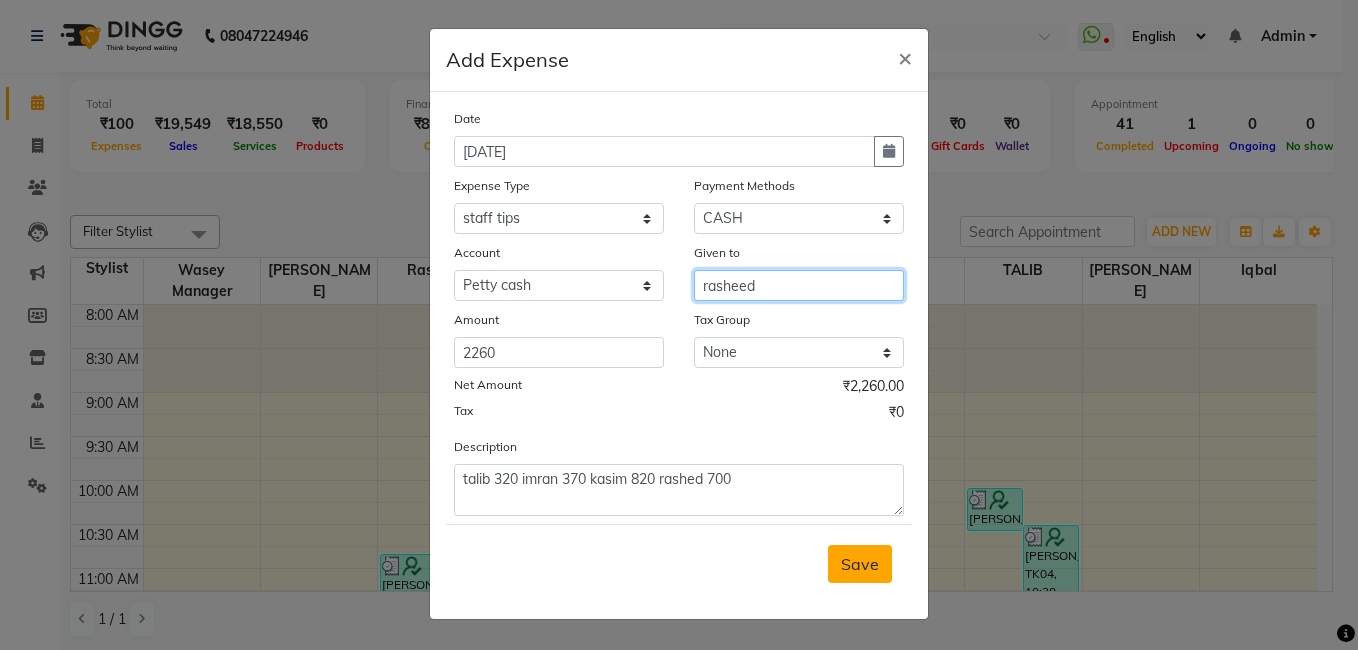 type on "rasheed" 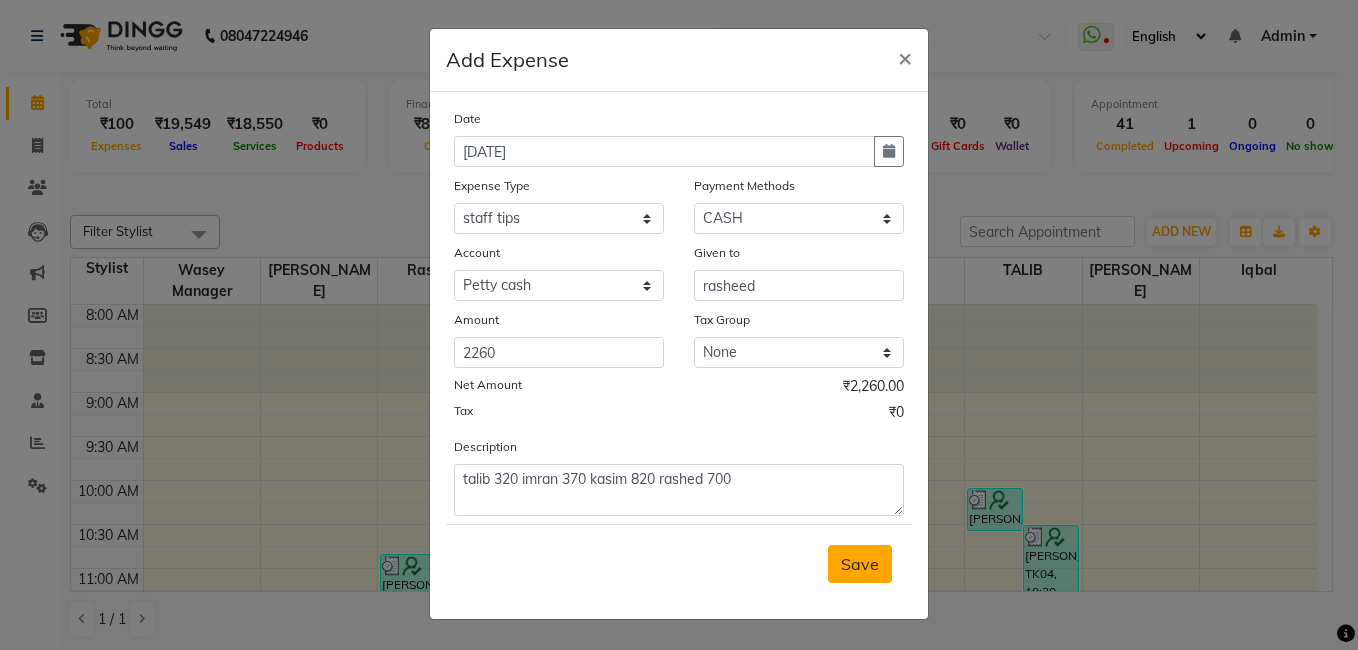 click on "Save" at bounding box center [860, 564] 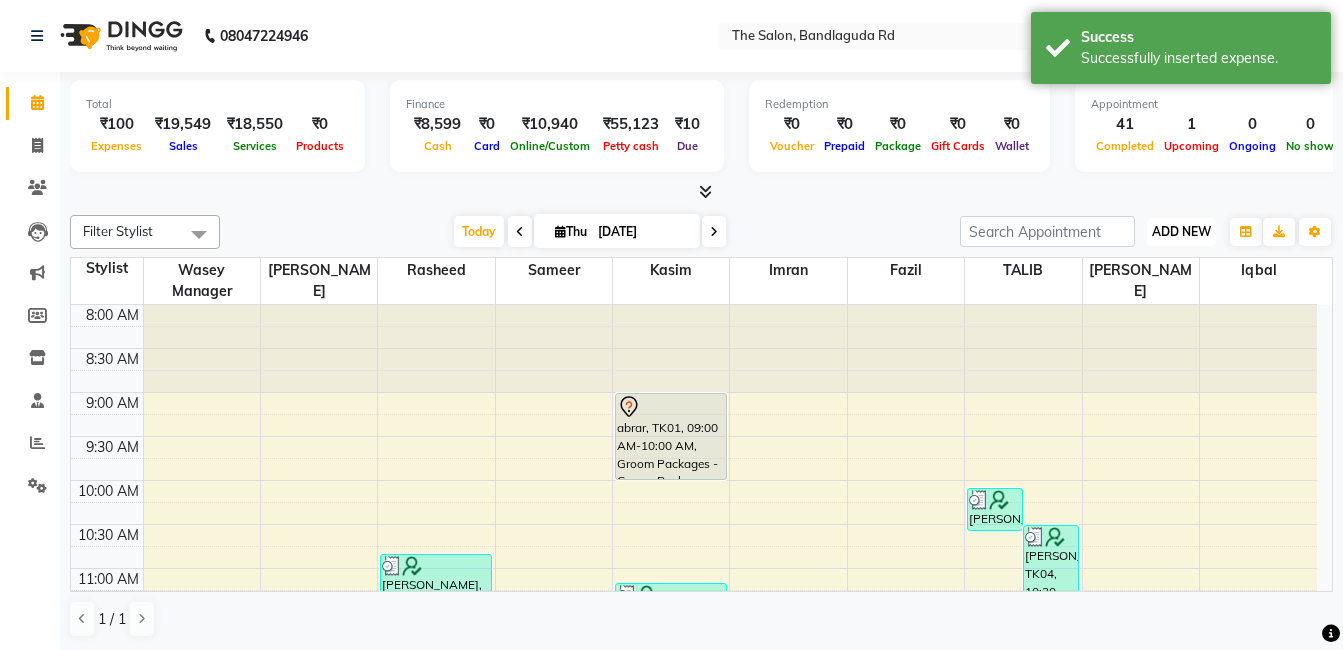 click on "ADD NEW" at bounding box center (1181, 231) 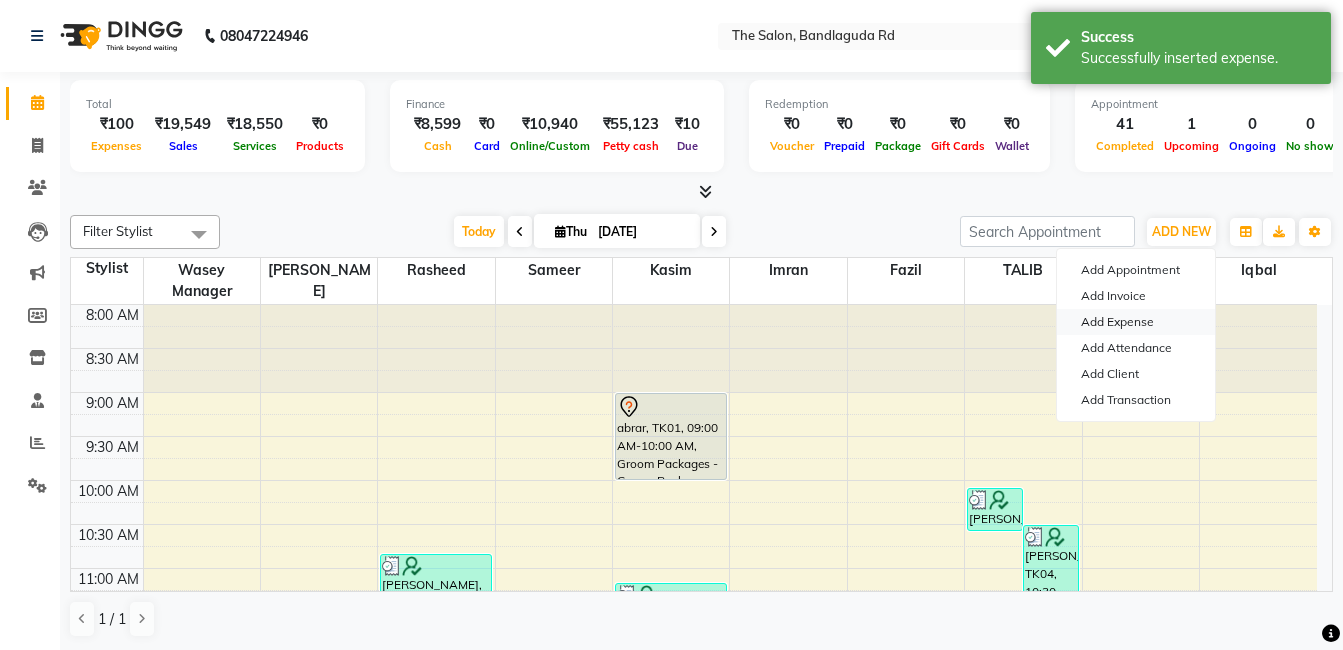 click on "Add Expense" at bounding box center [1136, 322] 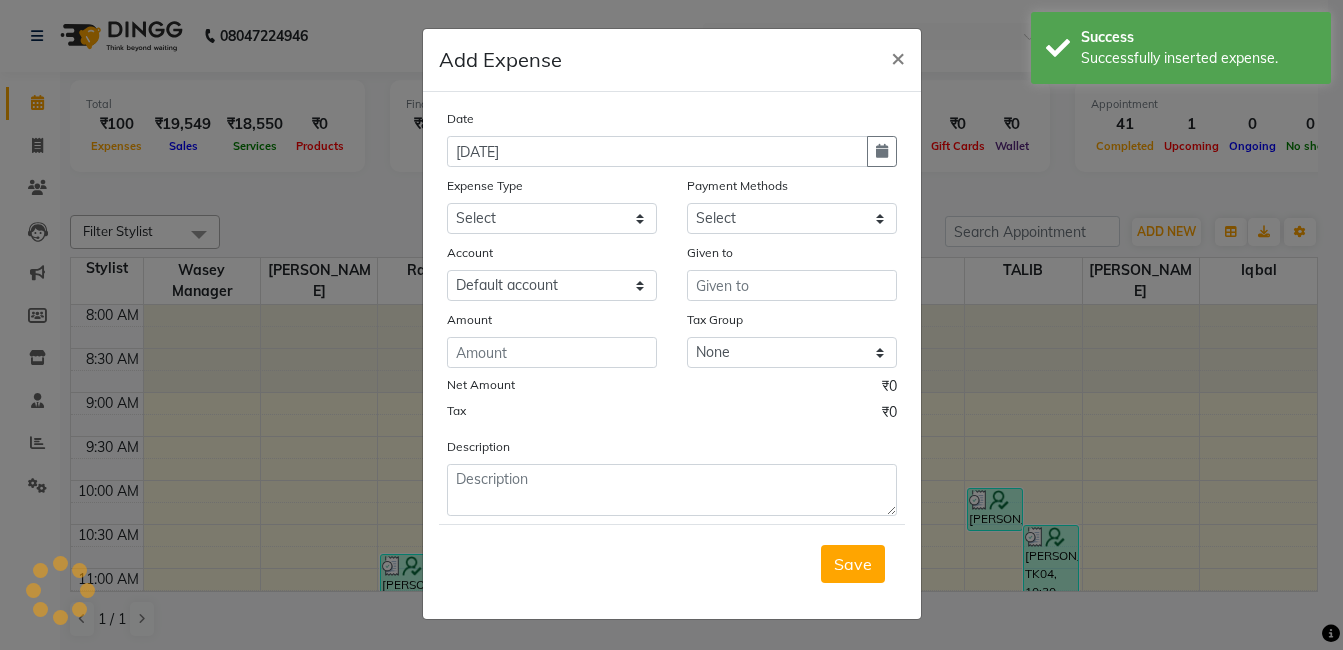 select on "1" 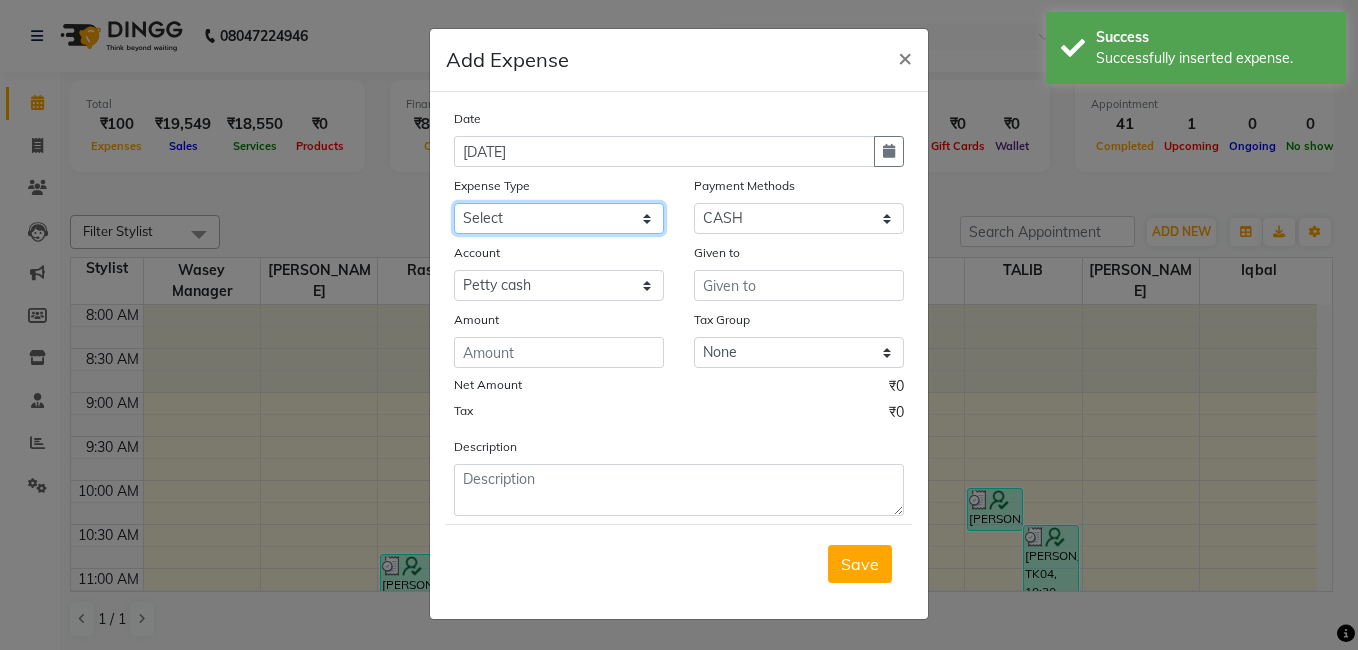 click on "Select Advance Salary aijaz bhai aijaz bhai chitti 10april Auto - Iqbal Bhai Bank charges BEGGAR Car maintenance  Cash transfer to bank Cash transfer to hub chitti sep Client Snacks Clinical charges daily target dev distributions beardo Equipment Fuel Govt fee Incentive Insurance International purchase khalid bhai 27 sep Loan Repayment Lunch Maintenance Marketing Miscellaneous MRA Other Pantry Product RAUNAK ENTERPRISES BEARDO Rent Salary staff Staff Snacks staff tips sunday money Tax Tea & Refreshment Utilities" 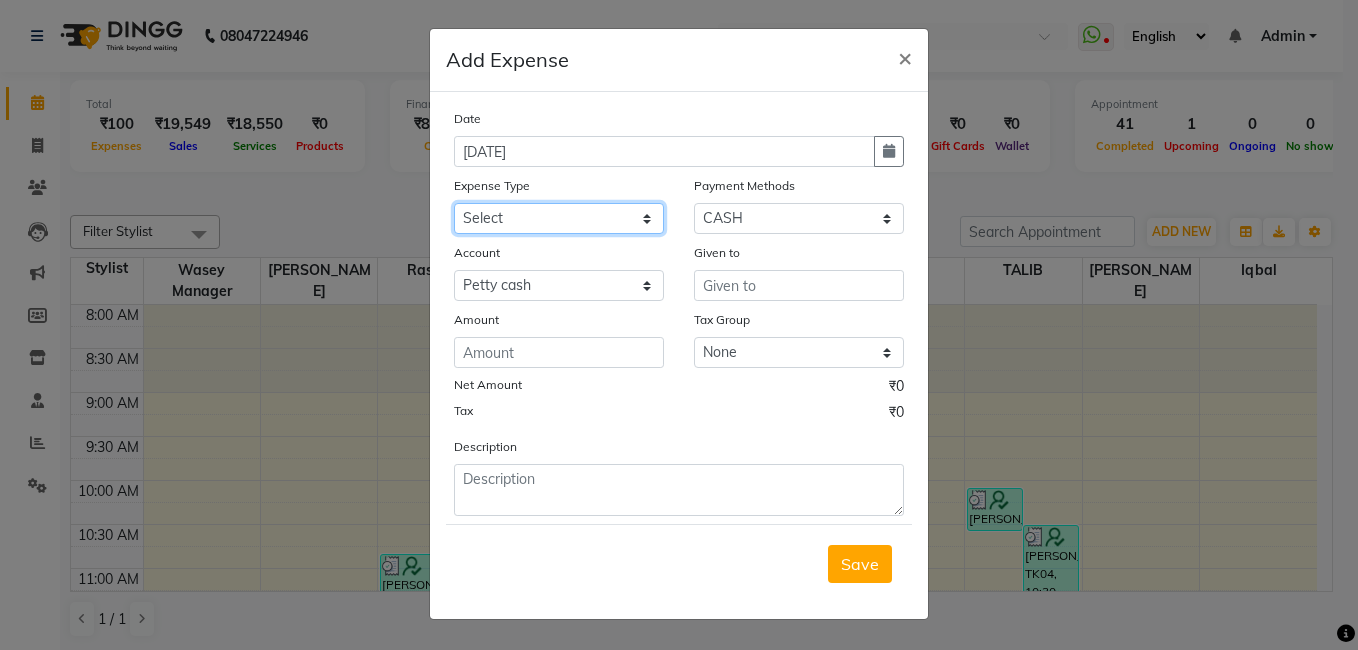 select on "5649" 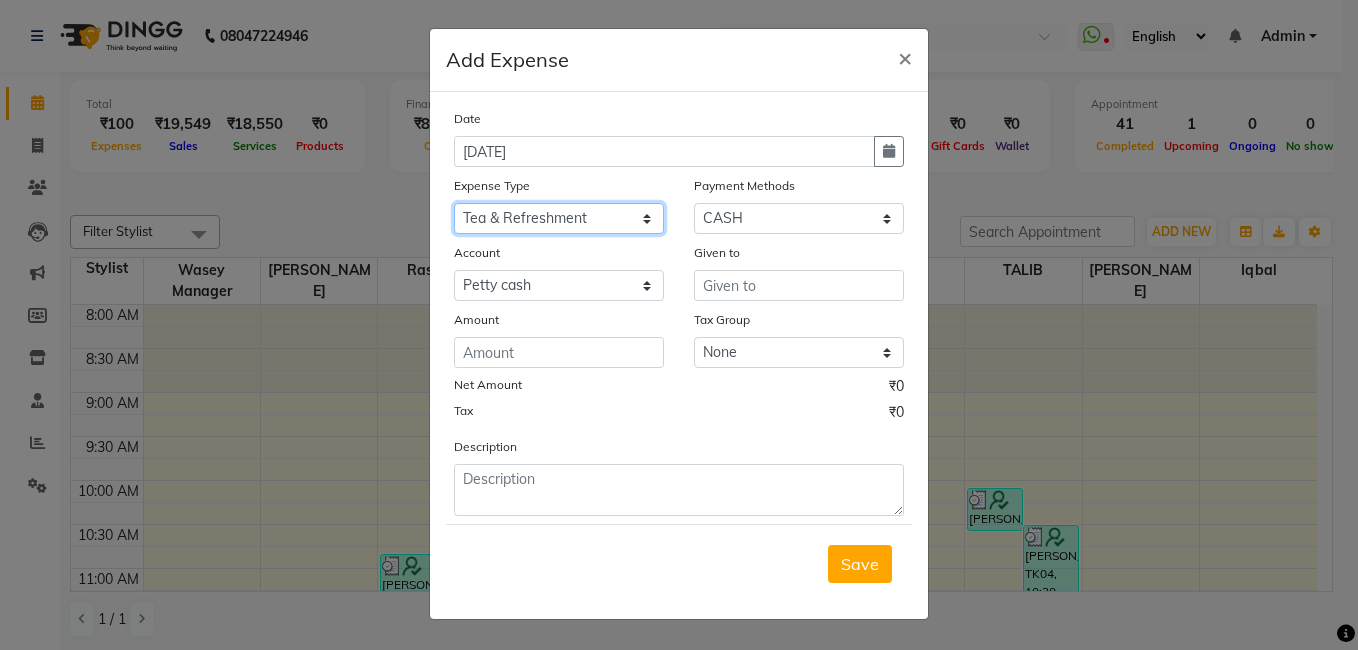 click on "Select Advance Salary aijaz bhai aijaz bhai chitti 10april Auto - Iqbal Bhai Bank charges BEGGAR Car maintenance  Cash transfer to bank Cash transfer to hub chitti sep Client Snacks Clinical charges daily target dev distributions beardo Equipment Fuel Govt fee Incentive Insurance International purchase khalid bhai 27 sep Loan Repayment Lunch Maintenance Marketing Miscellaneous MRA Other Pantry Product RAUNAK ENTERPRISES BEARDO Rent Salary staff Staff Snacks staff tips sunday money Tax Tea & Refreshment Utilities" 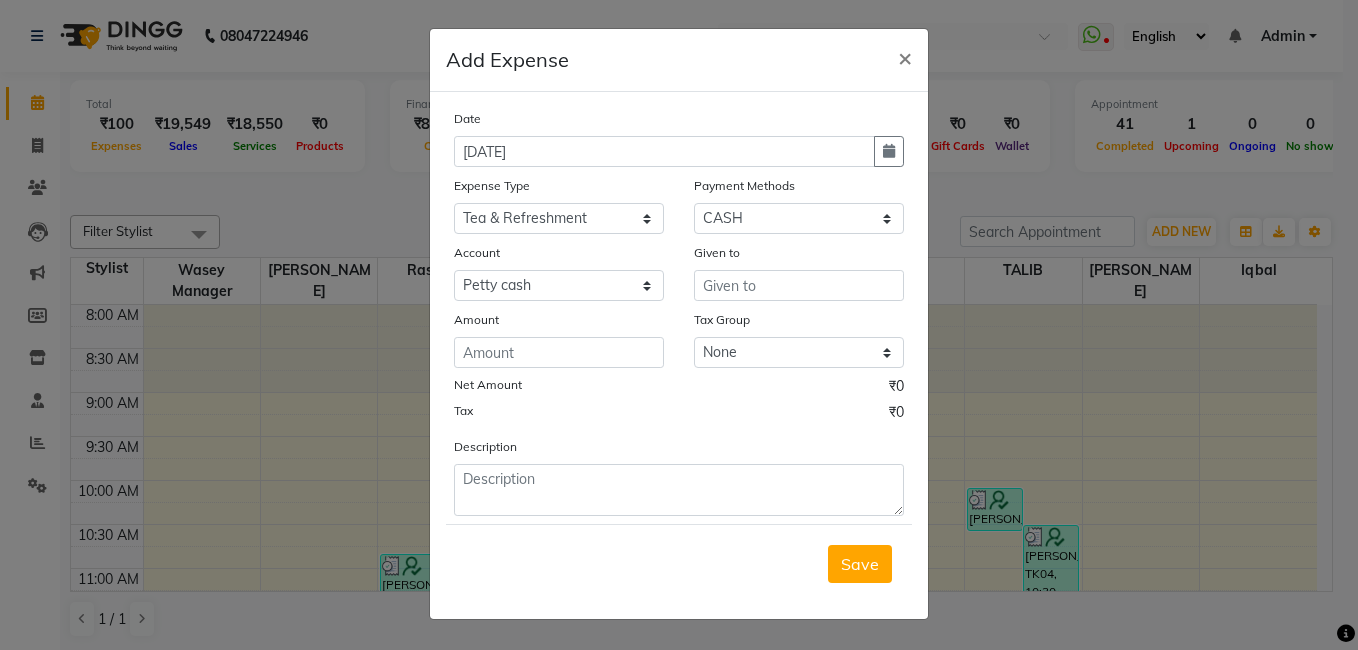 click on "Amount" 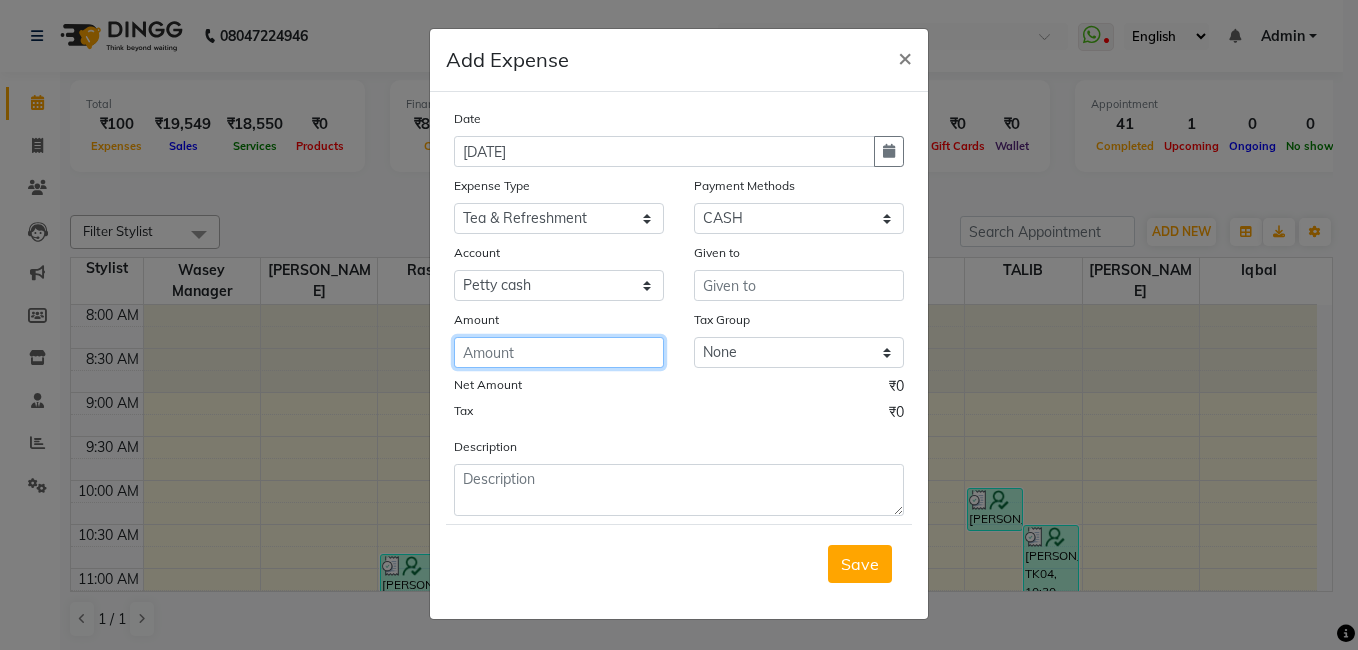 click 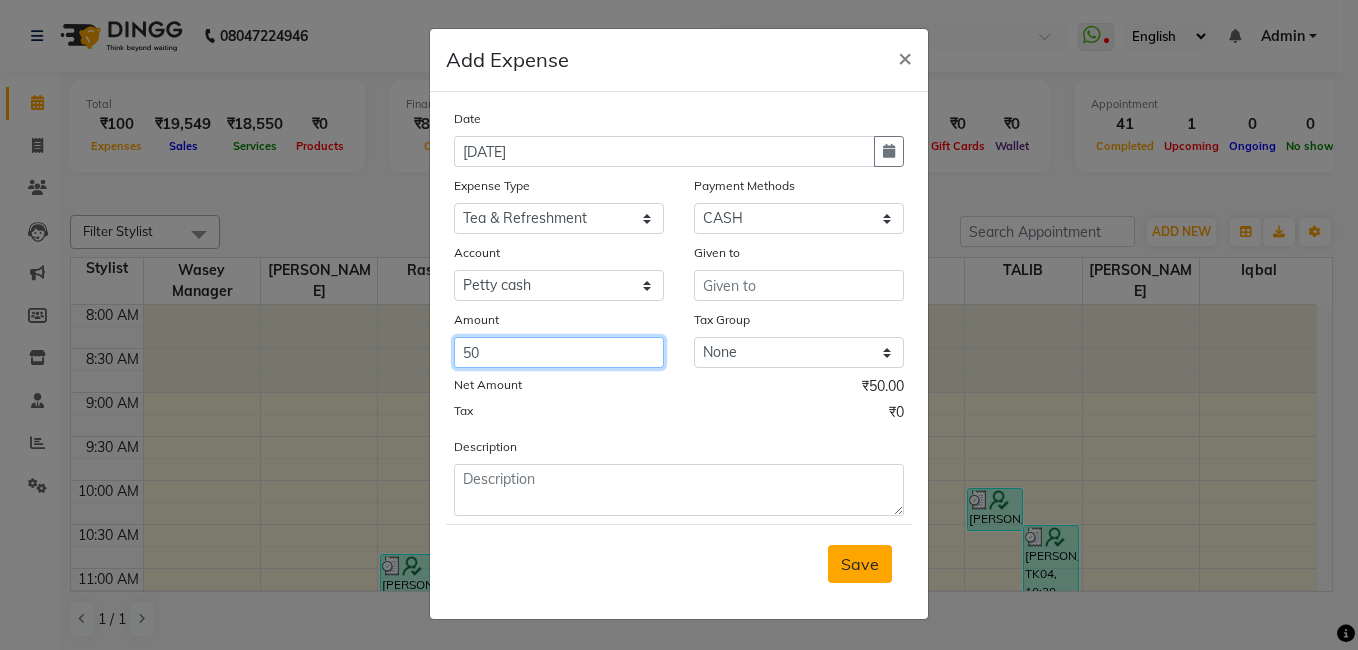 type on "50" 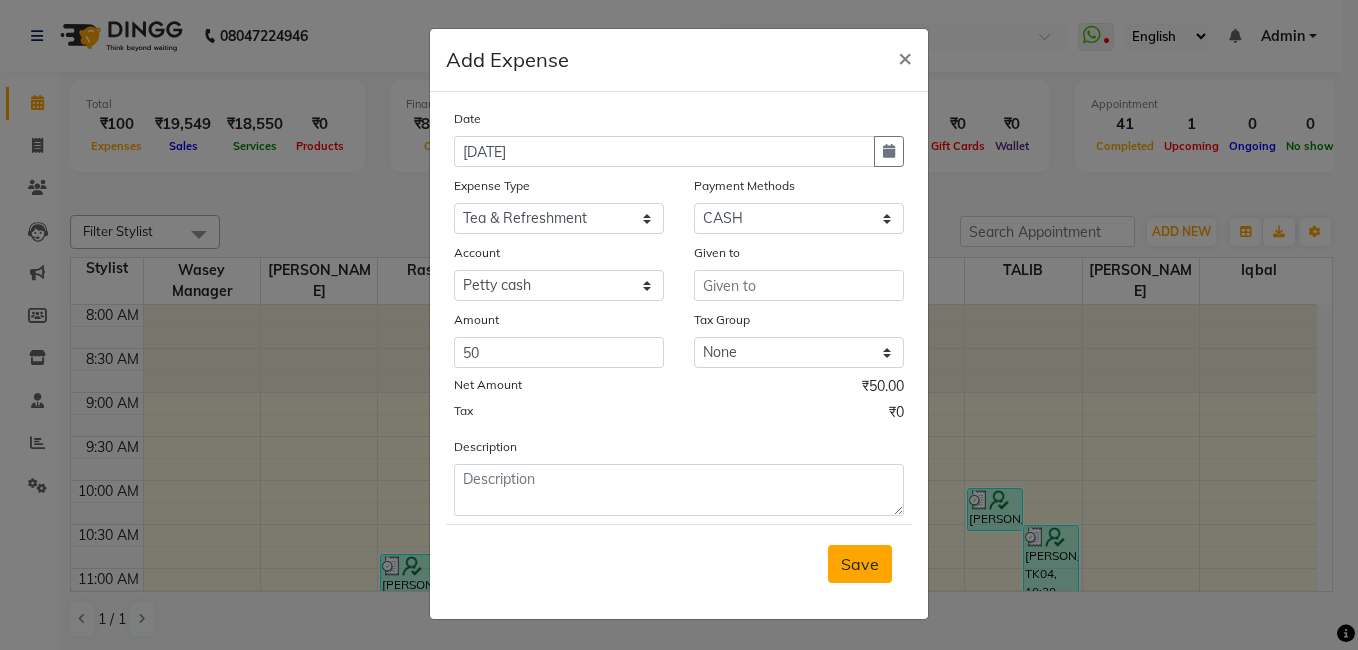 click on "Save" at bounding box center (860, 564) 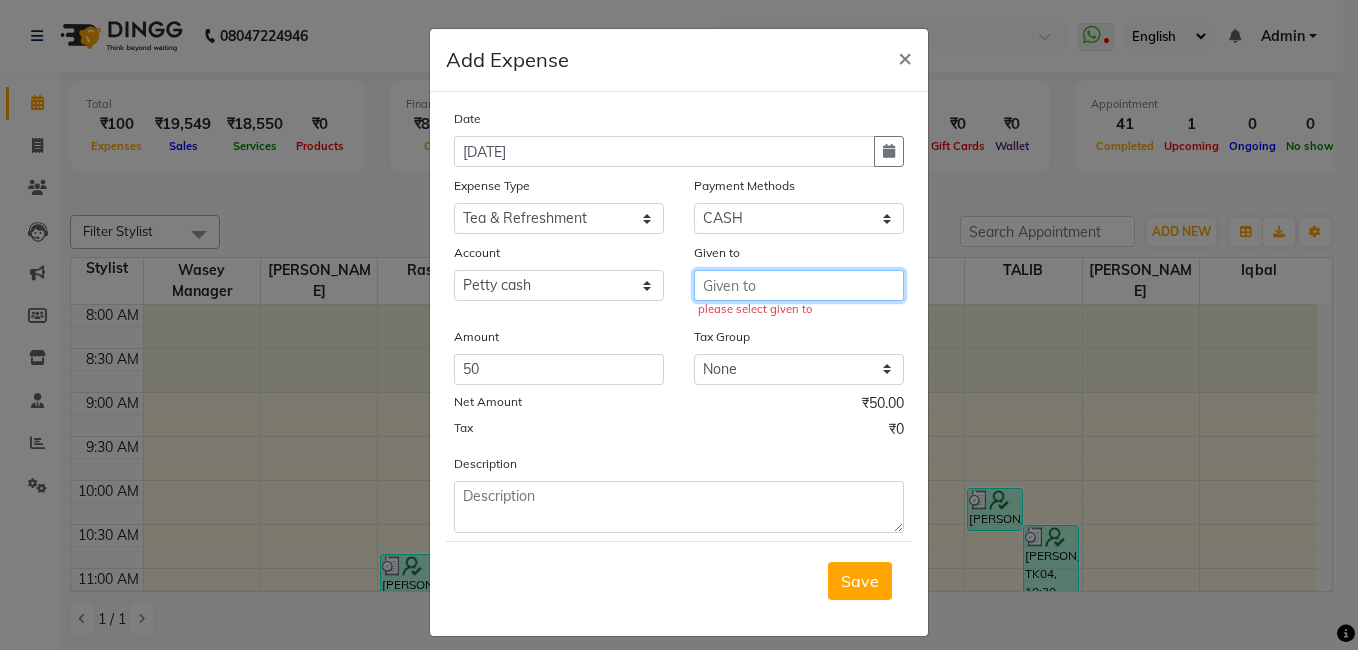 click at bounding box center (799, 285) 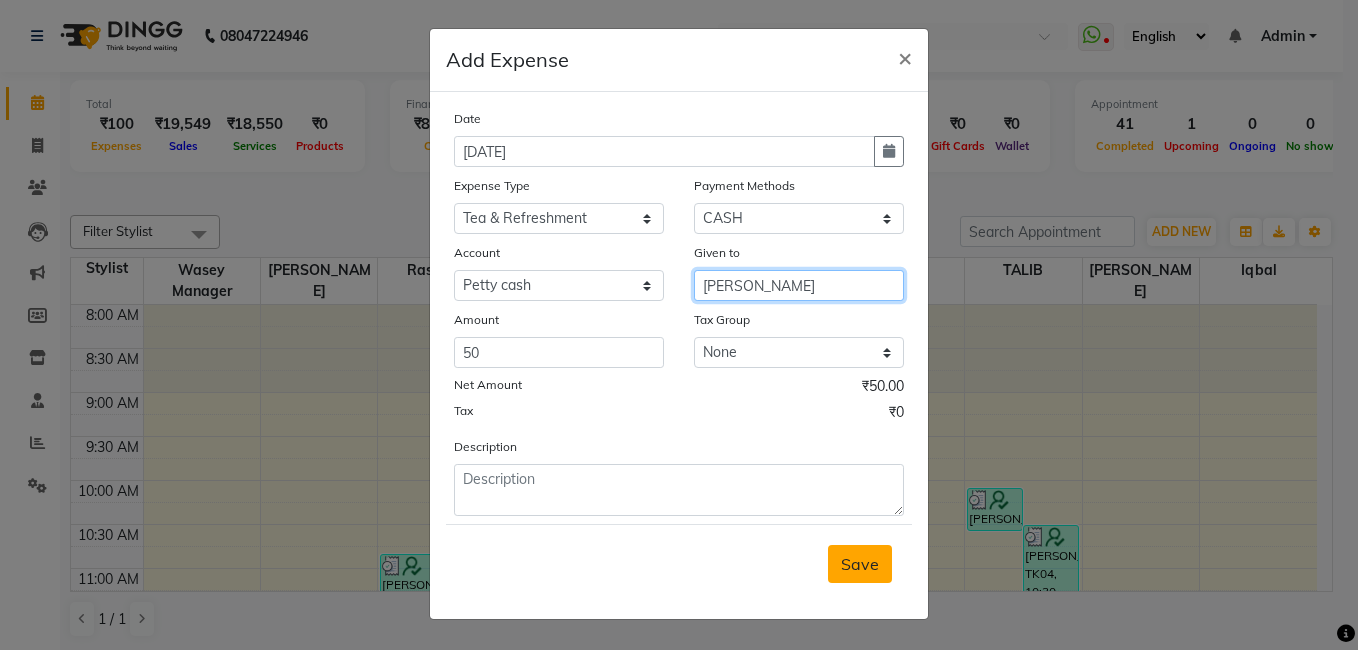 type on "[PERSON_NAME]" 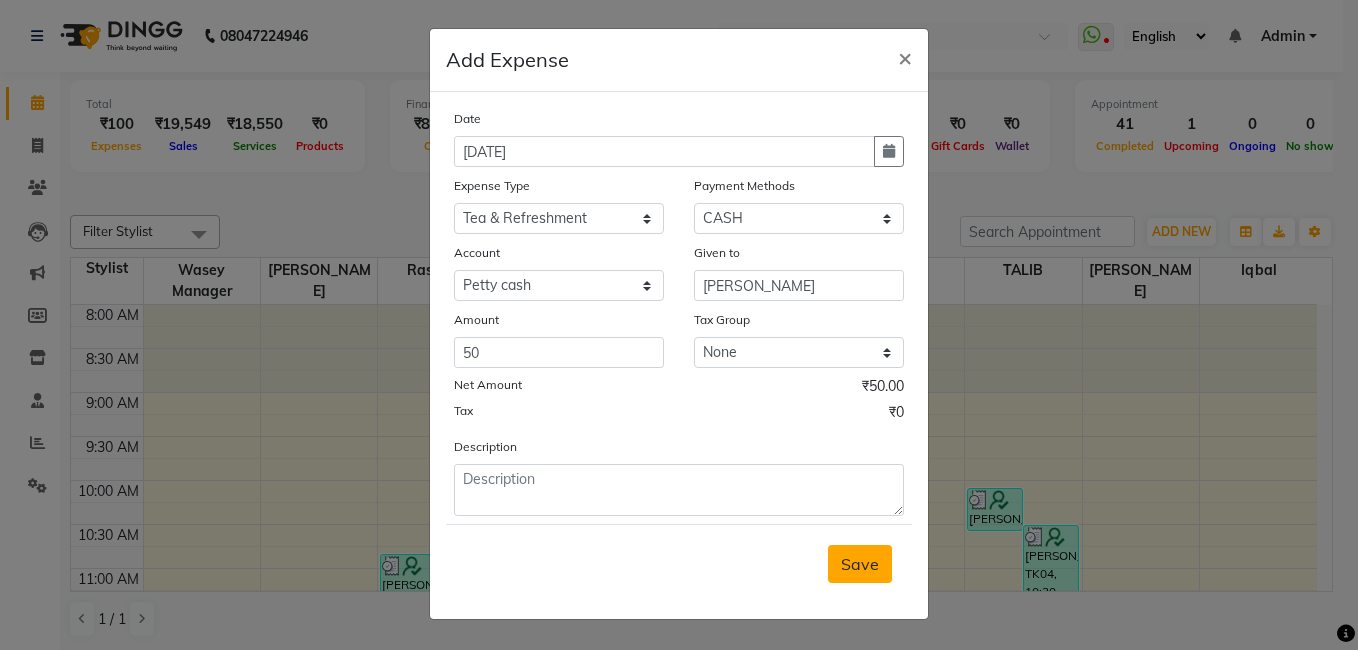 click on "Save" at bounding box center (860, 564) 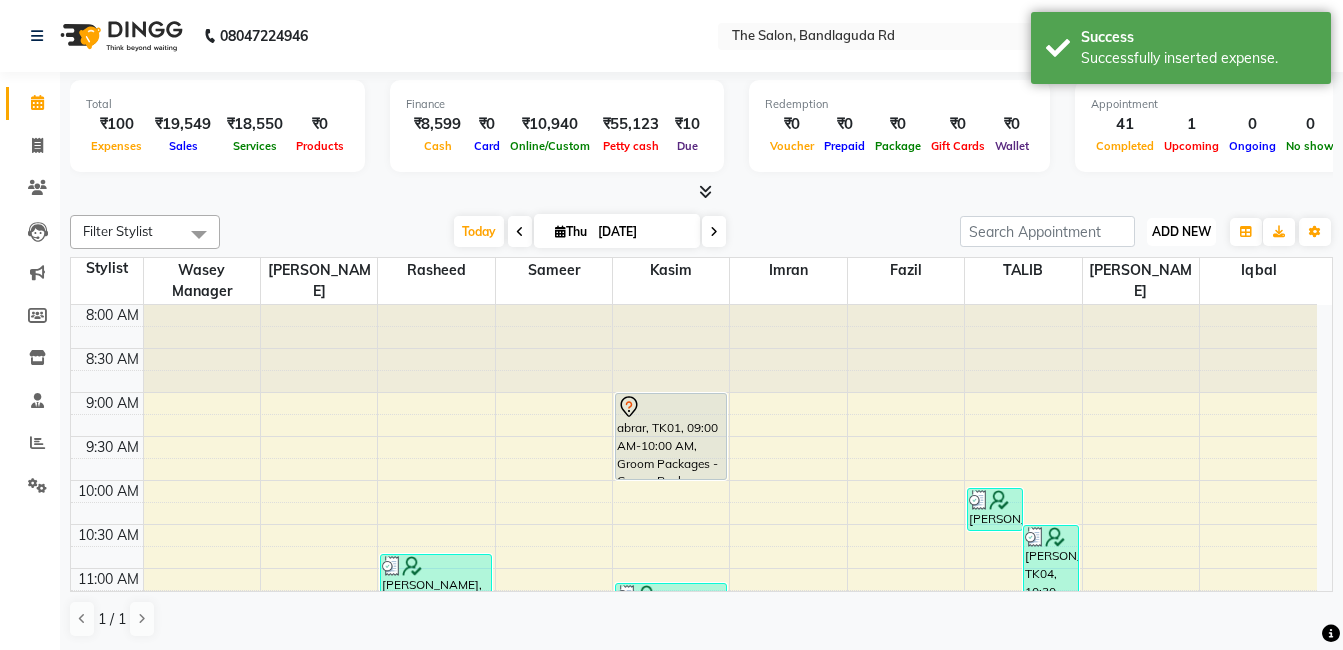 click on "ADD NEW Toggle Dropdown" at bounding box center (1181, 232) 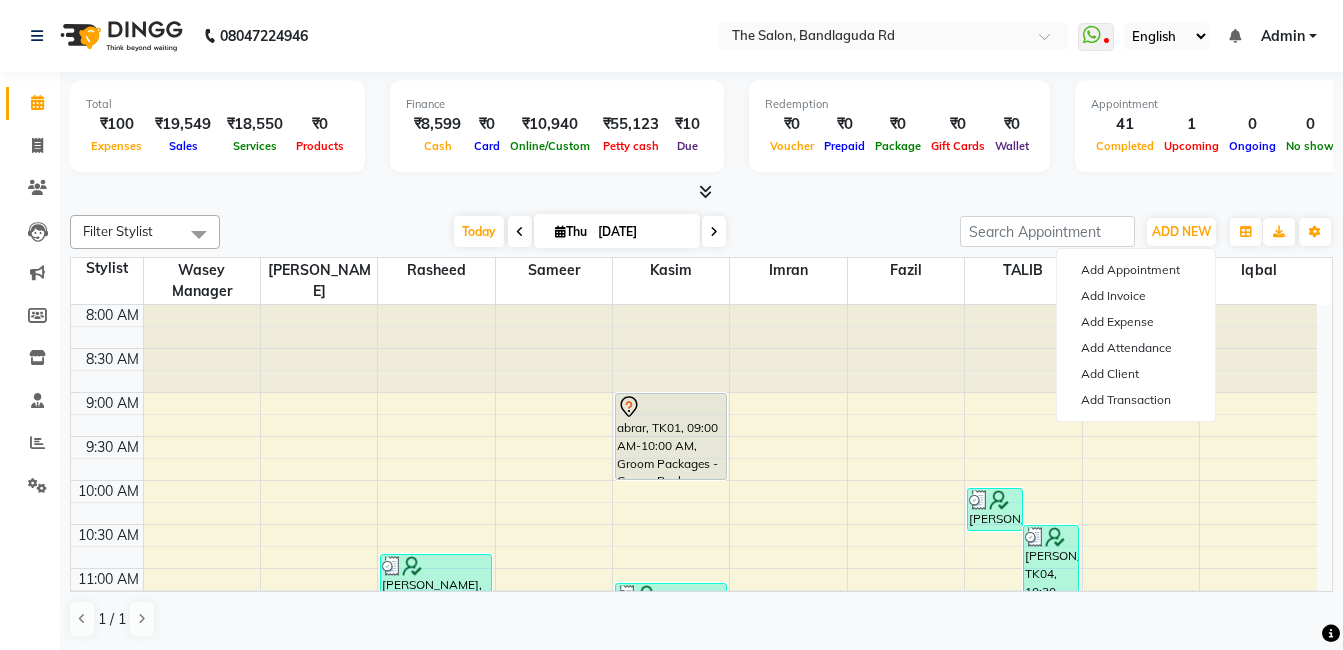 click at bounding box center [701, 192] 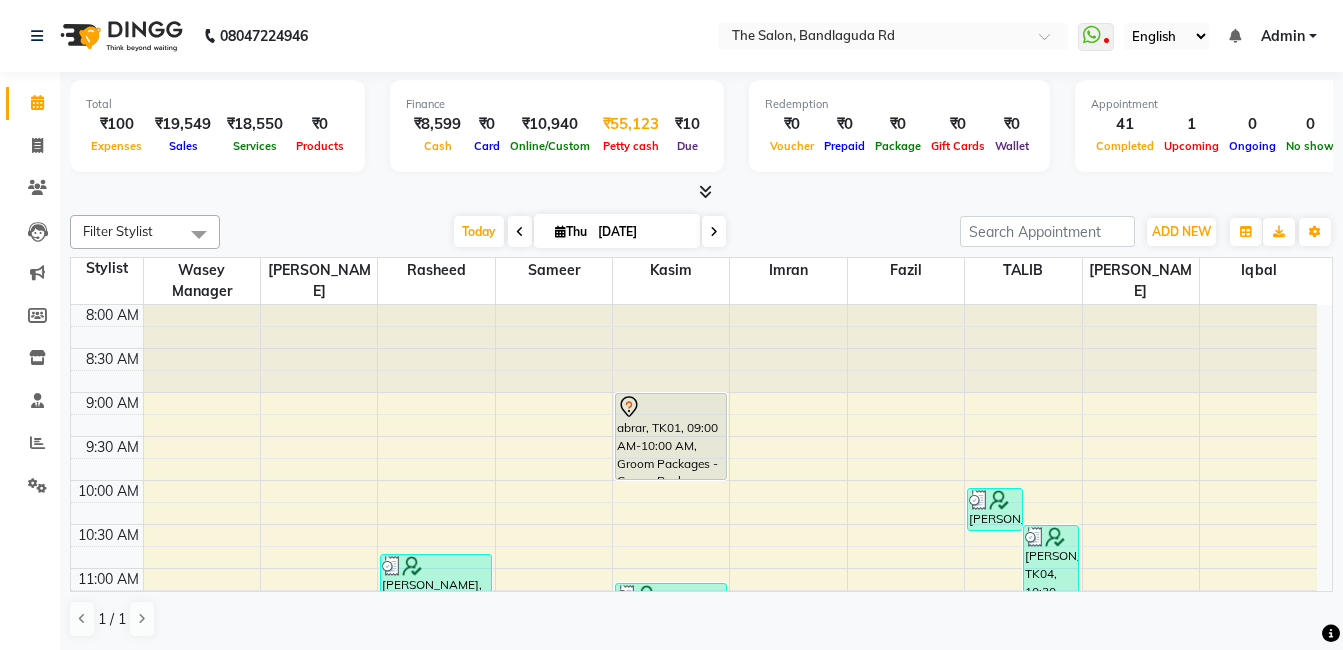click on "₹55,123" at bounding box center (631, 124) 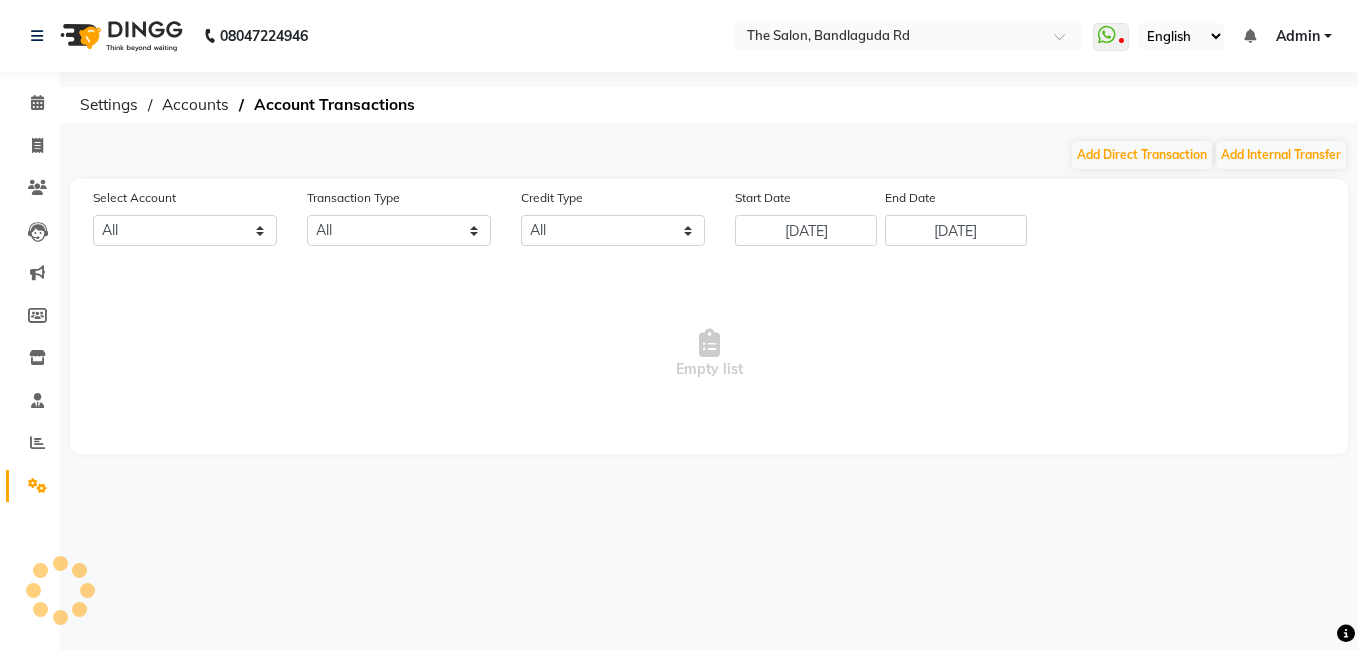 select on "3232" 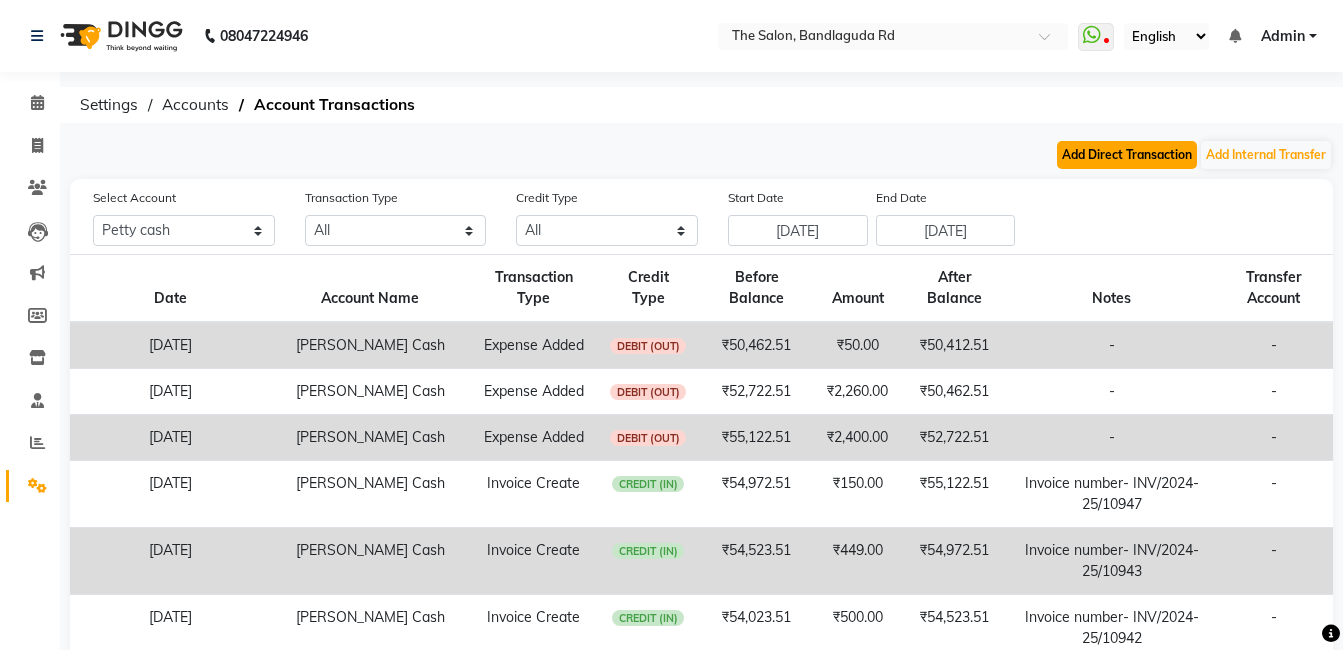 click on "Add Direct Transaction" 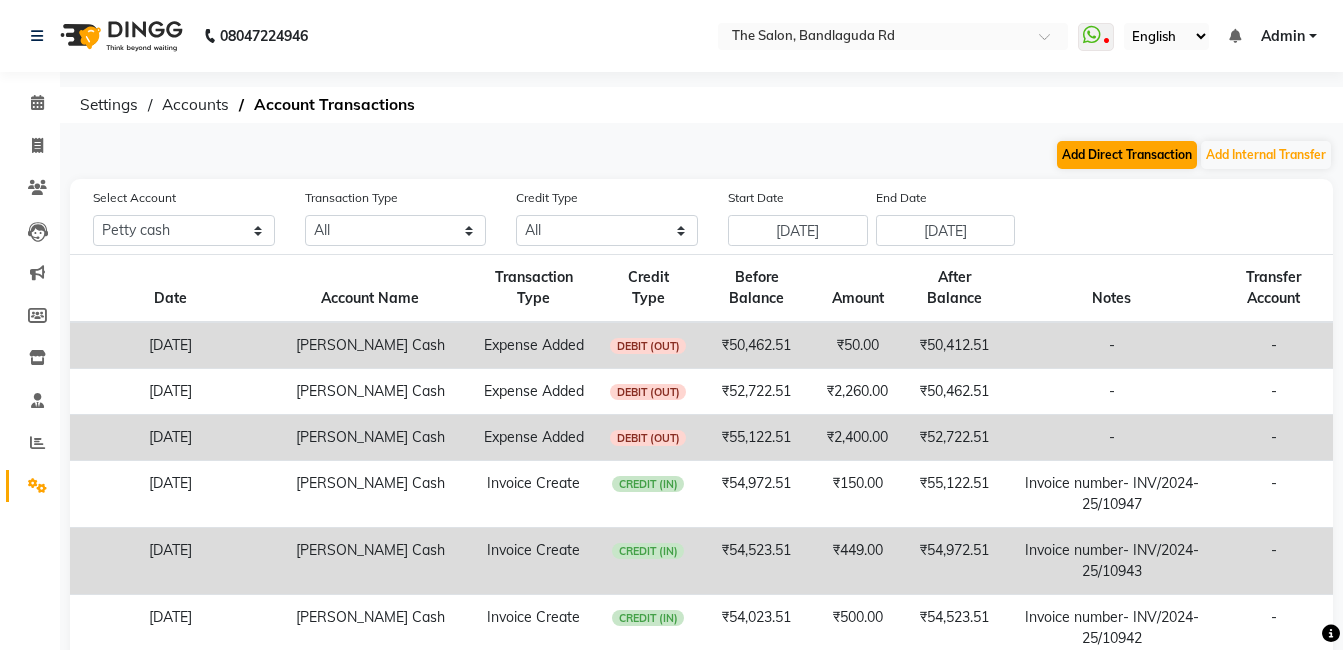 select on "direct" 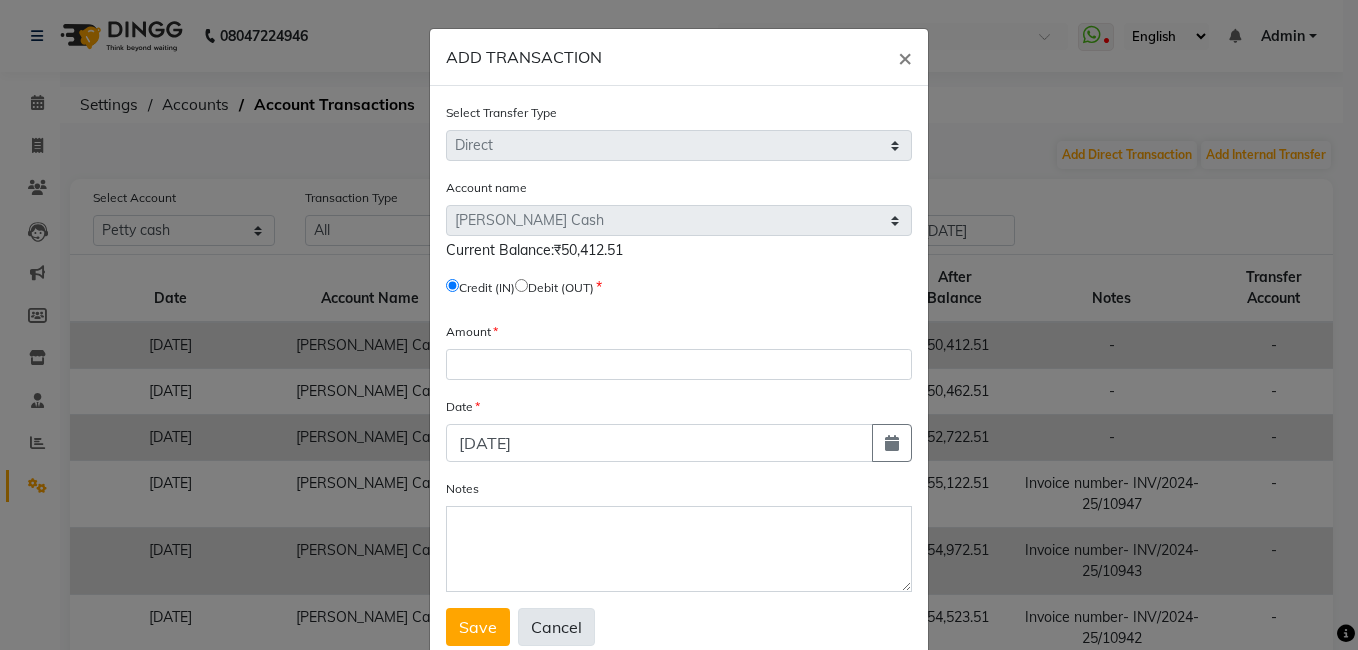 click on "Cancel" 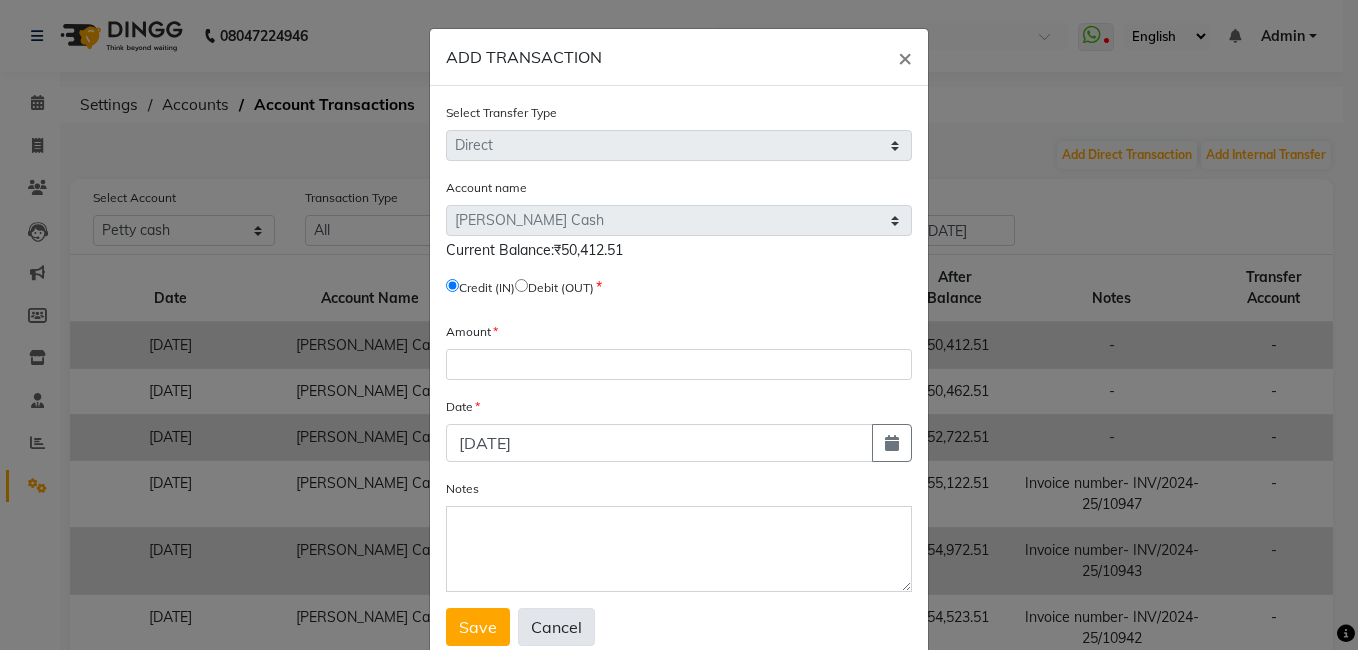 select 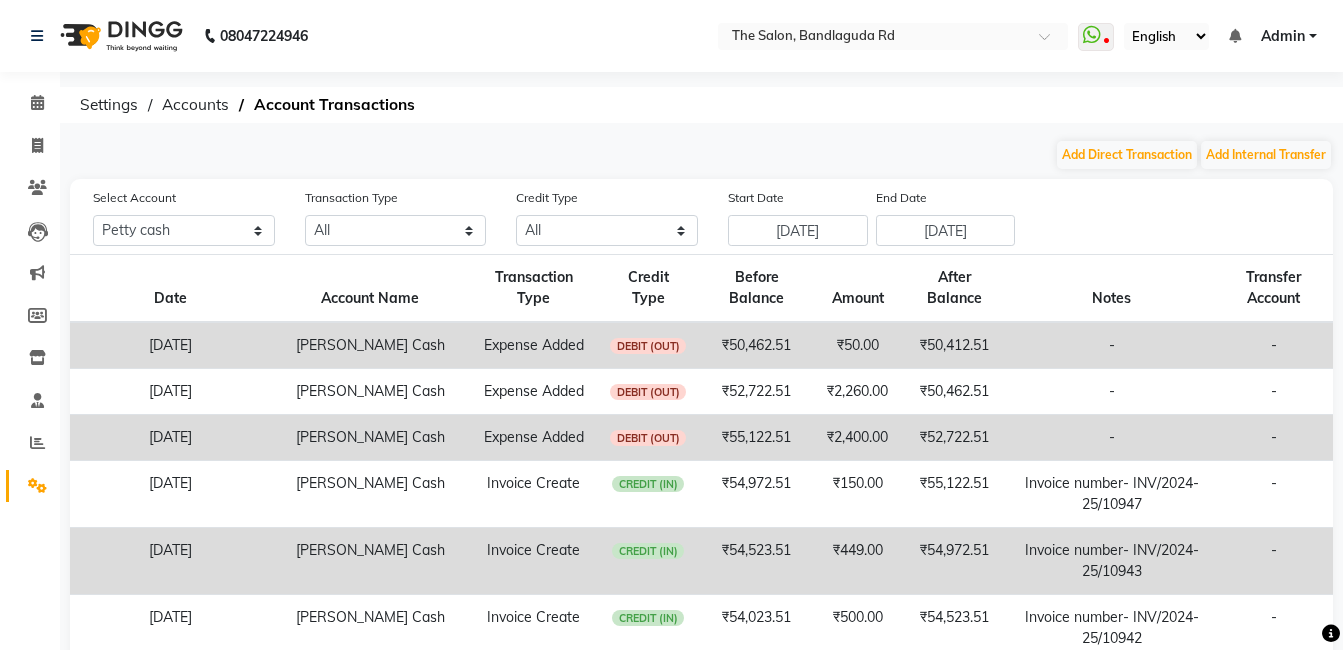 click 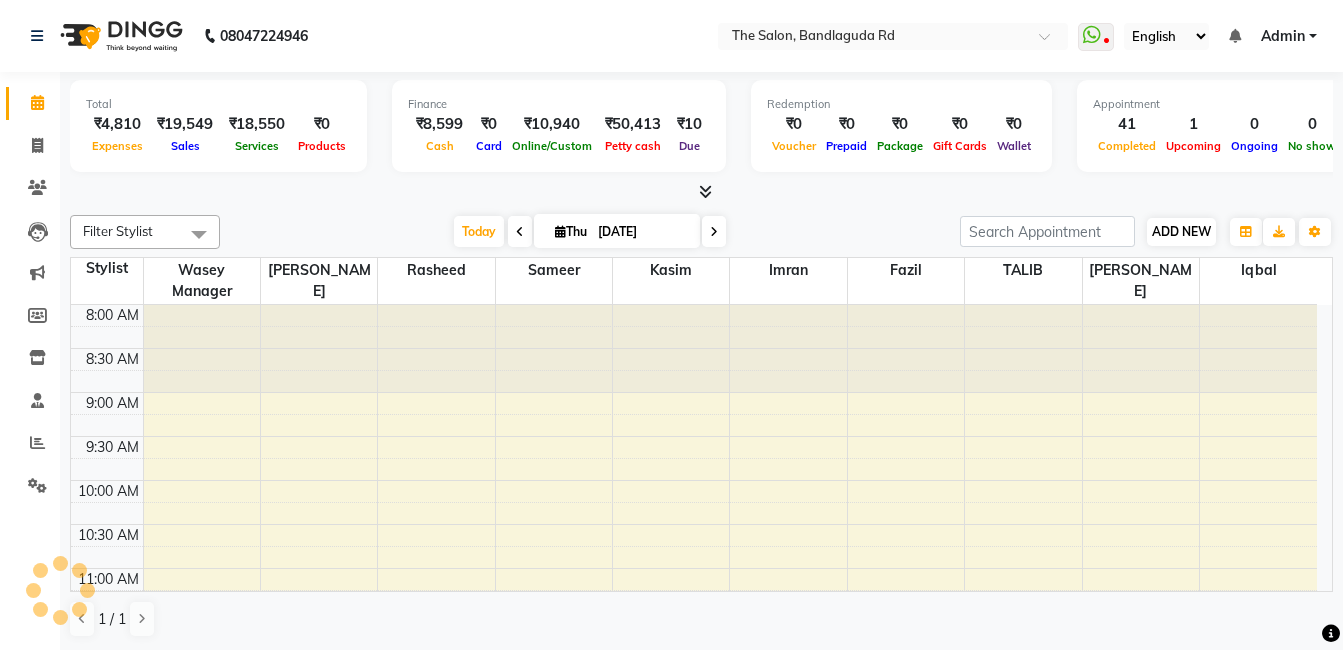 scroll, scrollTop: 0, scrollLeft: 0, axis: both 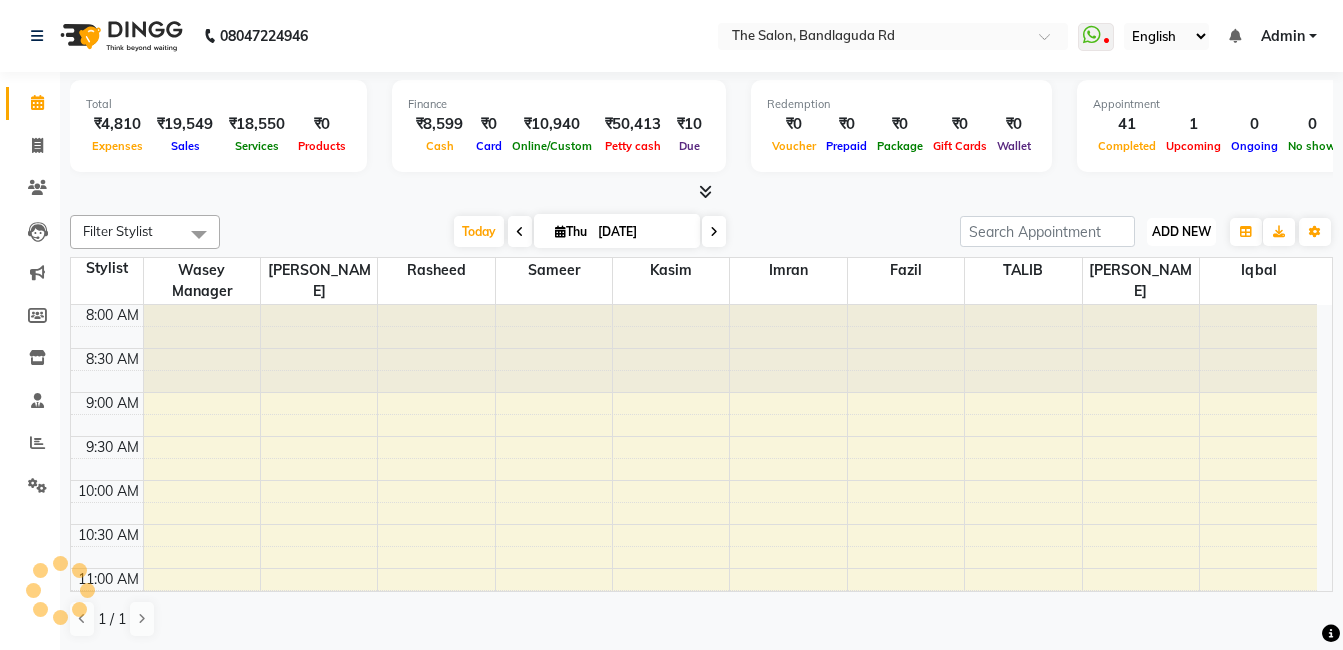 click on "ADD NEW" at bounding box center [1181, 231] 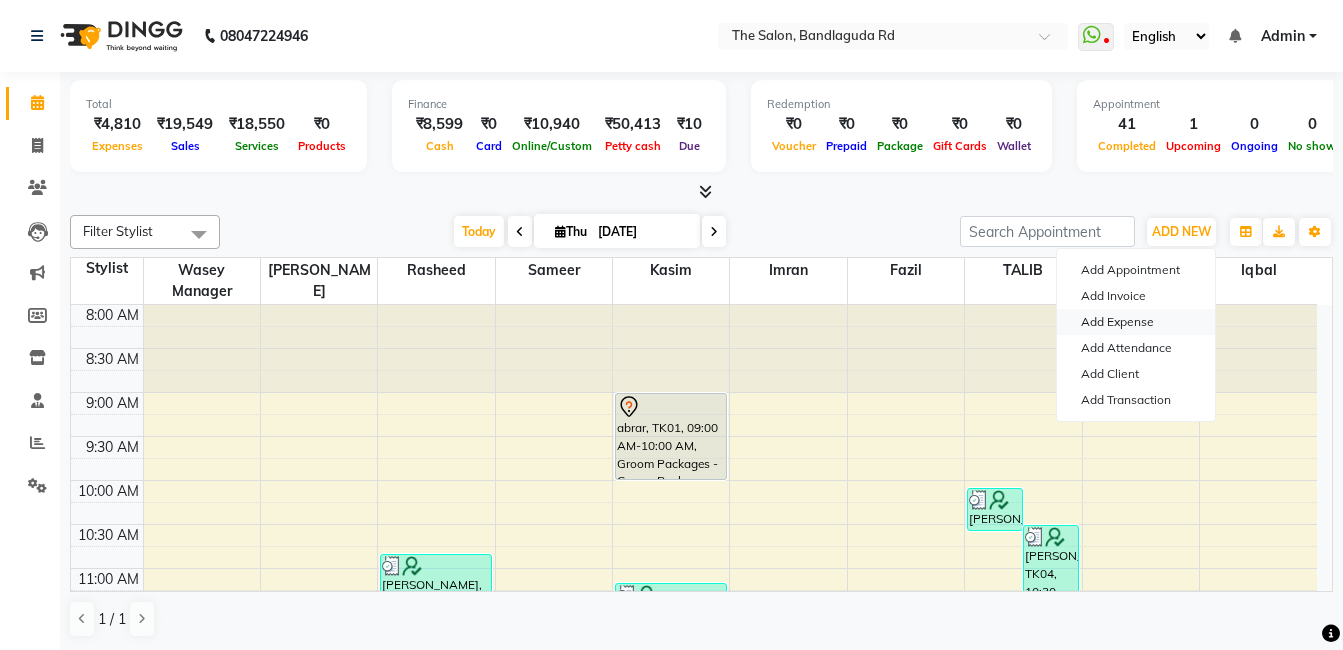 click on "Add Expense" at bounding box center (1136, 322) 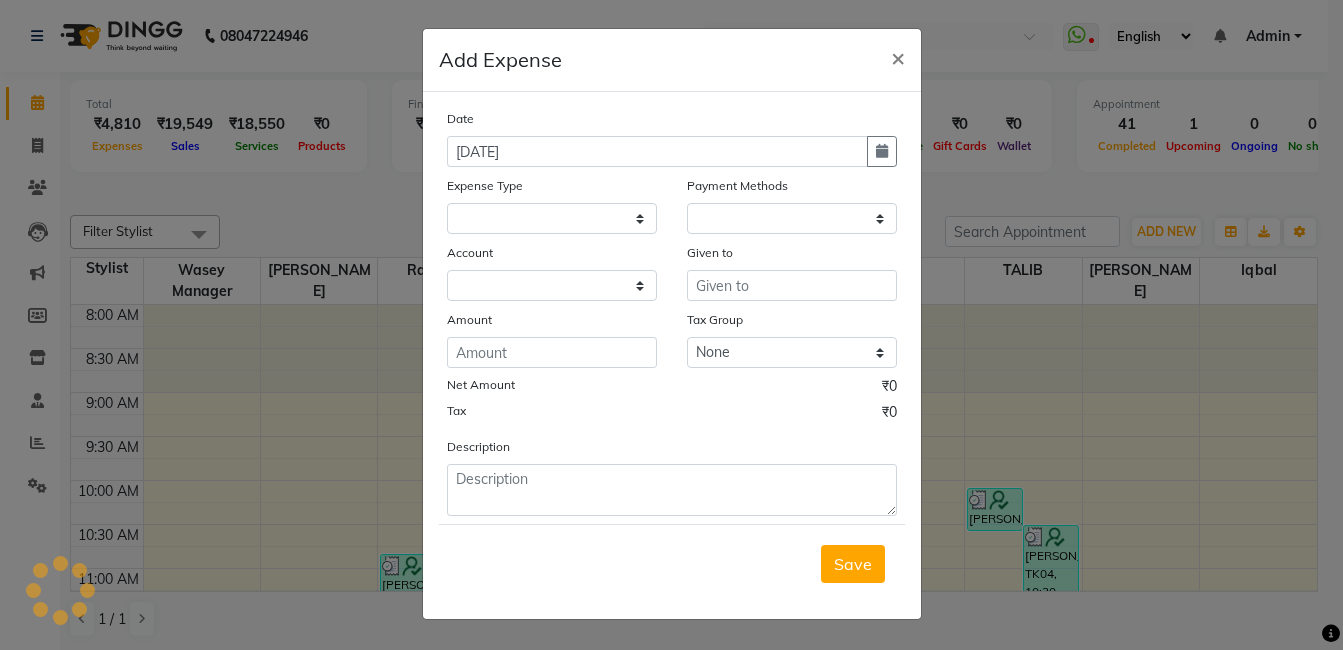 select 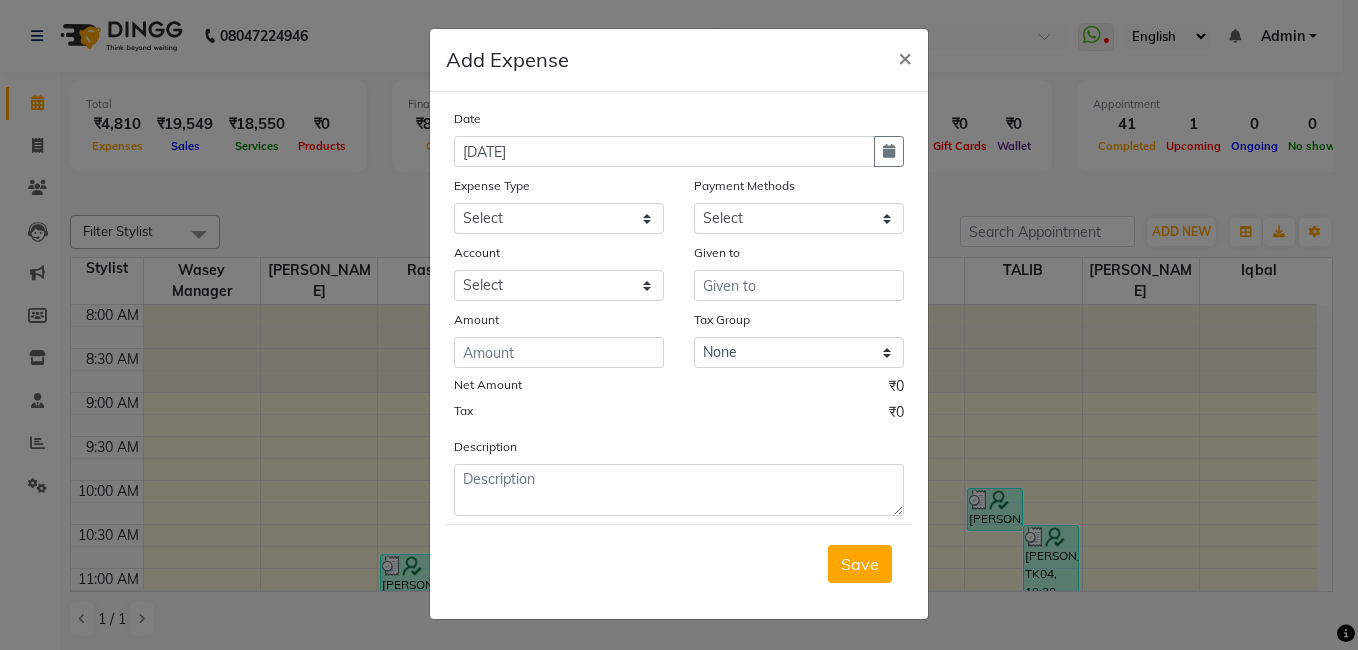 select on "1" 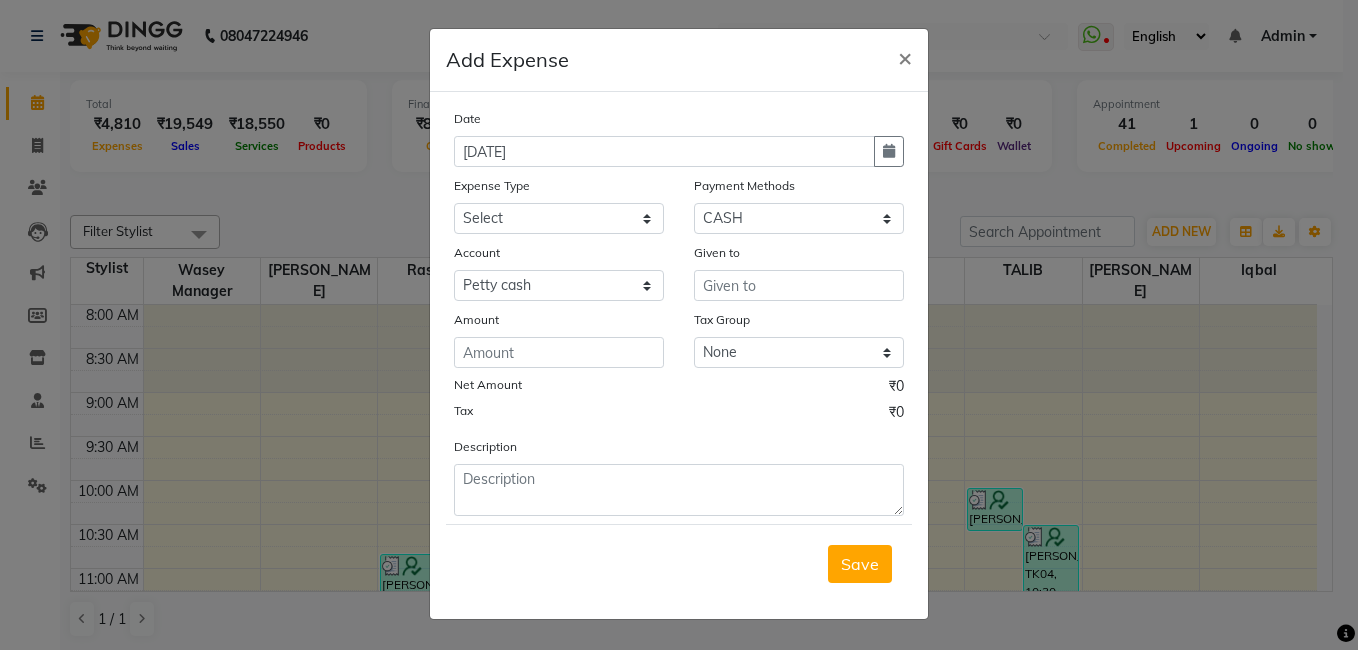 click on "Add Expense  × Date 10-07-2025 Expense Type Select Advance Salary aijaz bhai aijaz bhai chitti 10april Auto - Iqbal Bhai Bank charges BEGGAR Car maintenance  Cash transfer to bank Cash transfer to hub chitti sep Client Snacks Clinical charges daily target dev distributions beardo Equipment Fuel Govt fee Incentive Insurance International purchase khalid bhai 27 sep Loan Repayment Lunch Maintenance Marketing Miscellaneous MRA Other Pantry Product RAUNAK ENTERPRISES BEARDO Rent Salary staff Staff Snacks staff tips sunday money Tax Tea & Refreshment Utilities Payment Methods Select CARD ONLINE CASH Prepaid Package Voucher Points Gift Card Account Select Petty cash Default account Given to Amount Tax Group None GST Net Amount ₹0 Tax ₹0 Description  Save" 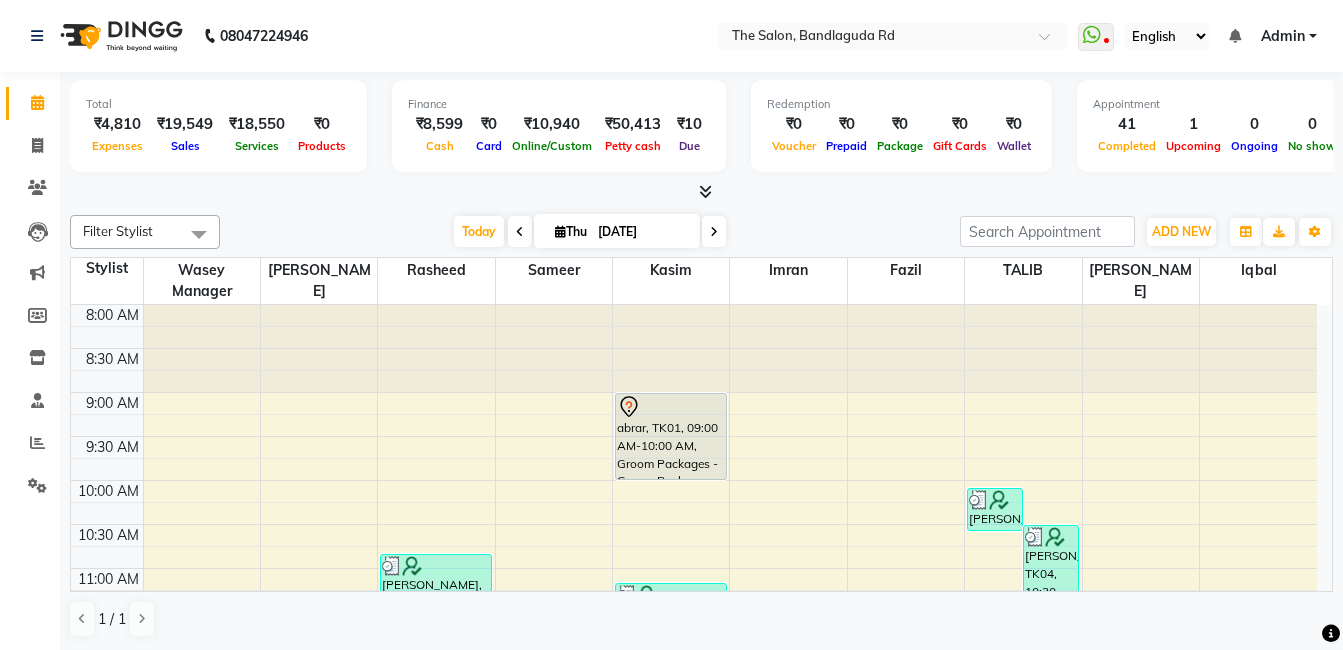 click at bounding box center [1141, 349] 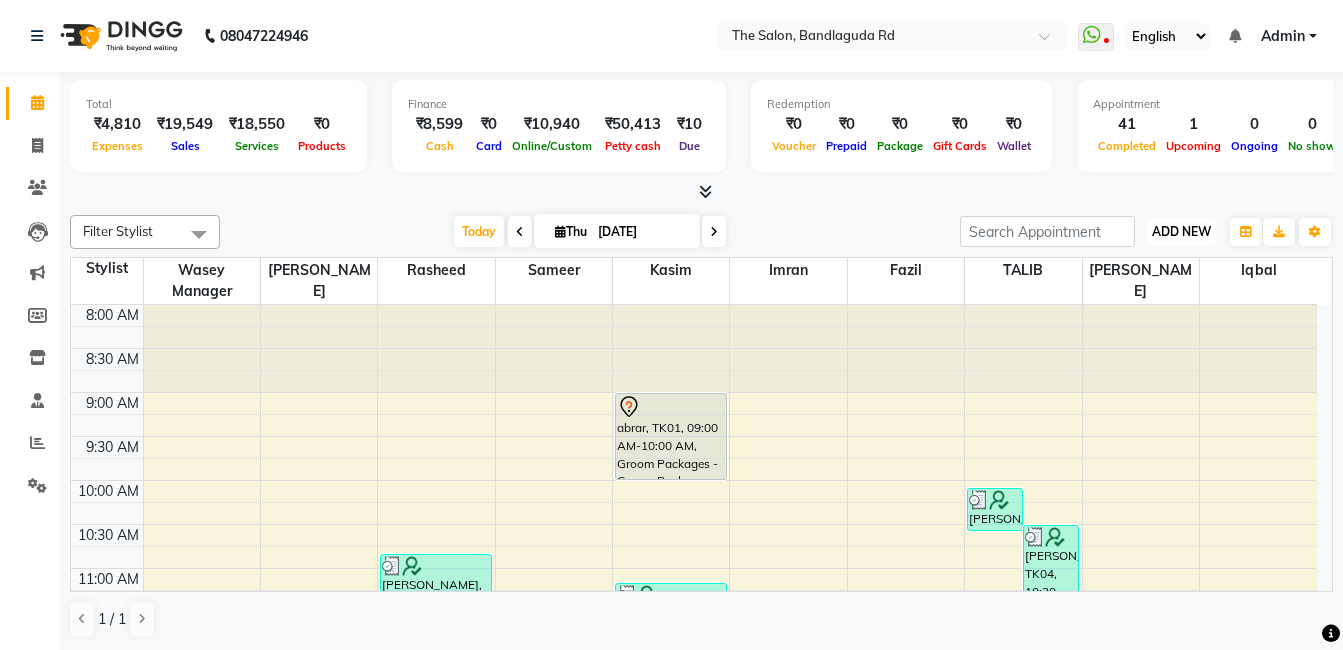 click on "ADD NEW Toggle Dropdown" at bounding box center [1181, 232] 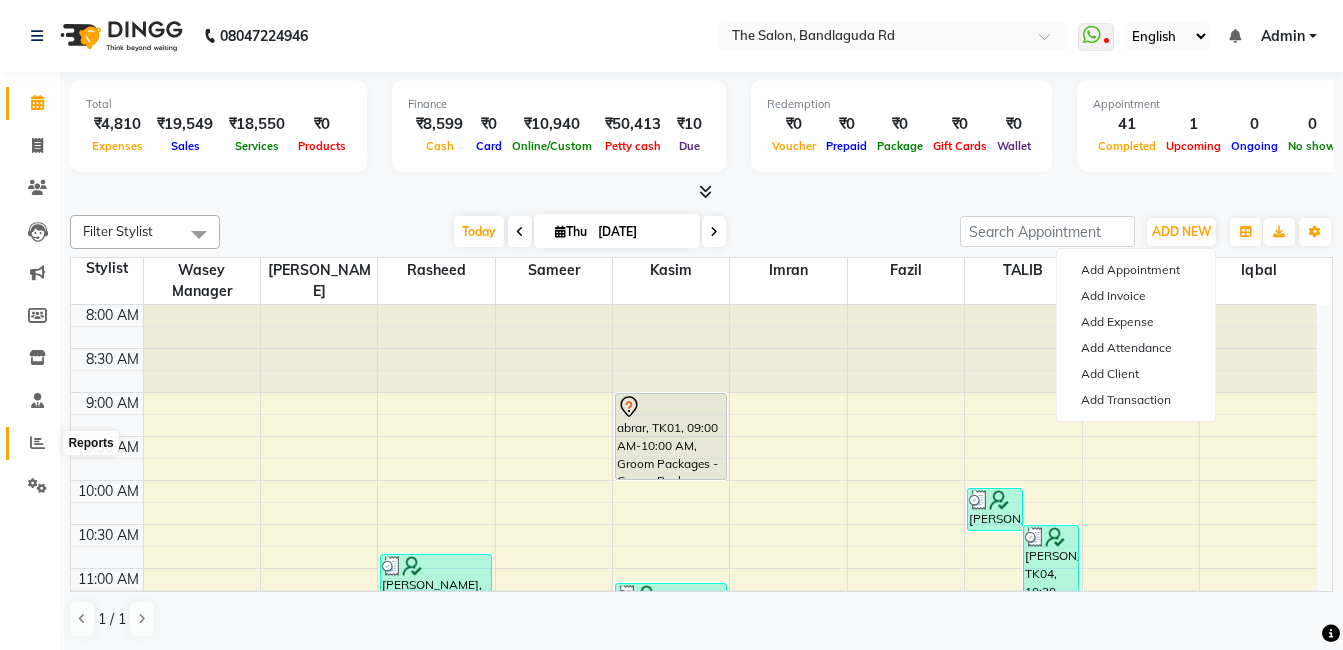 click 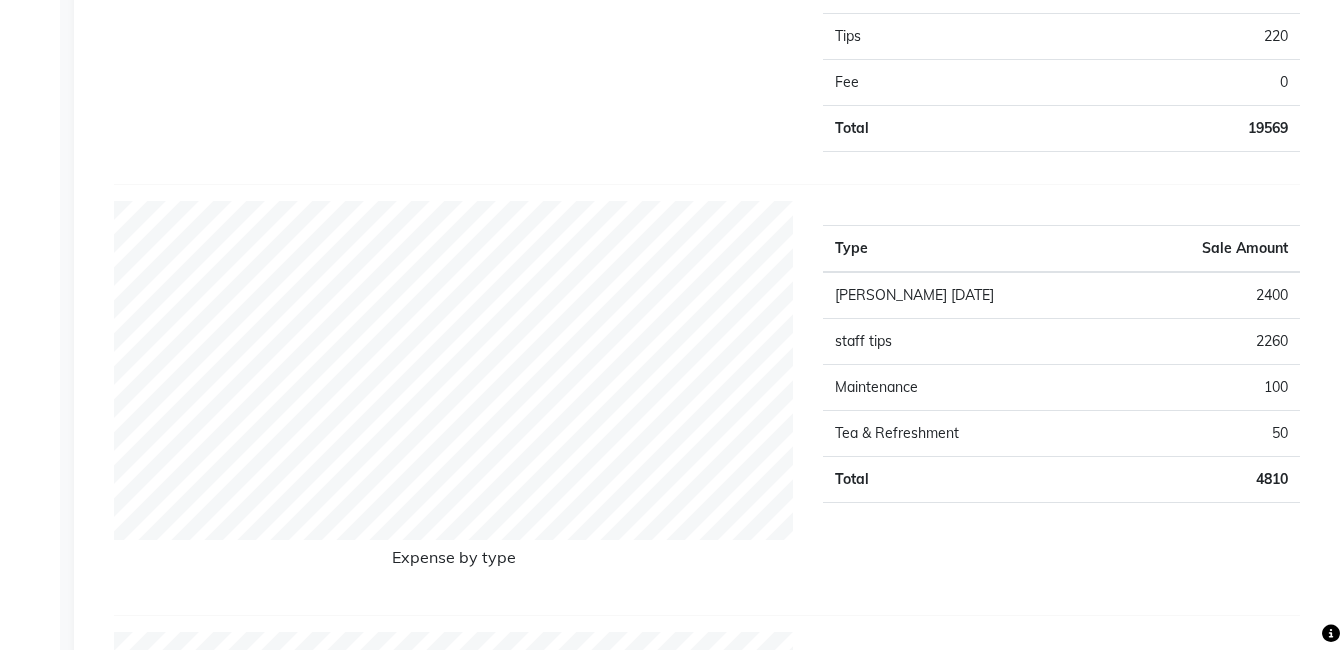 scroll, scrollTop: 0, scrollLeft: 0, axis: both 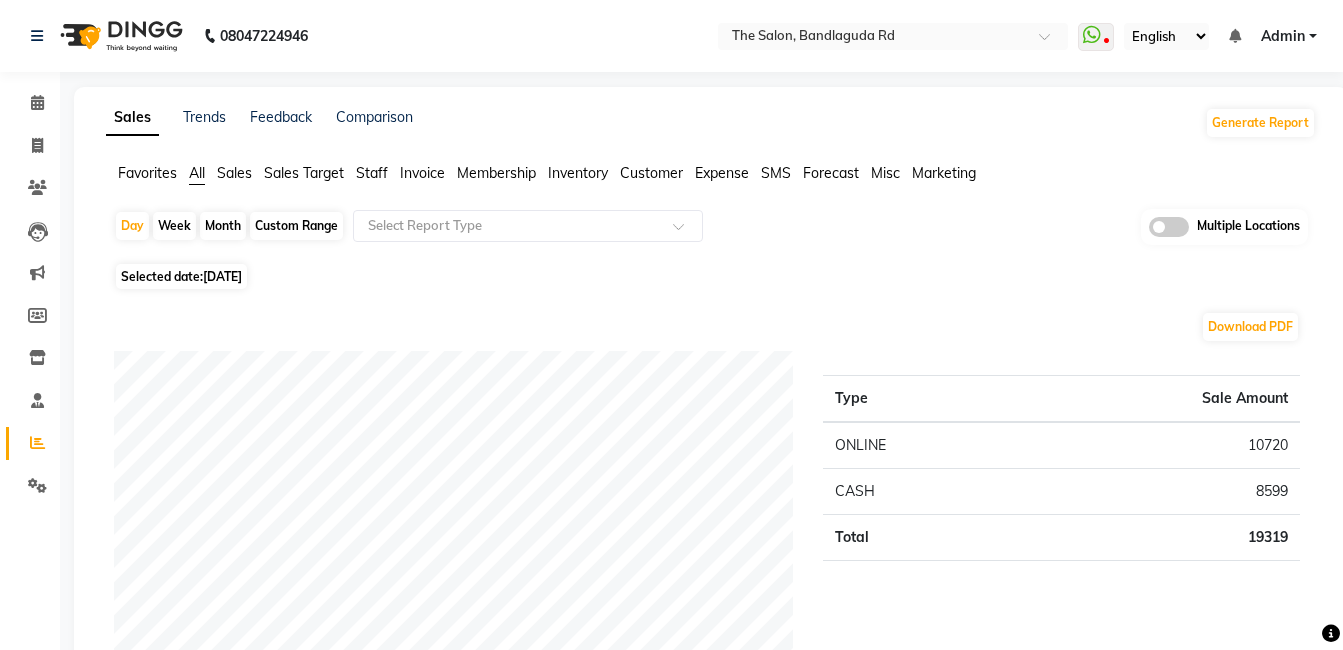 click 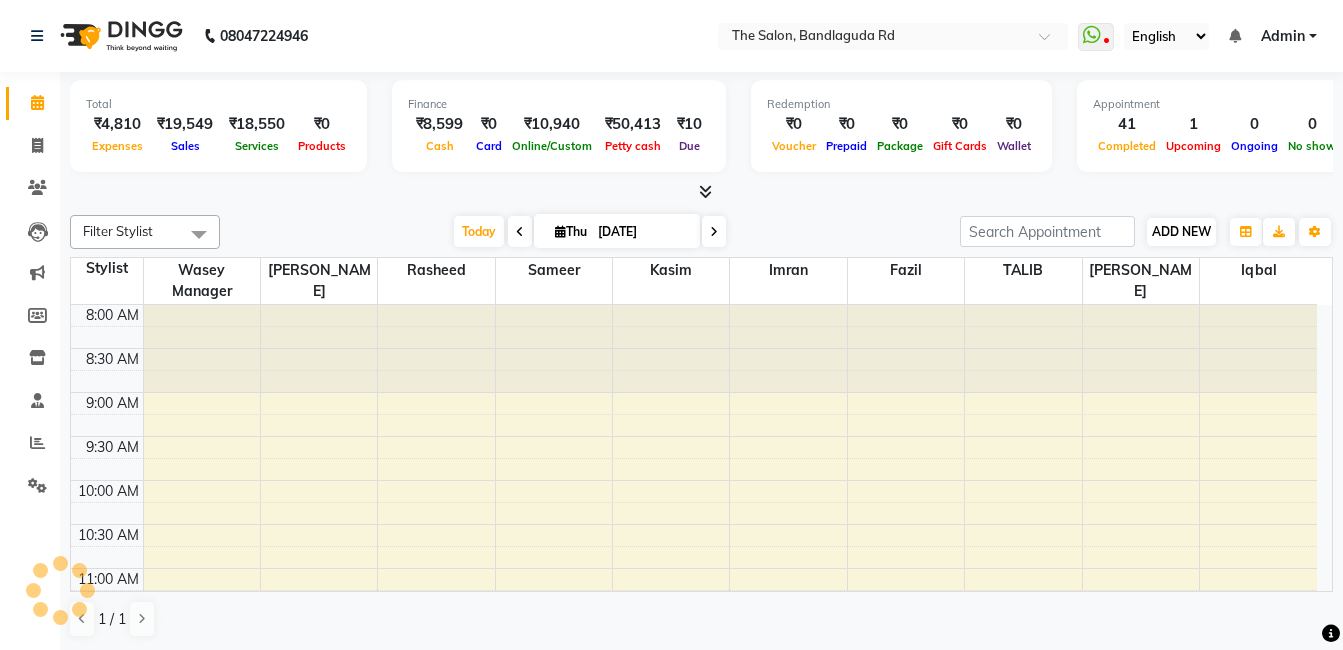 scroll, scrollTop: 0, scrollLeft: 0, axis: both 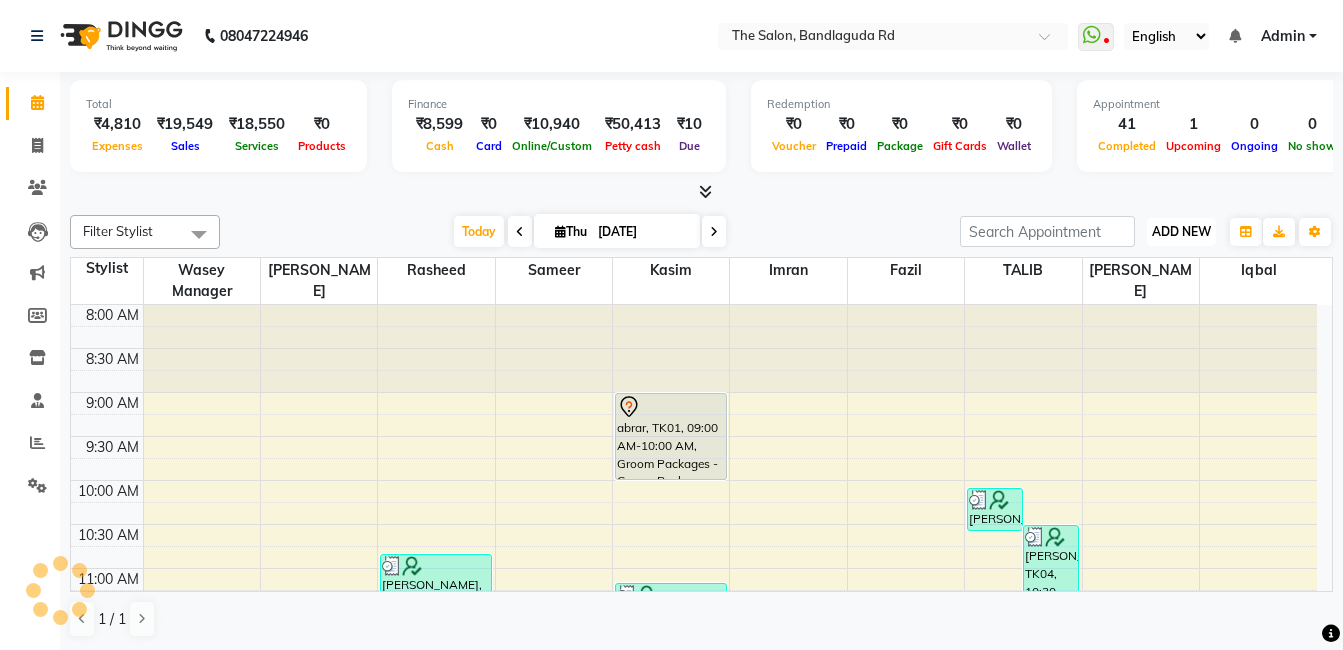 click on "ADD NEW Toggle Dropdown" at bounding box center (1181, 232) 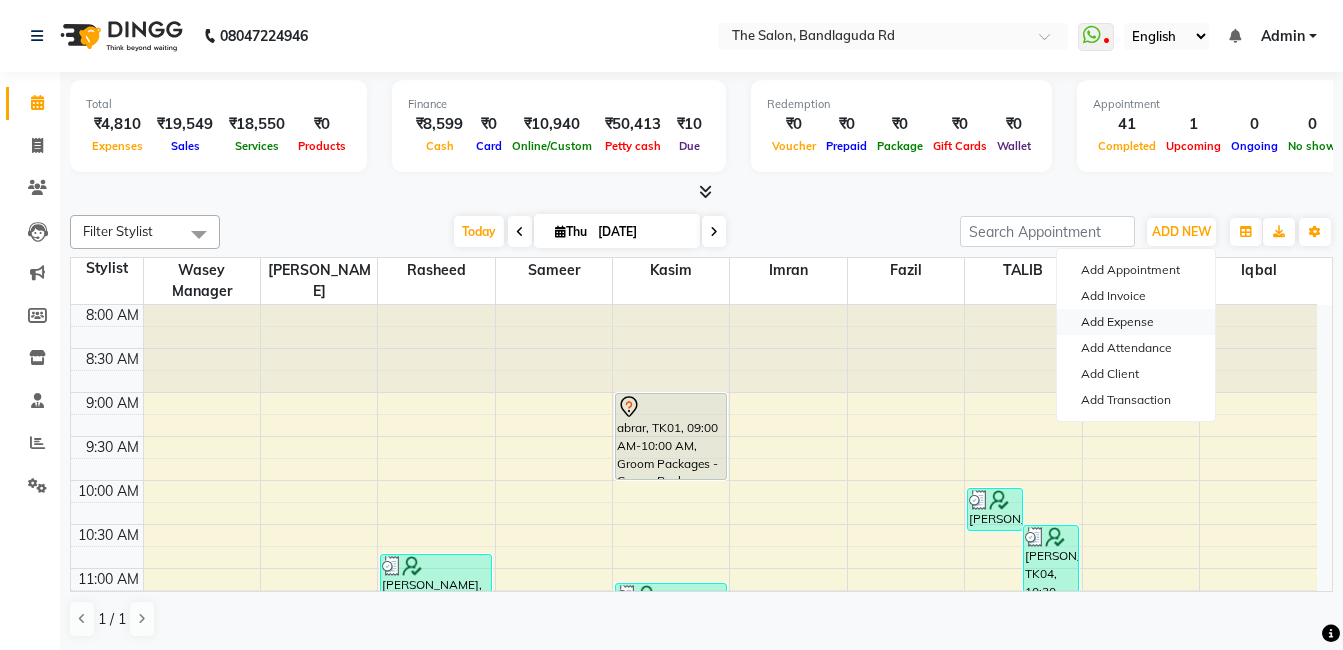 click on "Add Expense" at bounding box center [1136, 322] 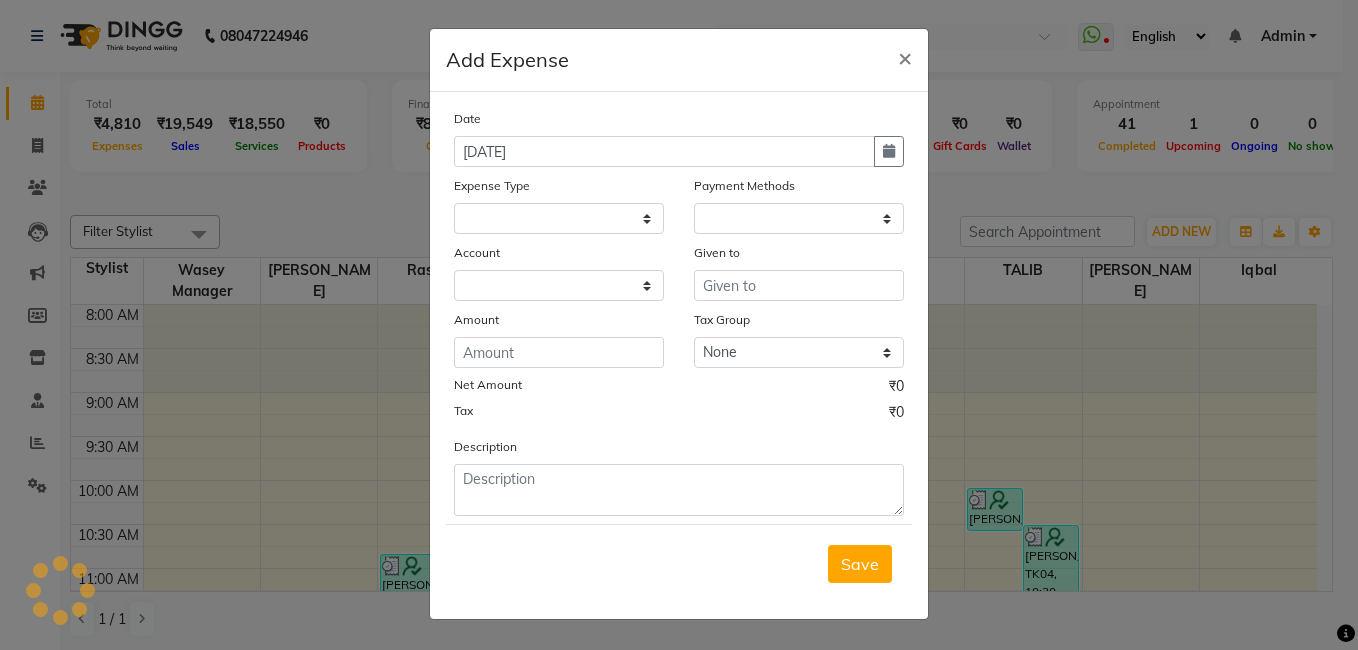 select 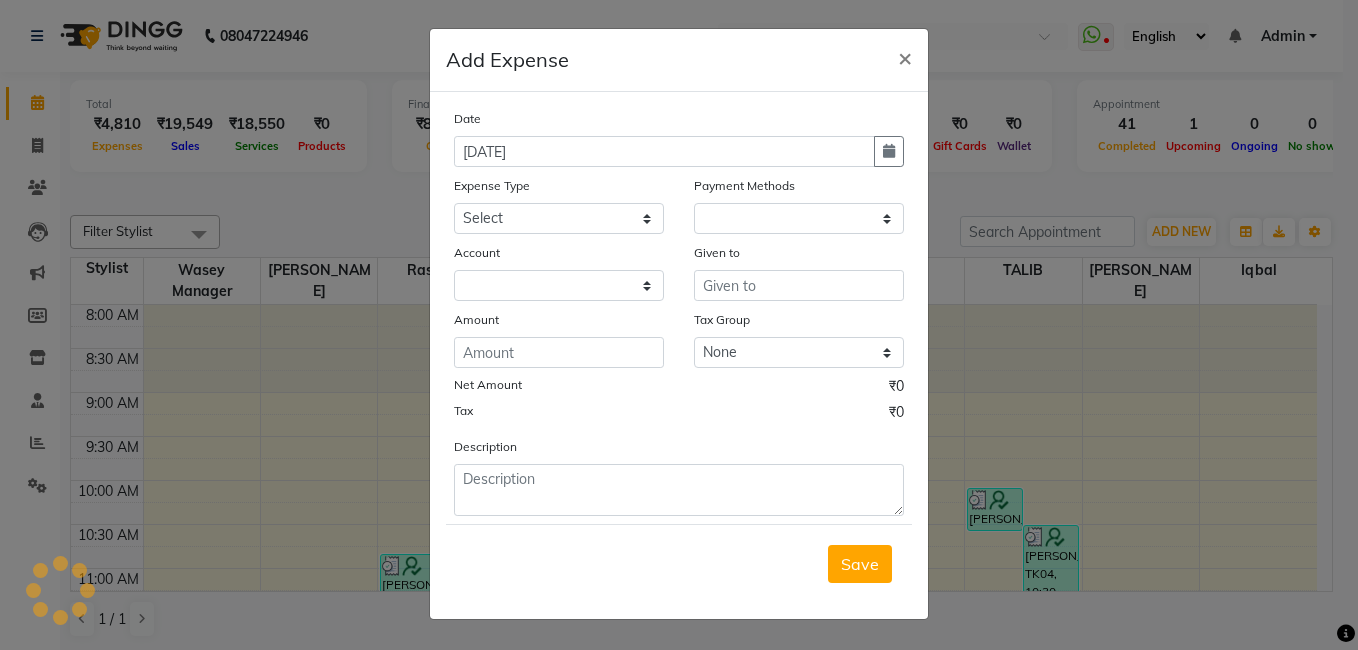 select on "1" 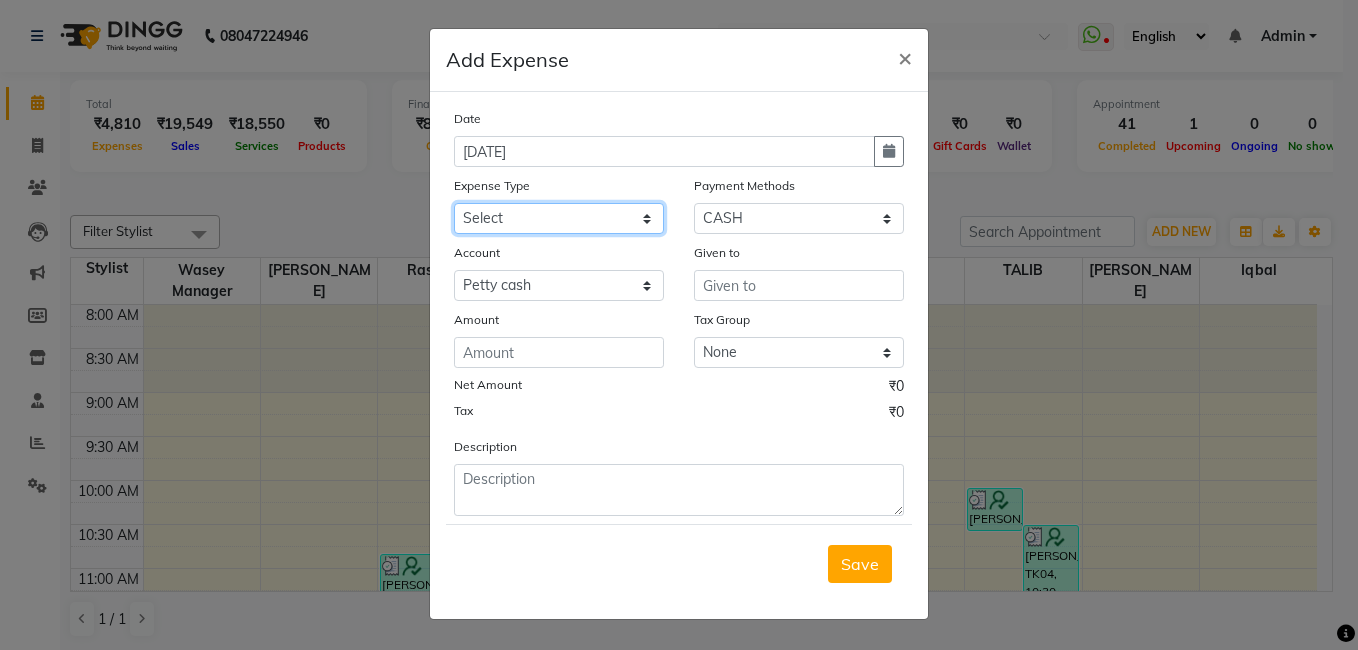 click on "Select Advance Salary aijaz bhai aijaz bhai chitti 10april Auto - Iqbal Bhai Bank charges BEGGAR Car maintenance  Cash transfer to bank Cash transfer to hub chitti sep Client Snacks Clinical charges daily target dev distributions beardo Equipment Fuel Govt fee Incentive Insurance International purchase khalid bhai 27 sep Loan Repayment Lunch Maintenance Marketing Miscellaneous MRA Other Pantry Product RAUNAK ENTERPRISES BEARDO Rent Salary staff Staff Snacks staff tips sunday money Tax Tea & Refreshment Utilities" 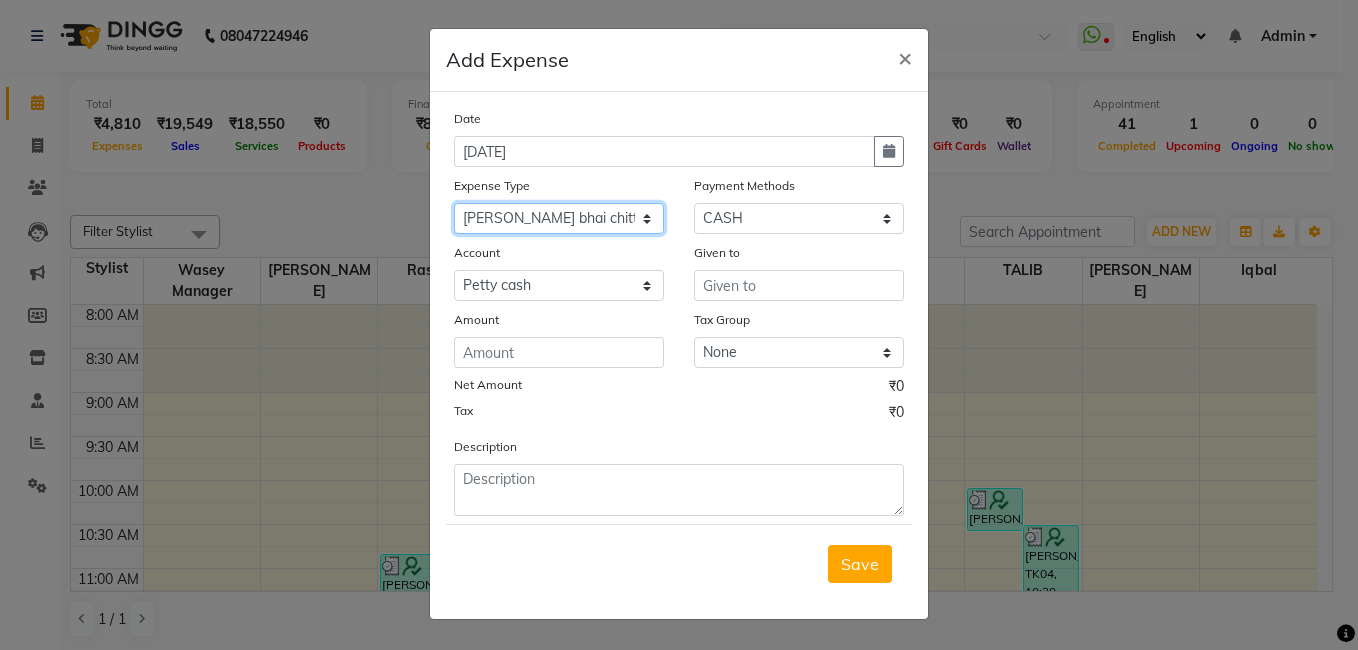 click on "Select Advance Salary aijaz bhai aijaz bhai chitti 10april Auto - Iqbal Bhai Bank charges BEGGAR Car maintenance  Cash transfer to bank Cash transfer to hub chitti sep Client Snacks Clinical charges daily target dev distributions beardo Equipment Fuel Govt fee Incentive Insurance International purchase khalid bhai 27 sep Loan Repayment Lunch Maintenance Marketing Miscellaneous MRA Other Pantry Product RAUNAK ENTERPRISES BEARDO Rent Salary staff Staff Snacks staff tips sunday money Tax Tea & Refreshment Utilities" 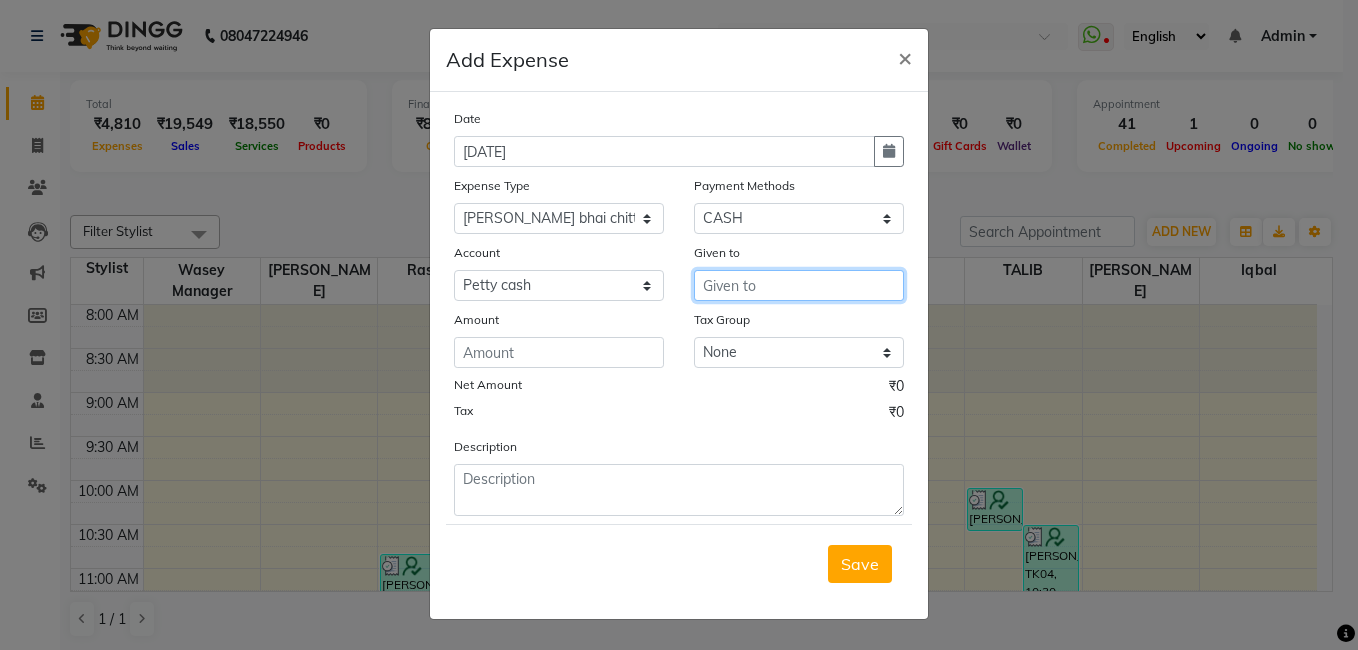 click at bounding box center [799, 285] 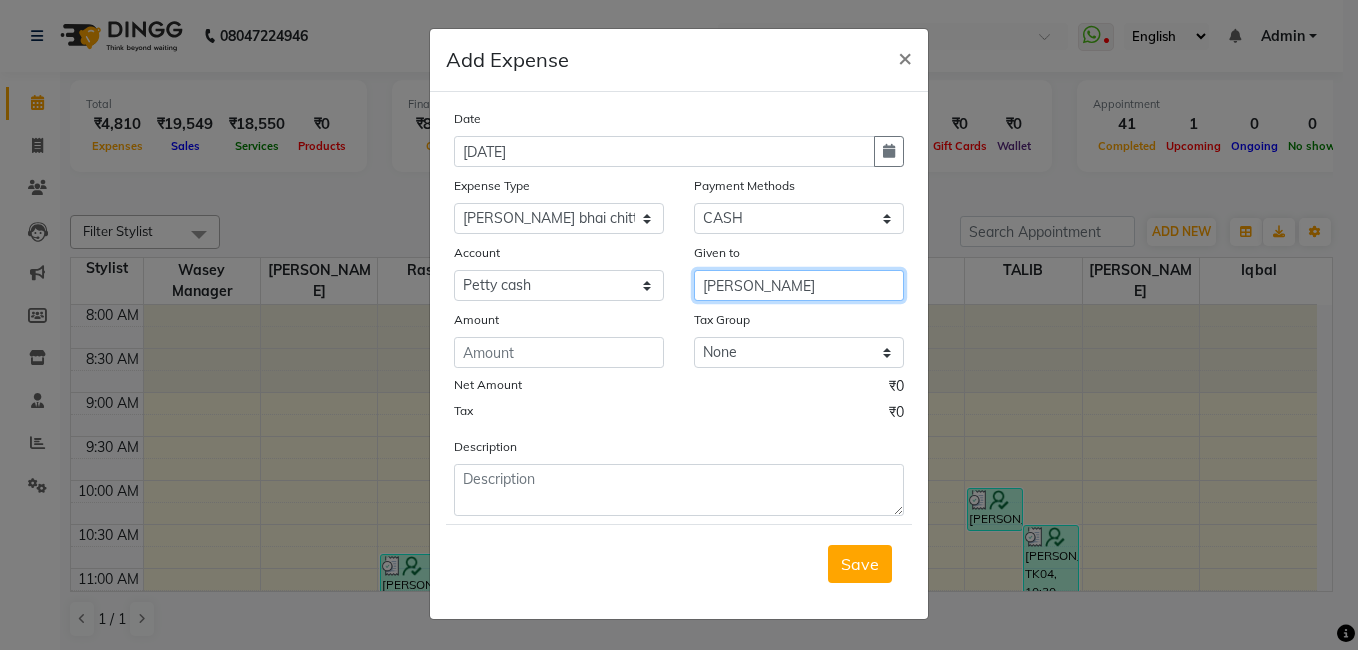 type on "aijaz" 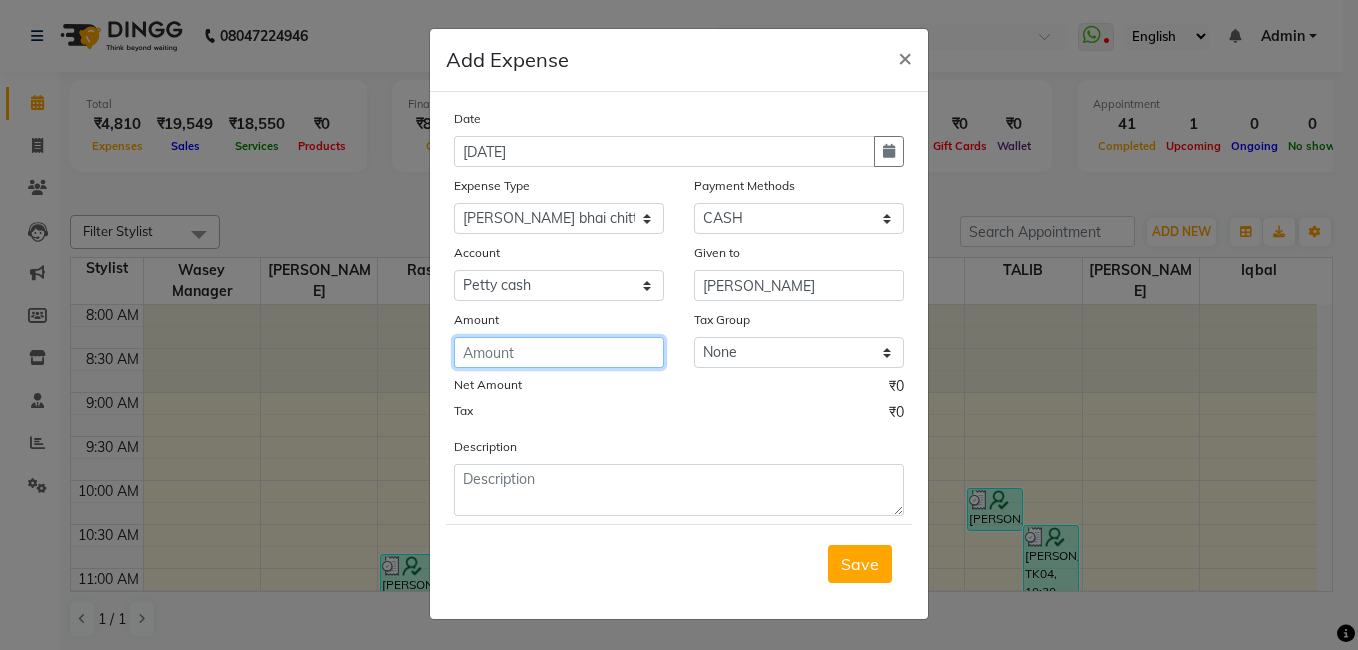click 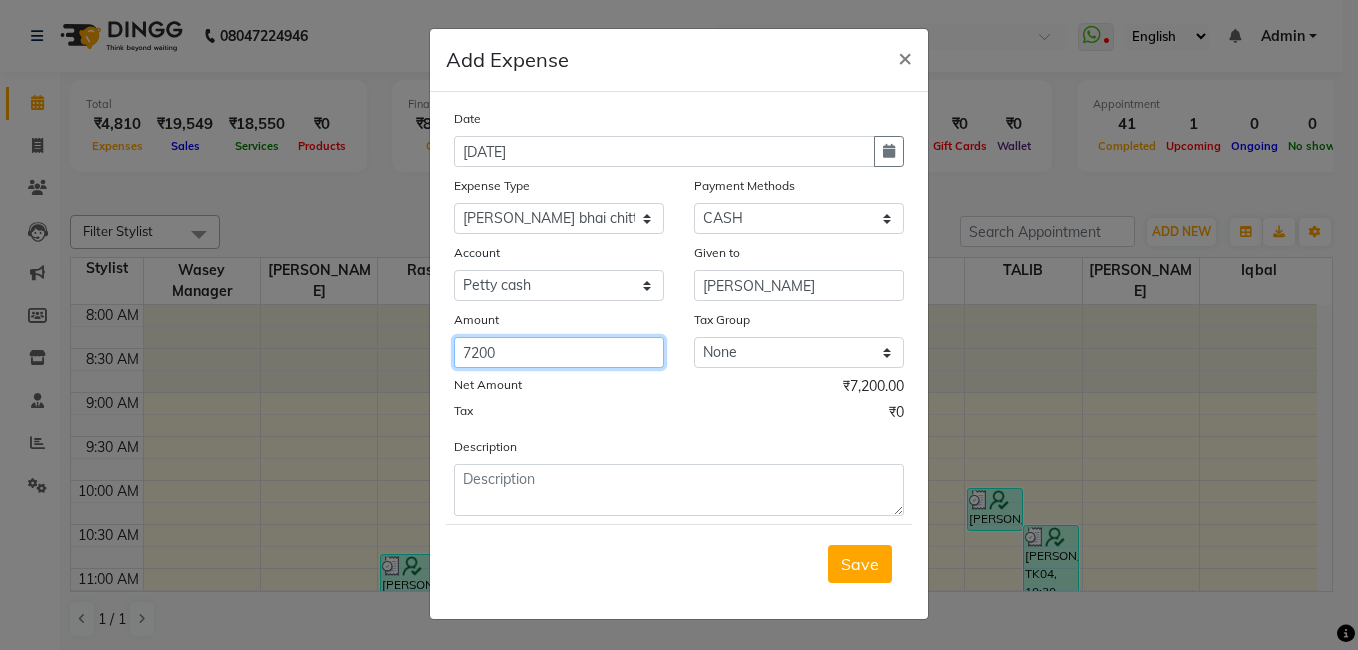 type on "7200" 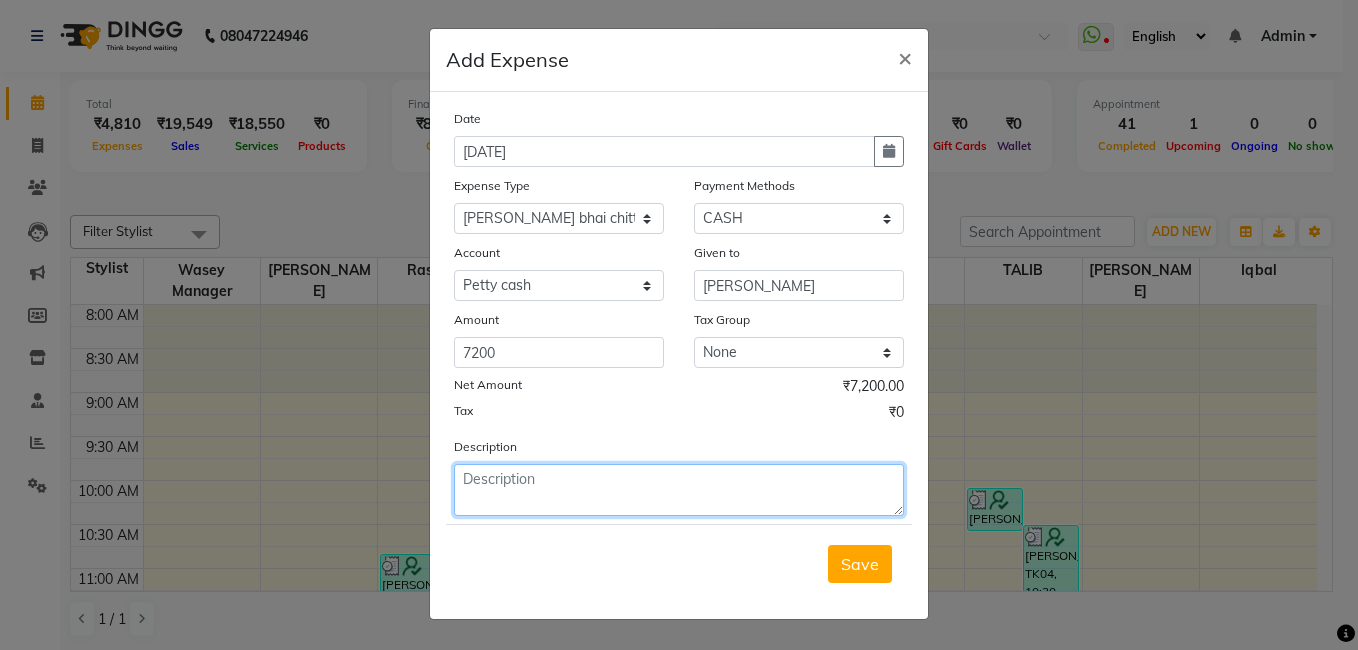 click 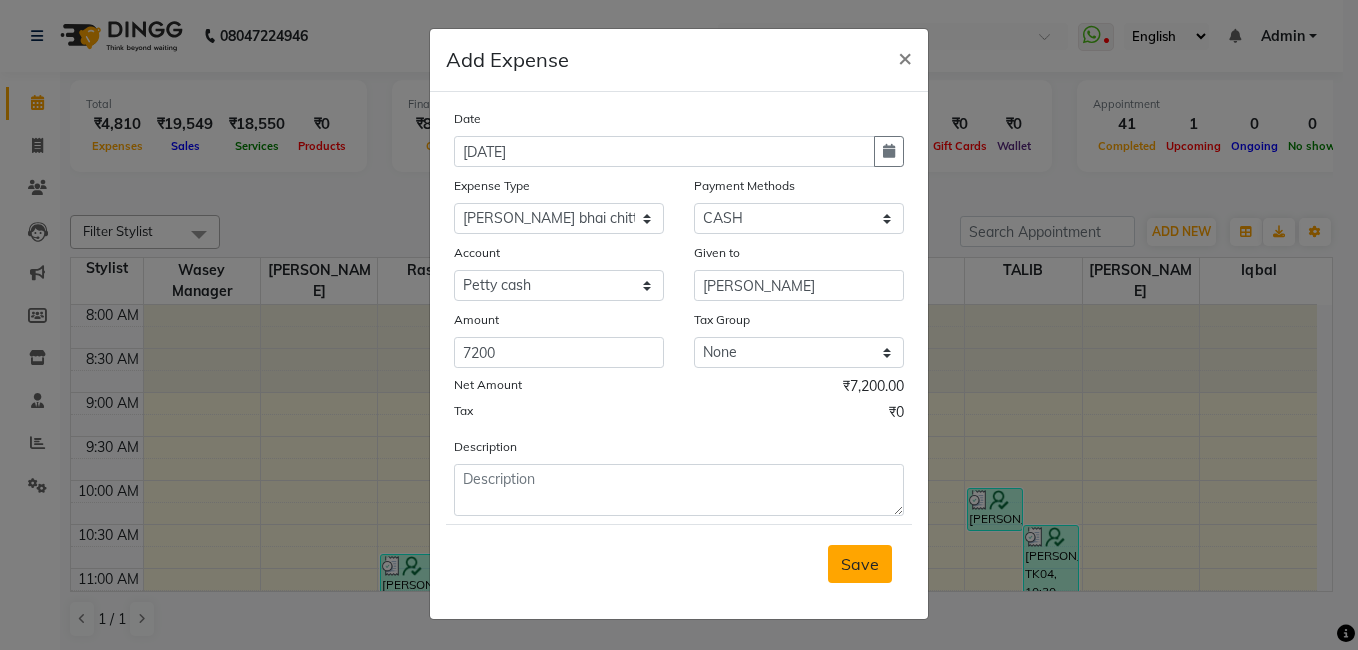 click on "Save" at bounding box center (860, 564) 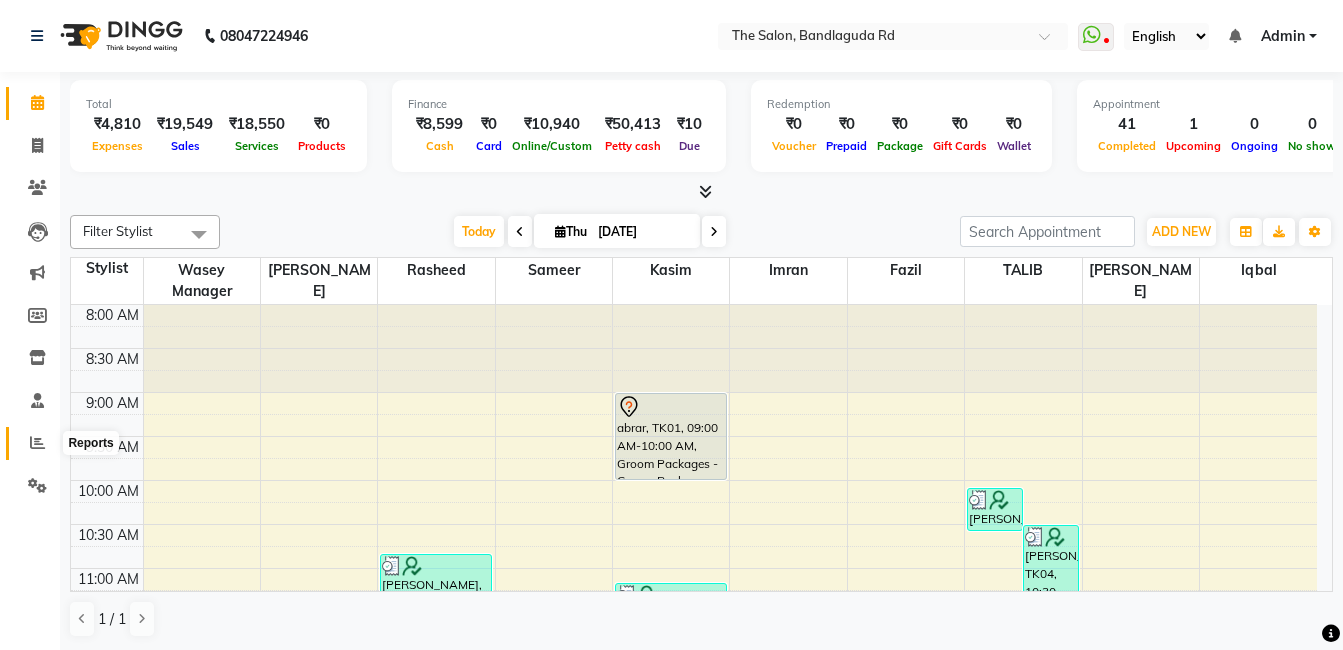 click 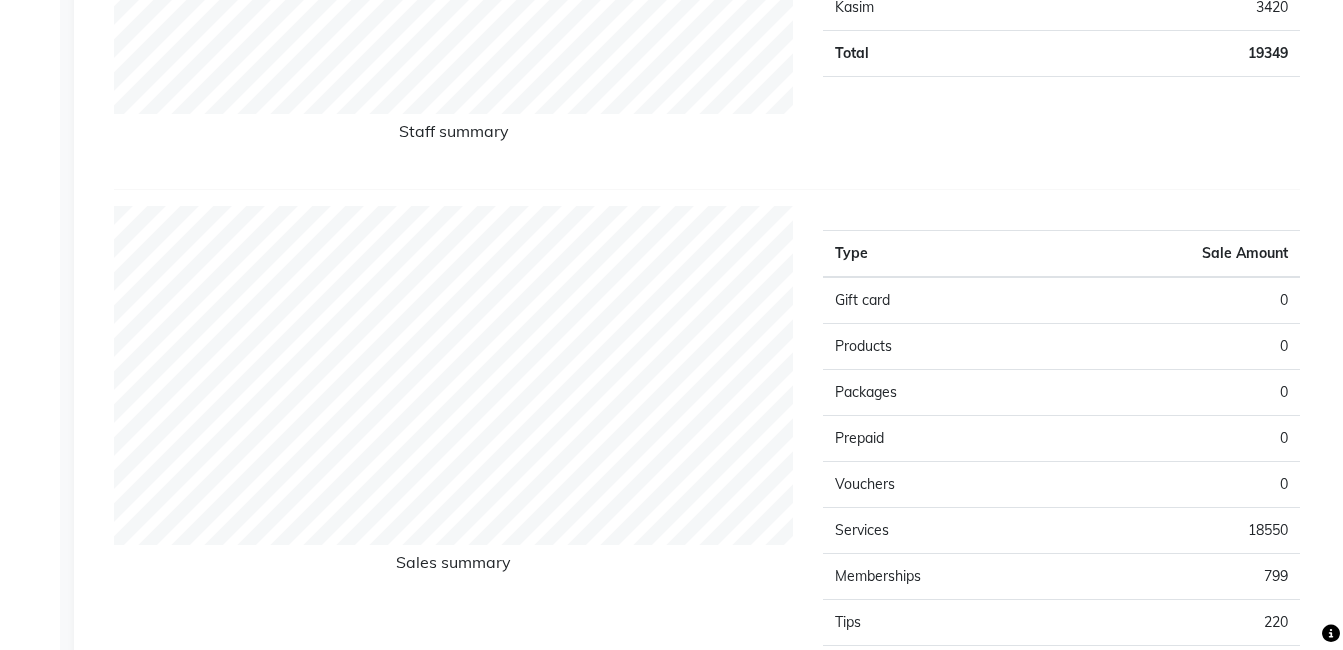 scroll, scrollTop: 0, scrollLeft: 0, axis: both 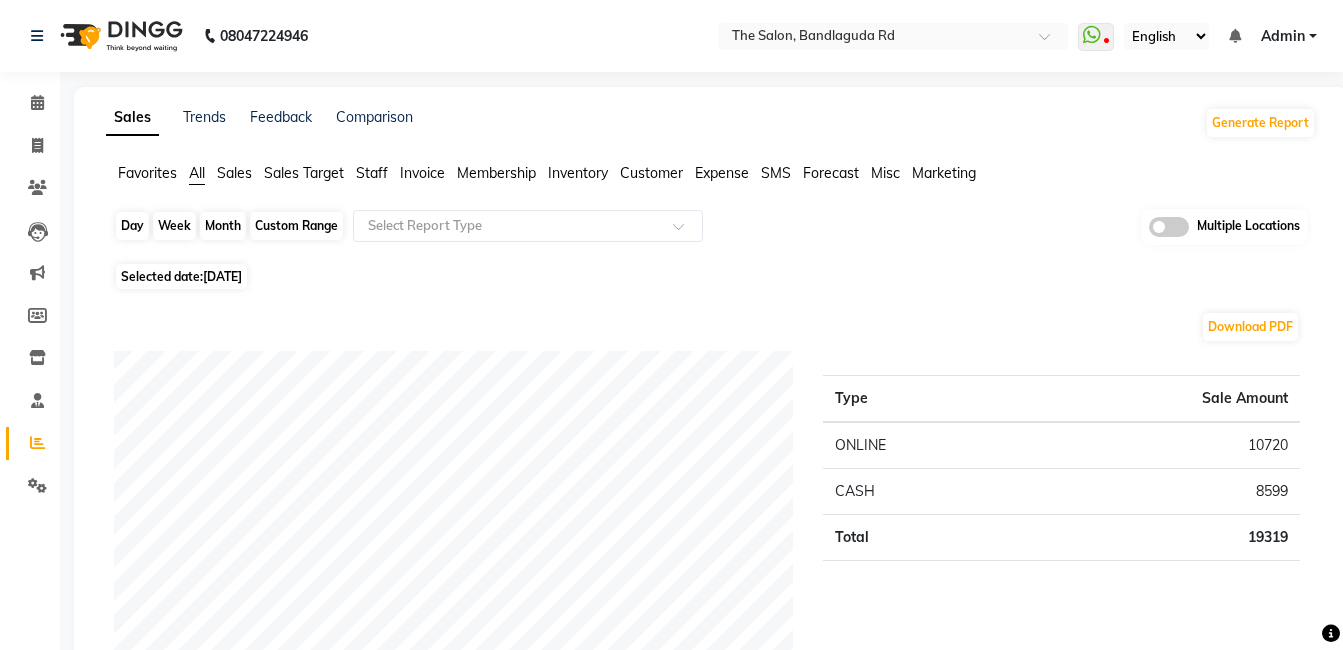 click on "Day" 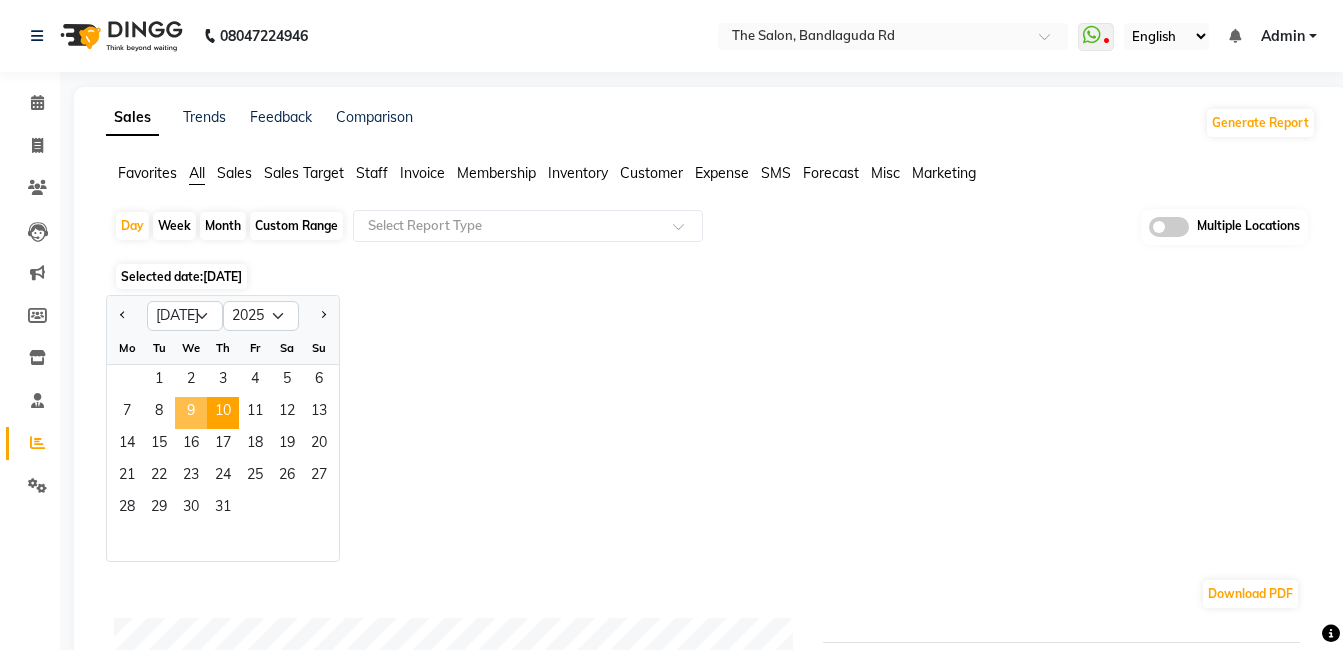 click on "9" 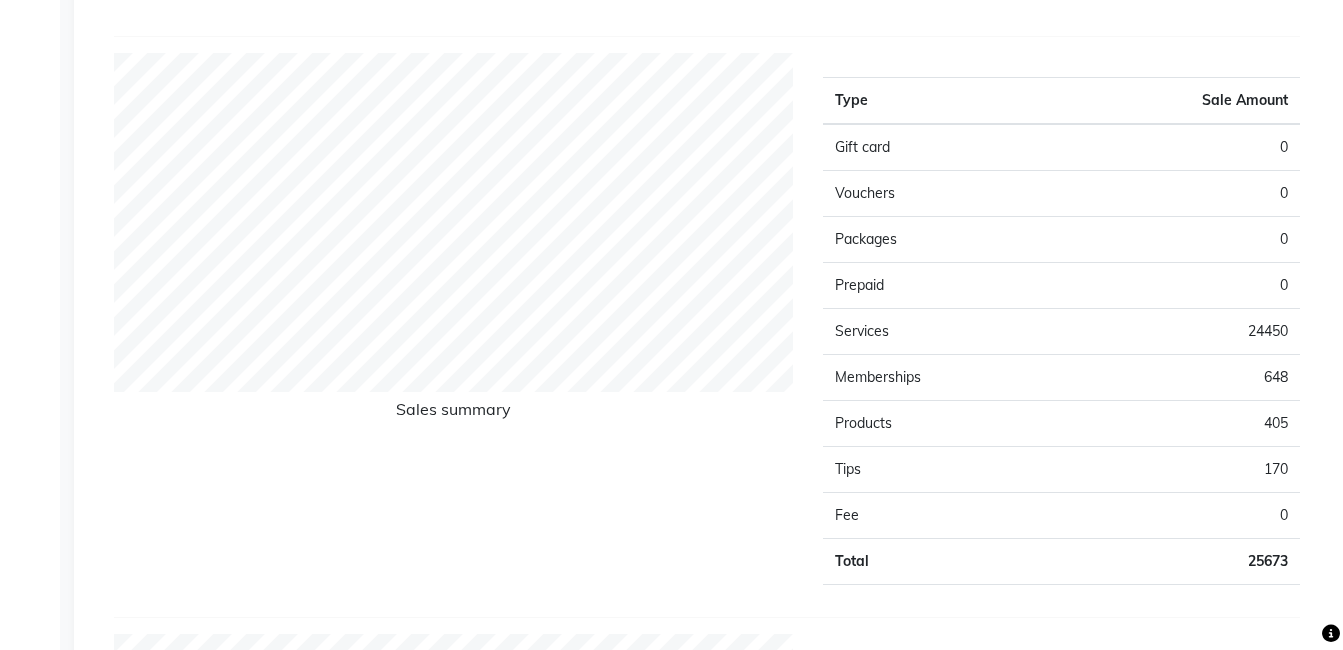 scroll, scrollTop: 0, scrollLeft: 0, axis: both 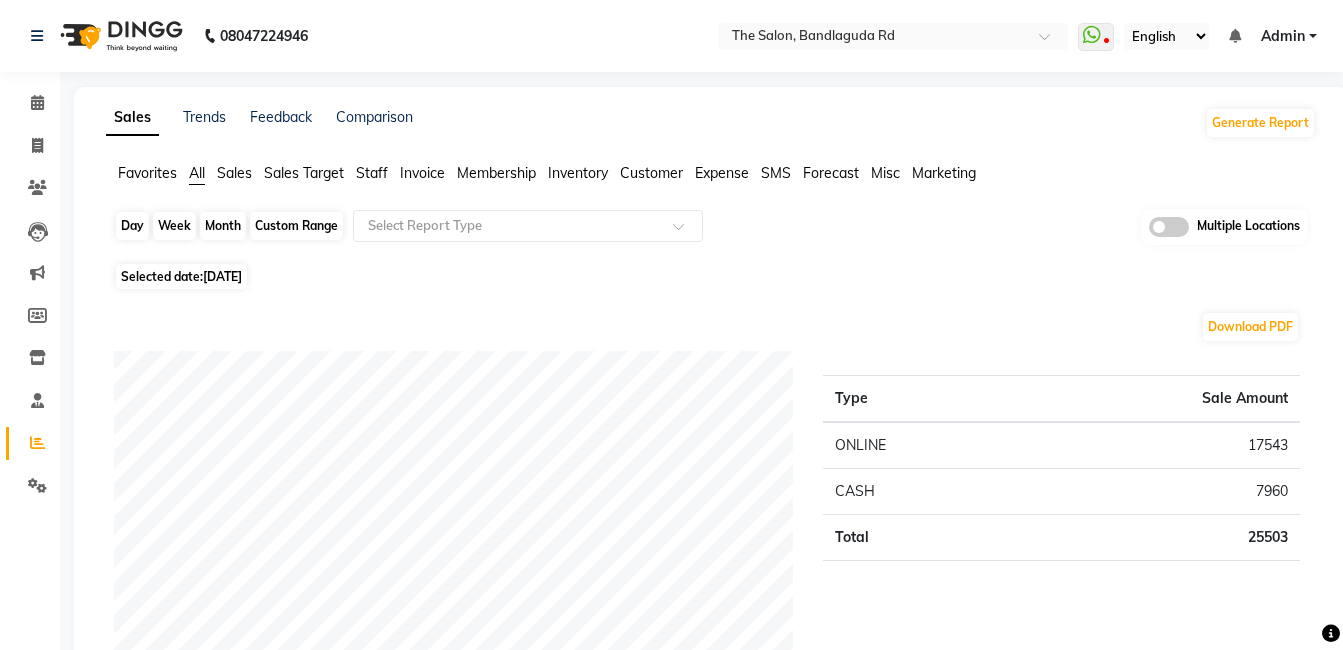 click on "Day" 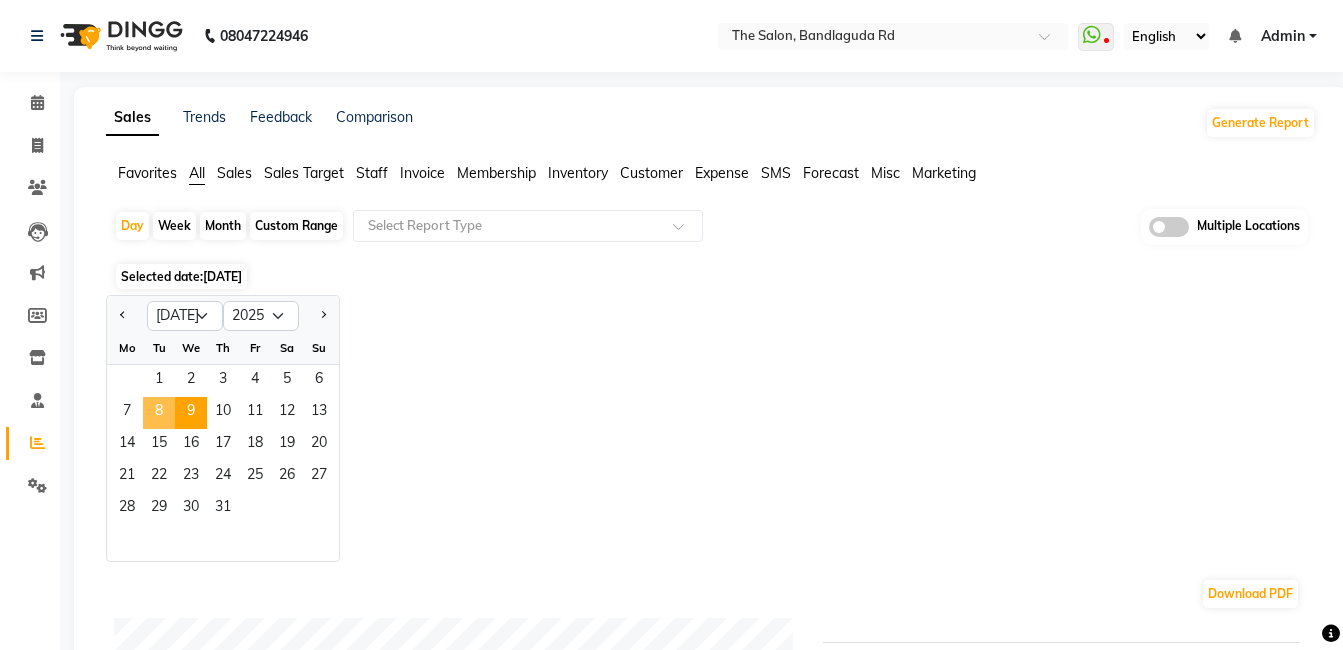click on "8" 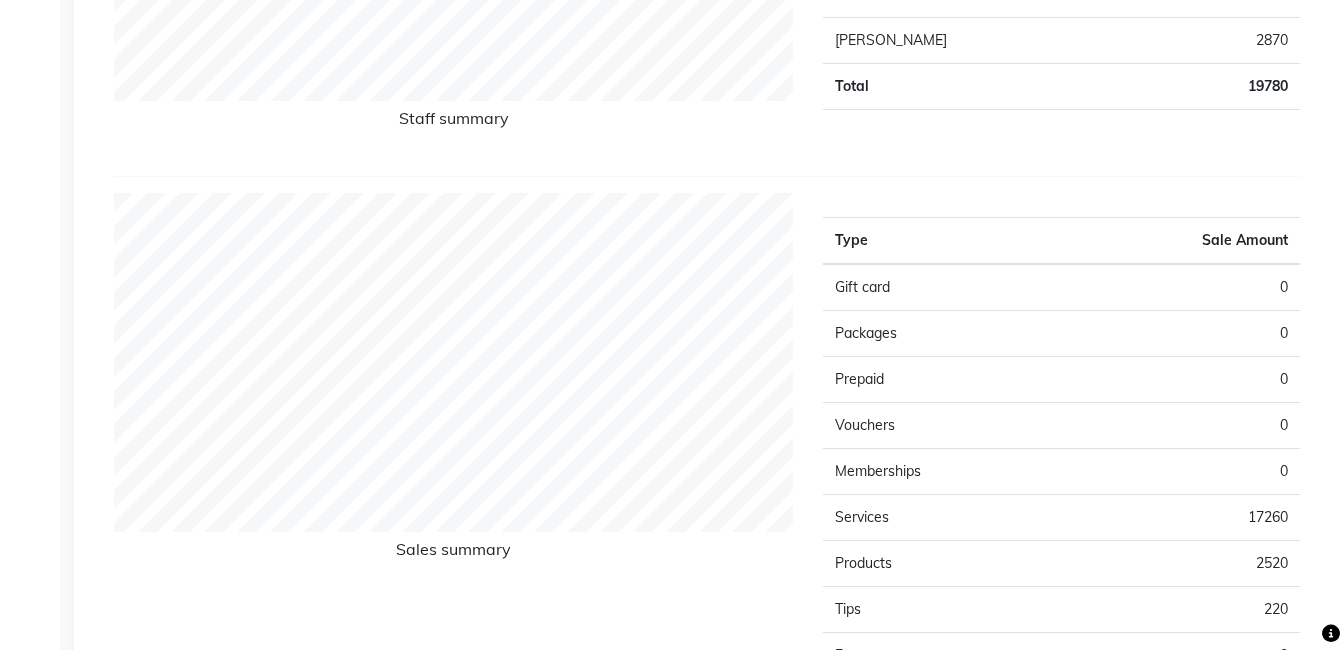 scroll, scrollTop: 0, scrollLeft: 0, axis: both 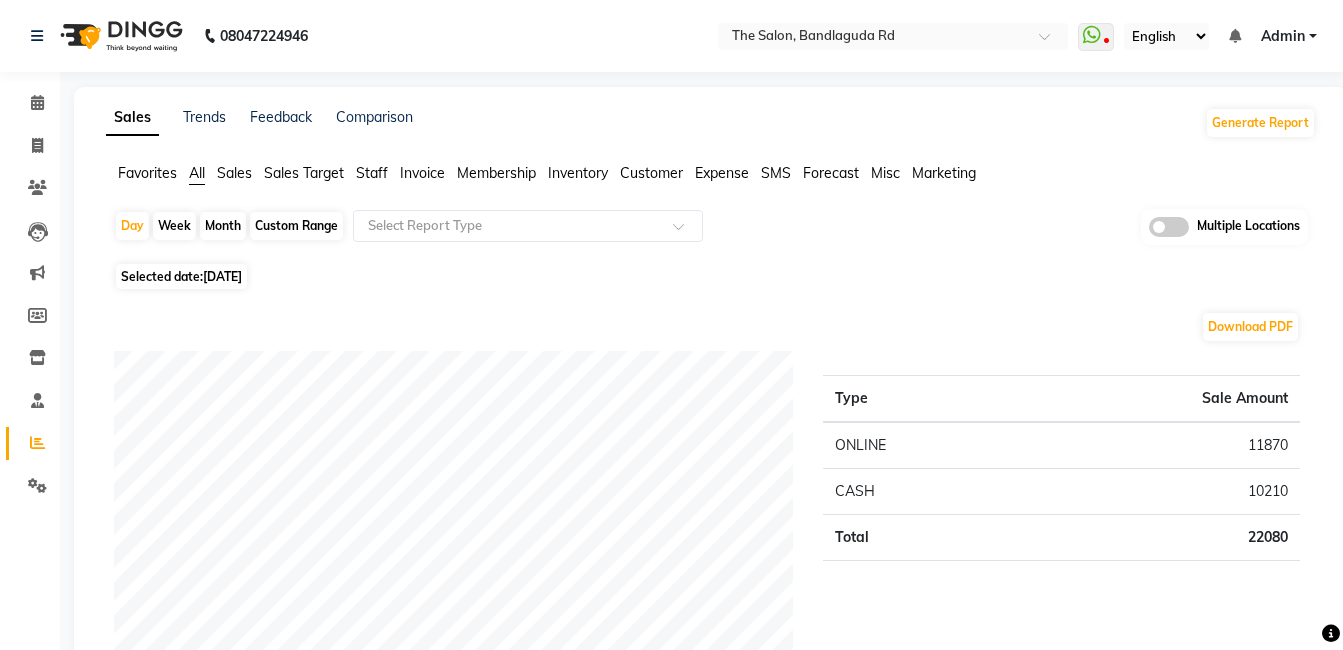 click 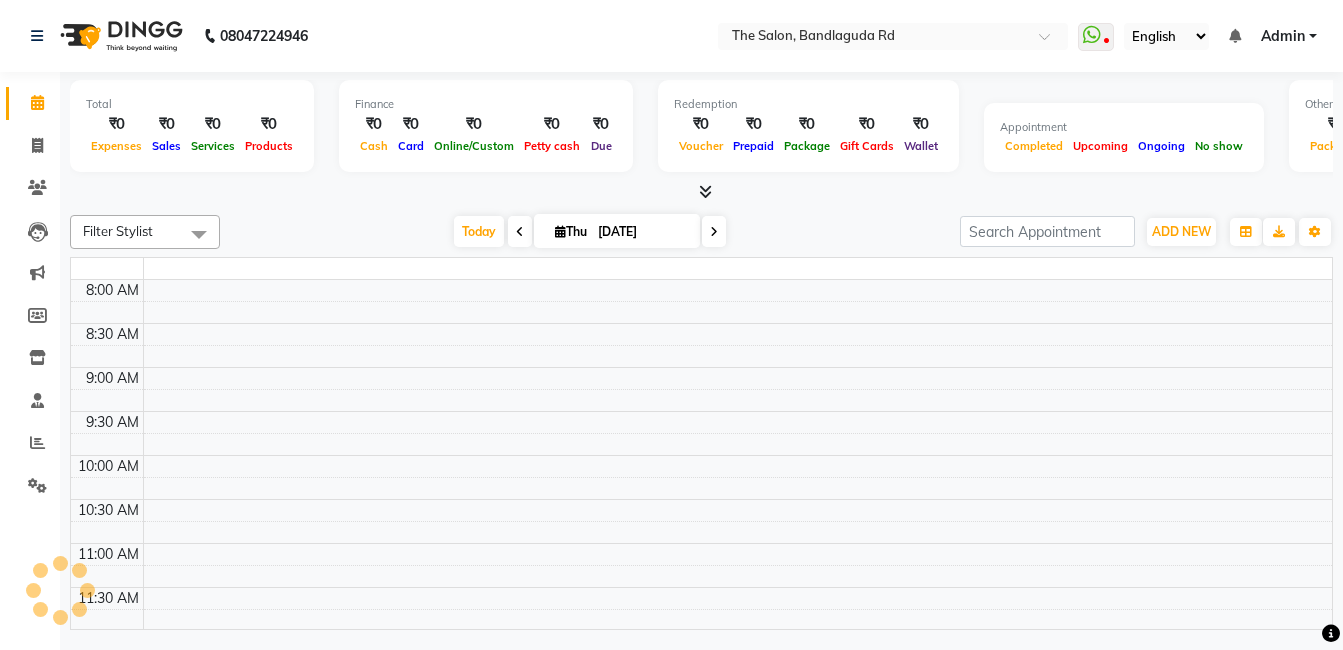 scroll, scrollTop: 0, scrollLeft: 0, axis: both 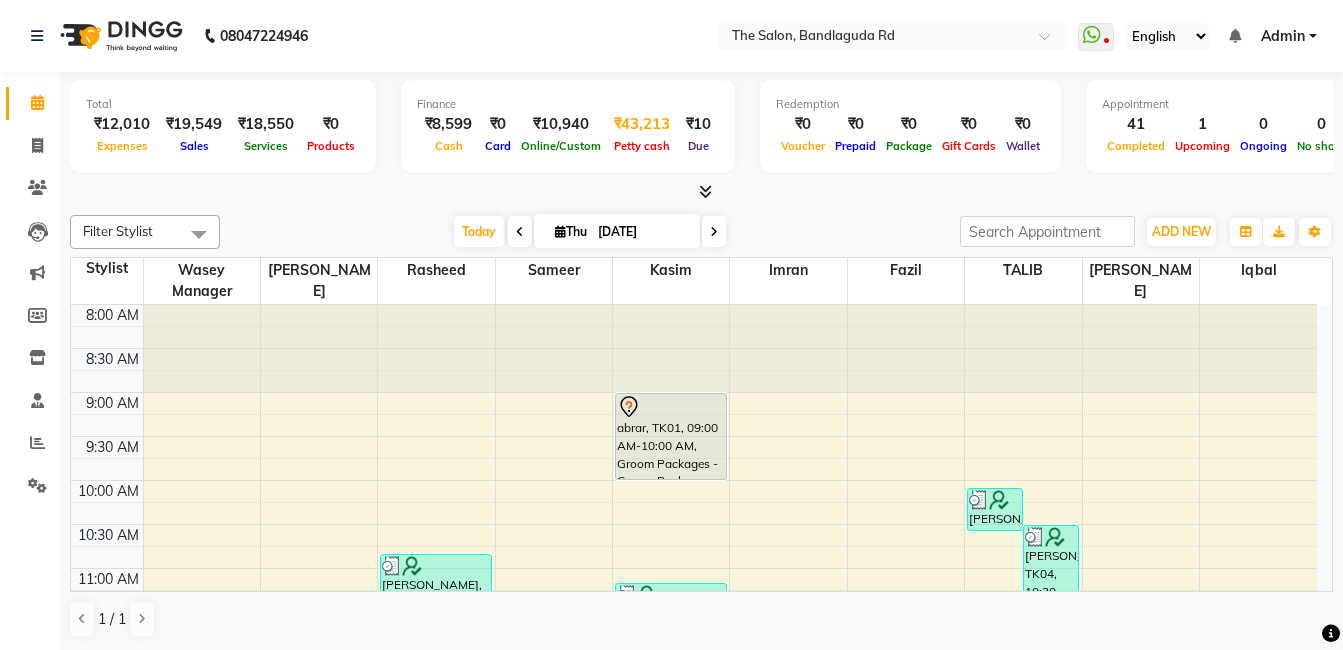click on "₹43,213" at bounding box center (642, 124) 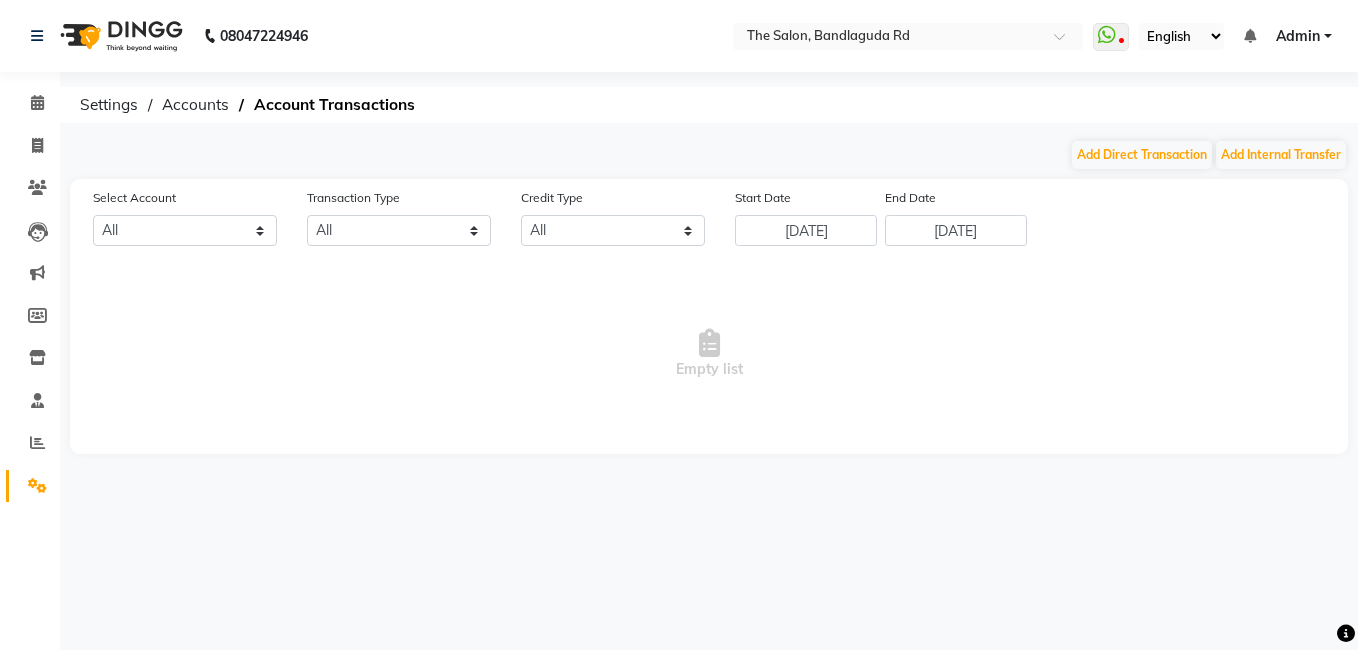 select on "3232" 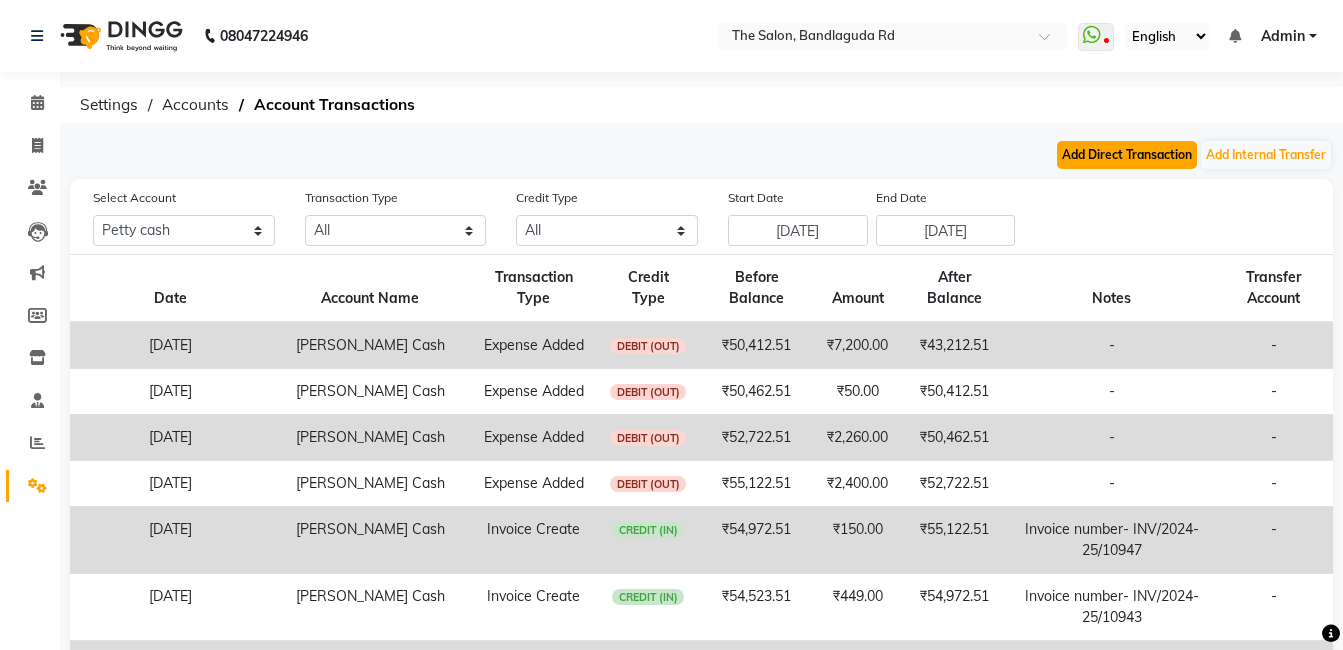 click on "Add Direct Transaction" 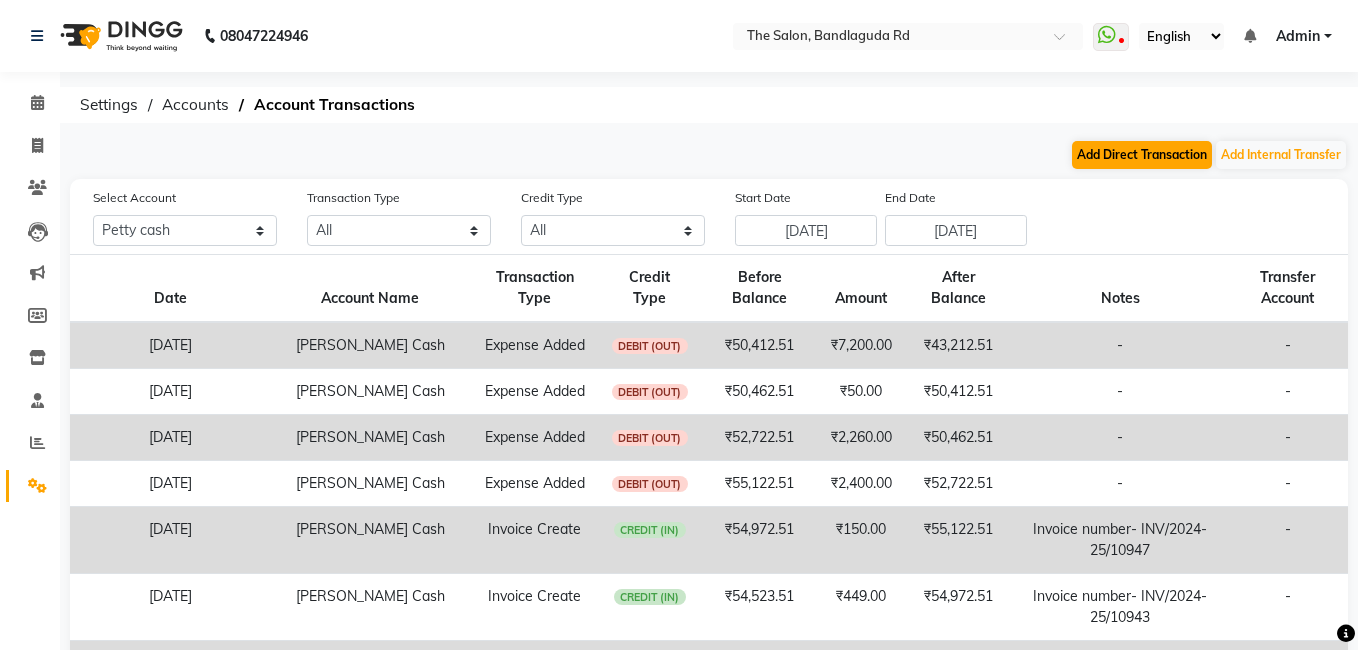select on "direct" 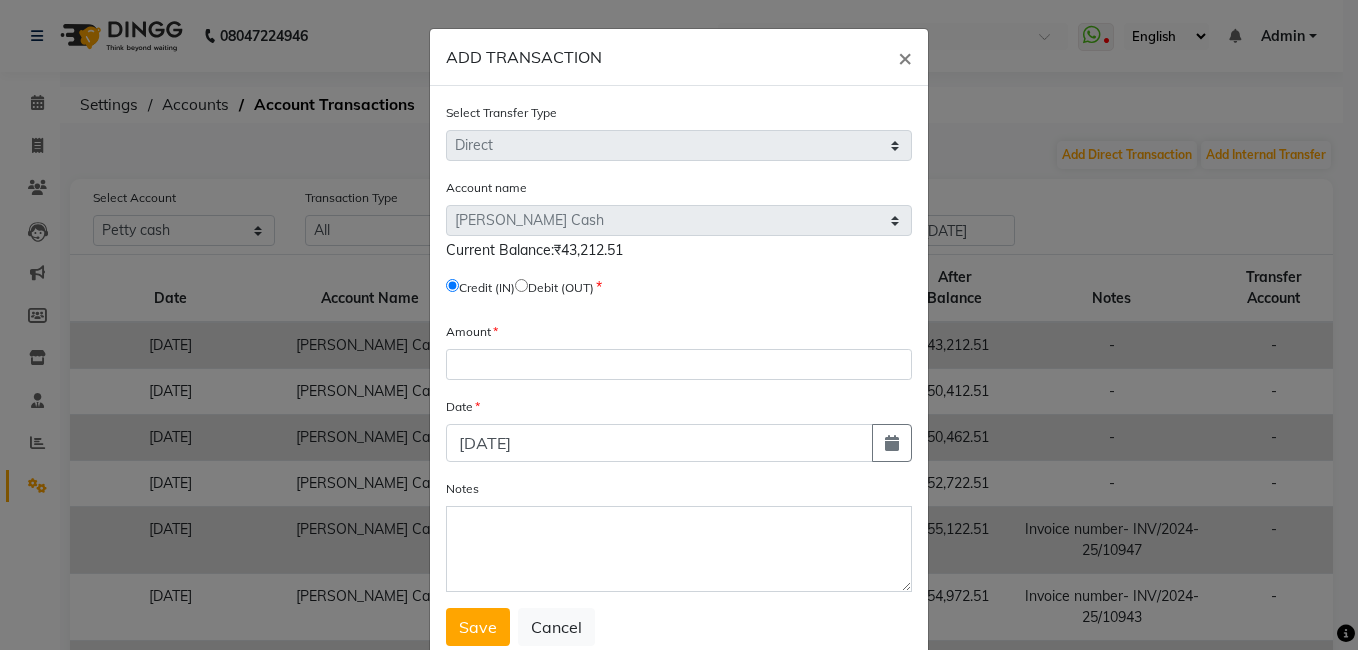 click 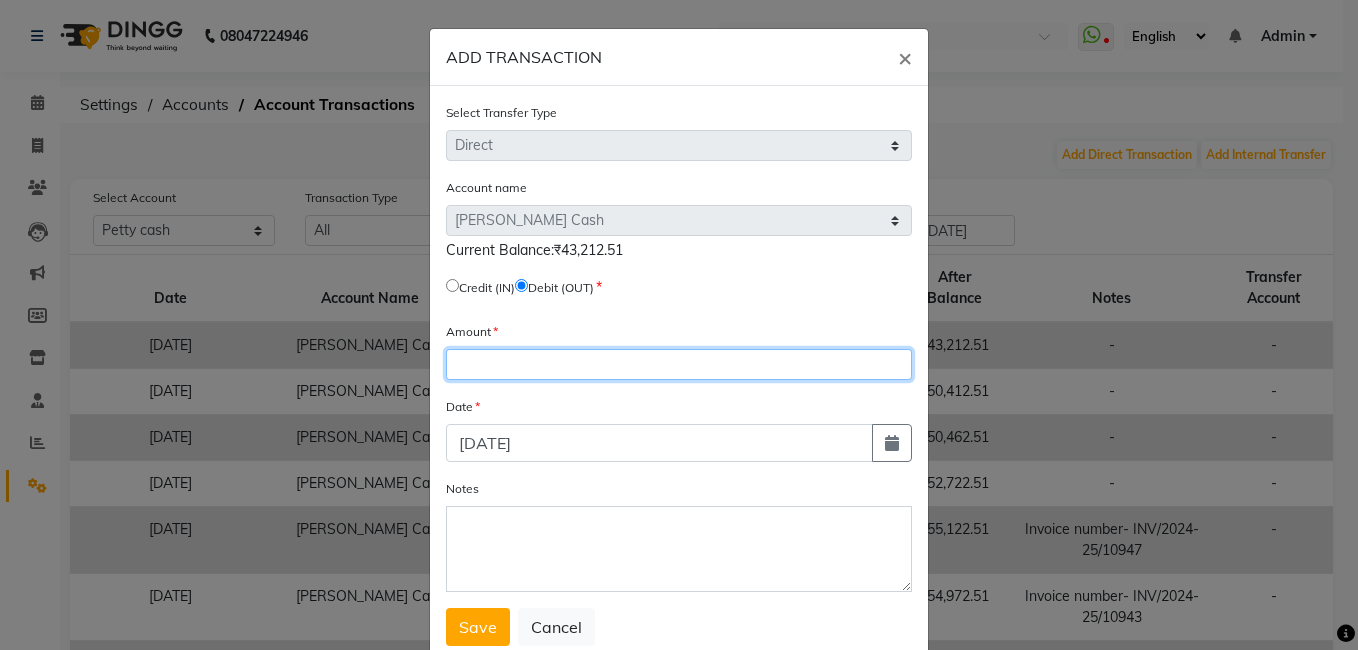 click 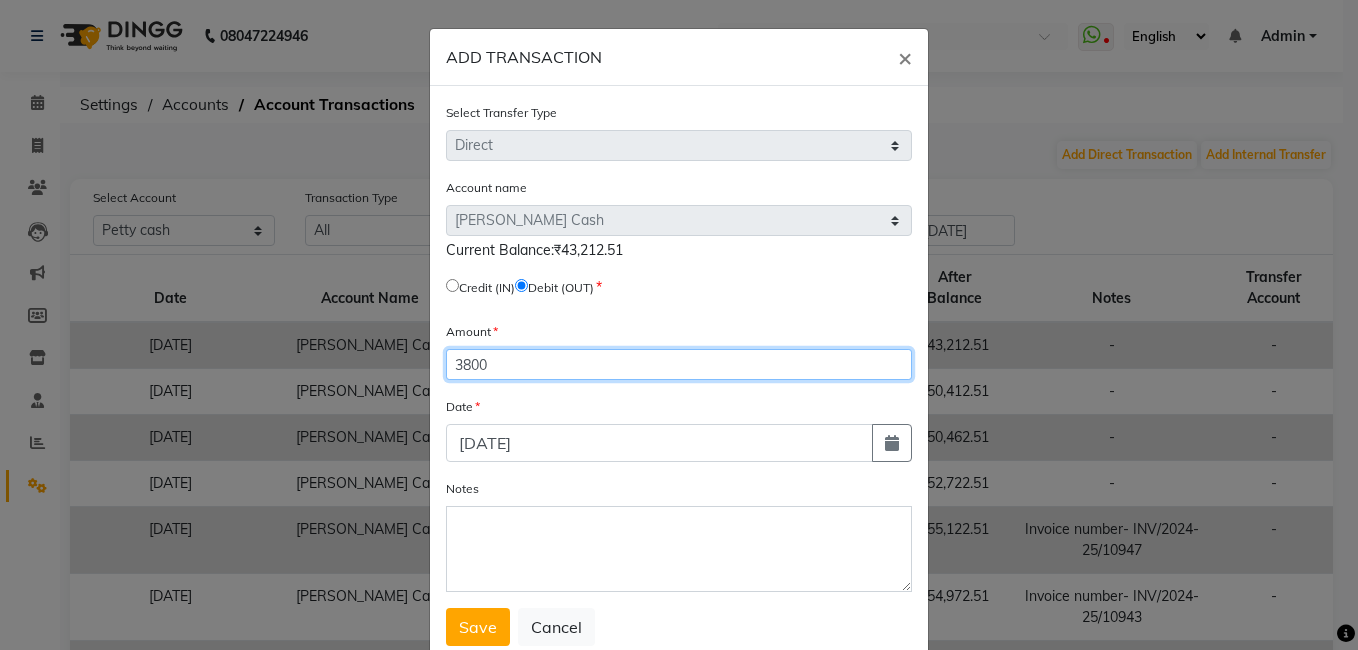 type on "3800" 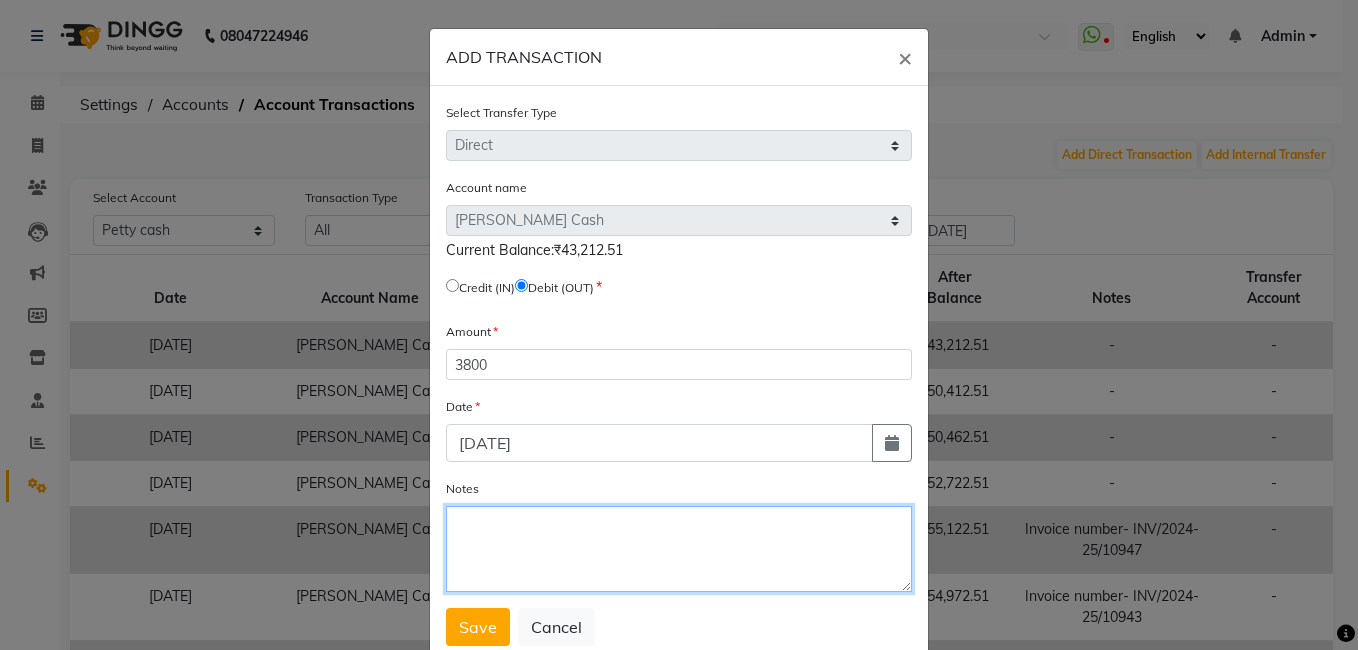 click on "Notes" at bounding box center (679, 549) 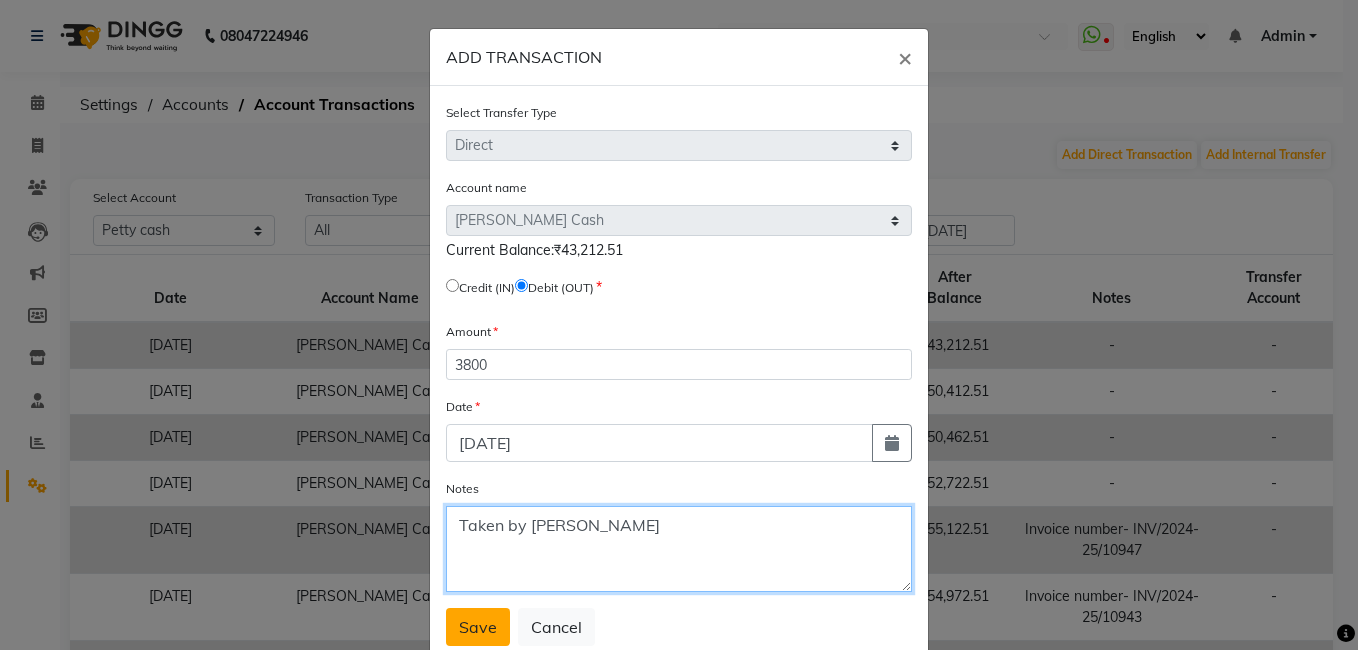 type on "Taken by aijaz" 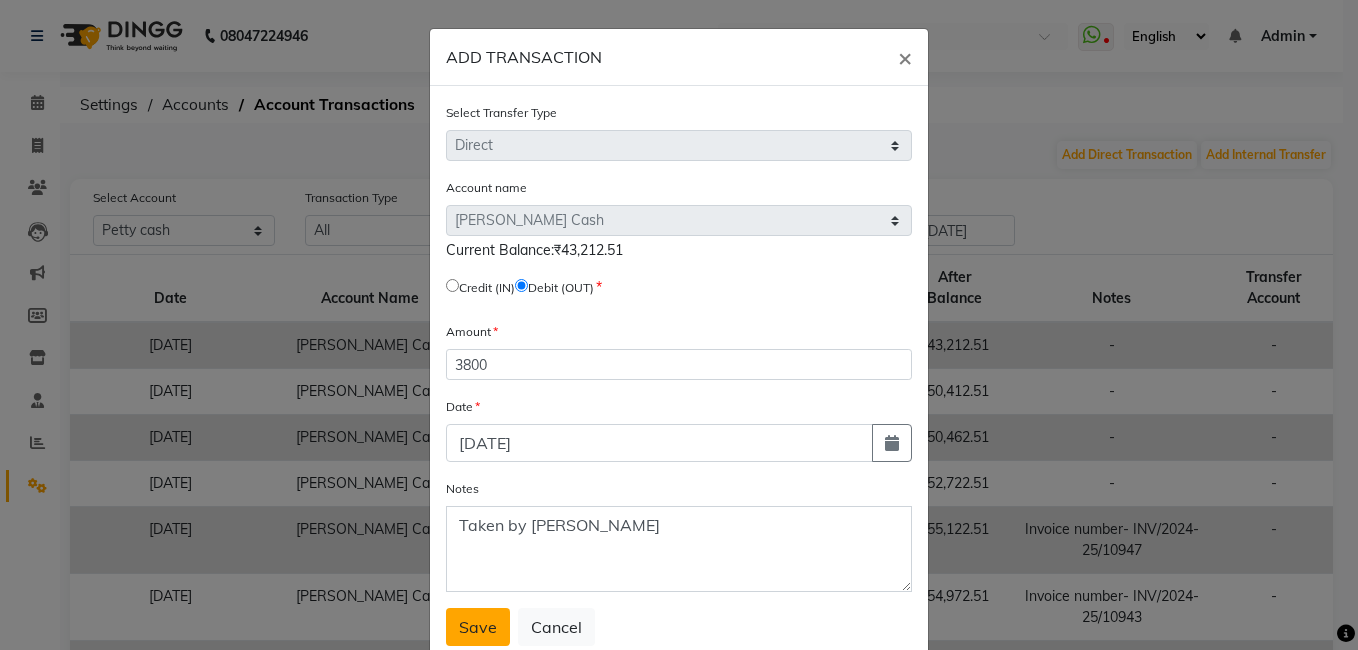 click on "Save" at bounding box center (478, 627) 